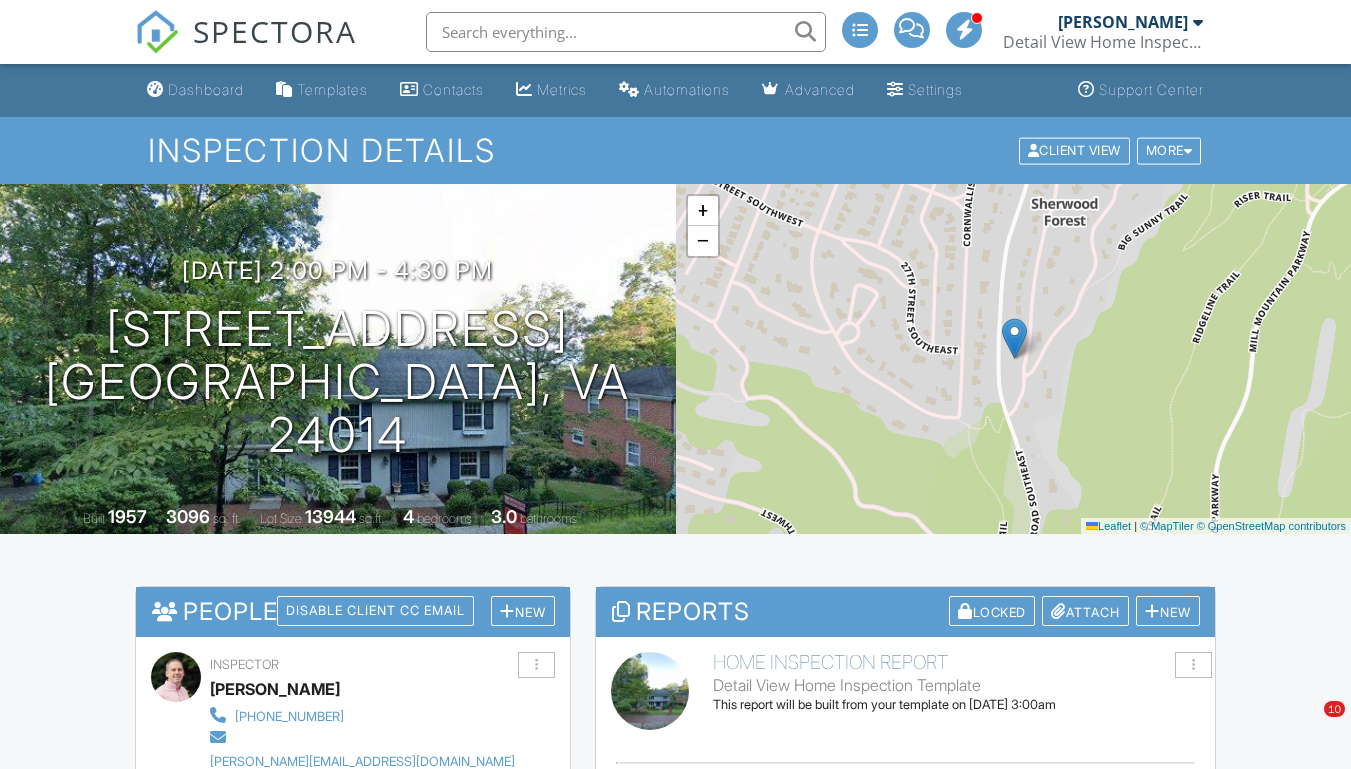 scroll, scrollTop: 0, scrollLeft: 0, axis: both 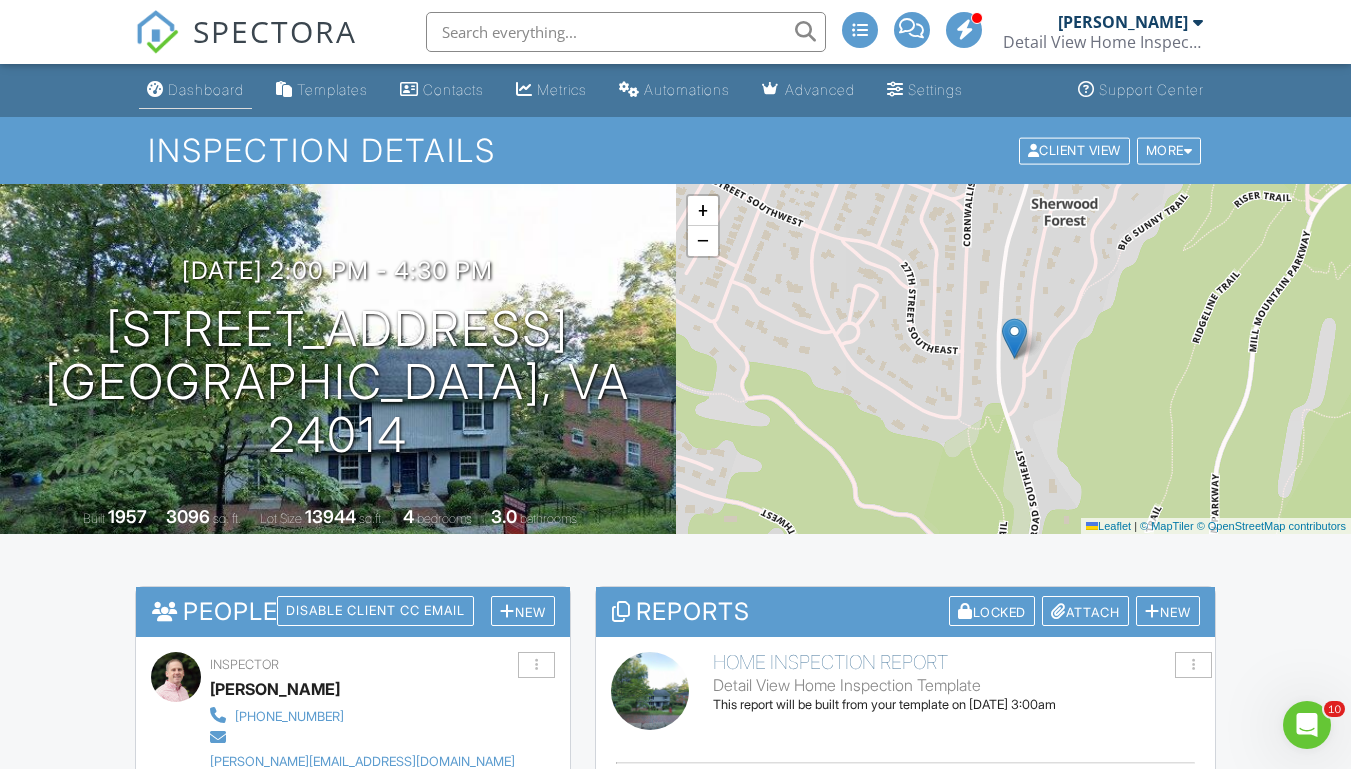 click on "Dashboard" at bounding box center [206, 89] 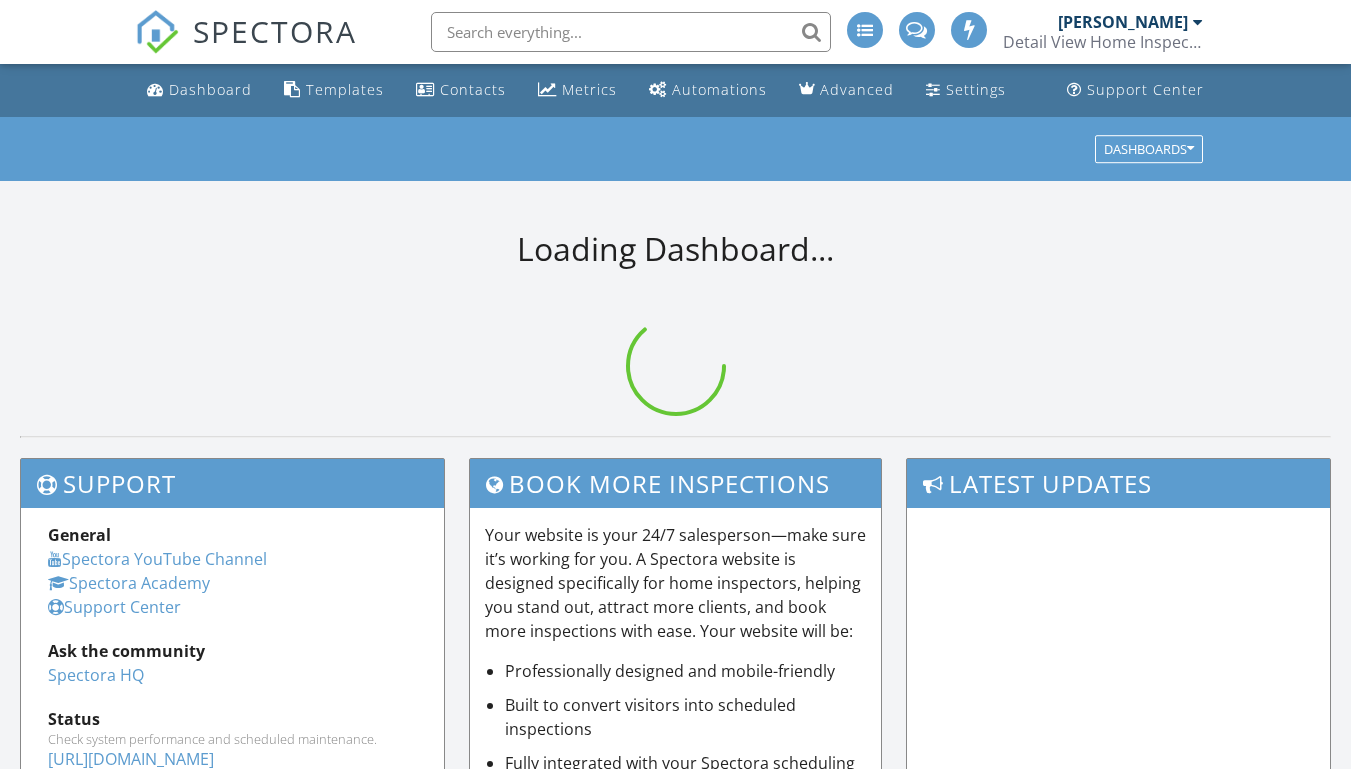 scroll, scrollTop: 0, scrollLeft: 0, axis: both 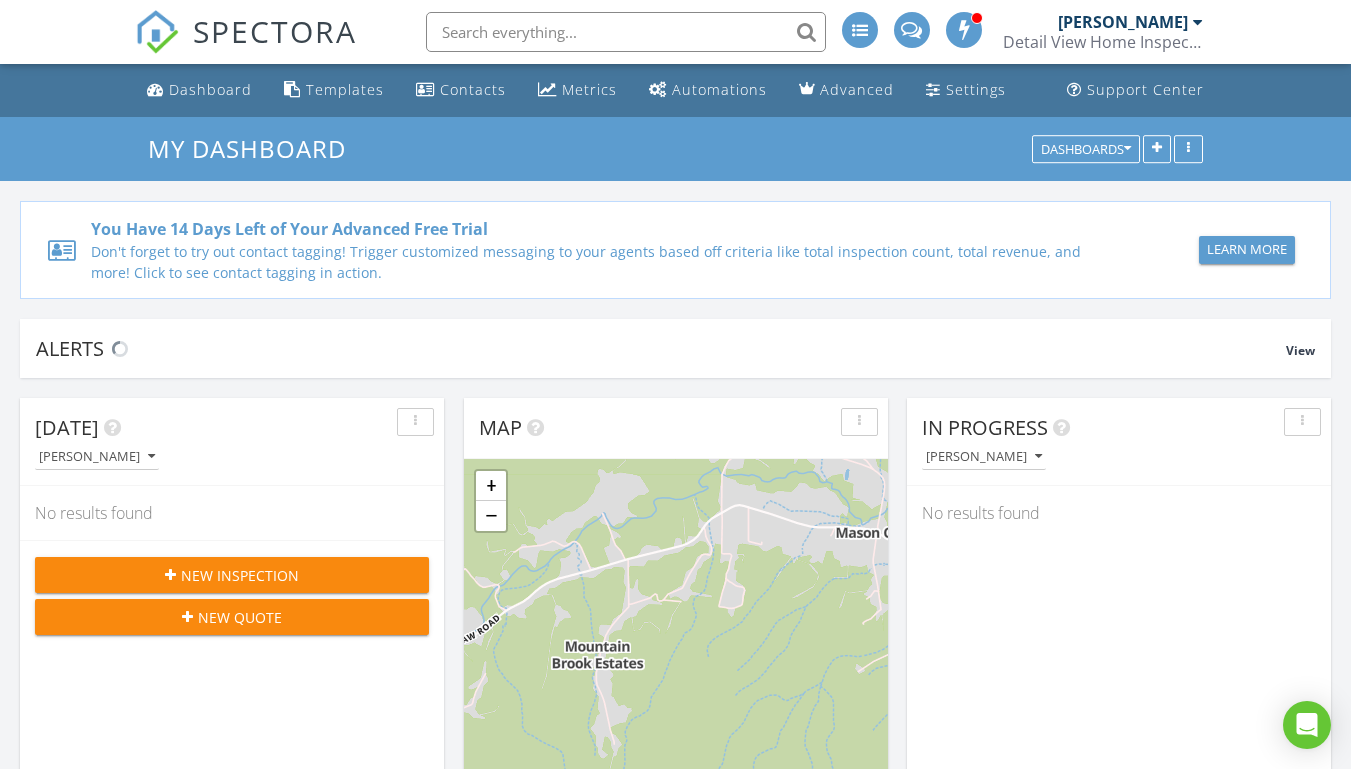 click on "New Inspection" at bounding box center (232, 575) 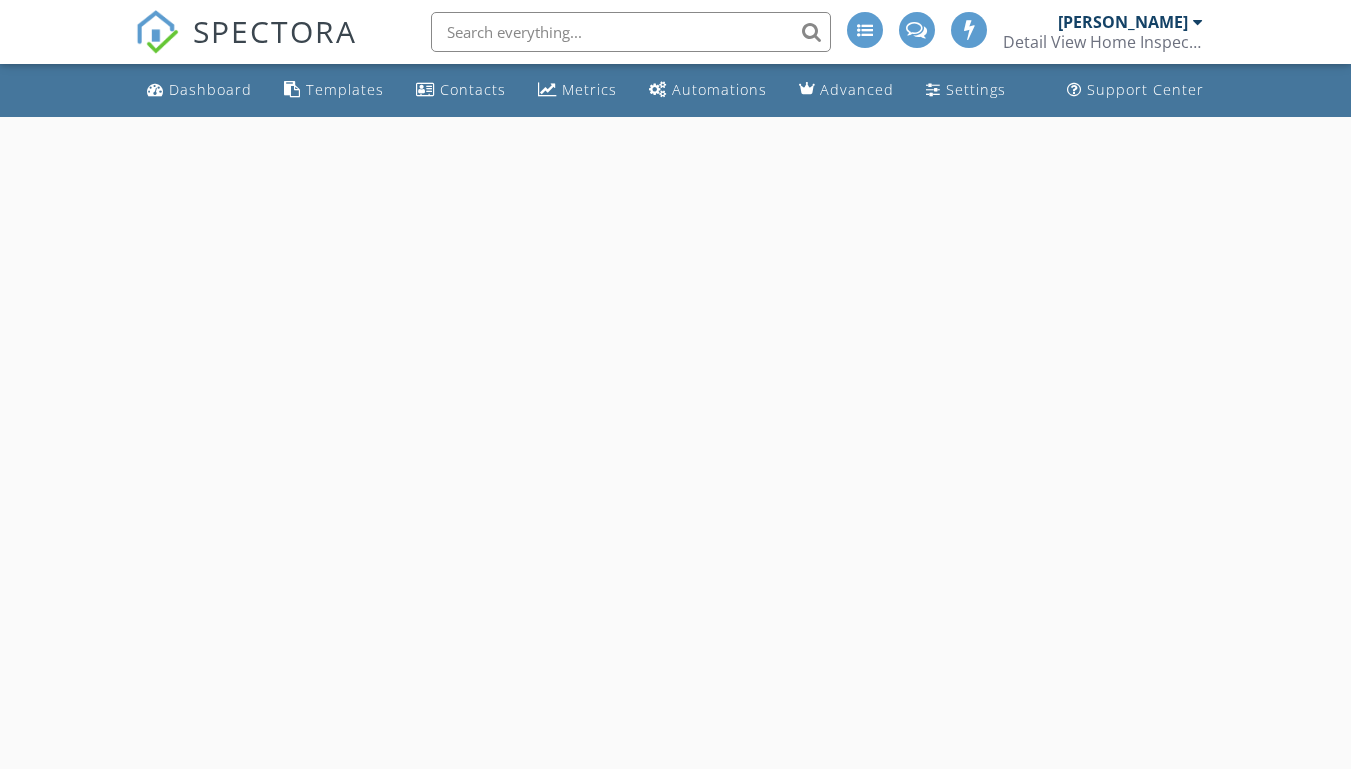 scroll, scrollTop: 0, scrollLeft: 0, axis: both 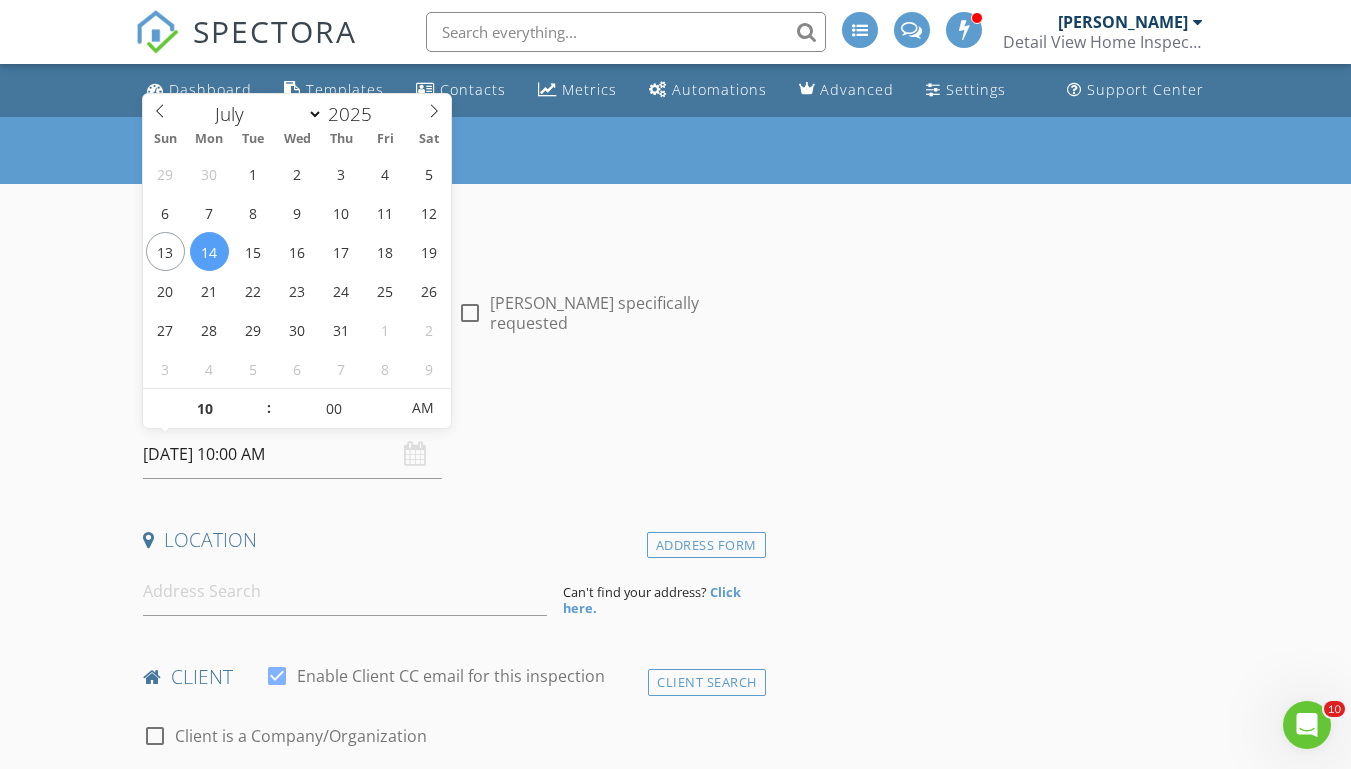 click on "07/14/2025 10:00 AM" at bounding box center (292, 454) 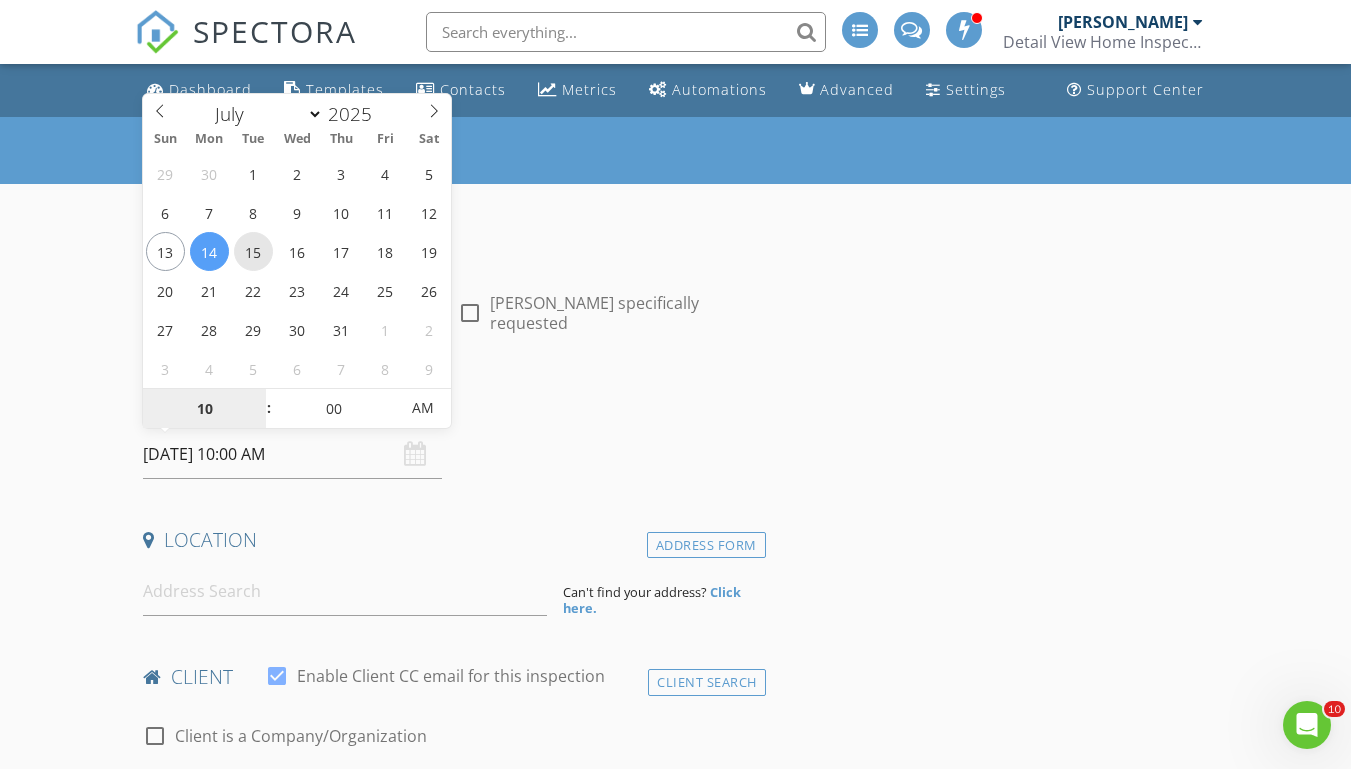 type on "07/15/2025 10:00 AM" 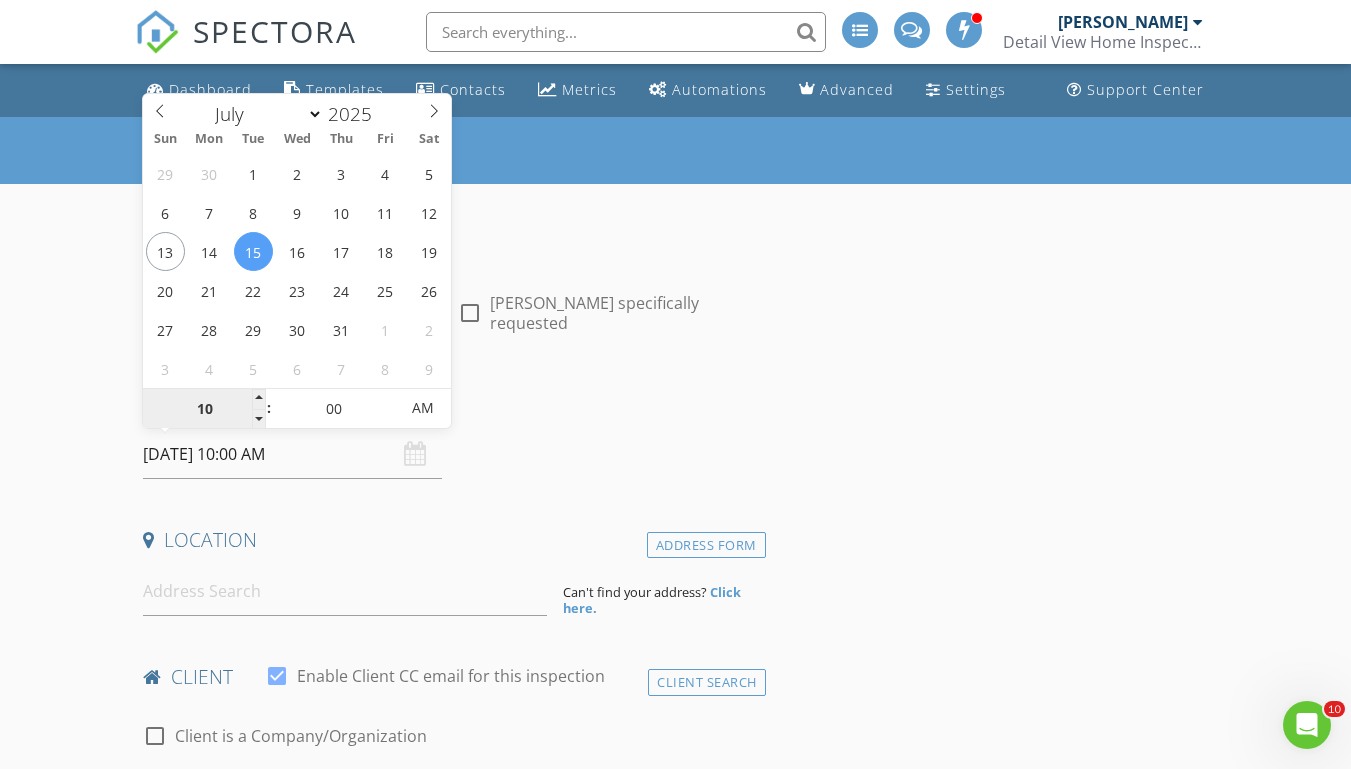 click on "10" at bounding box center [204, 409] 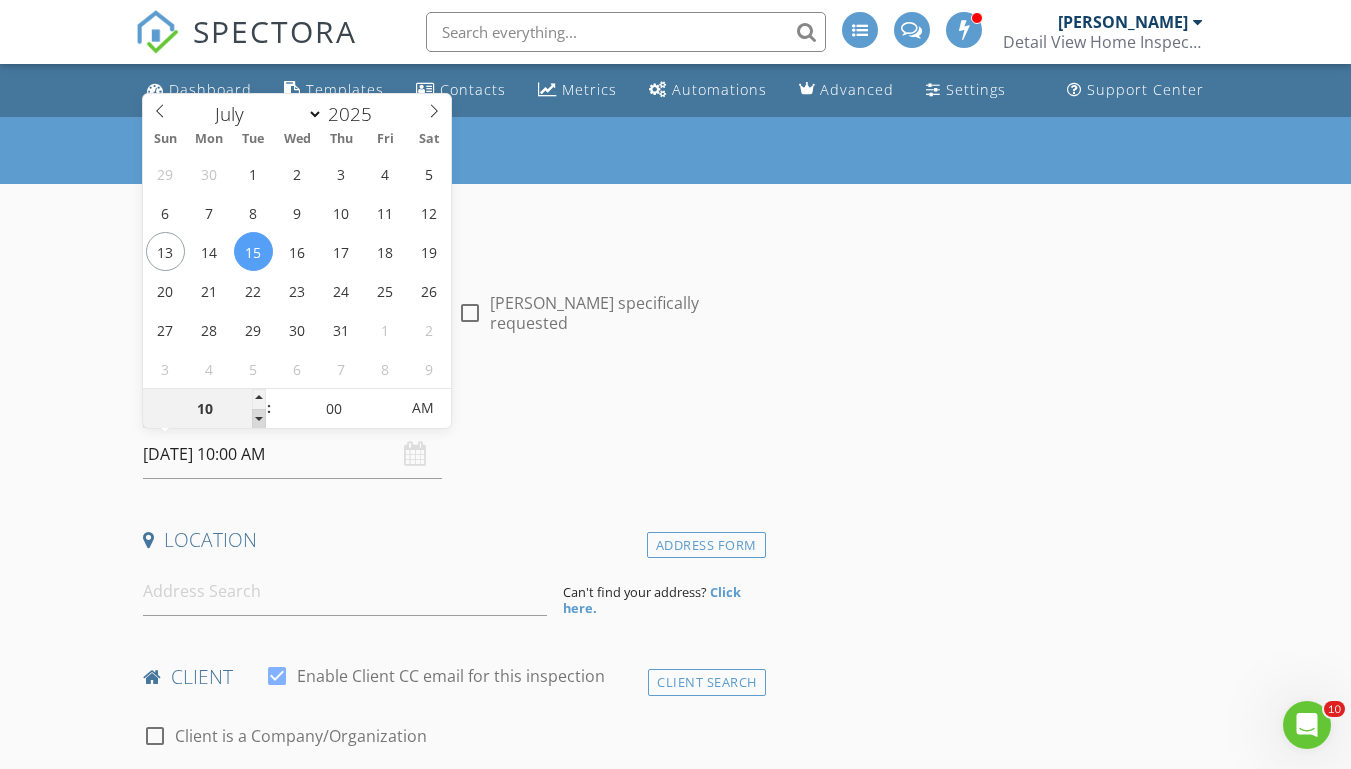 type on "09" 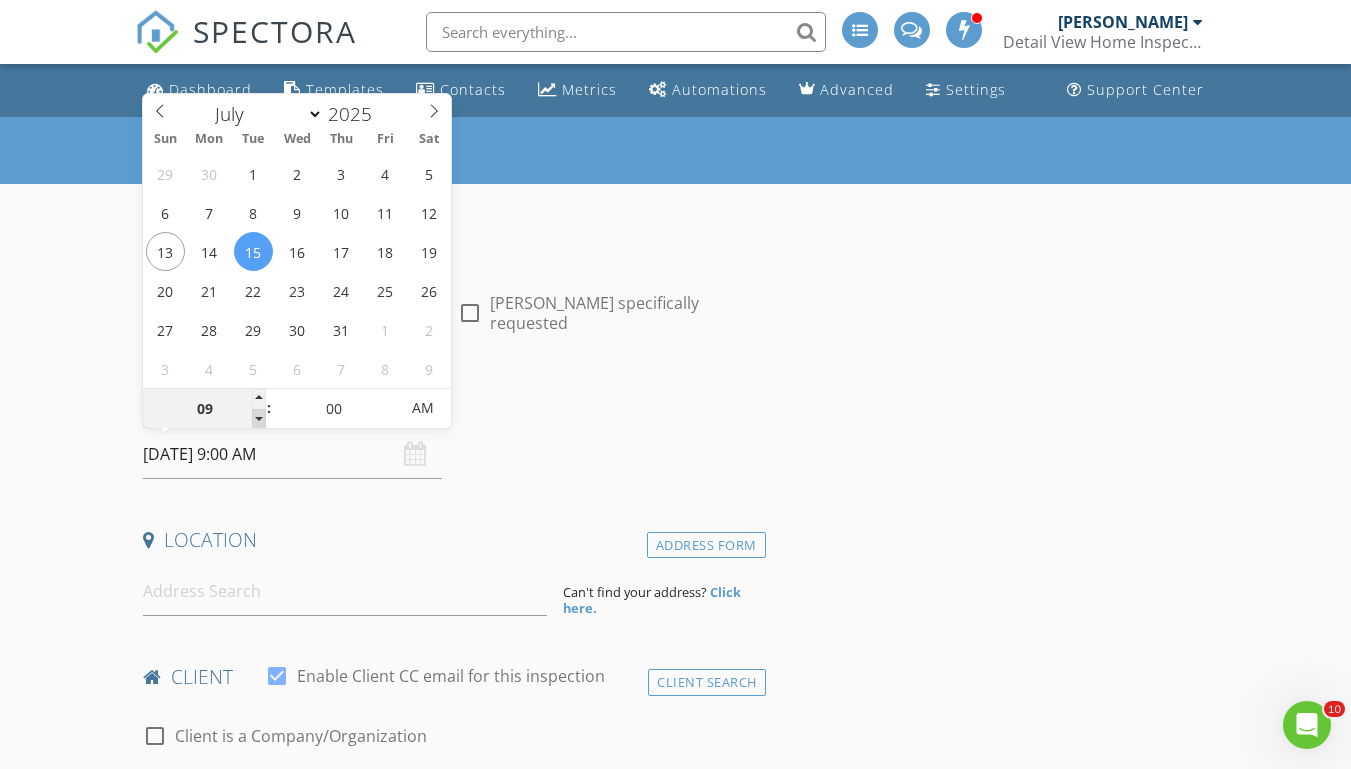 click at bounding box center [259, 419] 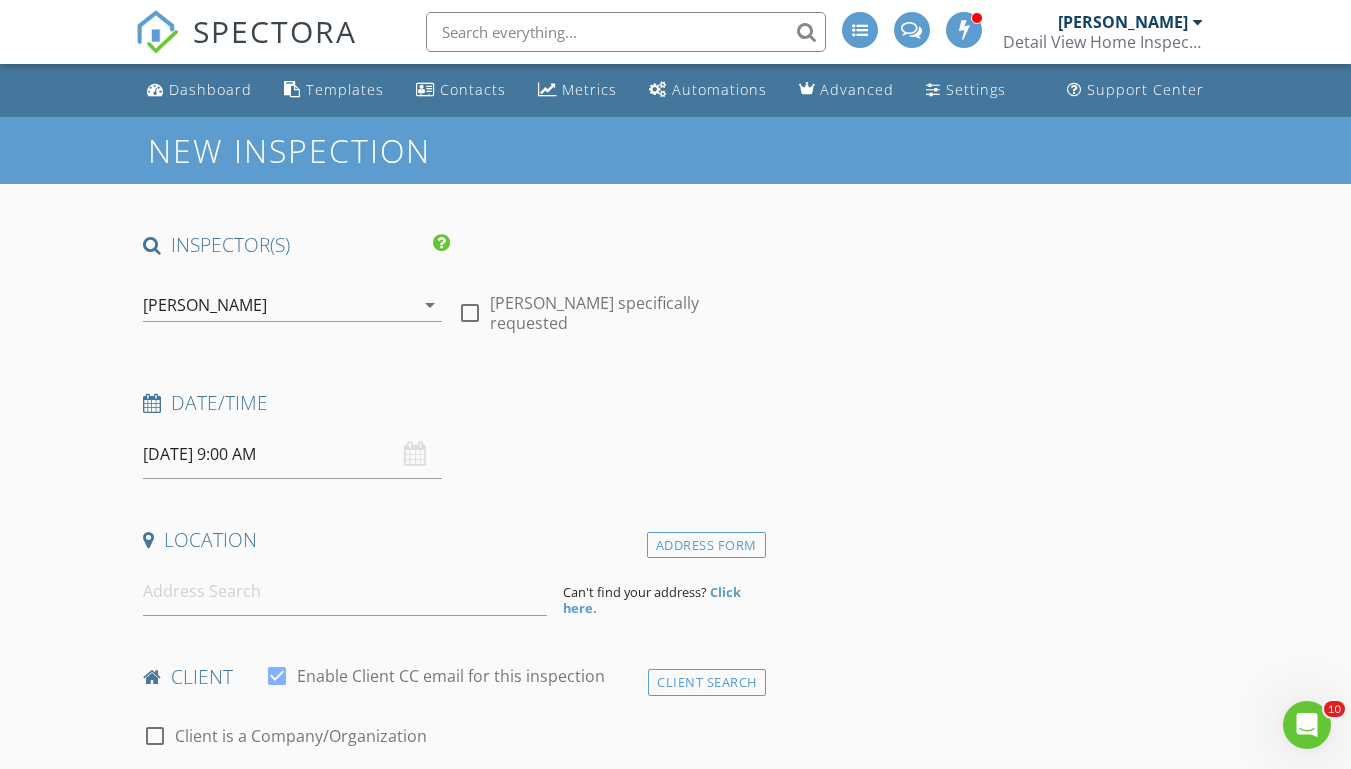 click on "New Inspection
INSPECTOR(S)
check_box   Josh Morris   PRIMARY   Josh Morris arrow_drop_down   check_box_outline_blank Josh Morris specifically requested
Date/Time
07/15/2025 9:00 AM
Location
Address Form       Can't find your address?   Click here.
client
check_box Enable Client CC email for this inspection   Client Search     check_box_outline_blank Client is a Company/Organization     First Name   Last Name   Email   CC Email   Phone           Notes   Private Notes
ADD ADDITIONAL client
SERVICES
check_box_outline_blank   Residential Inspection   Home Inspection check_box_outline_blank   Radon Test   Radon Test check_box_outline_blank   WDI (Wood Destroying Insect)   Wood Destroying Organisms  check_box_outline_blank   Septic Dye Test   Septic Walk Over" at bounding box center (675, 1875) 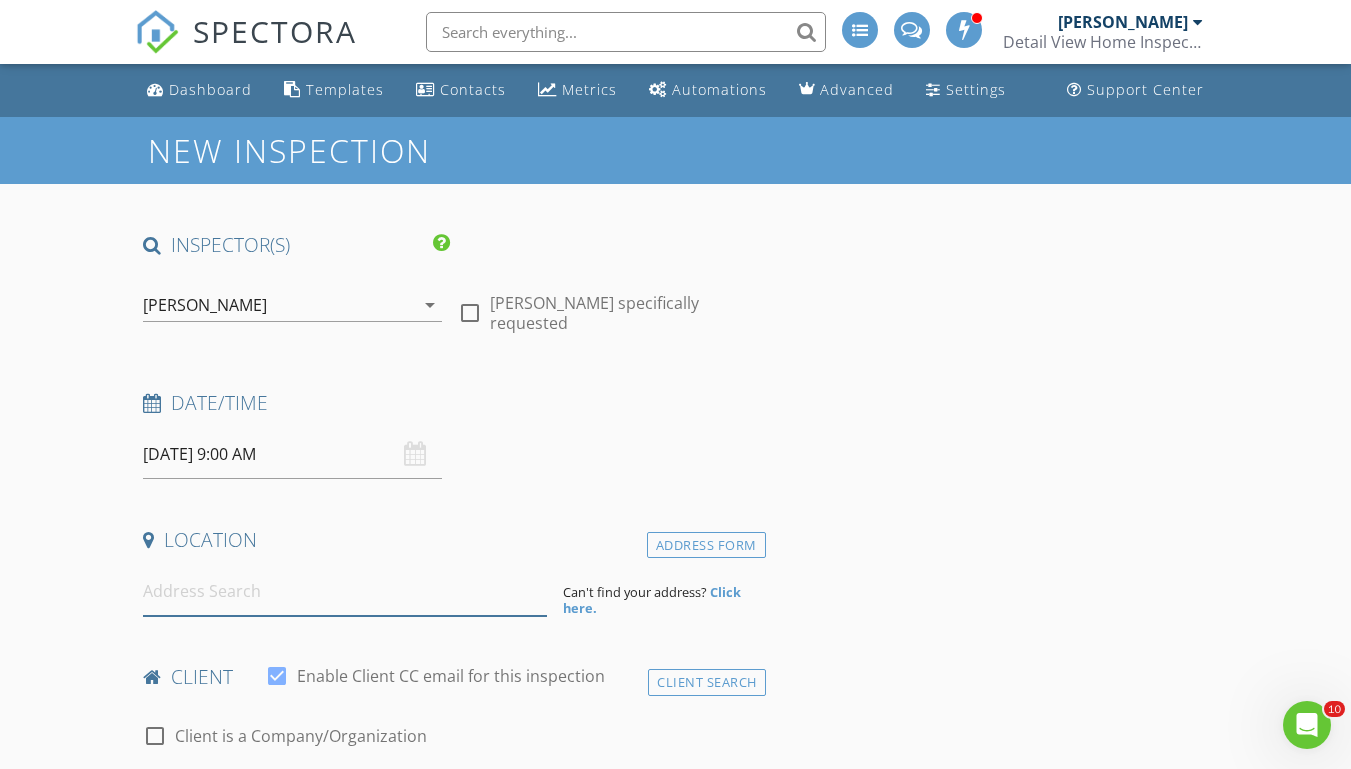 click at bounding box center [345, 591] 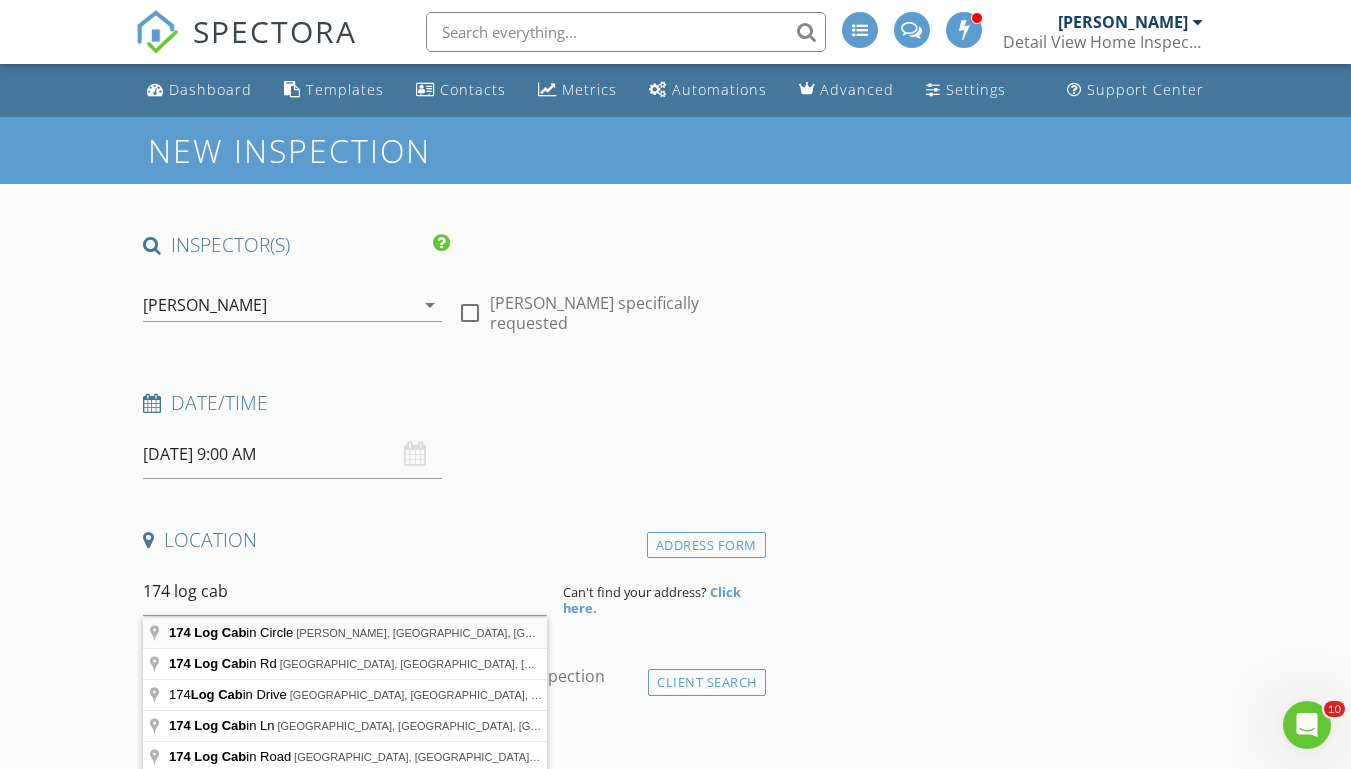 type on "174 Log Cabin Circle, Henry, VA, USA" 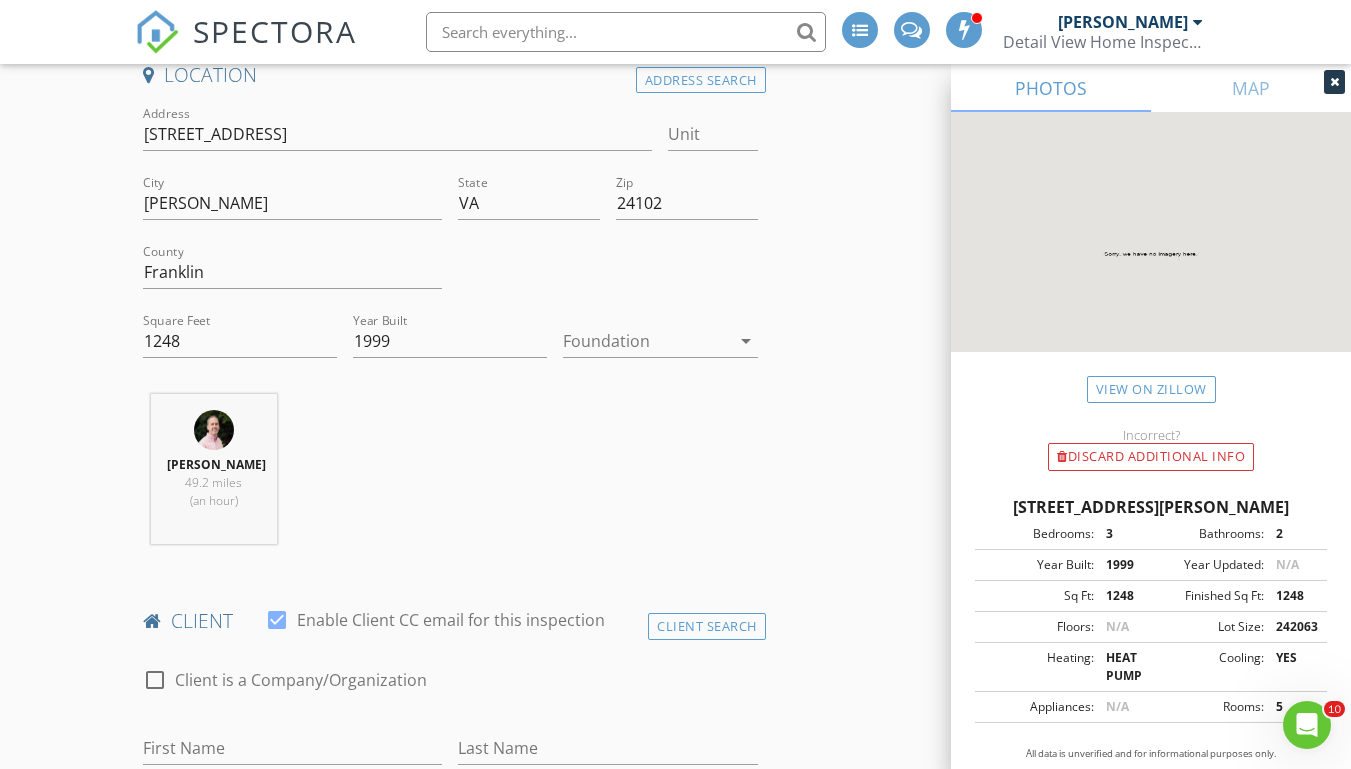 scroll, scrollTop: 910, scrollLeft: 0, axis: vertical 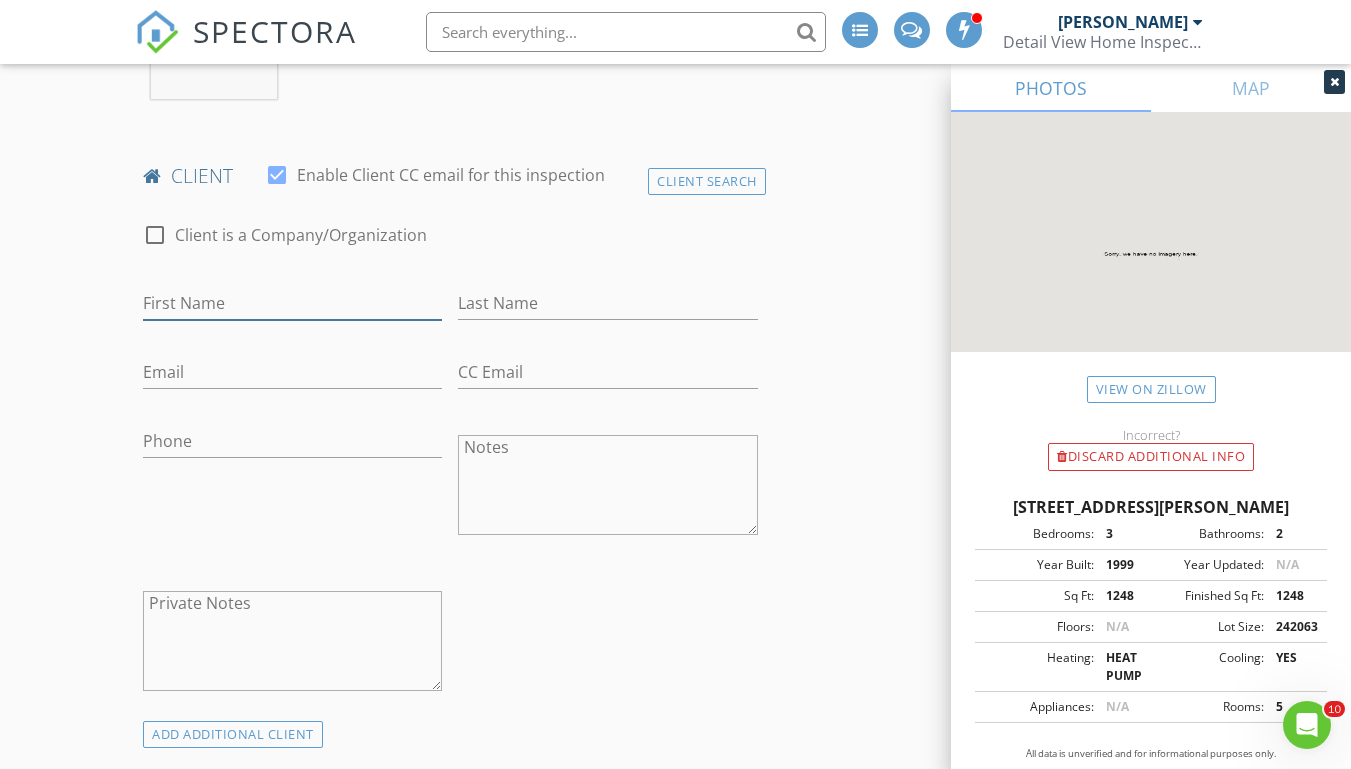 click on "First Name" at bounding box center [292, 303] 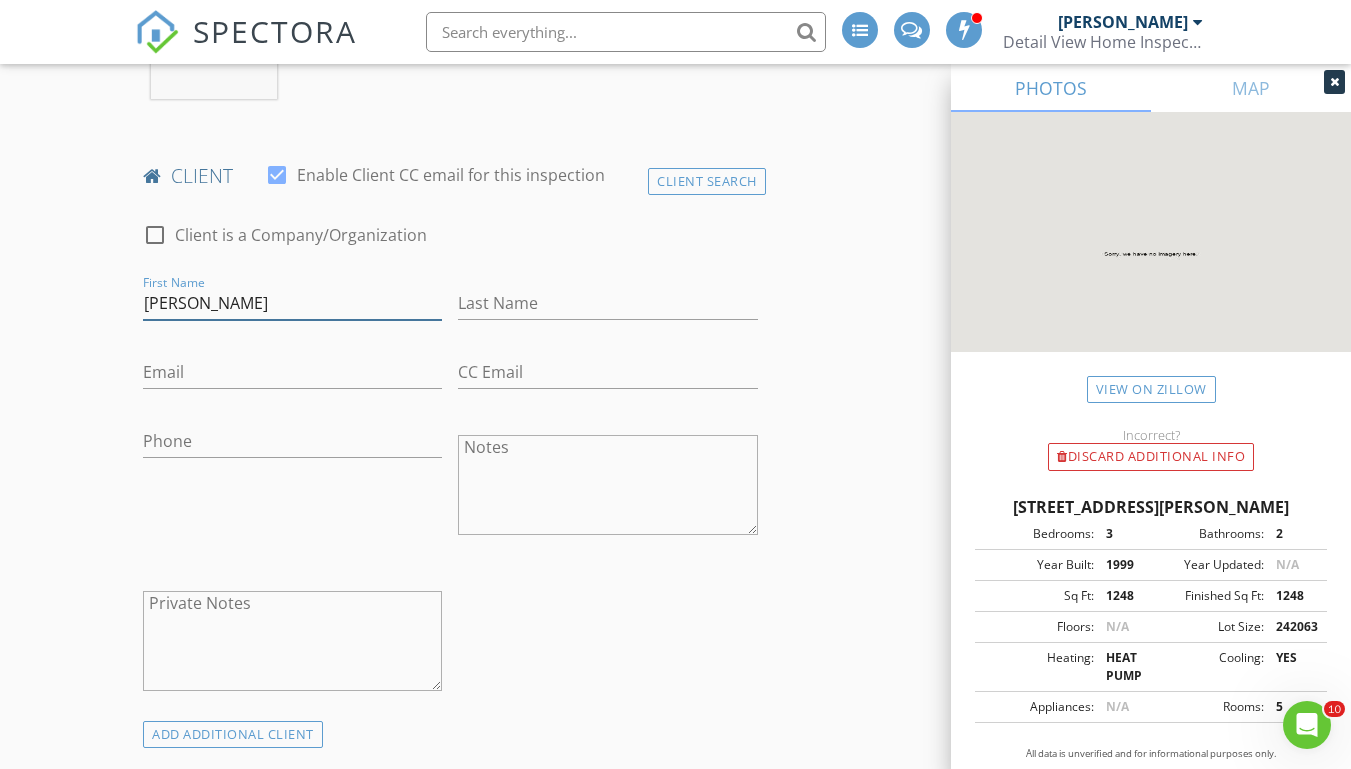 type on "Yolanda" 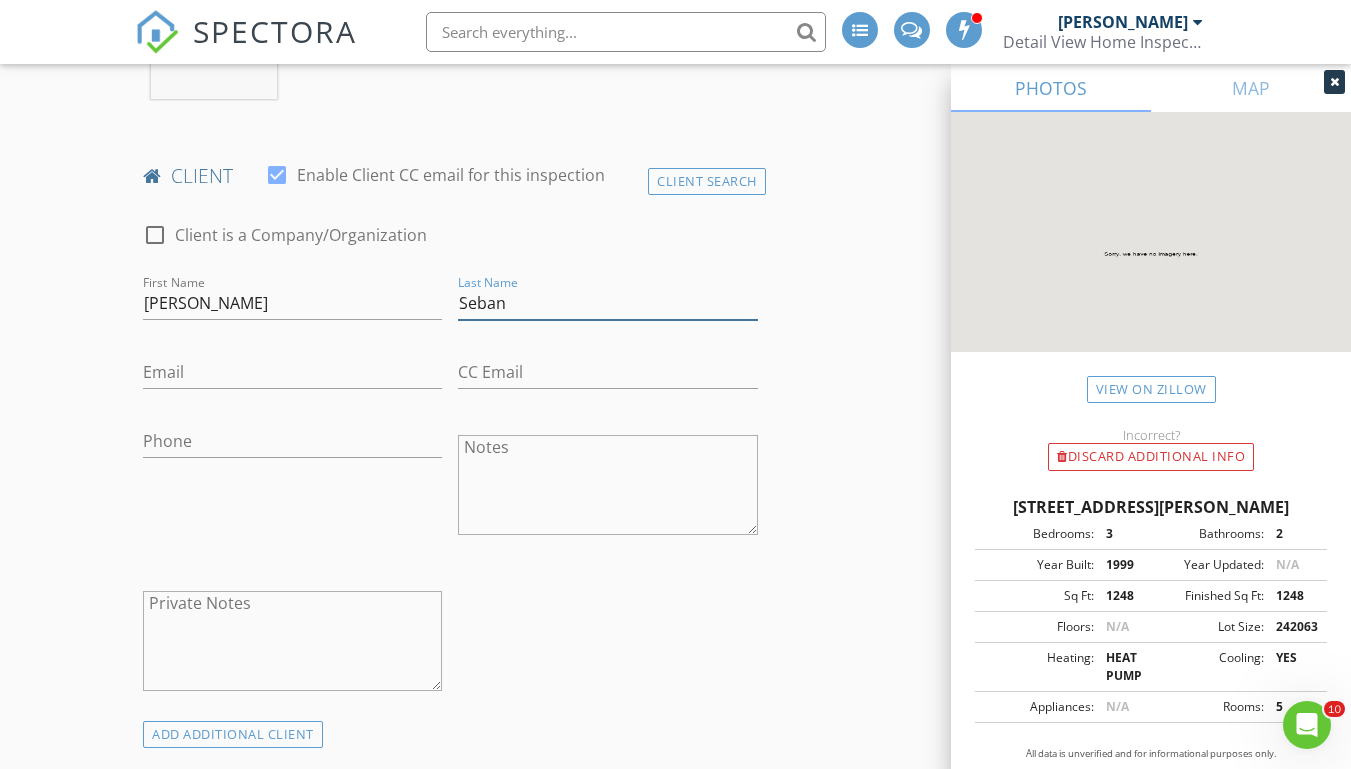 type on "Seban" 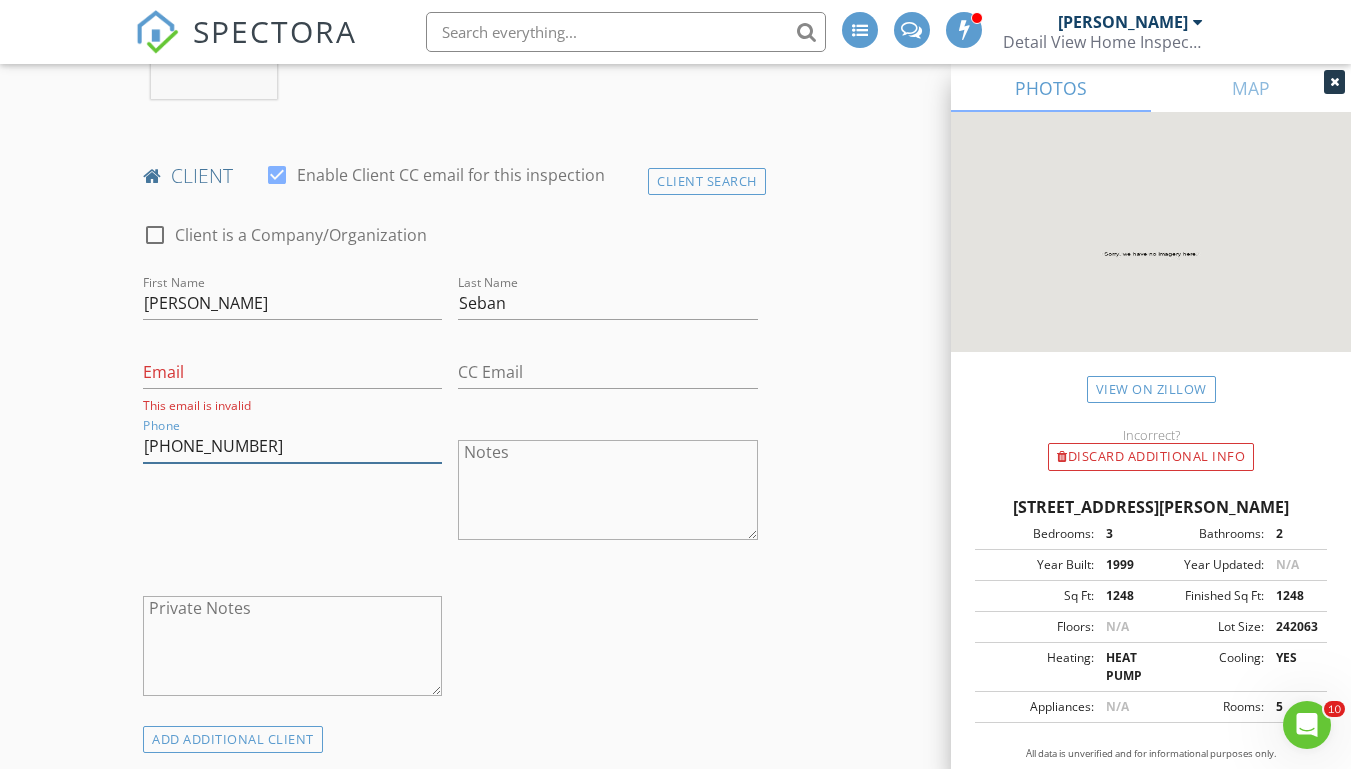 type on "804-347-4935" 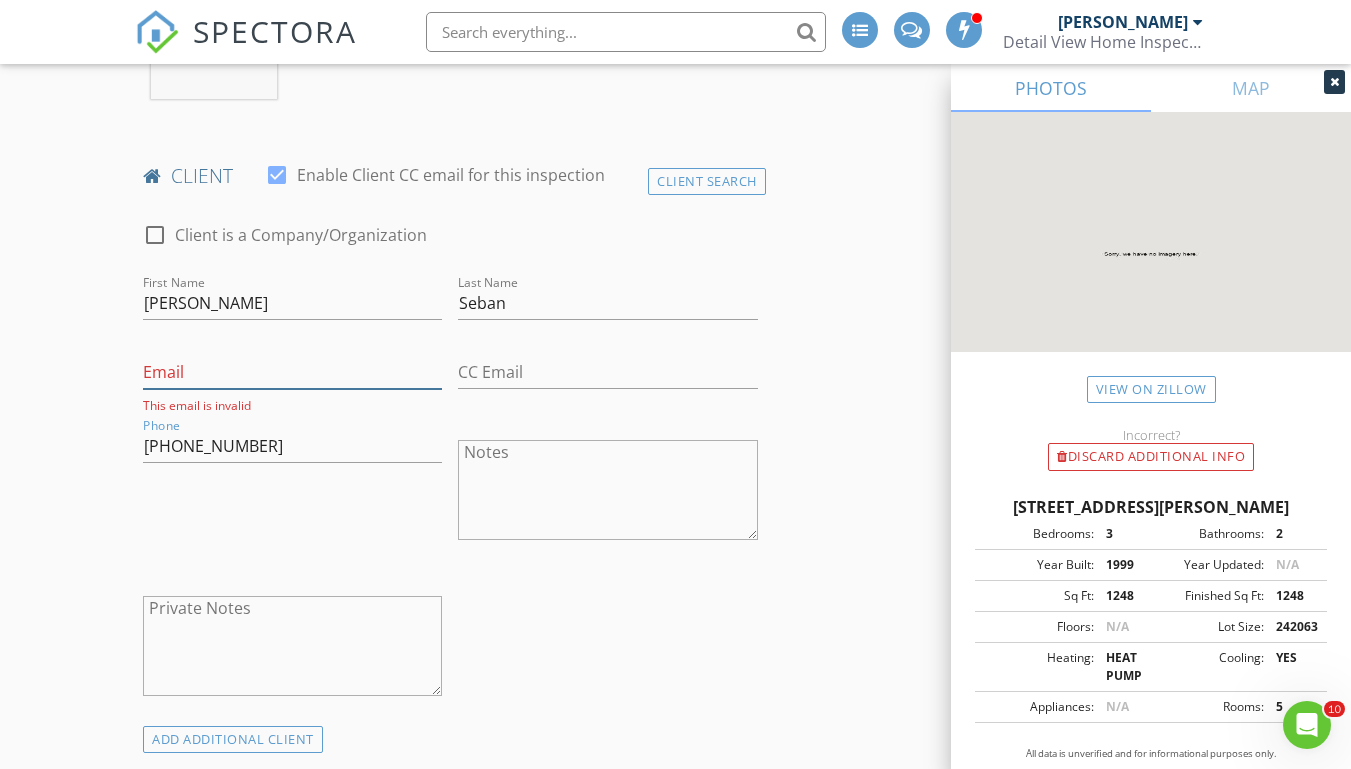 click on "Email" at bounding box center [292, 372] 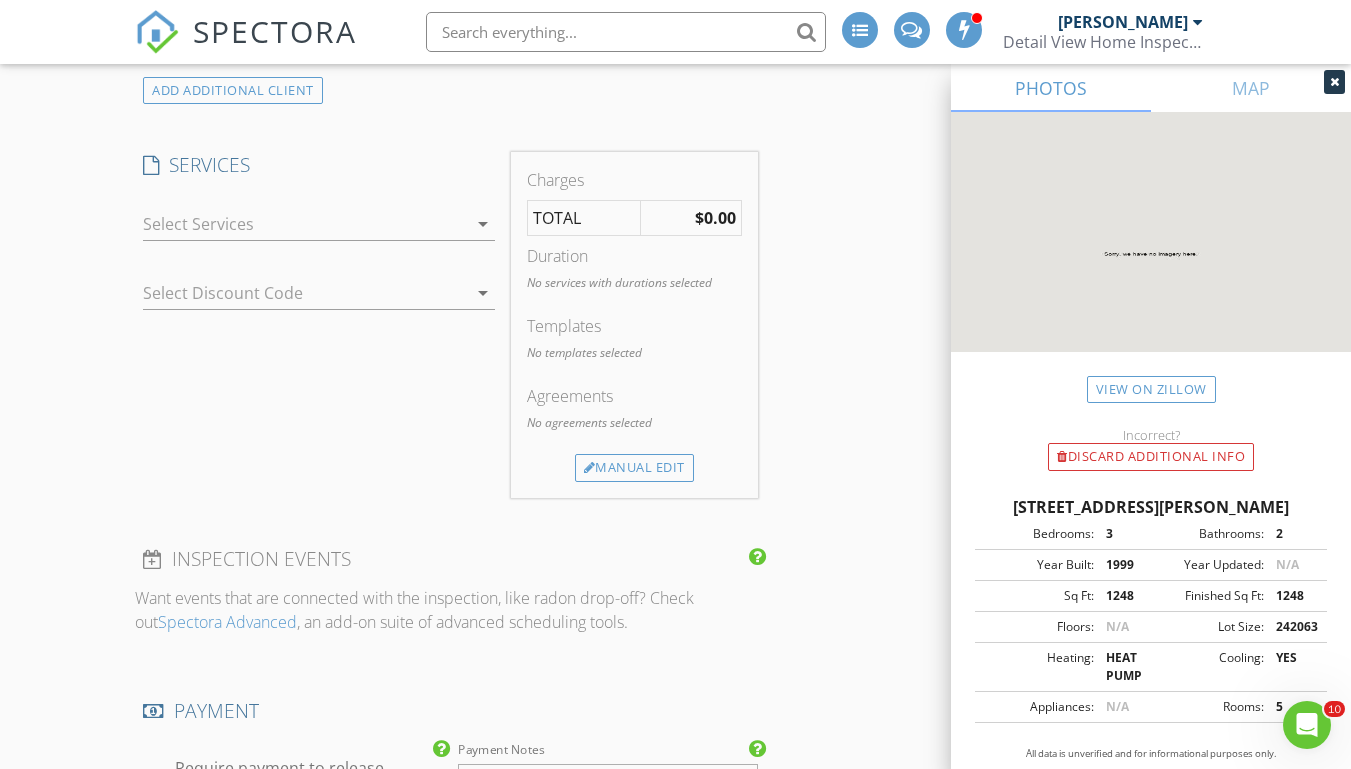 scroll, scrollTop: 1560, scrollLeft: 0, axis: vertical 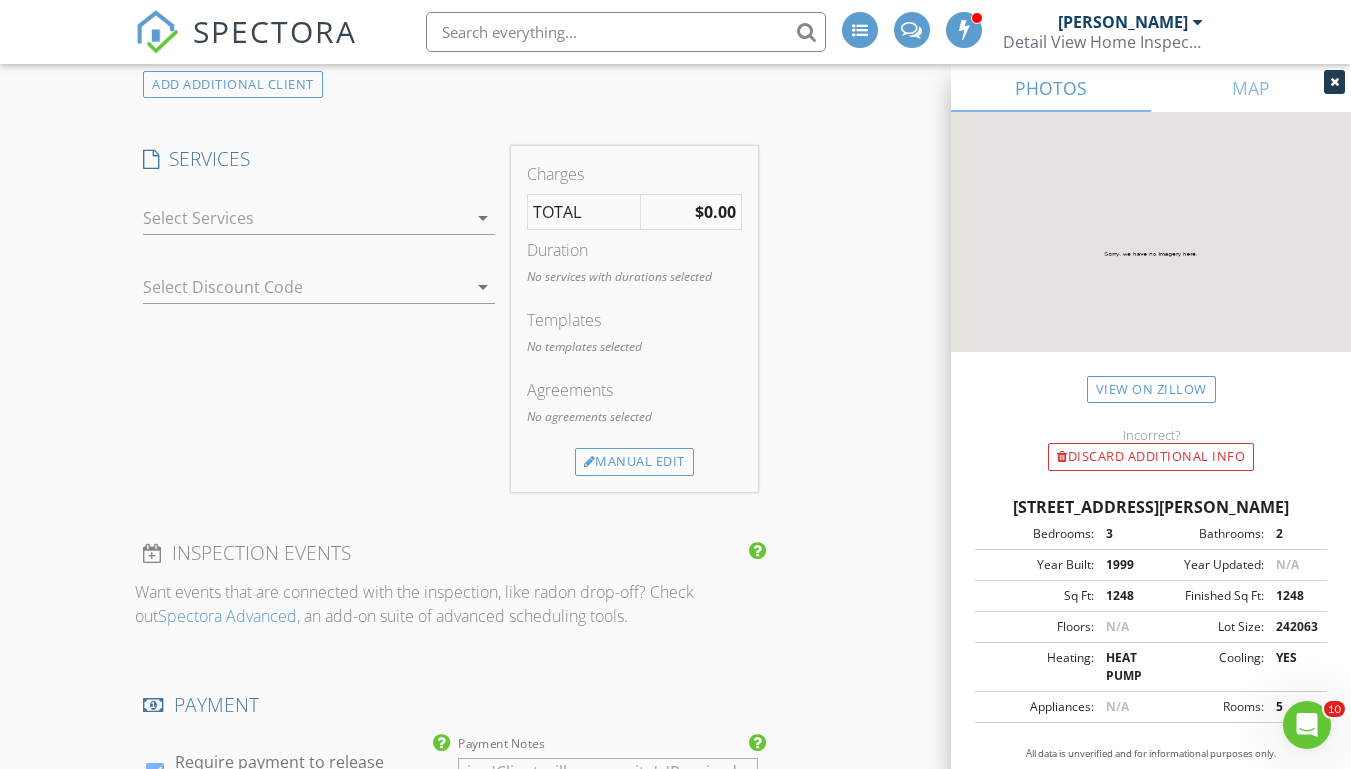 type on "yoseban56@gmail.com" 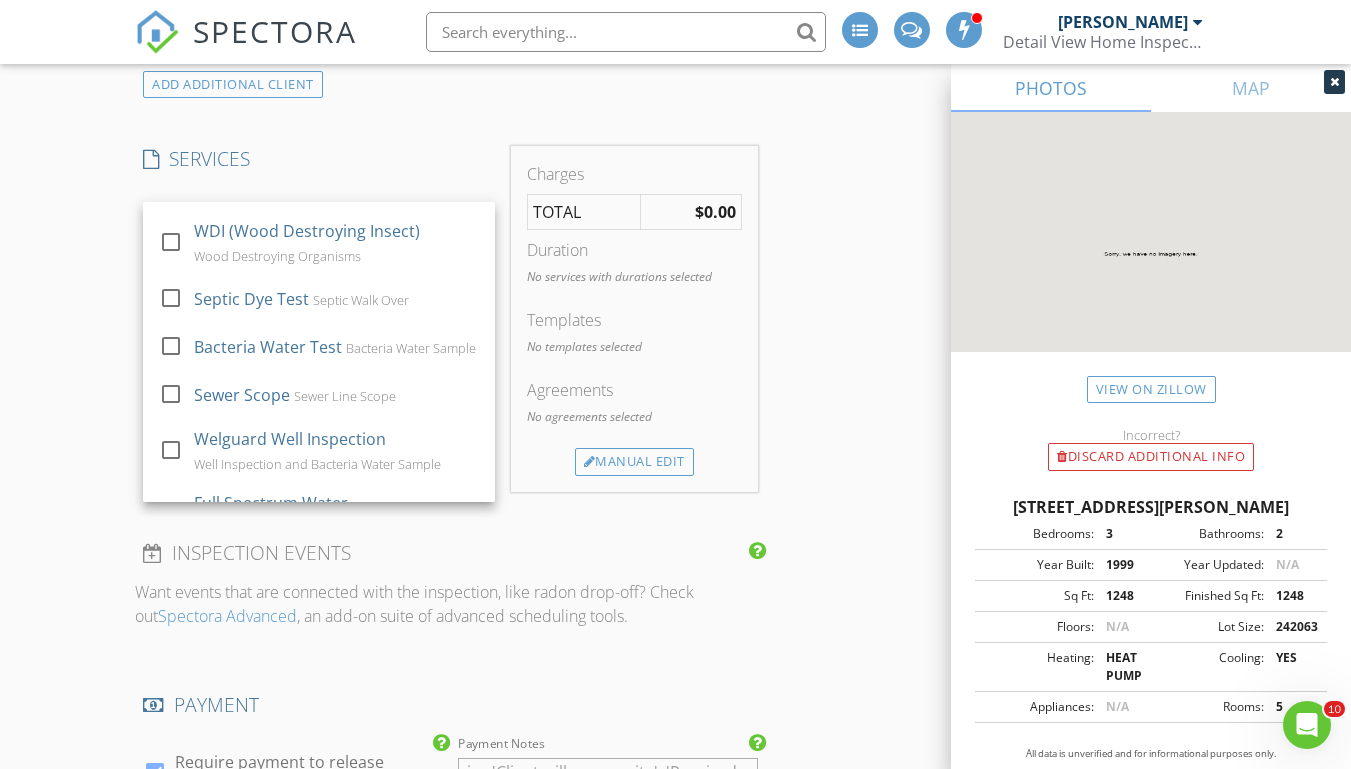 scroll, scrollTop: 148, scrollLeft: 0, axis: vertical 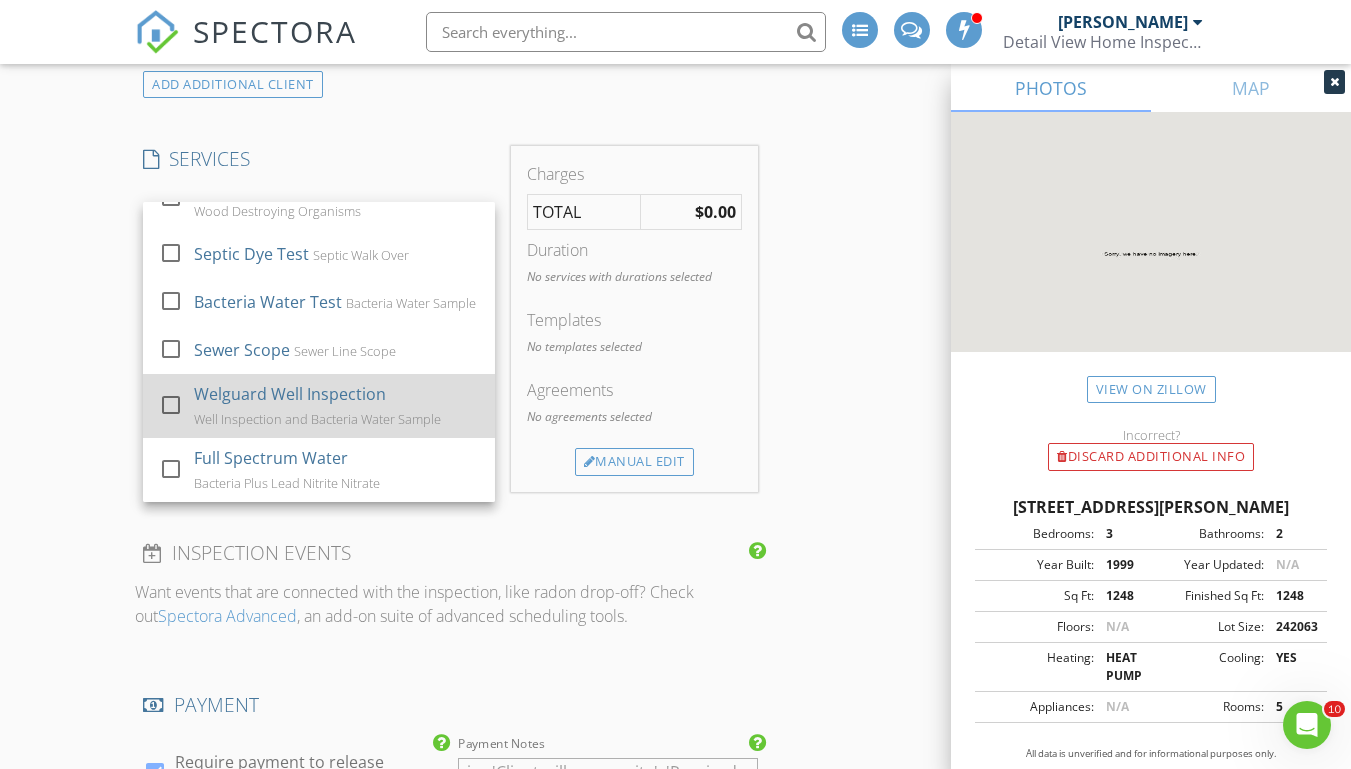 click on "Welguard Well Inspection" at bounding box center [290, 394] 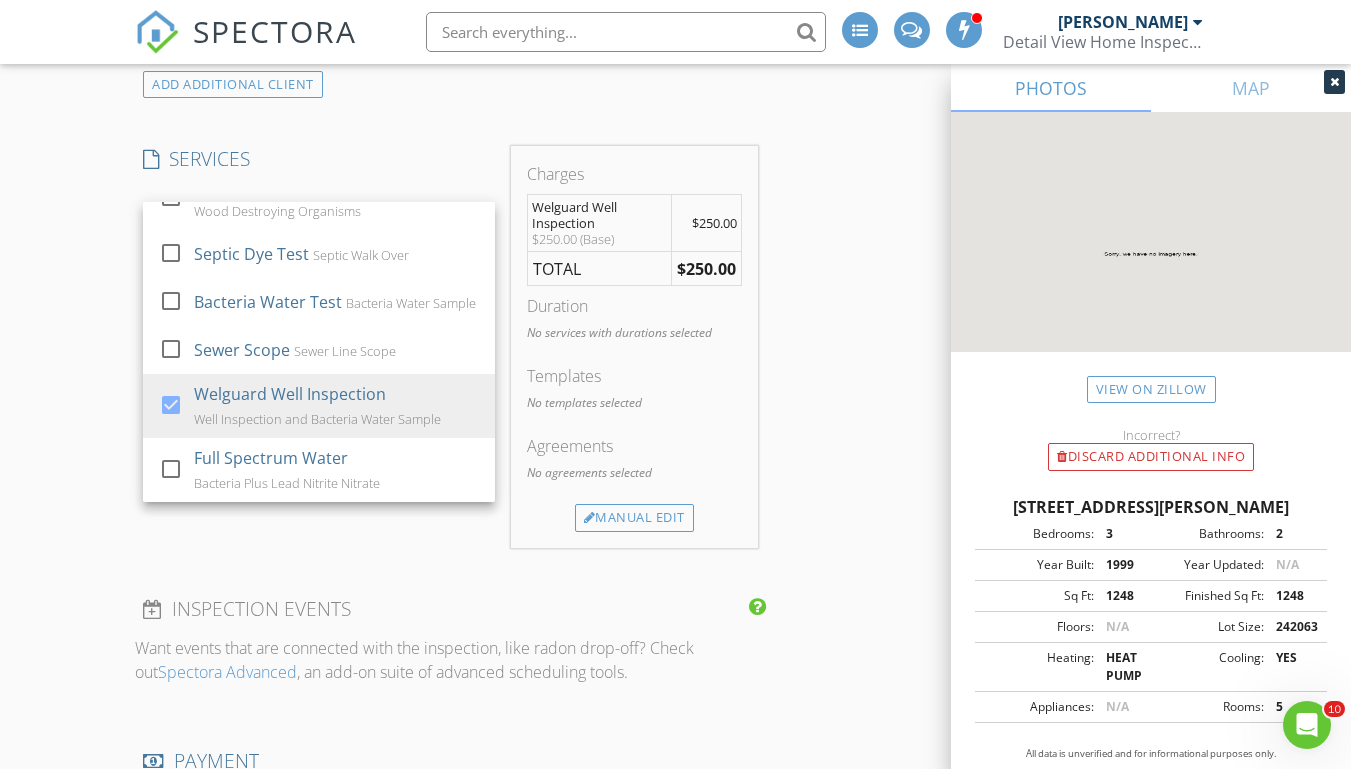 click on "INSPECTOR(S)
check_box   Josh Morris   PRIMARY   Josh Morris arrow_drop_down   check_box_outline_blank Josh Morris specifically requested
Date/Time
07/15/2025 9:00 AM
Location
Address Search       Address 174 Log Cabin Cir   Unit   City Henry   State VA   Zip 24102   County Franklin     Square Feet 1248   Year Built 1999   Foundation arrow_drop_down     Josh Morris     49.2 miles     (an hour)
client
check_box Enable Client CC email for this inspection   Client Search     check_box_outline_blank Client is a Company/Organization     First Name Yolanda   Last Name Seban   Email yoseban56@gmail.com   CC Email   Phone 804-347-4935           Notes   Private Notes
ADD ADDITIONAL client
SERVICES
check_box_outline_blank   Residential Inspection   Home Inspection check_box_outline_blank" at bounding box center [450, 523] 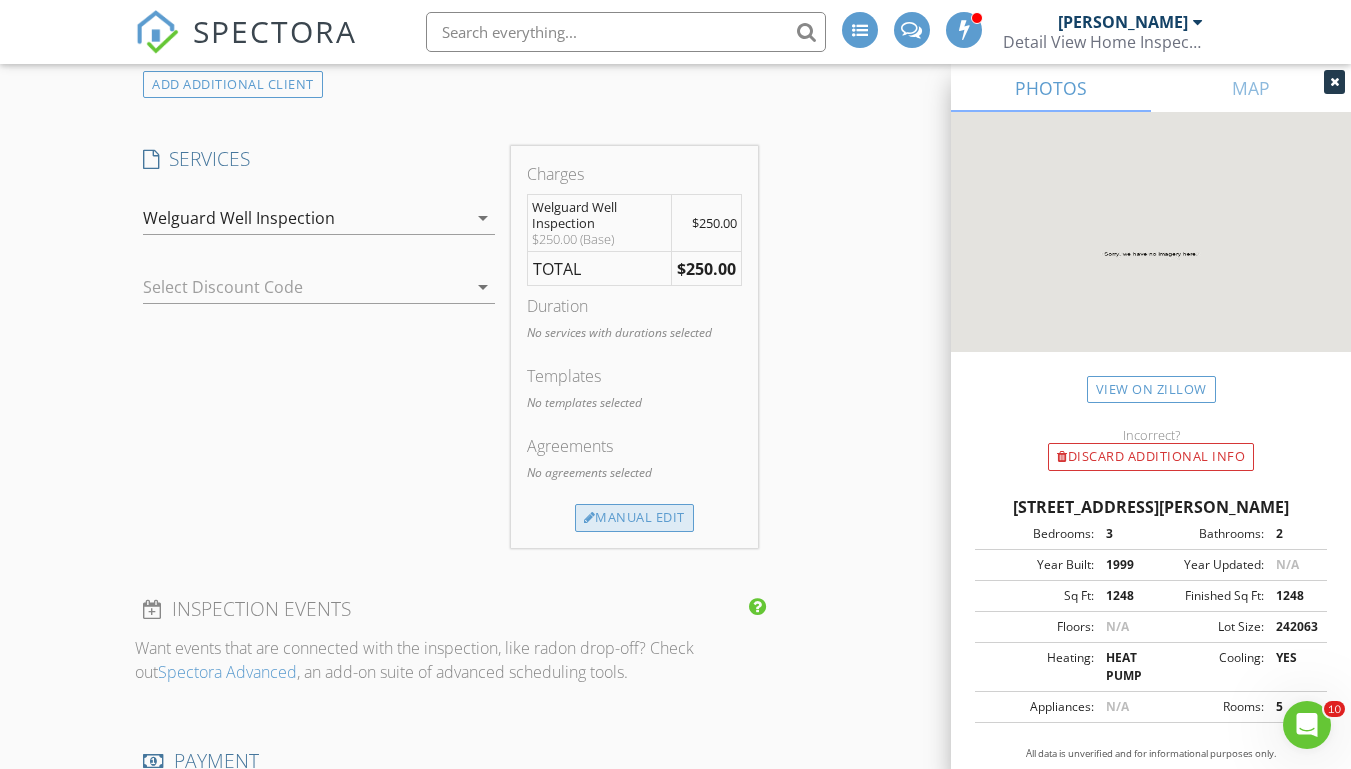 click on "Manual Edit" at bounding box center [634, 518] 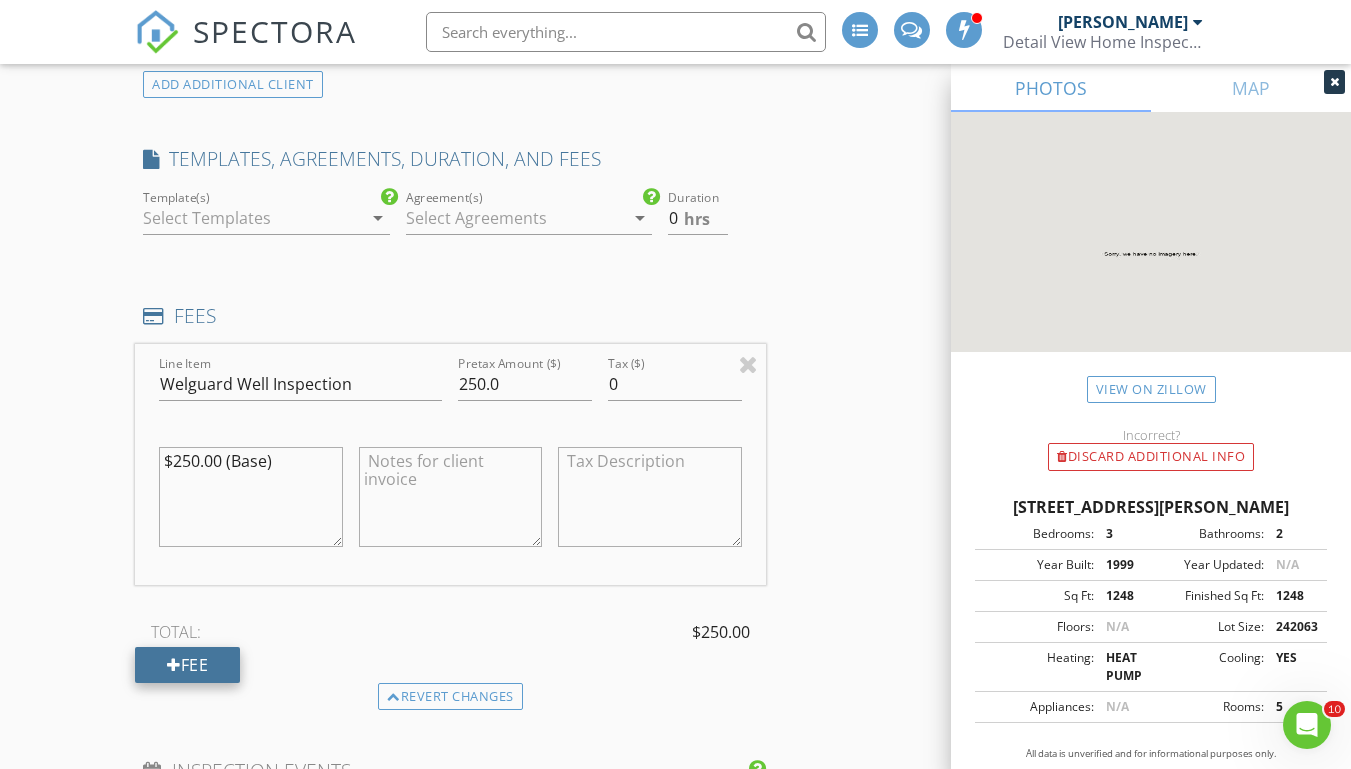 click on "Fee" at bounding box center [187, 665] 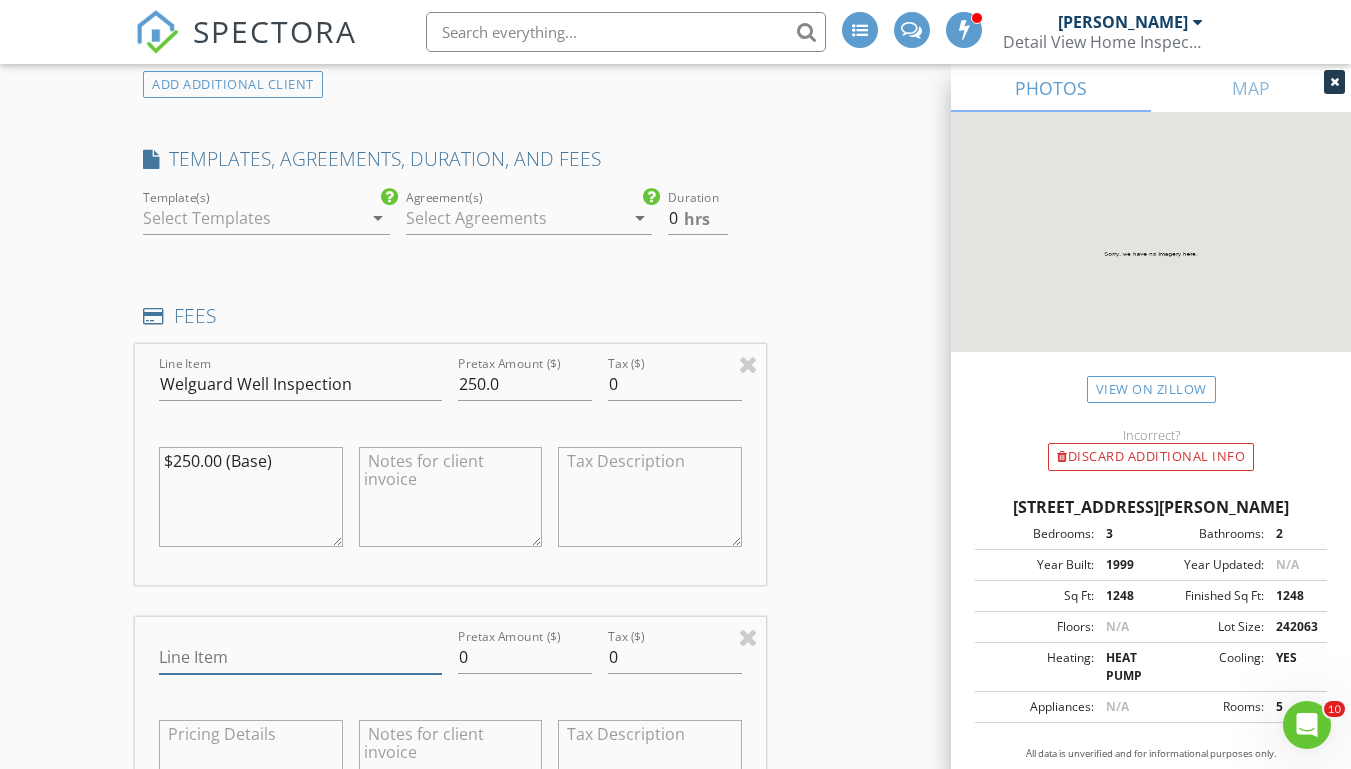 click on "Line Item" at bounding box center [300, 657] 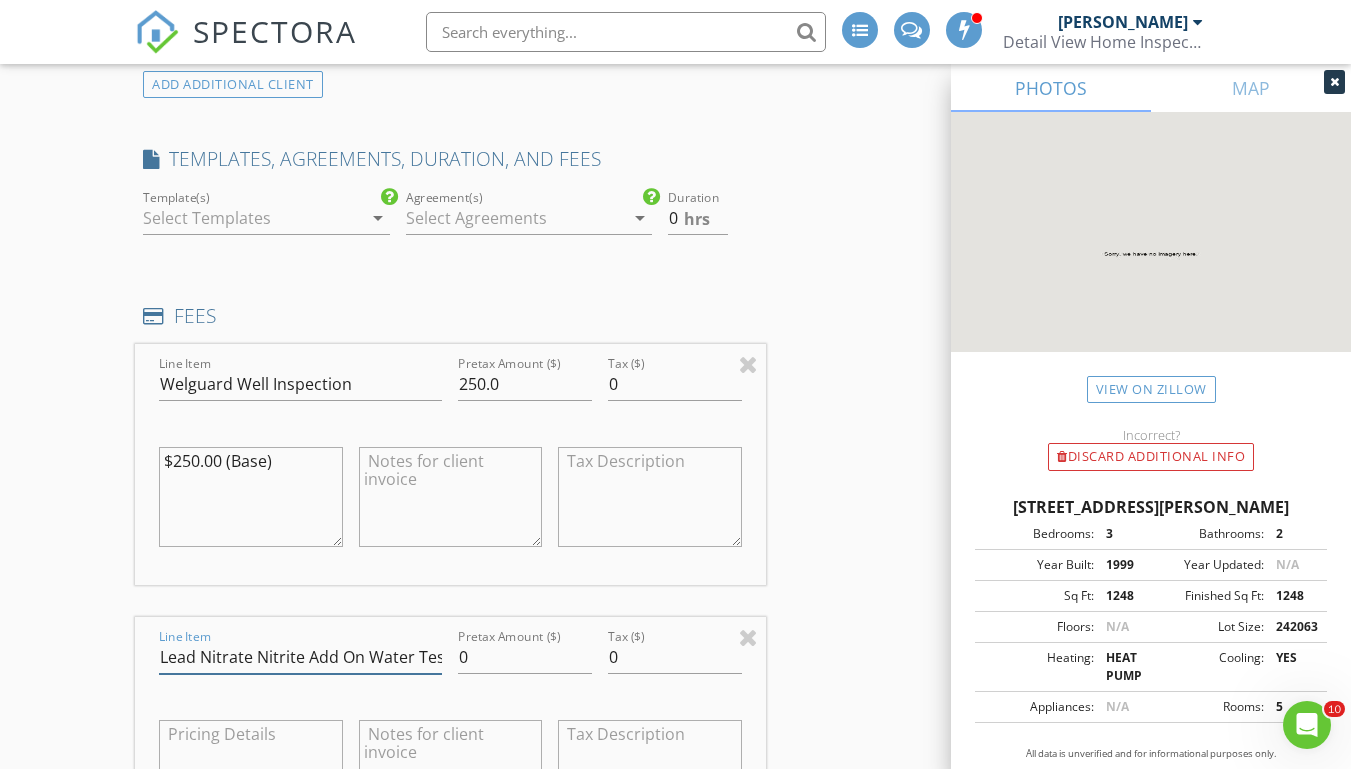 scroll, scrollTop: 0, scrollLeft: 5, axis: horizontal 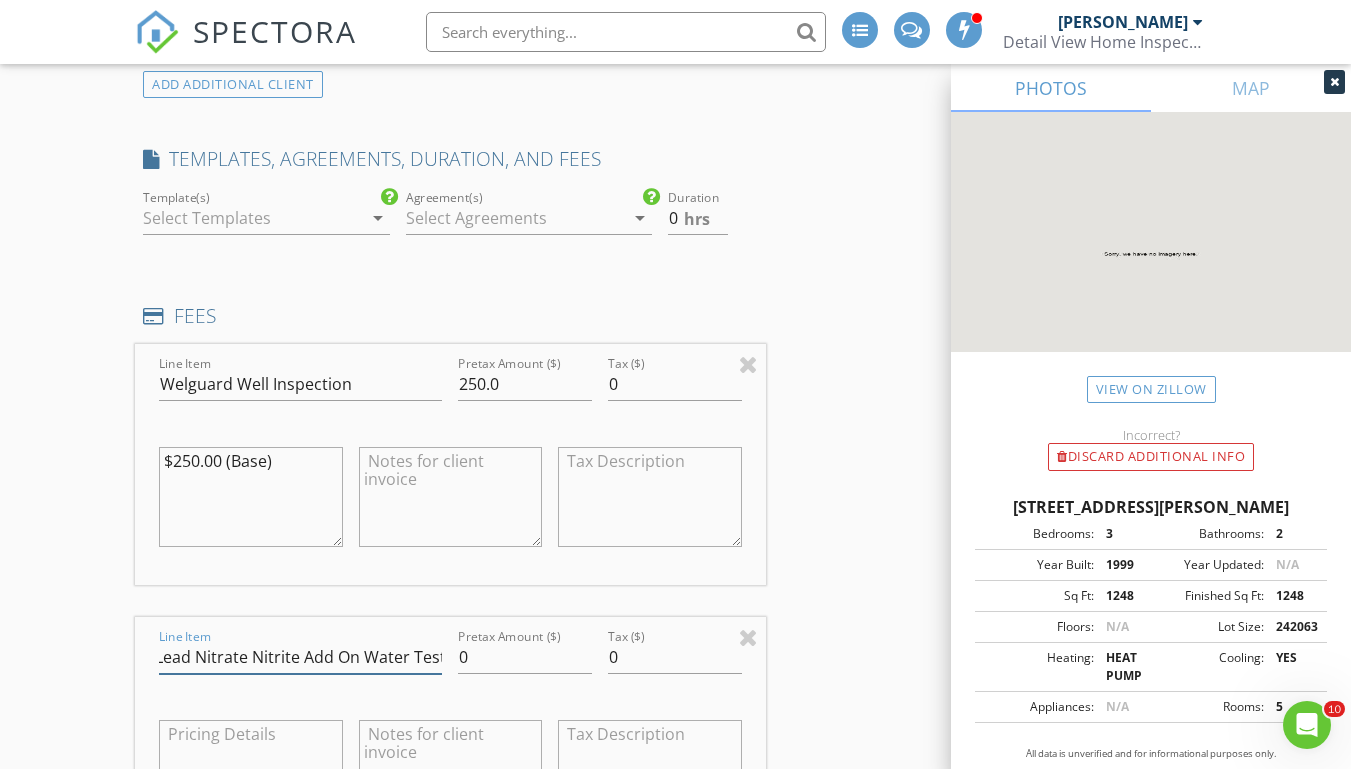 type on "Lead Nitrate Nitrite Add On Water Test" 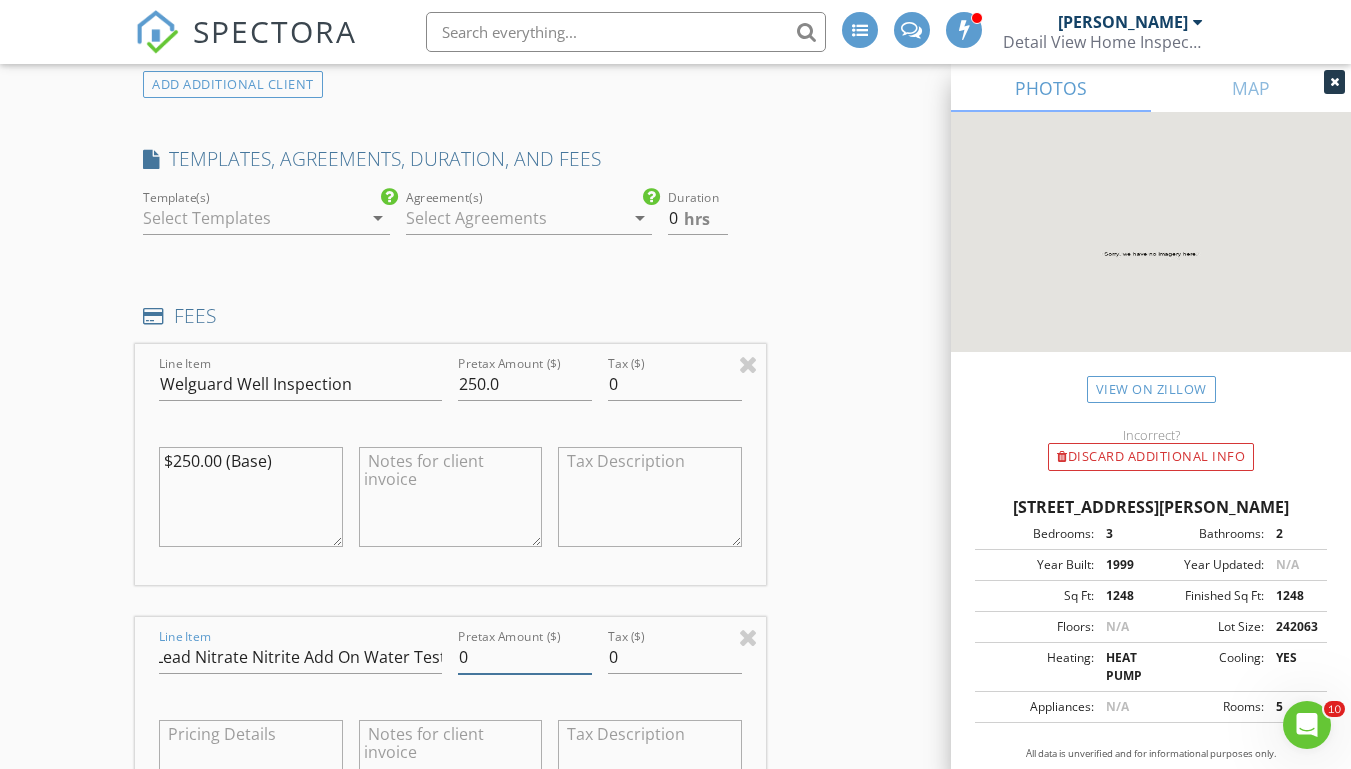 scroll, scrollTop: 0, scrollLeft: 0, axis: both 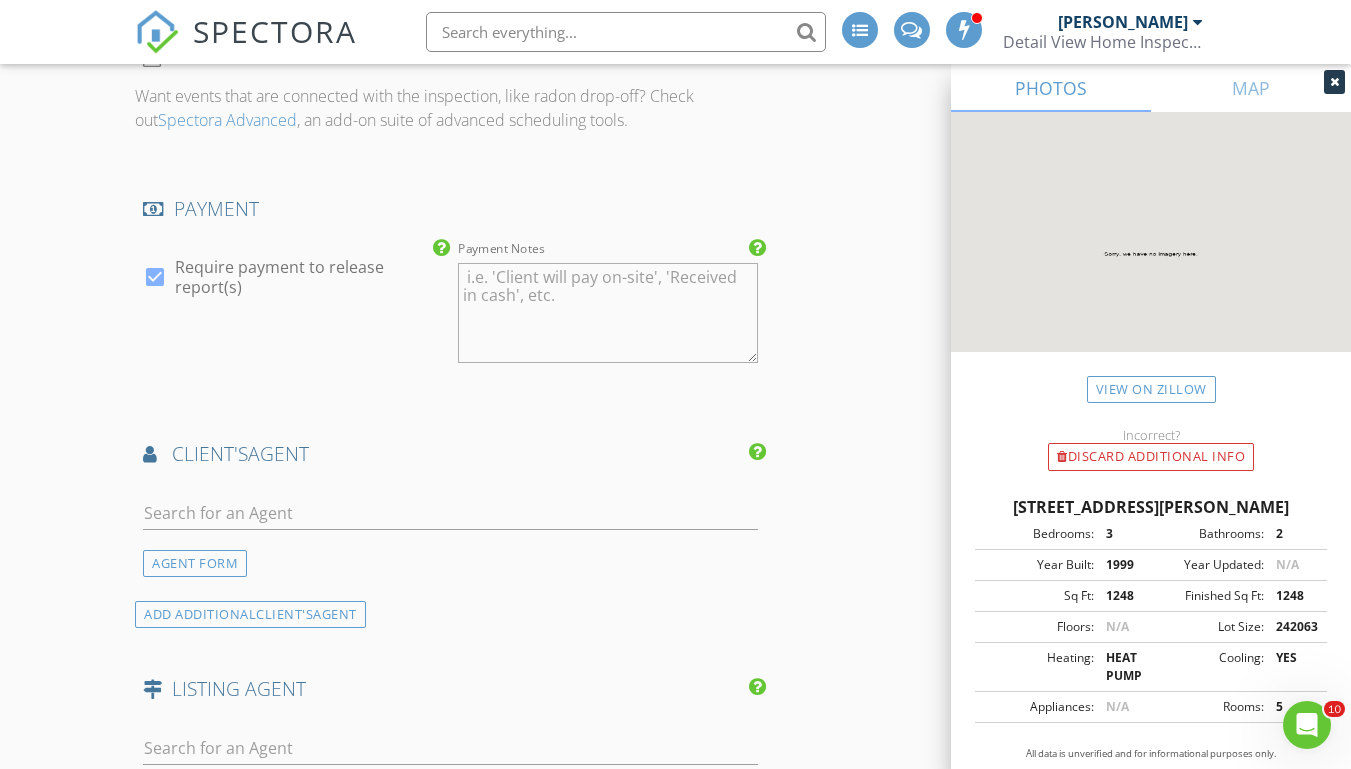 type on "125.00" 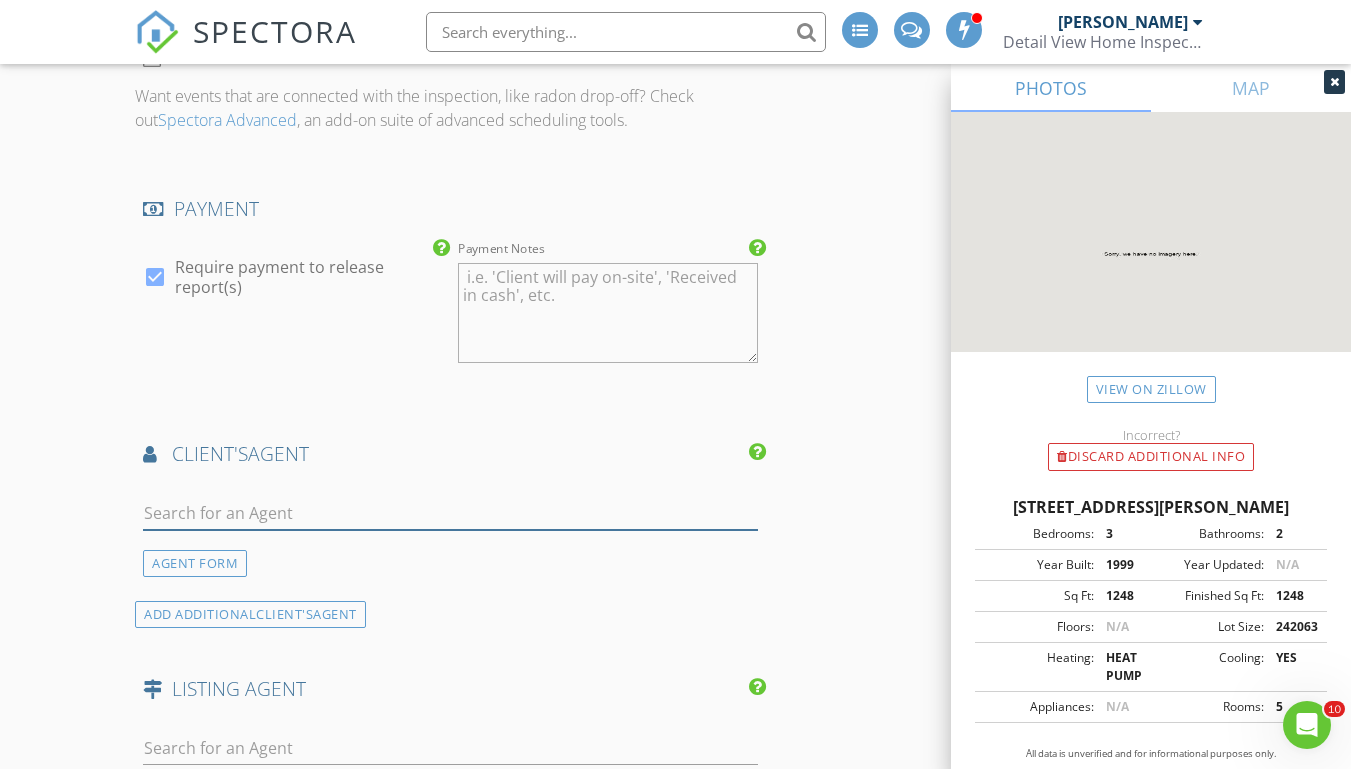 click at bounding box center [450, 513] 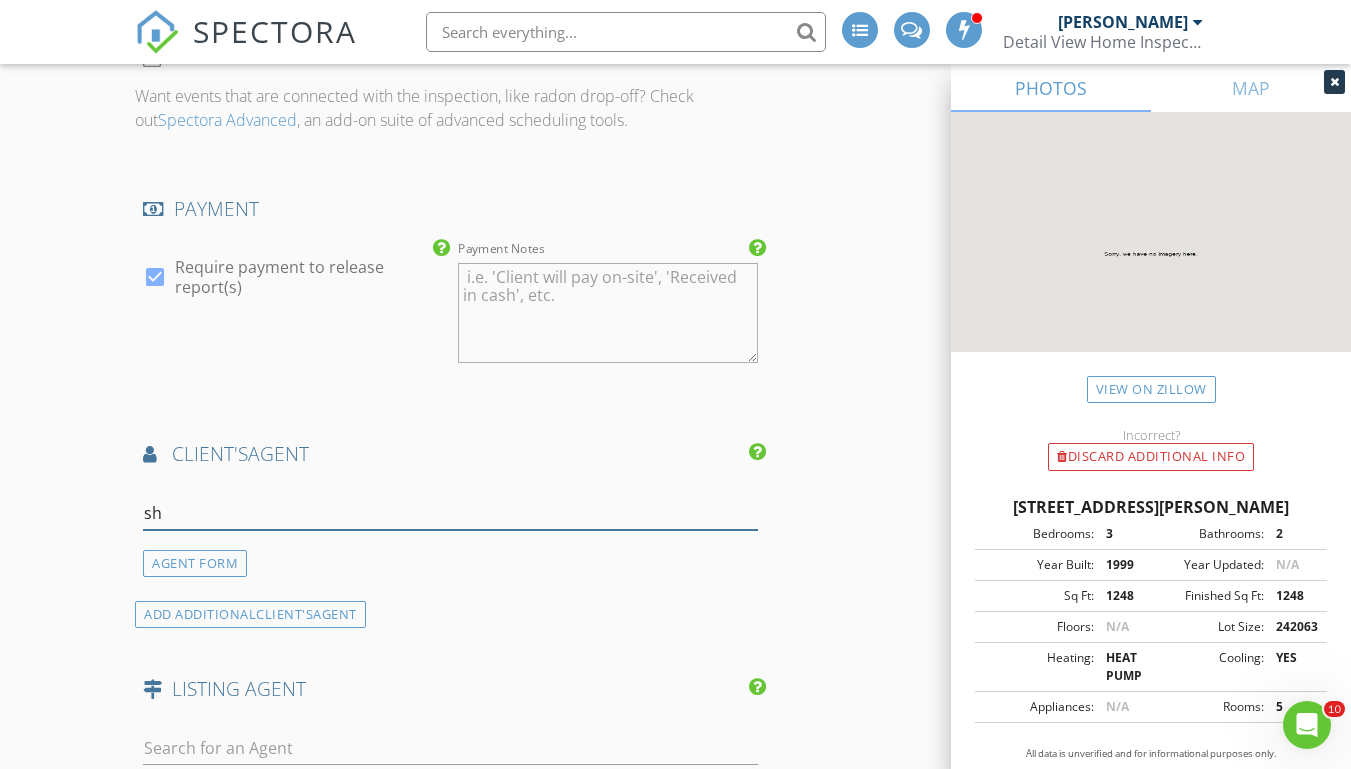 type on "s" 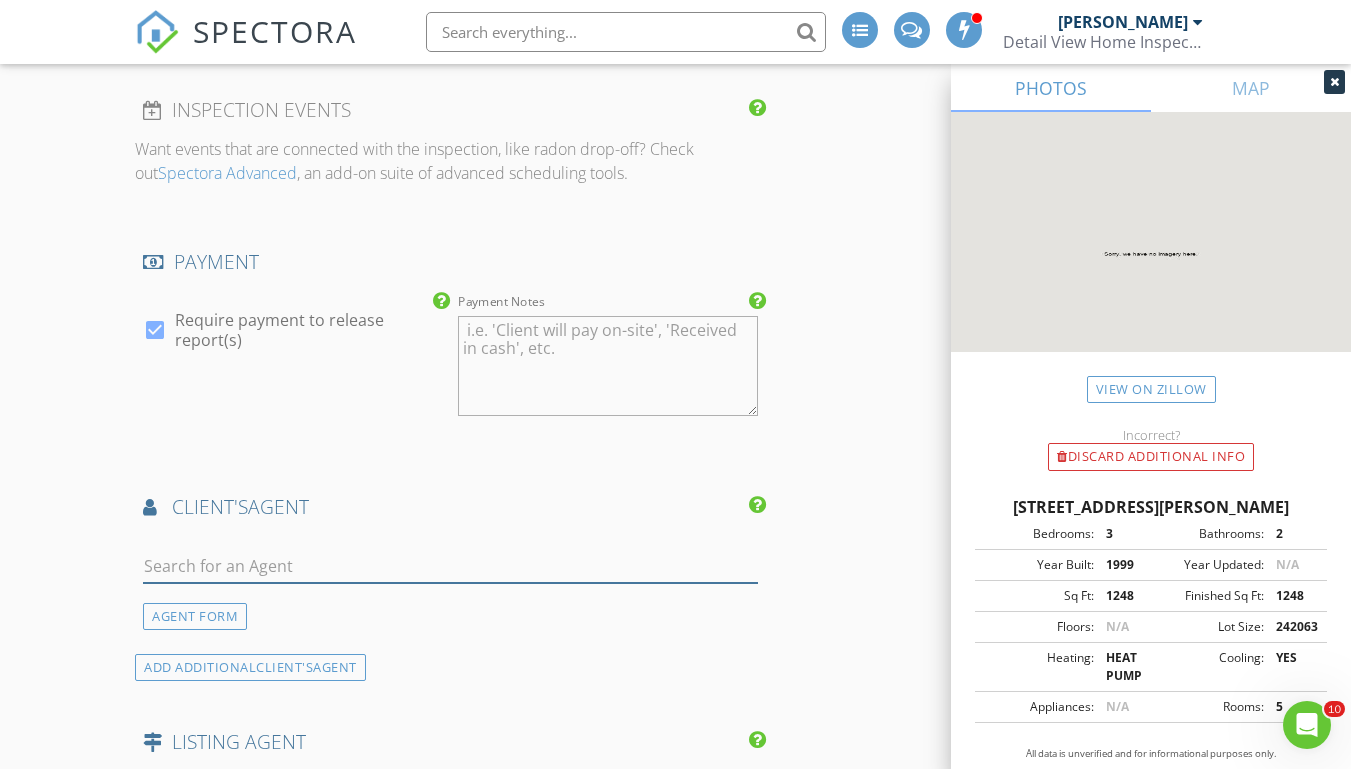 scroll, scrollTop: 2510, scrollLeft: 0, axis: vertical 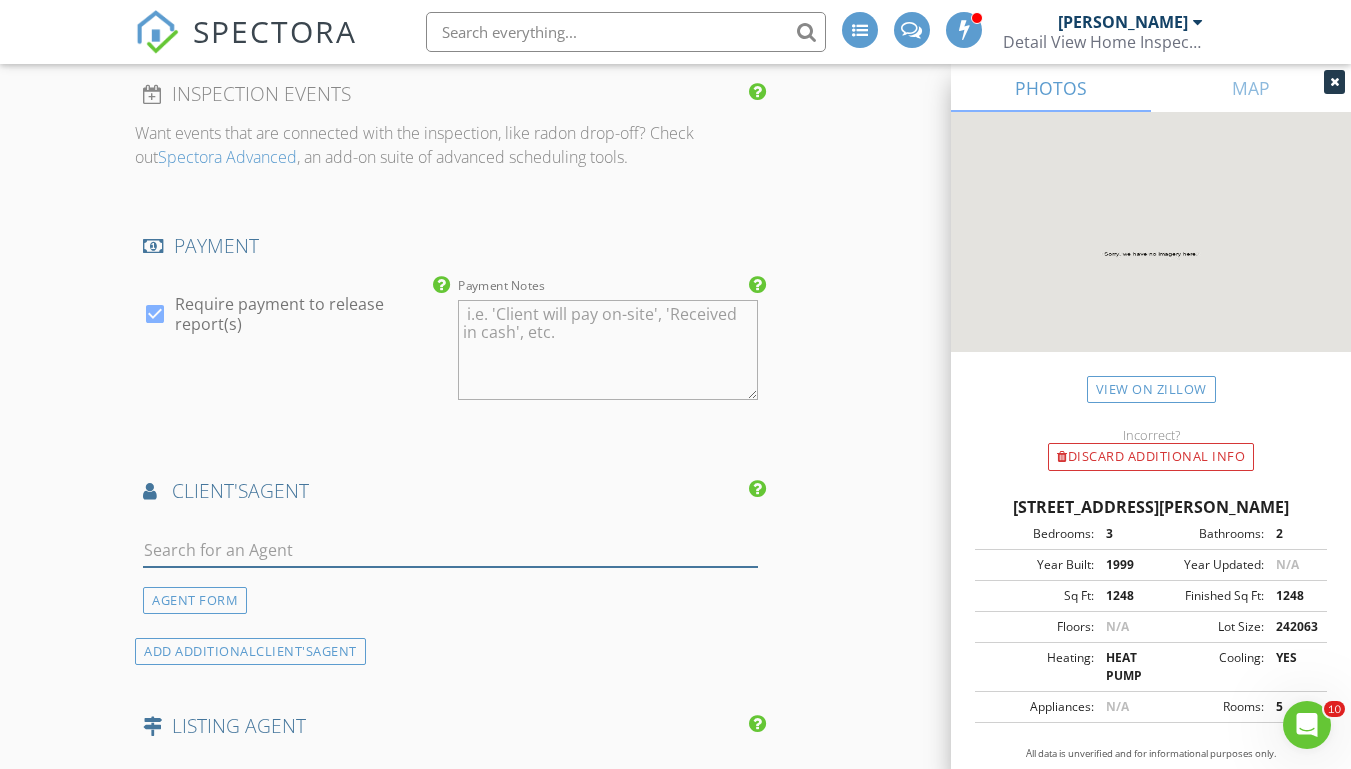 click at bounding box center [450, 550] 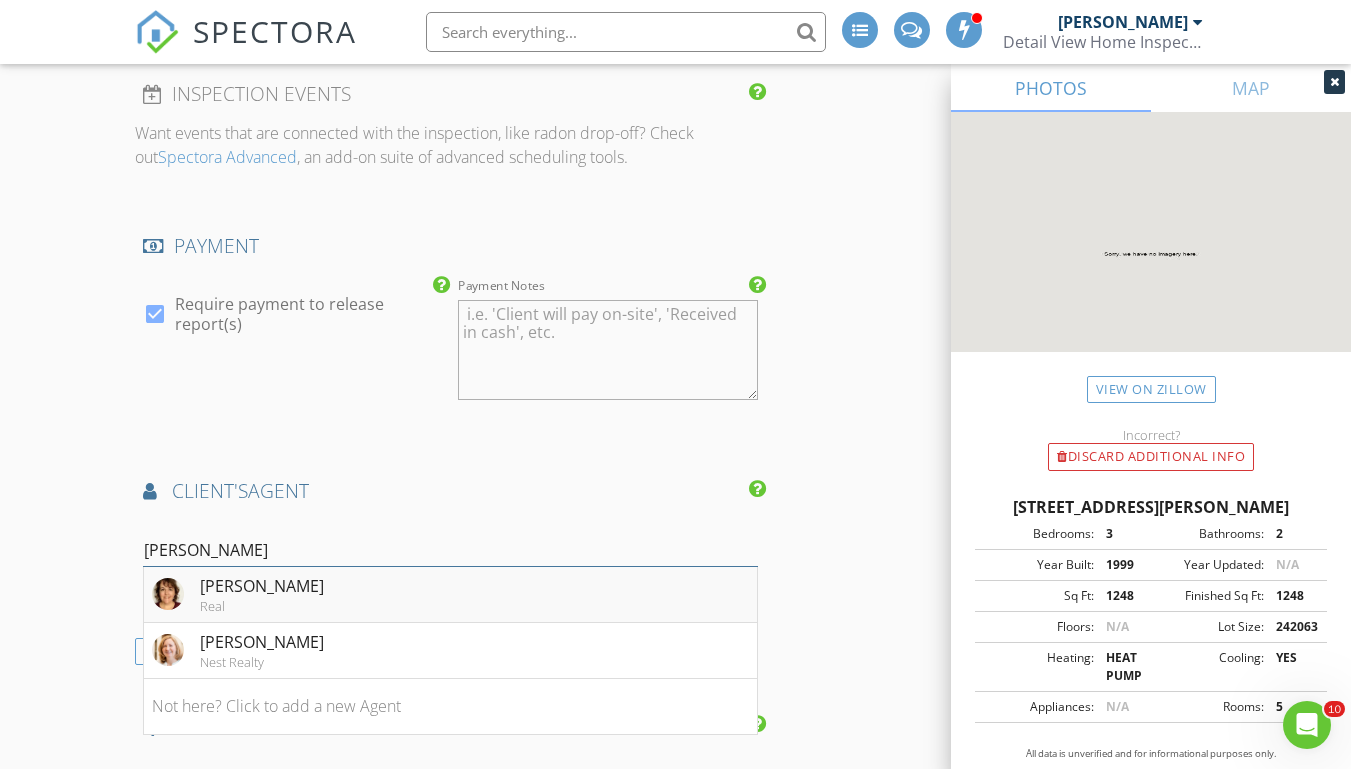 type on "sherry" 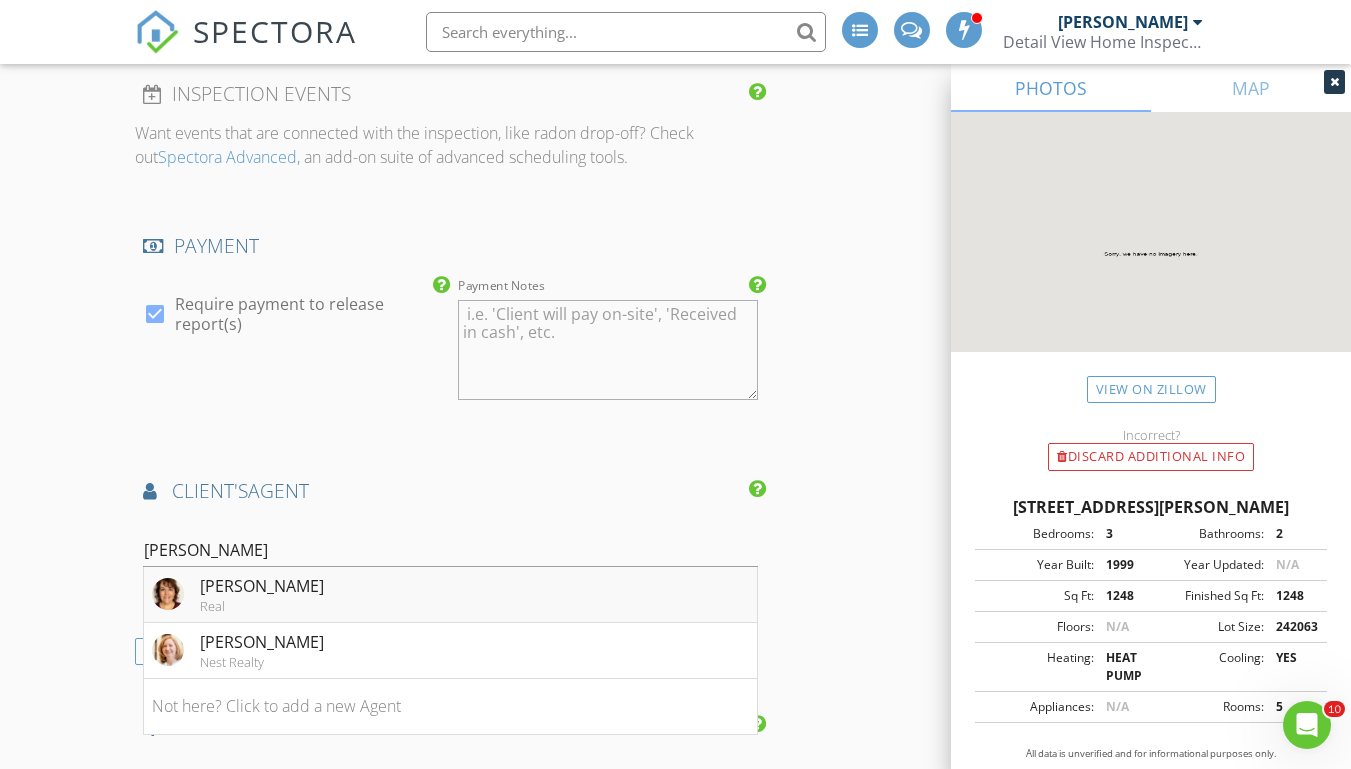 click on "Sherry Reynolds
Real" at bounding box center (450, 595) 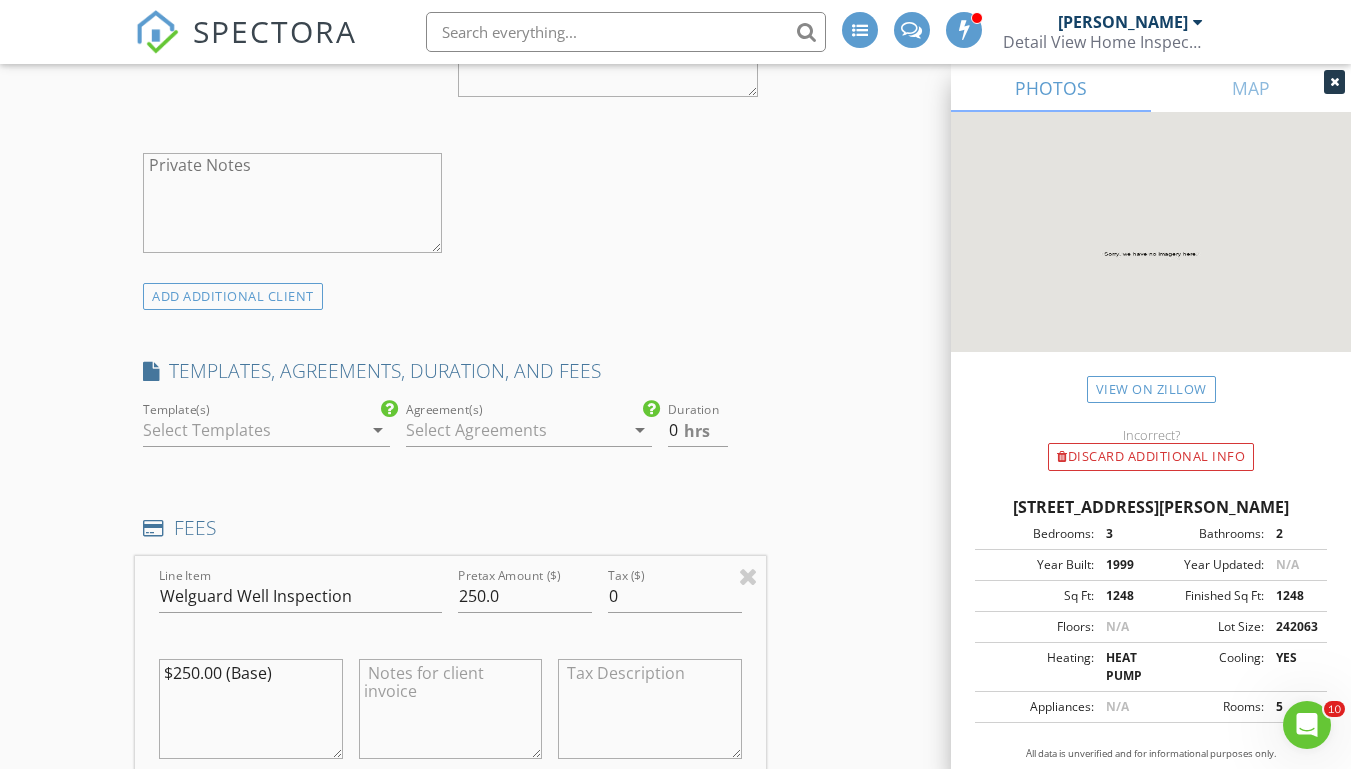 scroll, scrollTop: 1403, scrollLeft: 0, axis: vertical 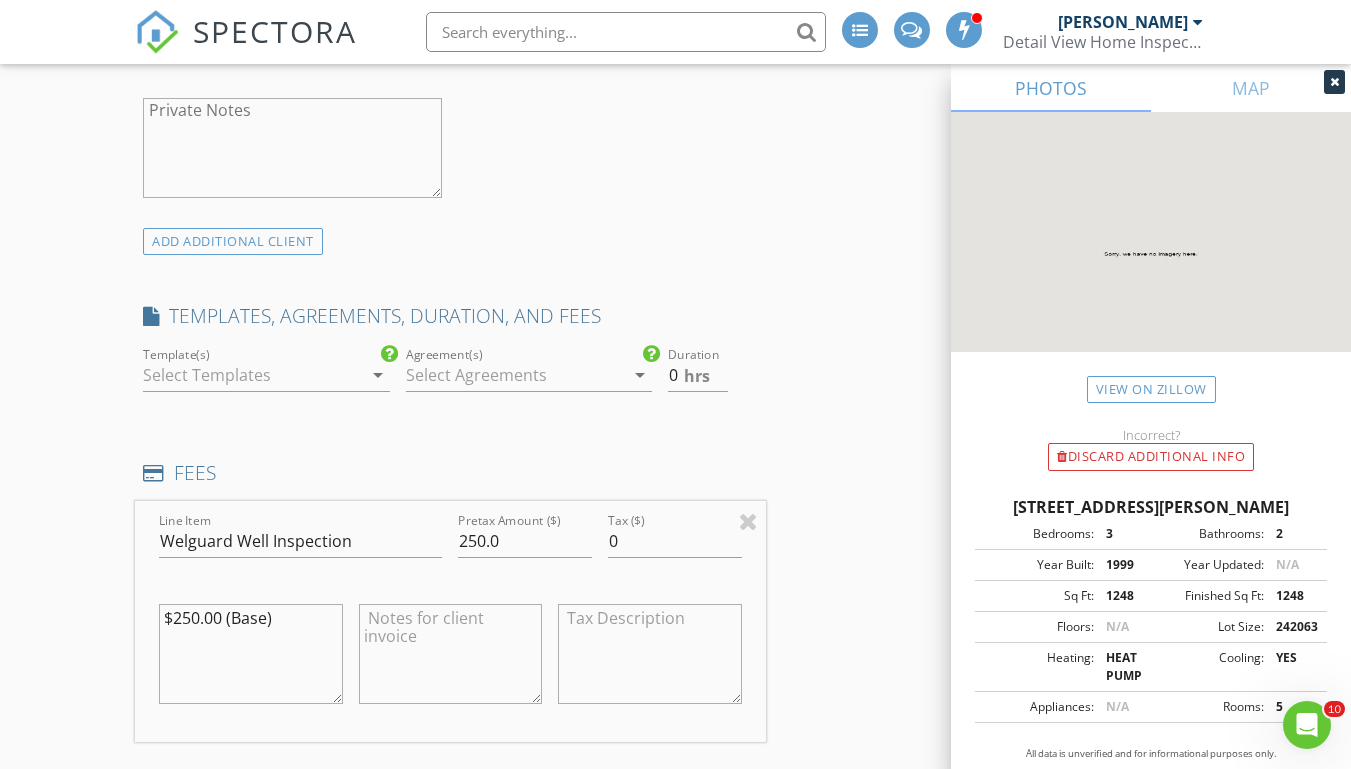click at bounding box center (515, 375) 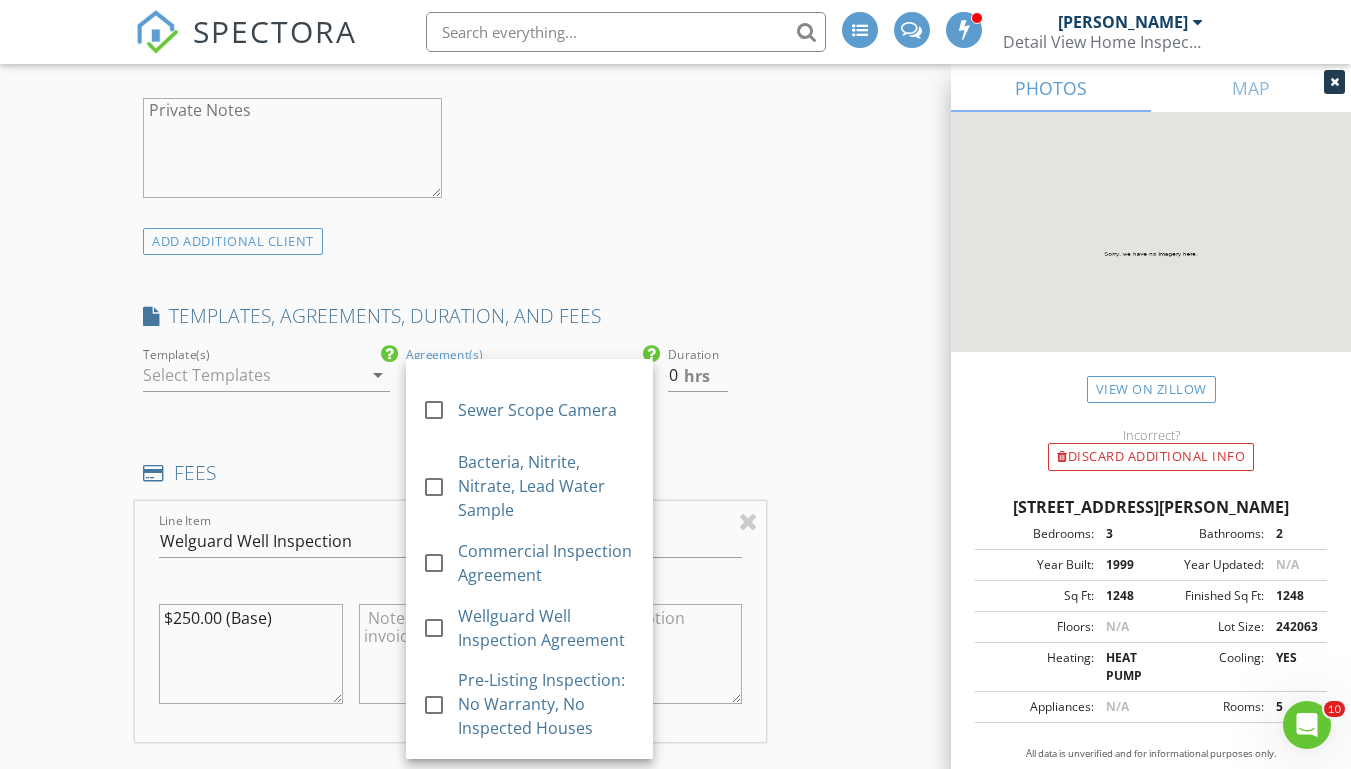 scroll, scrollTop: 318, scrollLeft: 0, axis: vertical 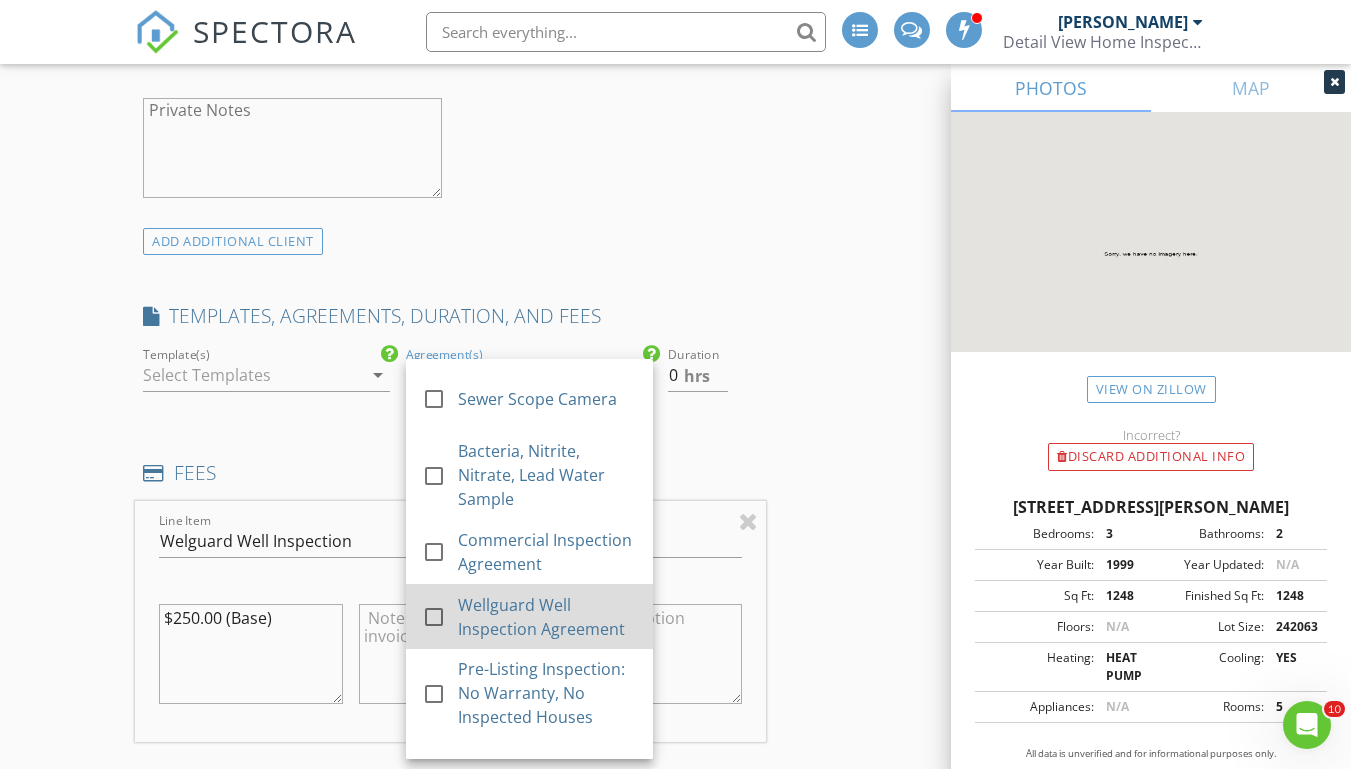 click on "Wellguard Well Inspection Agreement" at bounding box center (547, 617) 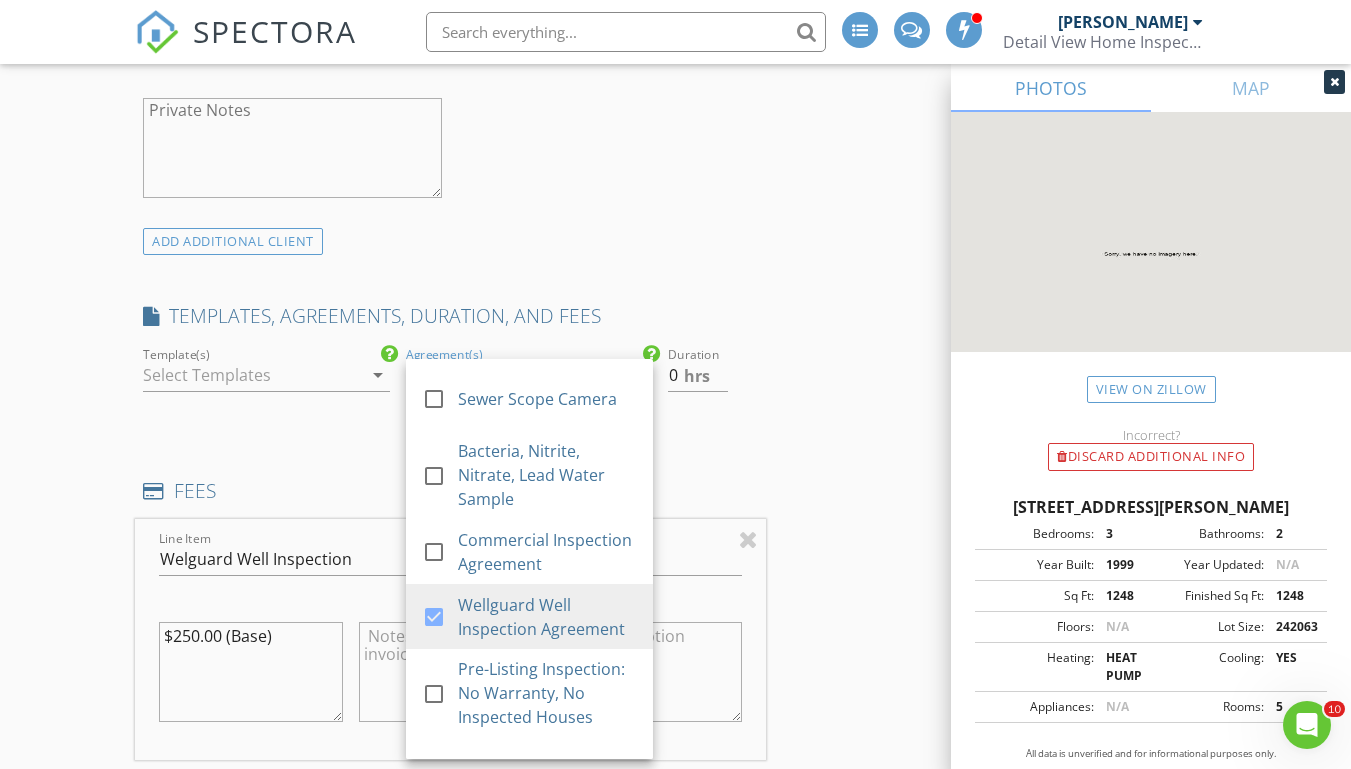 click on "INSPECTOR(S)
check_box   Josh Morris   PRIMARY   Josh Morris arrow_drop_down   check_box_outline_blank Josh Morris specifically requested
Date/Time
07/15/2025 9:00 AM
Location
Address Search       Address 174 Log Cabin Cir   Unit   City Henry   State VA   Zip 24102   County Franklin     Square Feet 1248   Year Built 1999   Foundation arrow_drop_down     Josh Morris     49.2 miles     (an hour)
client
check_box Enable Client CC email for this inspection   Client Search     check_box_outline_blank Client is a Company/Organization     First Name Yolanda   Last Name Seban   Email yoseban56@gmail.com   CC Email   Phone 804-347-4935           Notes   Private Notes
ADD ADDITIONAL client
SERVICES
check_box_outline_blank   Residential Inspection   Home Inspection   Radon Test" at bounding box center (675, 1193) 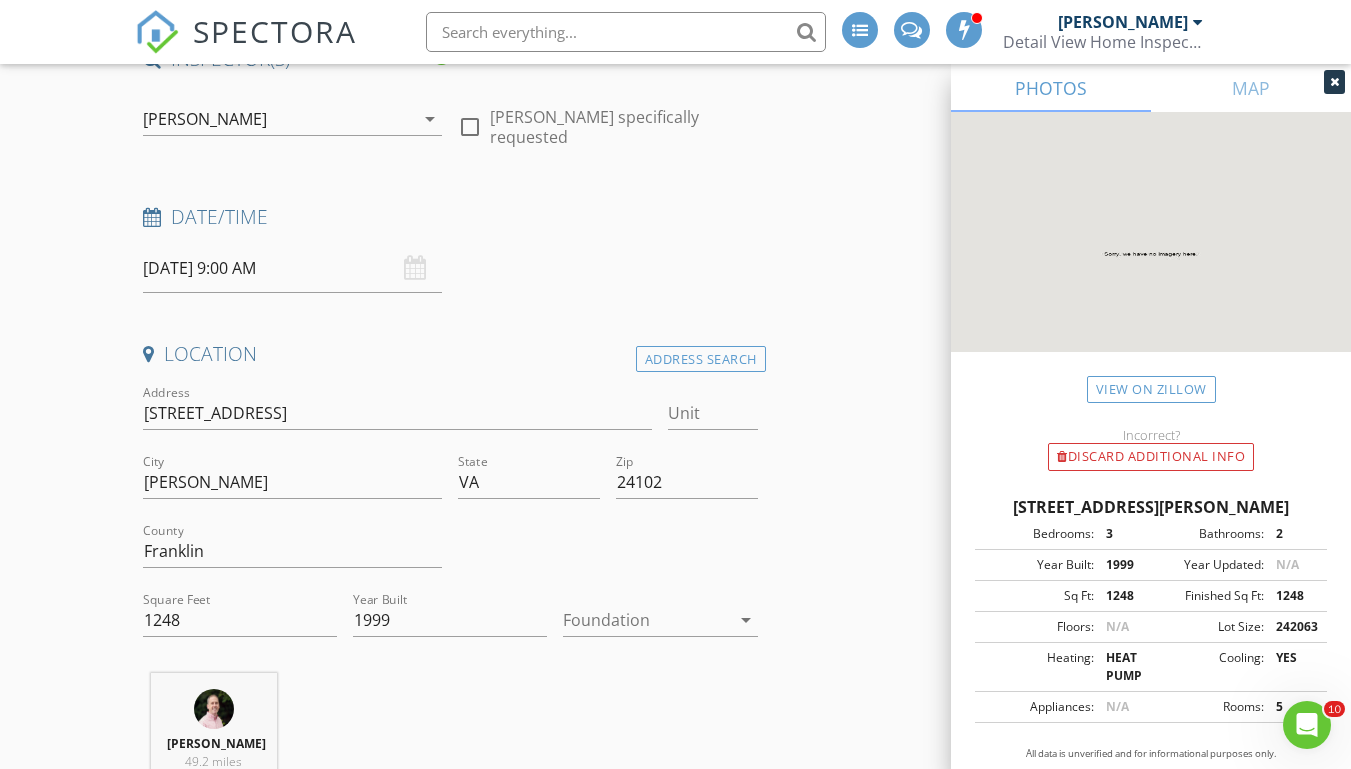 scroll, scrollTop: 190, scrollLeft: 0, axis: vertical 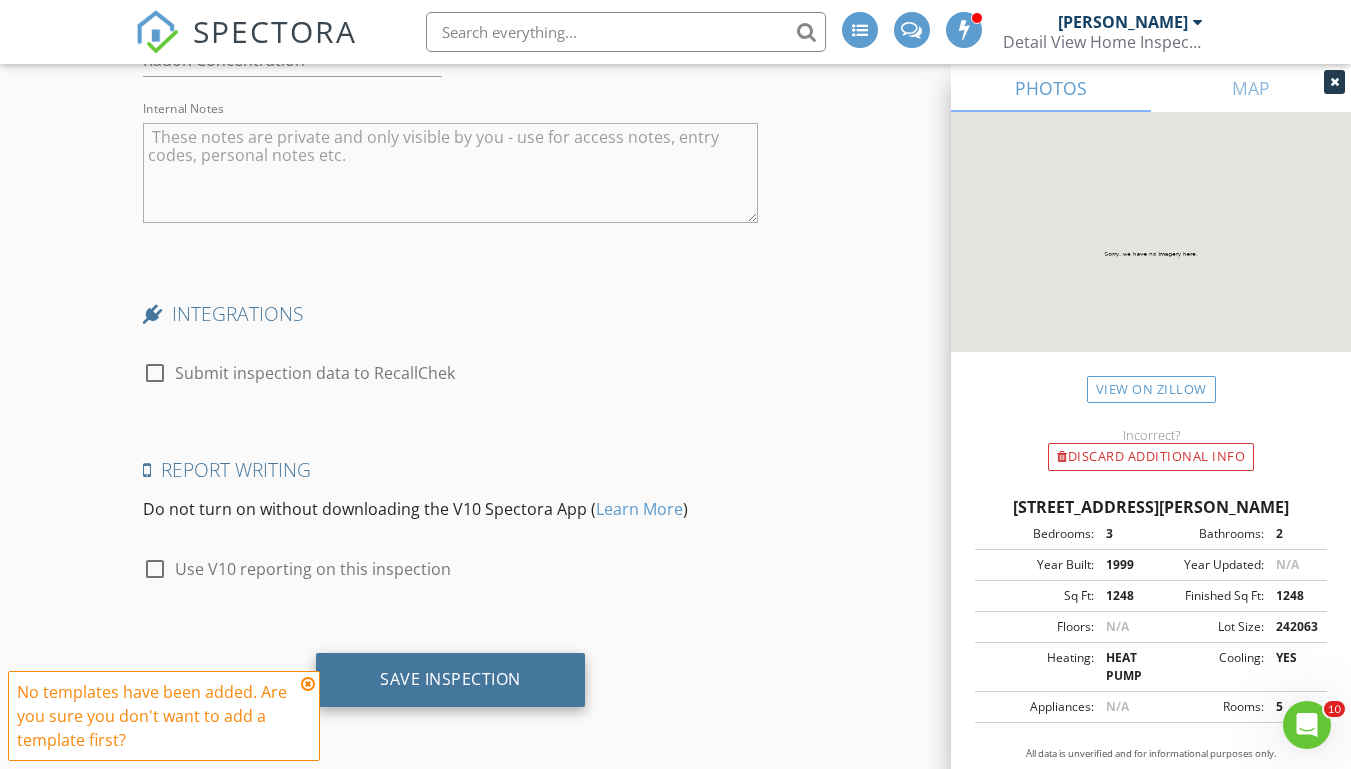 click on "Save Inspection" at bounding box center [450, 679] 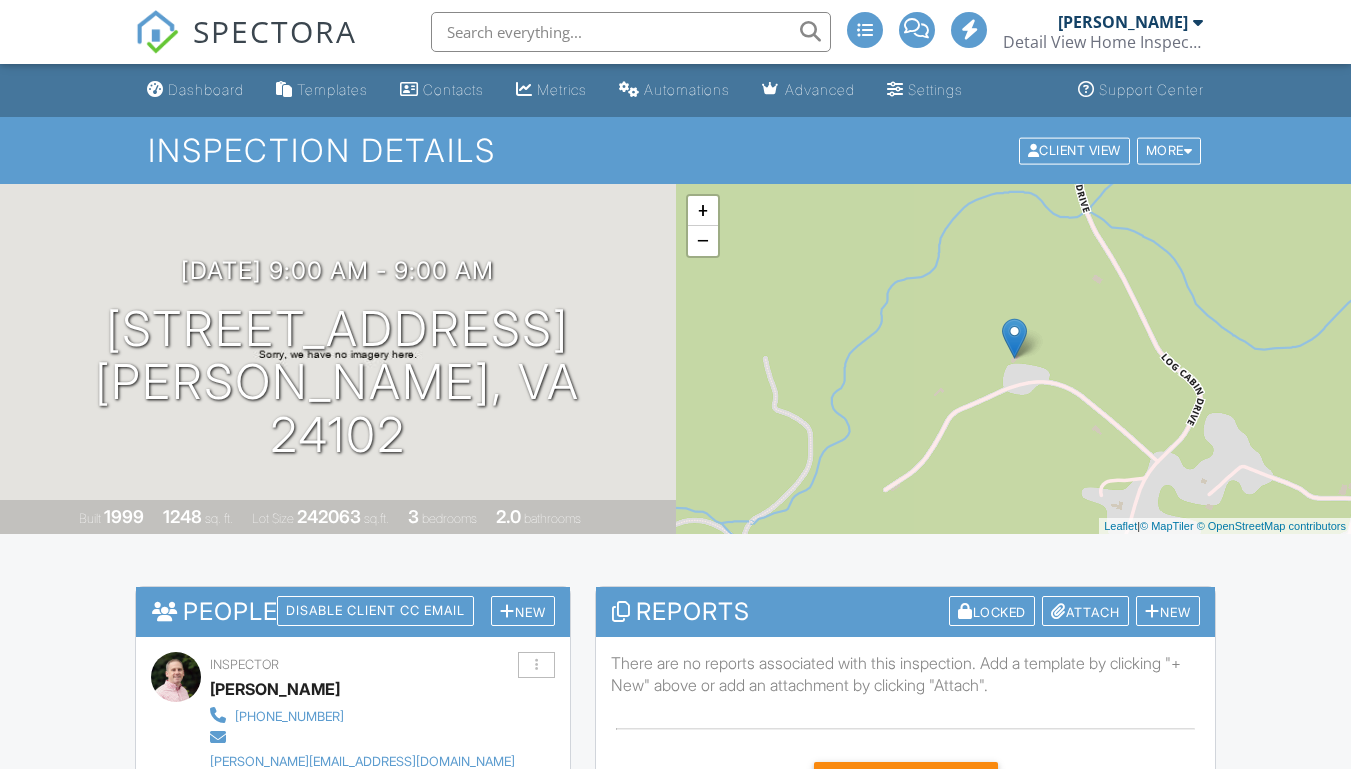 click on "Dashboard" at bounding box center [206, 89] 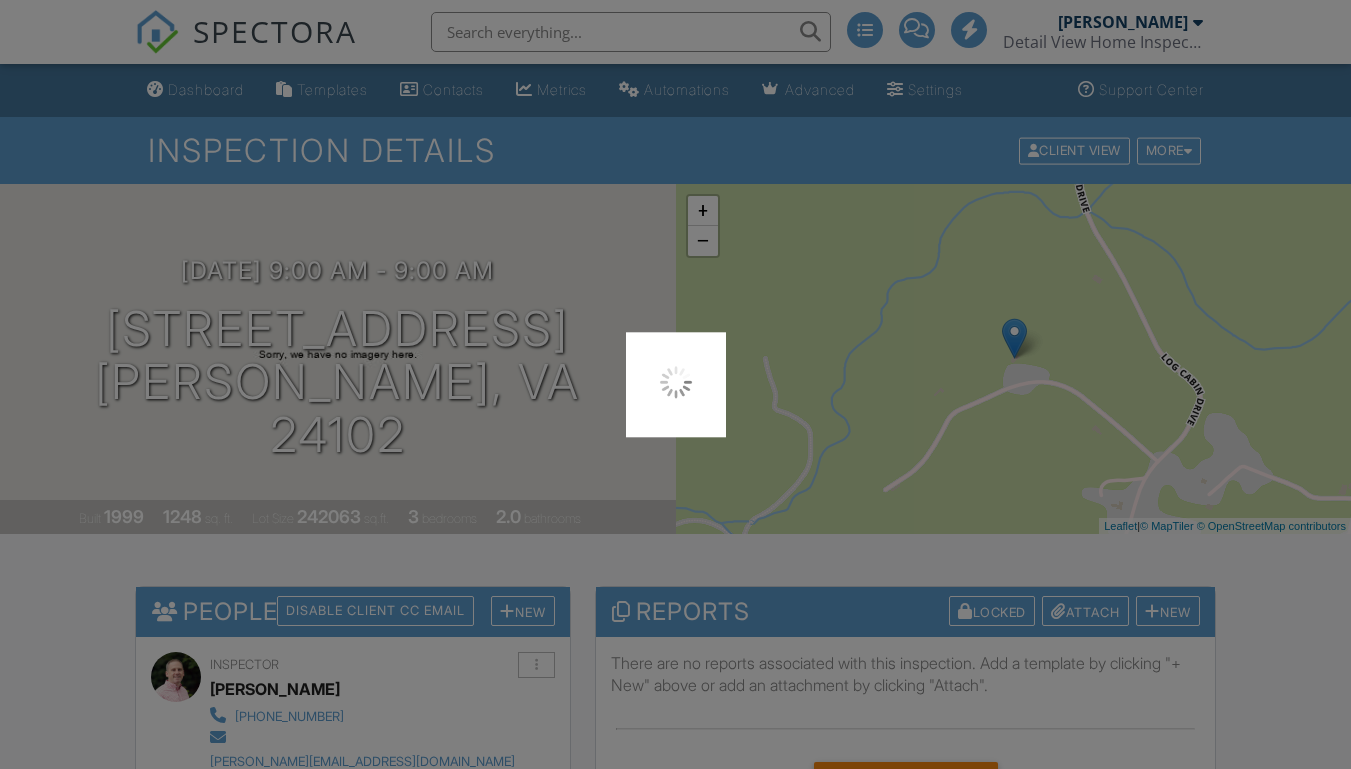 scroll, scrollTop: 0, scrollLeft: 0, axis: both 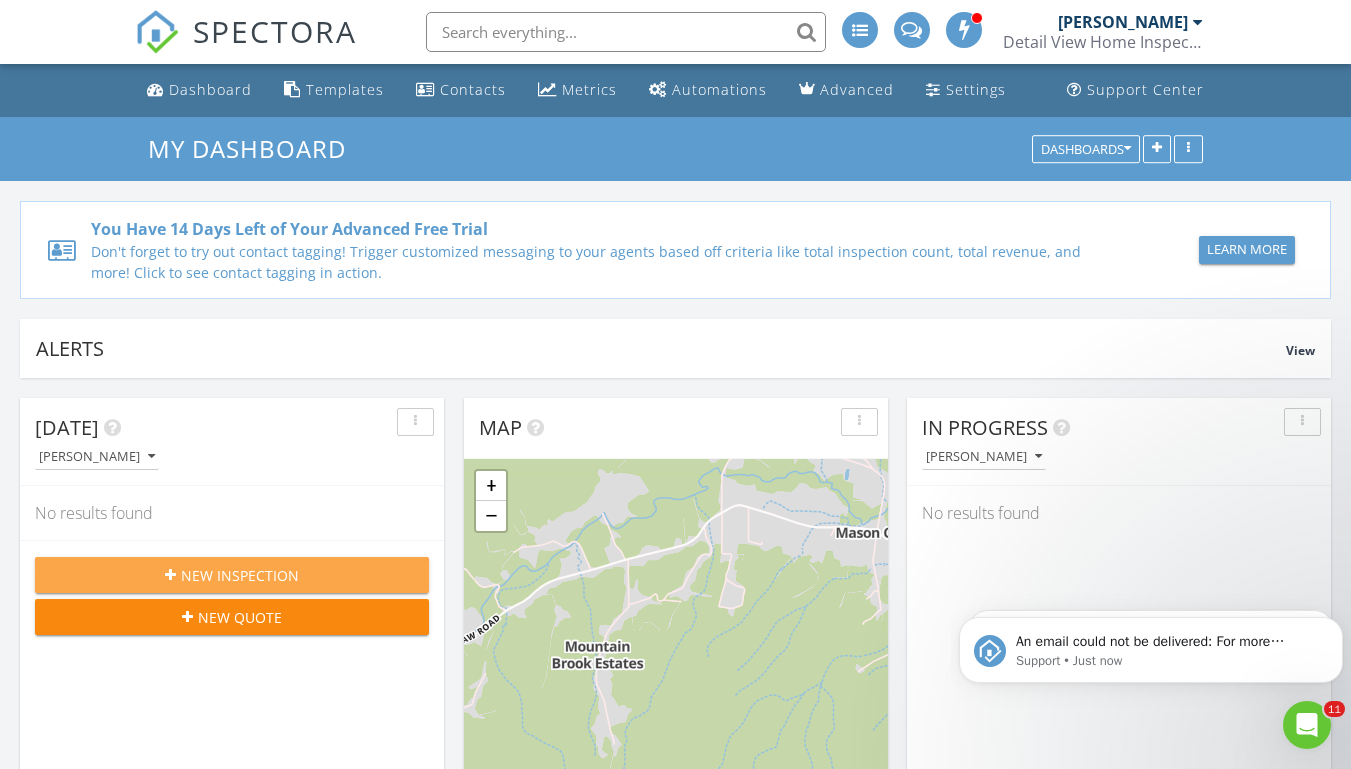 click on "New Inspection" at bounding box center [232, 575] 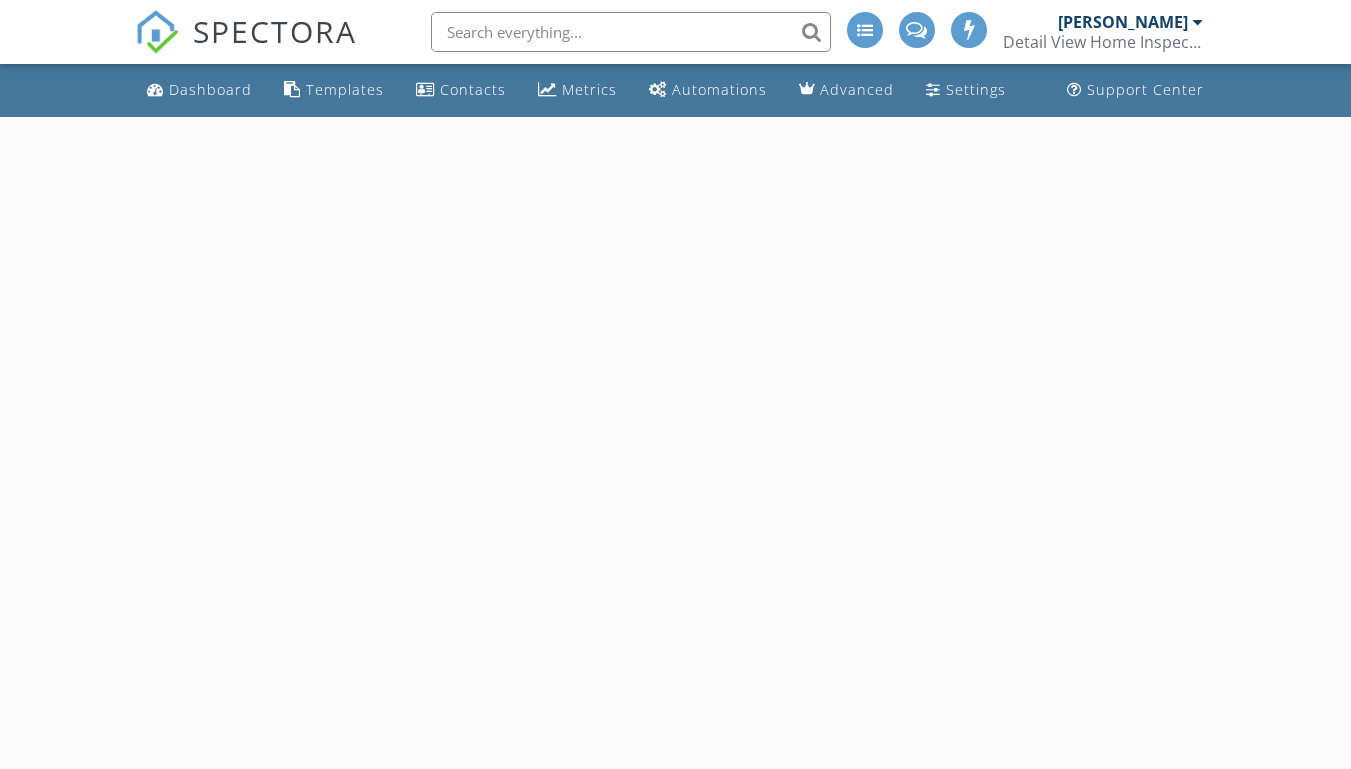 scroll, scrollTop: 0, scrollLeft: 0, axis: both 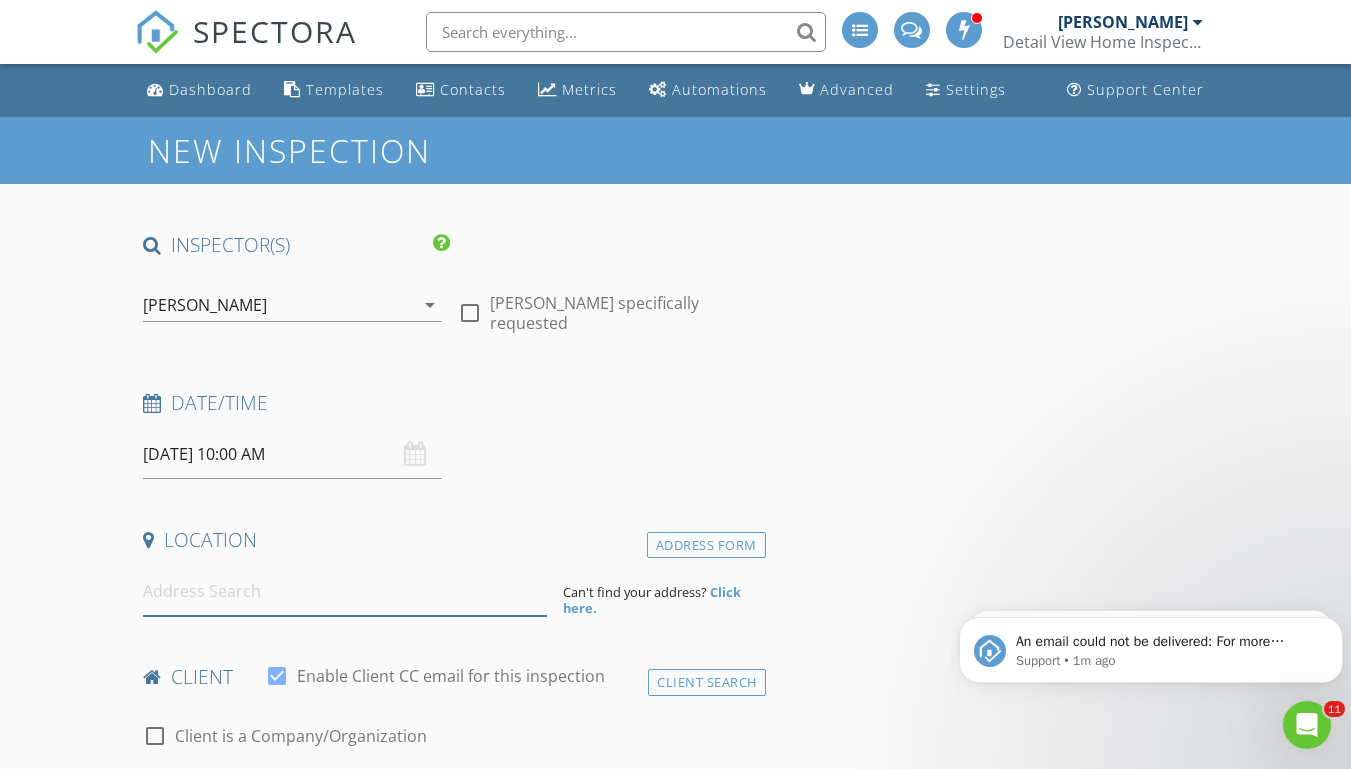 click at bounding box center [345, 591] 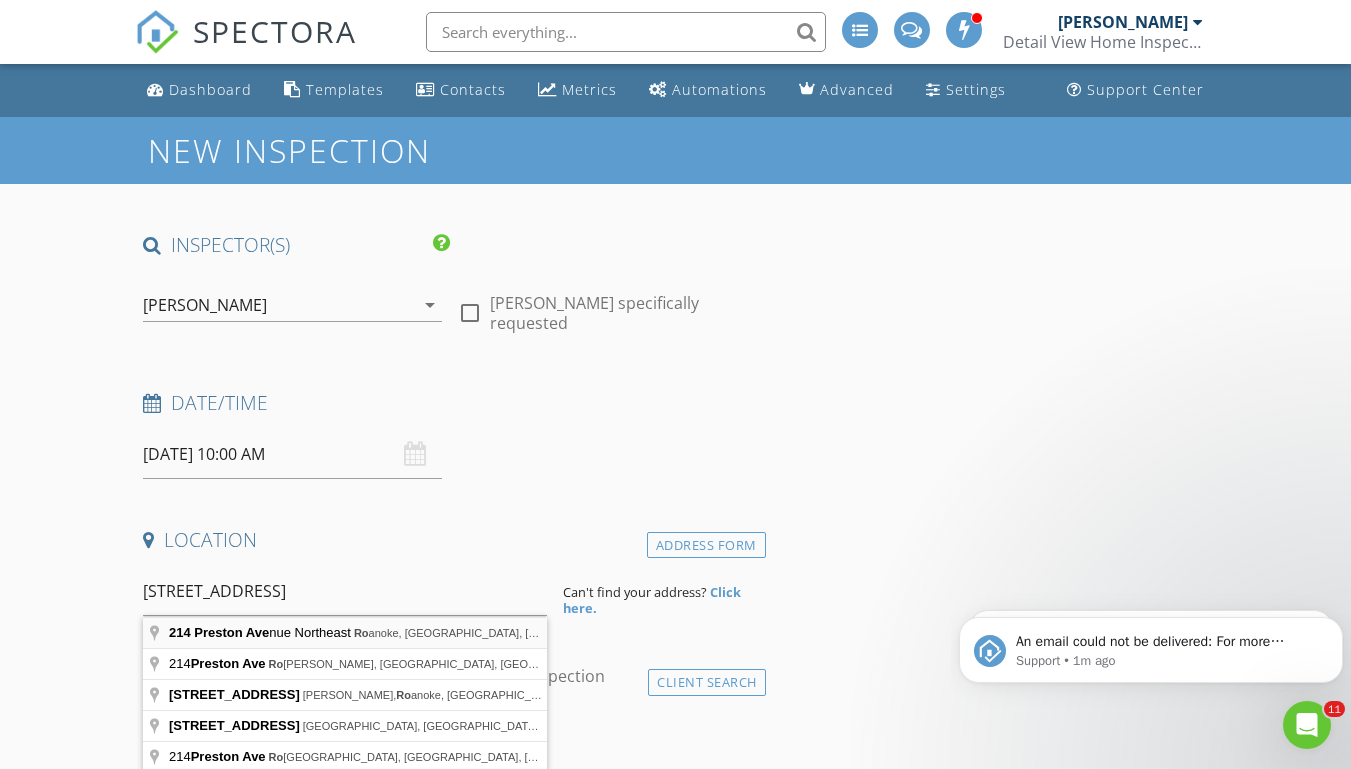 type on "[STREET_ADDRESS]" 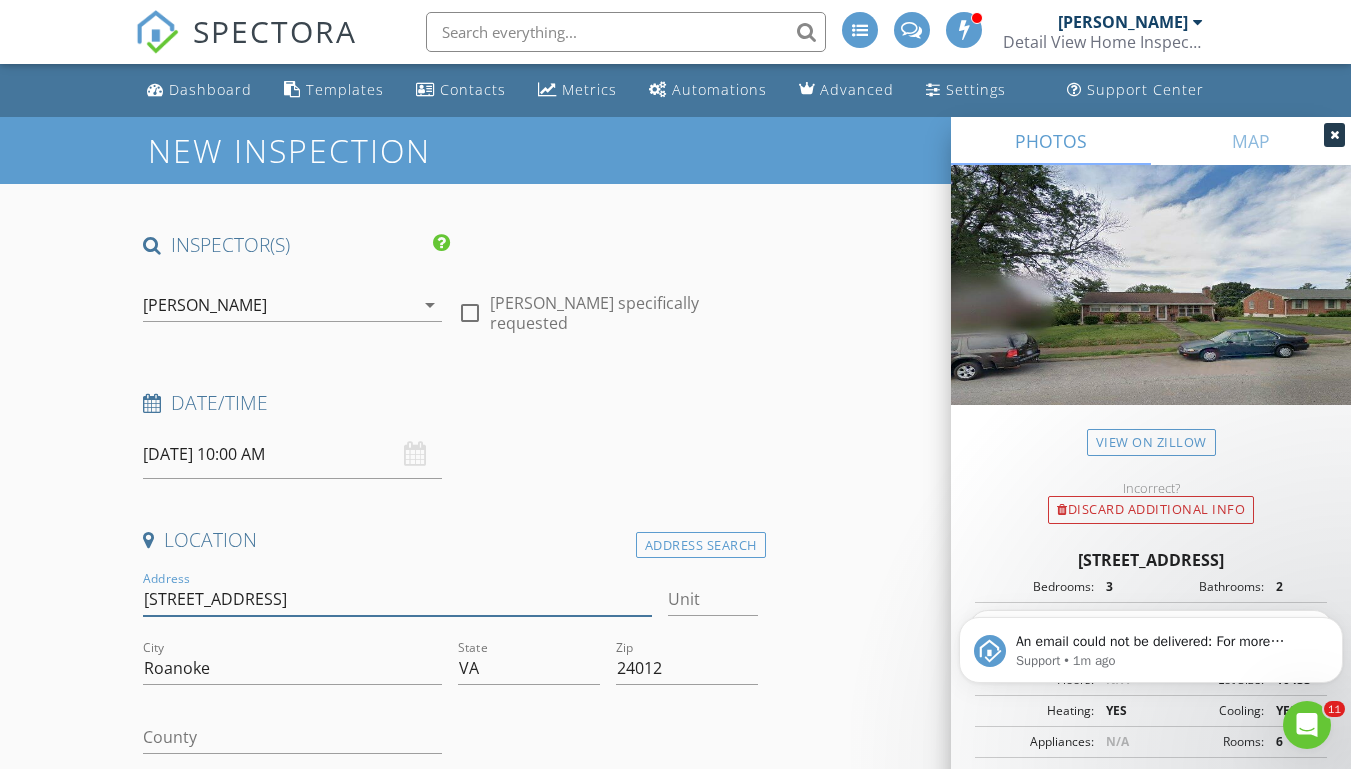 drag, startPoint x: 324, startPoint y: 582, endPoint x: 64, endPoint y: 572, distance: 260.19223 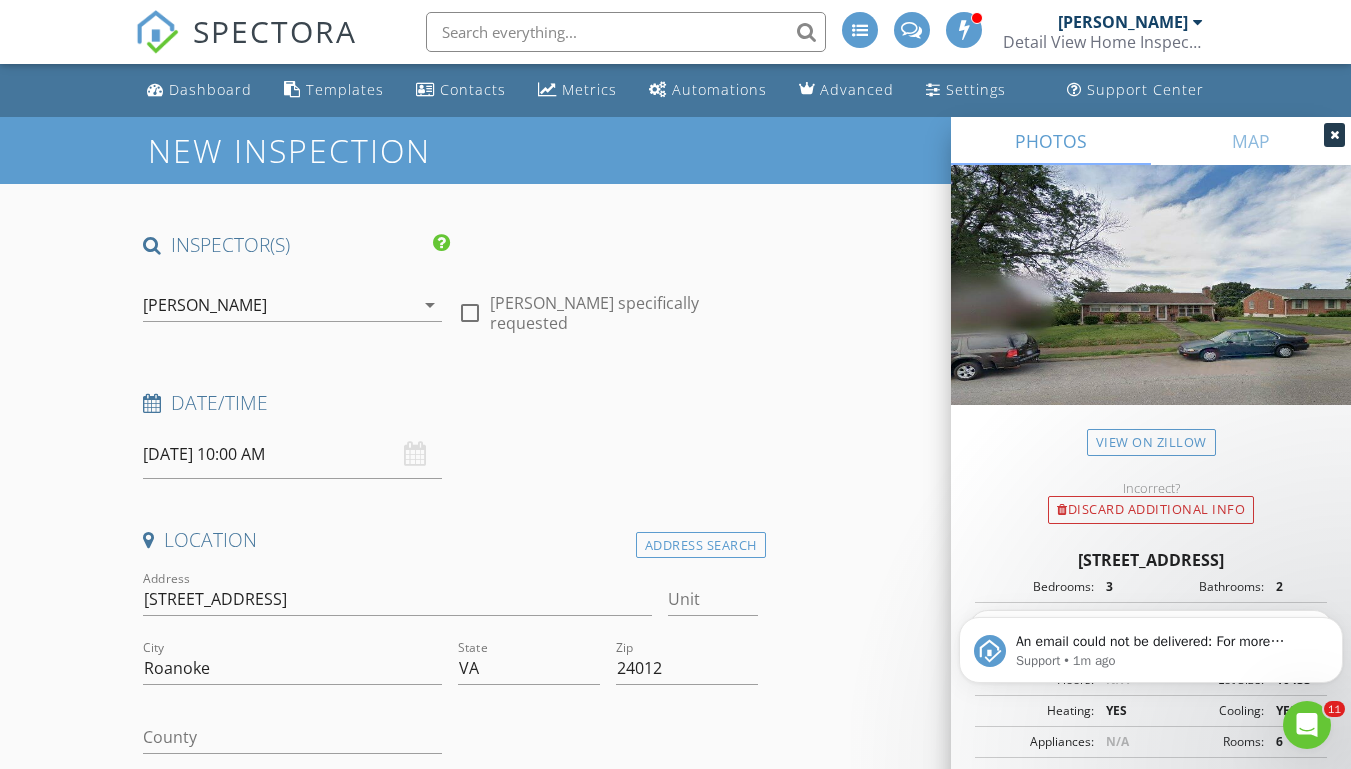type 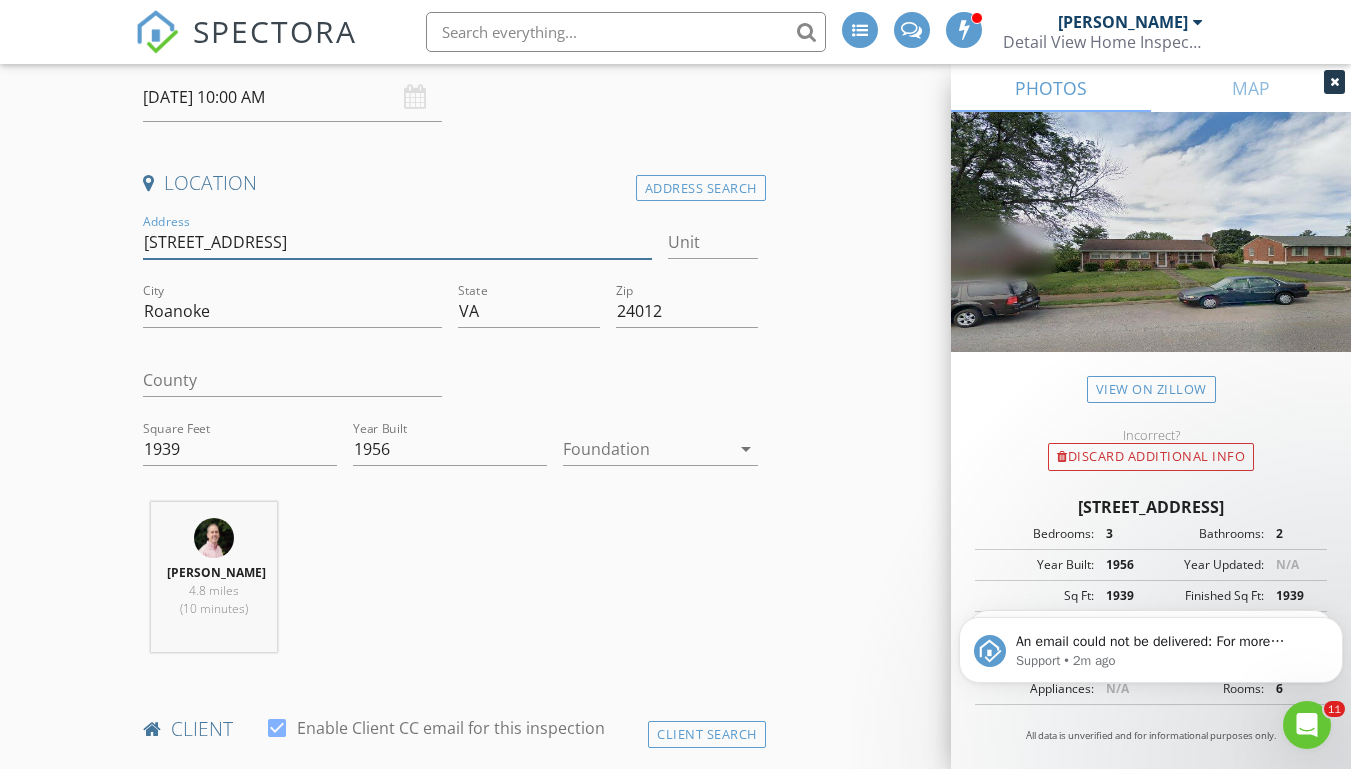 scroll, scrollTop: 371, scrollLeft: 0, axis: vertical 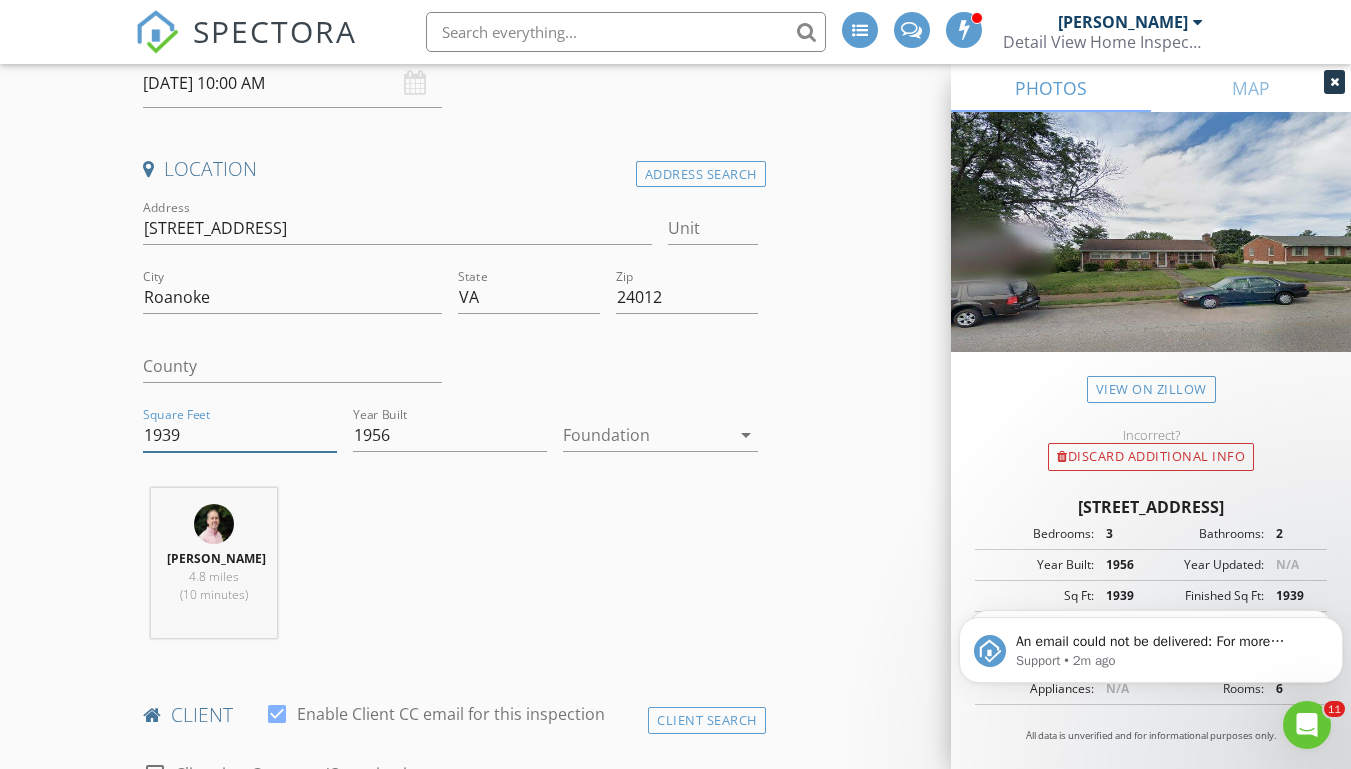 drag, startPoint x: 294, startPoint y: 438, endPoint x: 0, endPoint y: 449, distance: 294.20572 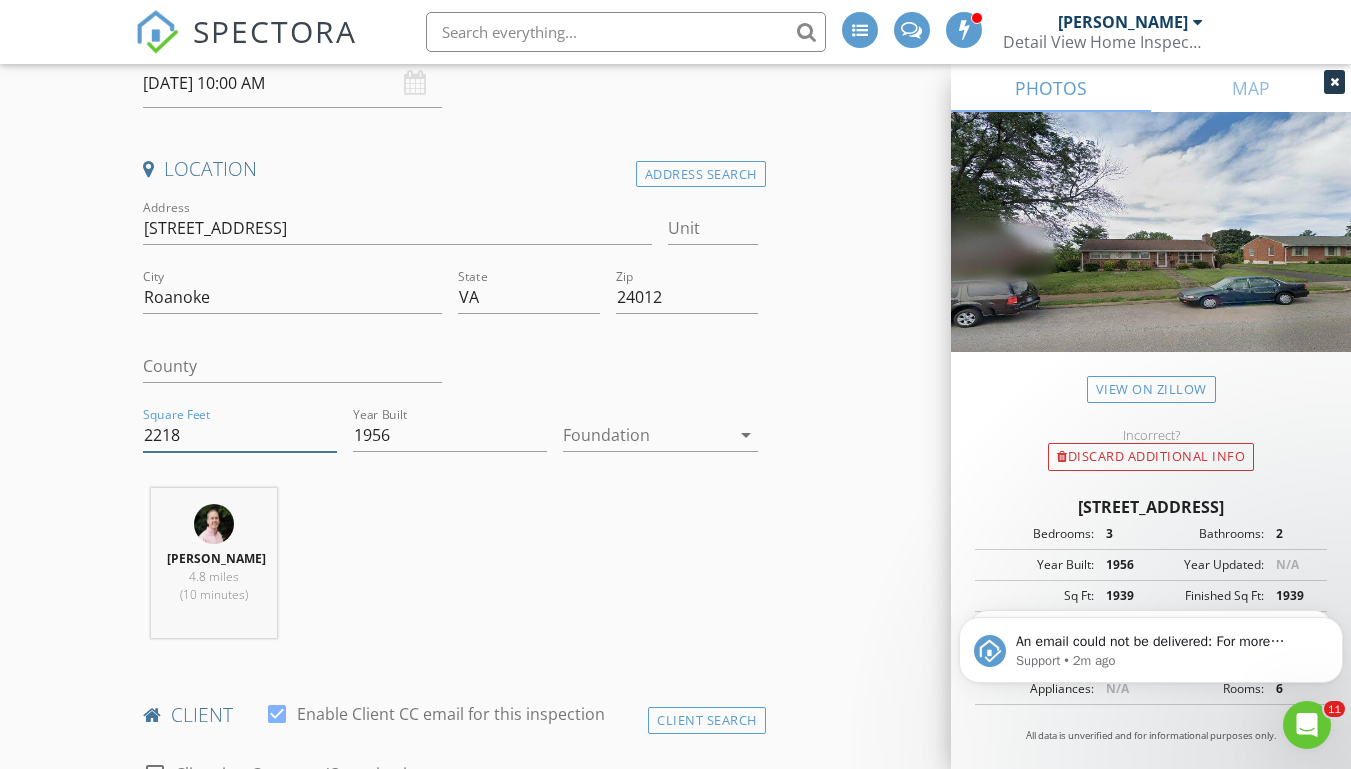 type on "2218" 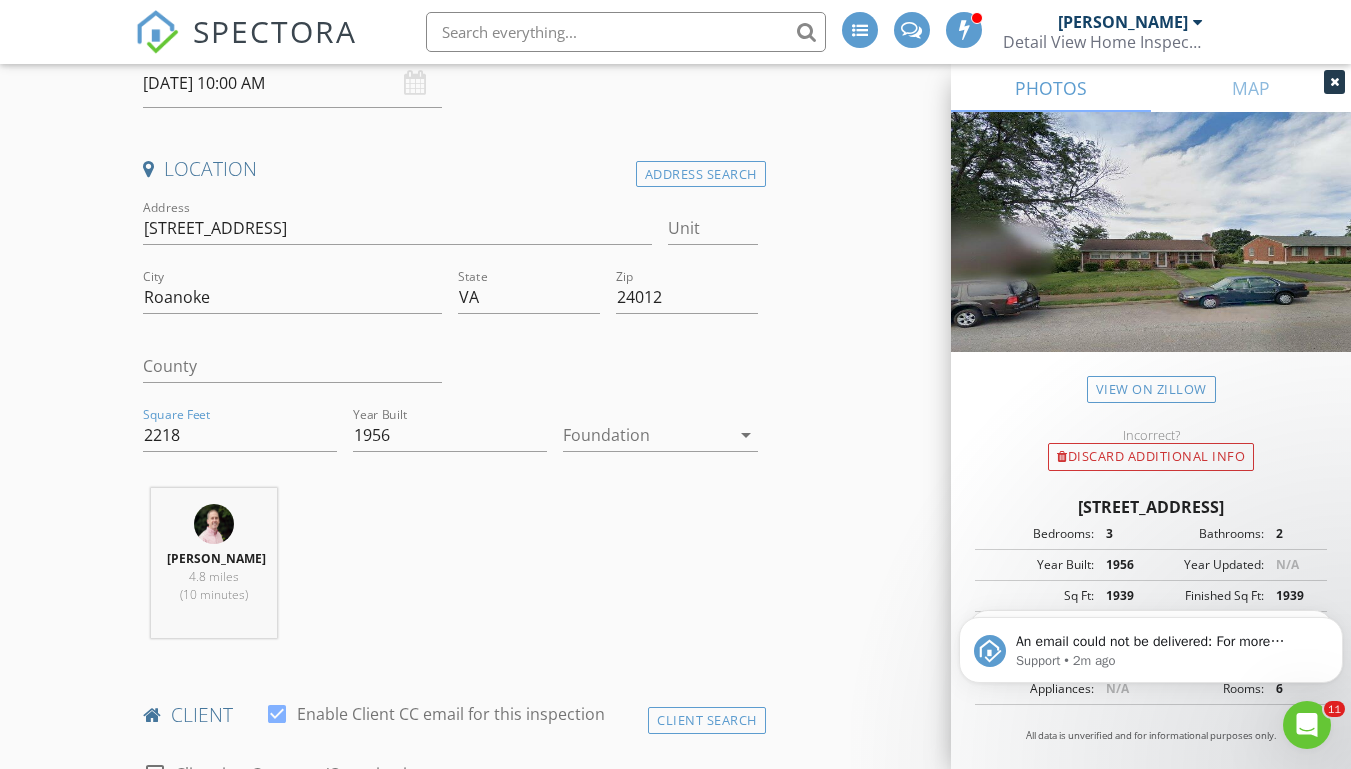 click on "INSPECTOR(S)
check_box   Josh Morris   PRIMARY   Josh Morris arrow_drop_down   check_box_outline_blank Josh Morris specifically requested
Date/Time
07/14/2025 10:00 AM
Location
Address Search       Address 214 Preston Ave NE   Unit   City Roanoke   State VA   Zip 24012   County     Square Feet 2218   Year Built 1956   Foundation arrow_drop_down     Josh Morris     4.8 miles     (10 minutes)
client
check_box Enable Client CC email for this inspection   Client Search     check_box_outline_blank Client is a Company/Organization     First Name   Last Name   Email   CC Email   Phone           Notes   Private Notes
ADD ADDITIONAL client
SERVICES
check_box_outline_blank   Residential Inspection   Home Inspection check_box_outline_blank   Radon Test   Radon Test" at bounding box center (675, 1742) 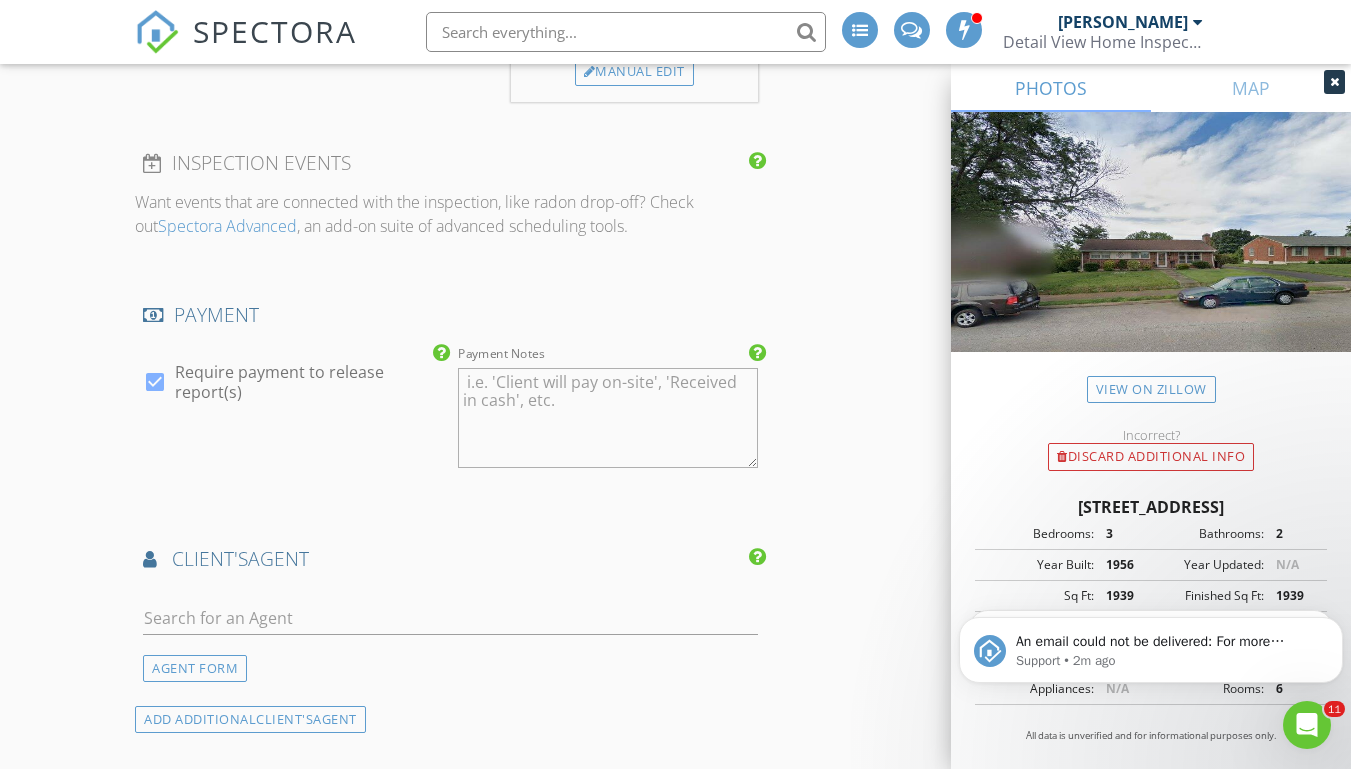 scroll, scrollTop: 2126, scrollLeft: 0, axis: vertical 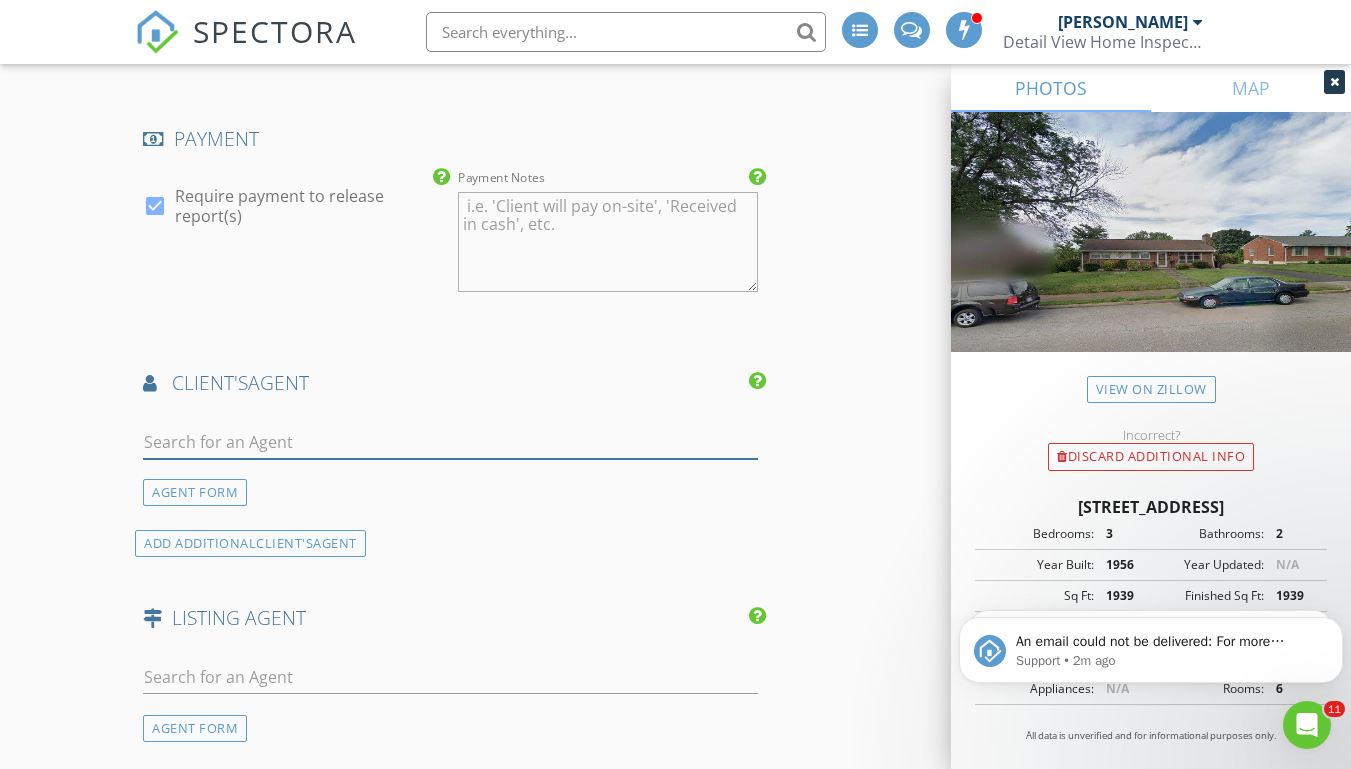 click at bounding box center [450, 442] 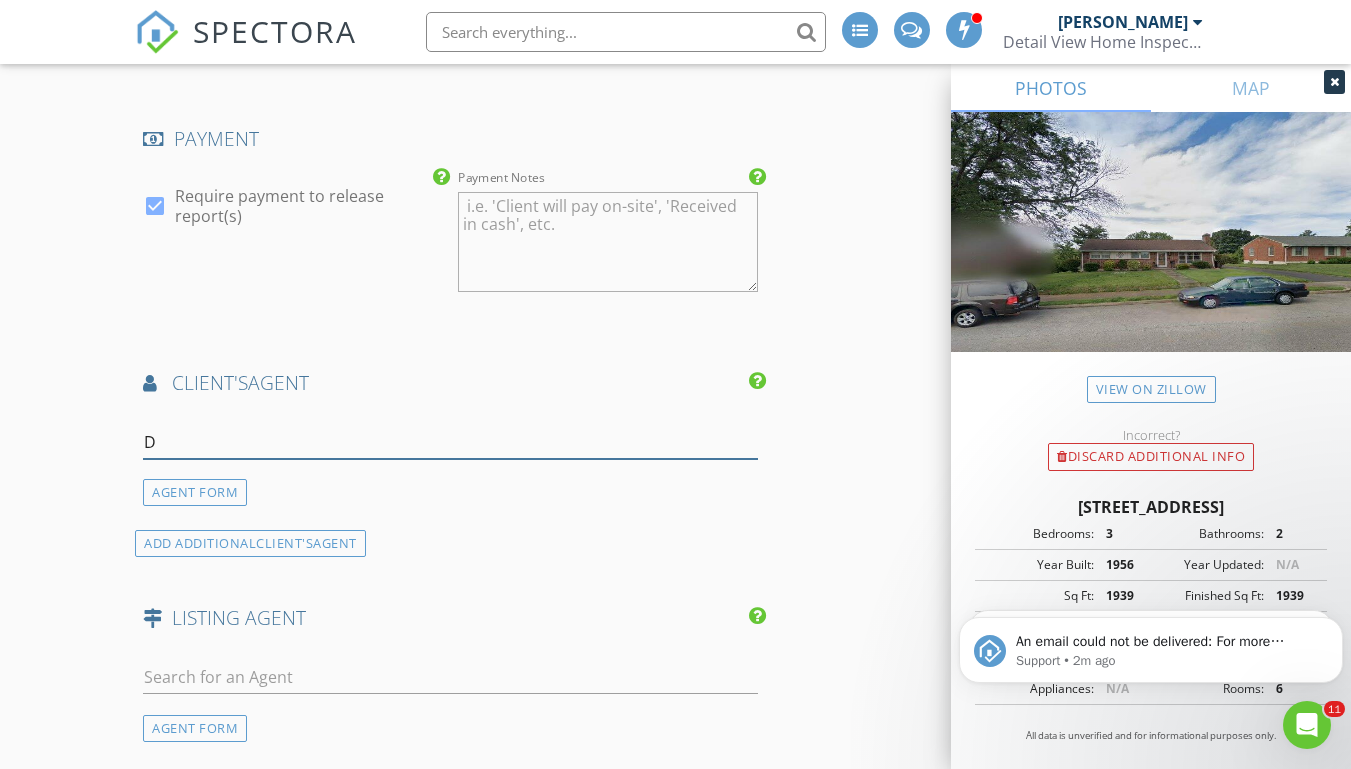 click on "D" at bounding box center [450, 442] 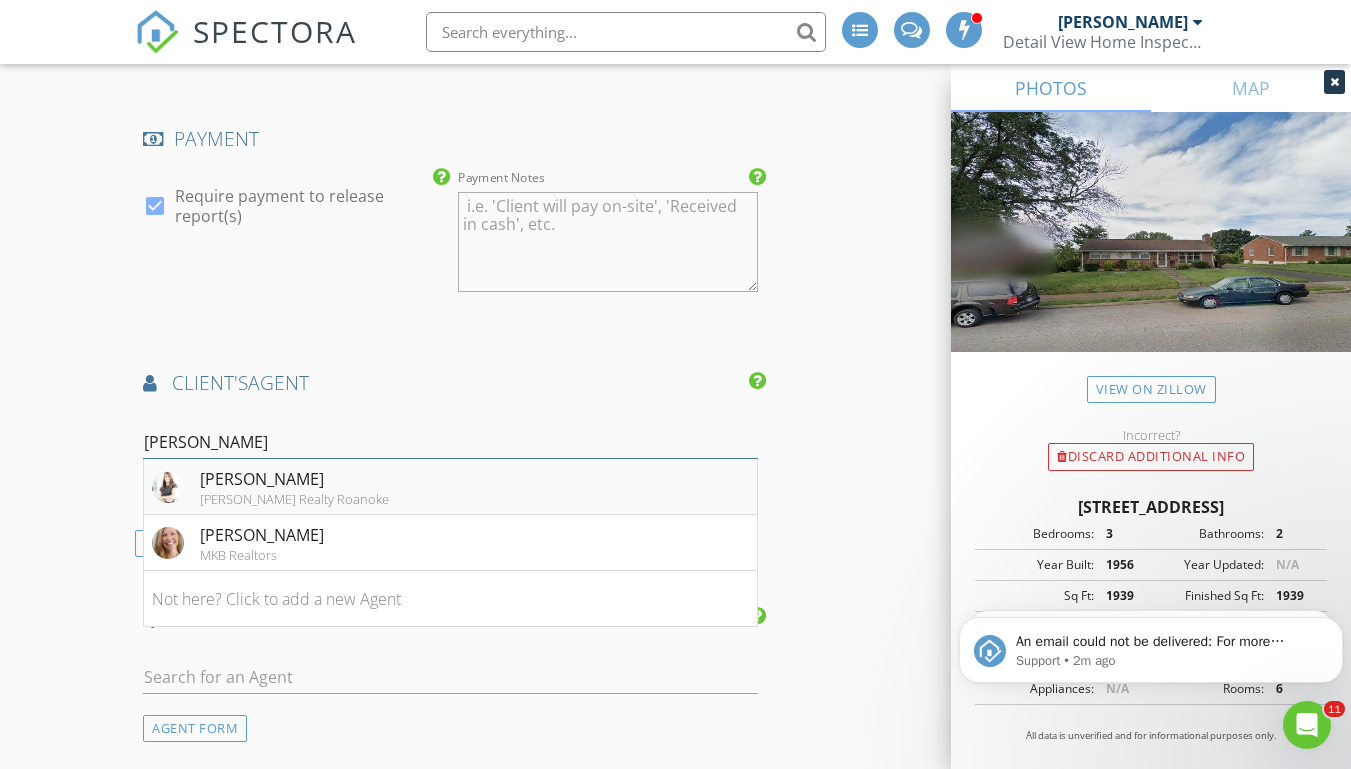 type on "Dana" 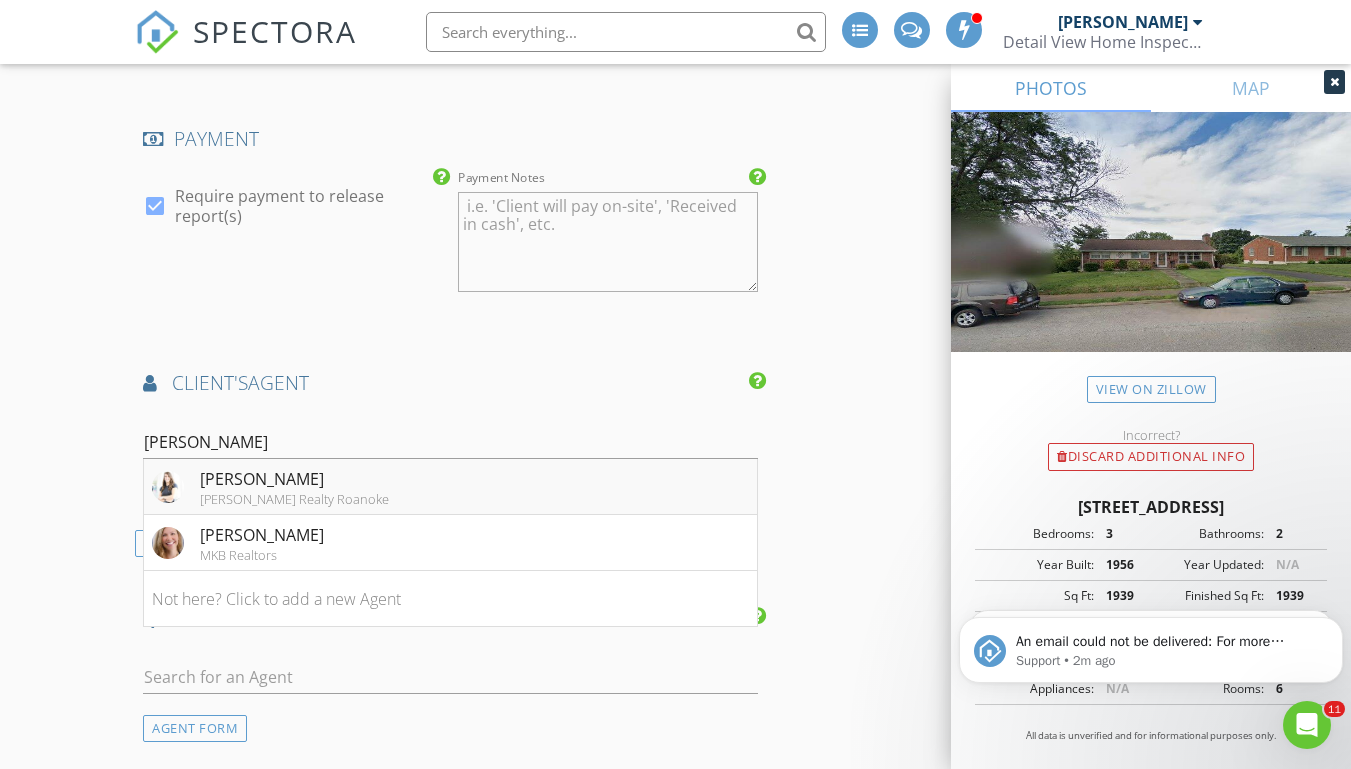 click on "Dana Spangler" at bounding box center [294, 479] 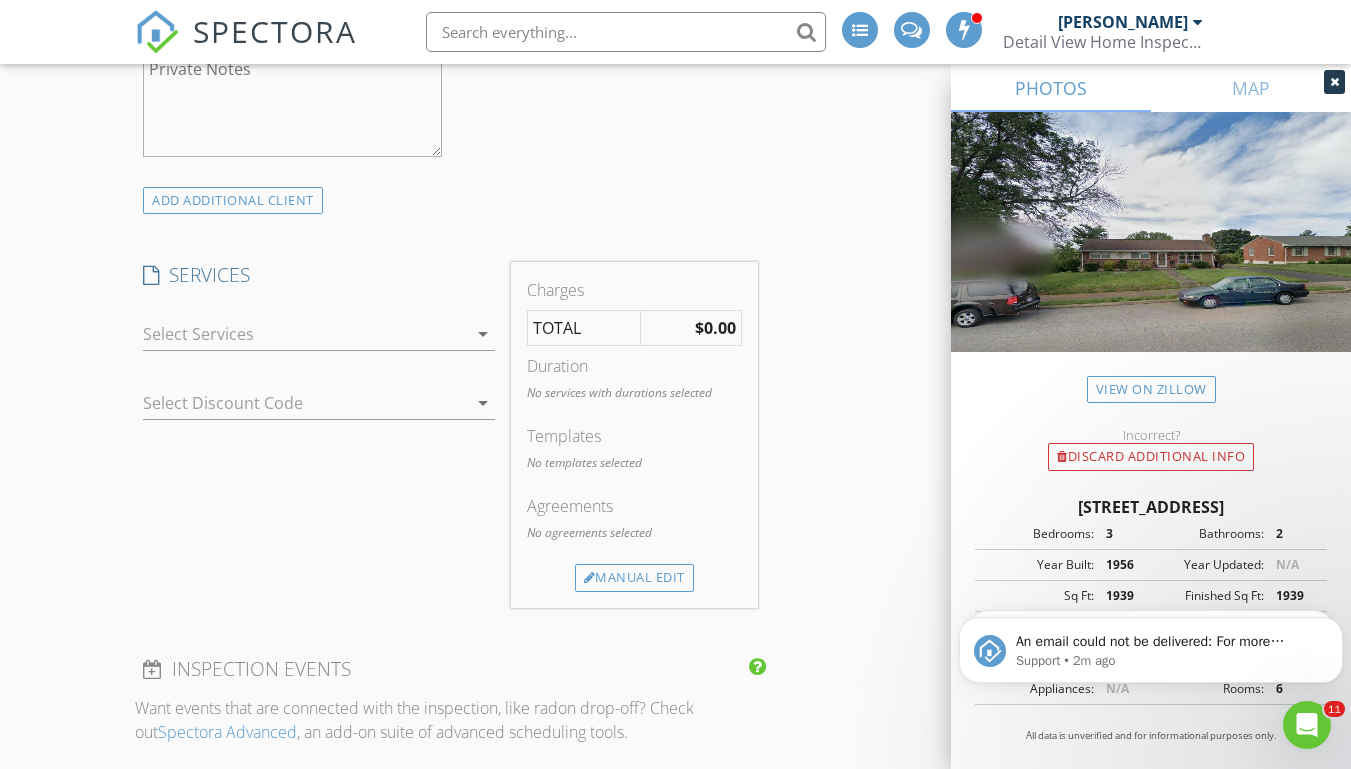 scroll, scrollTop: 1441, scrollLeft: 0, axis: vertical 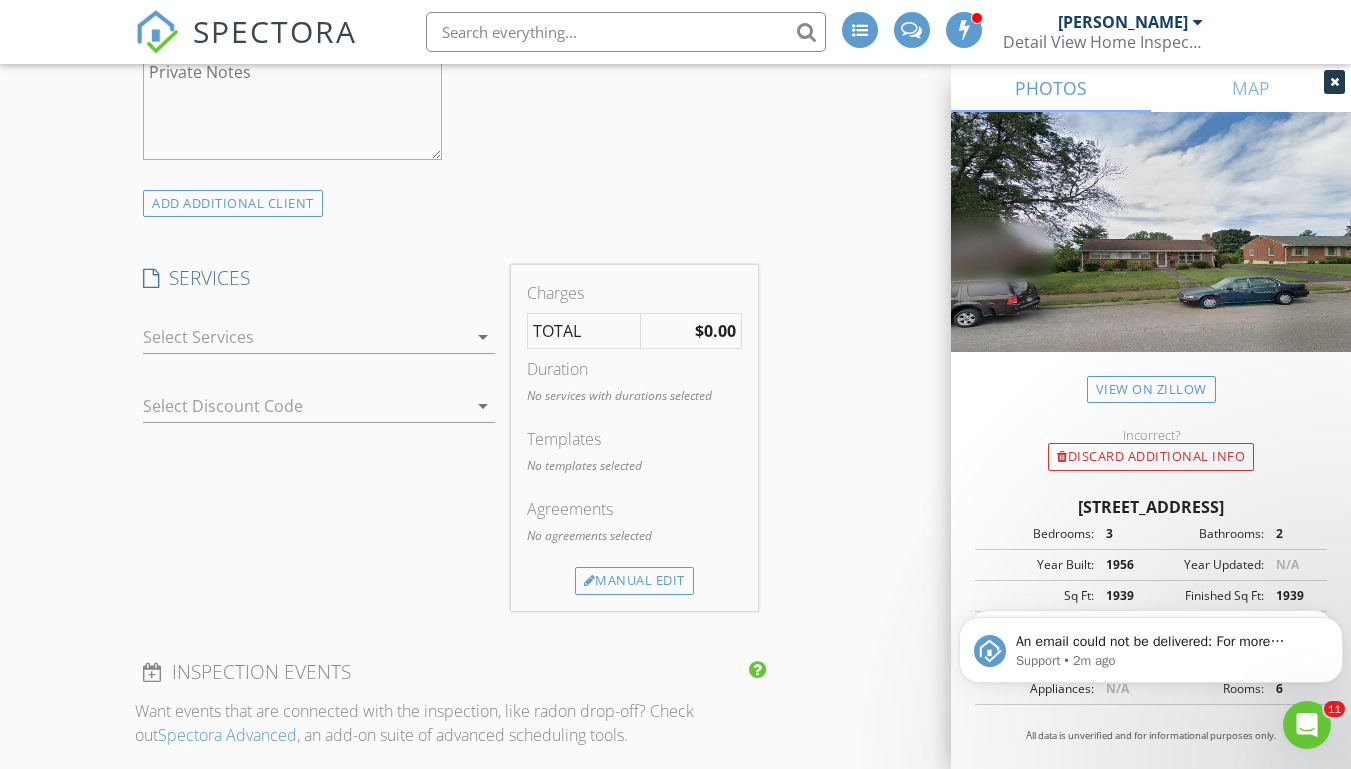 click at bounding box center [305, 337] 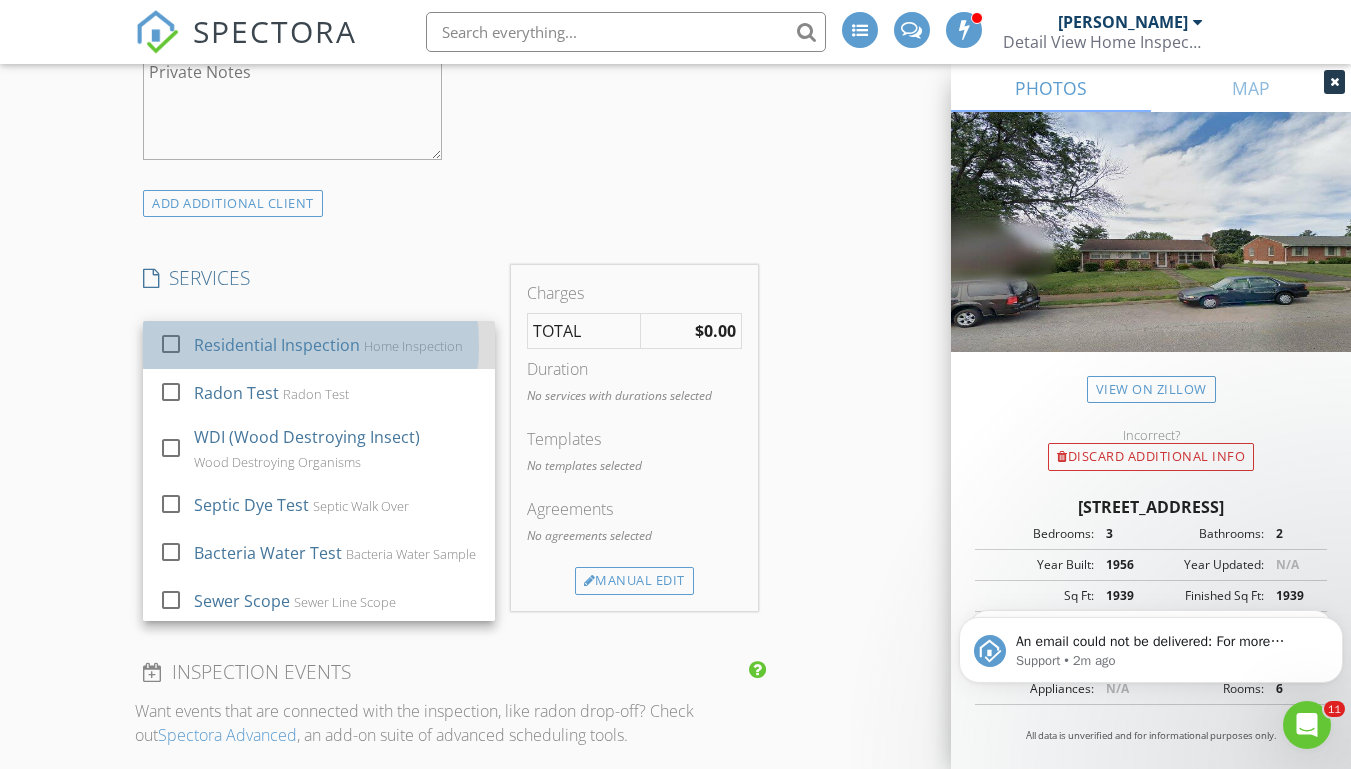 drag, startPoint x: 370, startPoint y: 345, endPoint x: 387, endPoint y: 338, distance: 18.384777 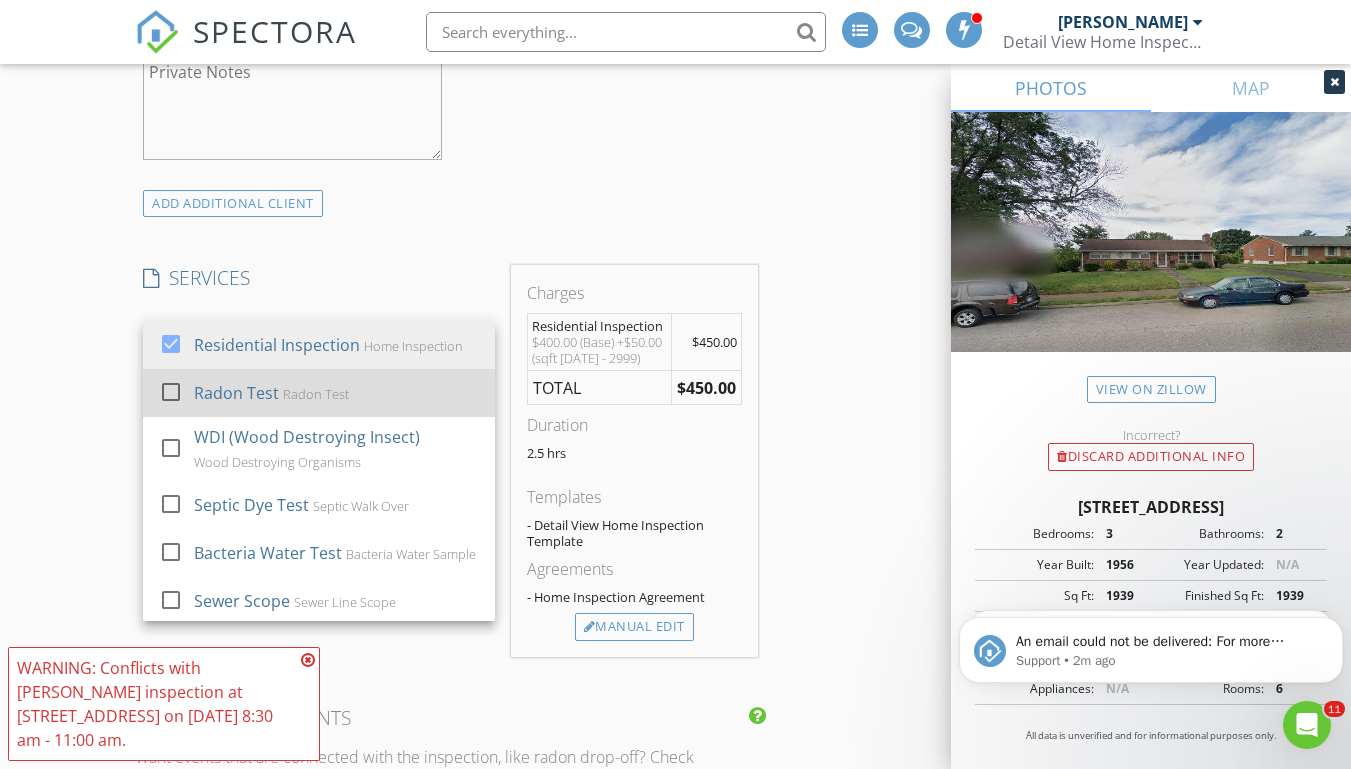 click on "Radon Test   Radon Test" at bounding box center [336, 393] 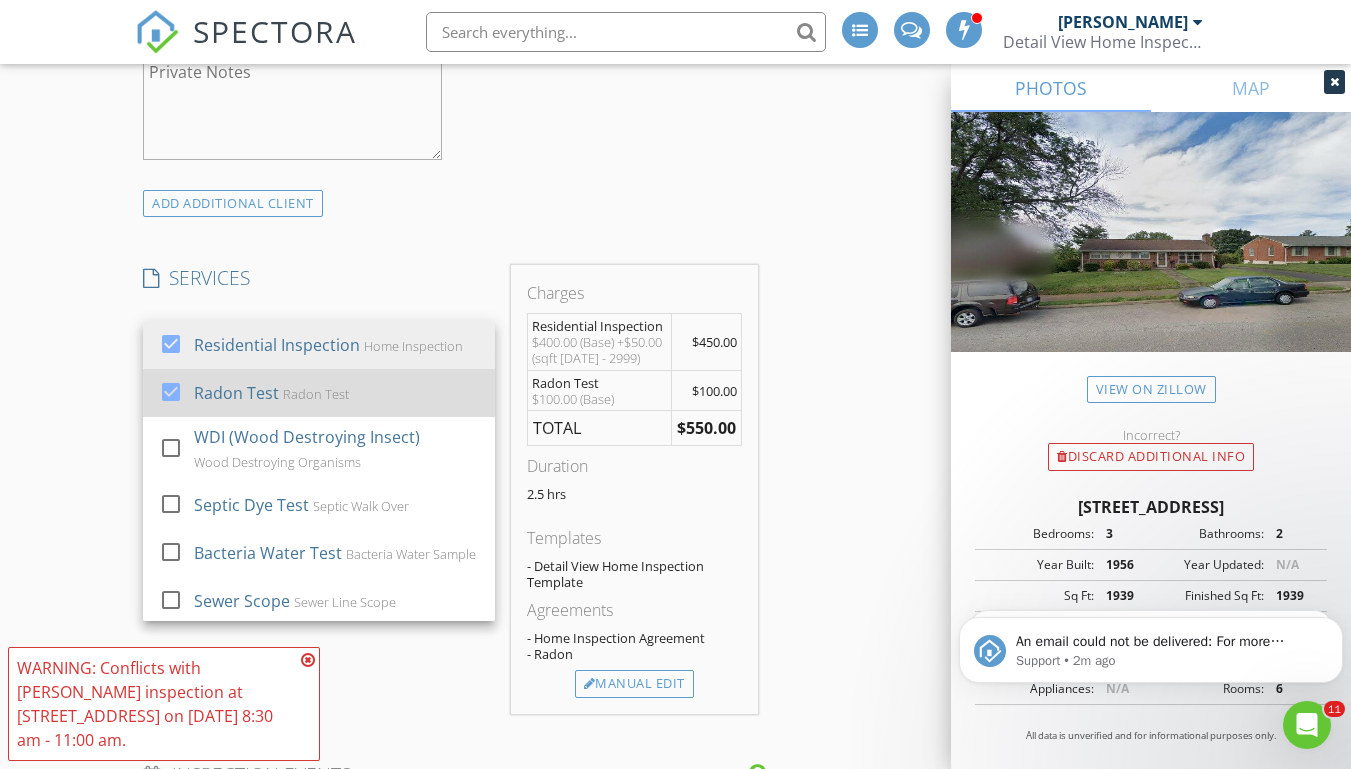 click on "Radon Test   Radon Test" at bounding box center (336, 393) 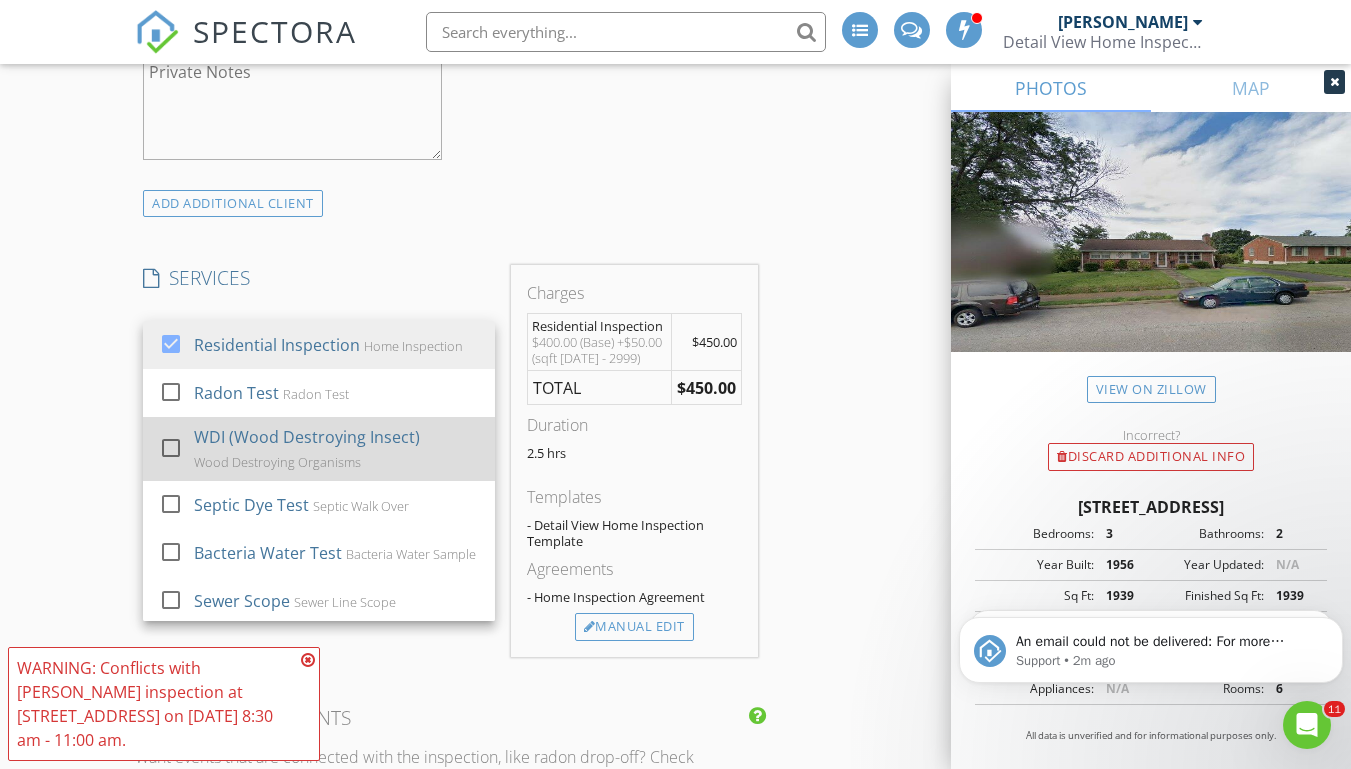 click on "WDI (Wood Destroying Insect)   Wood Destroying Organisms" at bounding box center [336, 449] 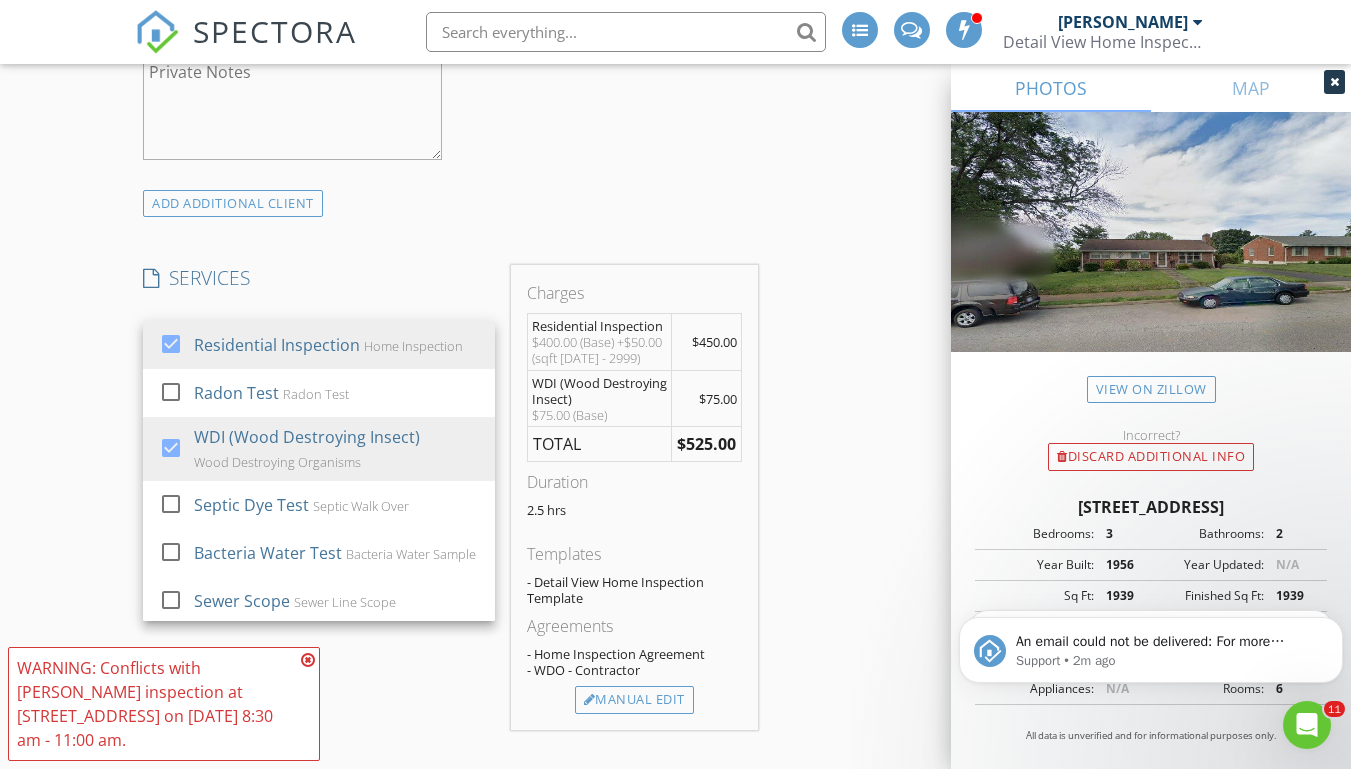 click on "New Inspection
INSPECTOR(S)
check_box   Josh Morris   PRIMARY   Josh Morris arrow_drop_down   check_box_outline_blank Josh Morris specifically requested
Date/Time
07/14/2025 10:00 AM
Location
Address Search       Address 214 Preston Ave NE   Unit   City Roanoke   State VA   Zip 24012   County     Square Feet 2218   Year Built 1956   Foundation arrow_drop_down     Josh Morris     4.8 miles     (10 minutes)
client
check_box Enable Client CC email for this inspection   Client Search     check_box_outline_blank Client is a Company/Organization     First Name   Last Name   Email   CC Email   Phone           Notes   Private Notes
ADD ADDITIONAL client
SERVICES
check_box   Residential Inspection   Home Inspection check_box_outline_blank   Radon Test   Radon Test check_box" at bounding box center (675, 926) 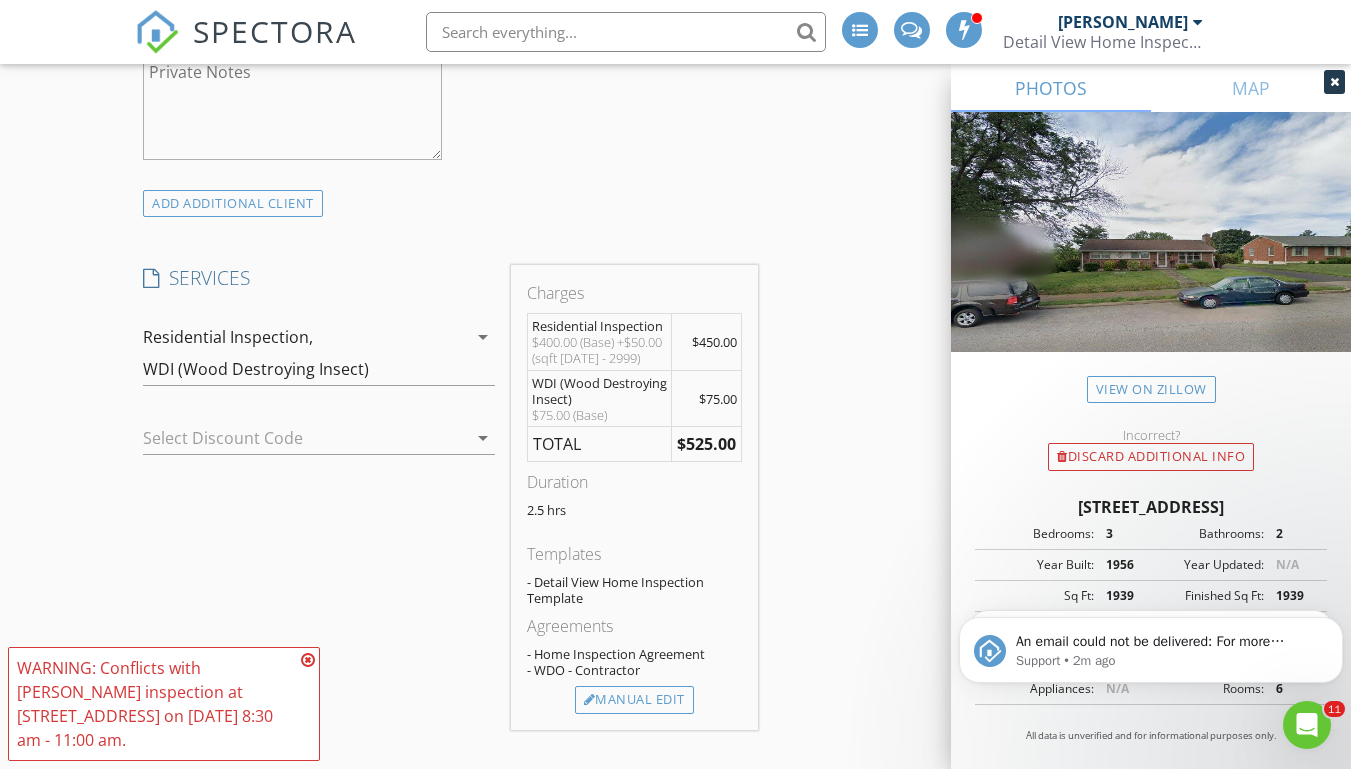 click at bounding box center (308, 660) 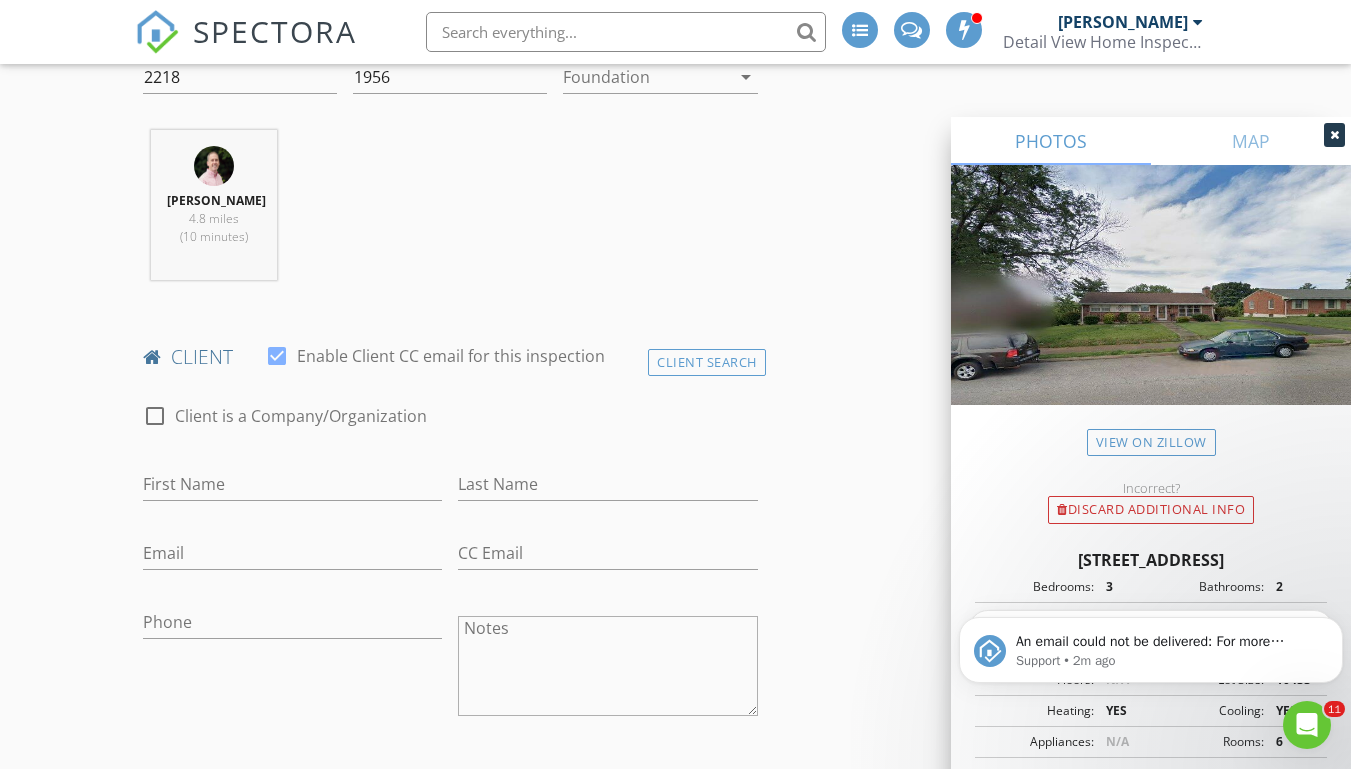scroll, scrollTop: 0, scrollLeft: 0, axis: both 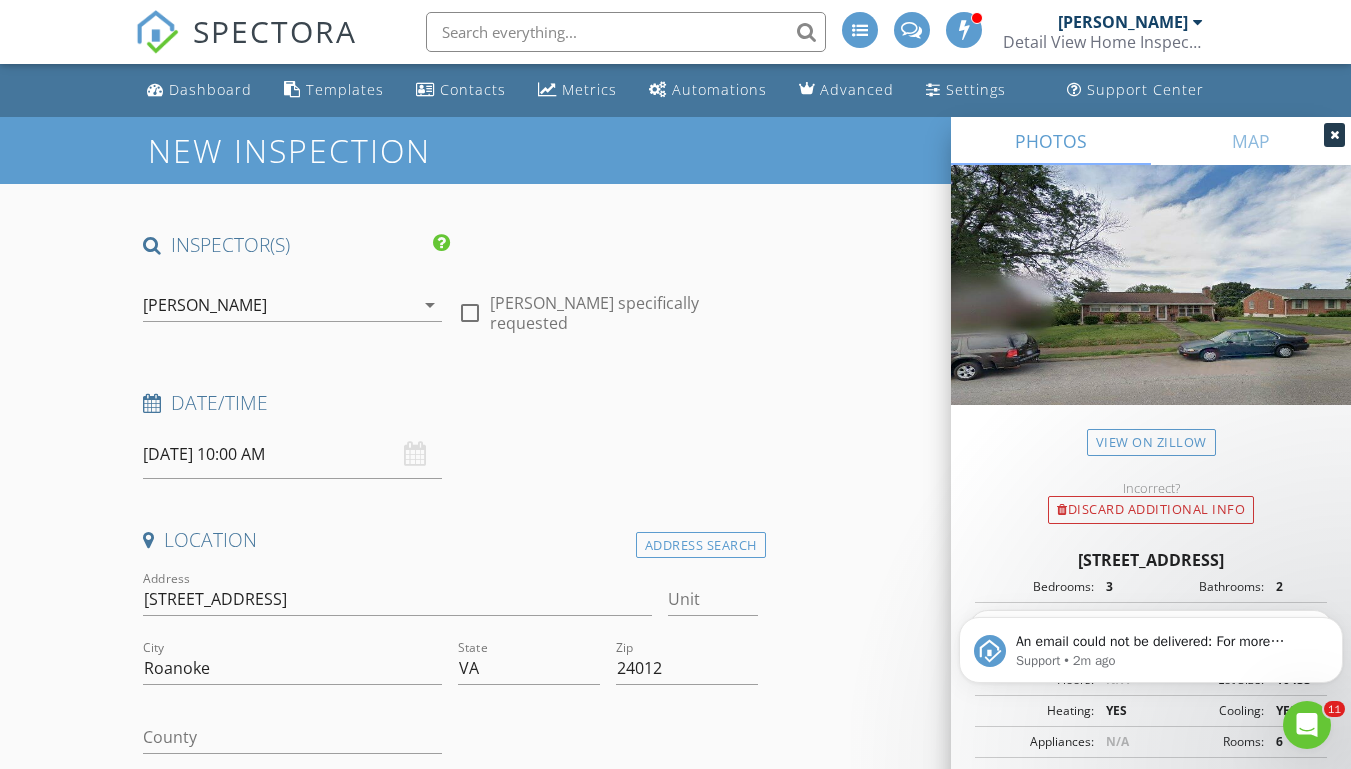 click on "07/14/2025 10:00 AM" at bounding box center (292, 454) 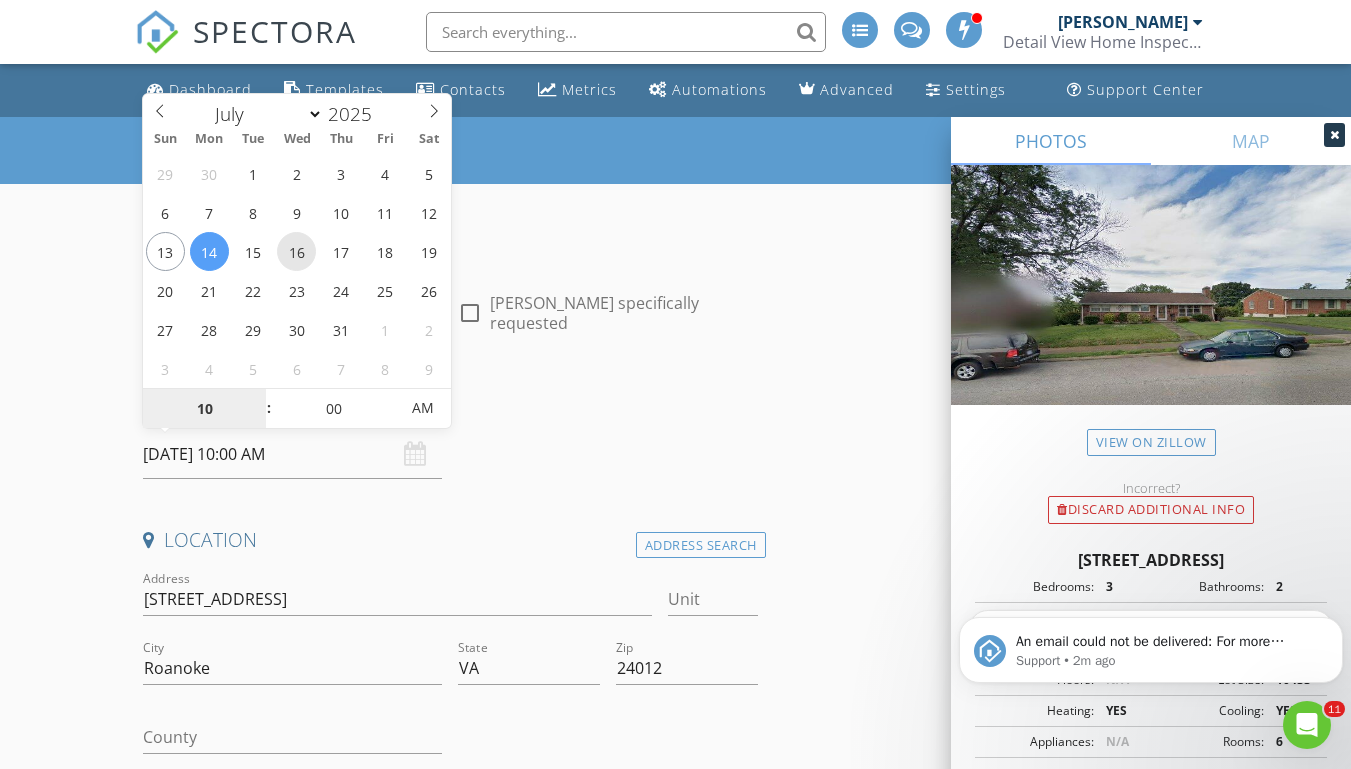 type on "07/16/2025 10:00 AM" 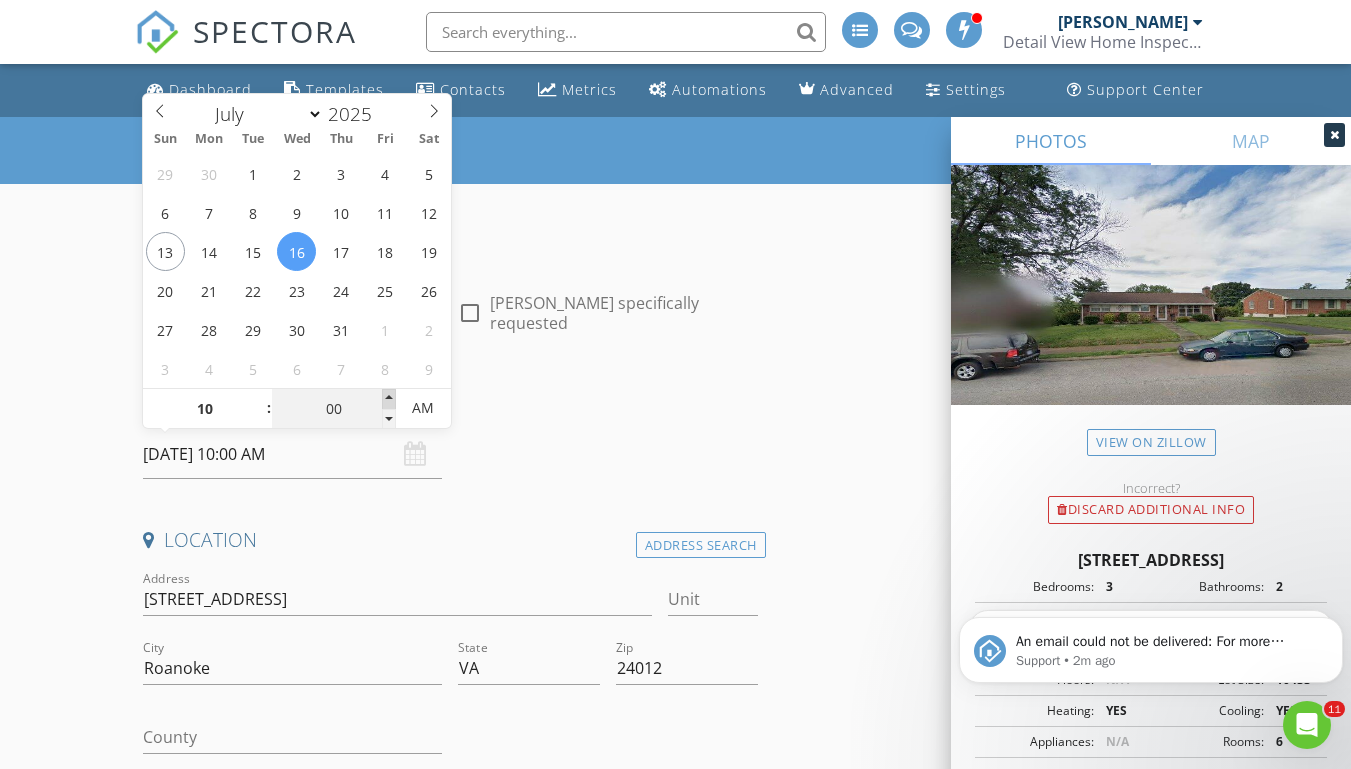 type on "05" 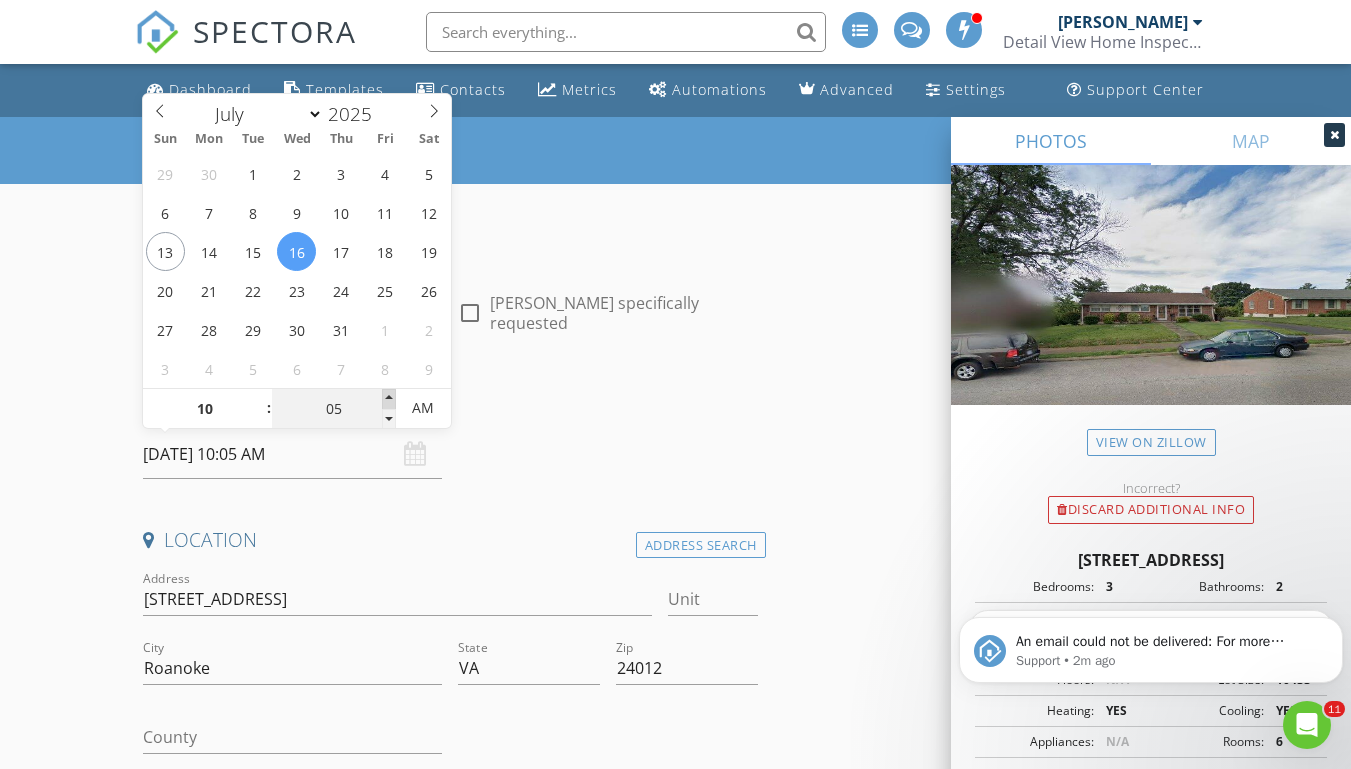 click at bounding box center (389, 399) 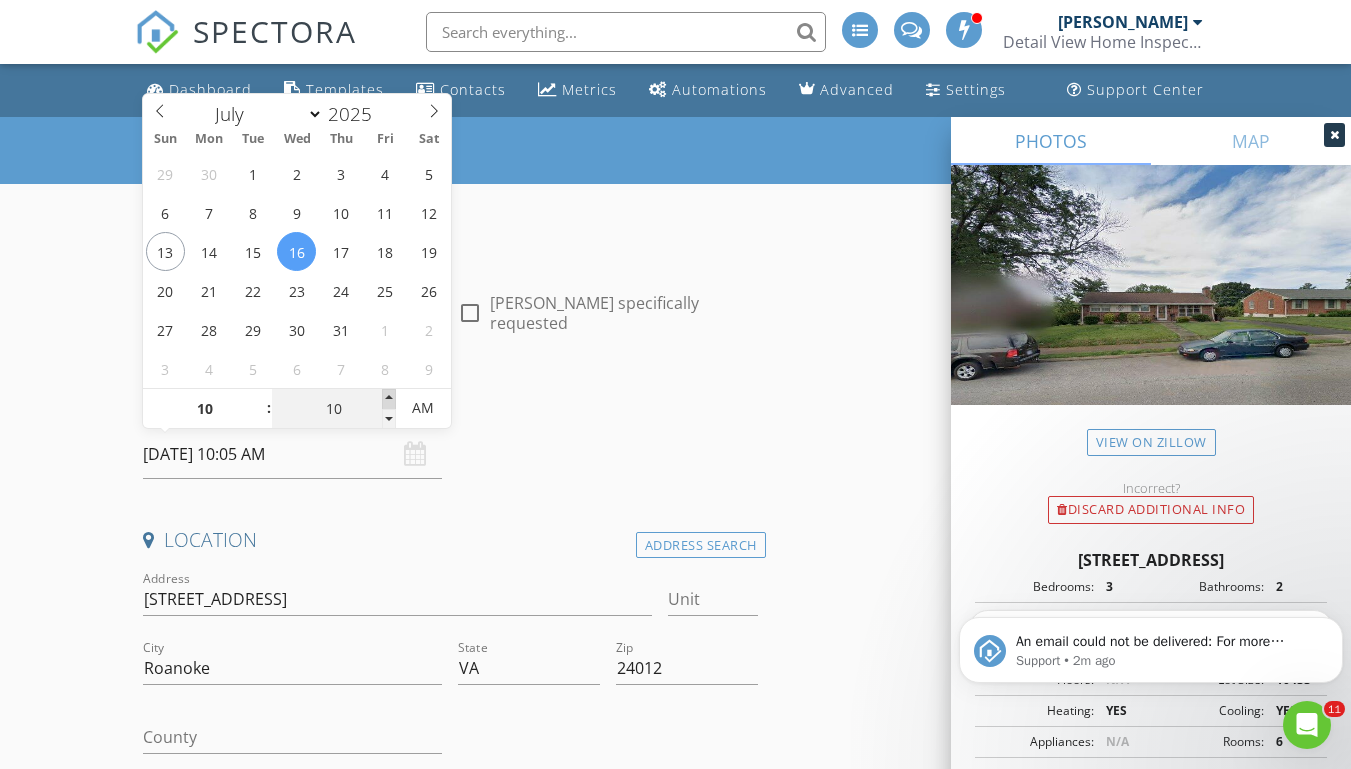 type on "07/16/2025 10:10 AM" 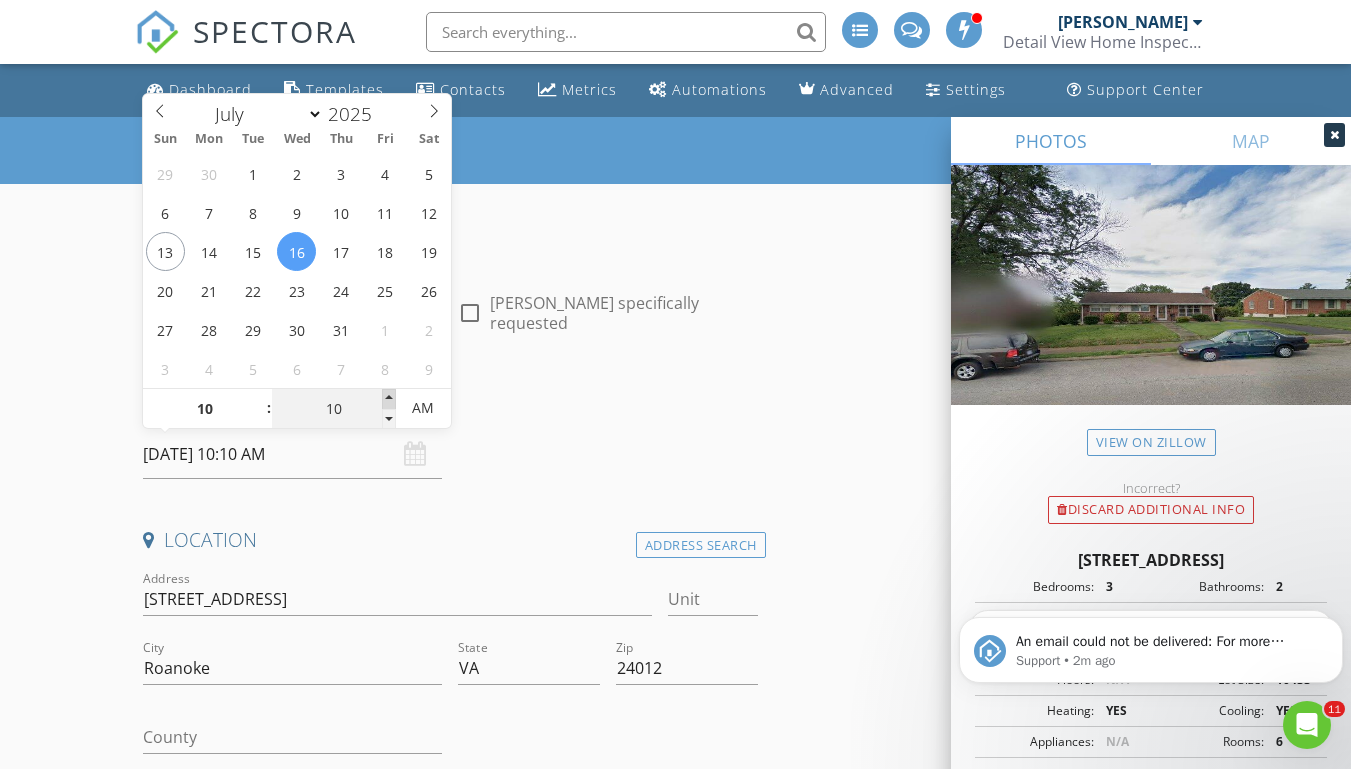 click at bounding box center (389, 399) 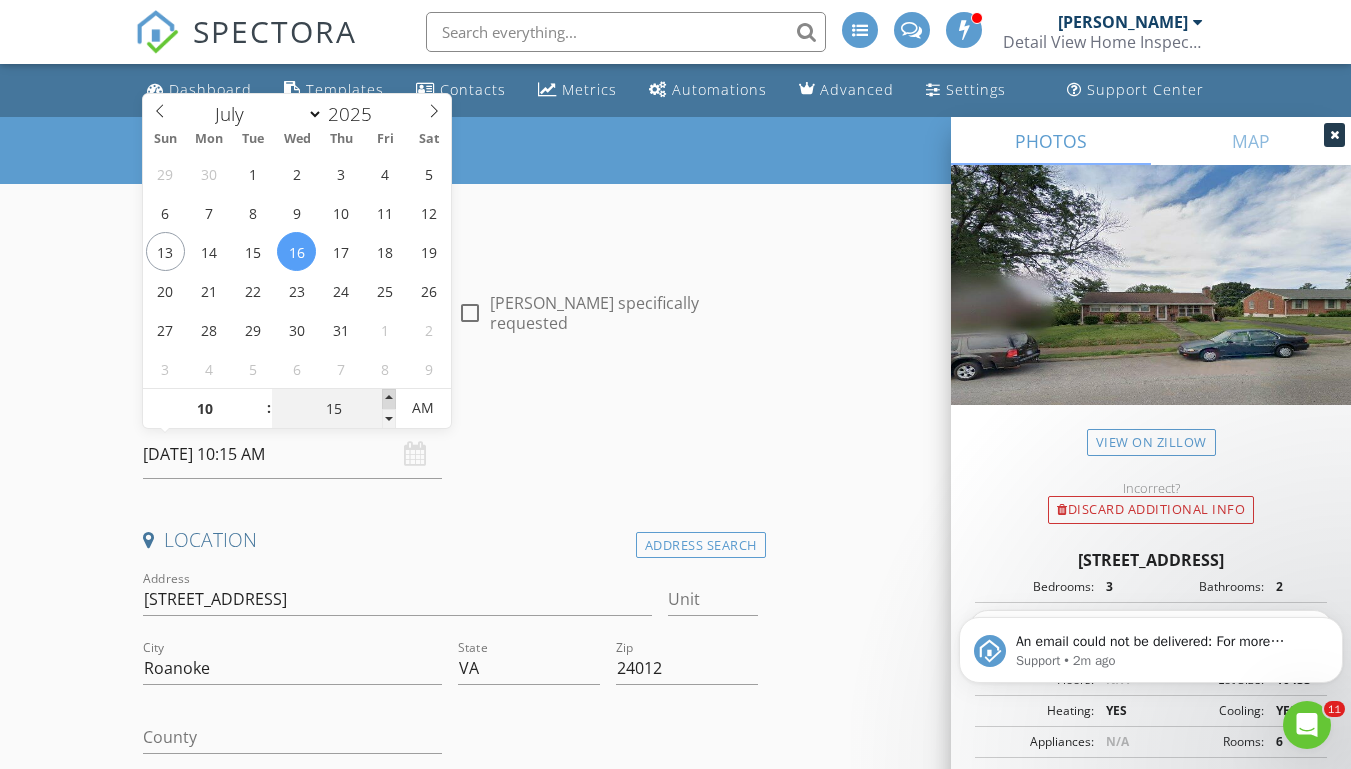 click at bounding box center (389, 399) 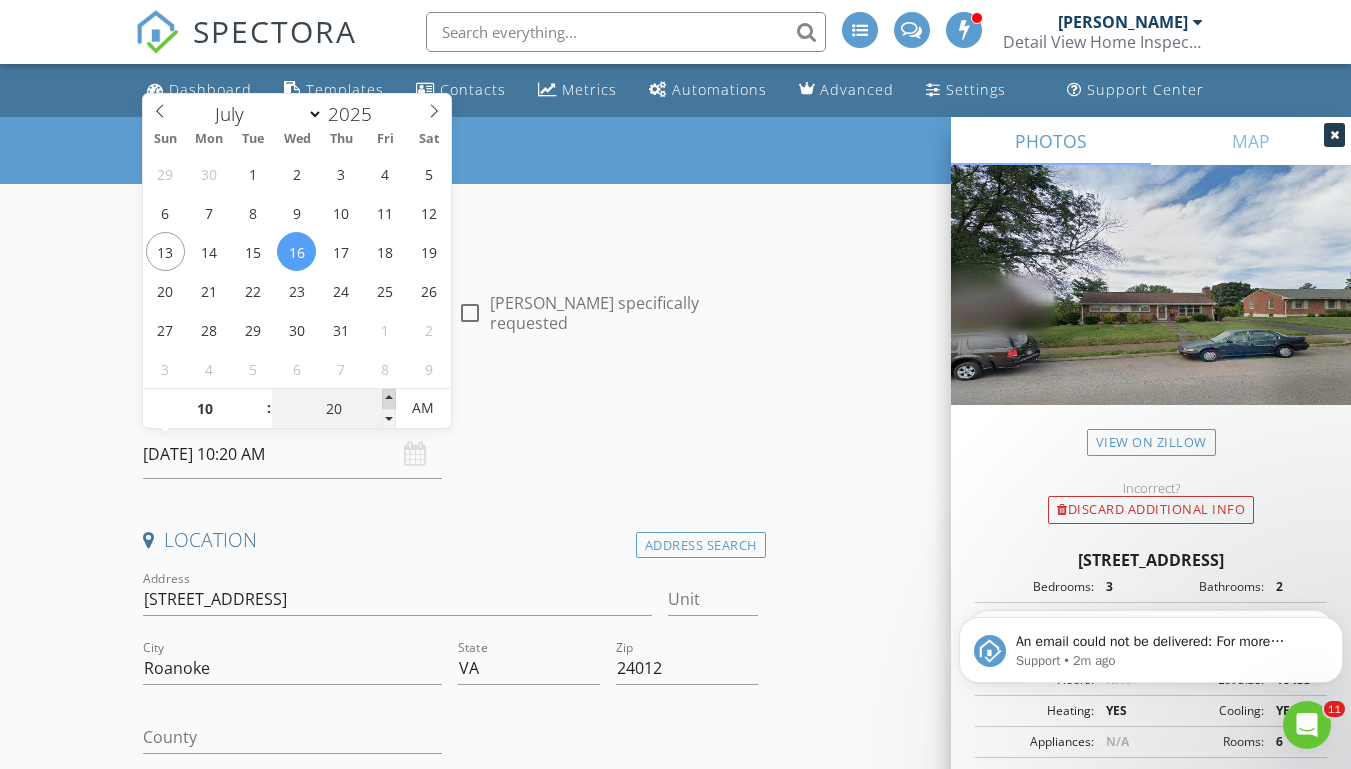 click at bounding box center (389, 399) 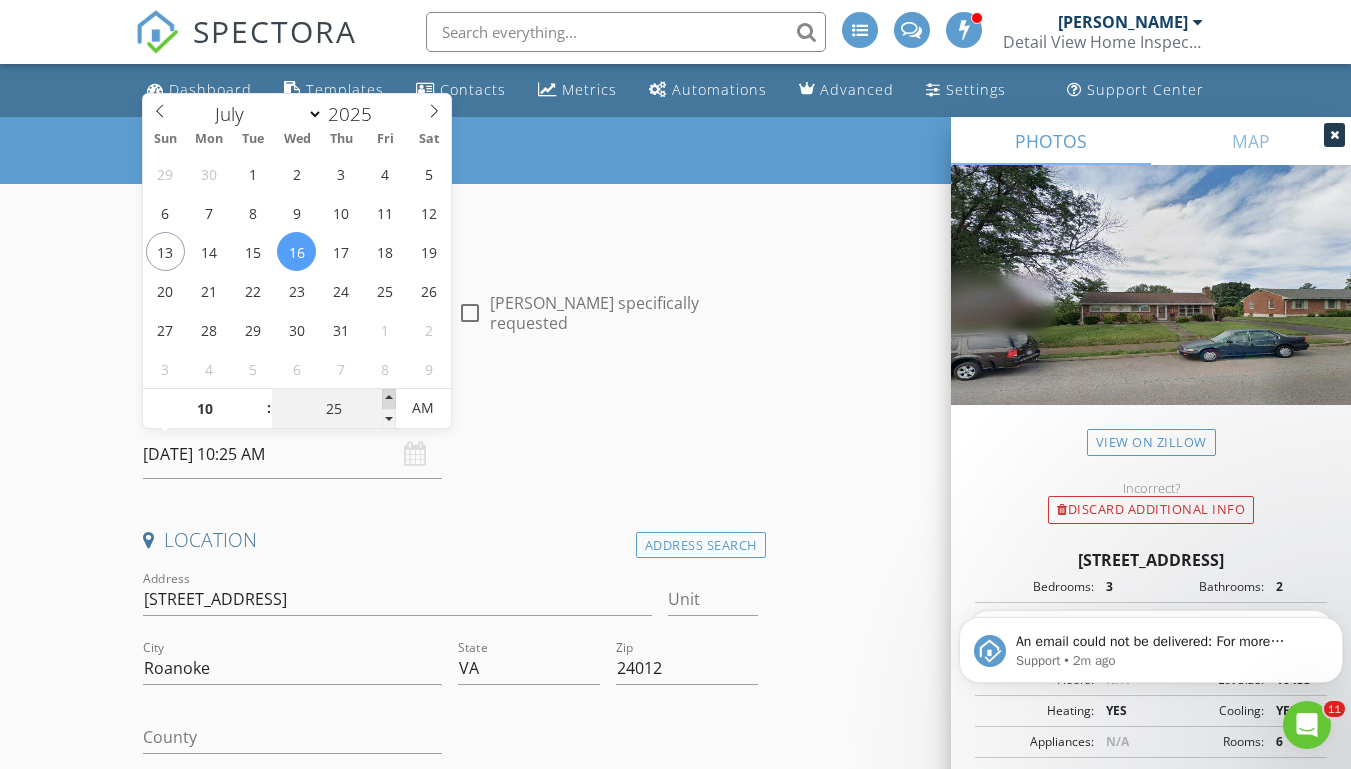 click at bounding box center [389, 399] 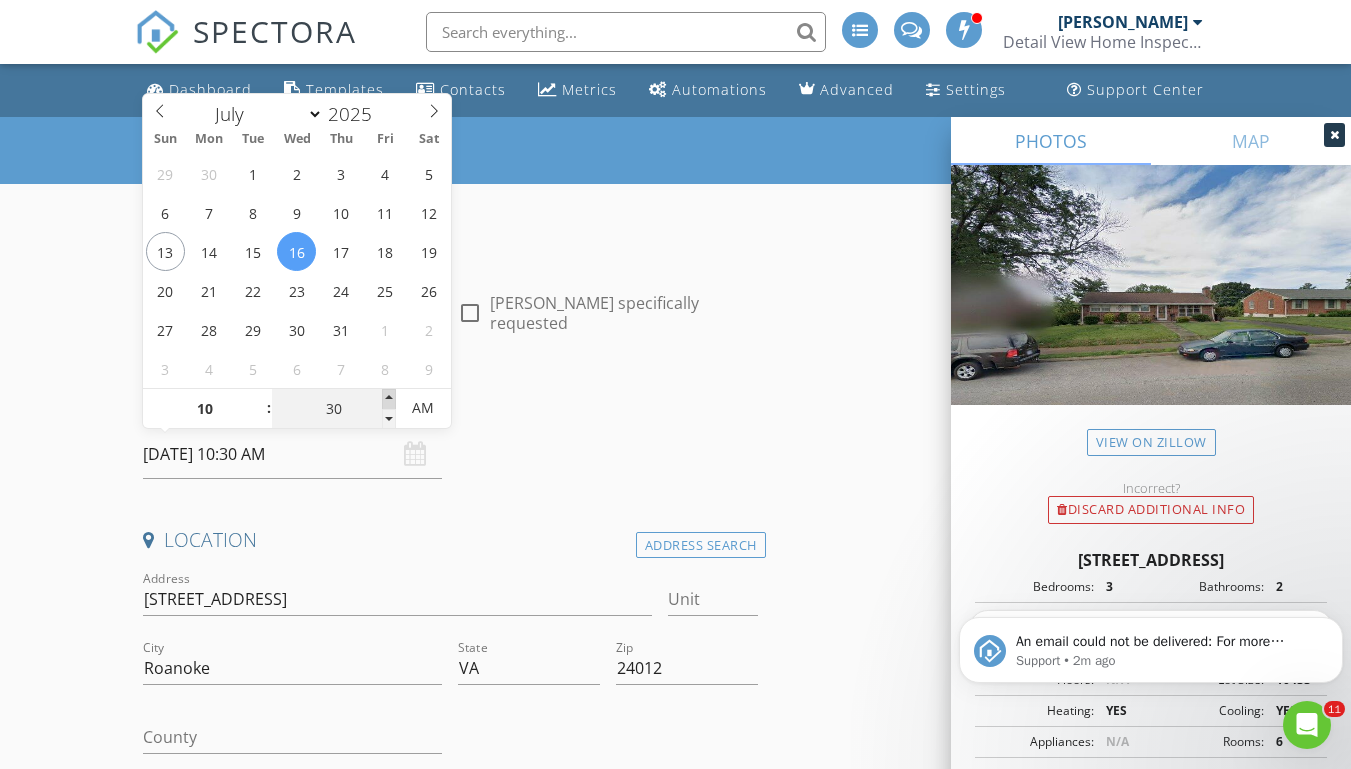 click at bounding box center (389, 399) 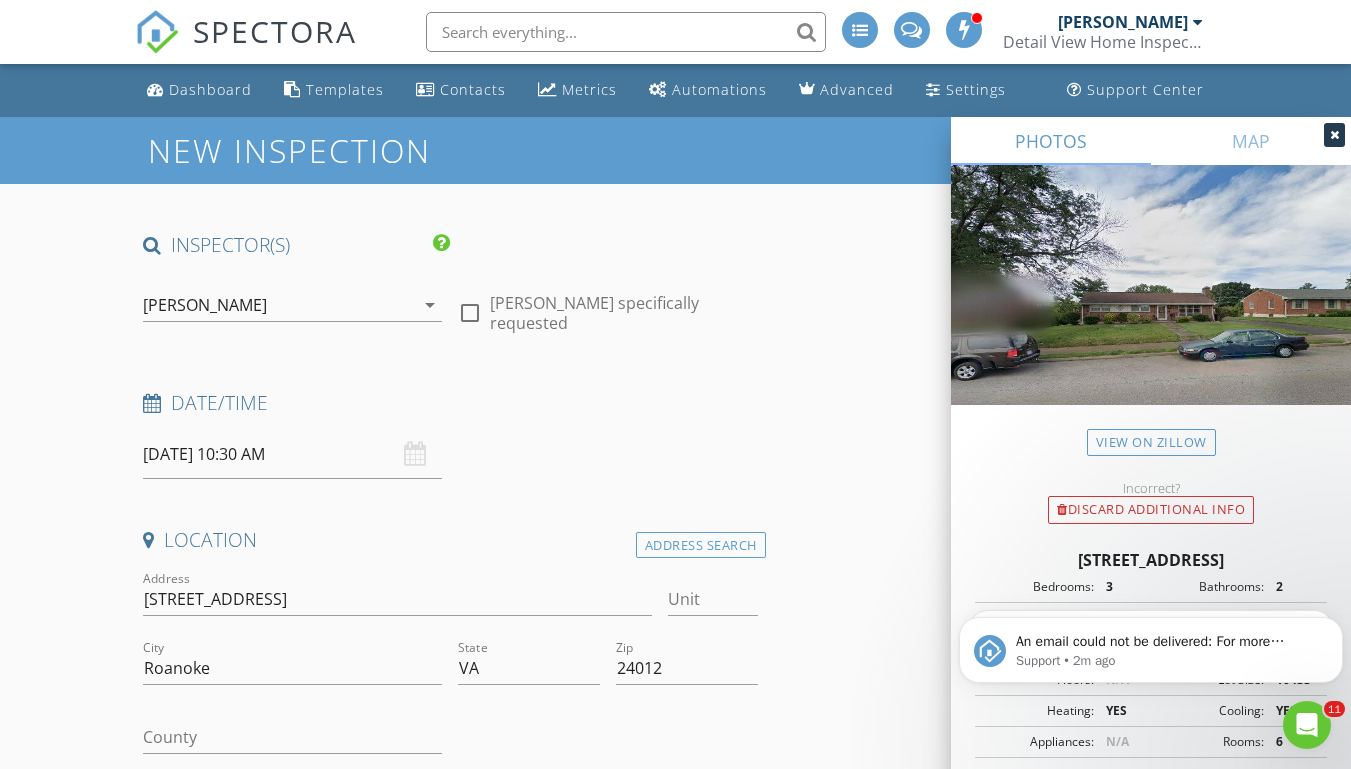 click on "New Inspection
INSPECTOR(S)
check_box   Josh Morris   PRIMARY   Josh Morris arrow_drop_down   check_box_outline_blank Josh Morris specifically requested
Date/Time
07/16/2025 10:30 AM
Location
Address Search       Address 214 Preston Ave NE   Unit   City Roanoke   State VA   Zip 24012   County     Square Feet 2218   Year Built 1956   Foundation arrow_drop_down     Josh Morris     4.8 miles     (10 minutes)
client
check_box Enable Client CC email for this inspection   Client Search     check_box_outline_blank Client is a Company/Organization     First Name   Last Name   Email   CC Email   Phone           Notes   Private Notes
ADD ADDITIONAL client
SERVICES
check_box   Residential Inspection   Home Inspection check_box_outline_blank   Radon Test   Radon Test check_box" at bounding box center (675, 2367) 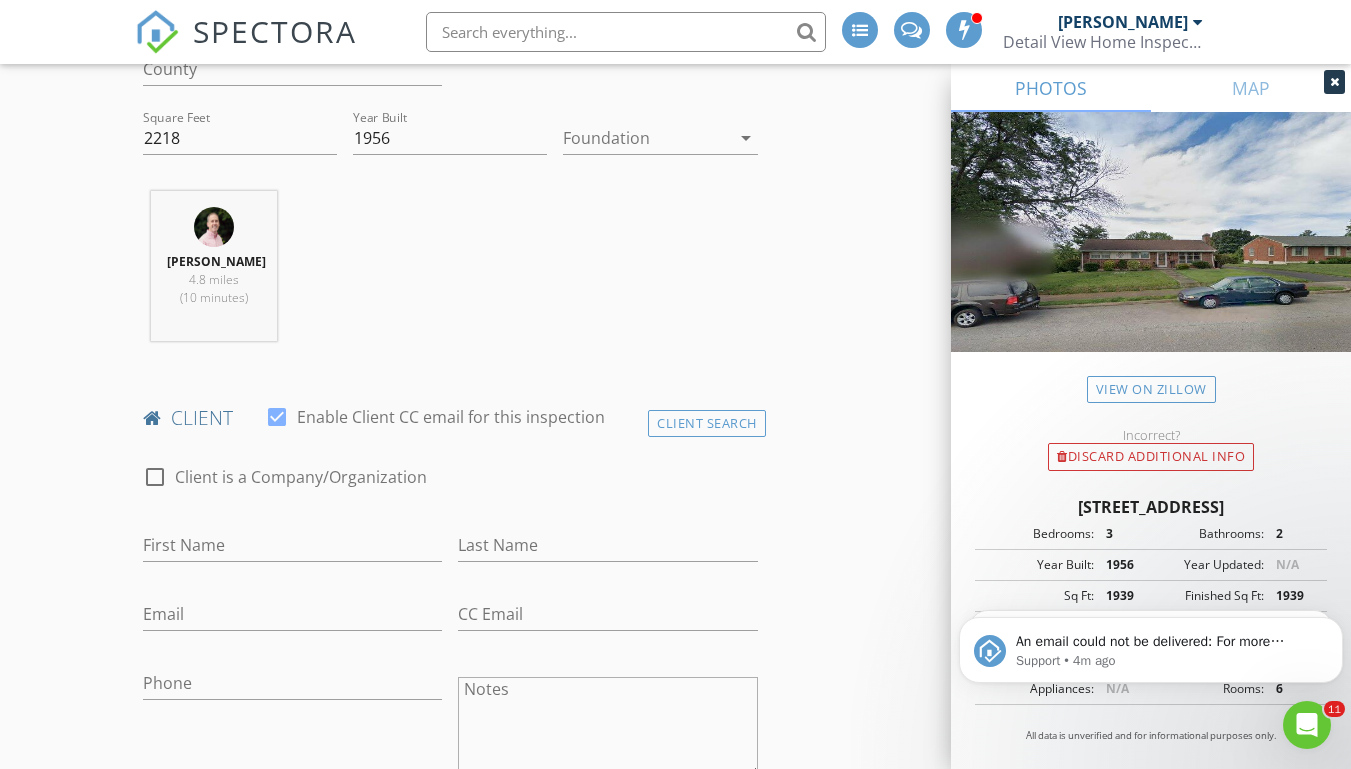 scroll, scrollTop: 684, scrollLeft: 0, axis: vertical 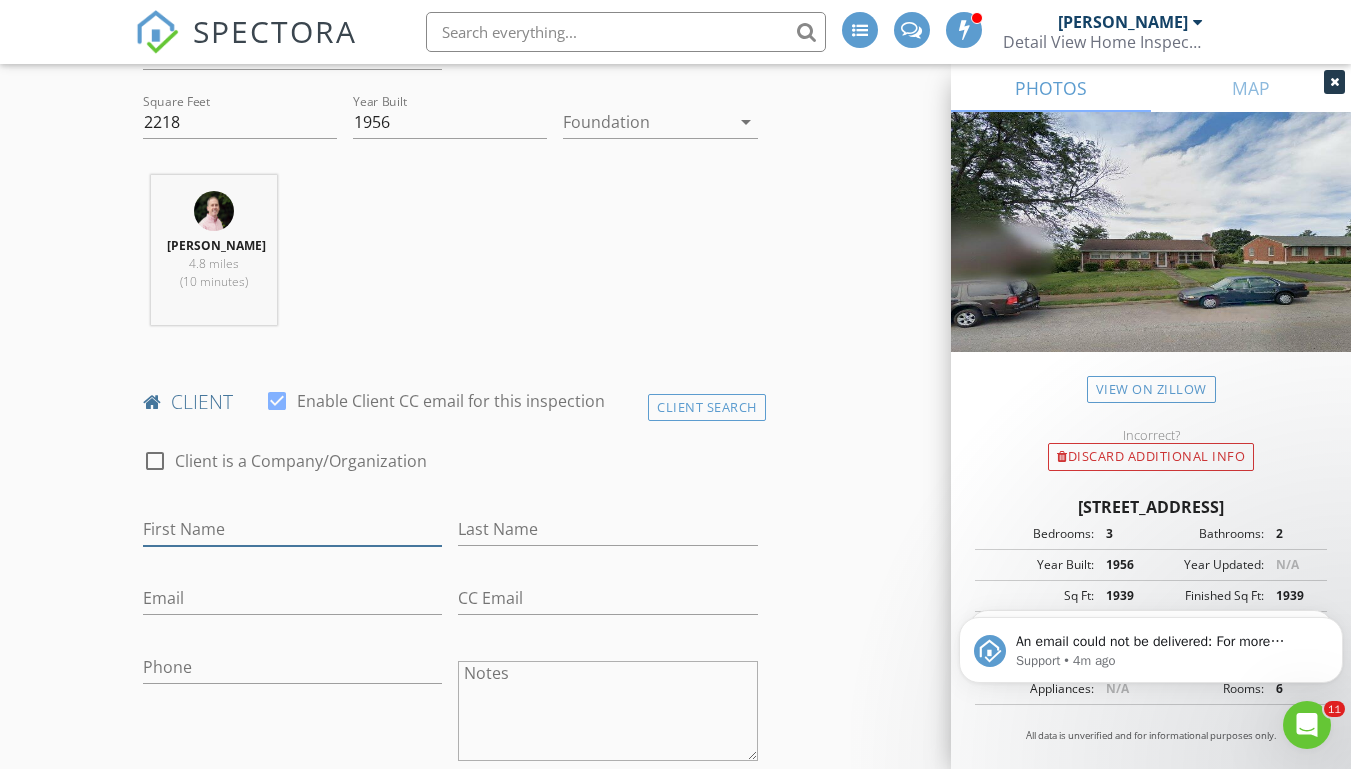 click on "First Name" at bounding box center (292, 529) 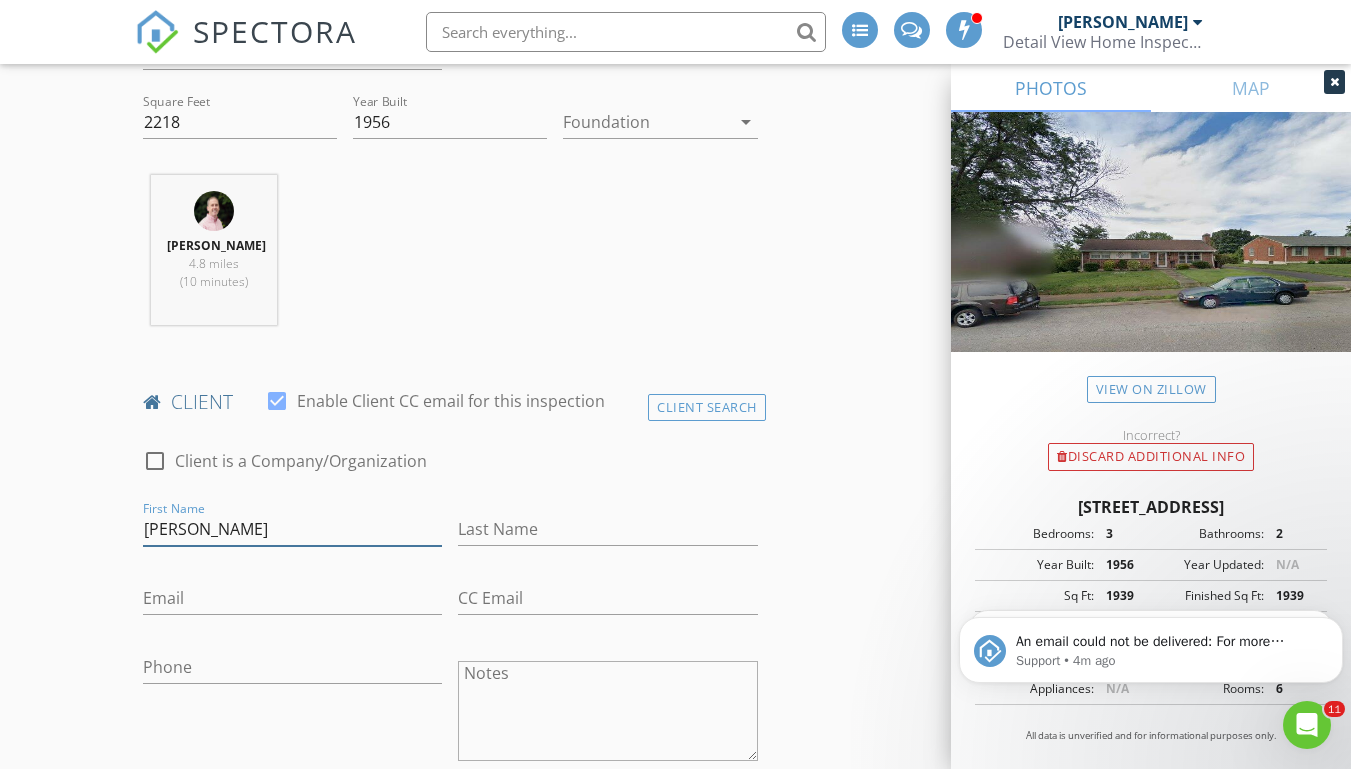 type on "Judith" 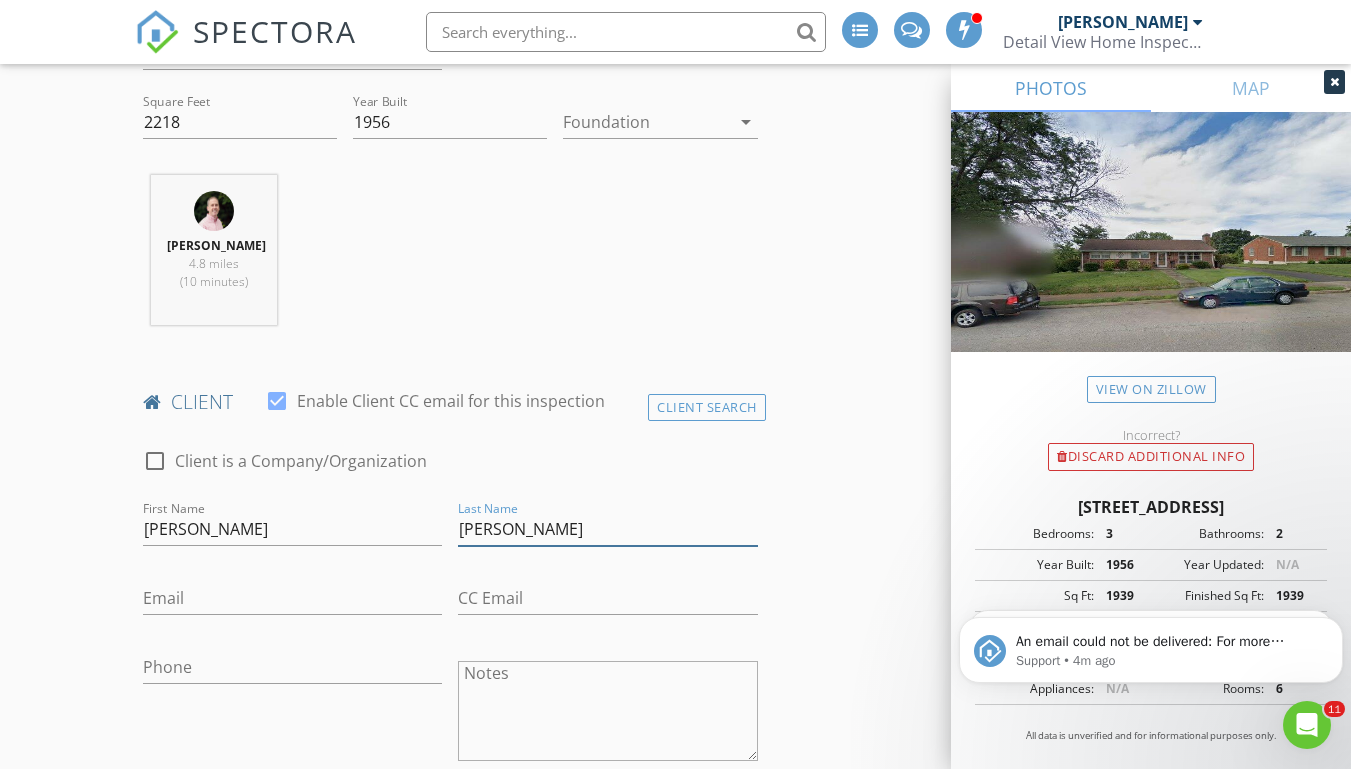 type on "Myers" 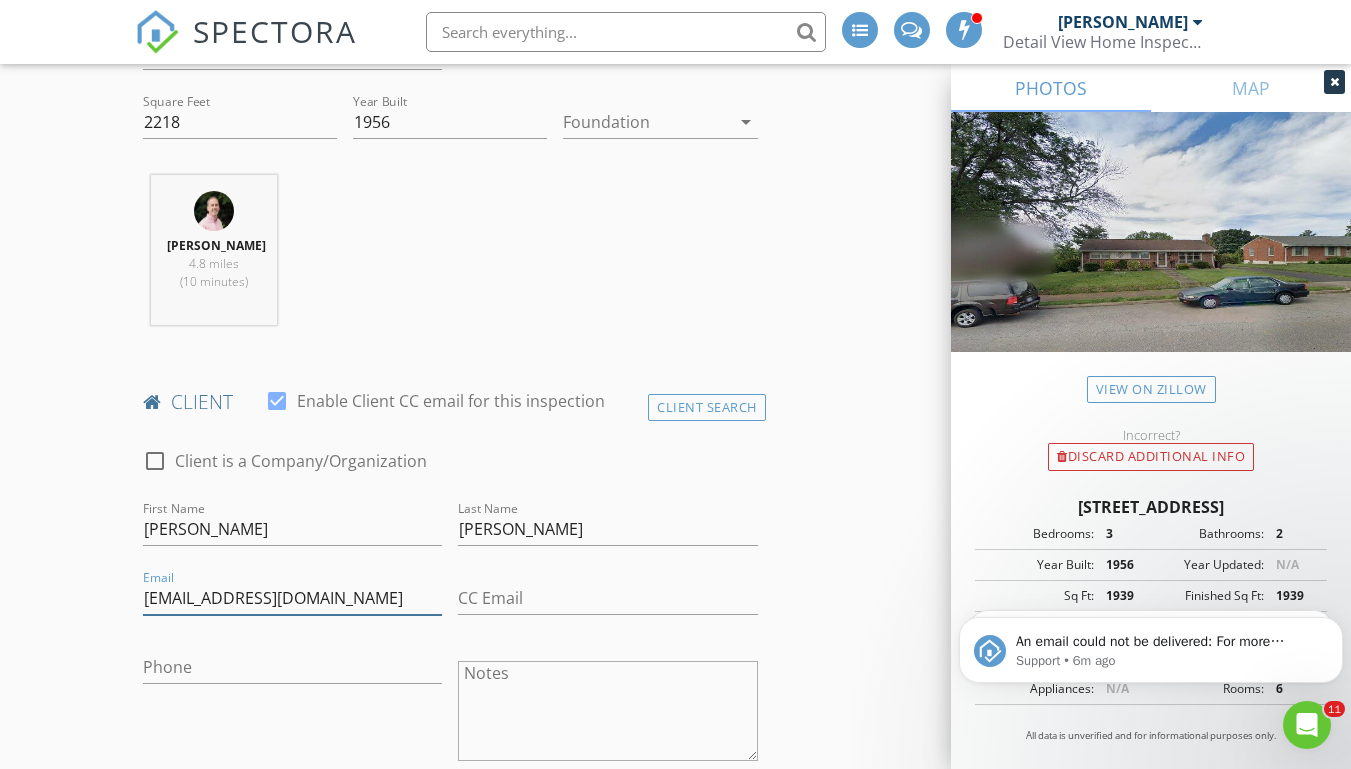 type on "jdsmyers@outlook.com" 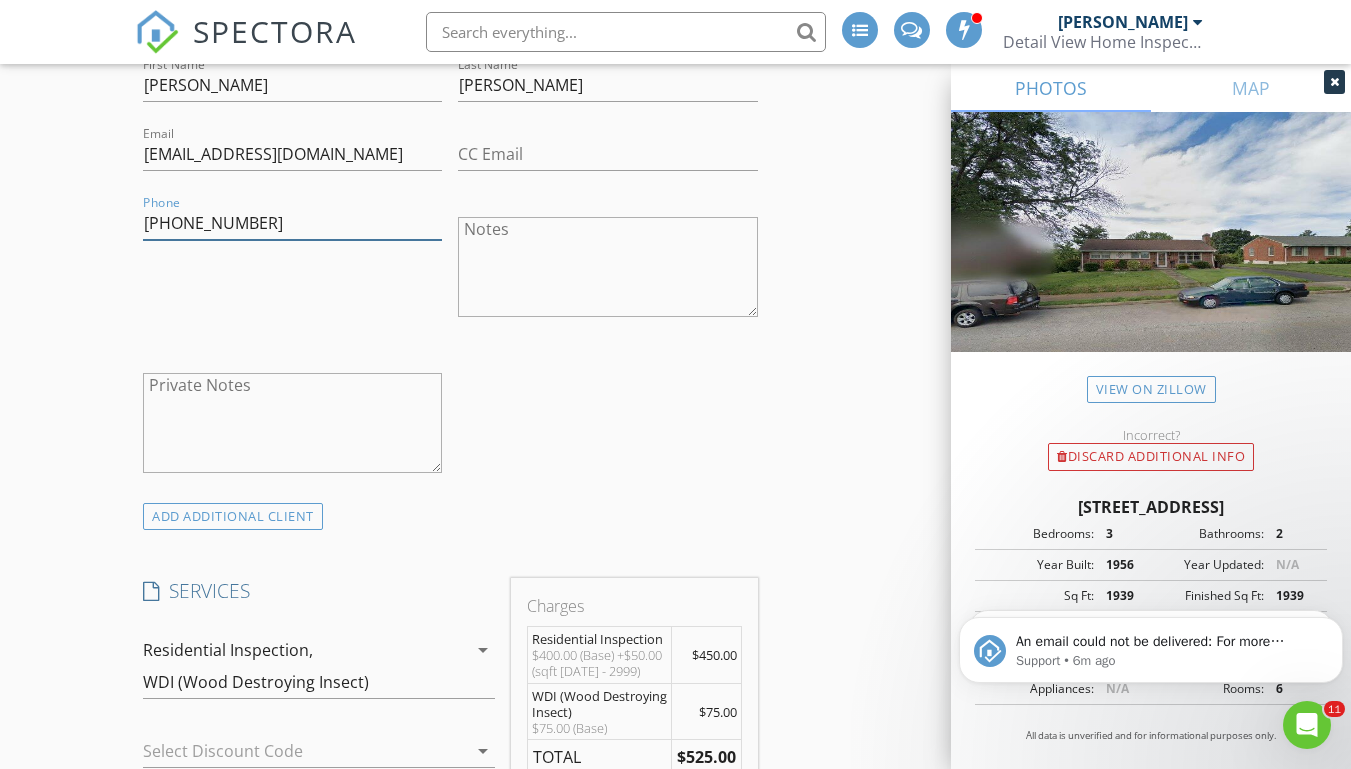 scroll, scrollTop: 1141, scrollLeft: 0, axis: vertical 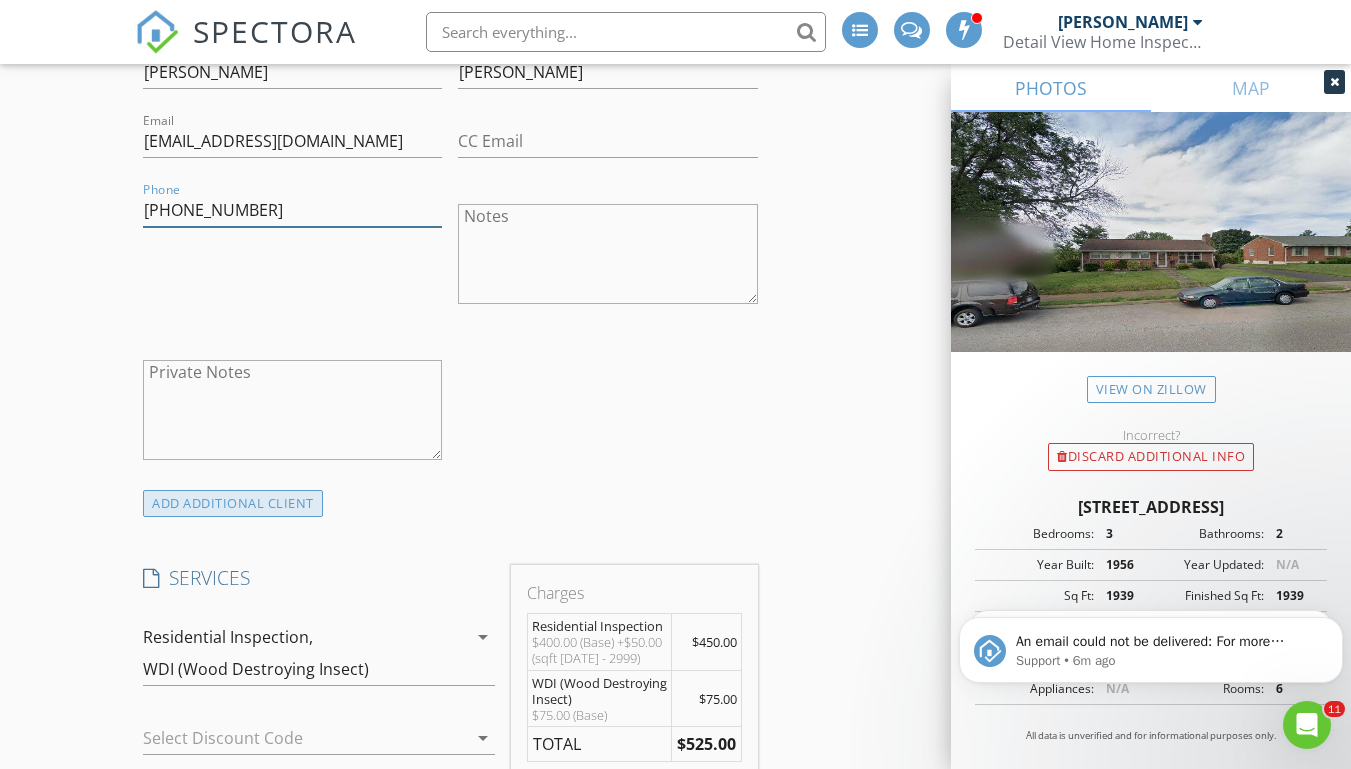 type on "703-789-0356" 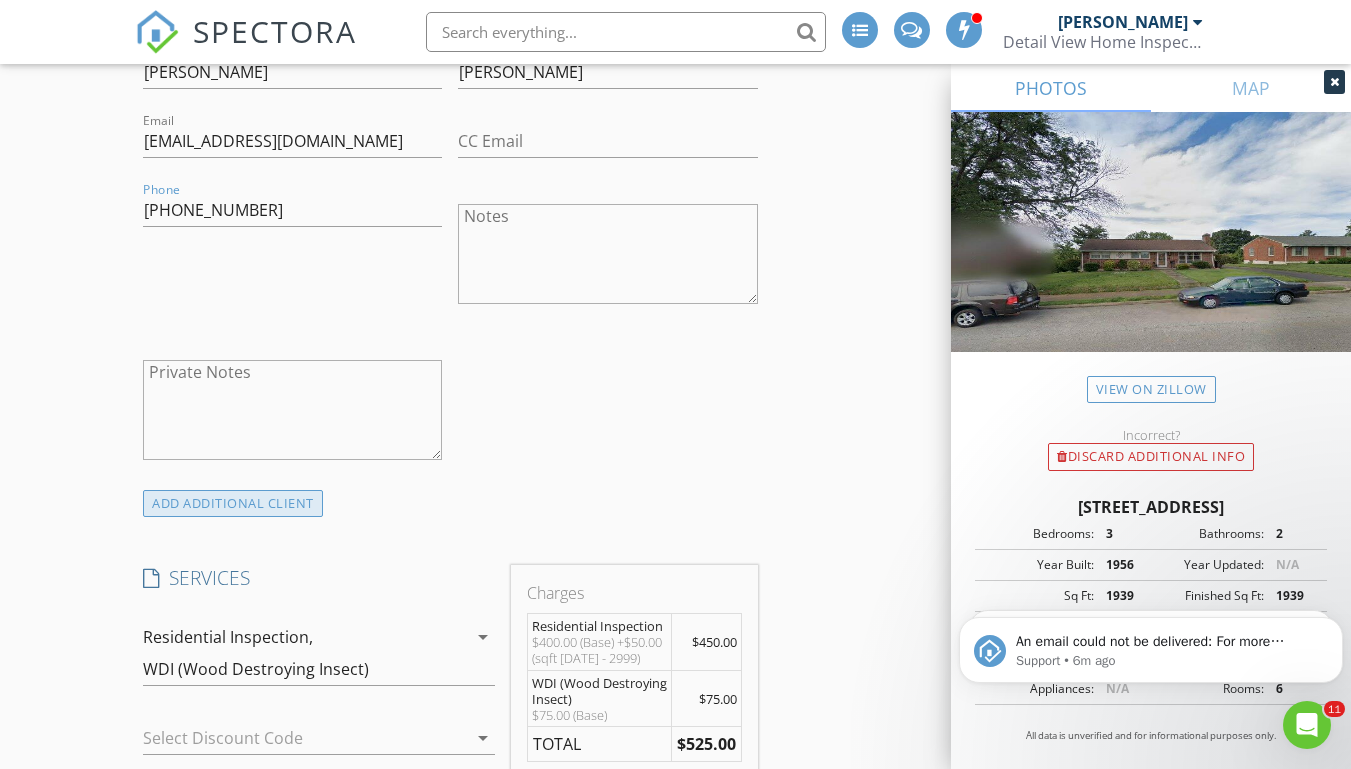click on "ADD ADDITIONAL client" at bounding box center (233, 503) 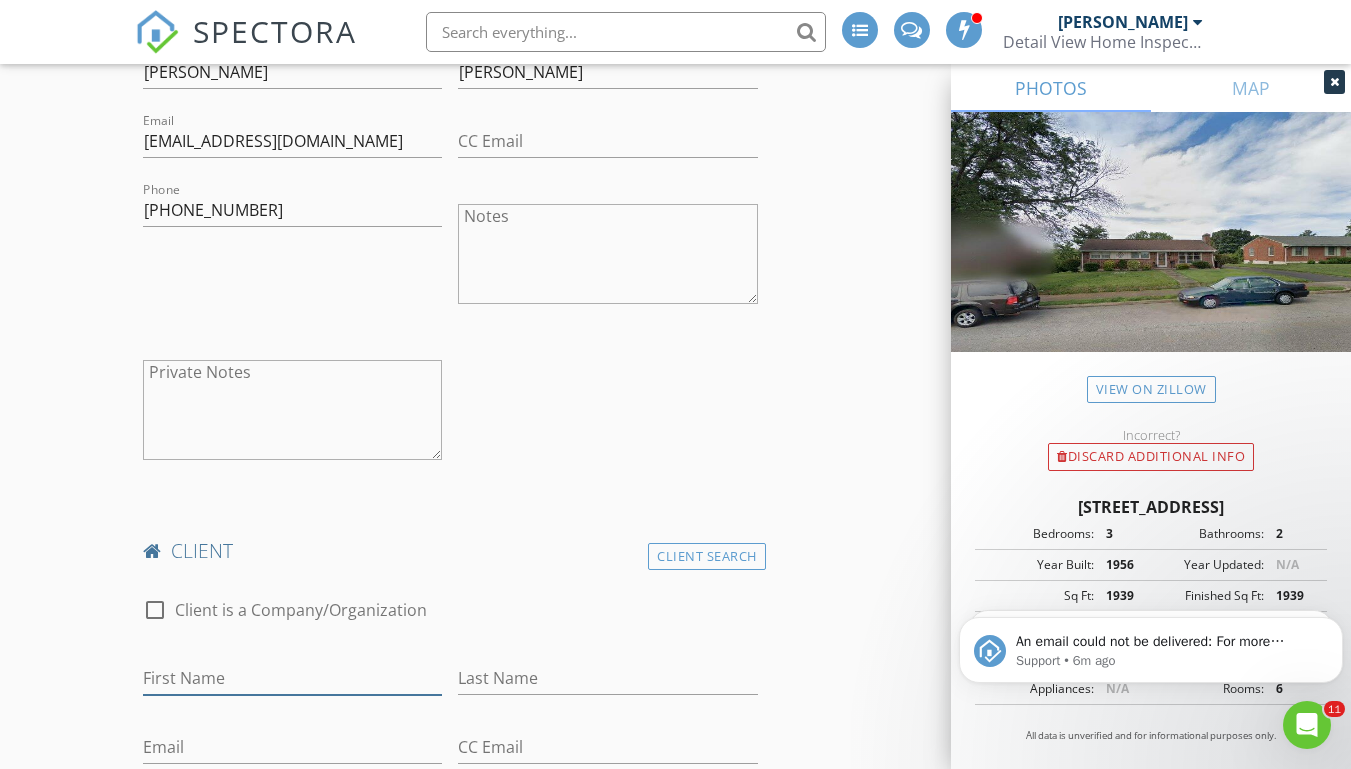 click on "First Name" at bounding box center (292, 678) 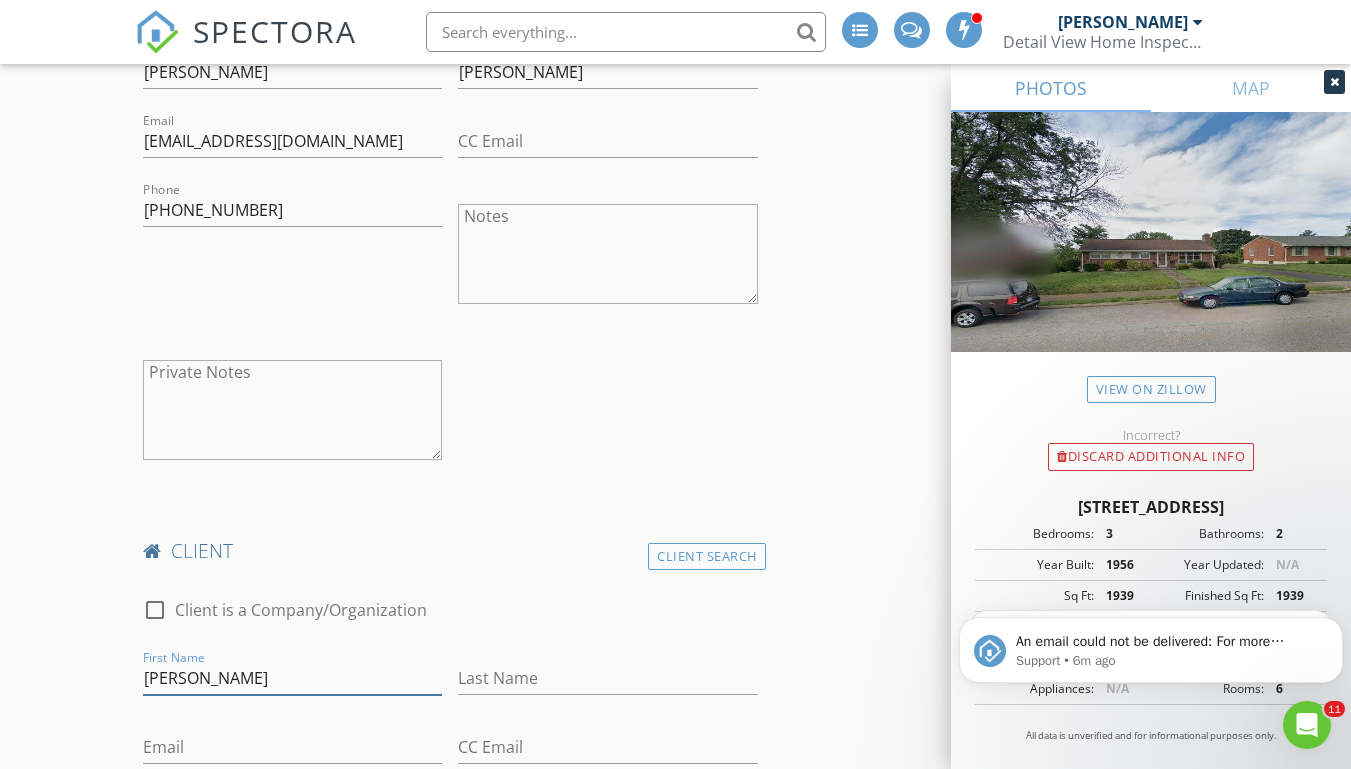 type on "James" 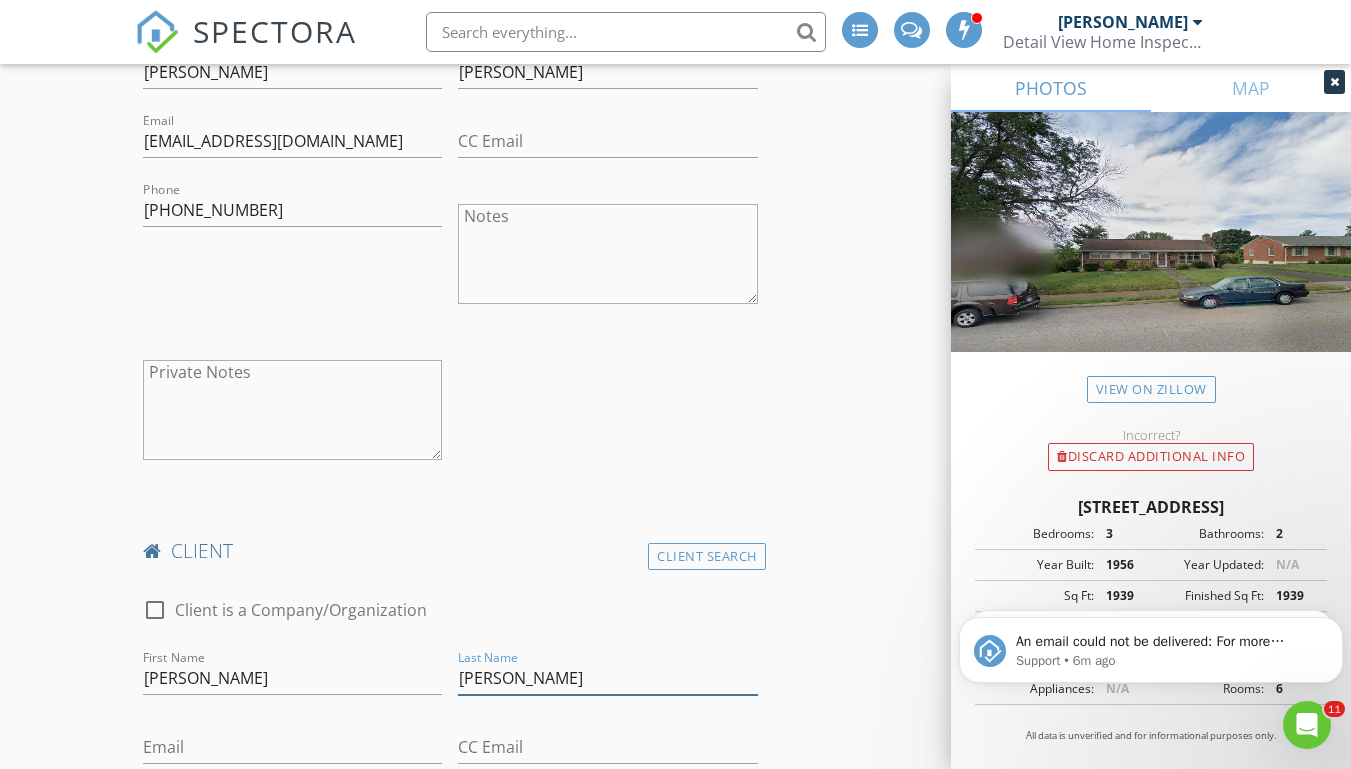 type on "Myers" 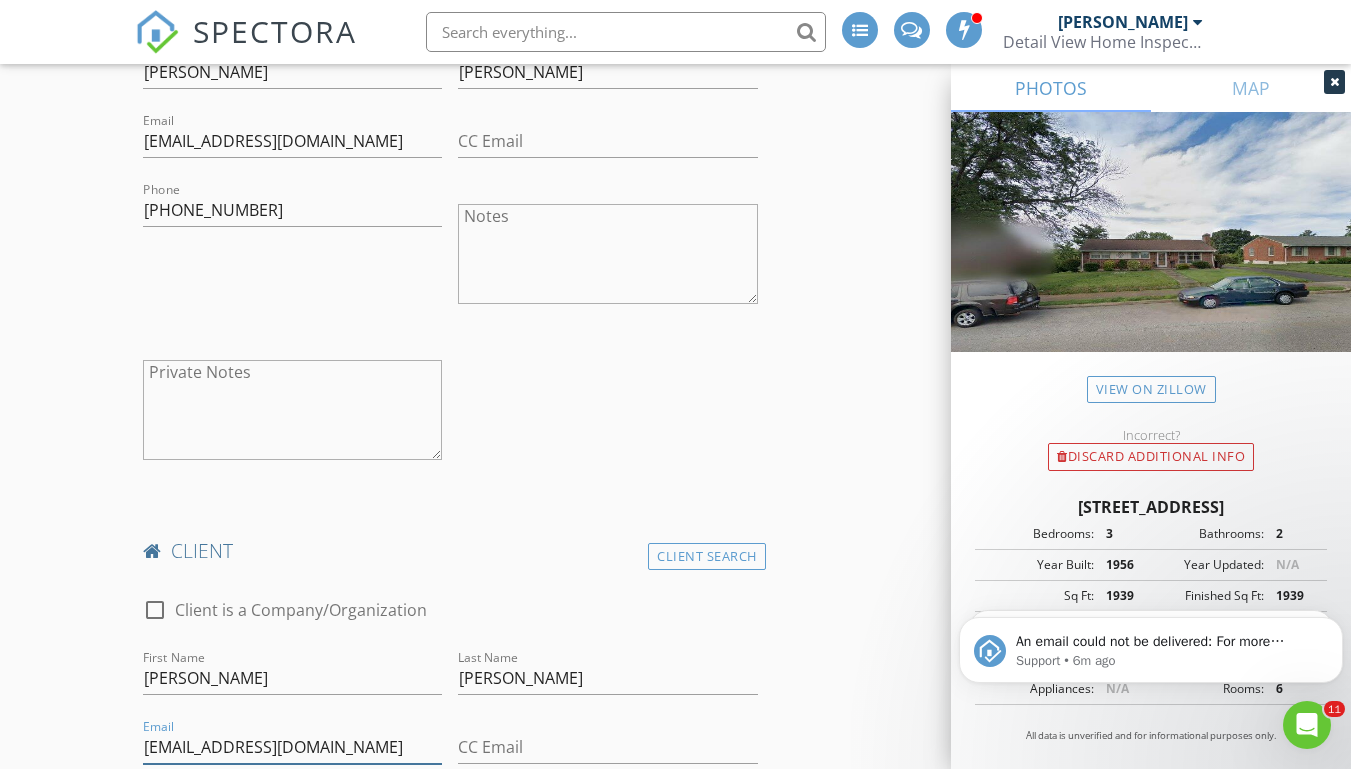type on "noncanisln@outlook.com" 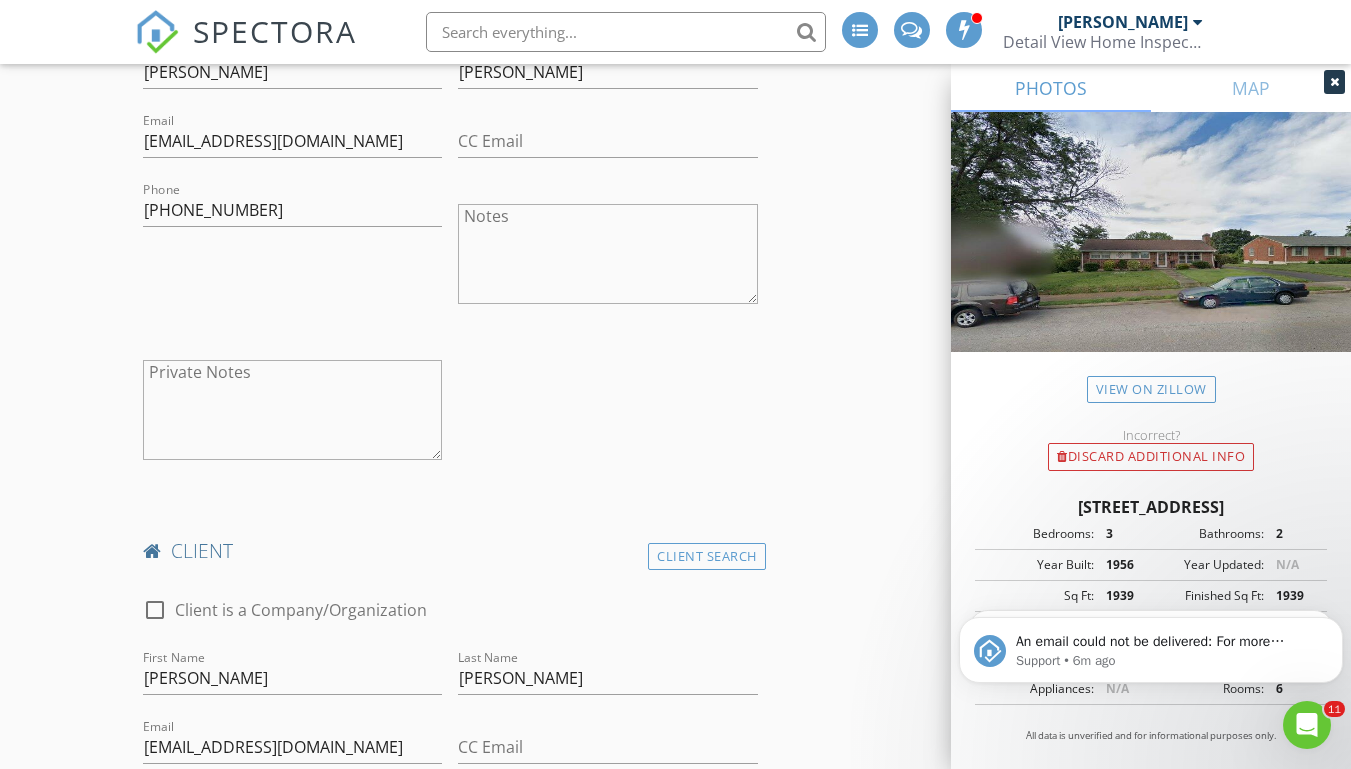scroll, scrollTop: 1573, scrollLeft: 0, axis: vertical 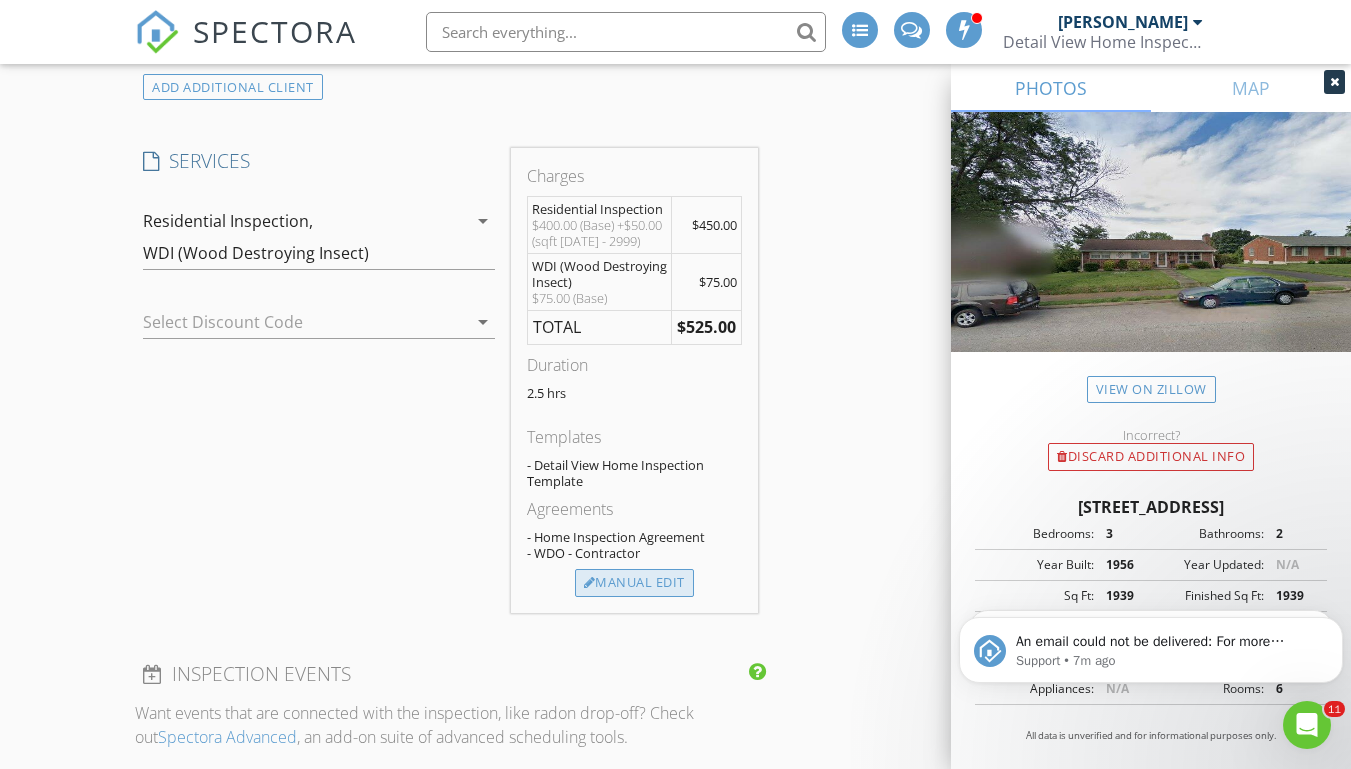 type on "703-328-8761" 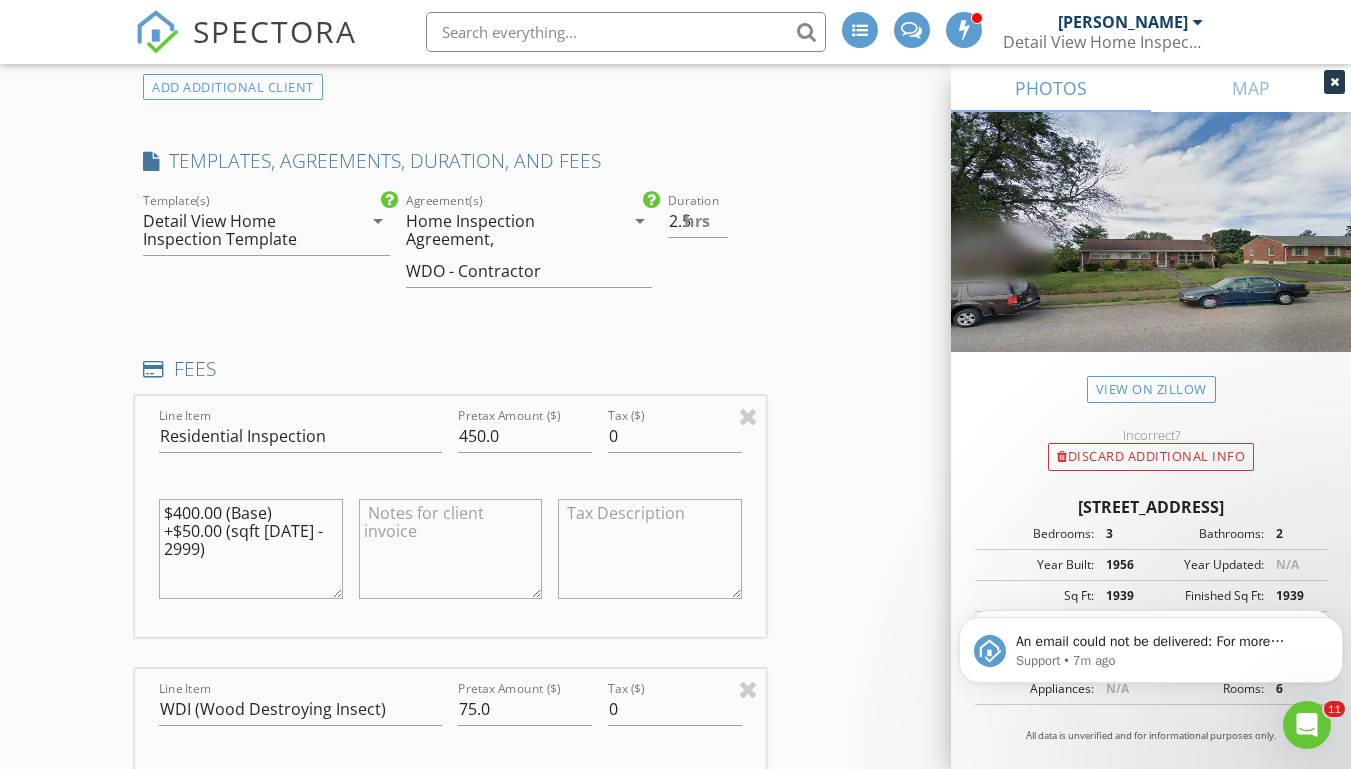click on "$400.00 (Base)
+$50.00 (sqft 1999 - 2999)" at bounding box center (250, 549) 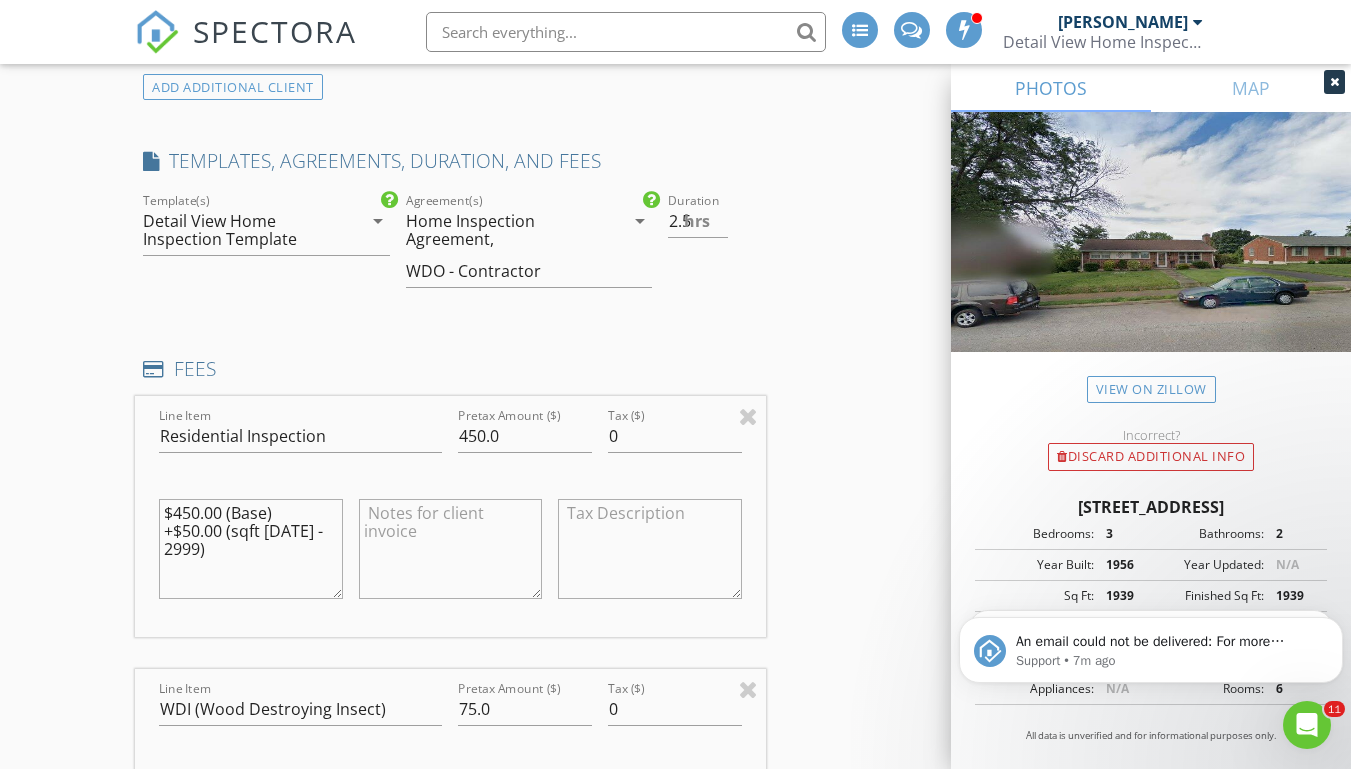 scroll, scrollTop: 2159, scrollLeft: 0, axis: vertical 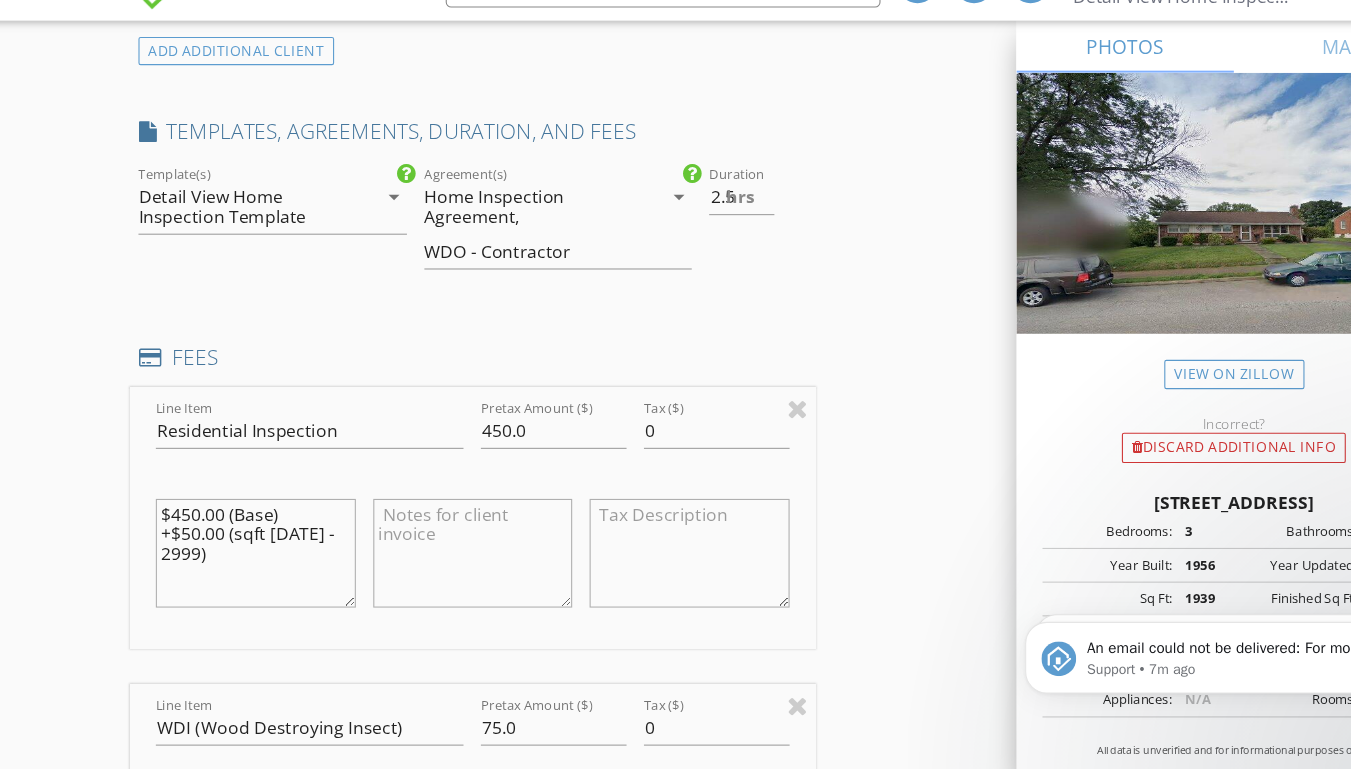 click on "$450.00 (Base)
+$50.00 (sqft 1999 - 2999)" at bounding box center [250, 554] 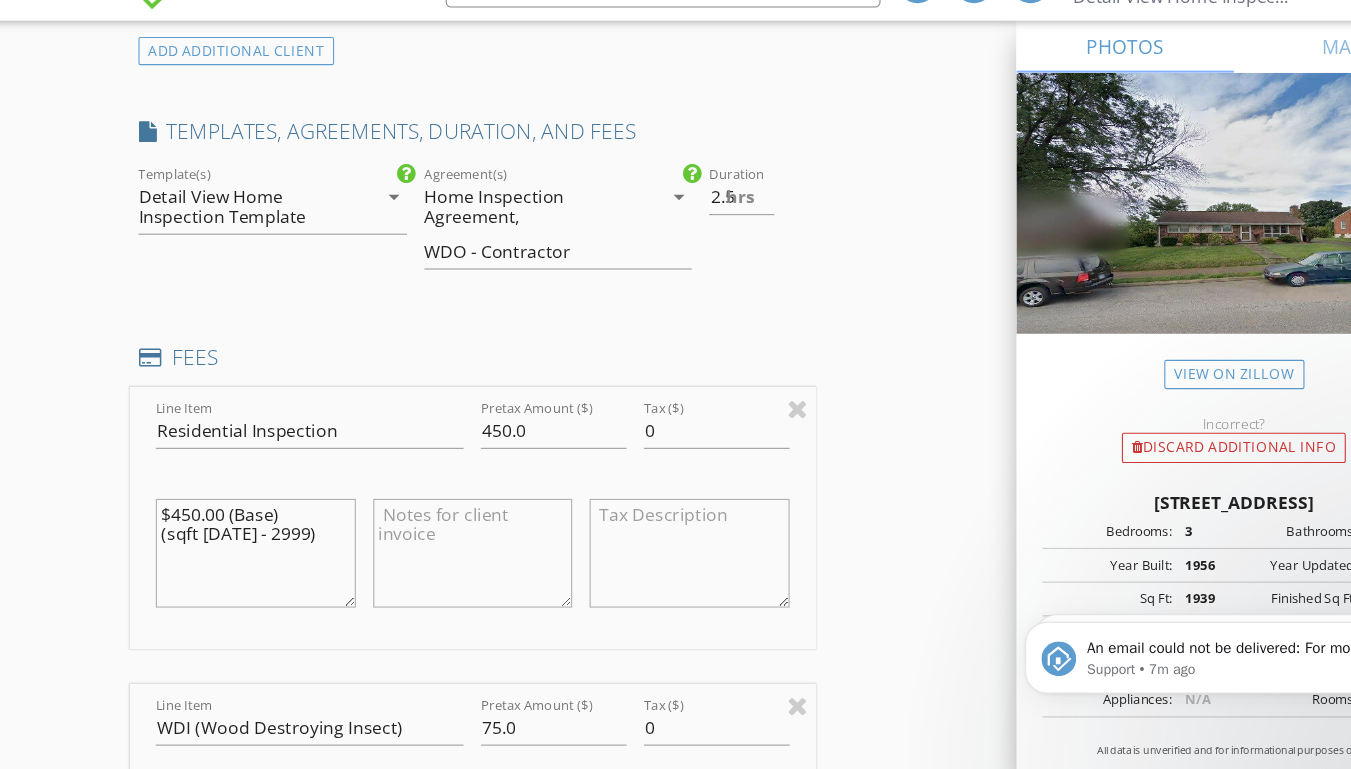 click on "$450.00 (Base)
(sqft 1999 - 2999)" at bounding box center (250, 554) 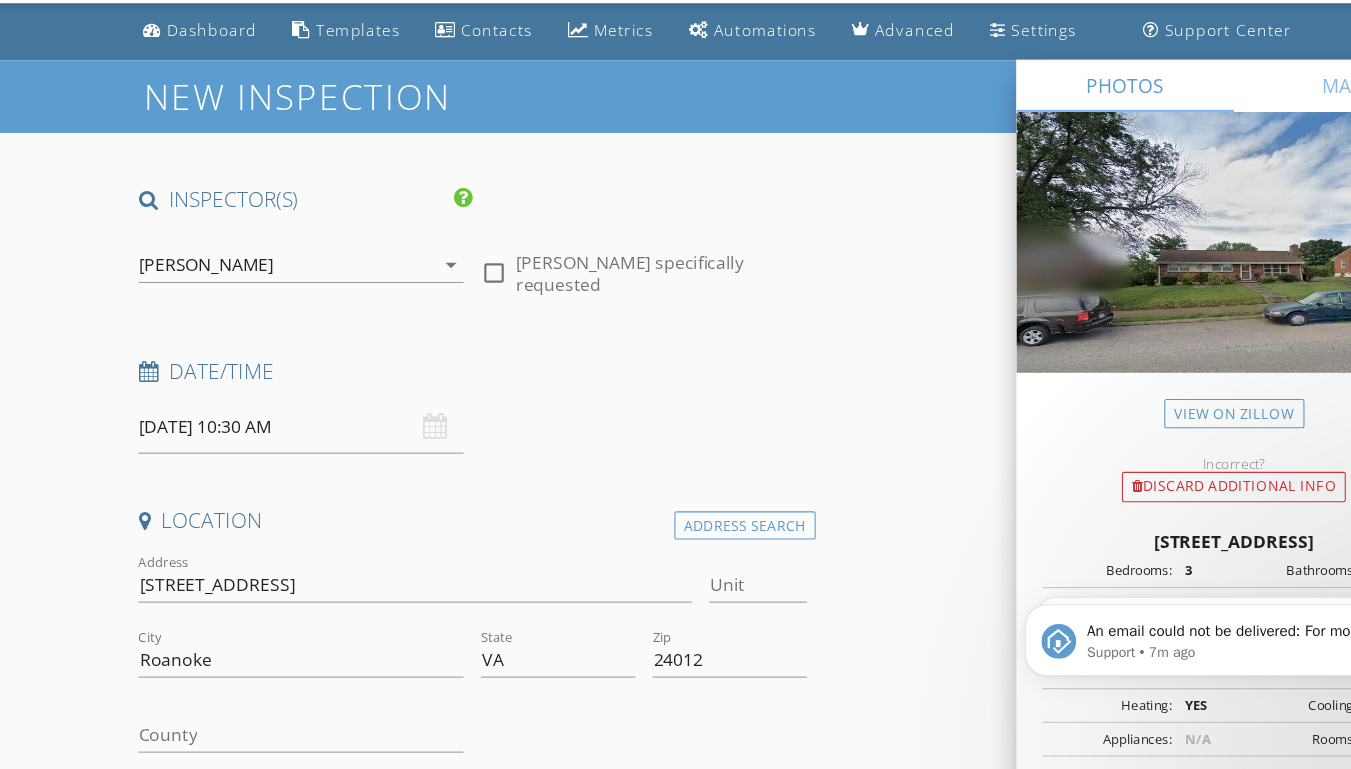 scroll, scrollTop: 32, scrollLeft: 0, axis: vertical 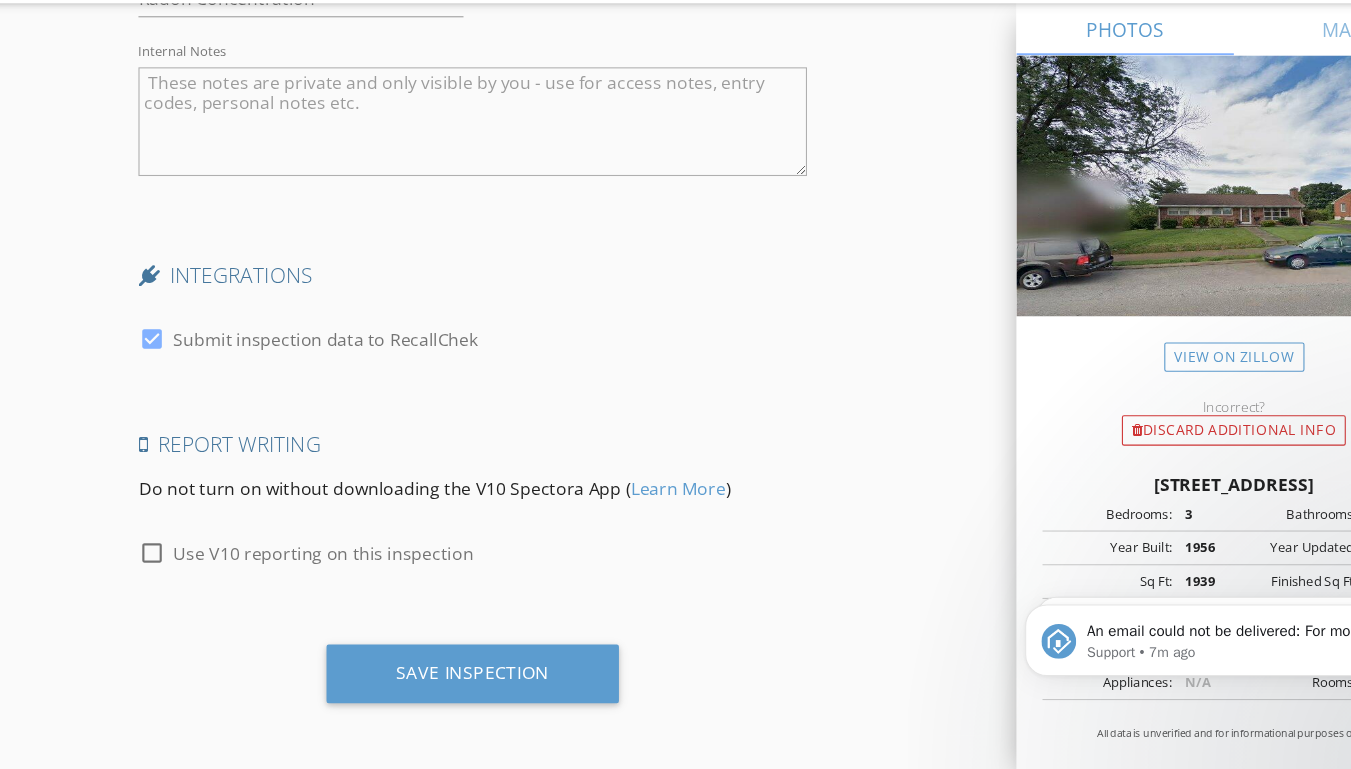 drag, startPoint x: 1273, startPoint y: 136, endPoint x: 254, endPoint y: 139, distance: 1019.0044 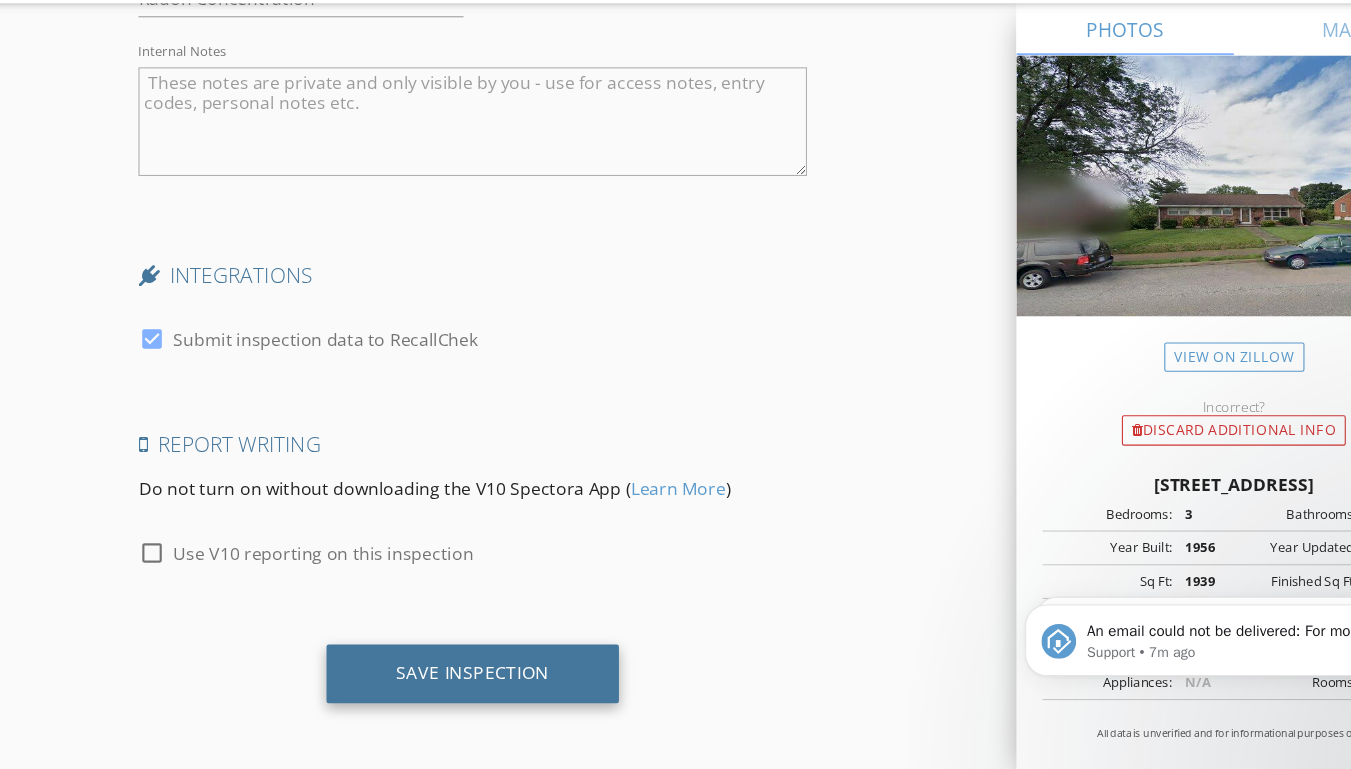 click on "Save Inspection" at bounding box center [450, 681] 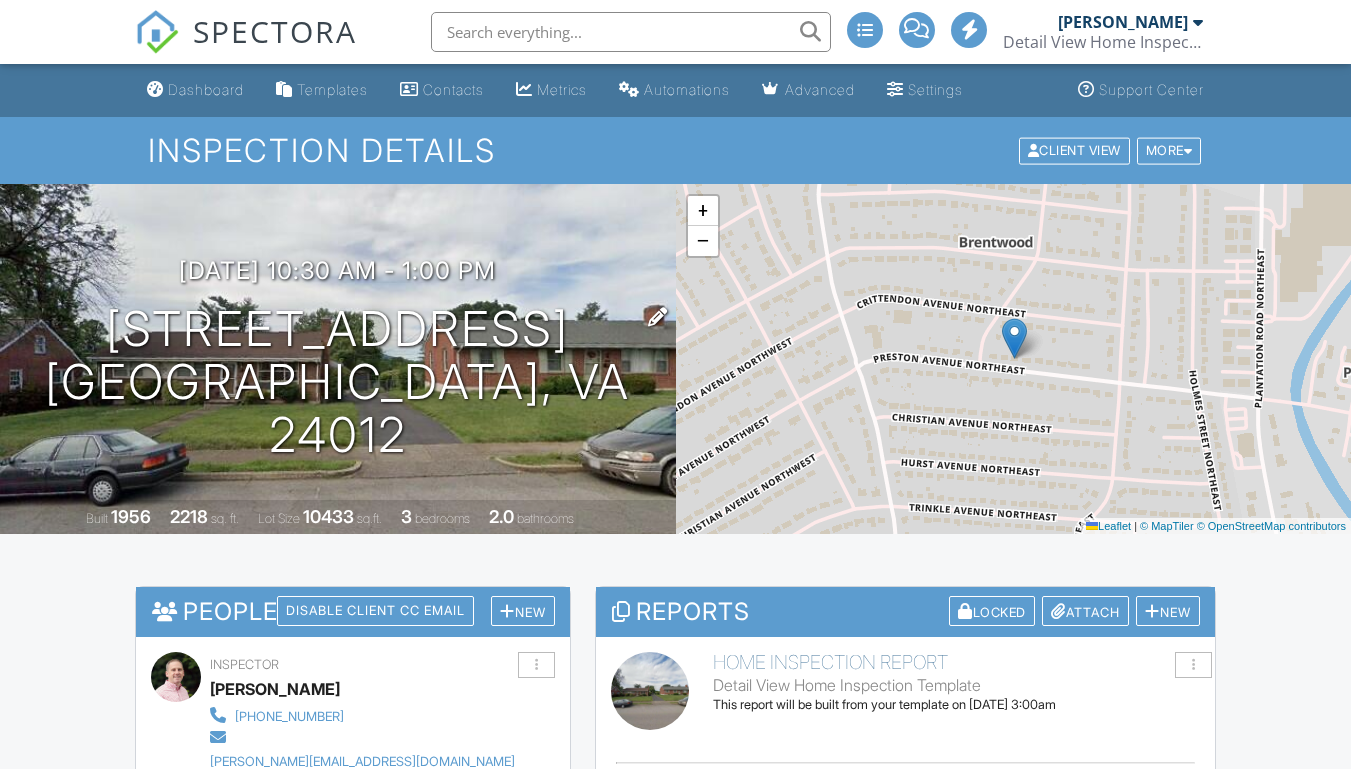 scroll, scrollTop: 0, scrollLeft: 0, axis: both 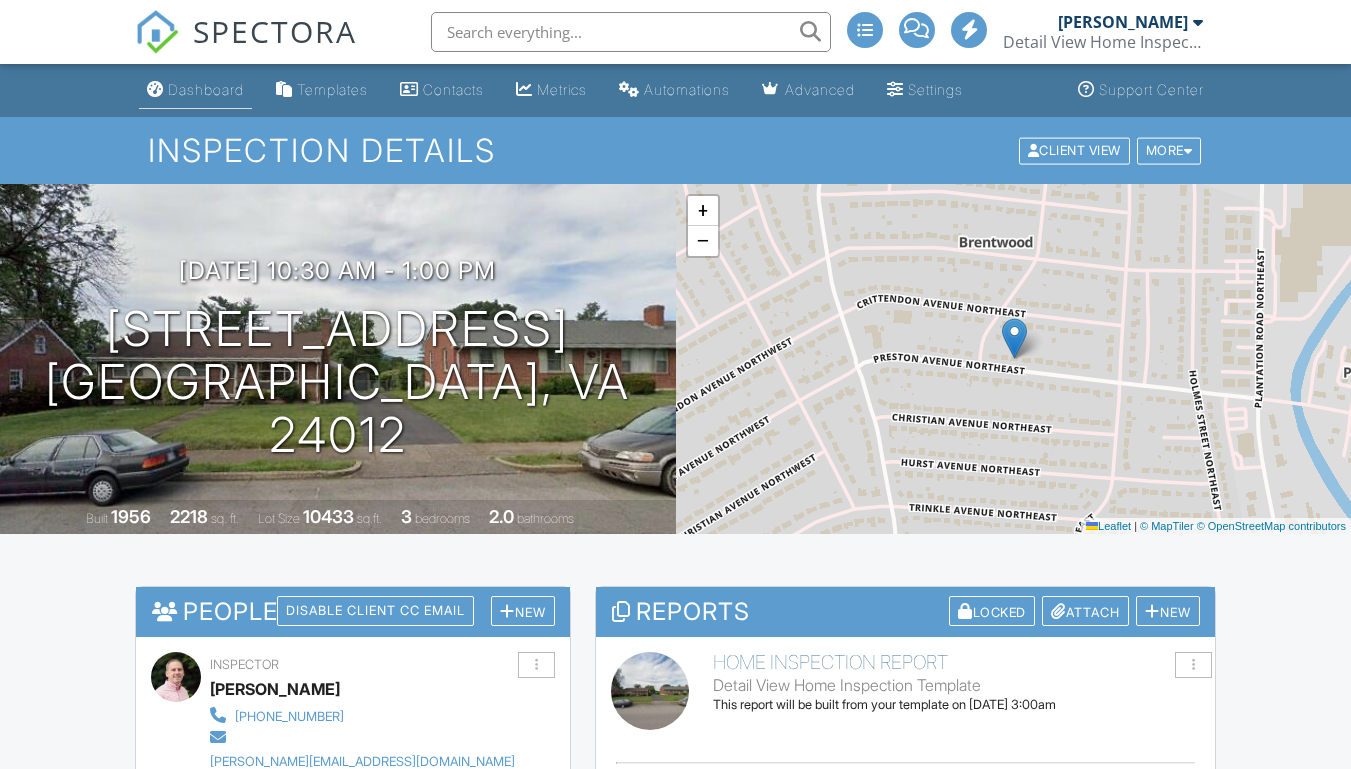 click on "Dashboard" at bounding box center [195, 90] 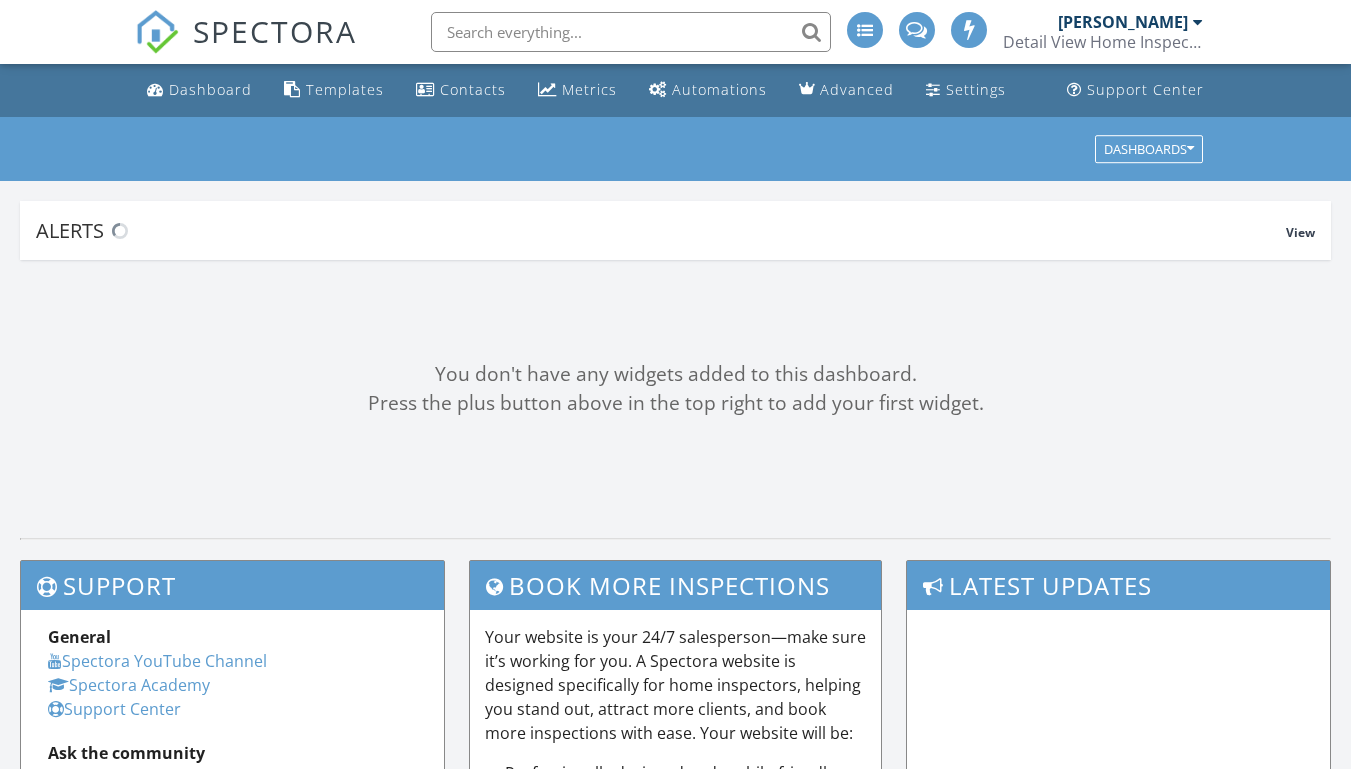 scroll, scrollTop: 0, scrollLeft: 0, axis: both 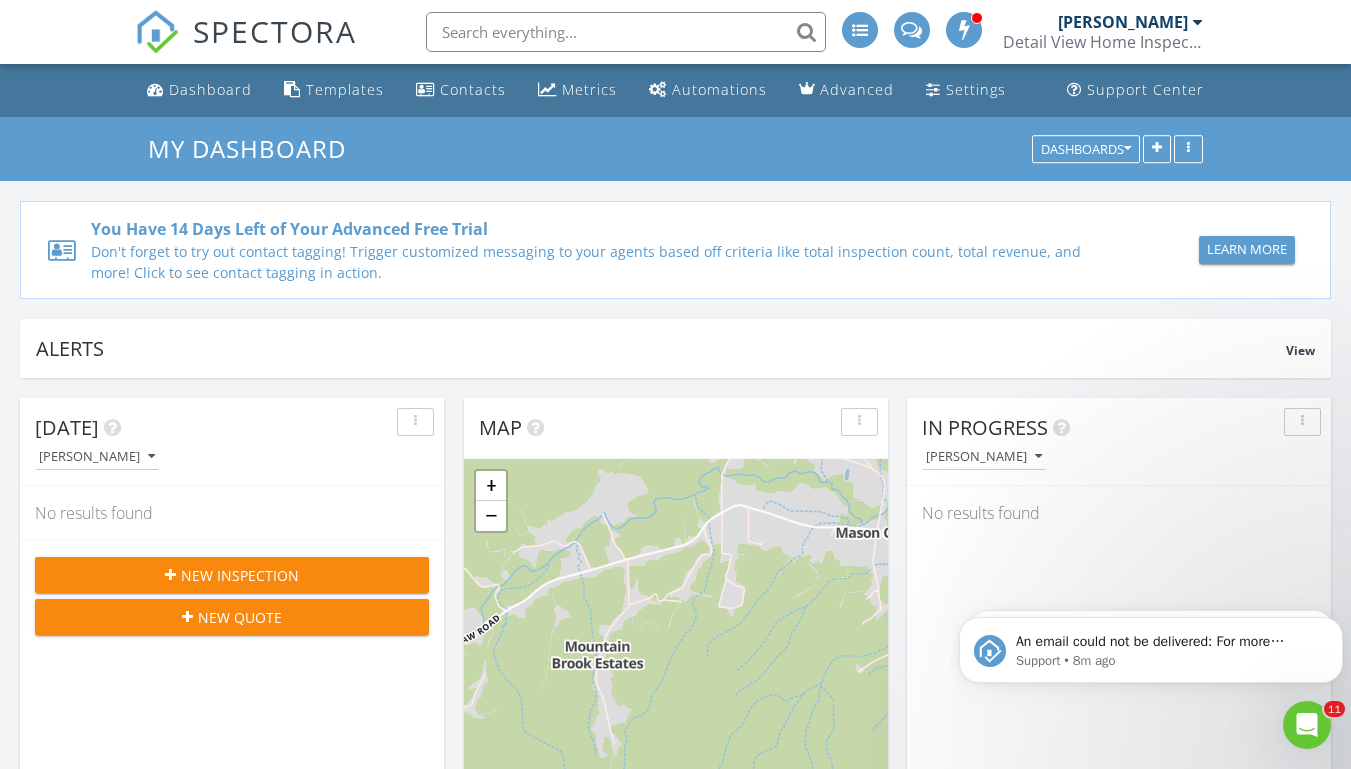 click on "Dashboard" at bounding box center (199, 90) 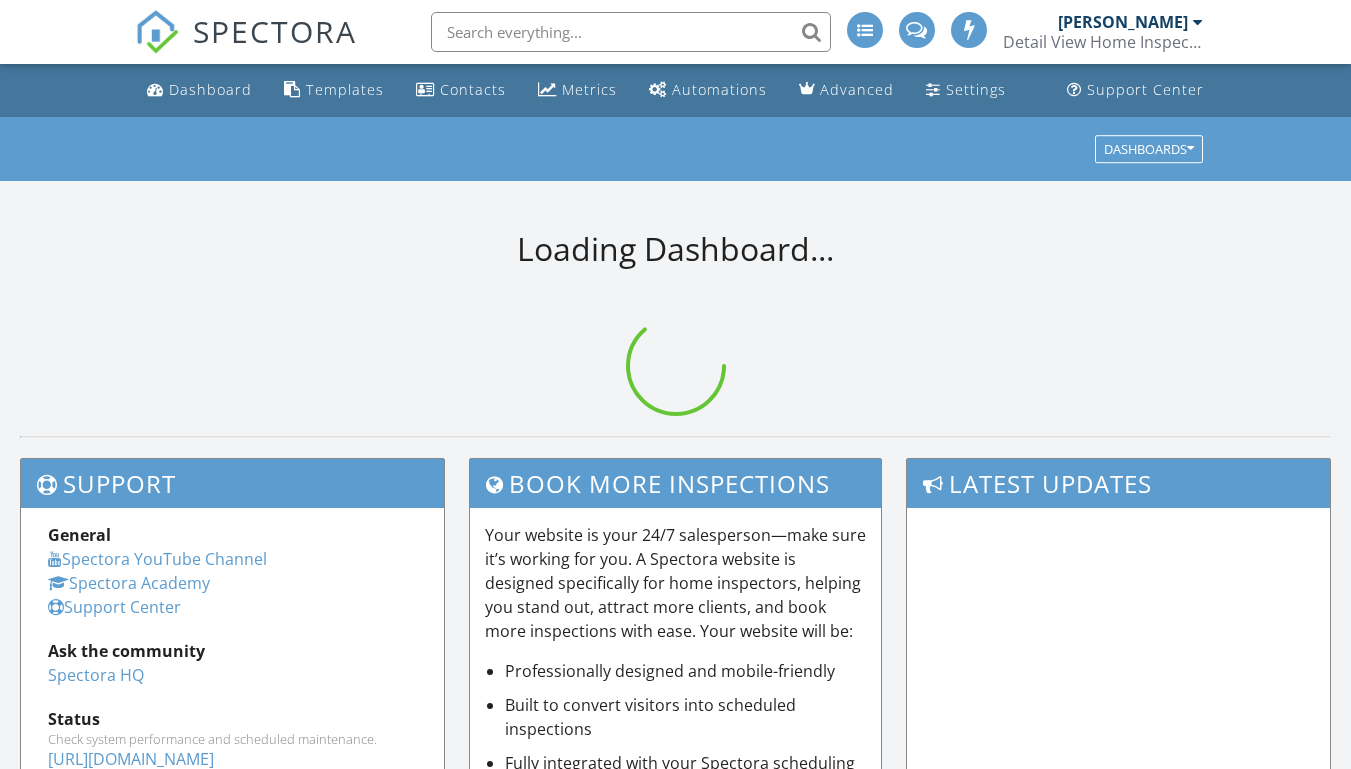 scroll, scrollTop: 0, scrollLeft: 0, axis: both 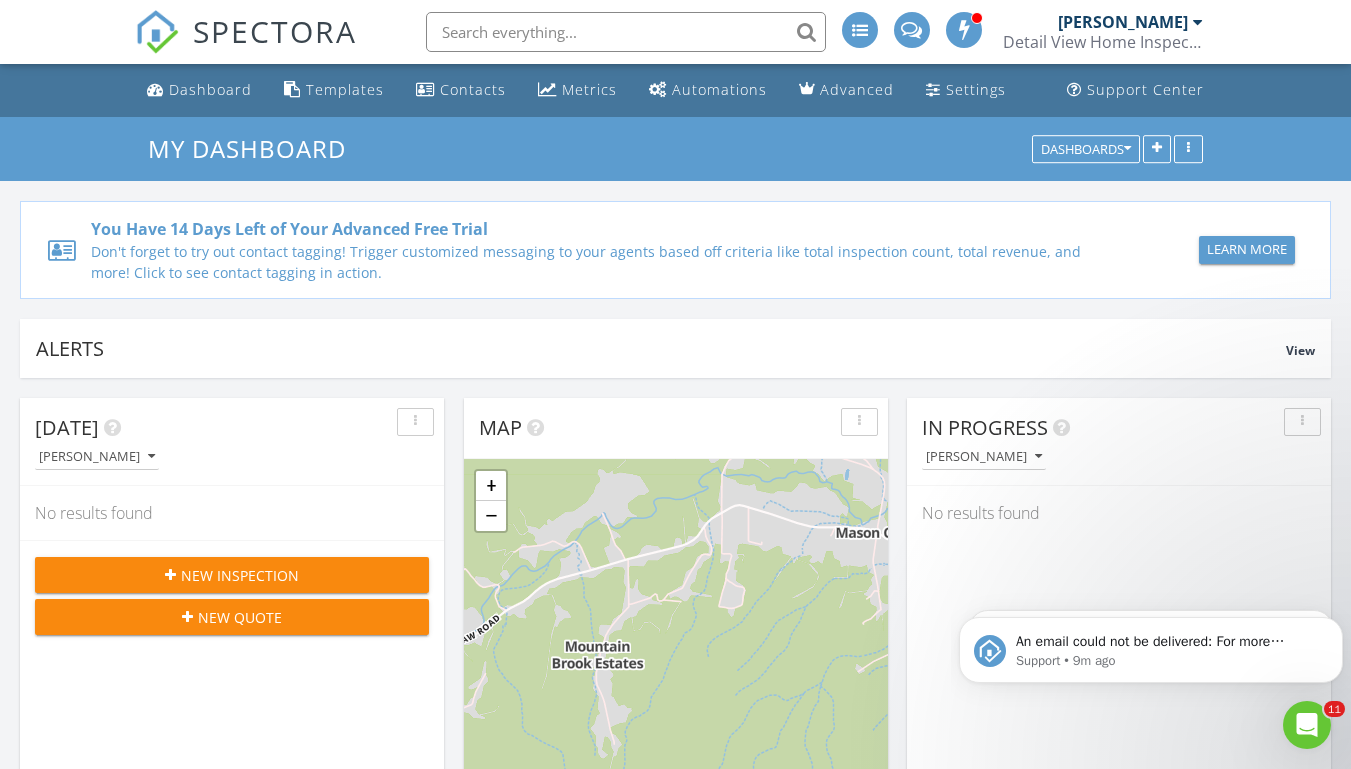 click on "New Inspection" at bounding box center [240, 575] 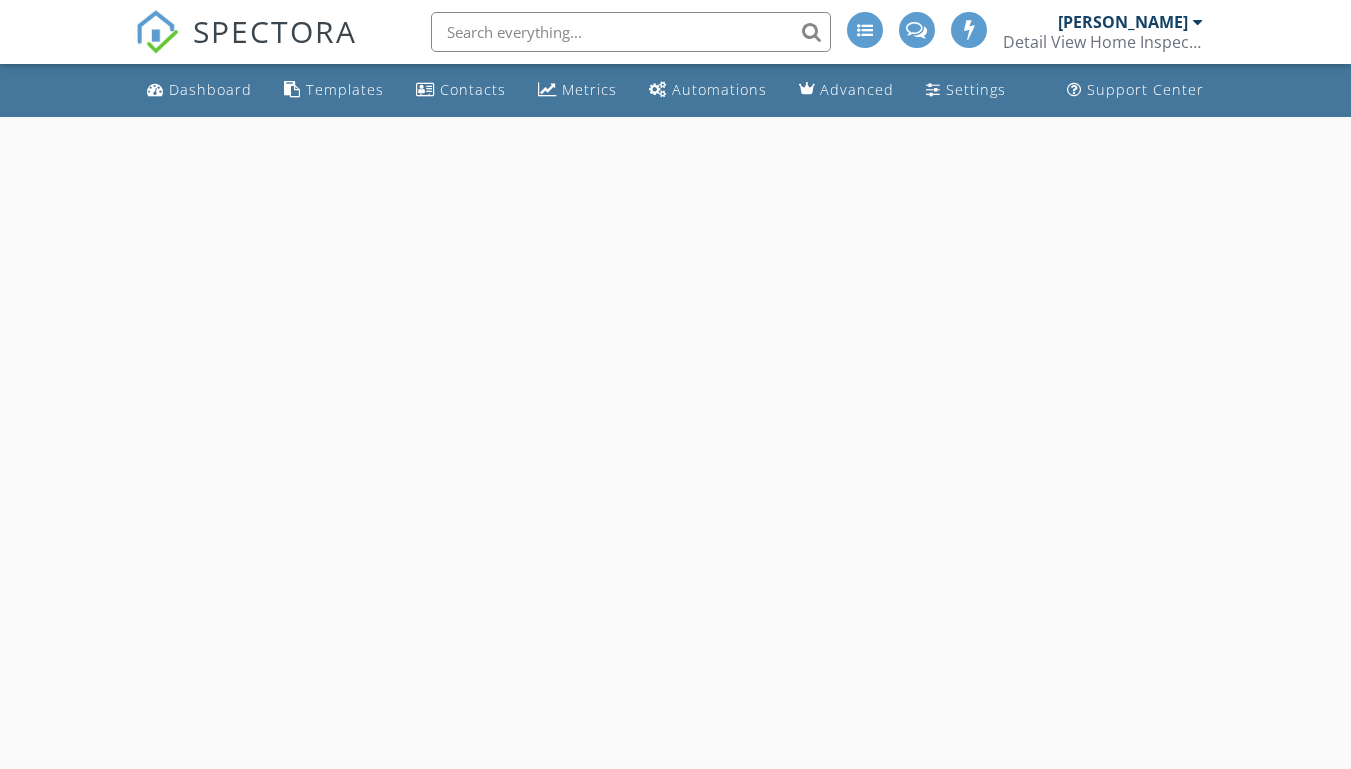 scroll, scrollTop: 0, scrollLeft: 0, axis: both 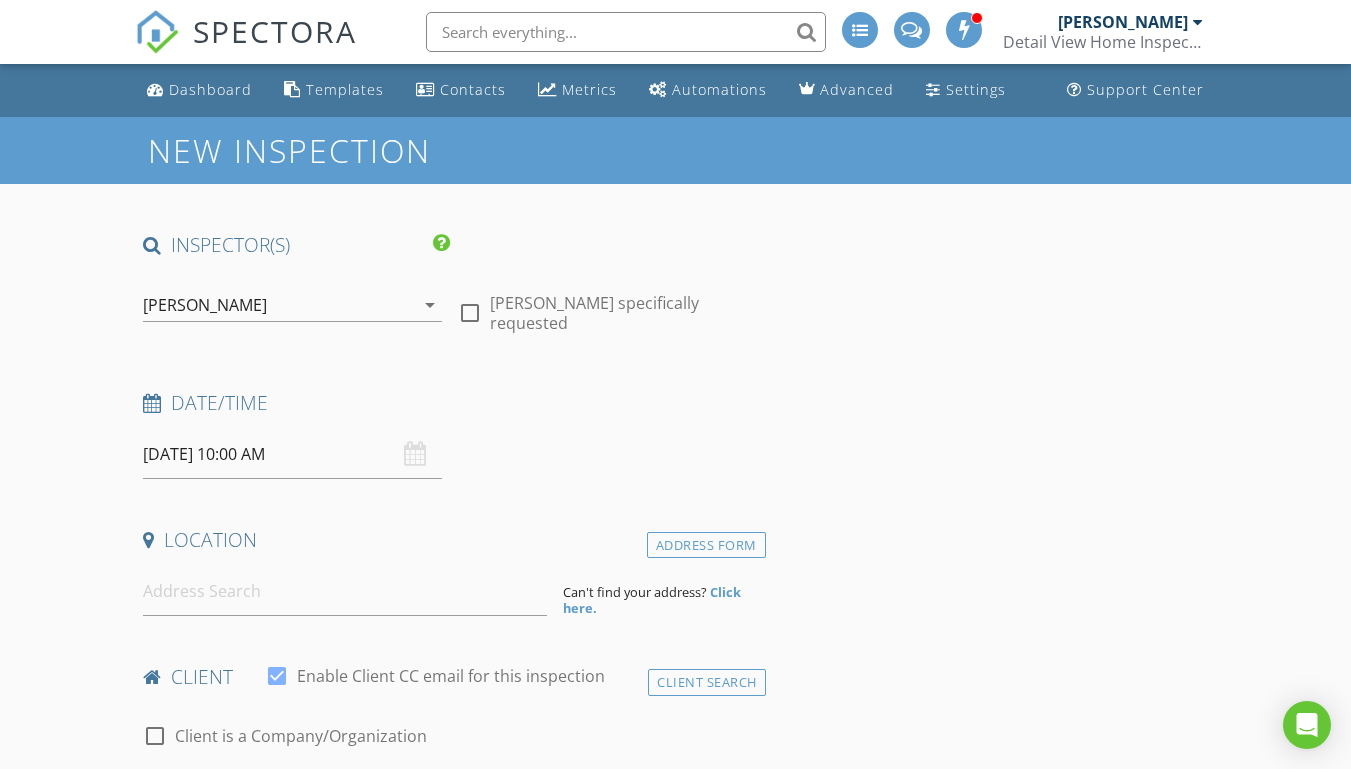 click on "07/14/2025 10:00 AM" at bounding box center [292, 454] 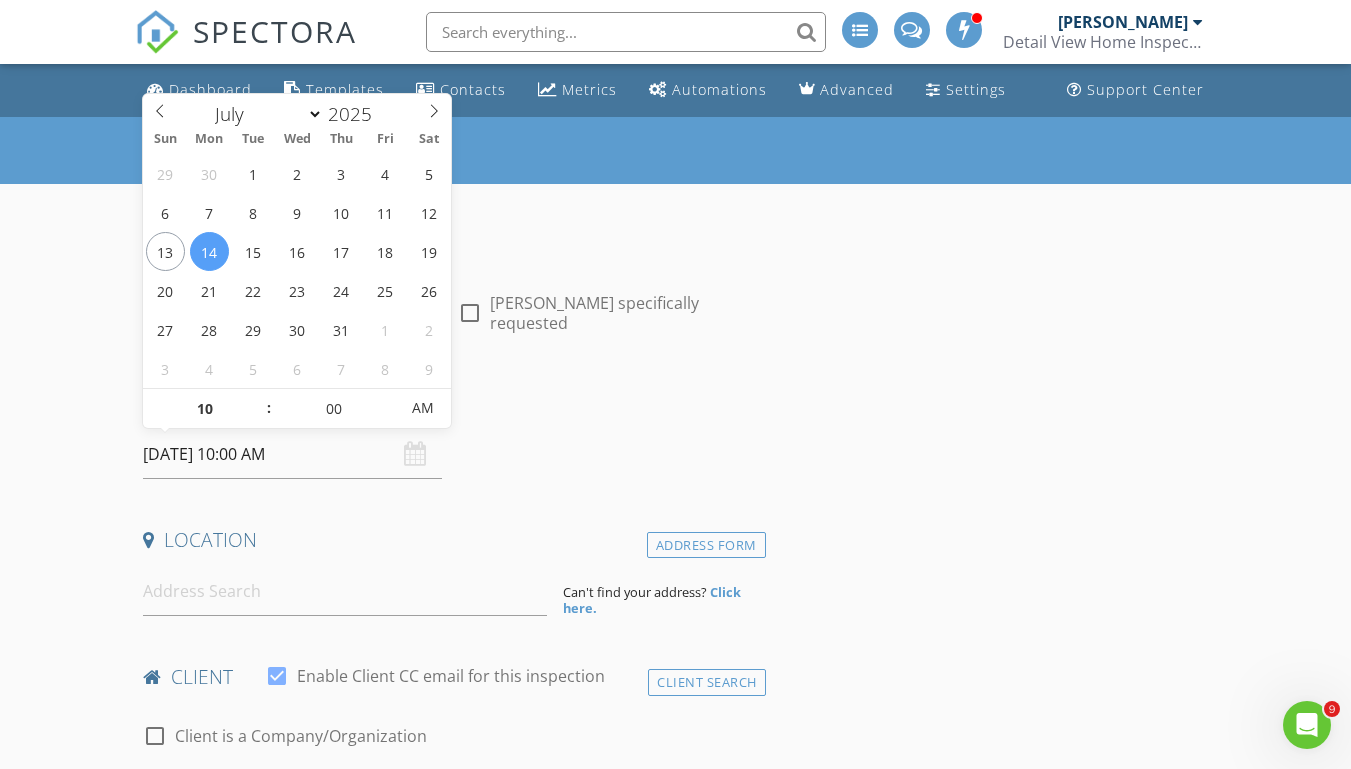 scroll, scrollTop: 0, scrollLeft: 0, axis: both 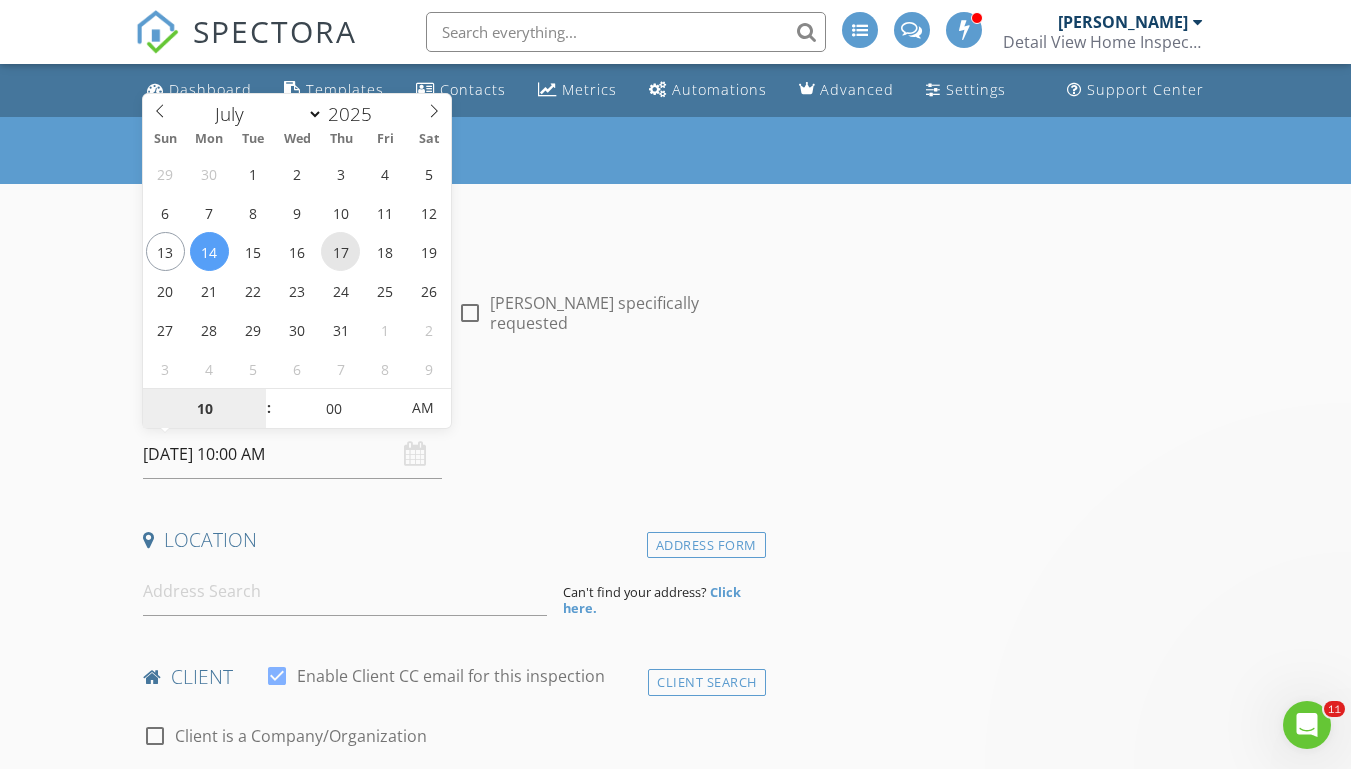 type on "07/17/2025 10:00 AM" 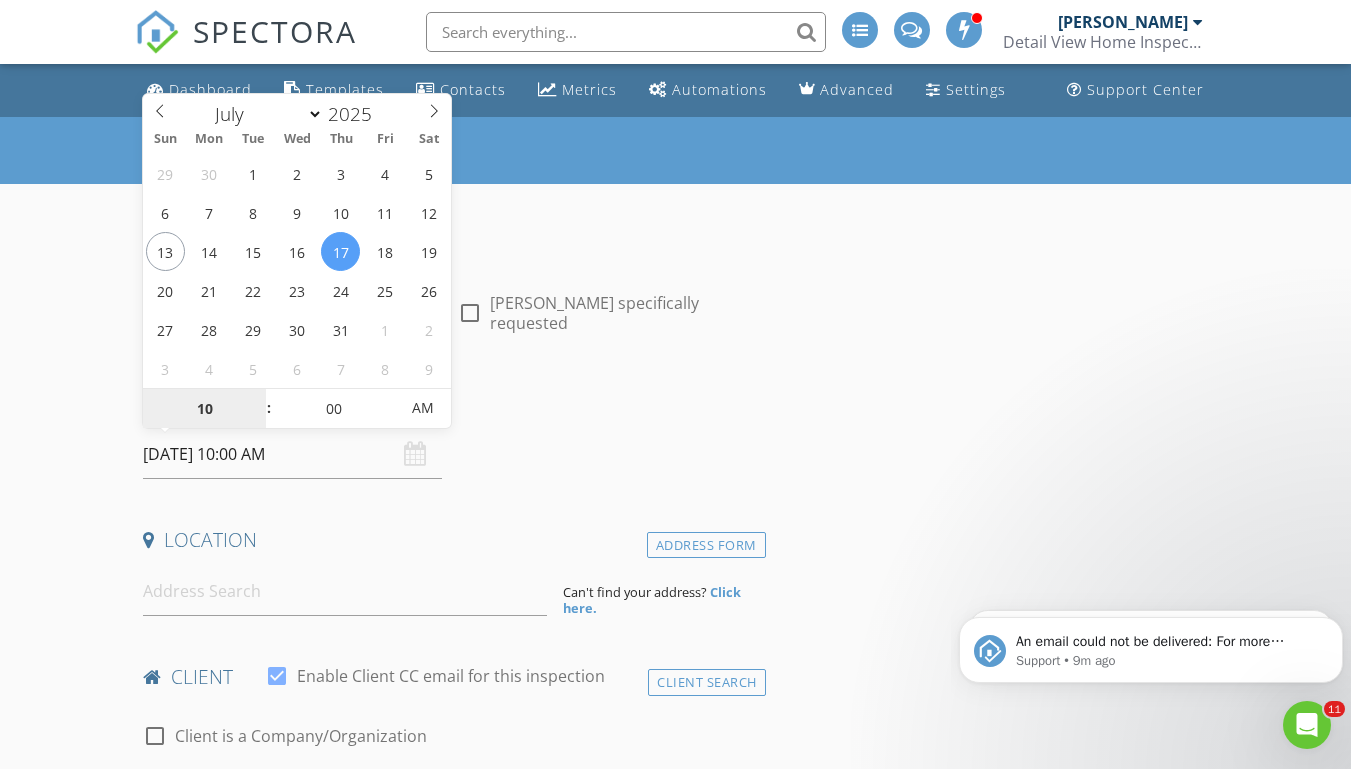 scroll, scrollTop: 0, scrollLeft: 0, axis: both 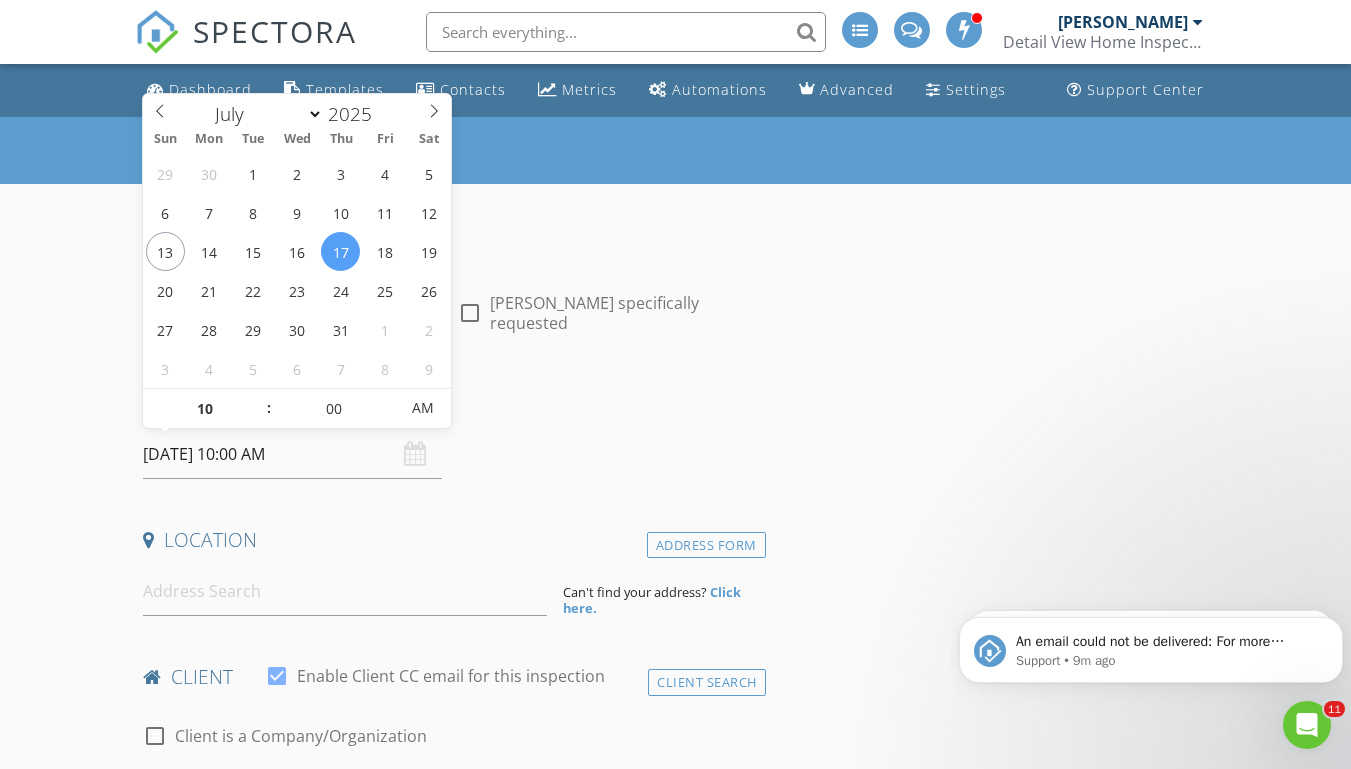 click on "New Inspection
INSPECTOR(S)
check_box   Josh Morris   PRIMARY   Josh Morris arrow_drop_down   check_box_outline_blank Josh Morris specifically requested
Date/Time
07/17/2025 10:00 AM
Location
Address Form       Can't find your address?   Click here.
client
check_box Enable Client CC email for this inspection   Client Search     check_box_outline_blank Client is a Company/Organization     First Name   Last Name   Email   CC Email   Phone           Notes   Private Notes
ADD ADDITIONAL client
SERVICES
check_box_outline_blank   Residential Inspection   Home Inspection check_box_outline_blank   Radon Test   Radon Test check_box_outline_blank   WDI (Wood Destroying Insect)   Wood Destroying Organisms  check_box_outline_blank   Septic Dye Test   Septic Walk Over" at bounding box center [675, 1875] 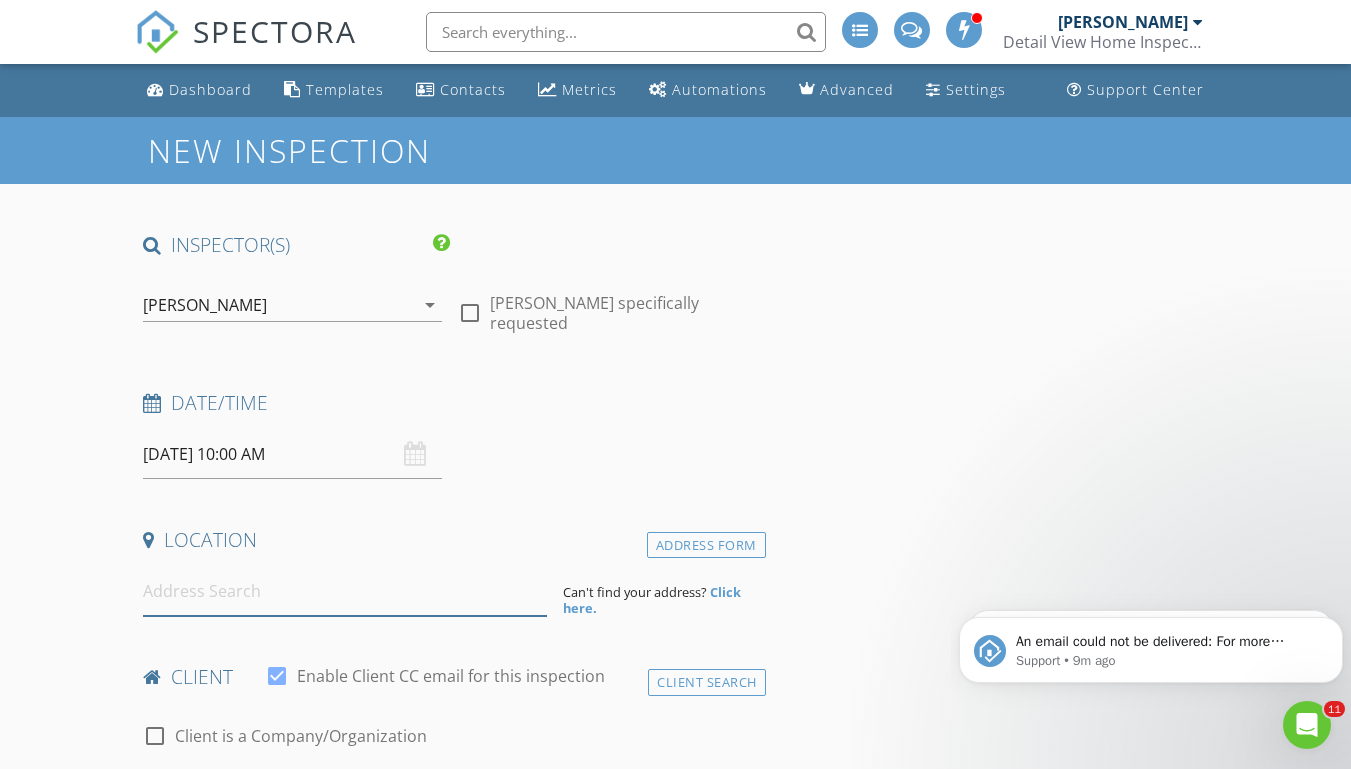click at bounding box center (345, 591) 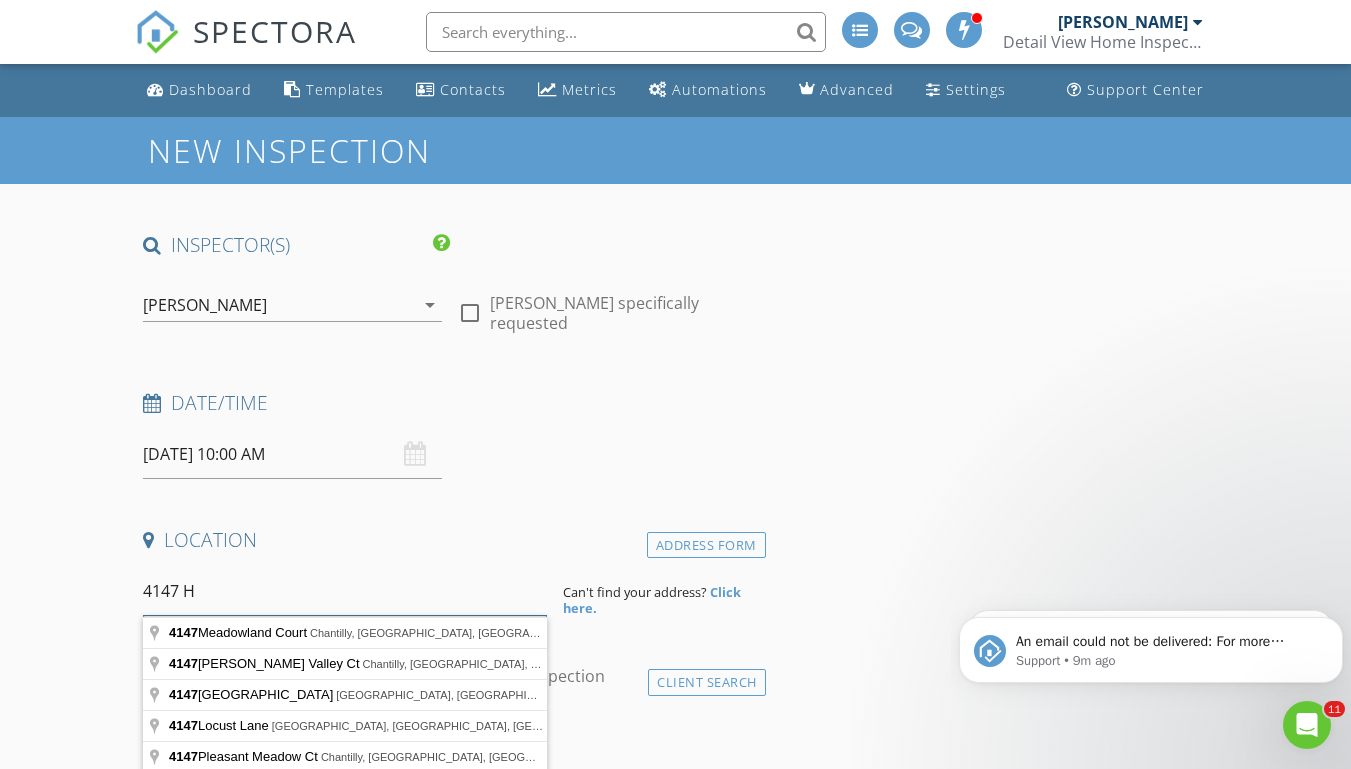 click on "4147 H" at bounding box center (345, 591) 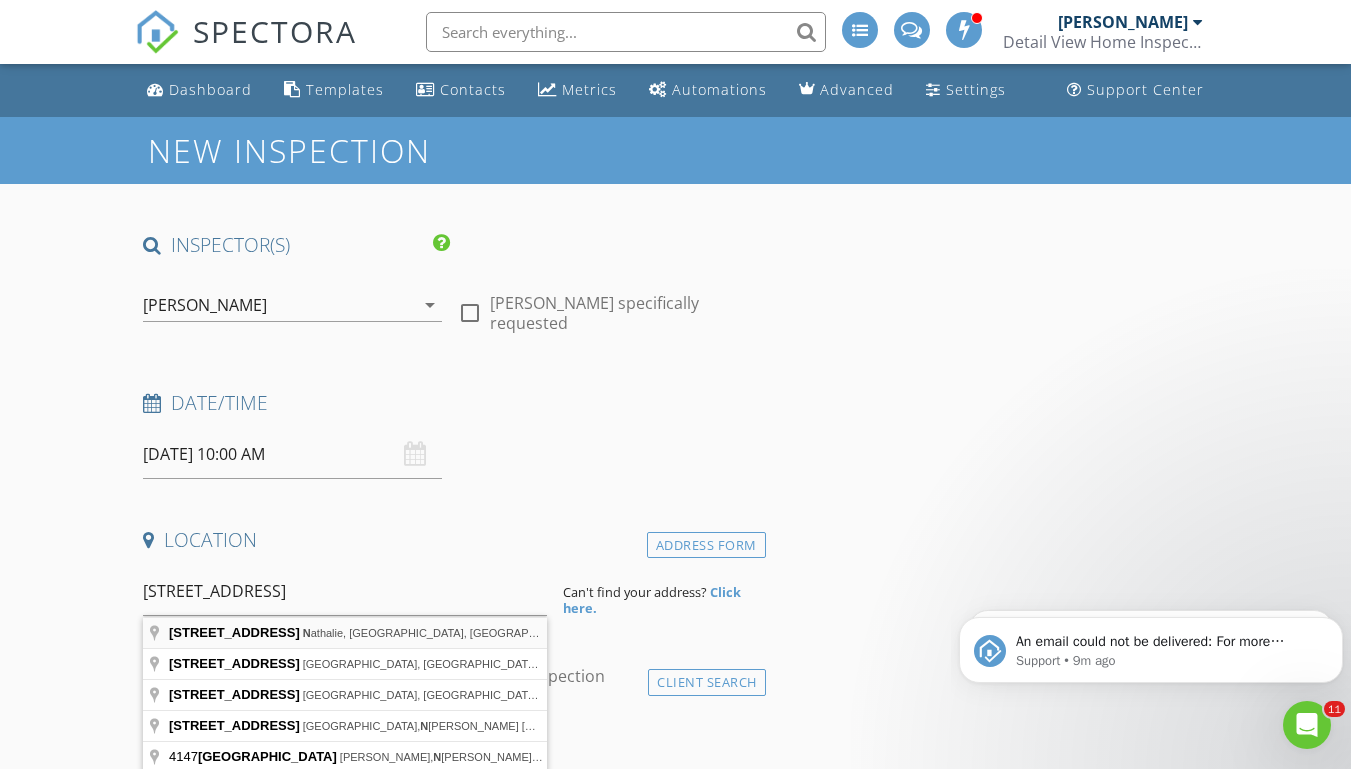 type on "4147 Hunting Creek Rd, Nathalie, VA, USA" 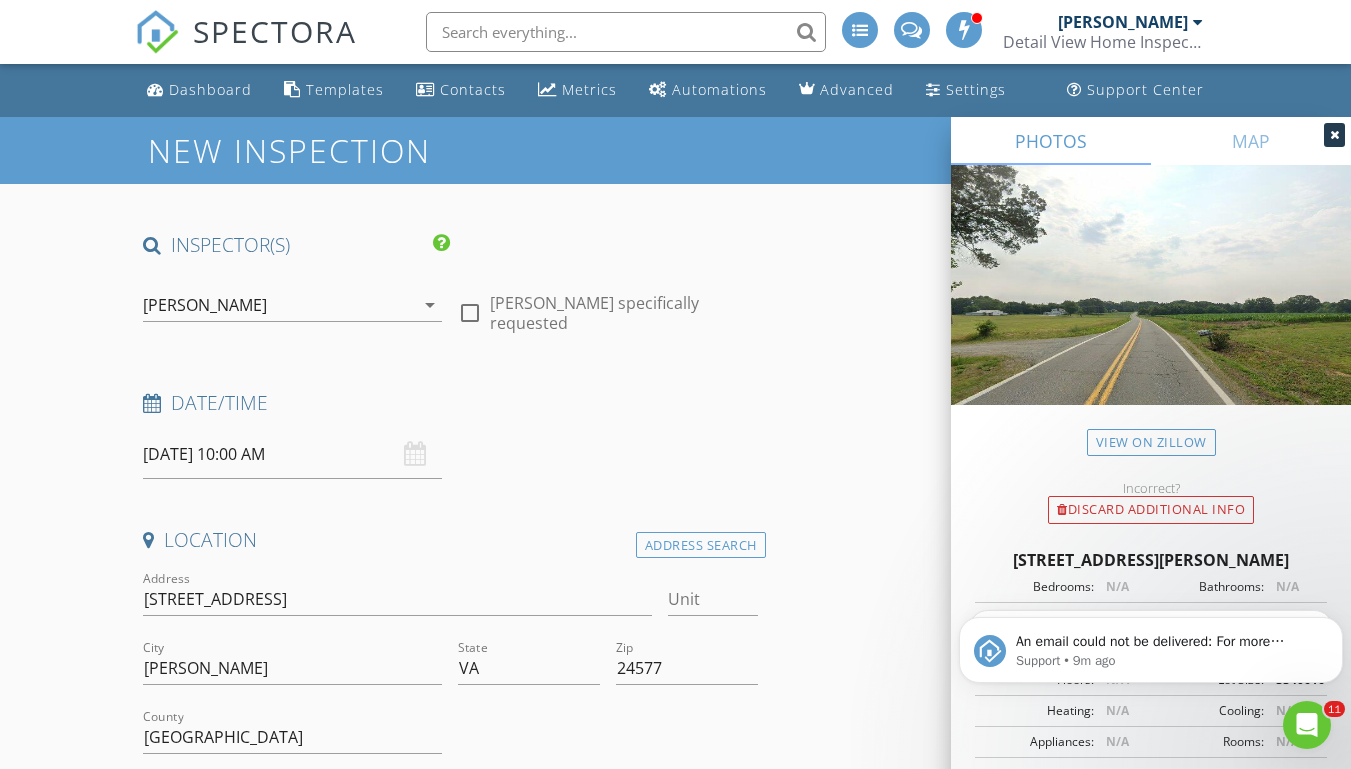scroll, scrollTop: 240, scrollLeft: 0, axis: vertical 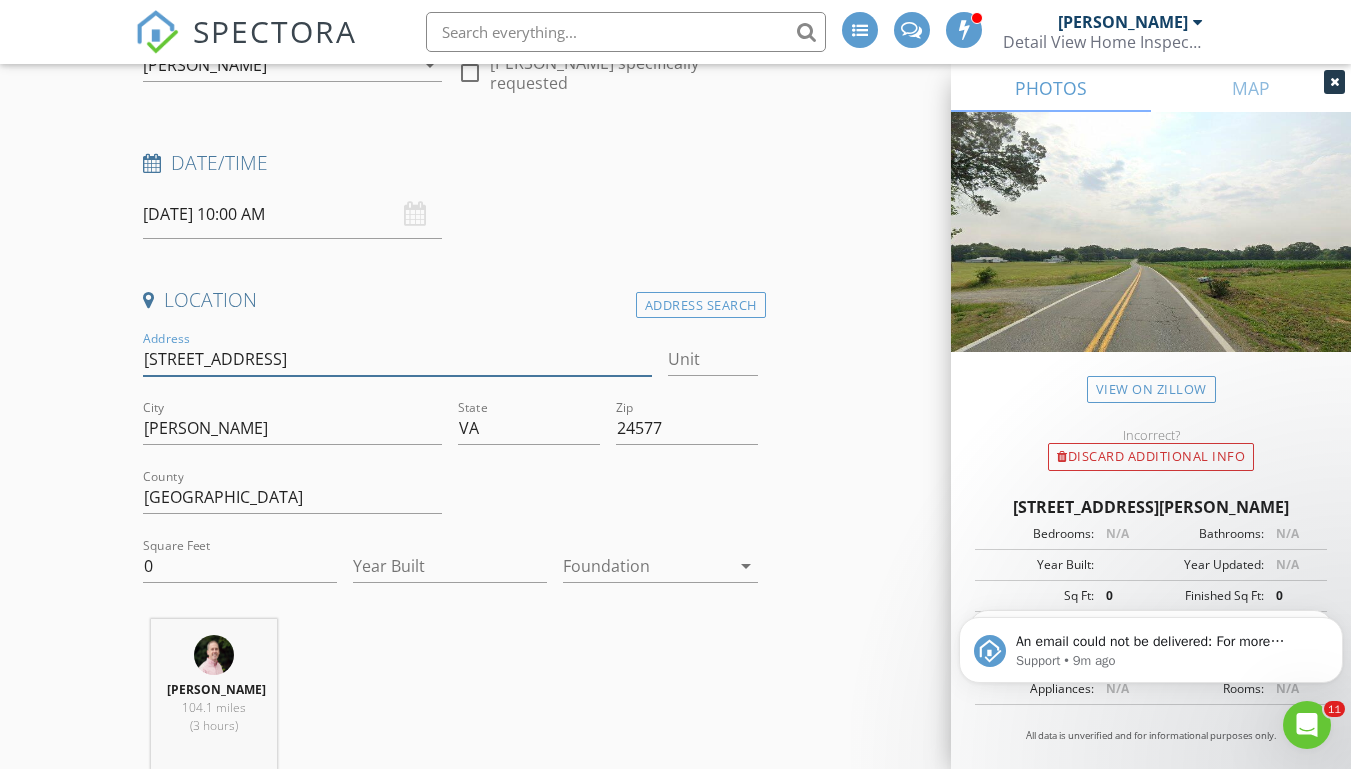 drag, startPoint x: 384, startPoint y: 359, endPoint x: 347, endPoint y: 363, distance: 37.215588 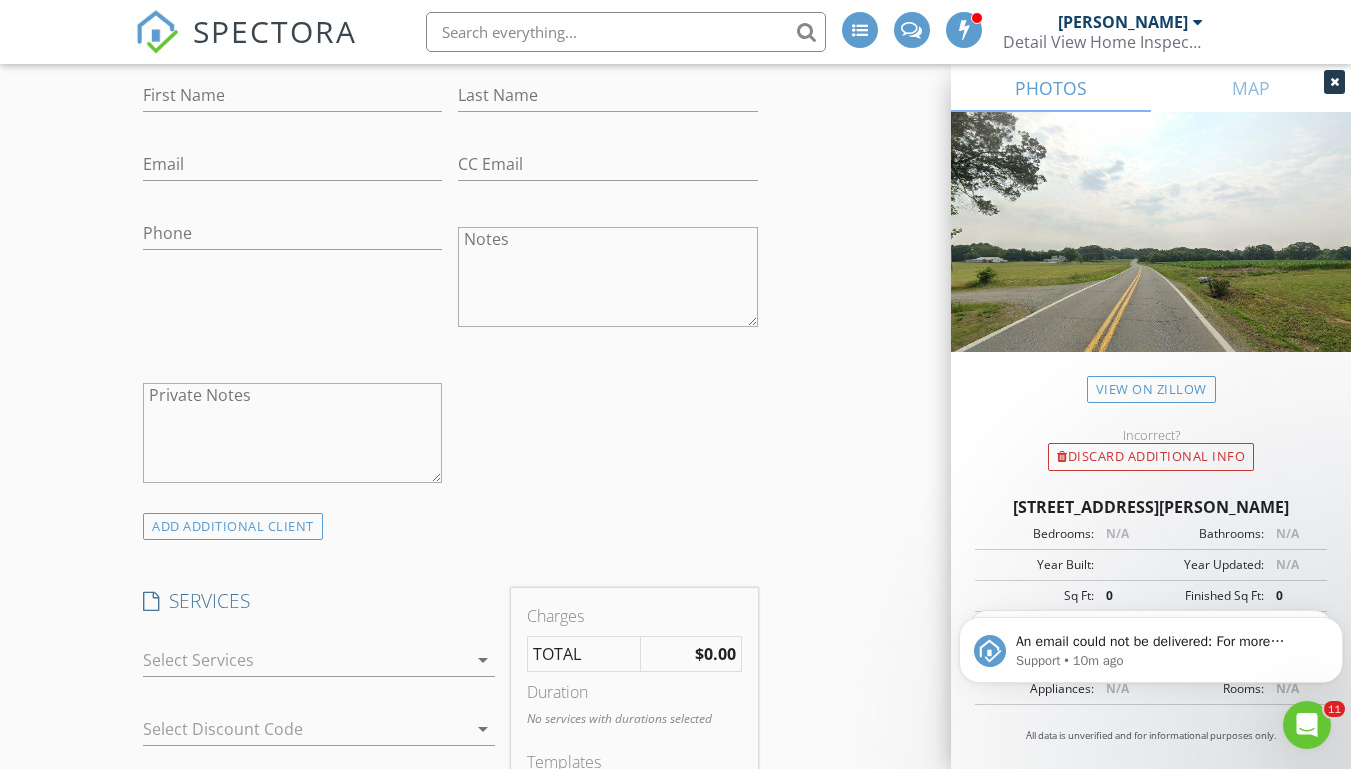 scroll, scrollTop: 1104, scrollLeft: 0, axis: vertical 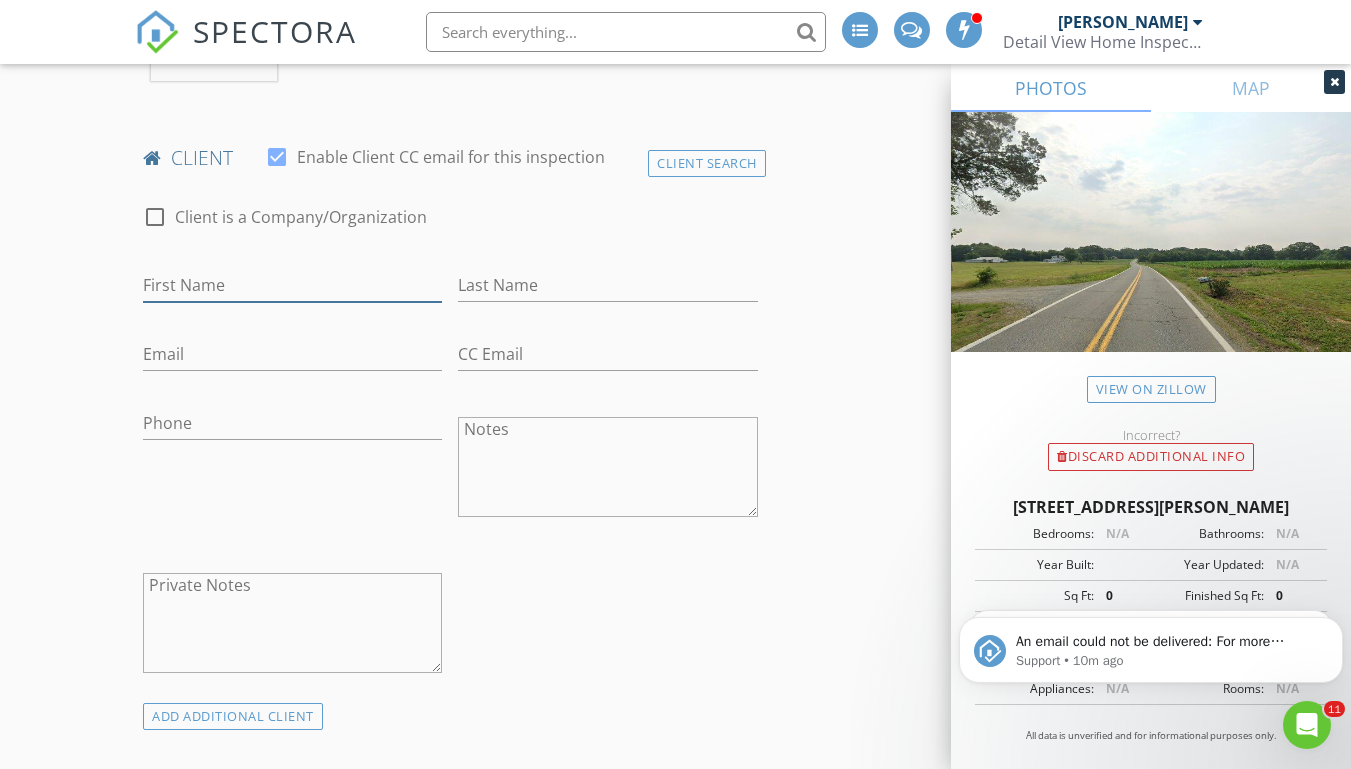 click on "First Name" at bounding box center [292, 285] 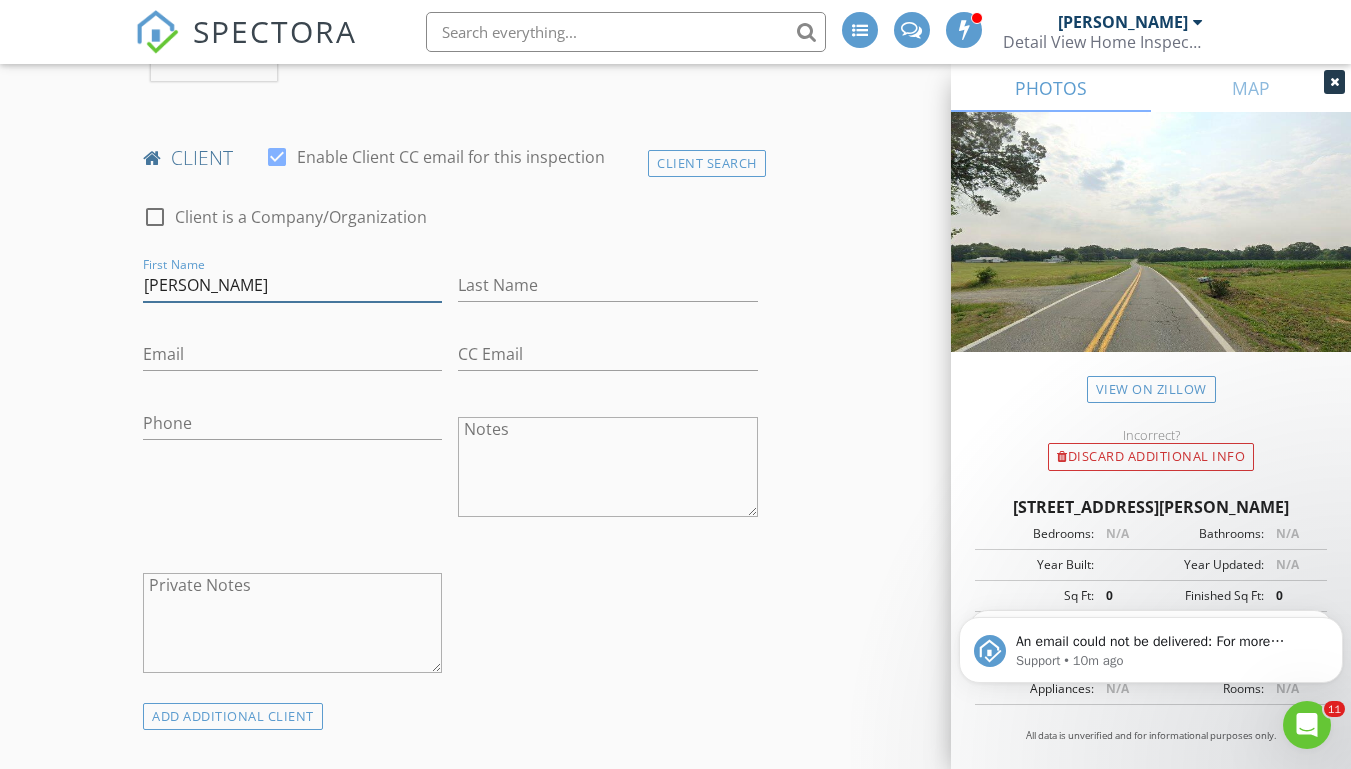 type on "Penny" 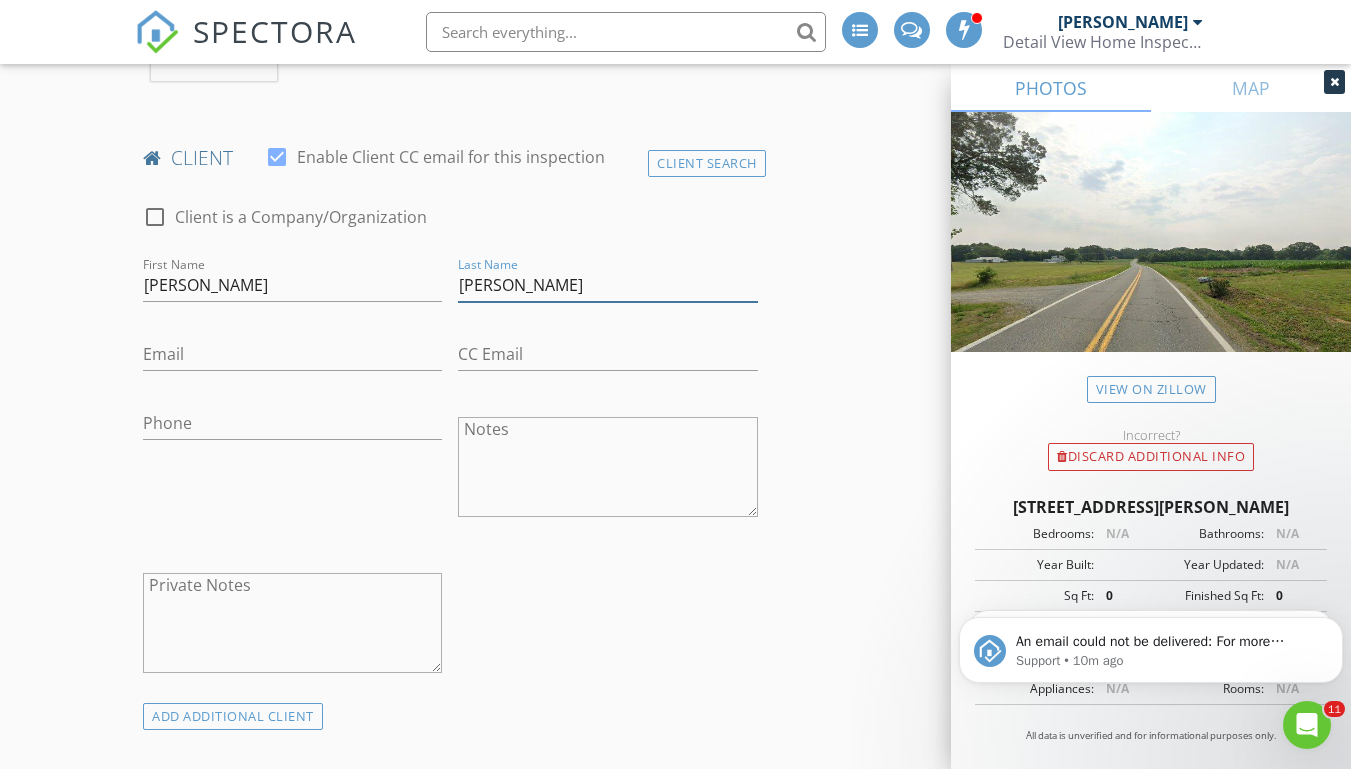 type on "Wilkinson" 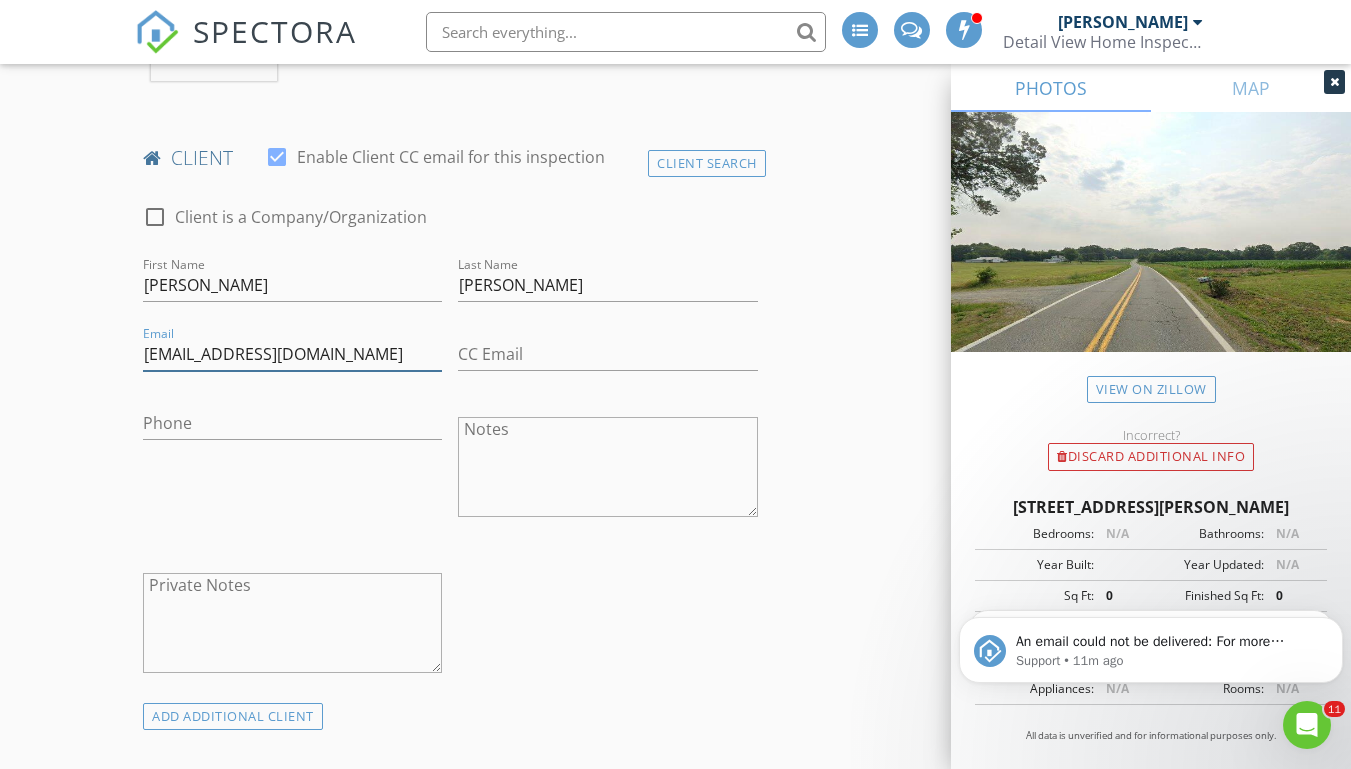 type on "pennyc623@aol.com" 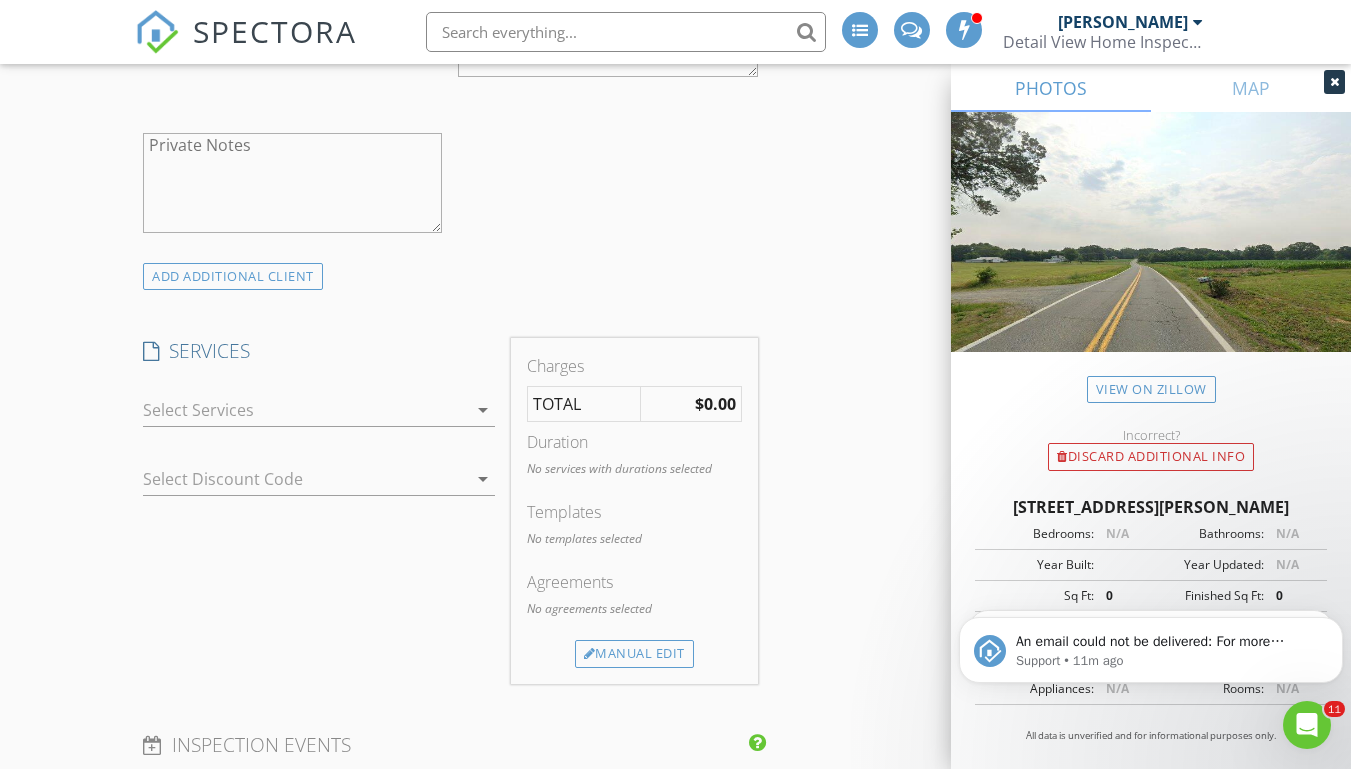 scroll, scrollTop: 1376, scrollLeft: 0, axis: vertical 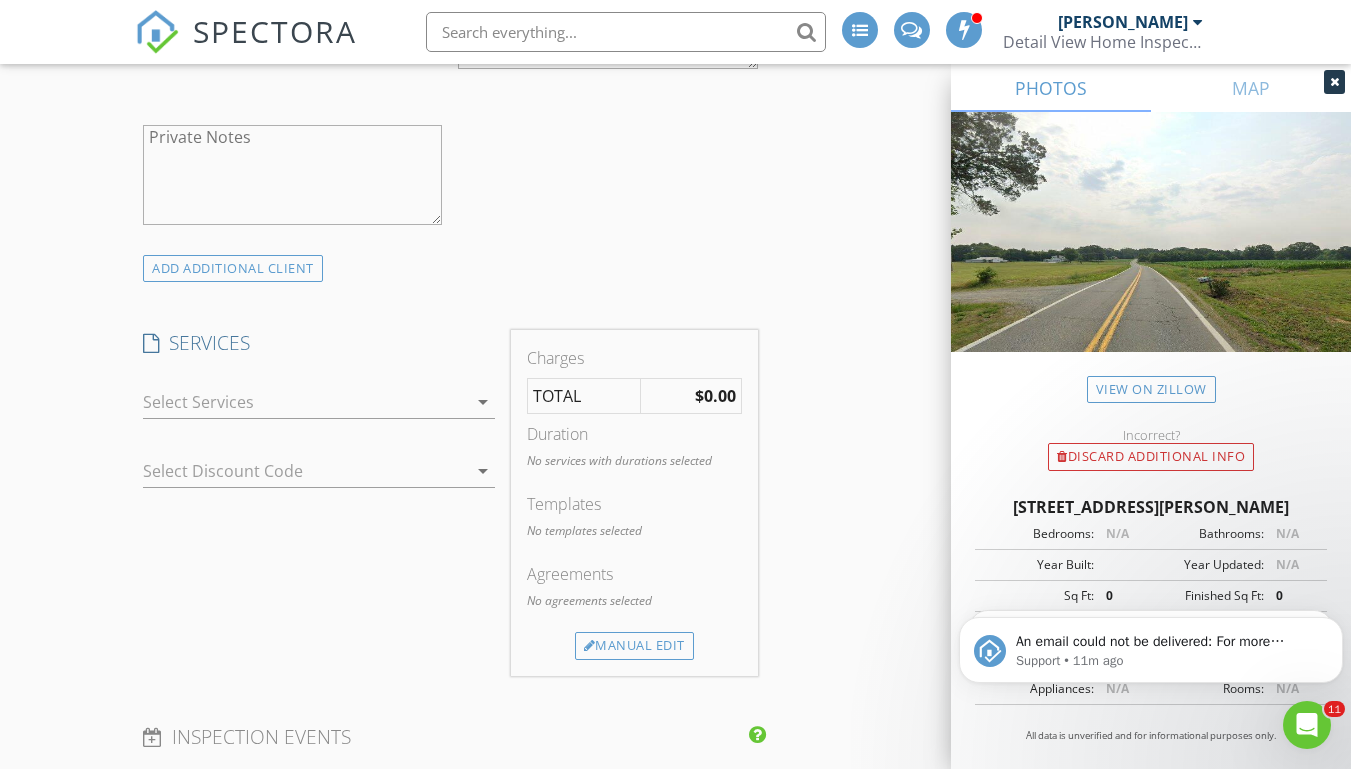 type on "561-629-0638" 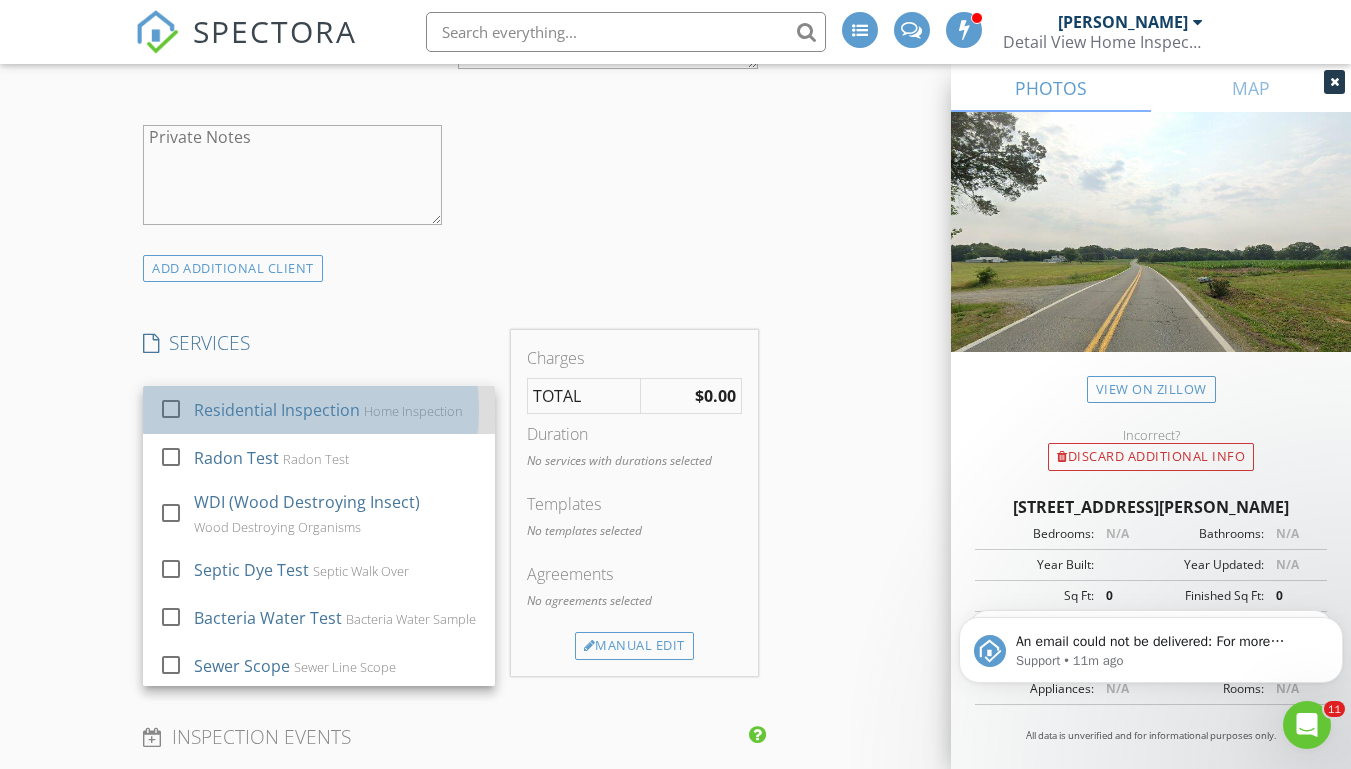 click on "Residential Inspection   Home Inspection" at bounding box center (336, 410) 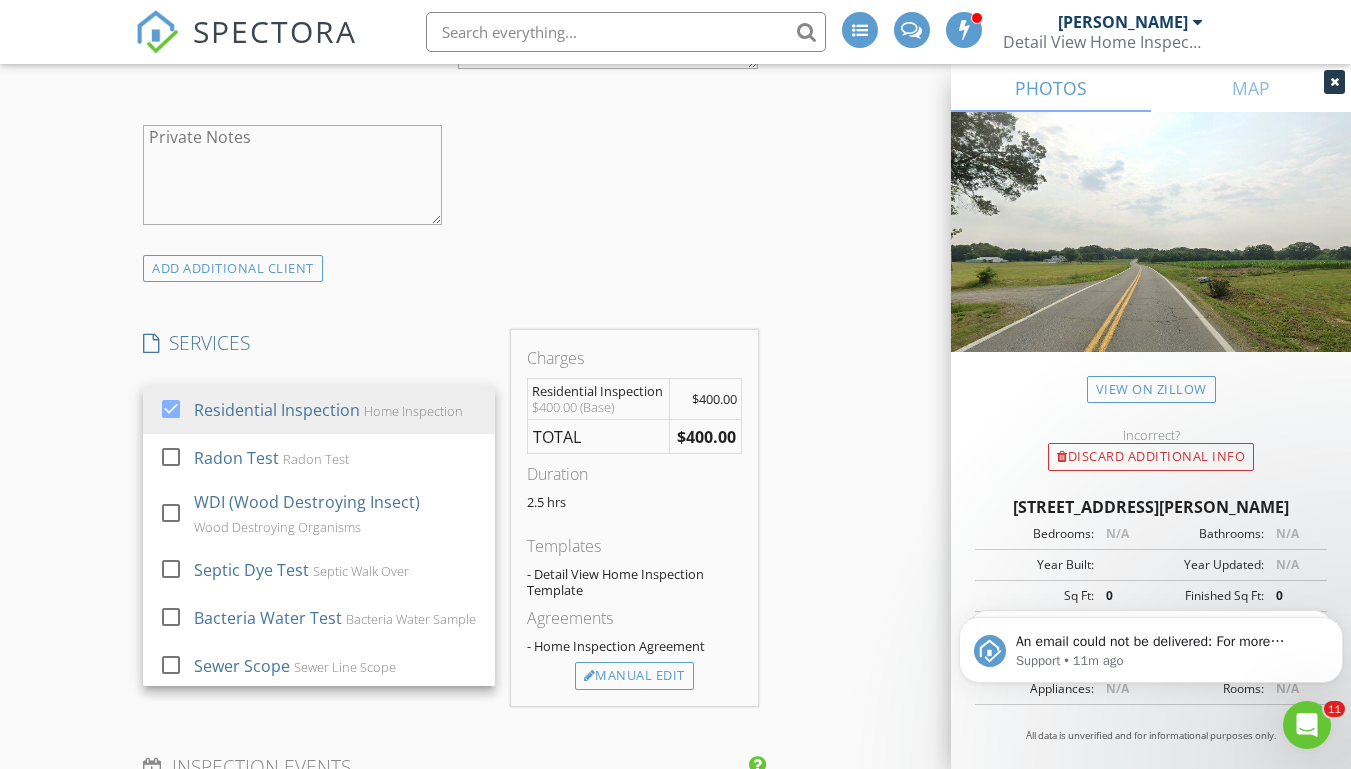 click on "- Home Inspection Agreement" at bounding box center [634, 646] 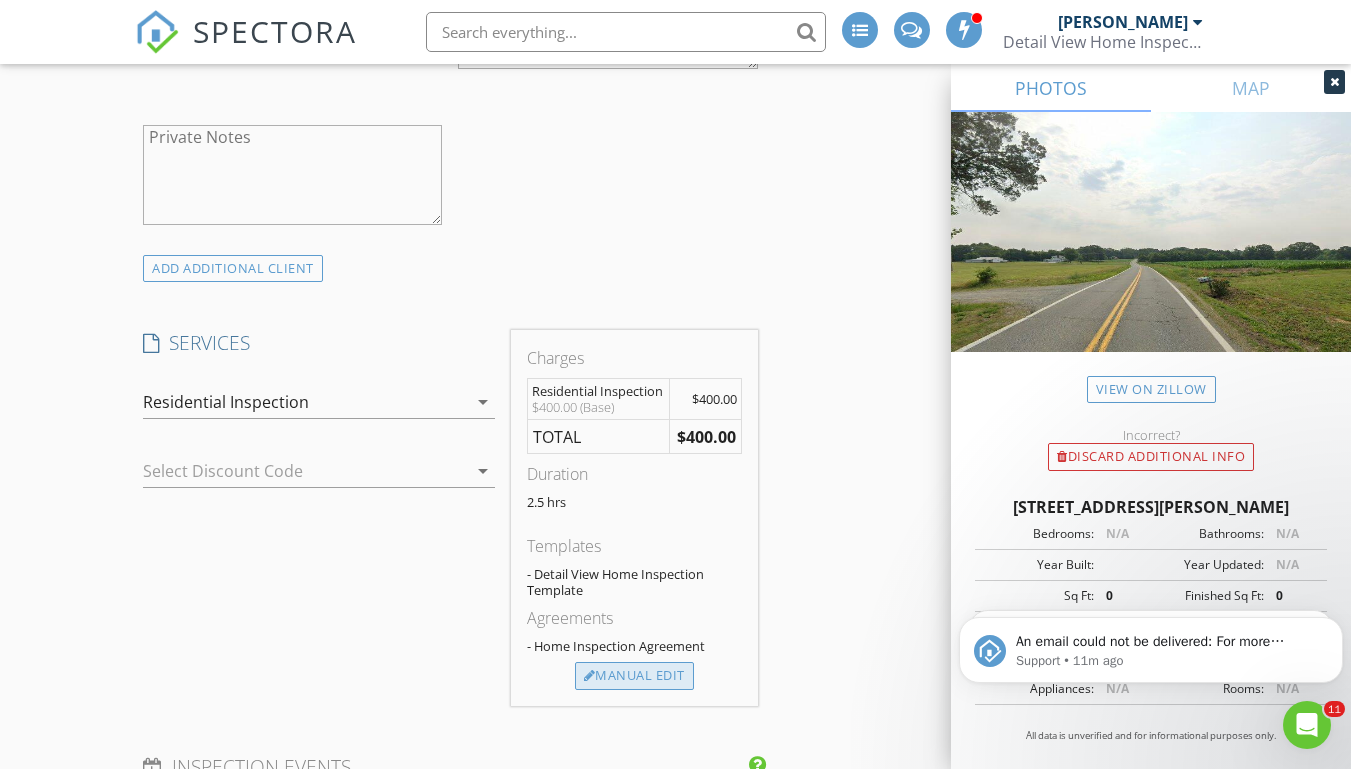 click on "Manual Edit" at bounding box center [634, 676] 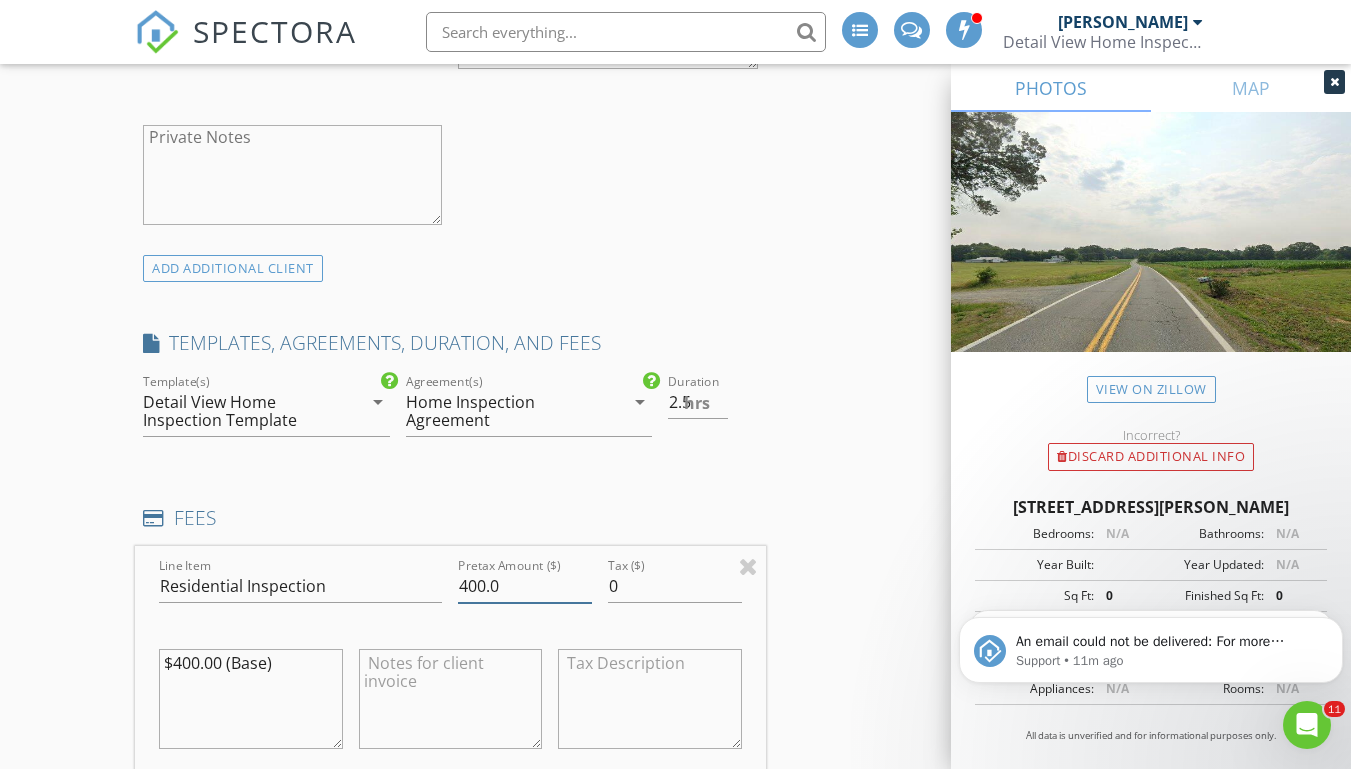 click on "400.0" at bounding box center (525, 586) 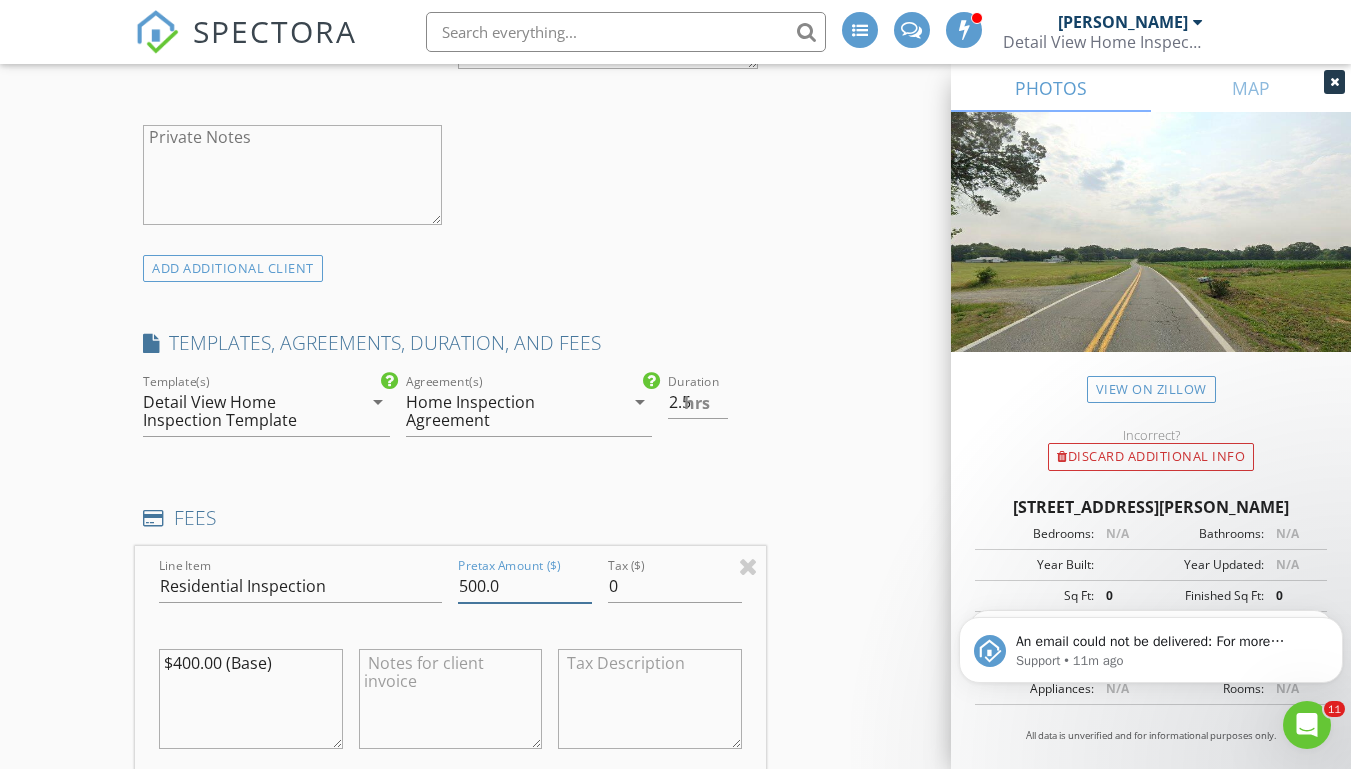 type on "500.0" 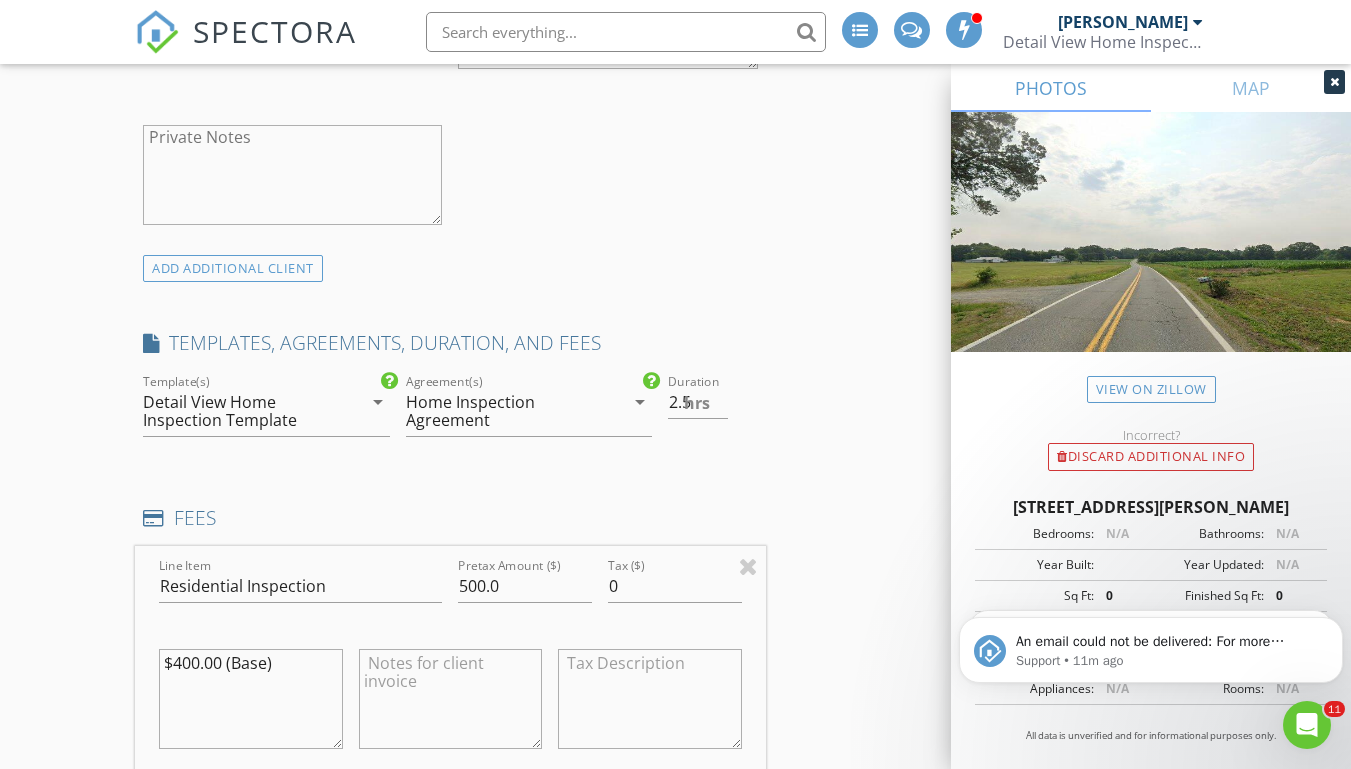 click on "$400.00 (Base)" at bounding box center (250, 699) 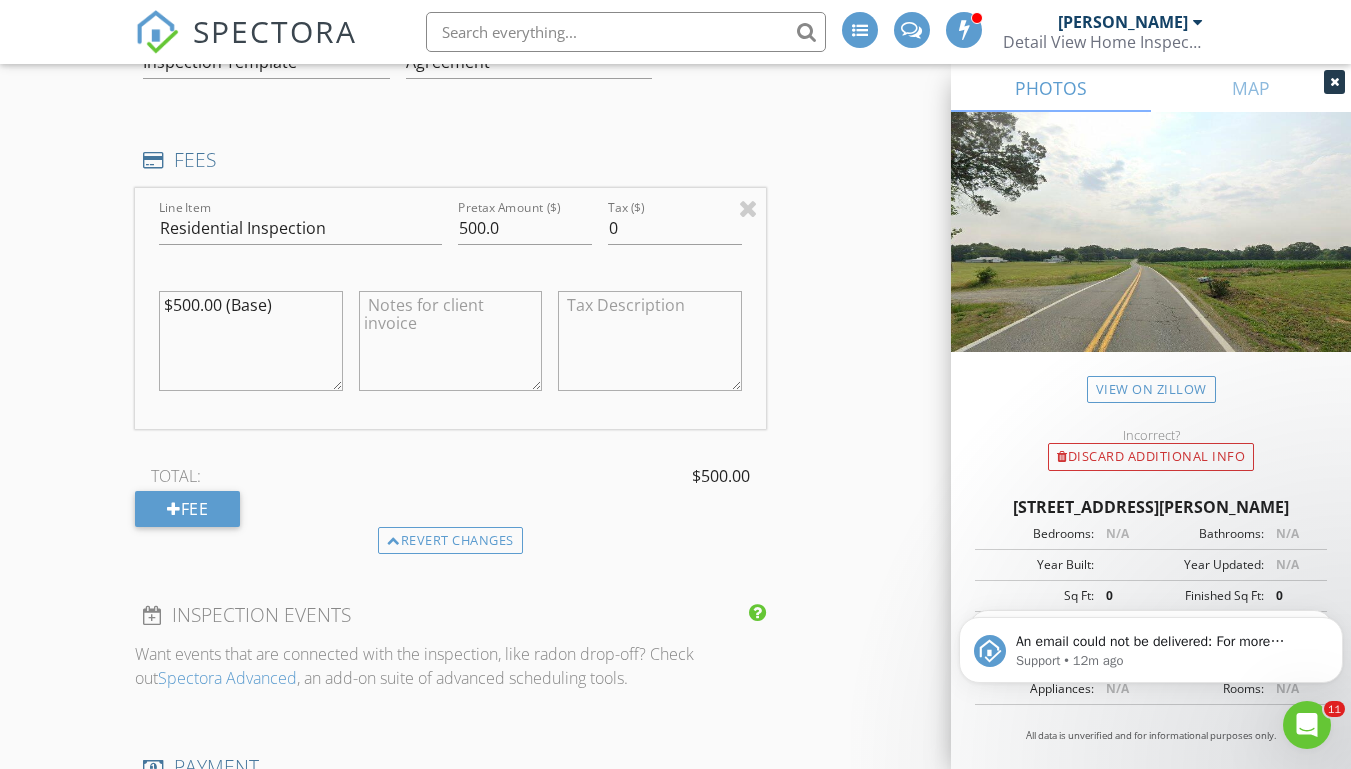 scroll, scrollTop: 1606, scrollLeft: 0, axis: vertical 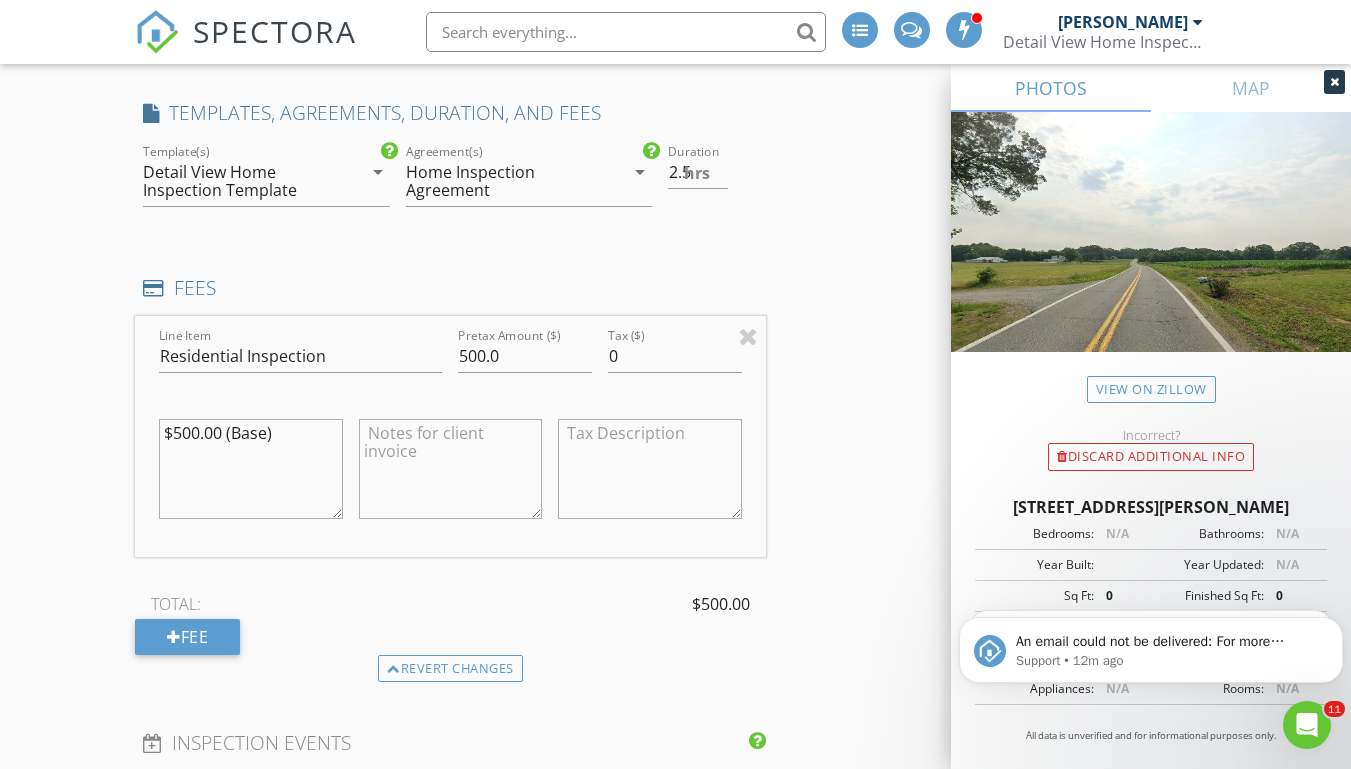 type on "$500.00 (Base)" 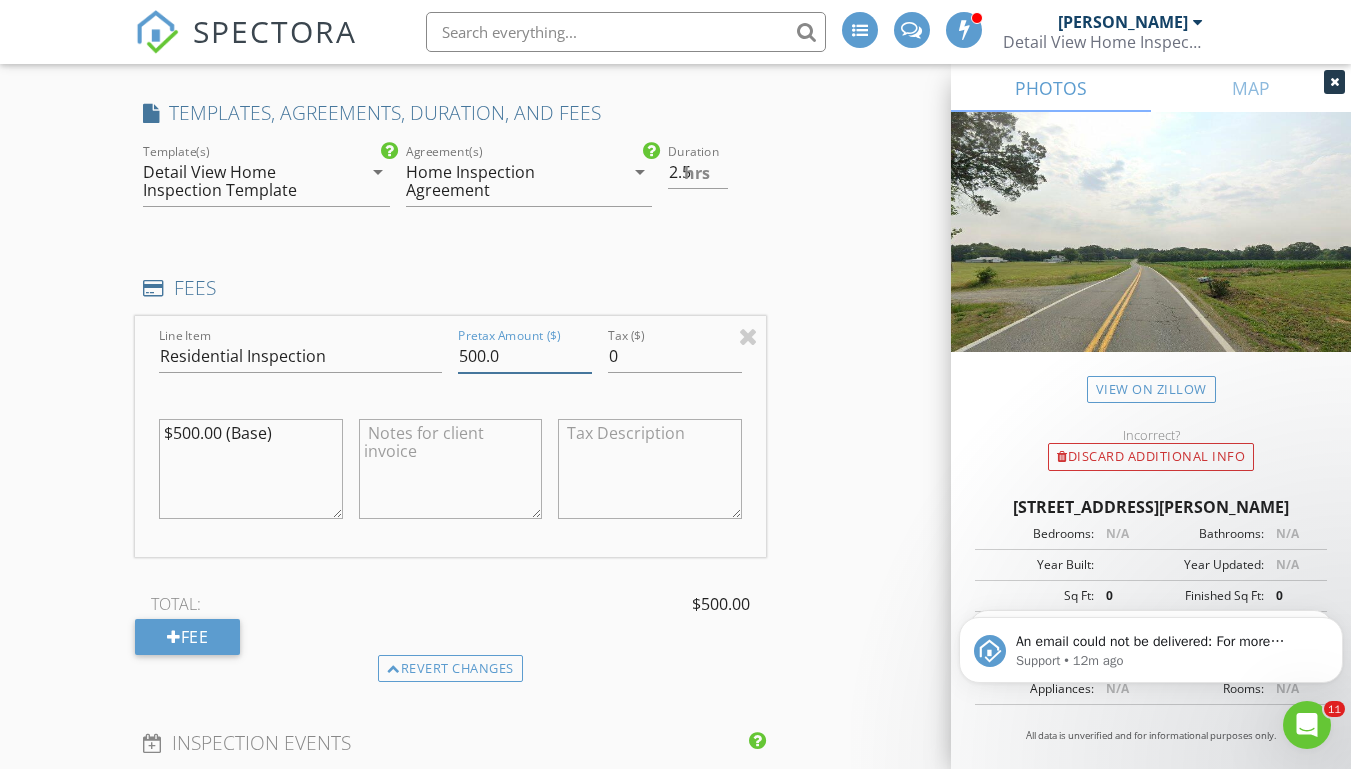 drag, startPoint x: 524, startPoint y: 352, endPoint x: 459, endPoint y: 348, distance: 65.12296 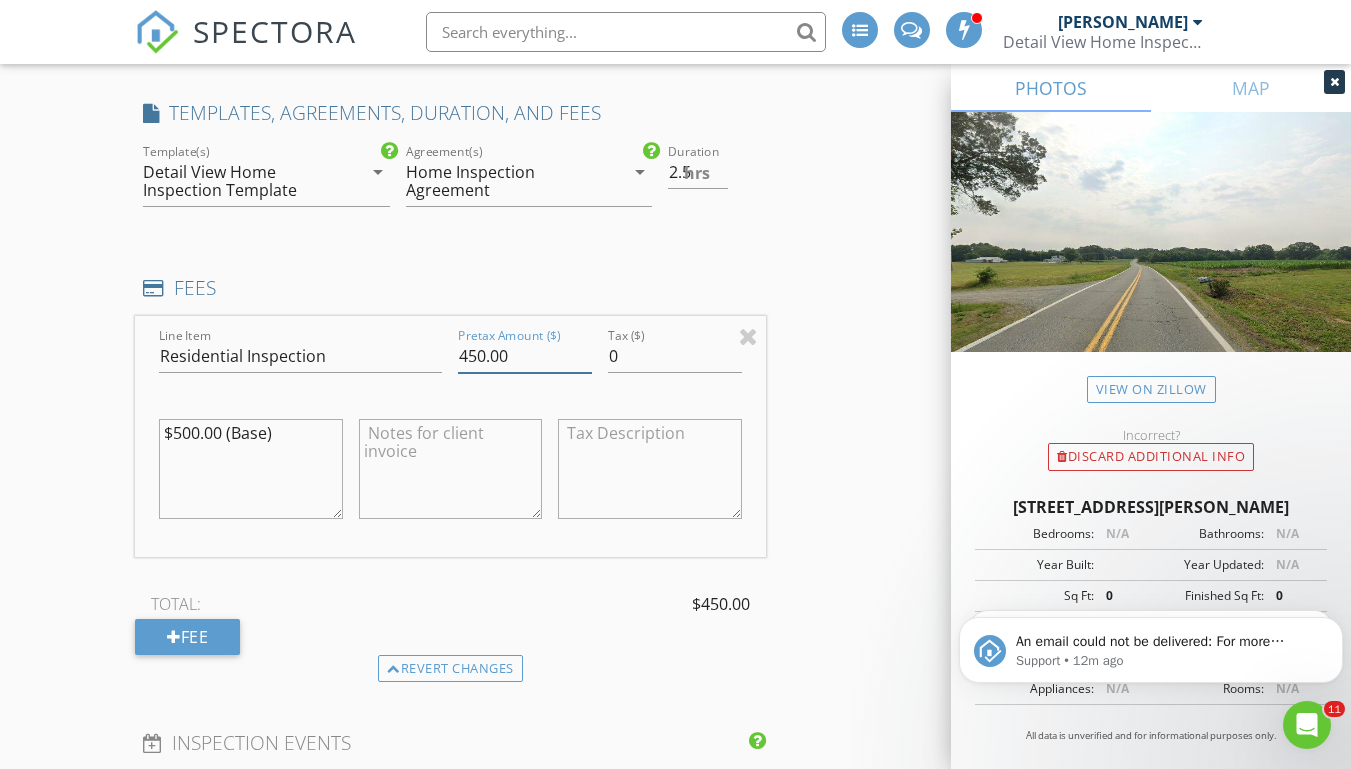 type on "450.00" 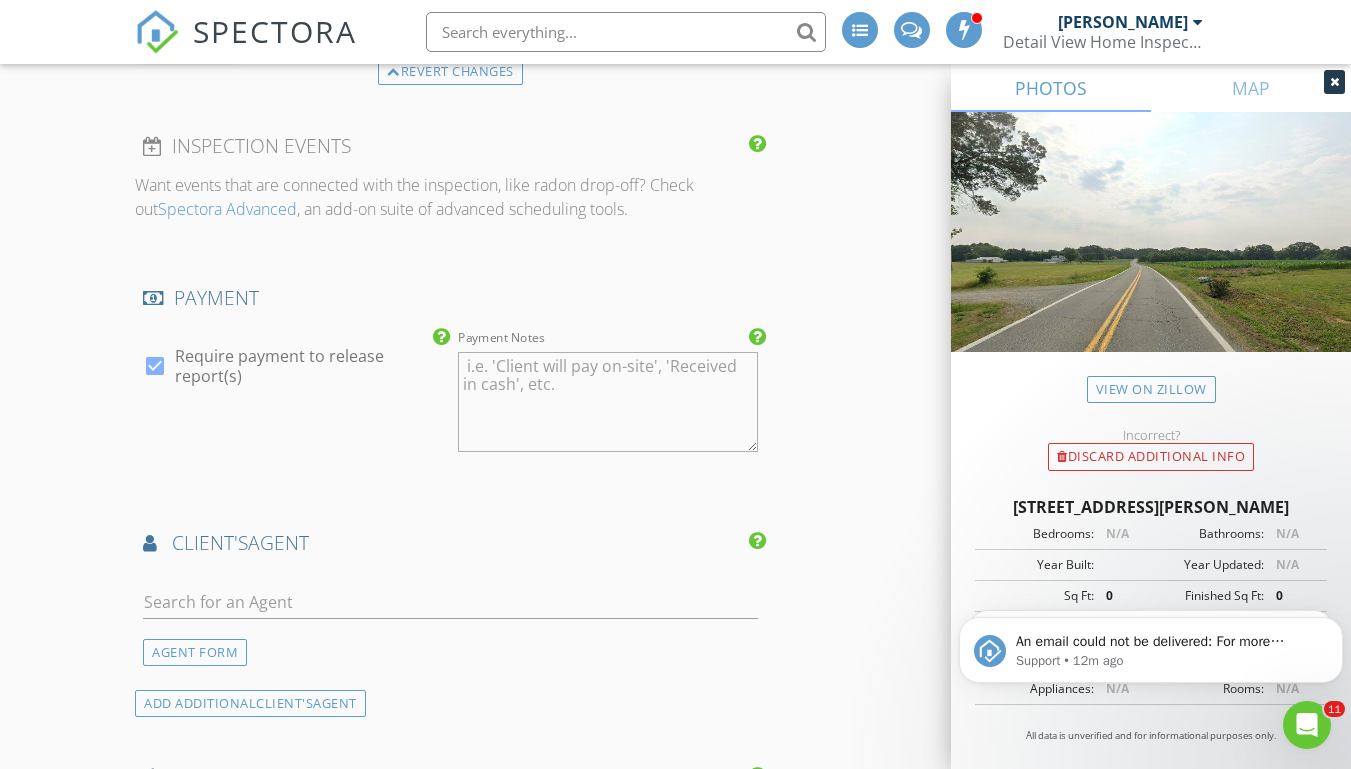scroll, scrollTop: 2384, scrollLeft: 0, axis: vertical 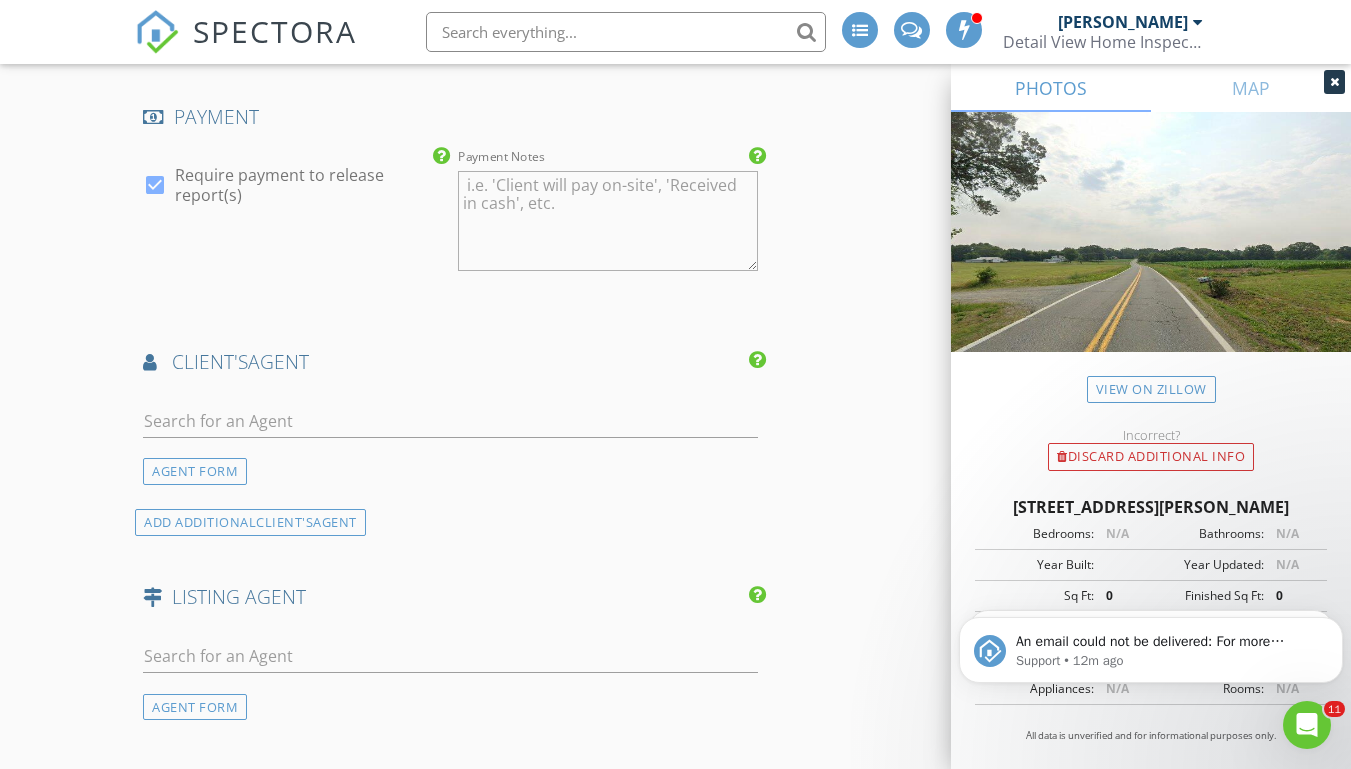 type on "$450.00 (Base)" 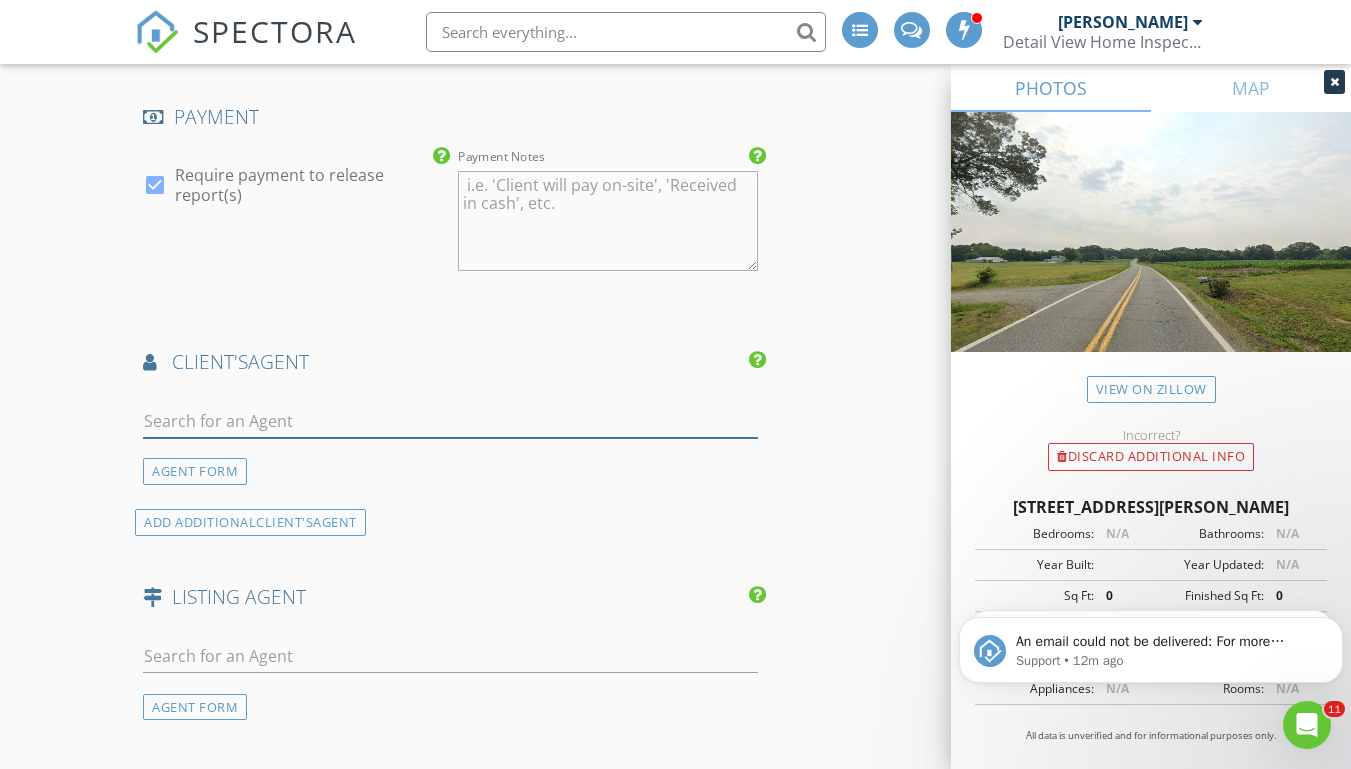 click at bounding box center (450, 421) 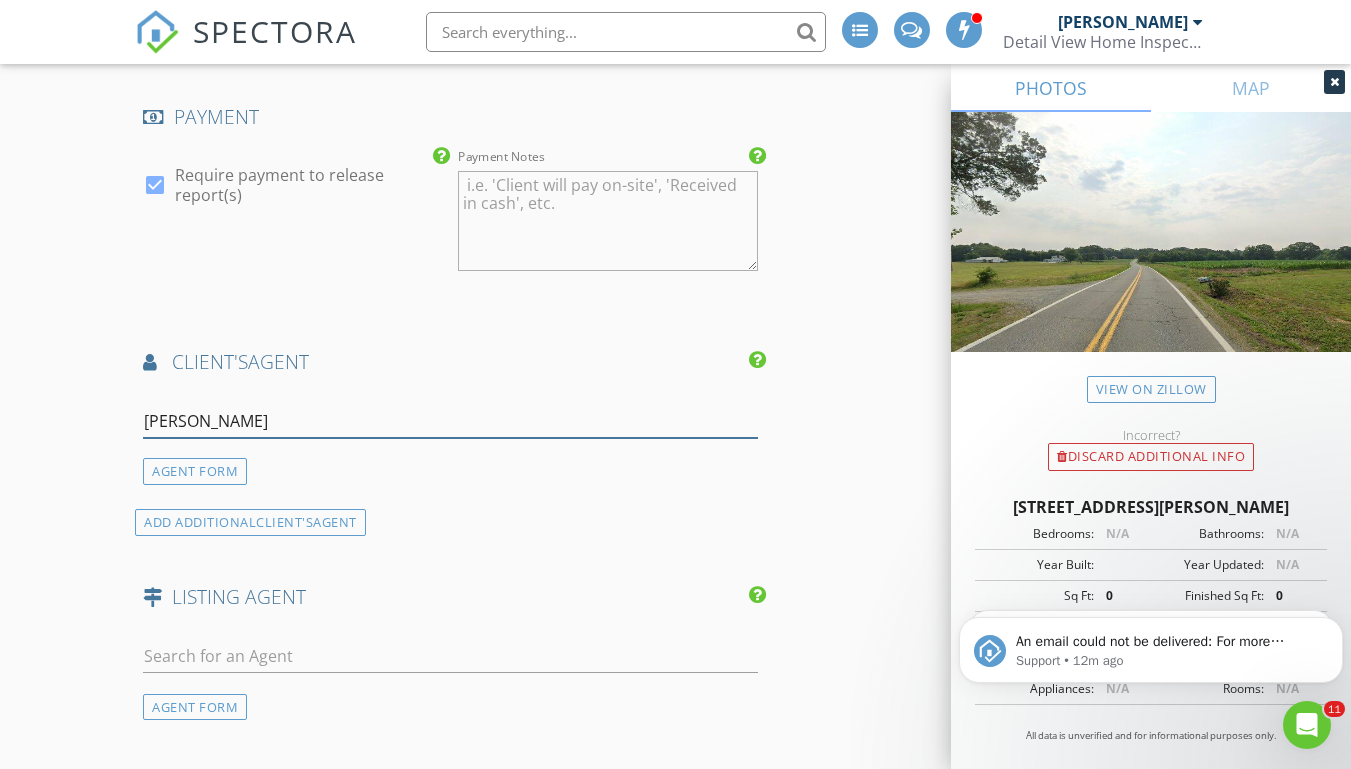type on "Tonya" 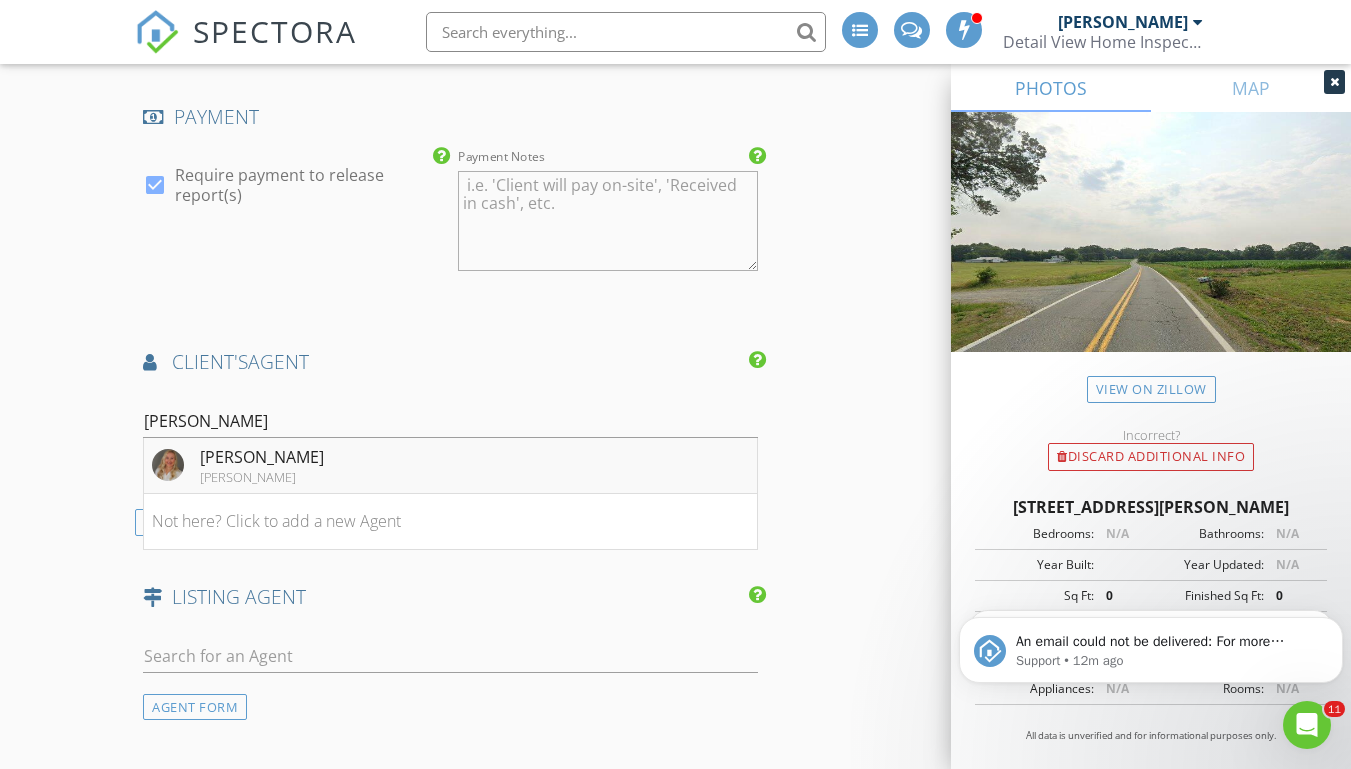 click on "Tonya Bredamus
Keller Williams" at bounding box center [450, 466] 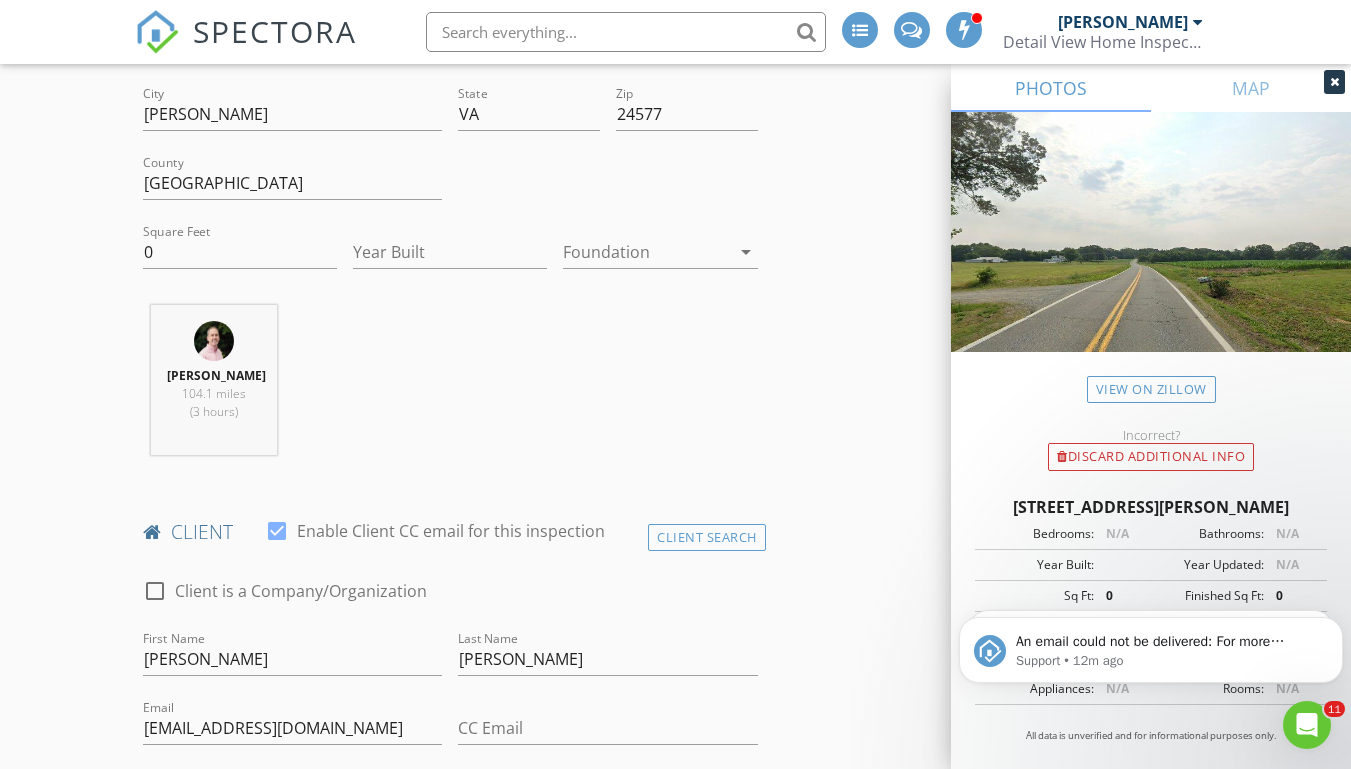 scroll, scrollTop: 0, scrollLeft: 0, axis: both 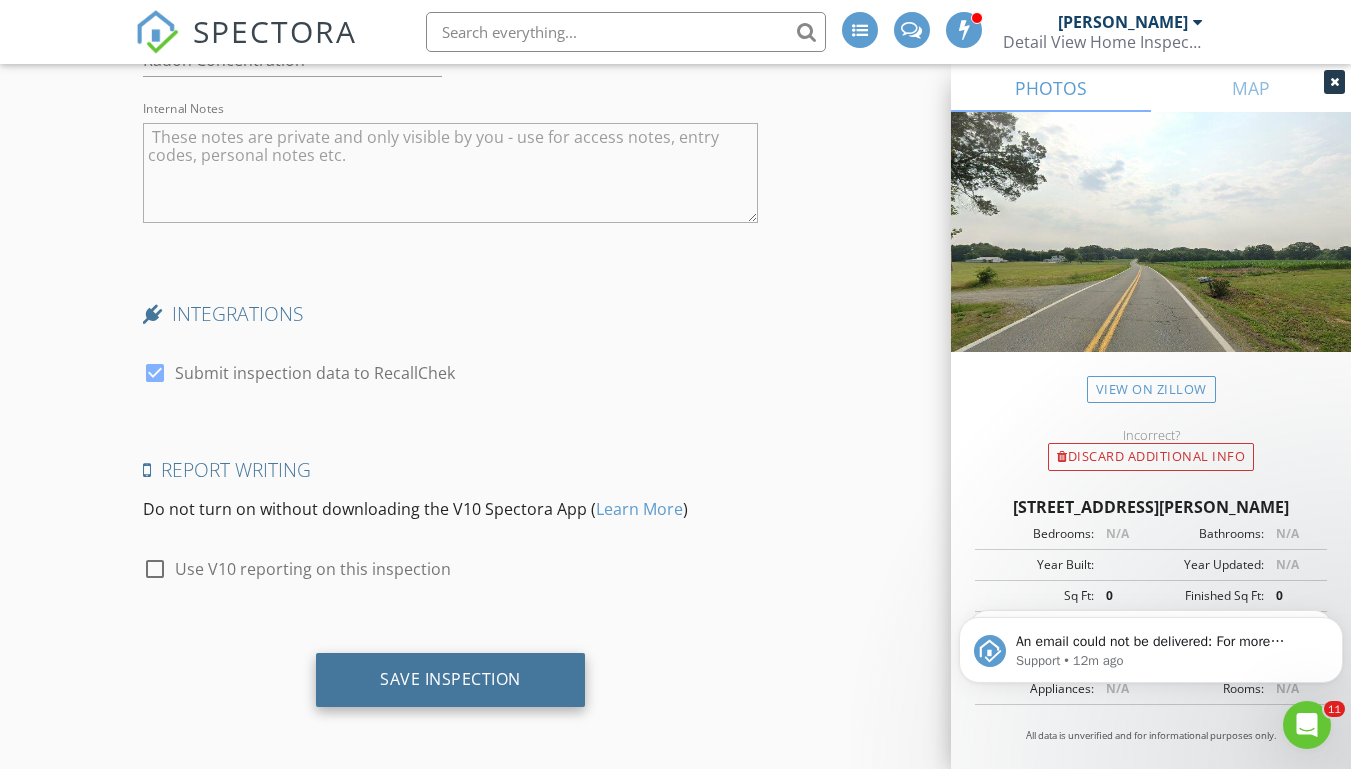click on "Save Inspection" at bounding box center [450, 680] 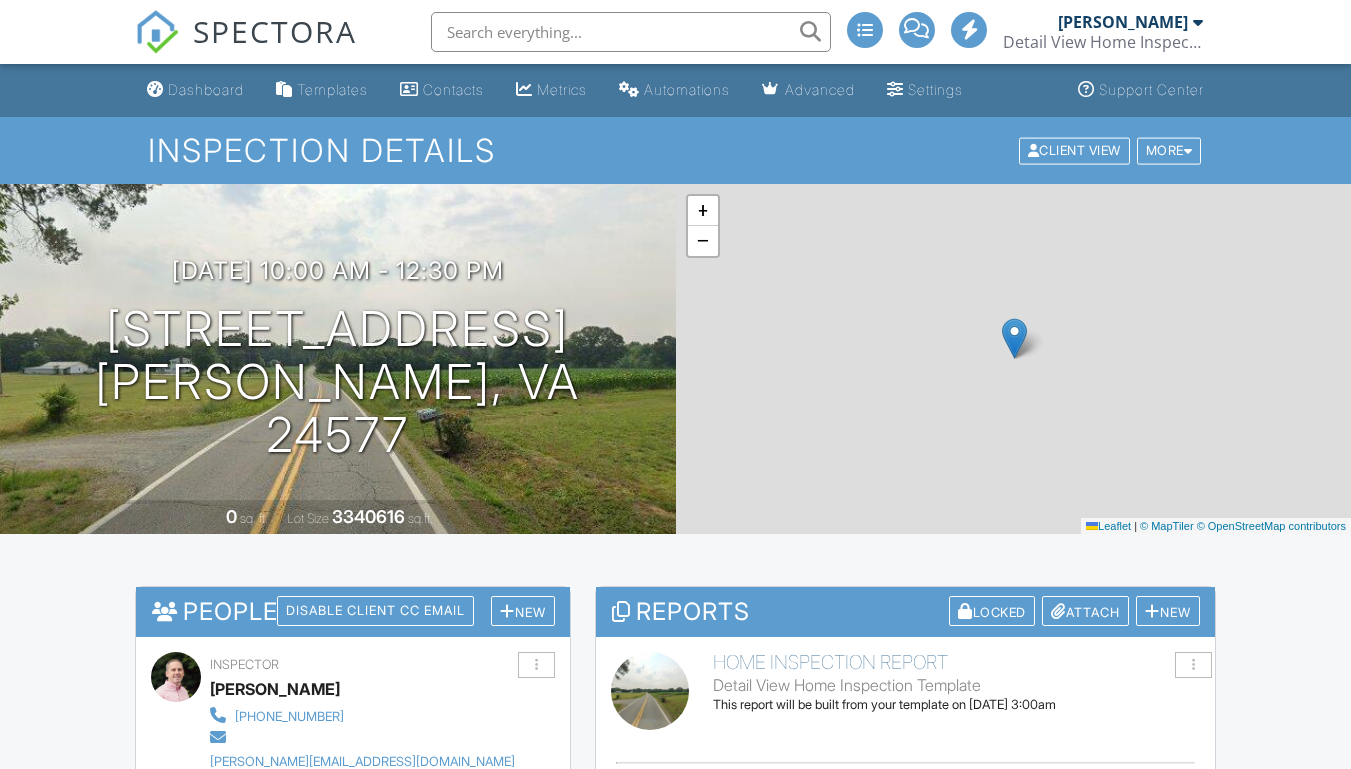 scroll, scrollTop: 0, scrollLeft: 0, axis: both 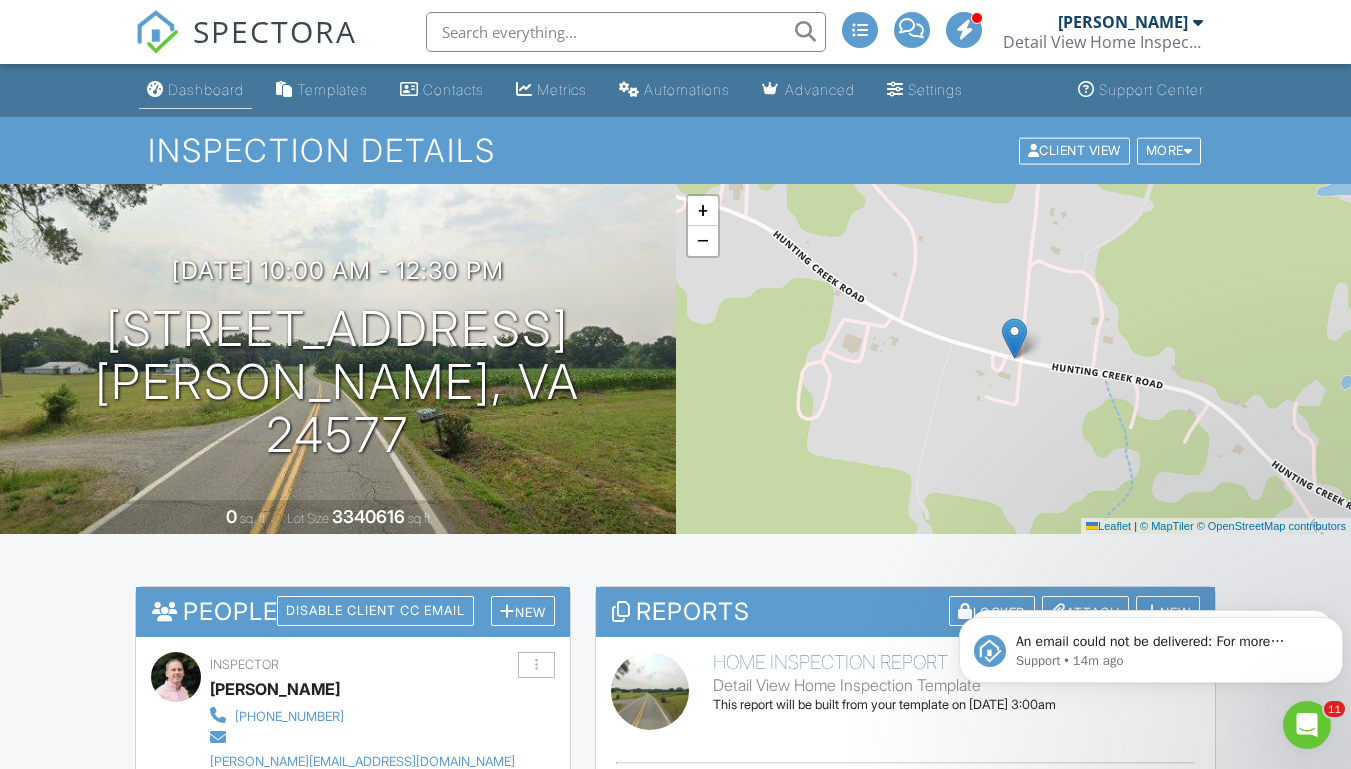 click on "Dashboard" at bounding box center (206, 89) 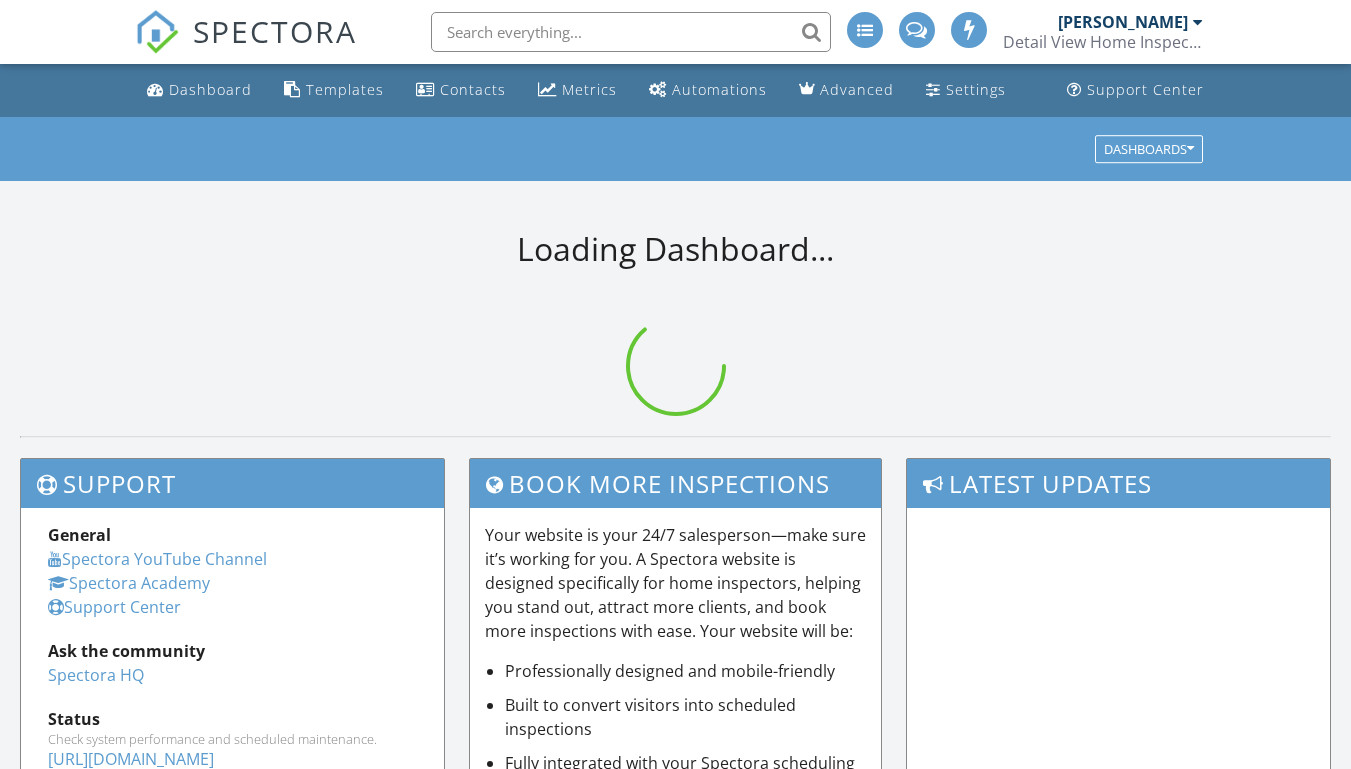 scroll, scrollTop: 0, scrollLeft: 0, axis: both 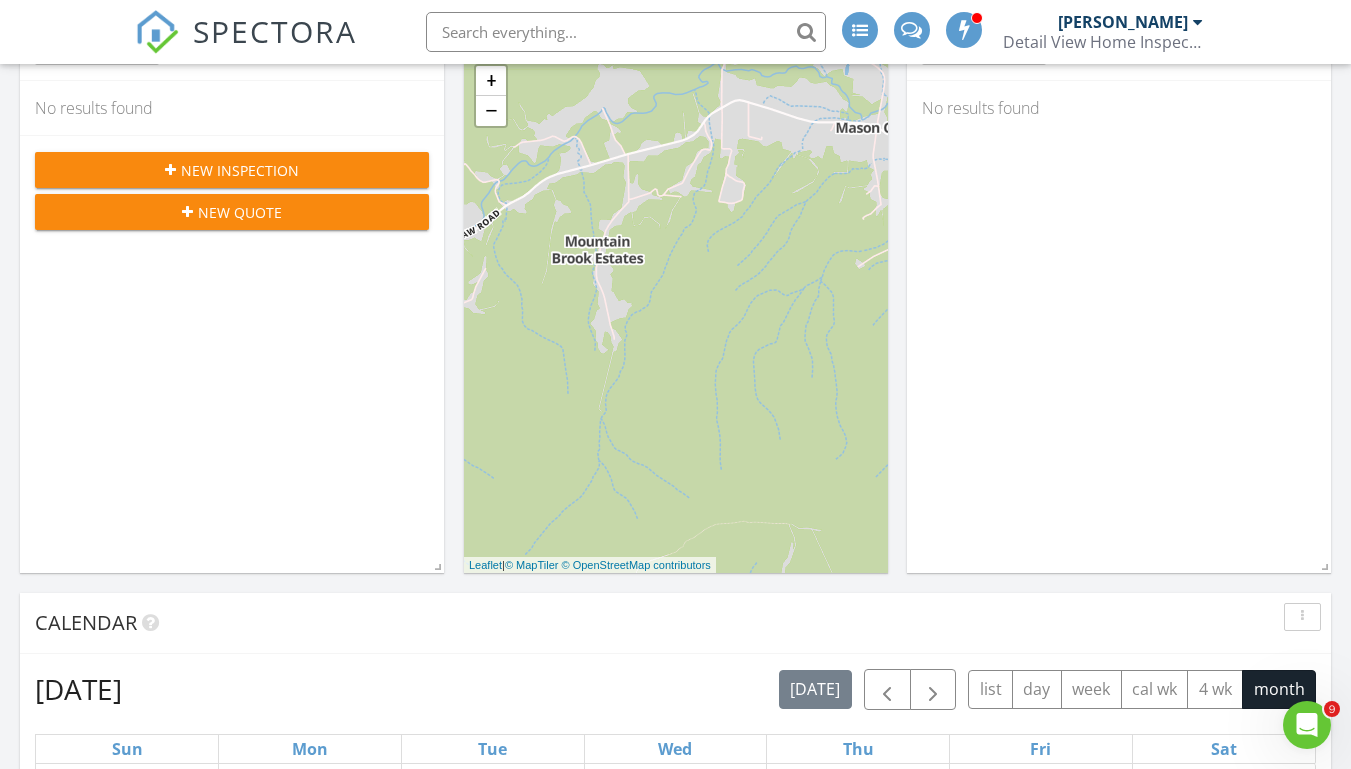 click 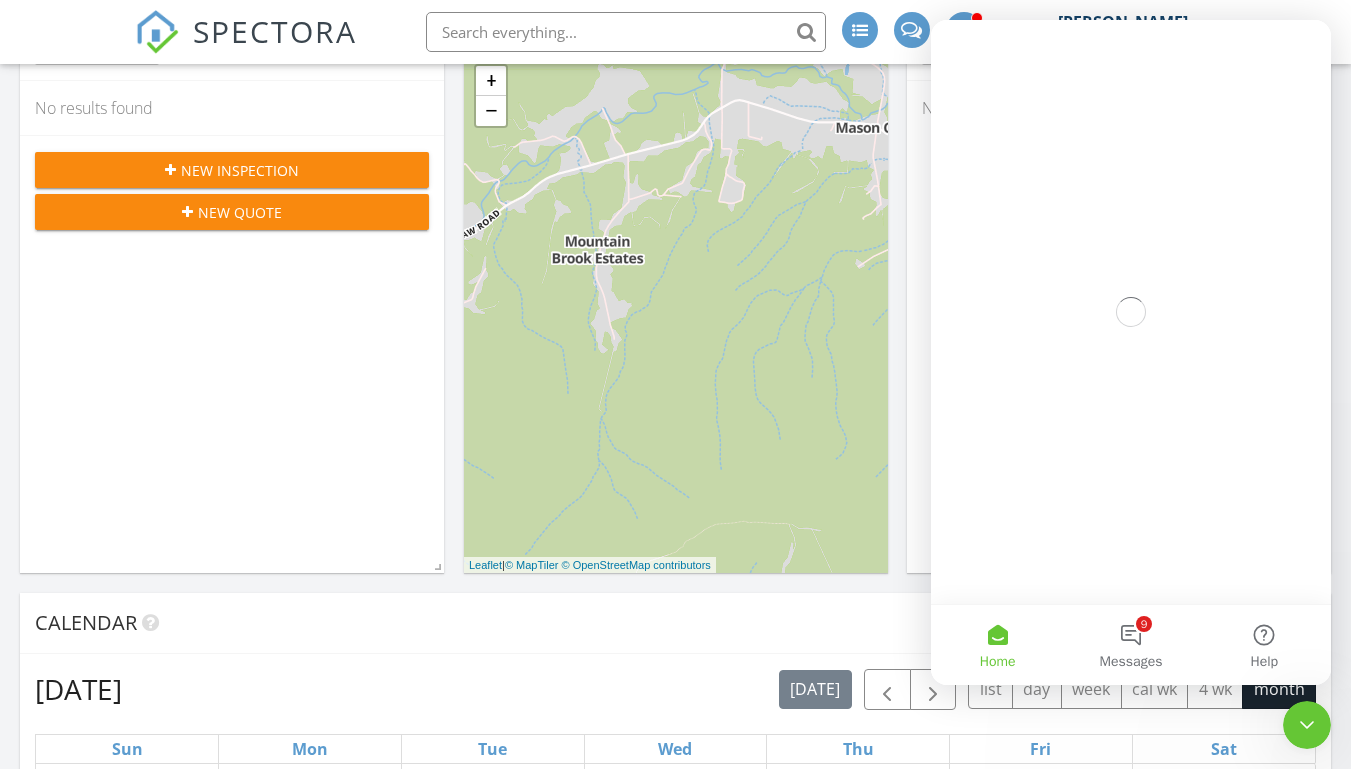 scroll, scrollTop: 0, scrollLeft: 0, axis: both 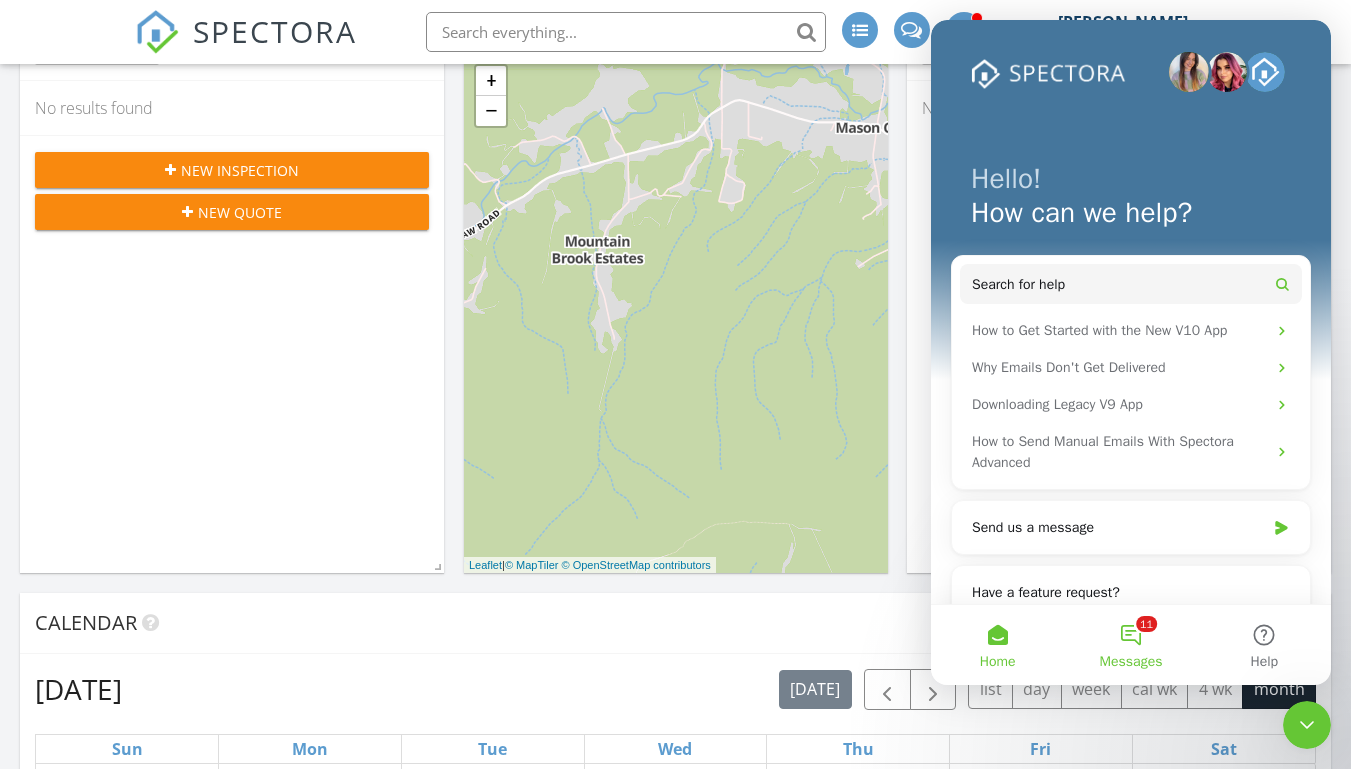 click on "11 Messages" at bounding box center (1130, 645) 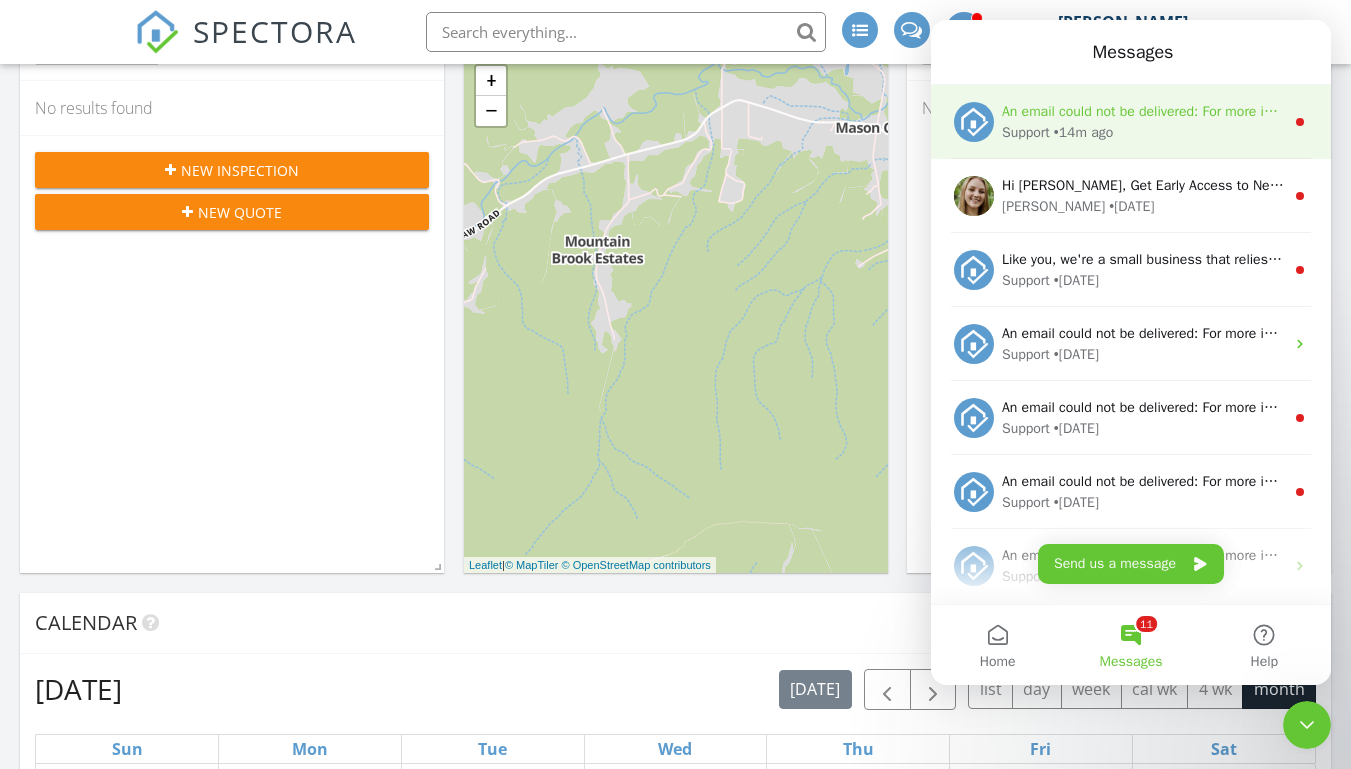 click on "An email could not be delivered:  For more information, view Why emails don't get delivered (Support Article)" at bounding box center (1330, 111) 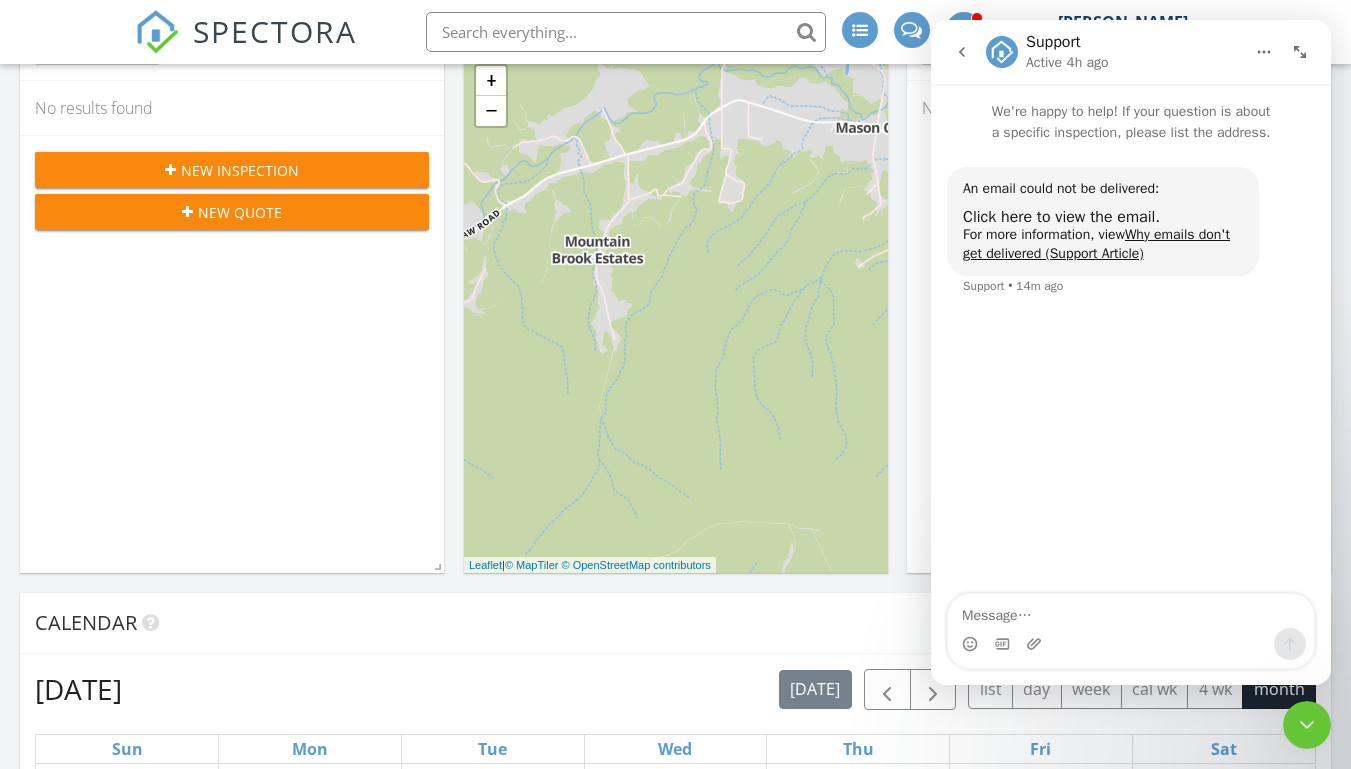click 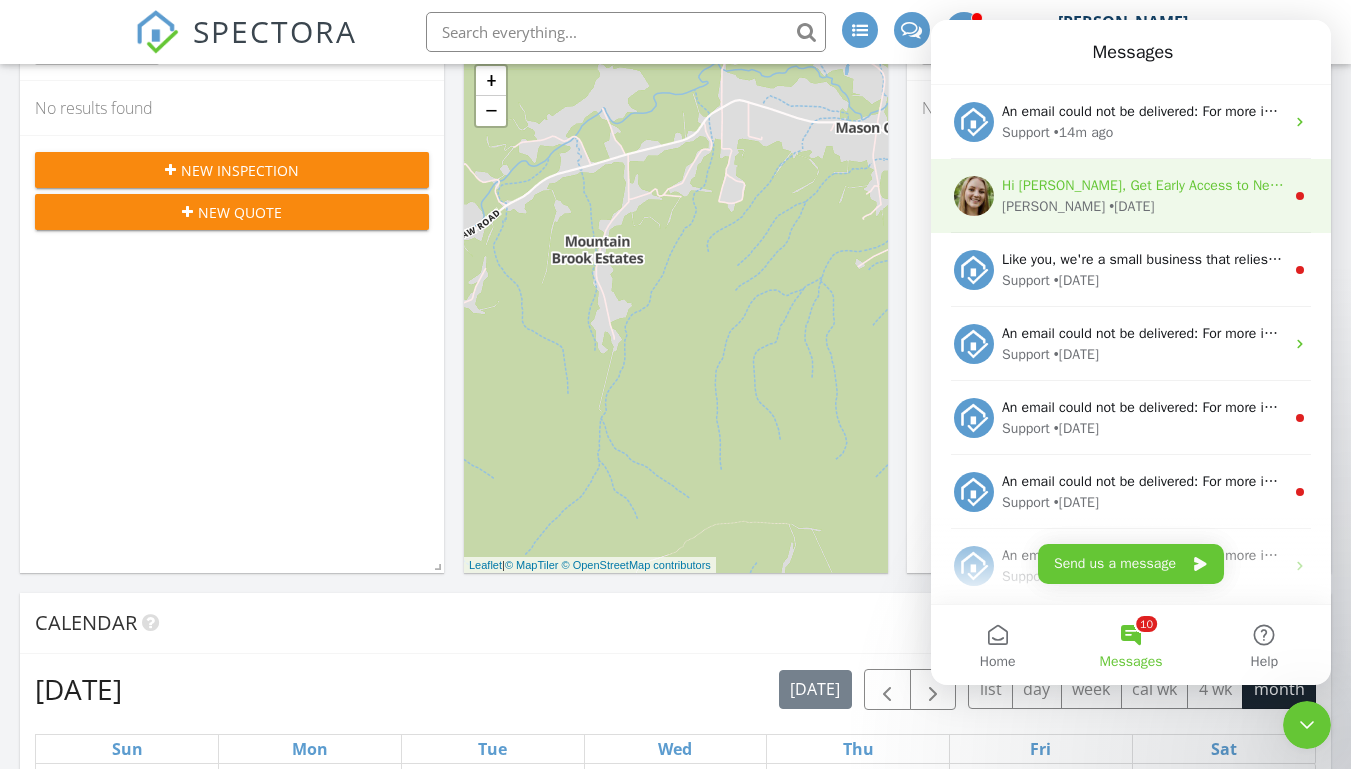 scroll, scrollTop: 24, scrollLeft: 0, axis: vertical 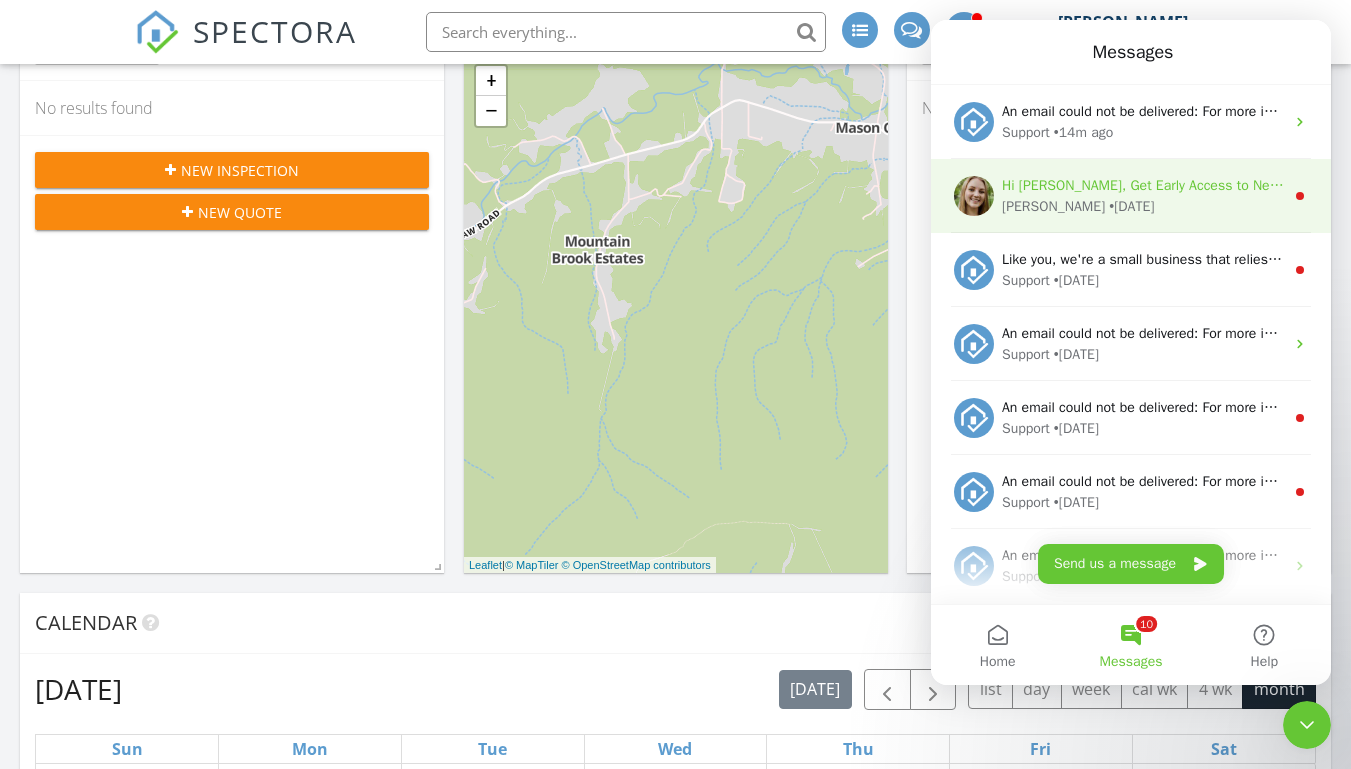 click on "[PERSON_NAME] •  [DATE]" at bounding box center (1143, 206) 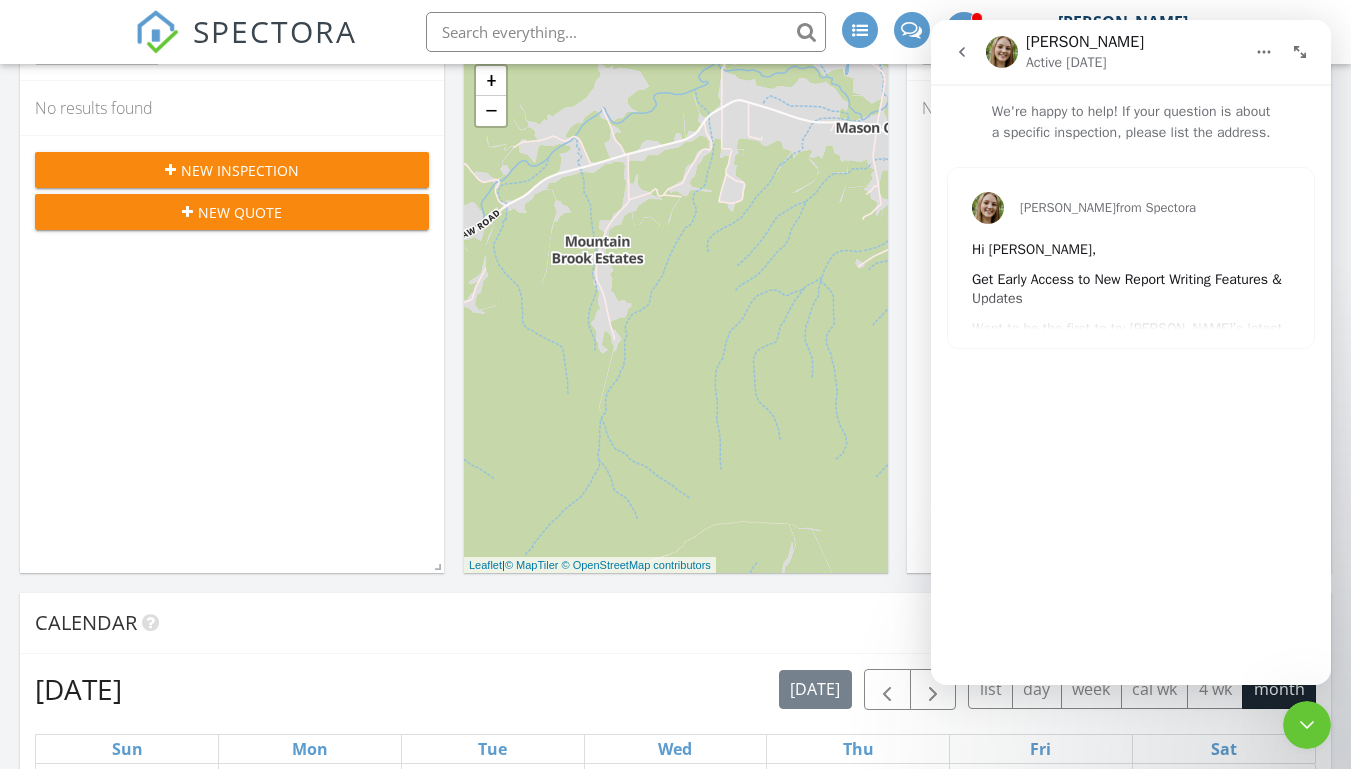 click 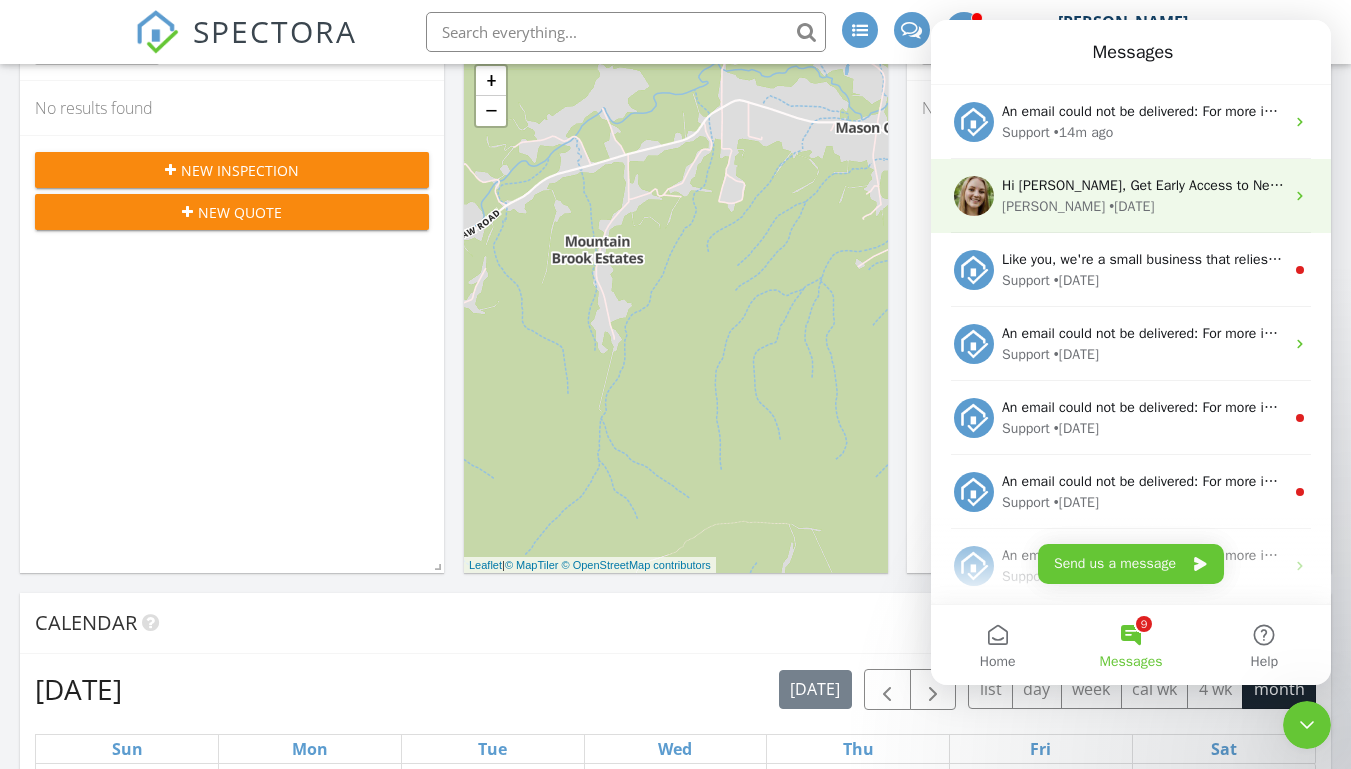 scroll, scrollTop: 0, scrollLeft: 0, axis: both 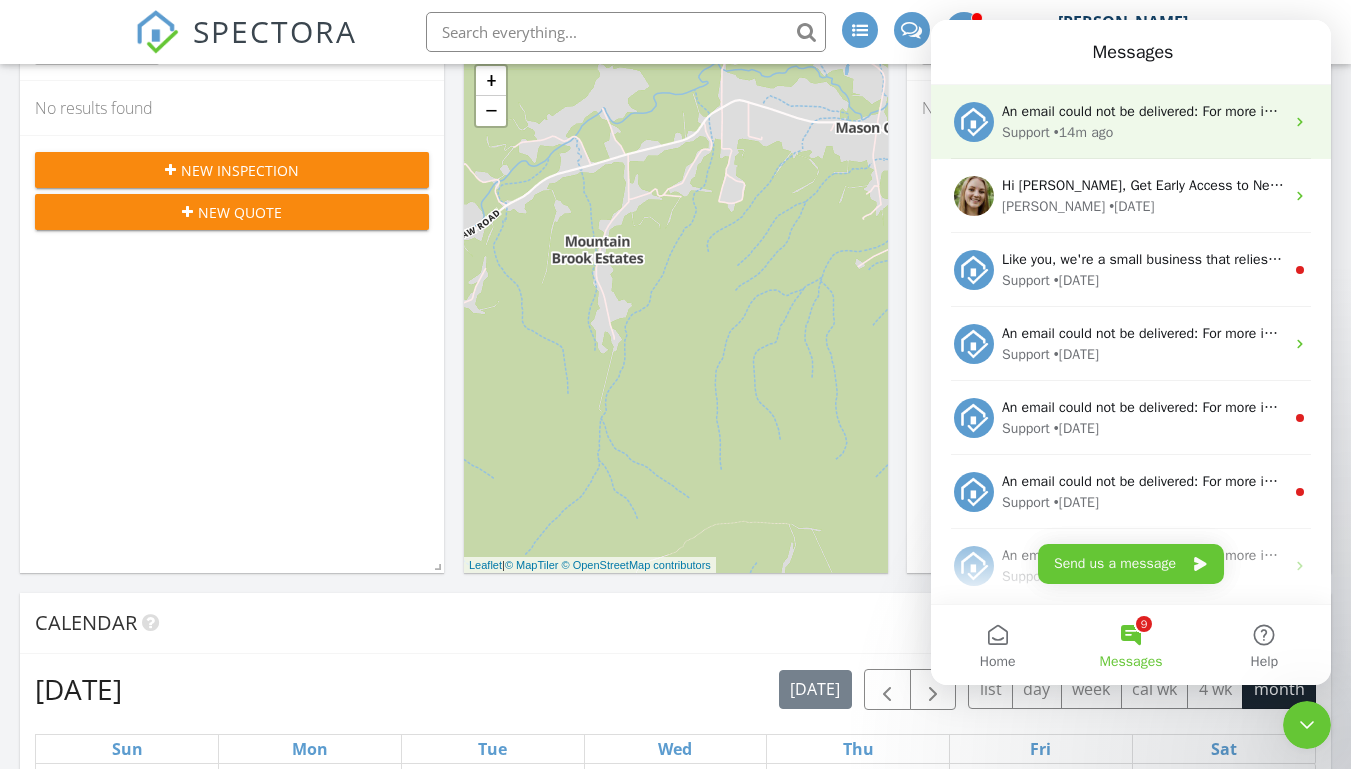click on "Support •  14m ago" at bounding box center [1143, 132] 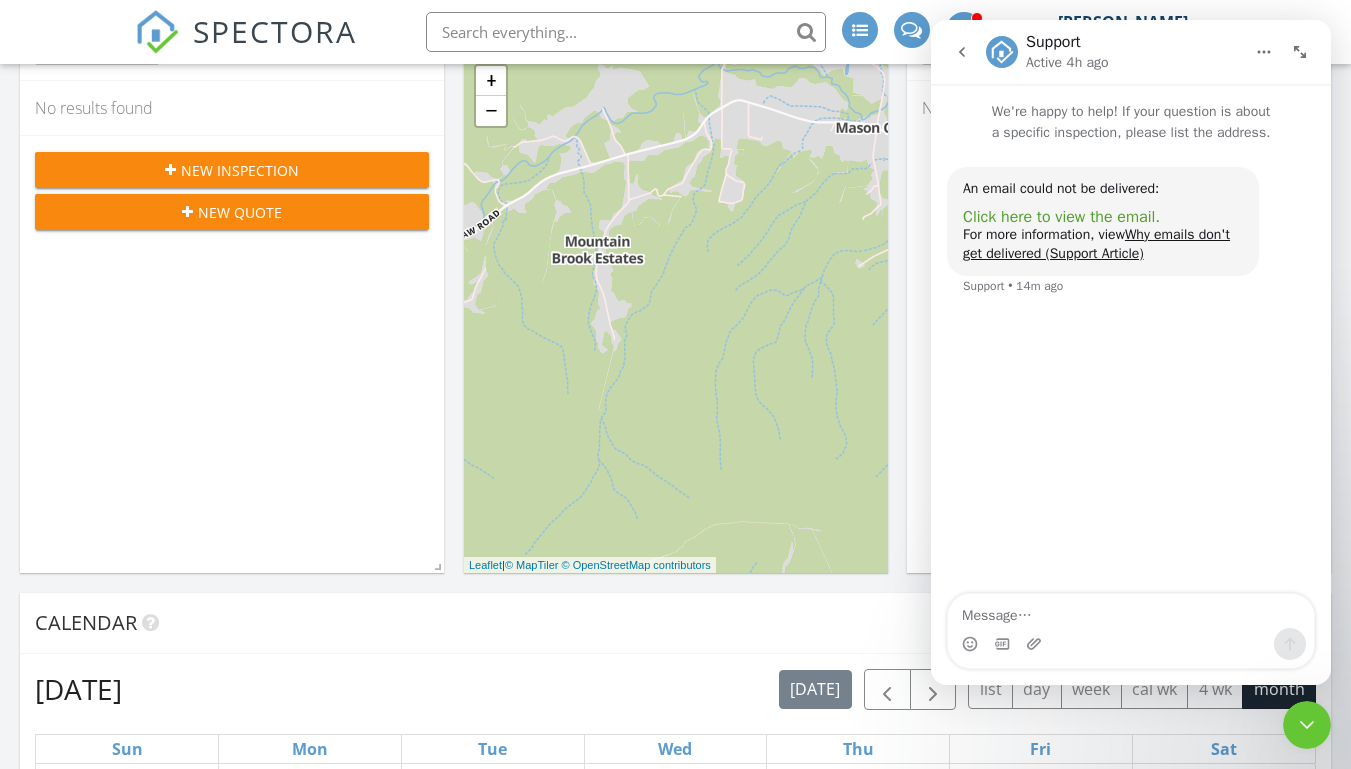 click on "Click here to view the email." at bounding box center (1061, 217) 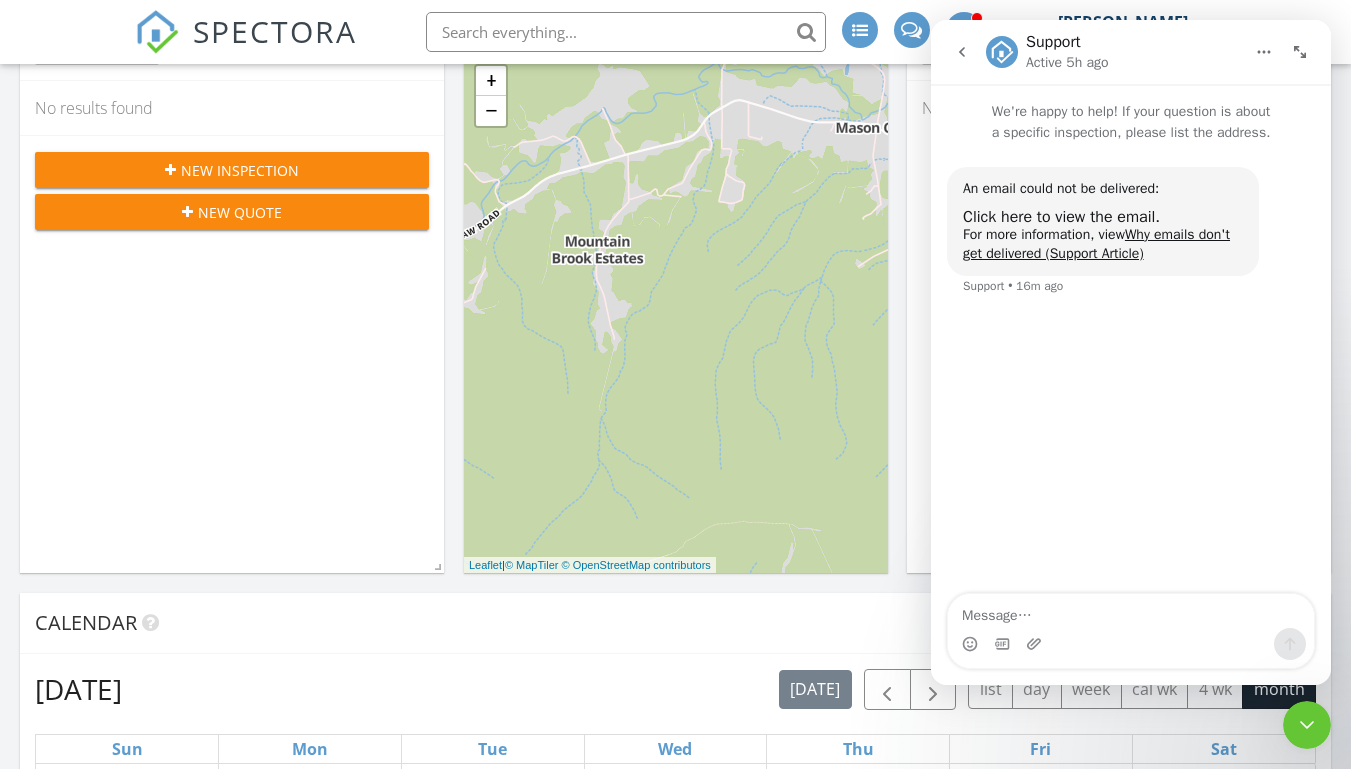 click 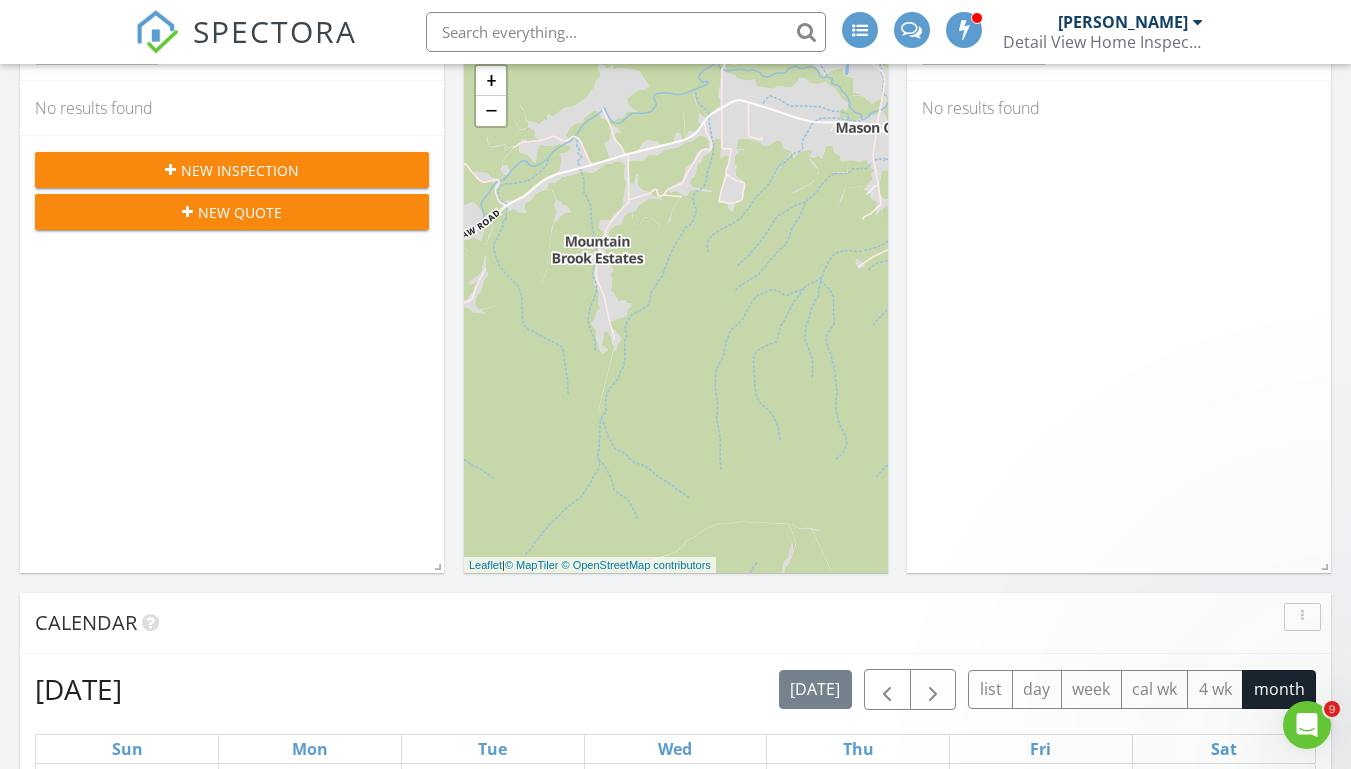 scroll, scrollTop: 0, scrollLeft: 0, axis: both 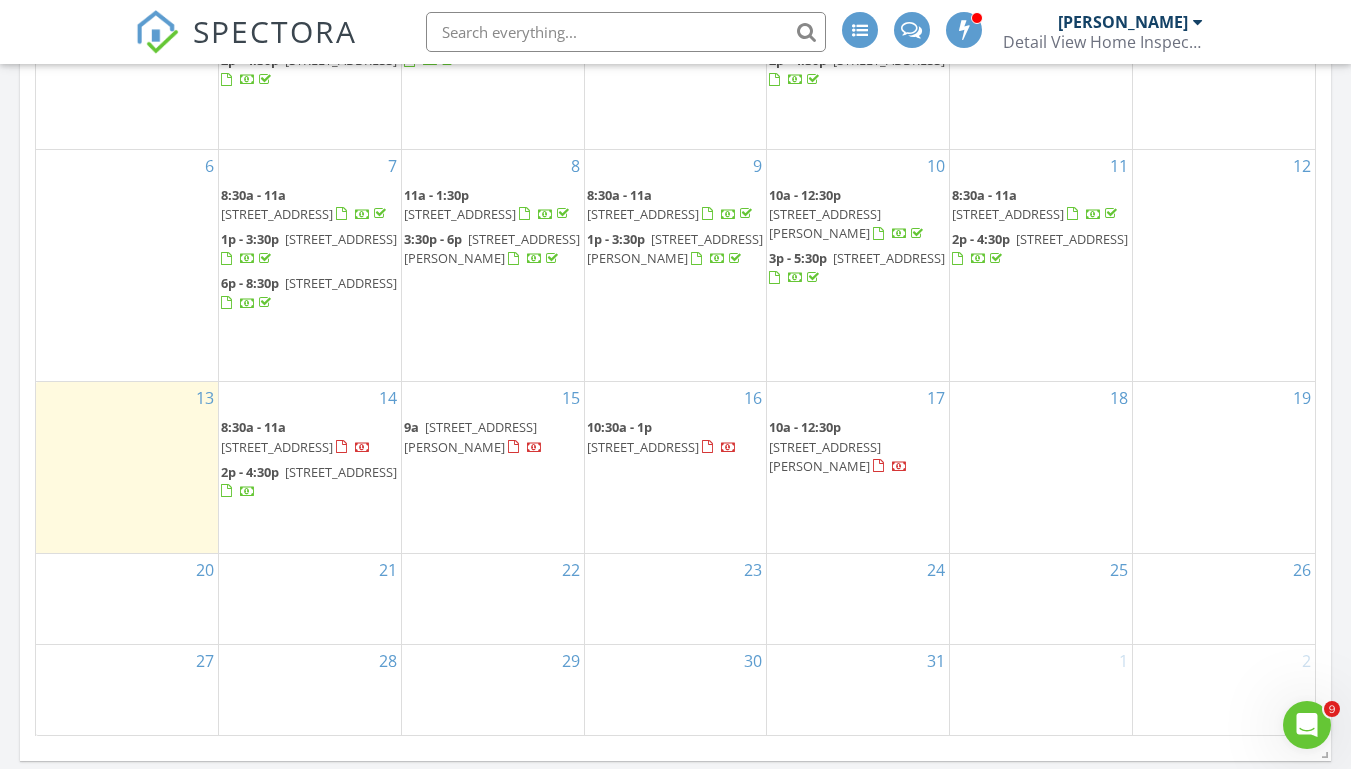 click on "16
10:30a - 1p
214 Preston Ave NE, Roanoke 24012" at bounding box center [676, 467] 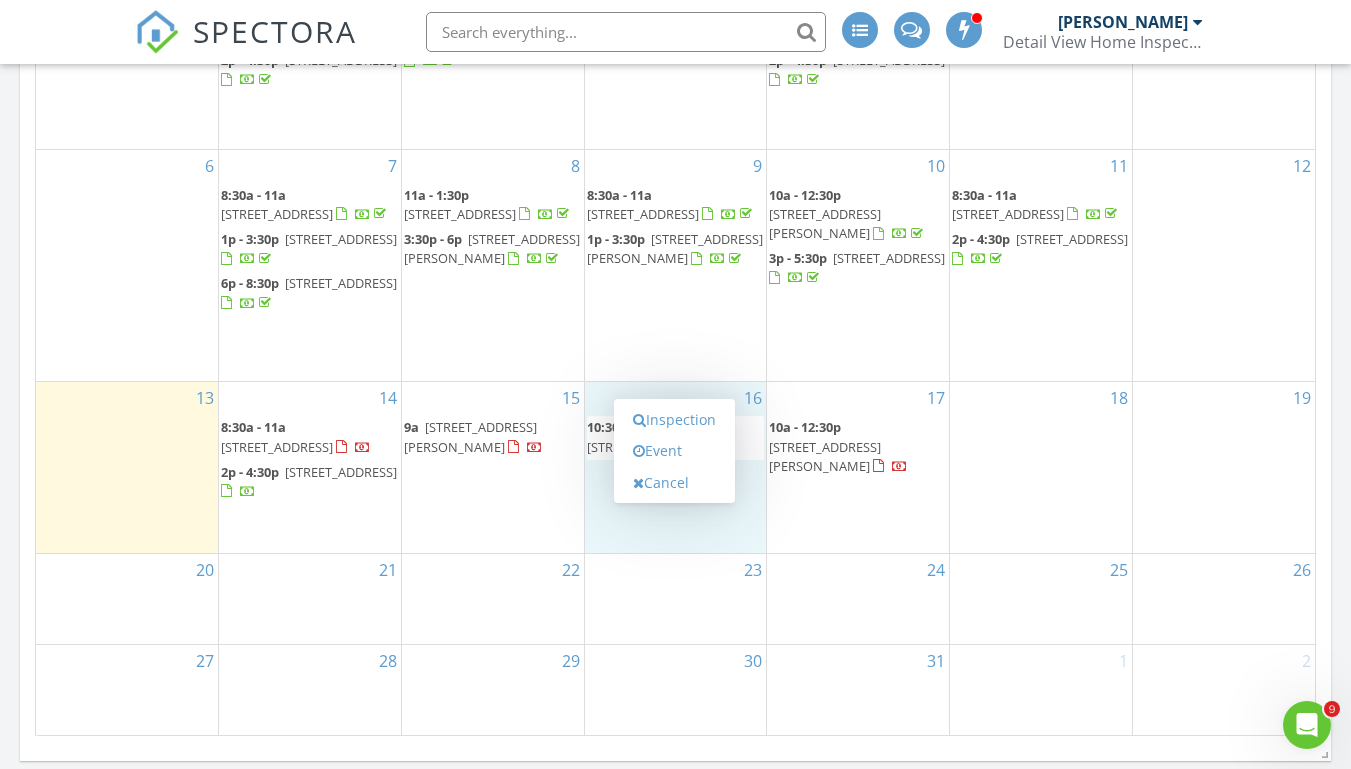 click on "Inspection
Event
Cancel" at bounding box center (674, 451) 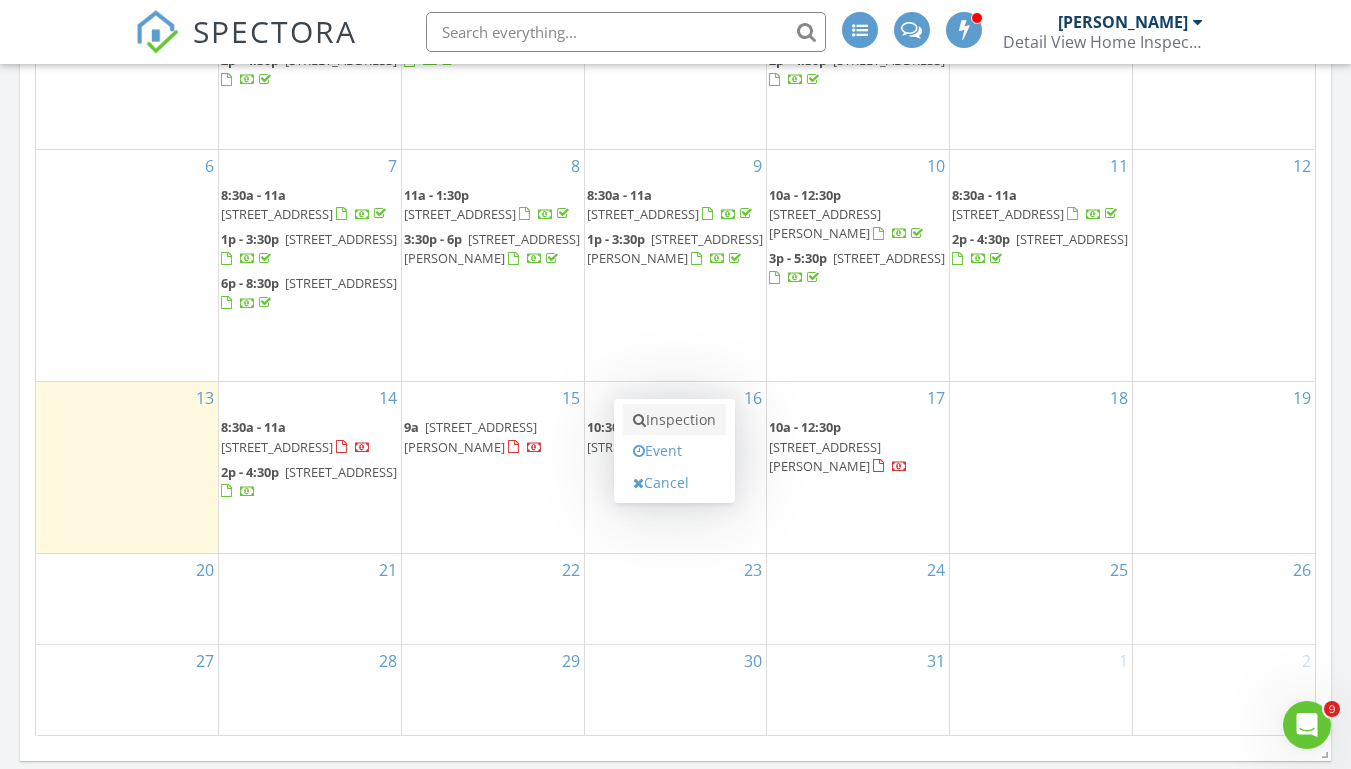 click on "Inspection" at bounding box center [674, 420] 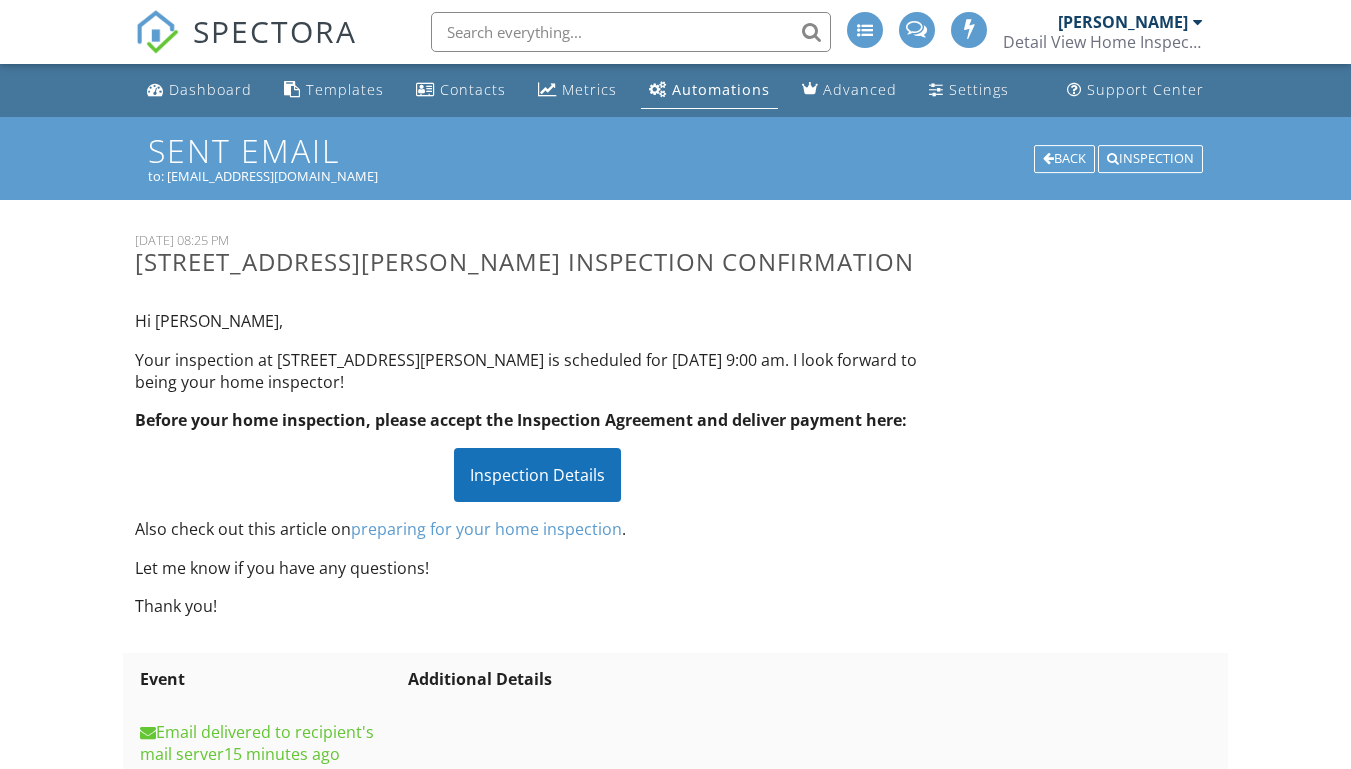 scroll, scrollTop: 0, scrollLeft: 0, axis: both 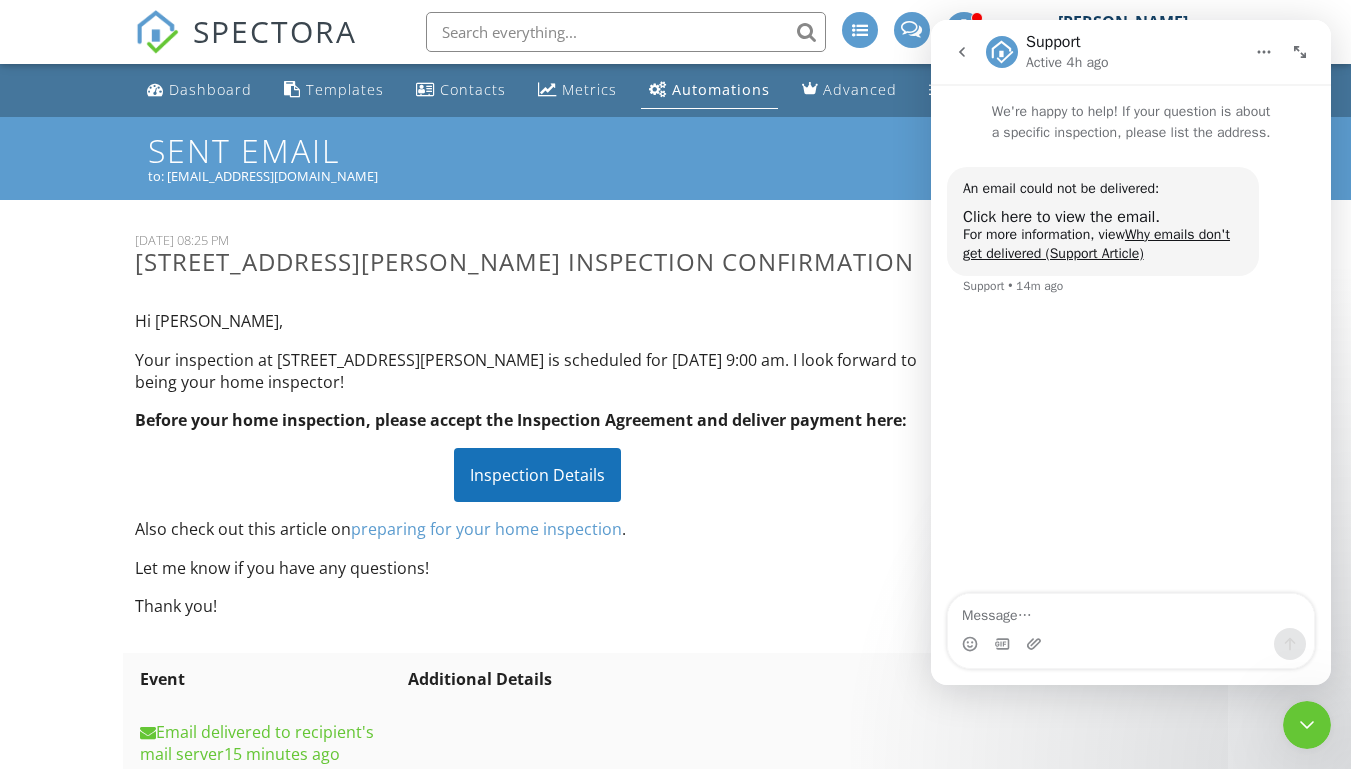 click 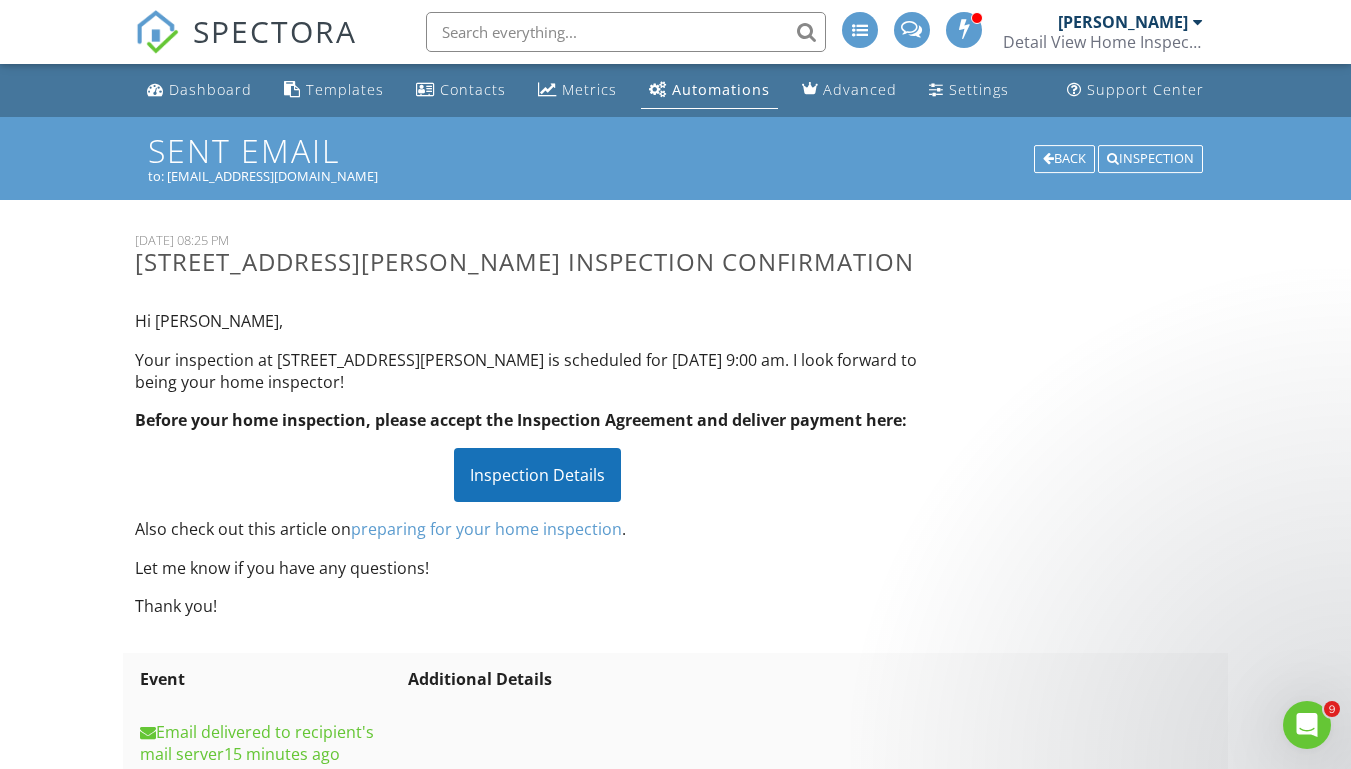 scroll, scrollTop: 0, scrollLeft: 0, axis: both 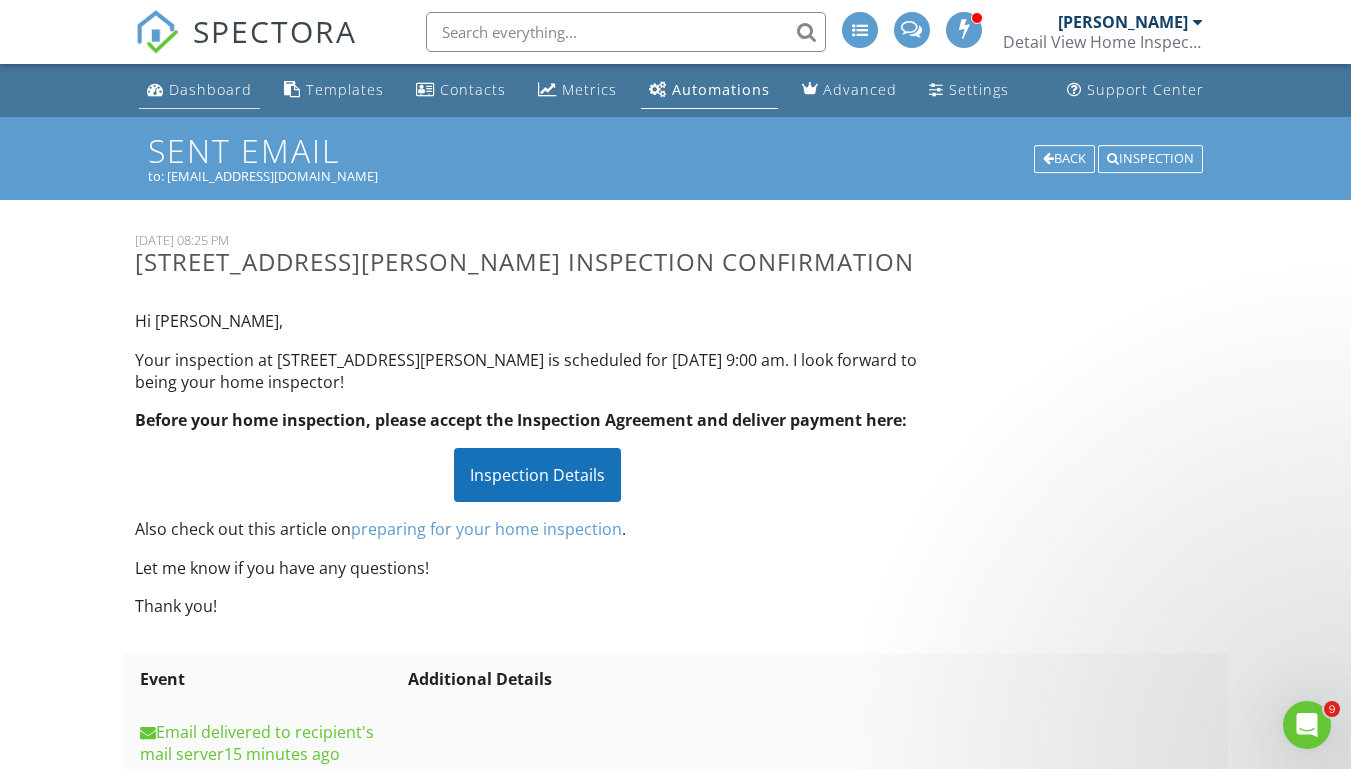 click on "Dashboard" at bounding box center [199, 90] 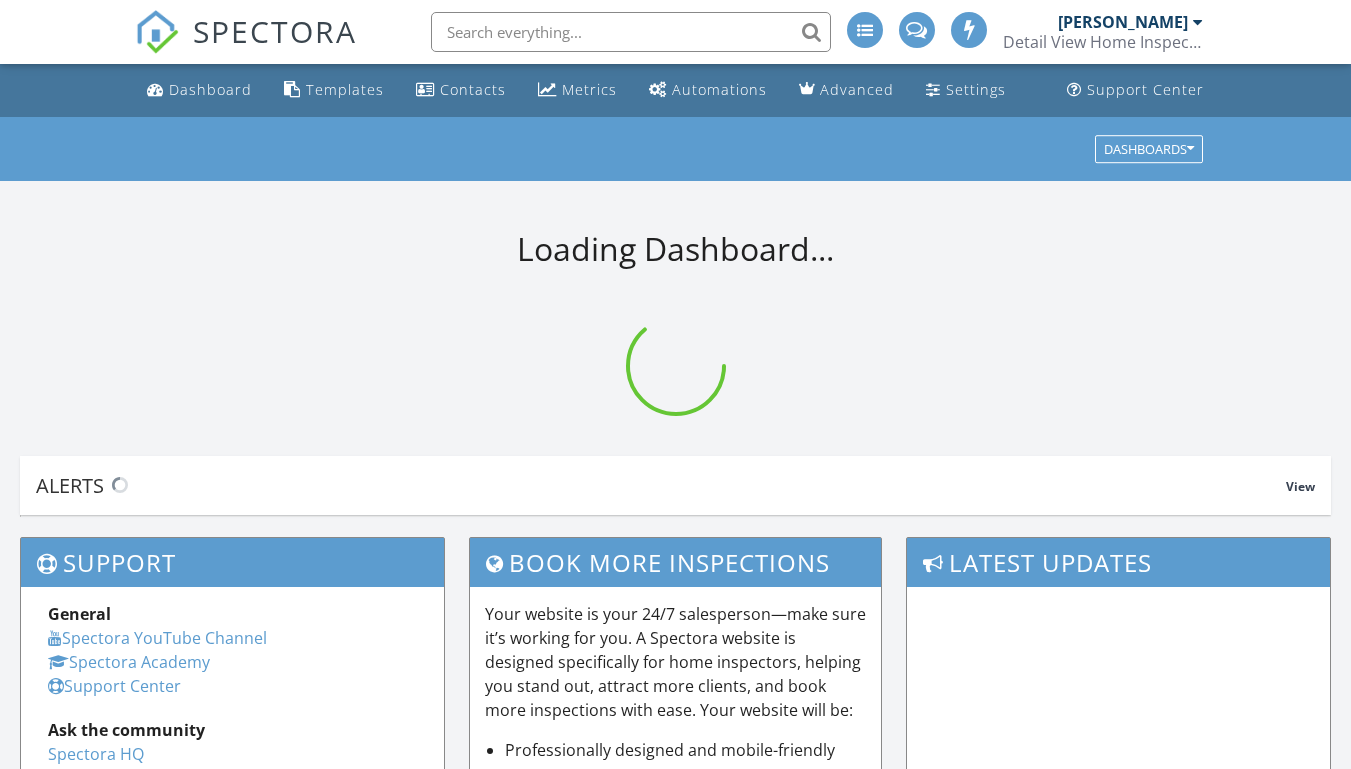 scroll, scrollTop: 0, scrollLeft: 0, axis: both 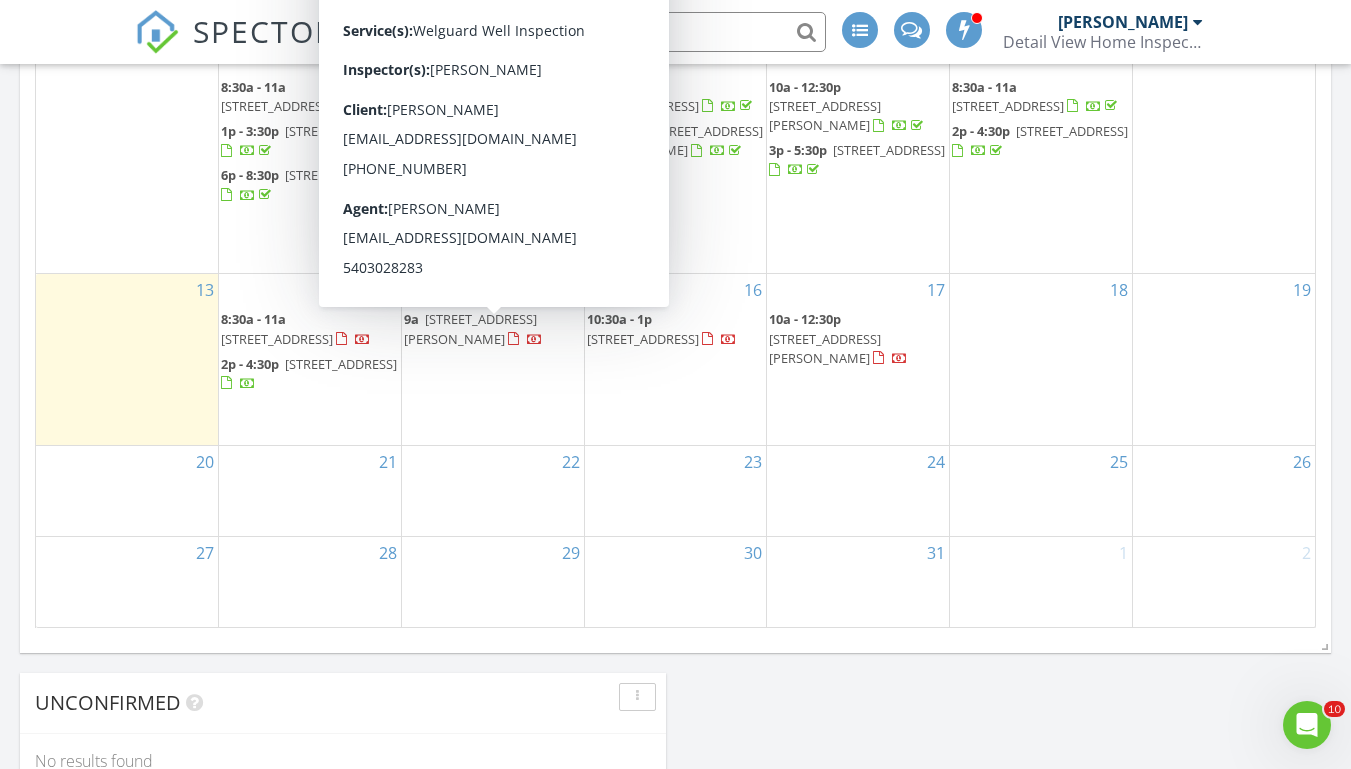 click on "174 Log Cabin Cir, Henry 24102" at bounding box center (470, 328) 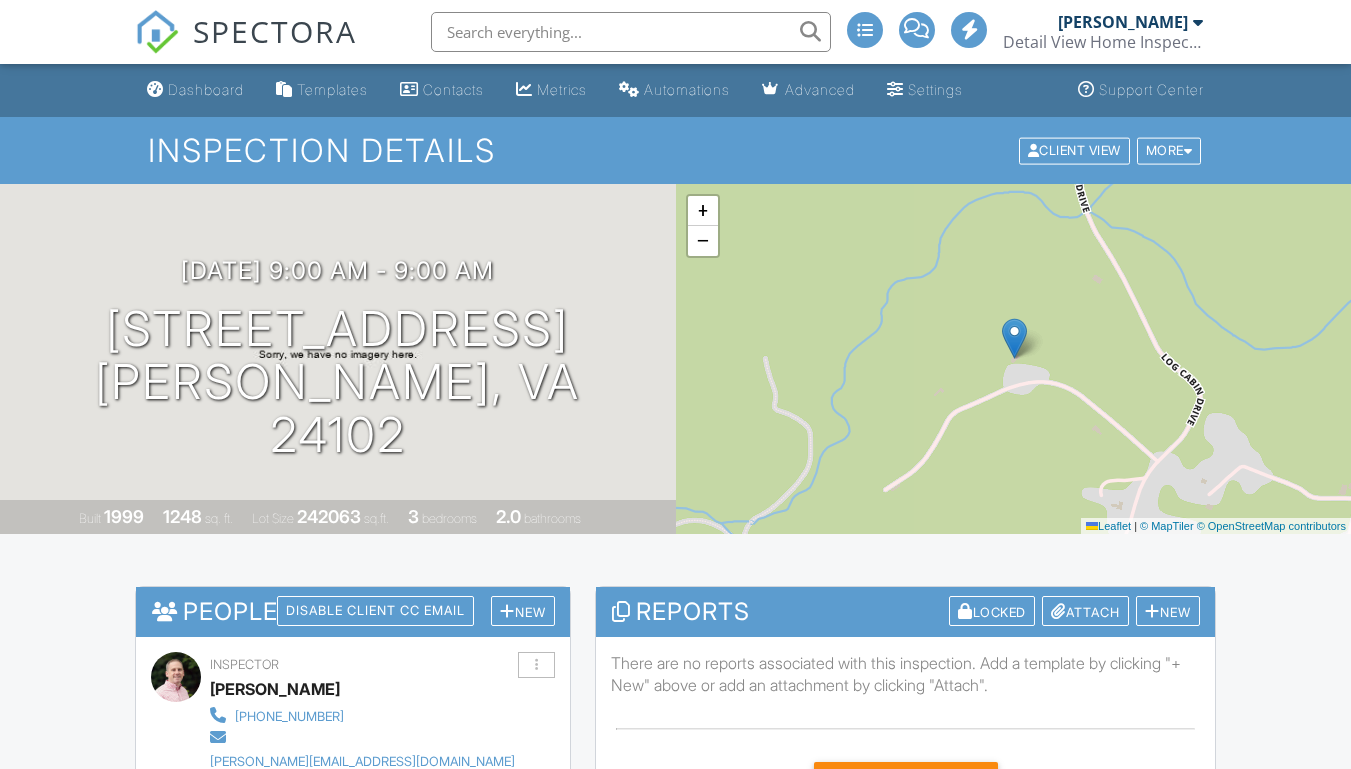 scroll, scrollTop: 0, scrollLeft: 0, axis: both 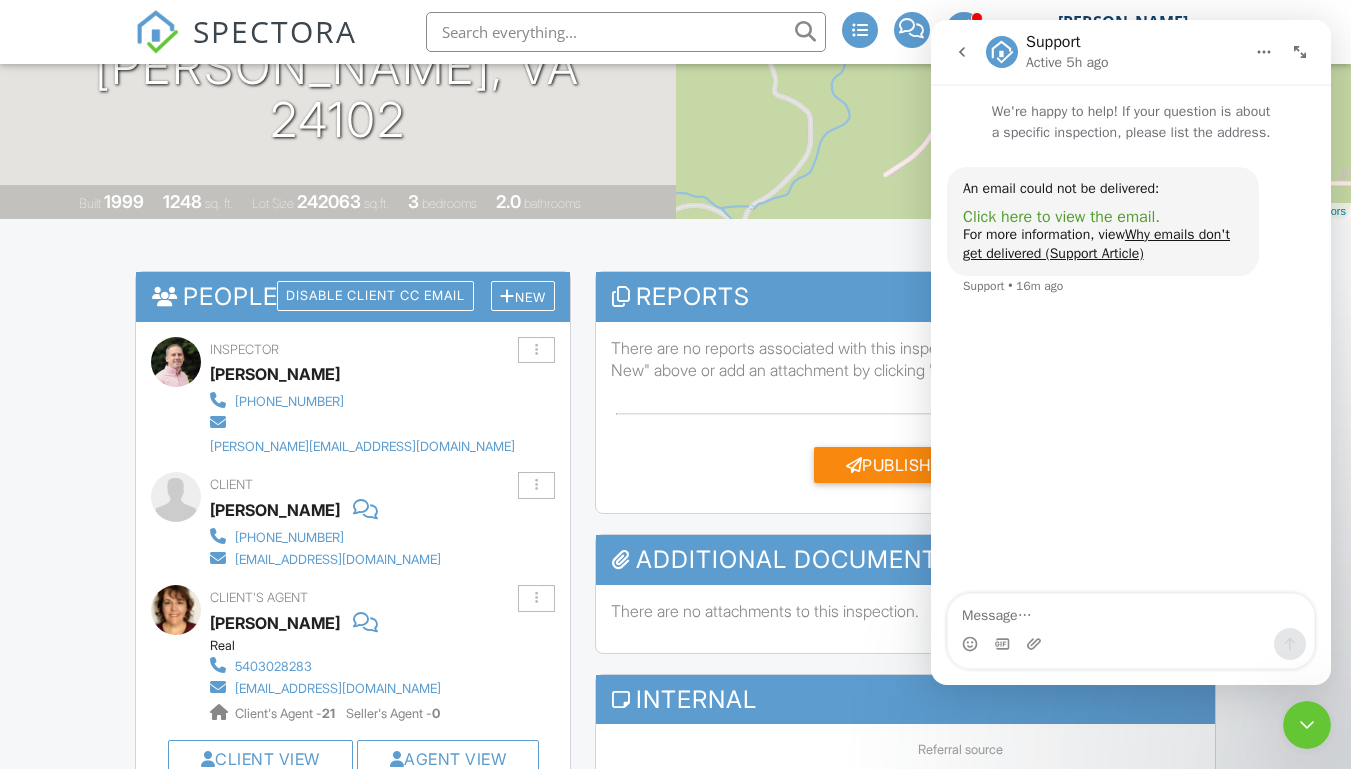 click on "Click here to view the email." at bounding box center [1061, 217] 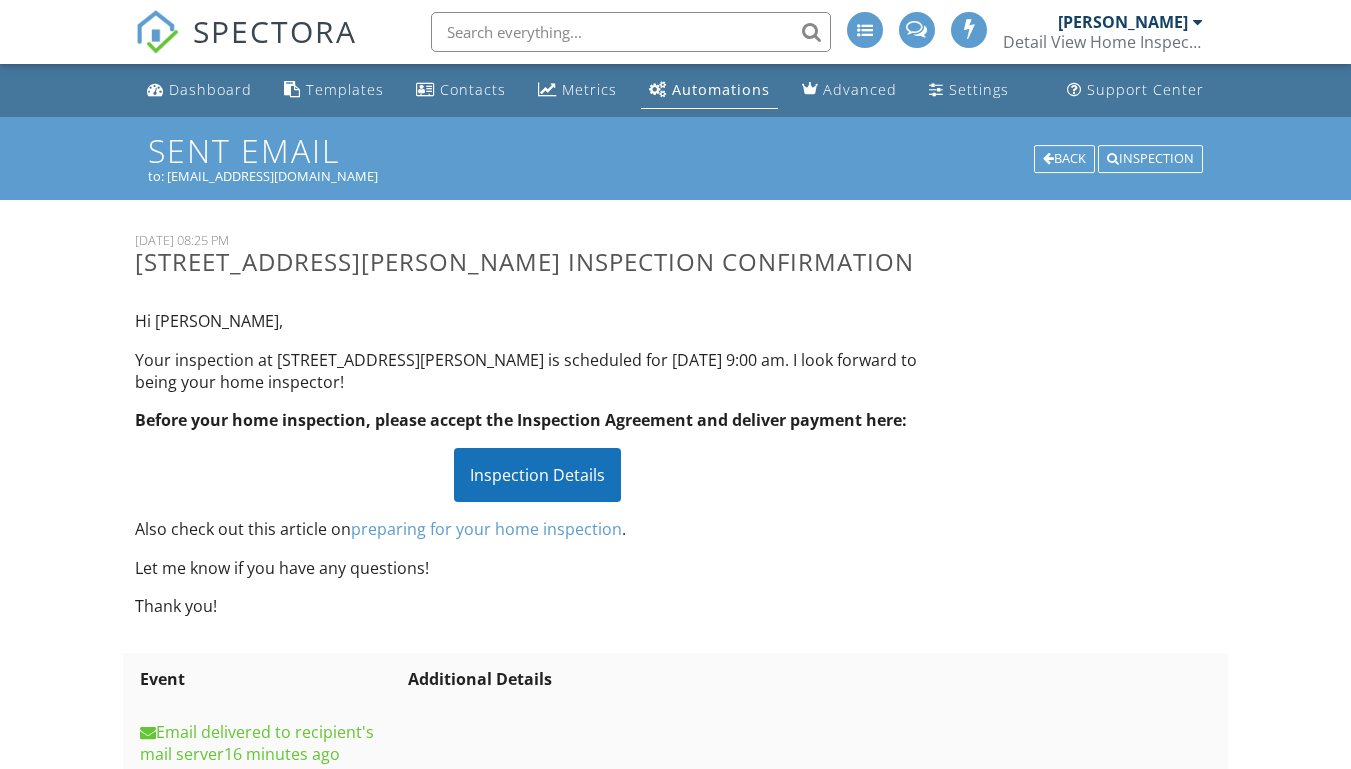 scroll, scrollTop: 0, scrollLeft: 0, axis: both 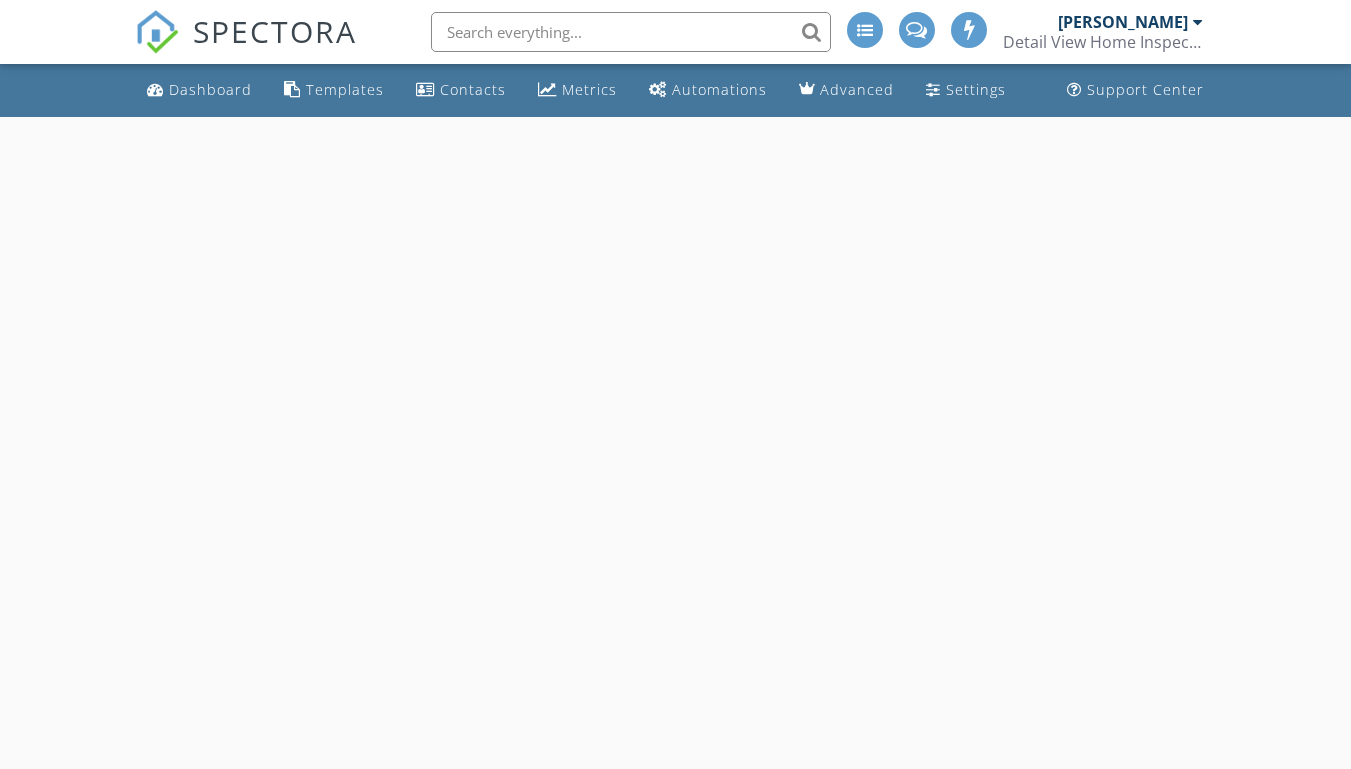 select on "6" 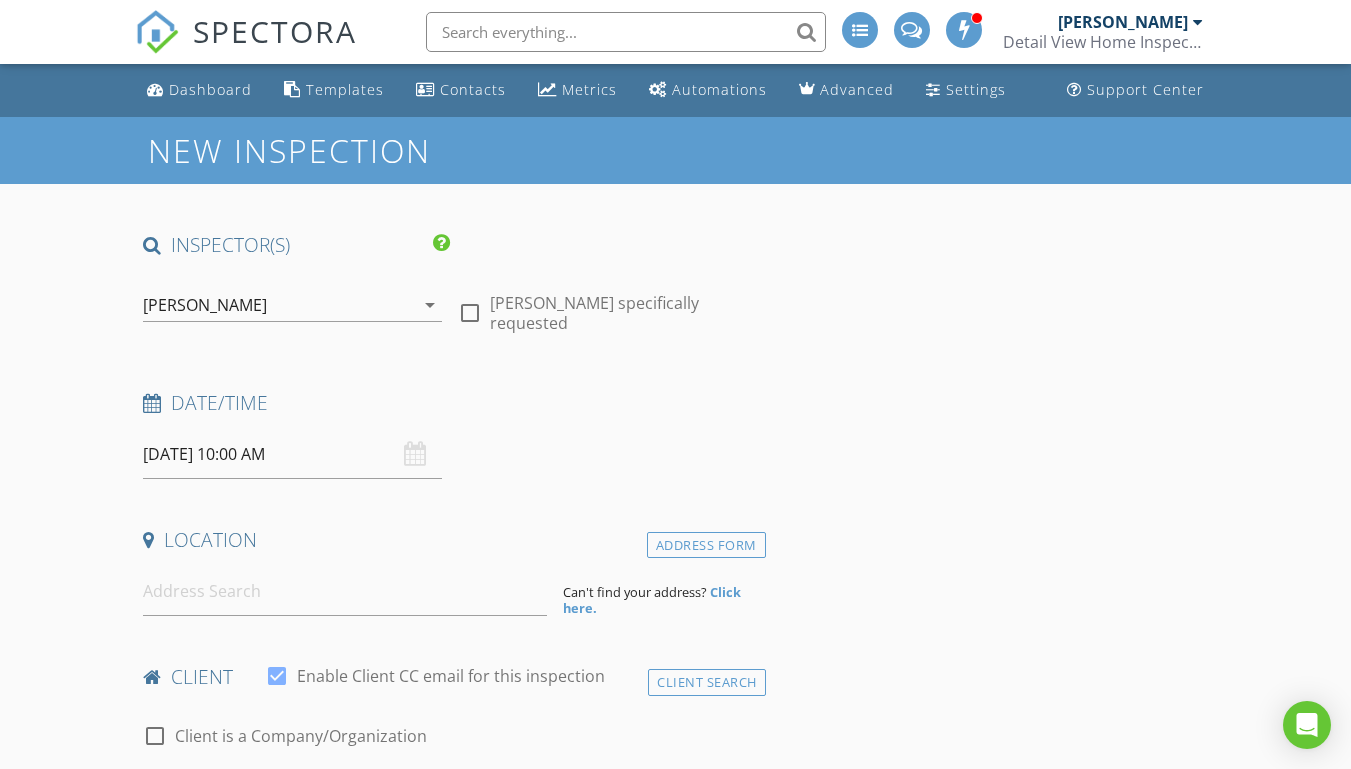 click on "[DATE] 10:00 AM" at bounding box center (292, 454) 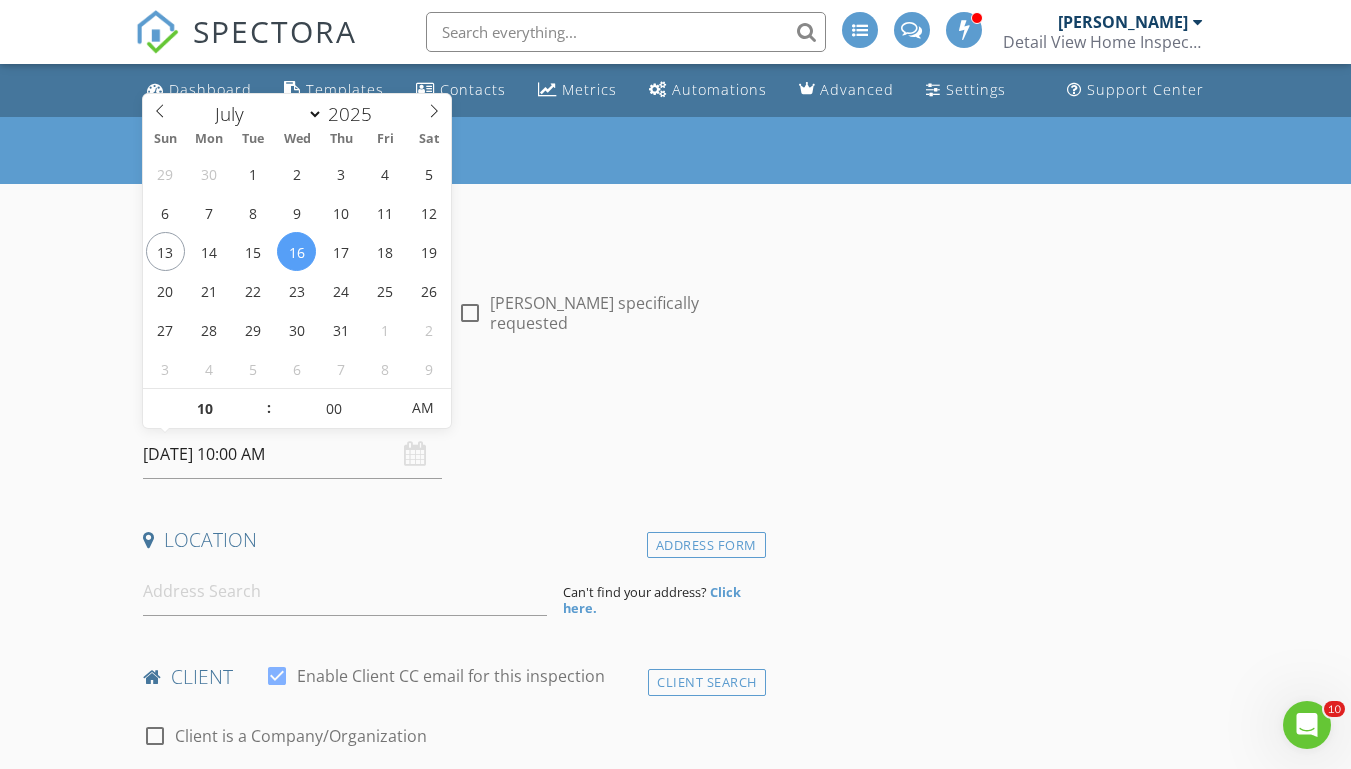 scroll, scrollTop: 0, scrollLeft: 0, axis: both 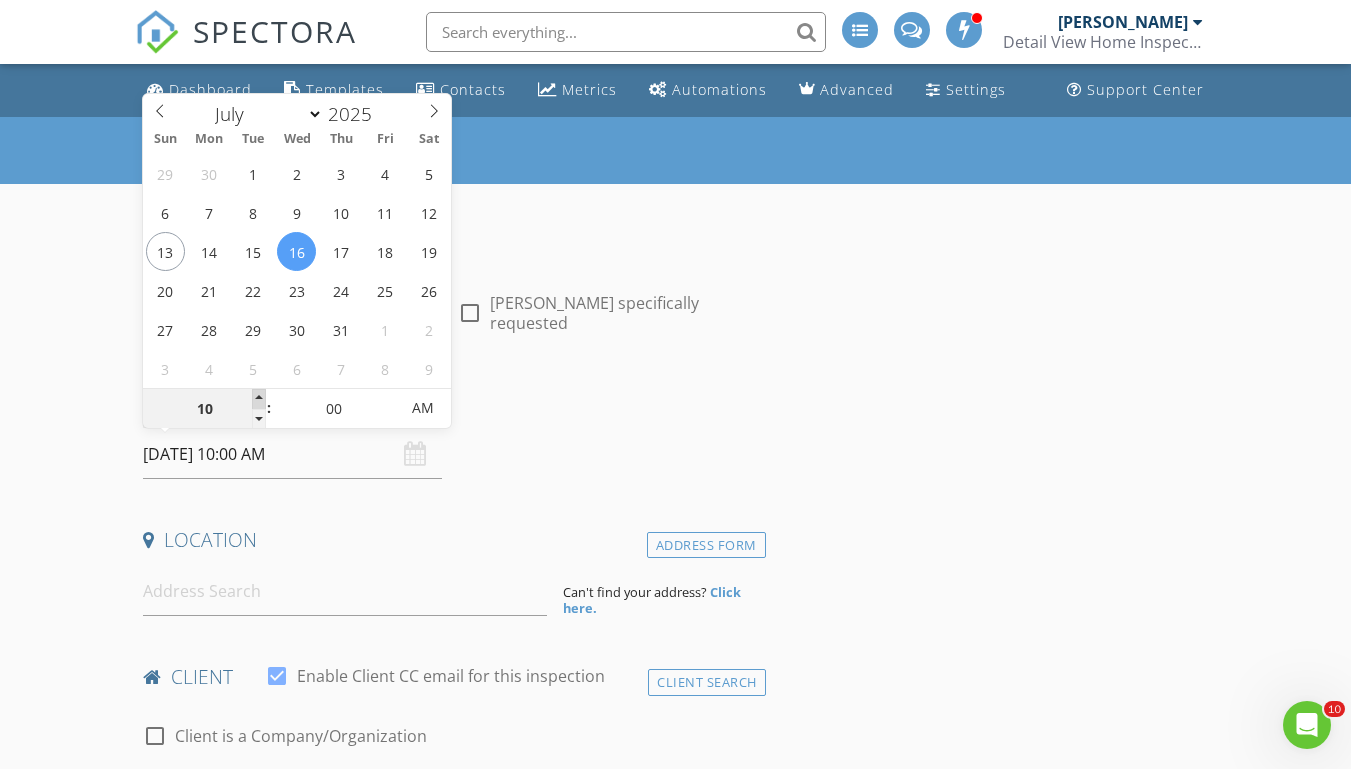 type on "11" 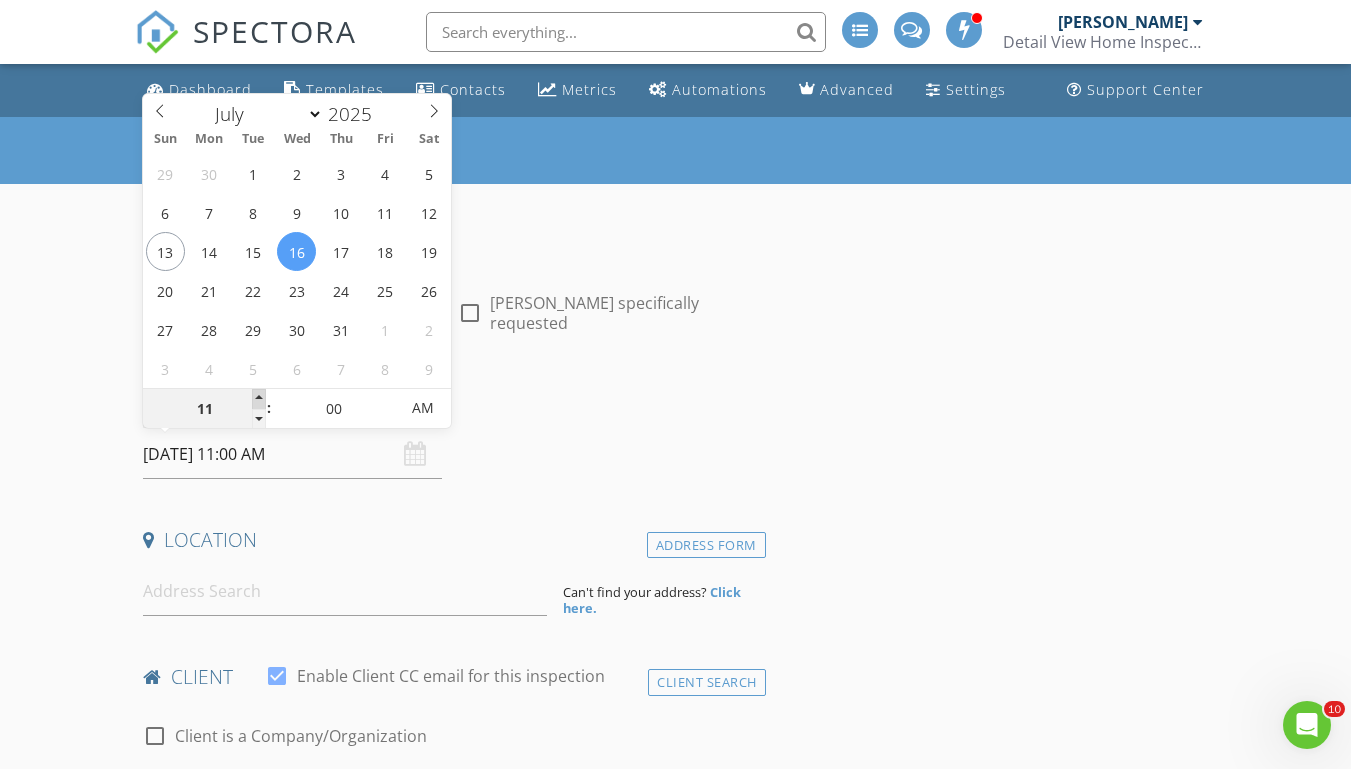 click at bounding box center (259, 399) 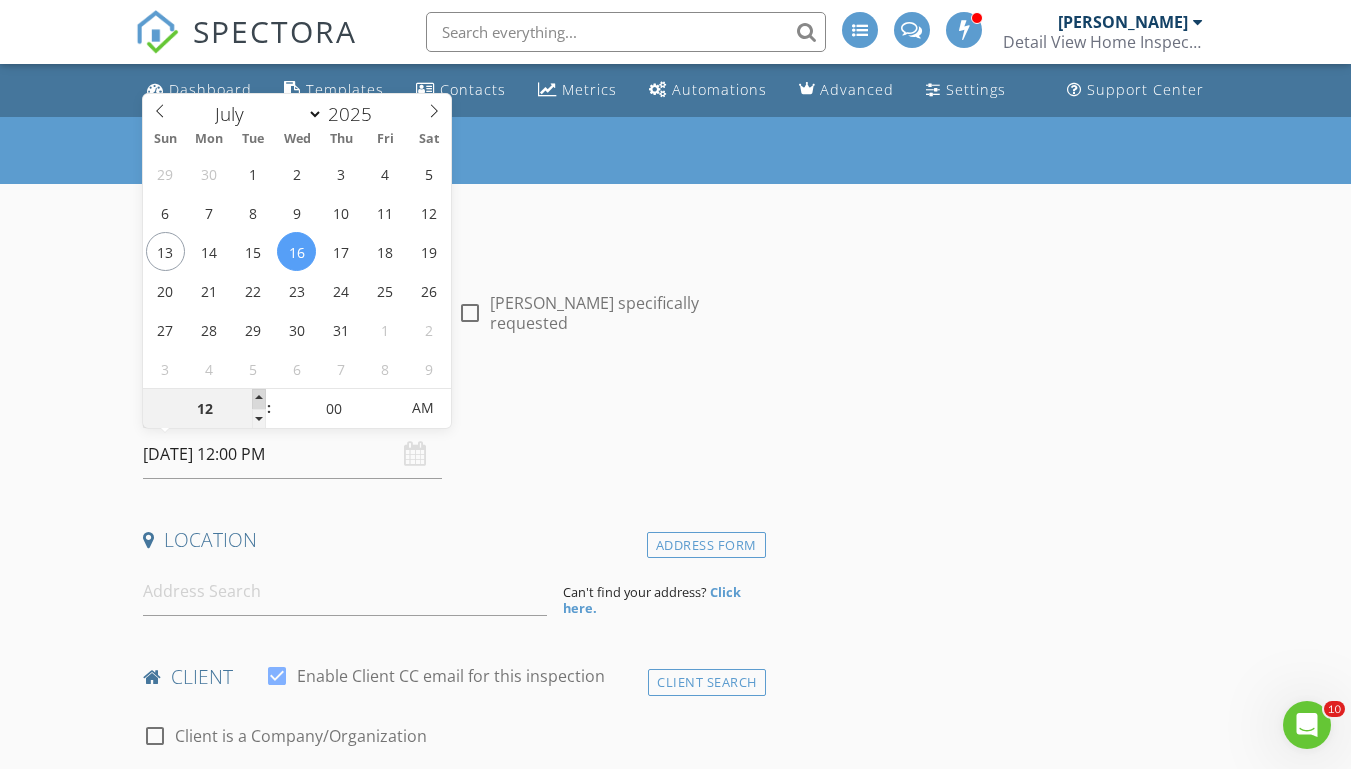 click at bounding box center (259, 399) 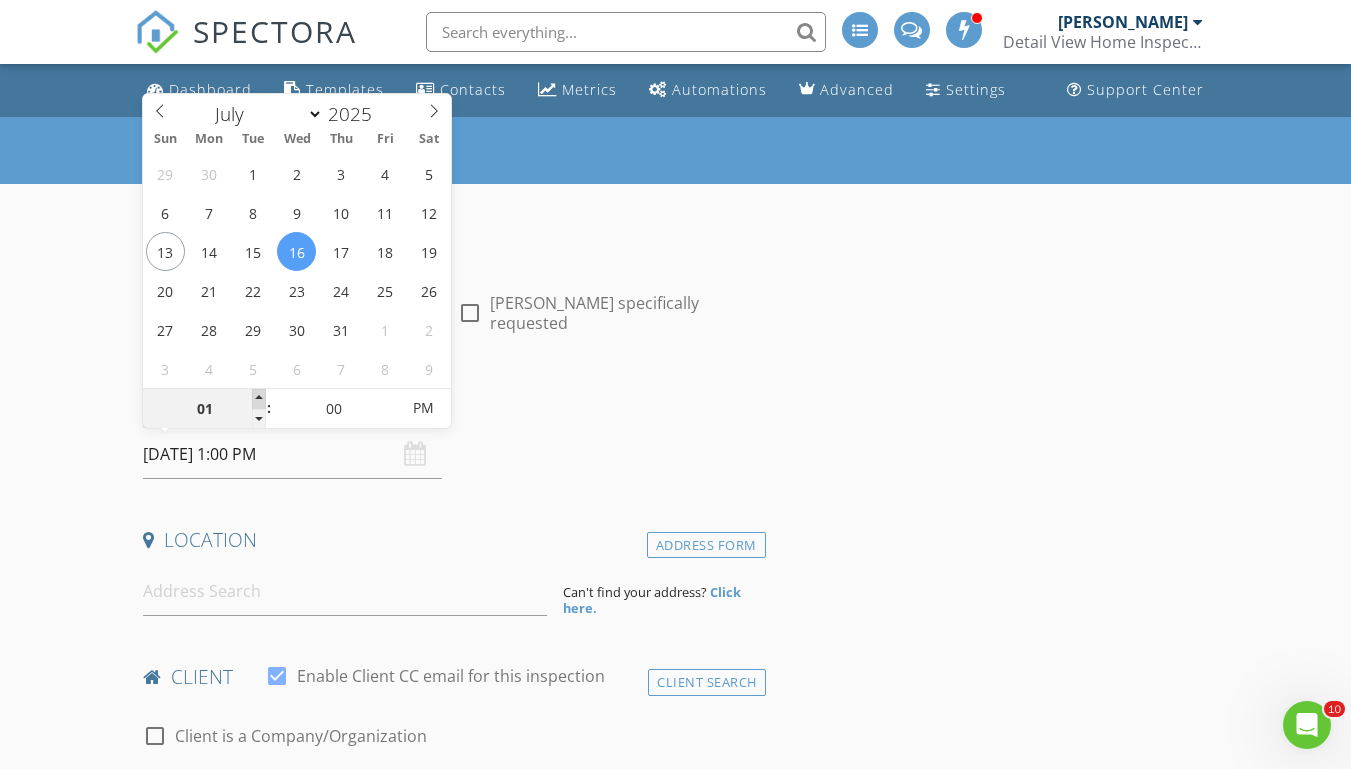 click at bounding box center (259, 399) 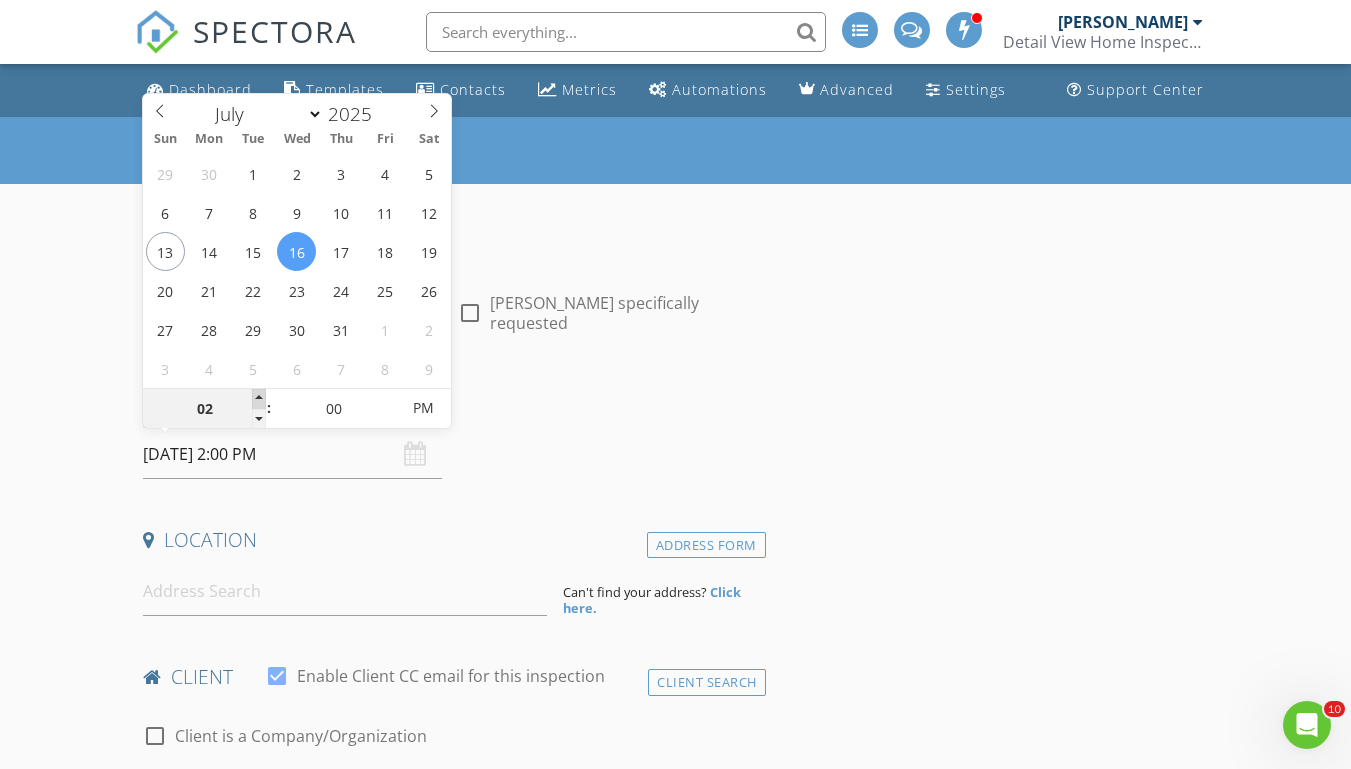 click at bounding box center (259, 399) 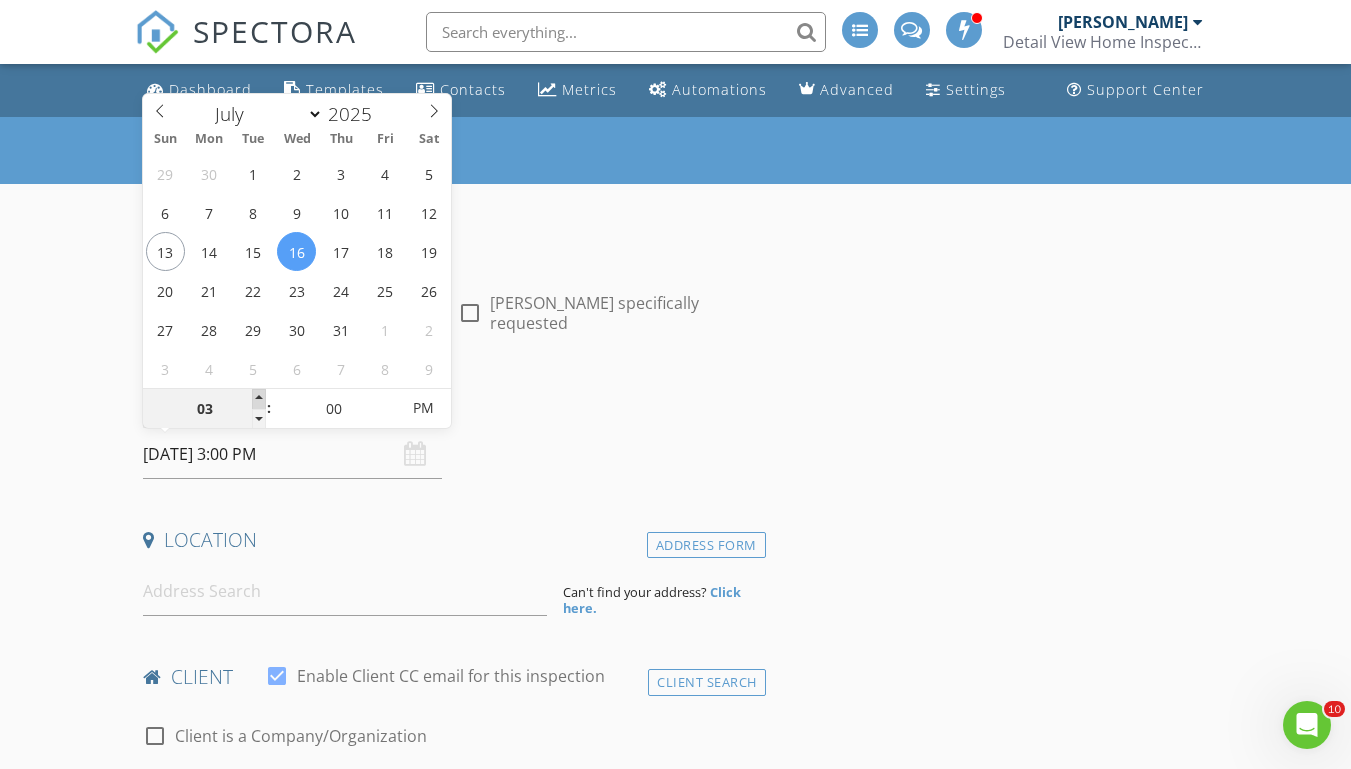 click at bounding box center [259, 399] 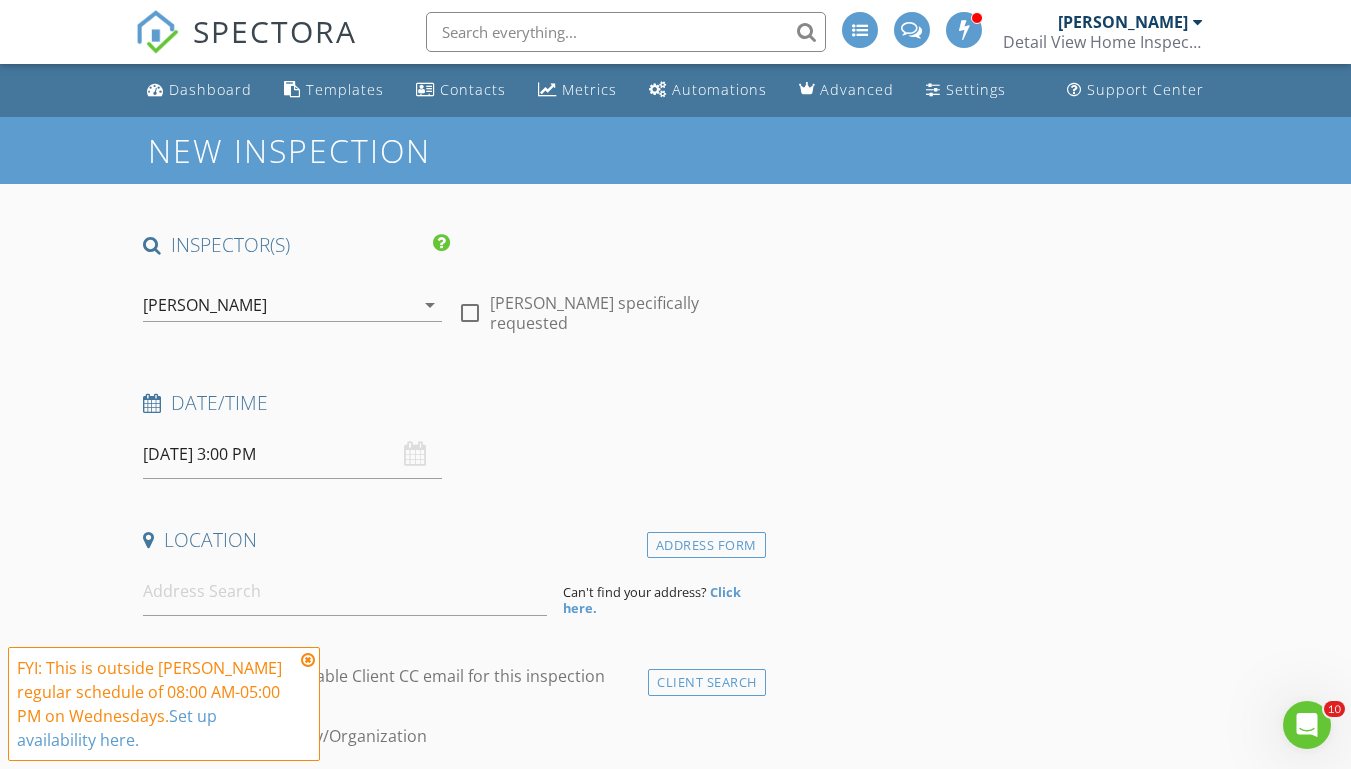click on "New Inspection
INSPECTOR(S)
check_box   Josh Morris   PRIMARY   Josh Morris arrow_drop_down   check_box_outline_blank Josh Morris specifically requested
Date/Time
07/16/2025 3:00 PM
Location
Address Form       Can't find your address?   Click here.
client
check_box Enable Client CC email for this inspection   Client Search     check_box_outline_blank Client is a Company/Organization     First Name   Last Name   Email   CC Email   Phone           Notes   Private Notes
ADD ADDITIONAL client
SERVICES
check_box_outline_blank   Residential Inspection   Home Inspection check_box_outline_blank   Radon Test   Radon Test check_box_outline_blank   WDI (Wood Destroying Insect)   Wood Destroying Organisms  check_box_outline_blank   Septic Dye Test   Septic Walk Over" at bounding box center (675, 1875) 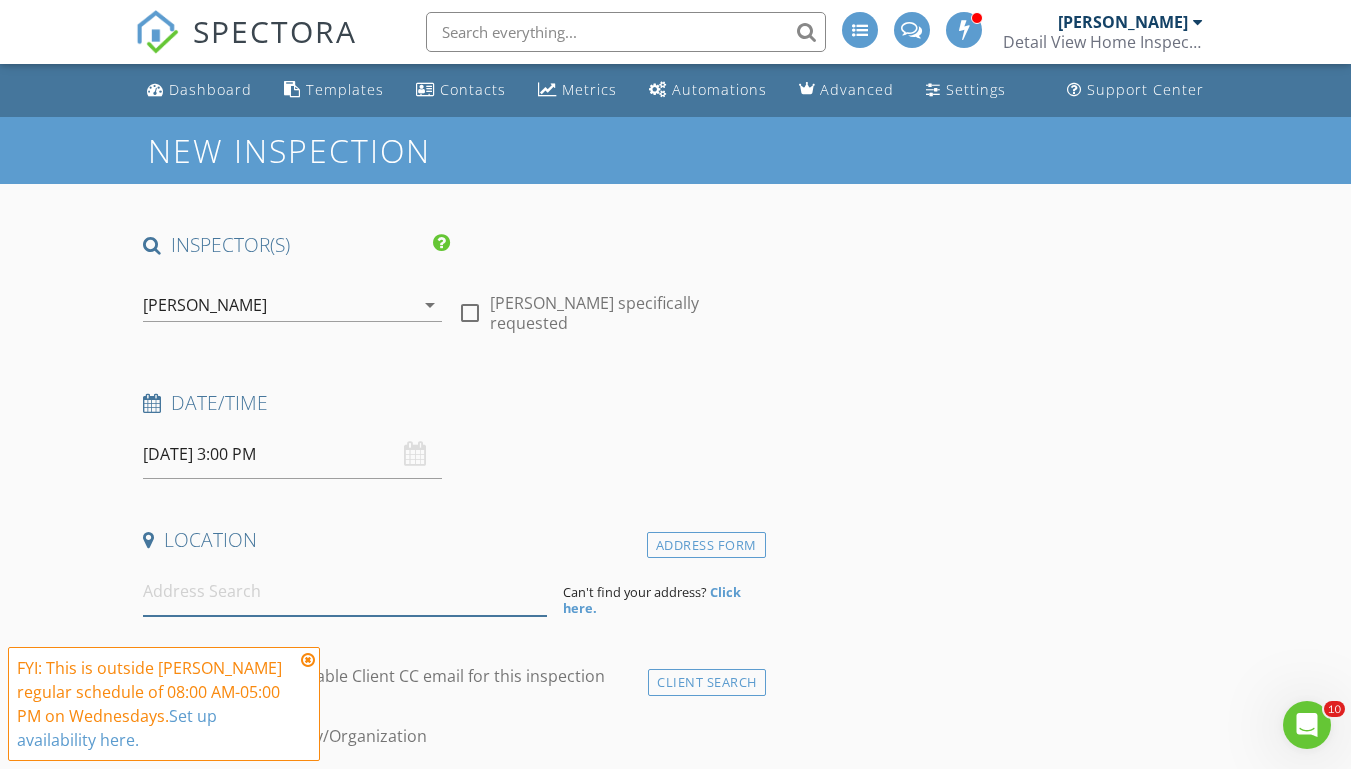 click at bounding box center [345, 591] 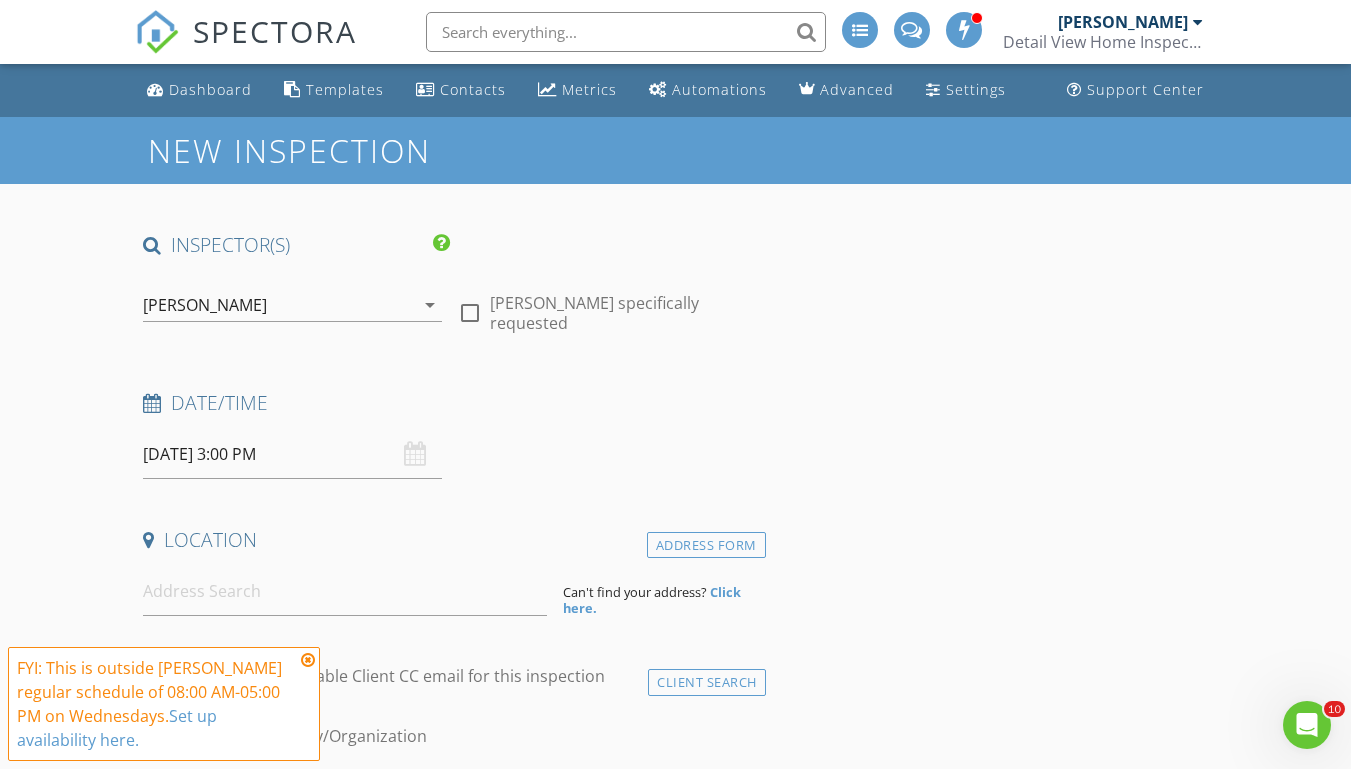 click at bounding box center (308, 660) 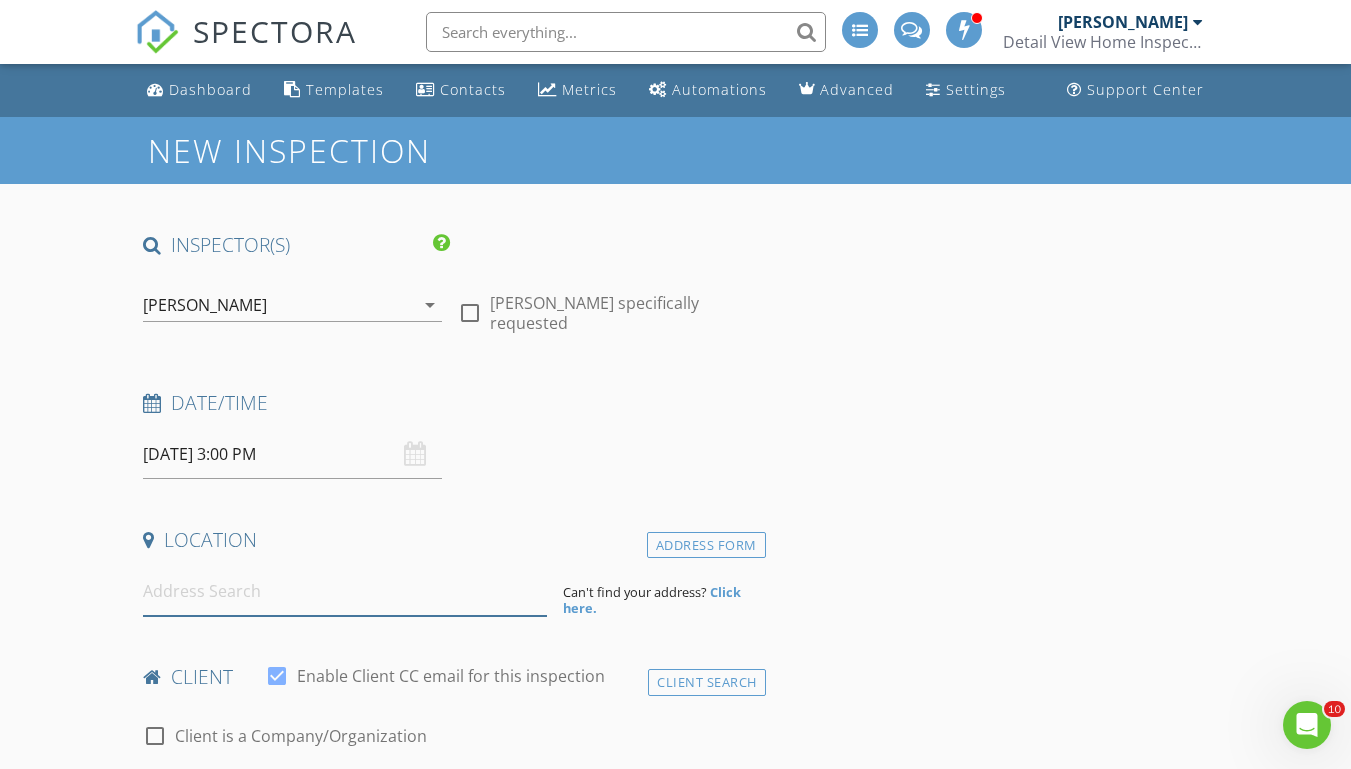 click at bounding box center [345, 591] 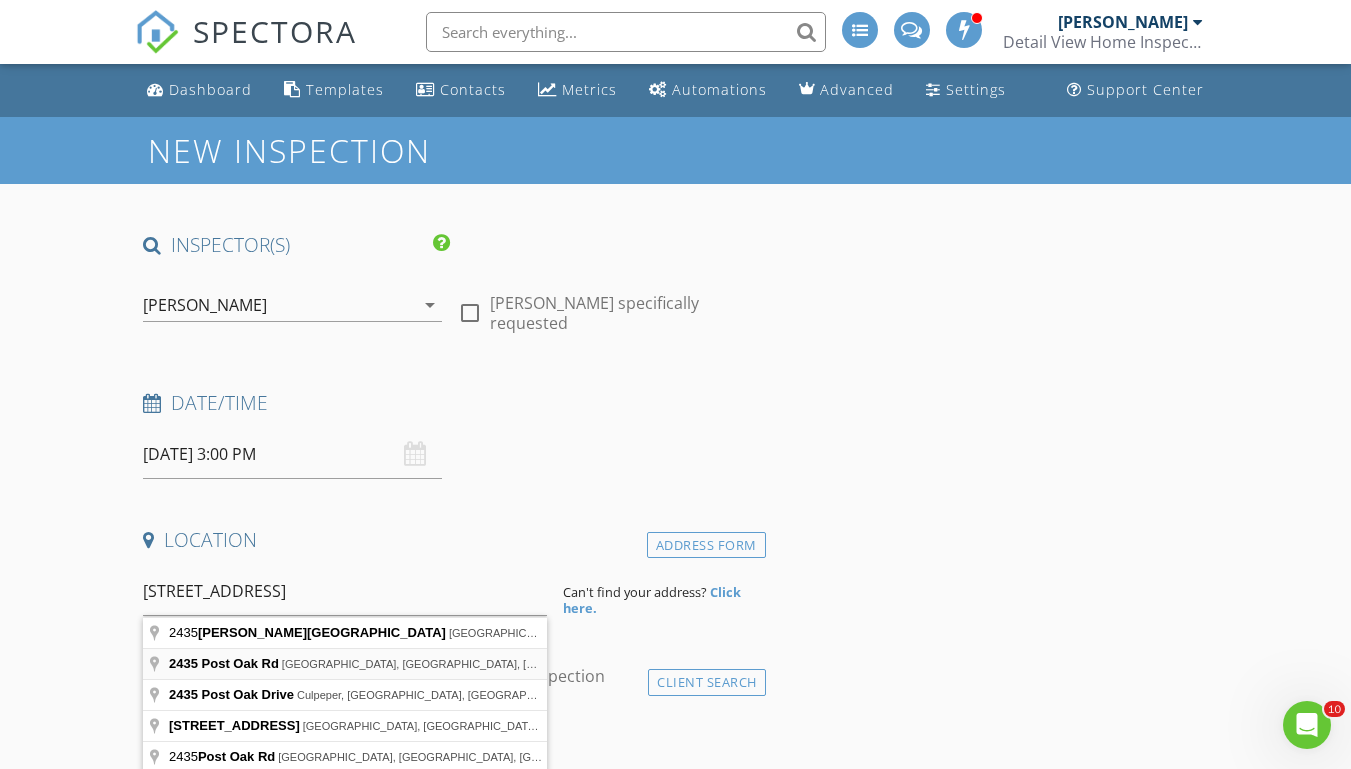 type on "2435 Post Oak Rd, Salem, VA, USA" 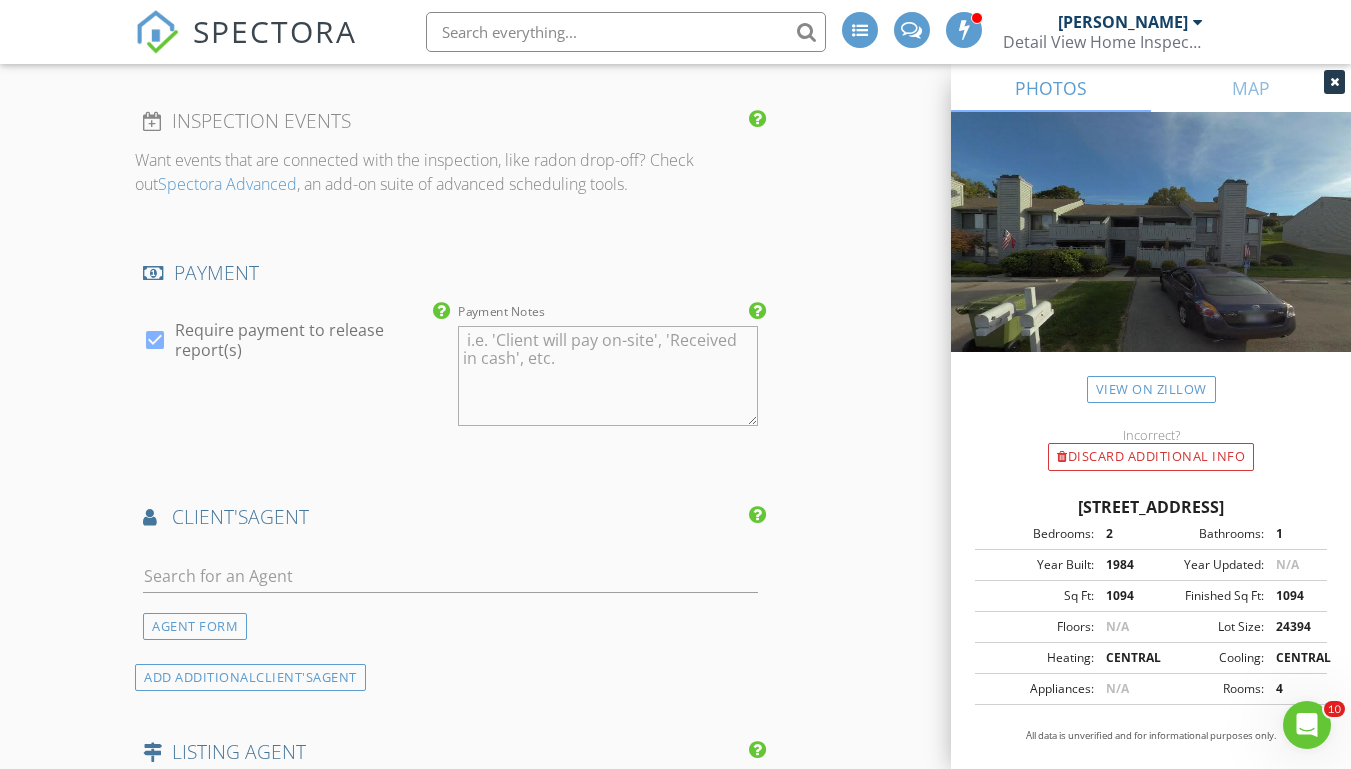 scroll, scrollTop: 2017, scrollLeft: 0, axis: vertical 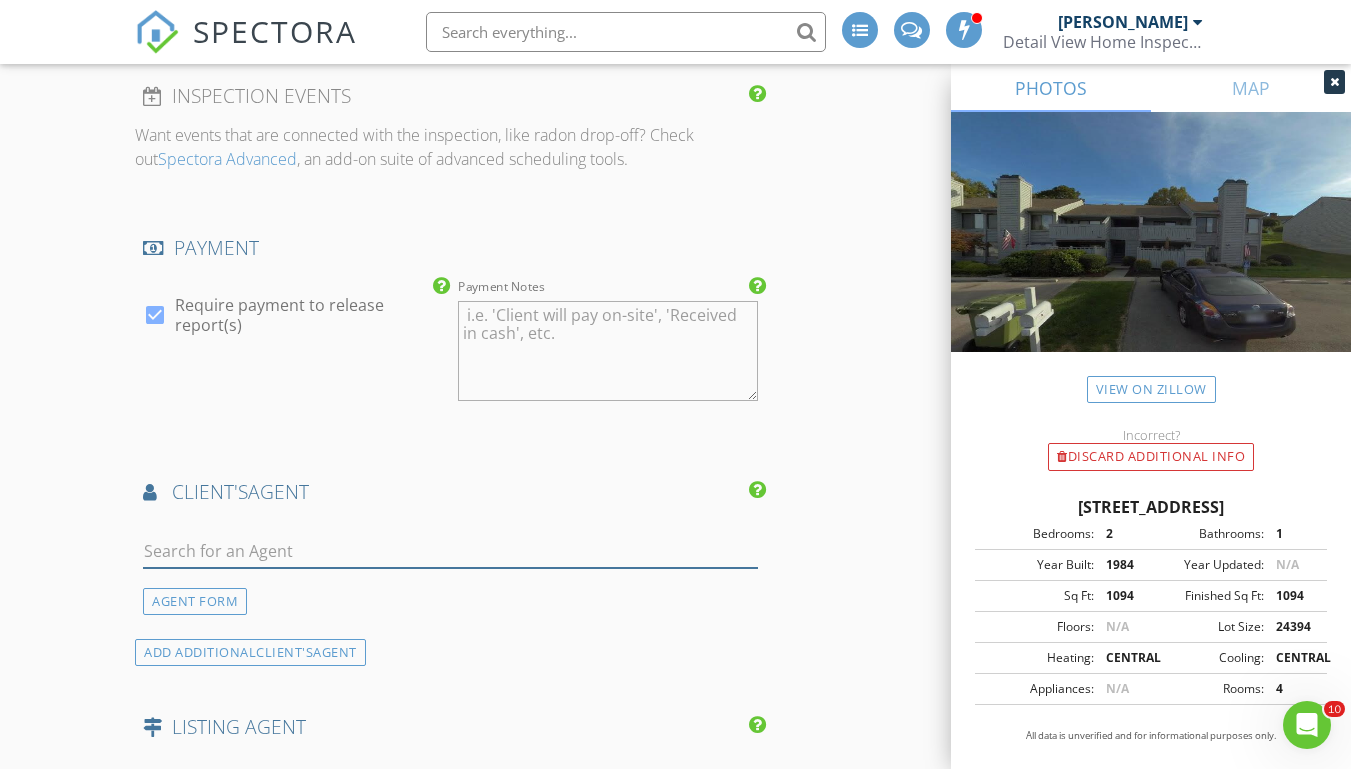 click at bounding box center (450, 551) 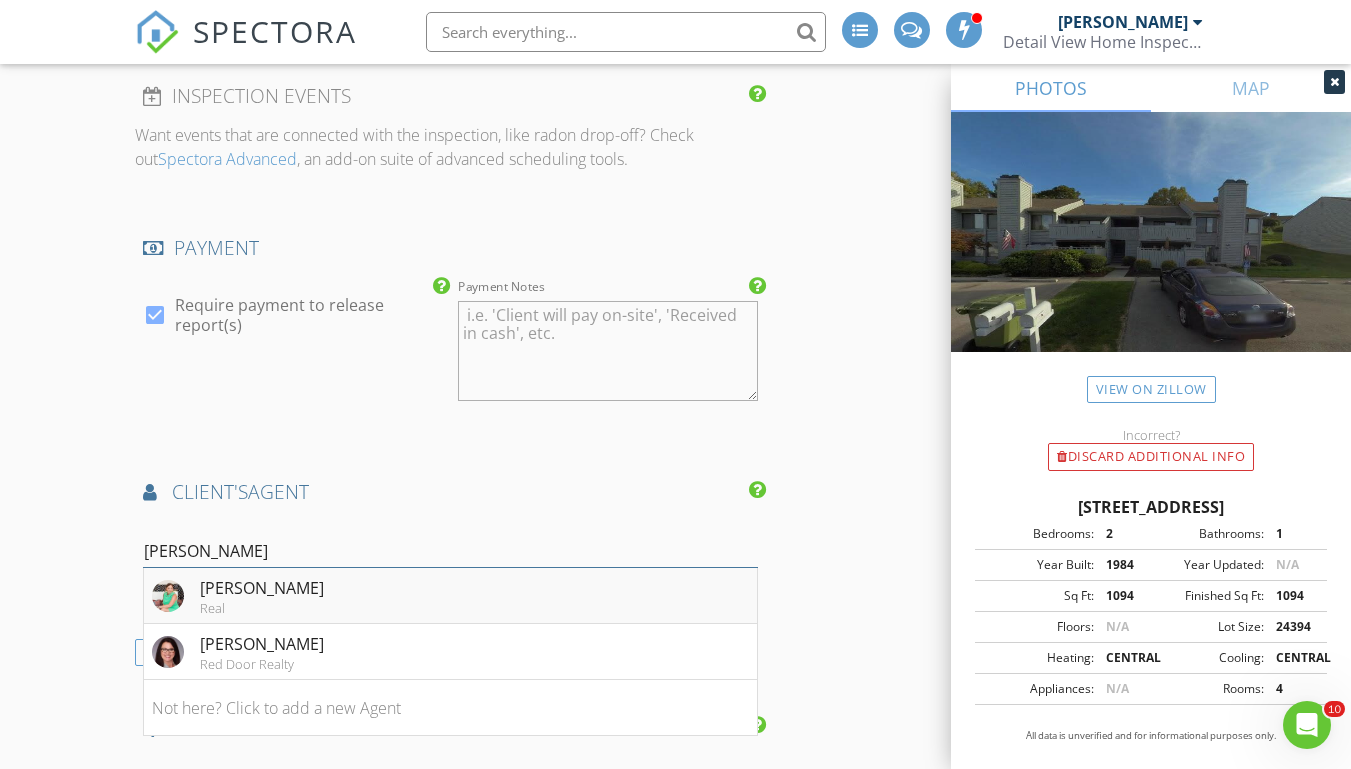 type on "[PERSON_NAME]" 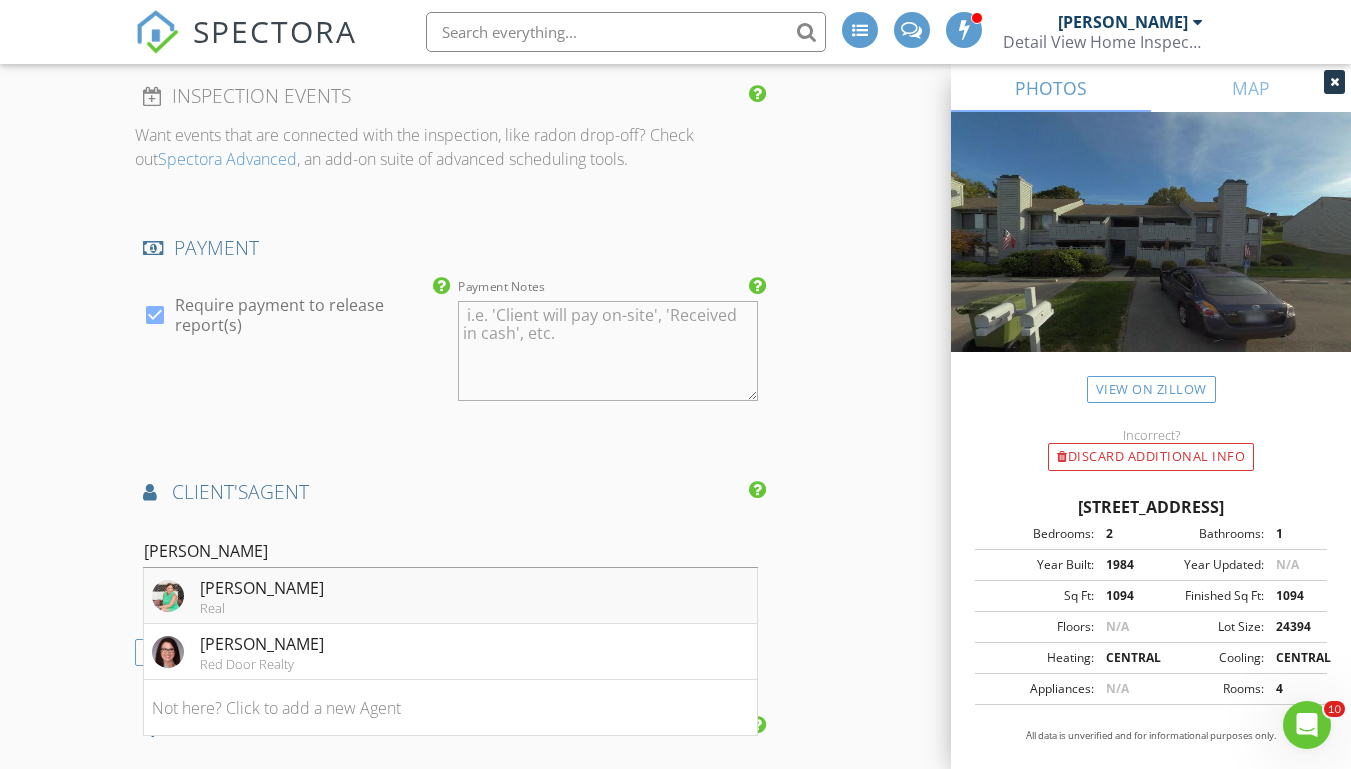 click on "Stacey Porter
Real" at bounding box center (450, 596) 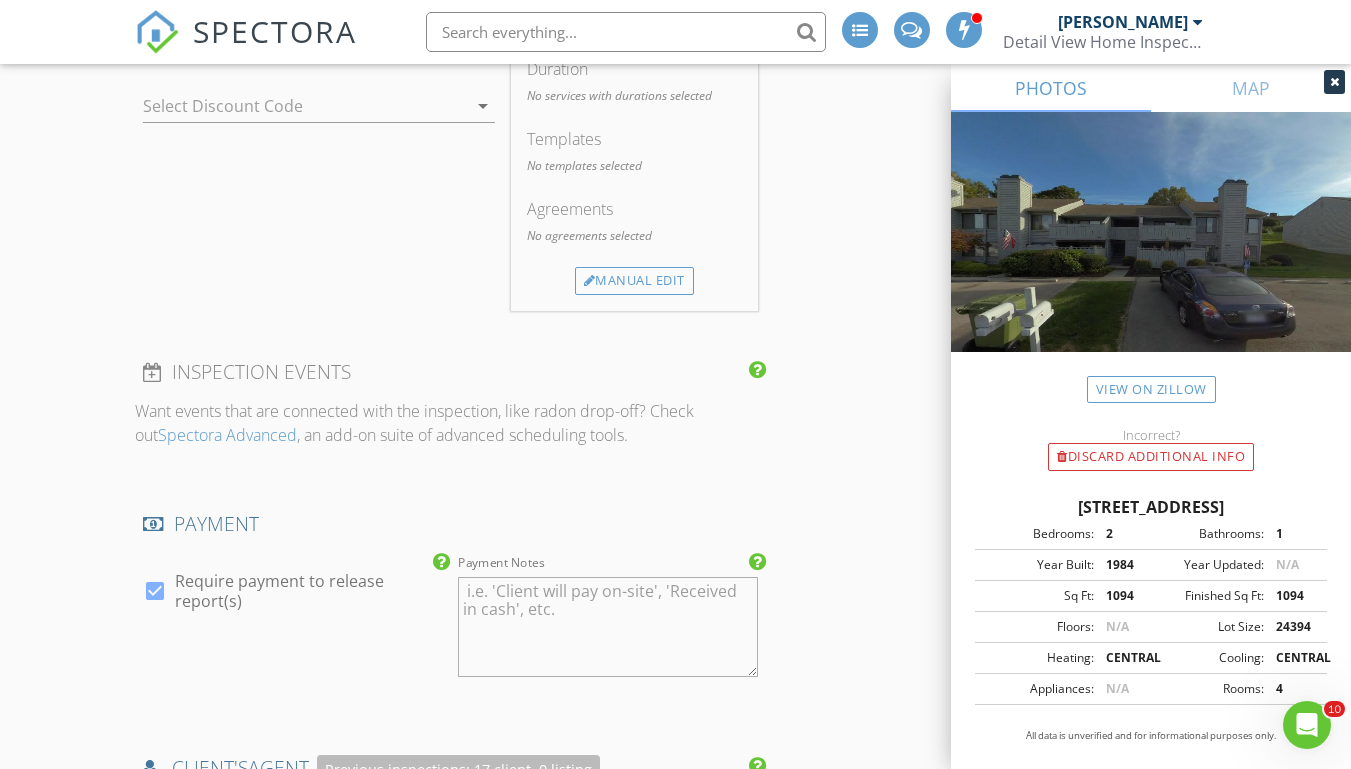 scroll, scrollTop: 1286, scrollLeft: 0, axis: vertical 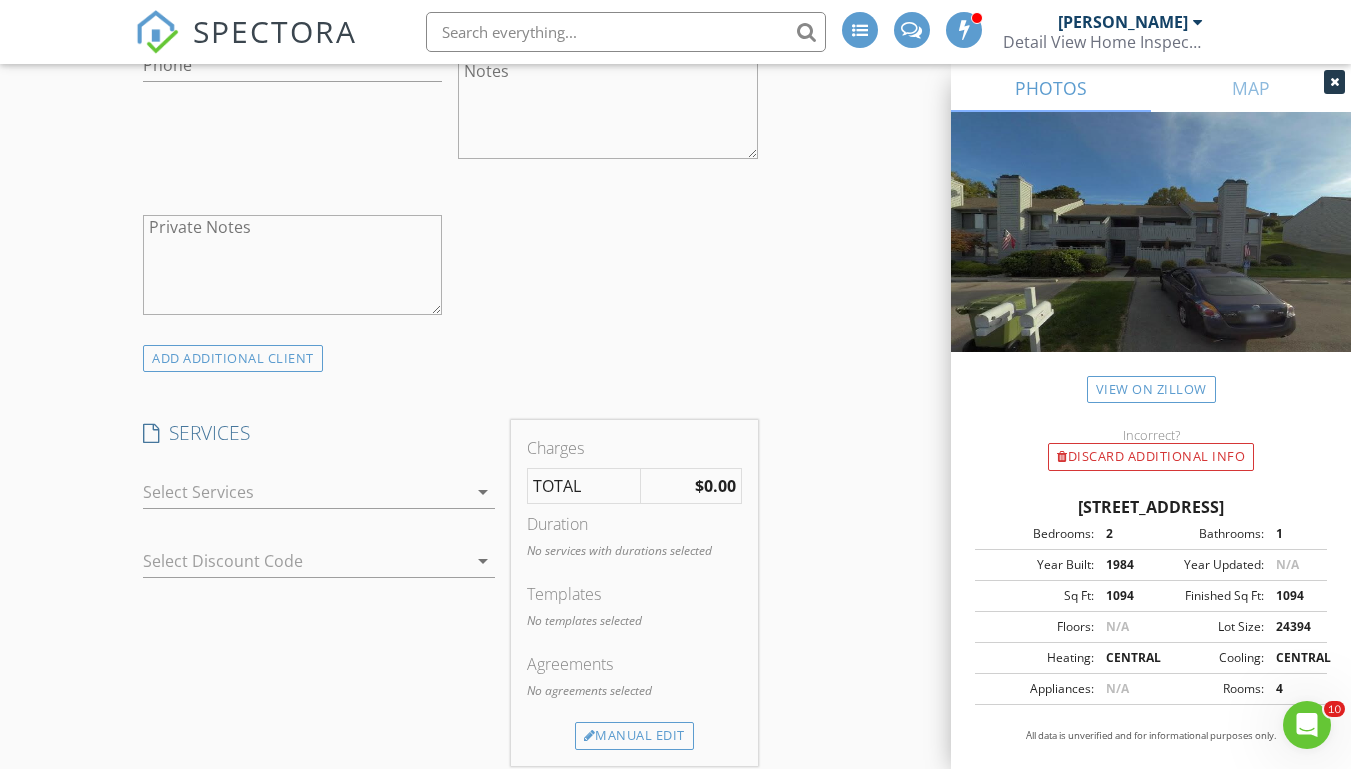 click on "arrow_drop_down" at bounding box center [481, 492] 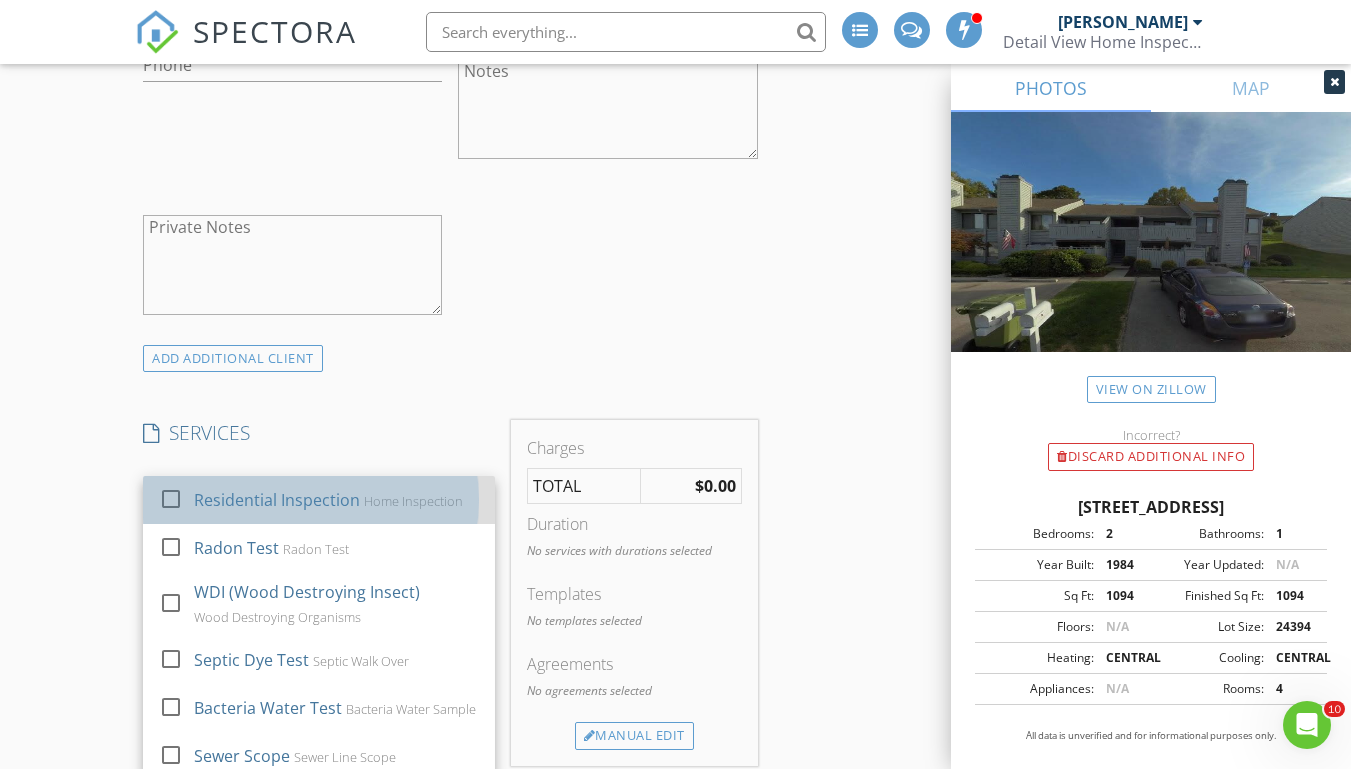 click on "Residential Inspection   Home Inspection" at bounding box center (336, 500) 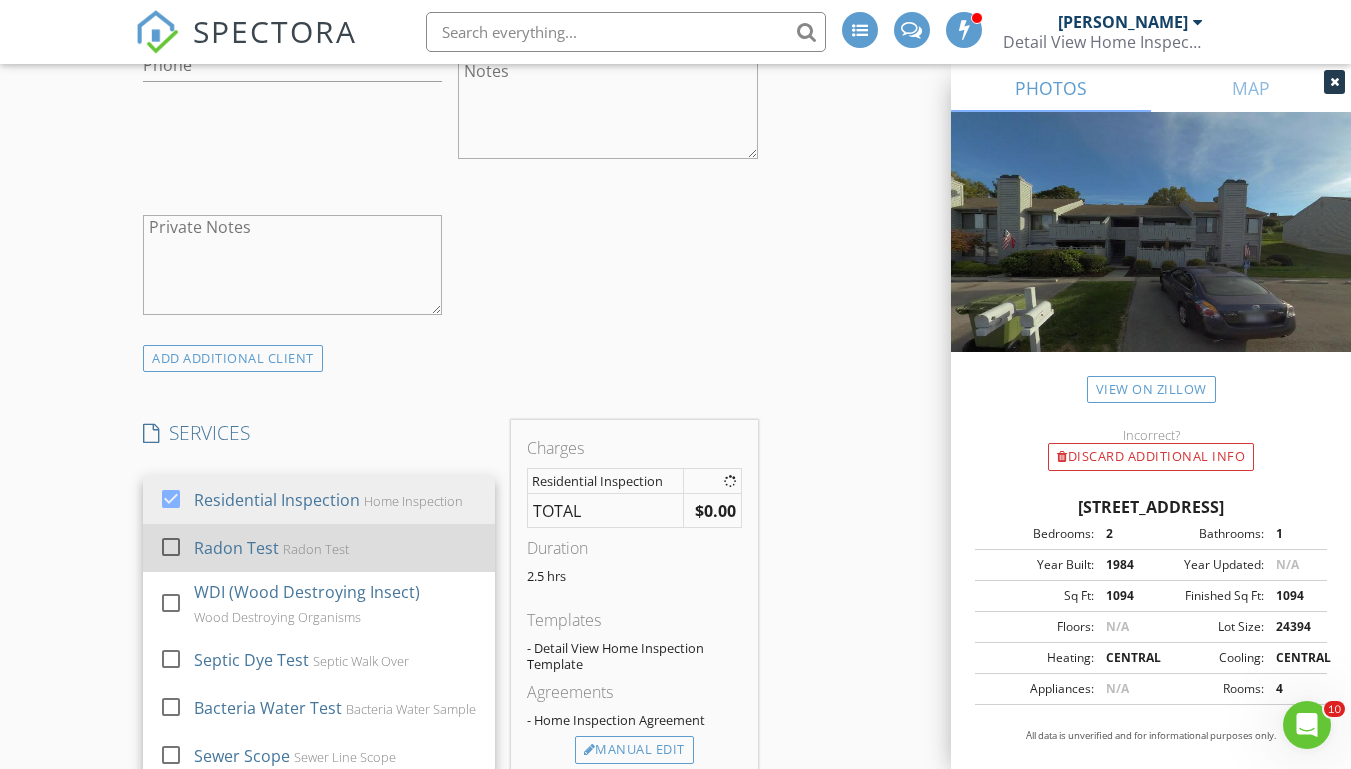 click on "Radon Test   Radon Test" at bounding box center (336, 548) 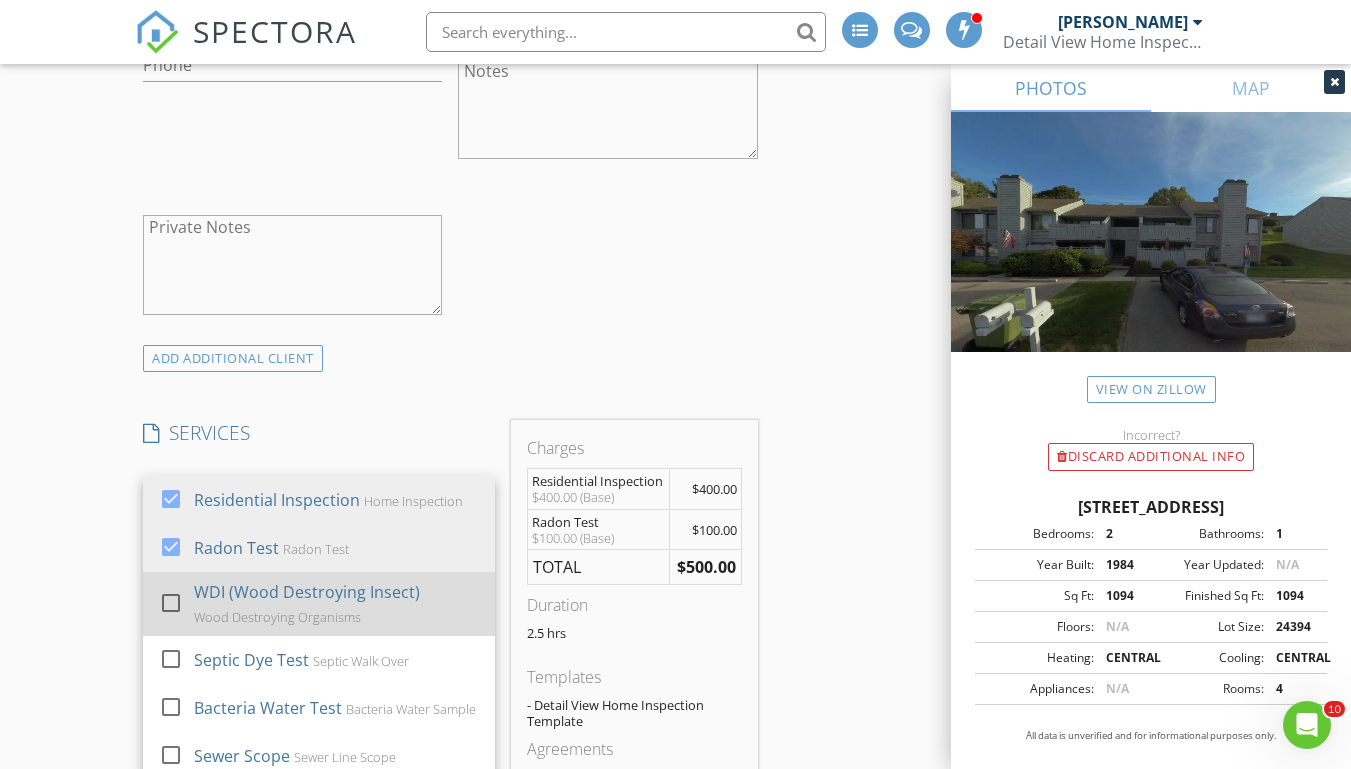 click on "WDI (Wood Destroying Insect)" at bounding box center [307, 592] 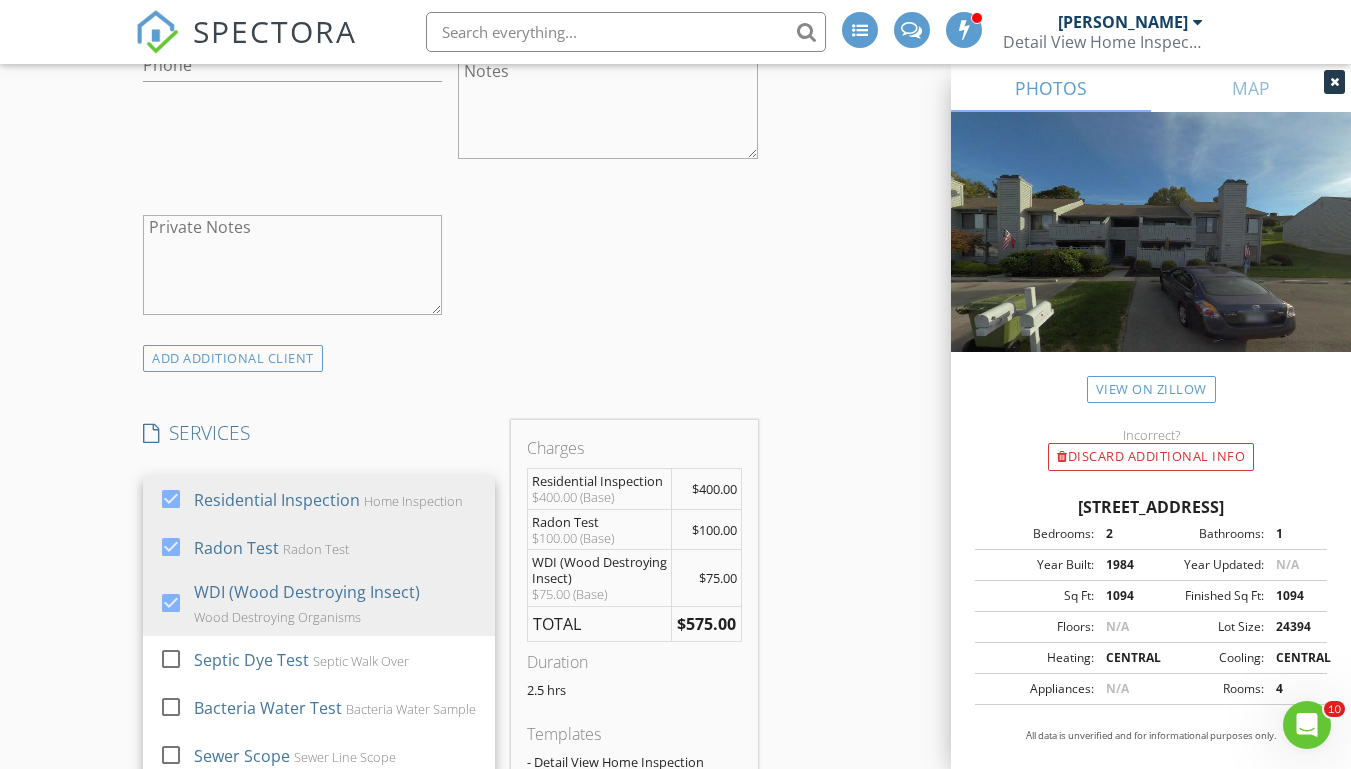 click on "INSPECTOR(S)
check_box   Josh Morris   PRIMARY   Josh Morris arrow_drop_down   check_box_outline_blank Josh Morris specifically requested
Date/Time
07/16/2025 3:00 PM
Location
Address Search       Address 2435 Post Oak Rd   Unit   City Salem   State VA   Zip 24153   County     Square Feet 1094   Year Built 1984   Foundation arrow_drop_down     Josh Morris     10.1 miles     (19 minutes)
client
check_box Enable Client CC email for this inspection   Client Search     check_box_outline_blank Client is a Company/Organization     First Name   Last Name   Email   CC Email   Phone           Notes   Private Notes
ADD ADDITIONAL client
SERVICES
check_box   Residential Inspection   Home Inspection check_box   Radon Test   Radon Test check_box   WDI (Wood Destroying Insect)" at bounding box center [675, 1135] 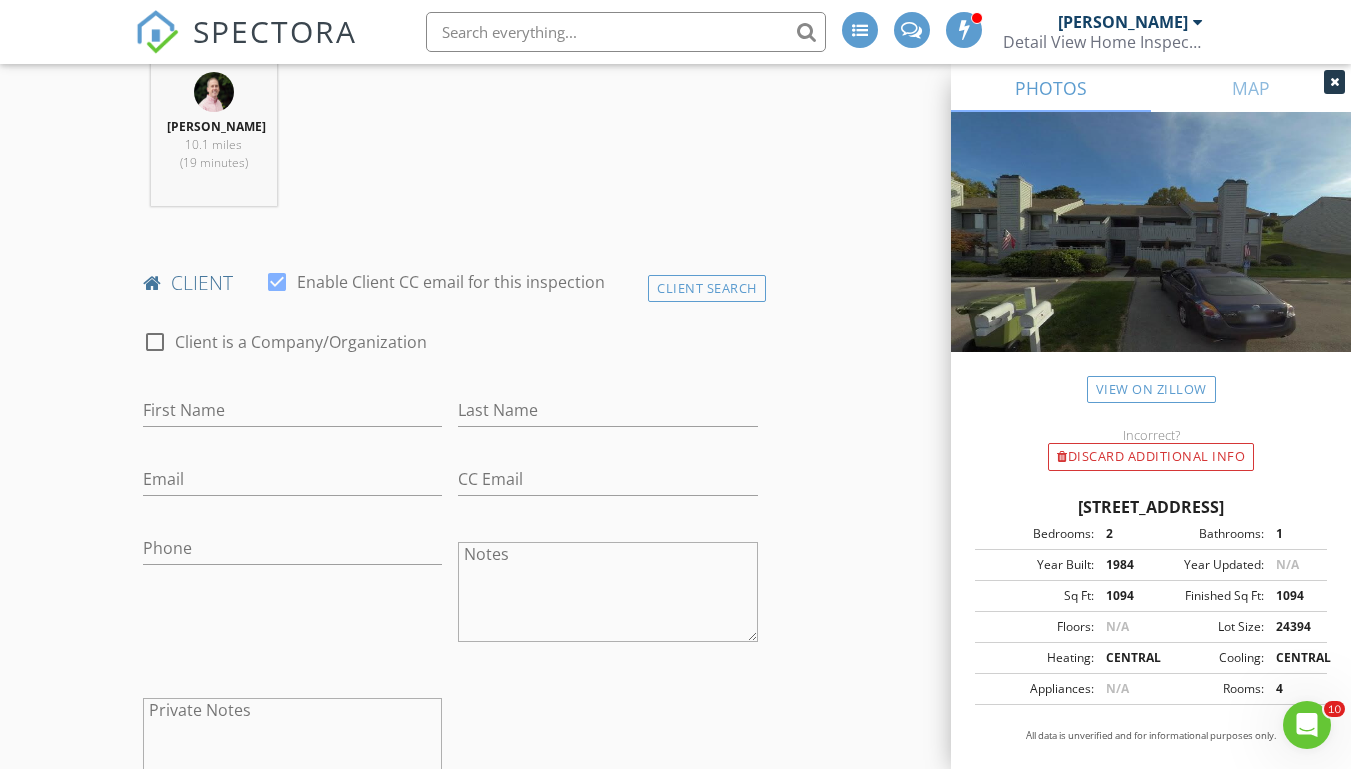 scroll, scrollTop: 882, scrollLeft: 0, axis: vertical 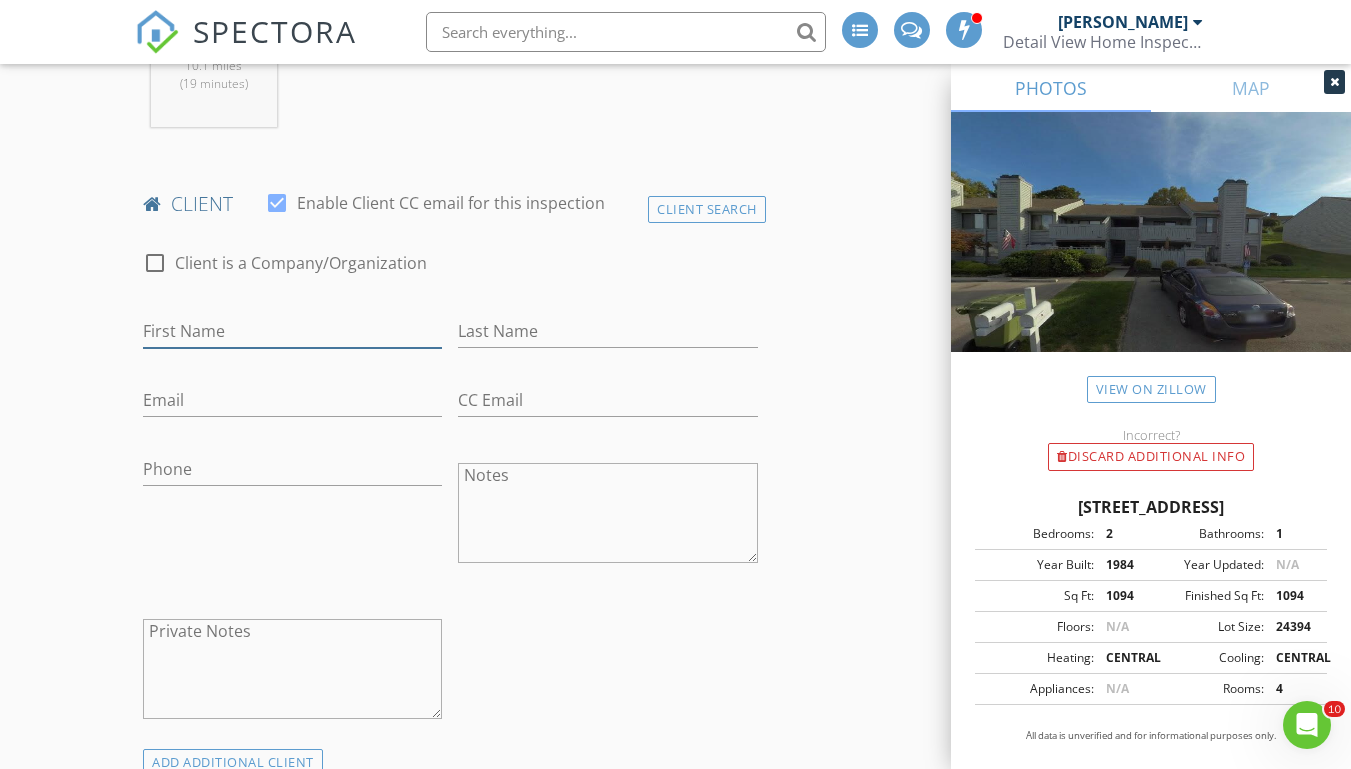 click on "First Name" at bounding box center [292, 331] 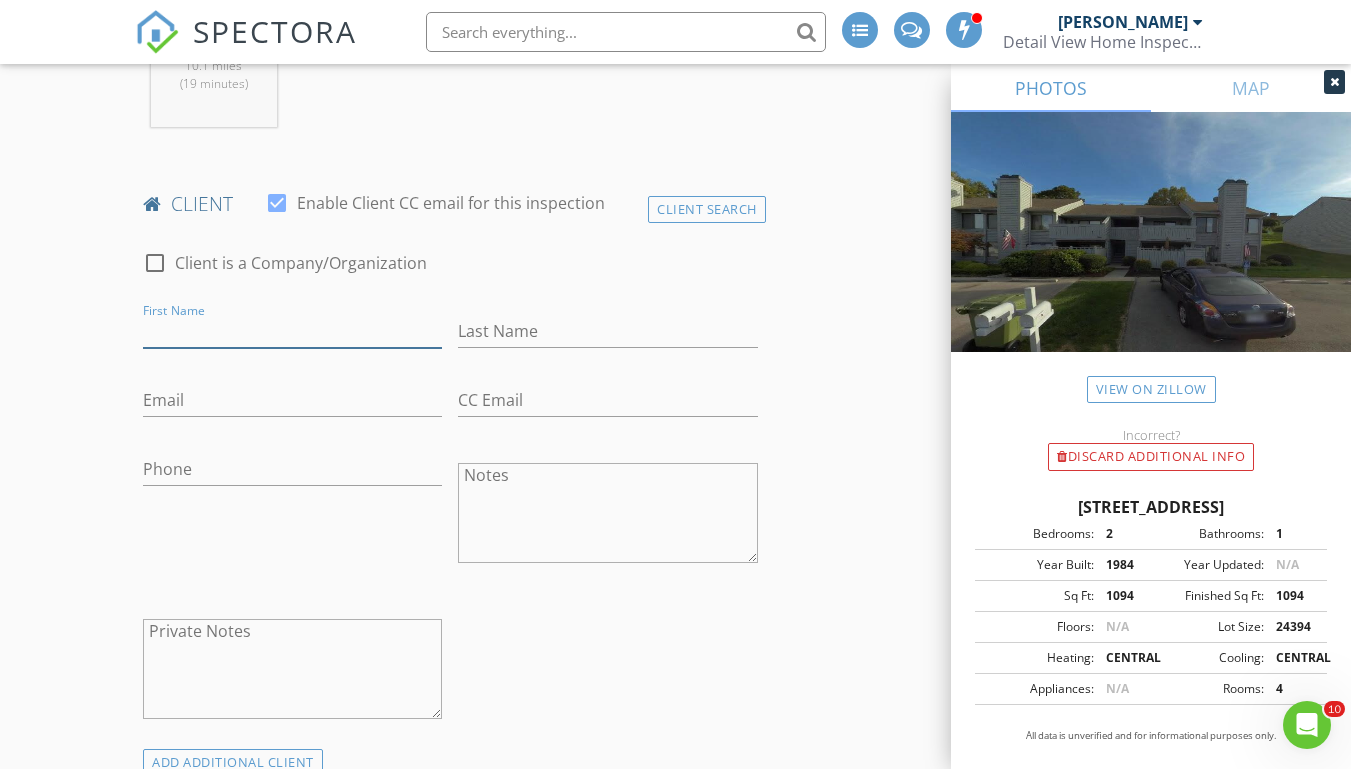 click on "First Name" at bounding box center (292, 331) 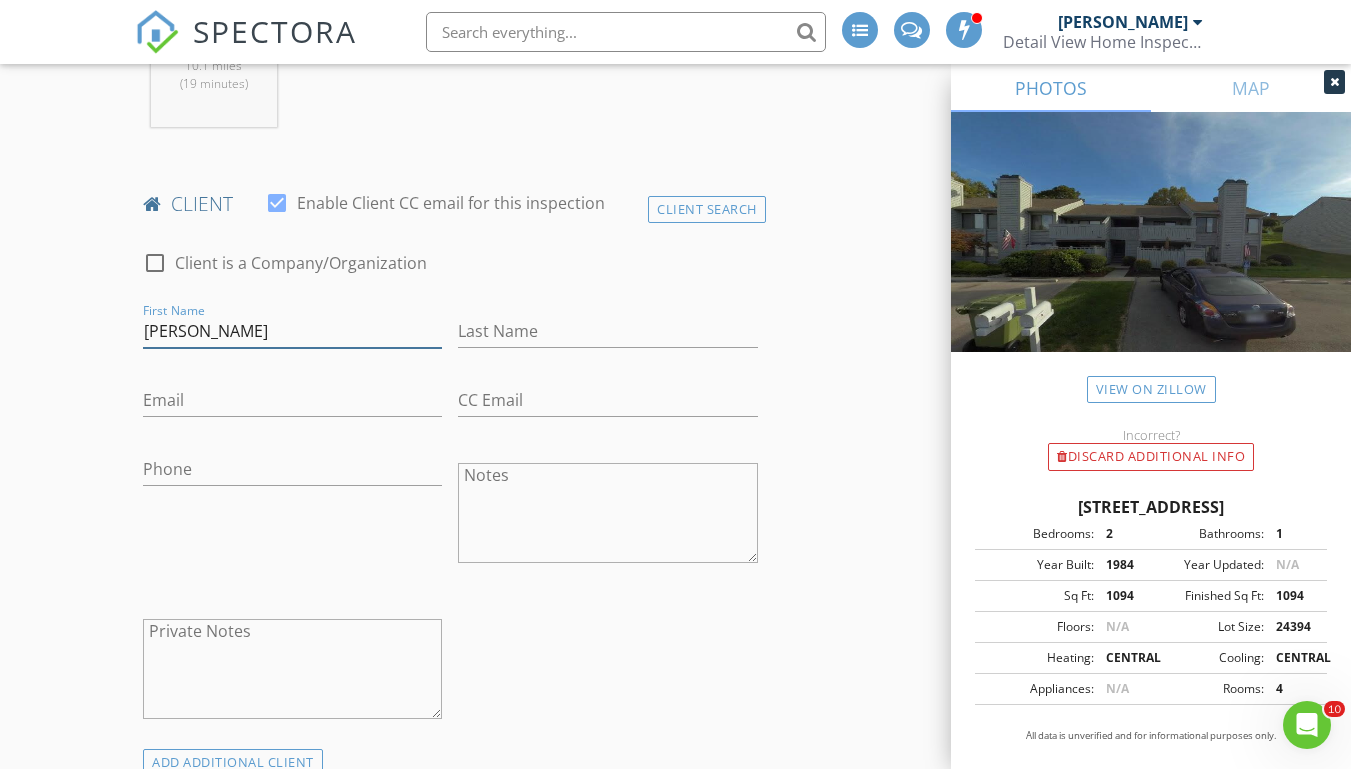 type on "[PERSON_NAME]" 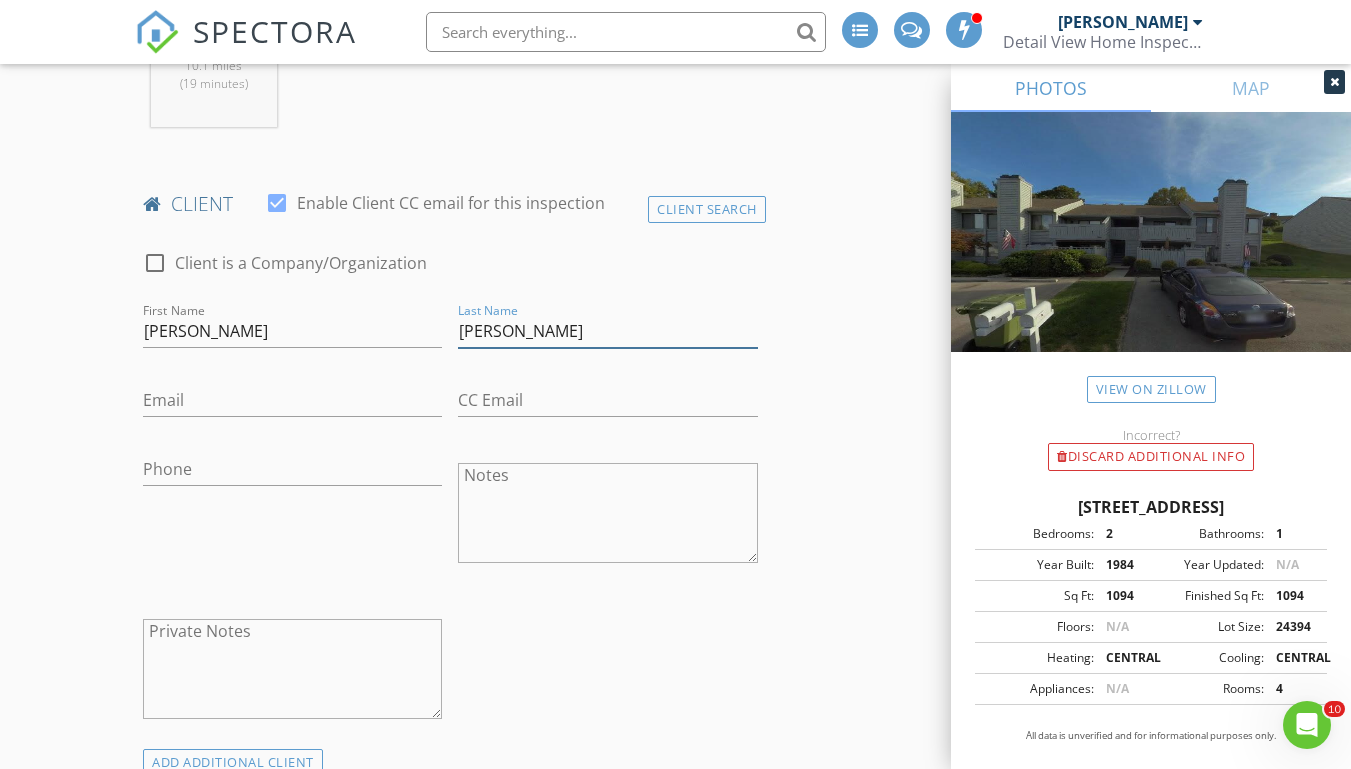 type on "[PERSON_NAME]" 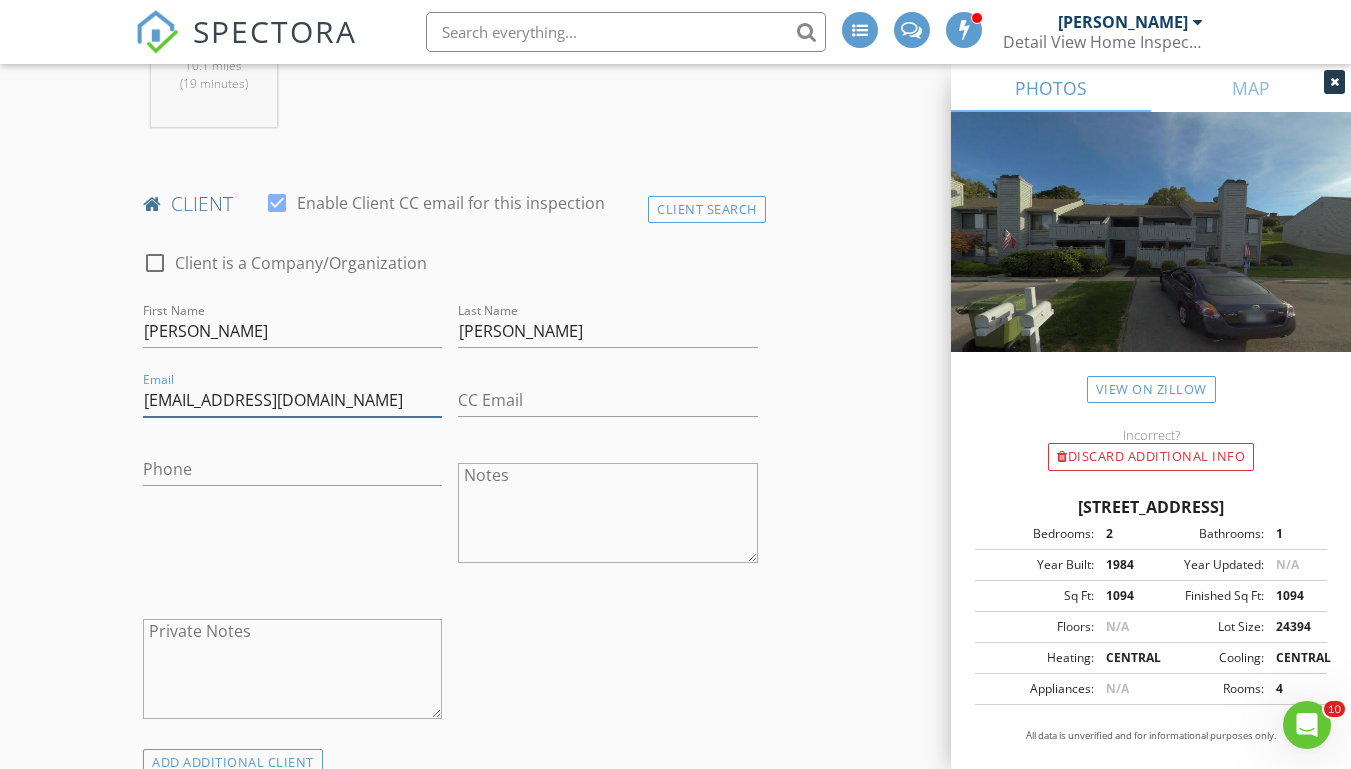 type on "[EMAIL_ADDRESS][DOMAIN_NAME]" 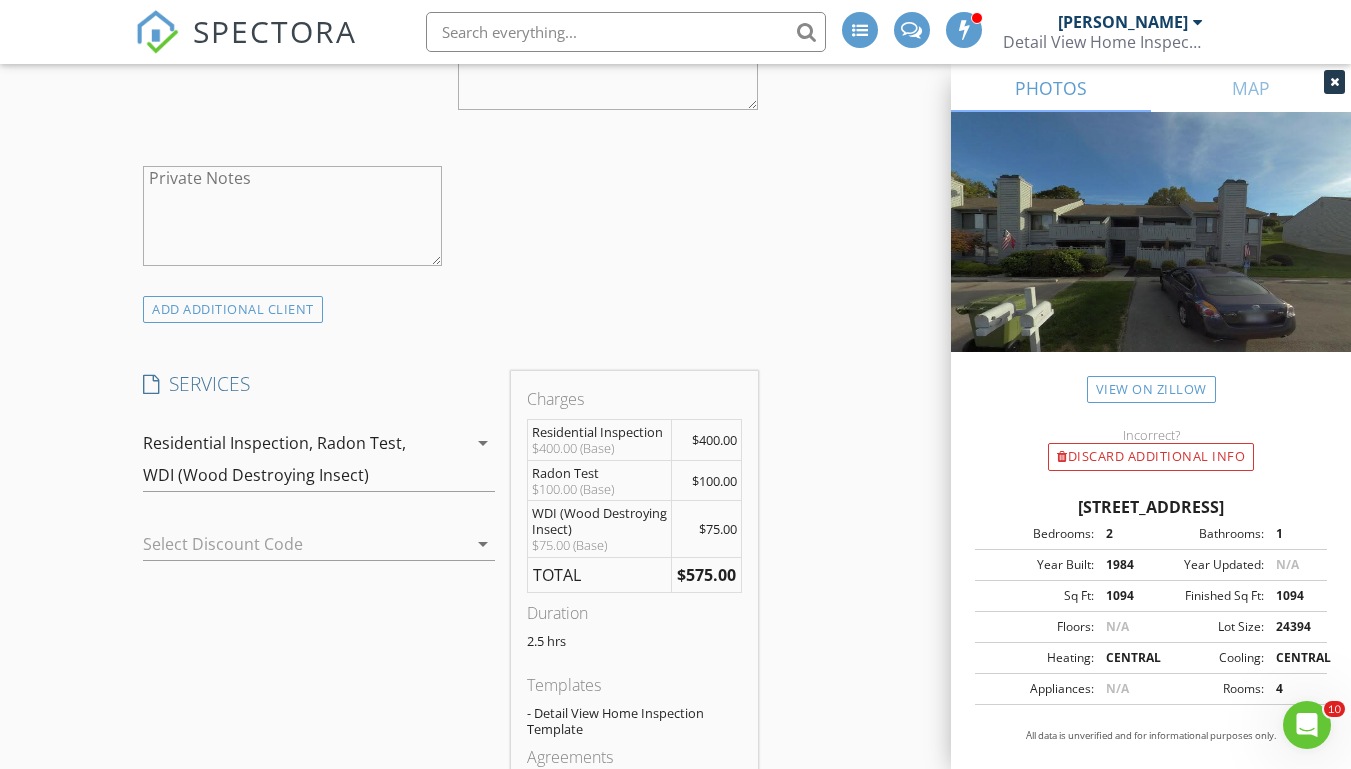scroll, scrollTop: 1408, scrollLeft: 0, axis: vertical 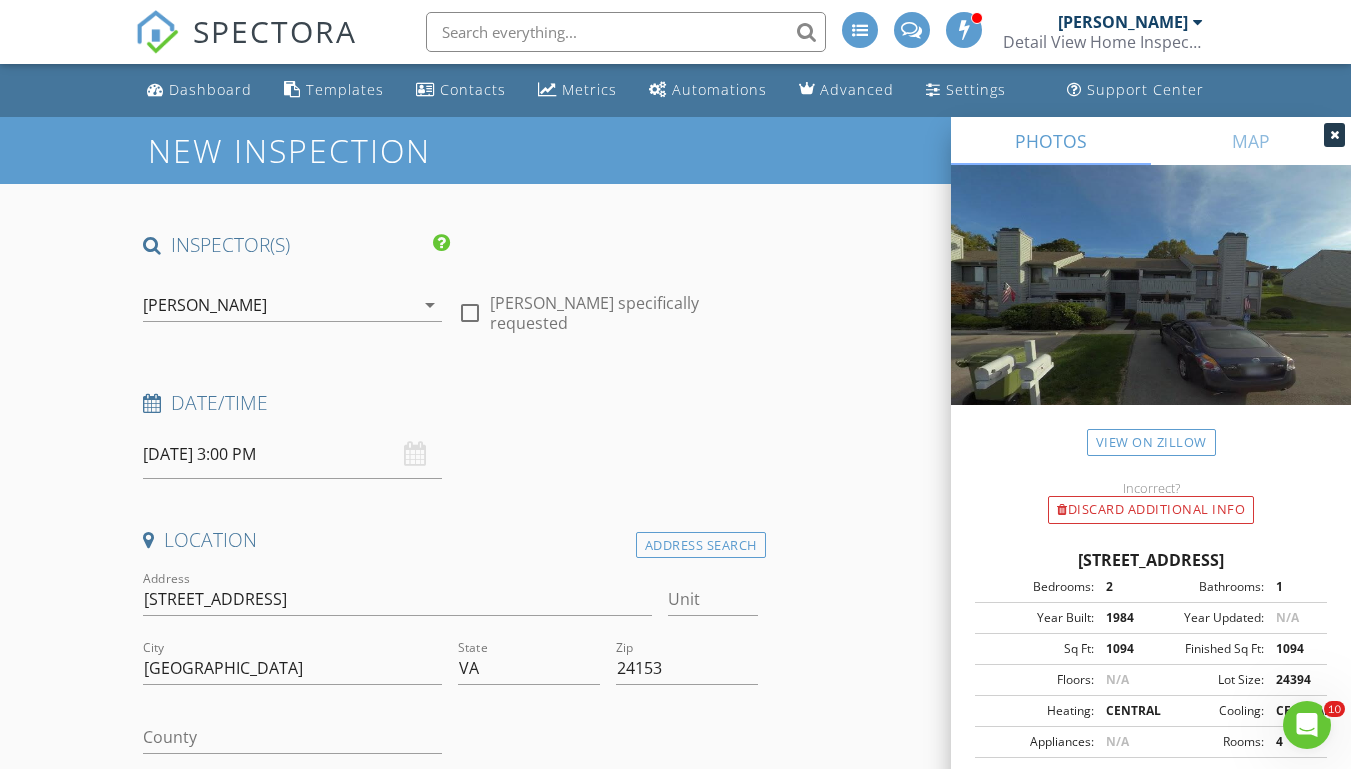 type on "276-252-4633" 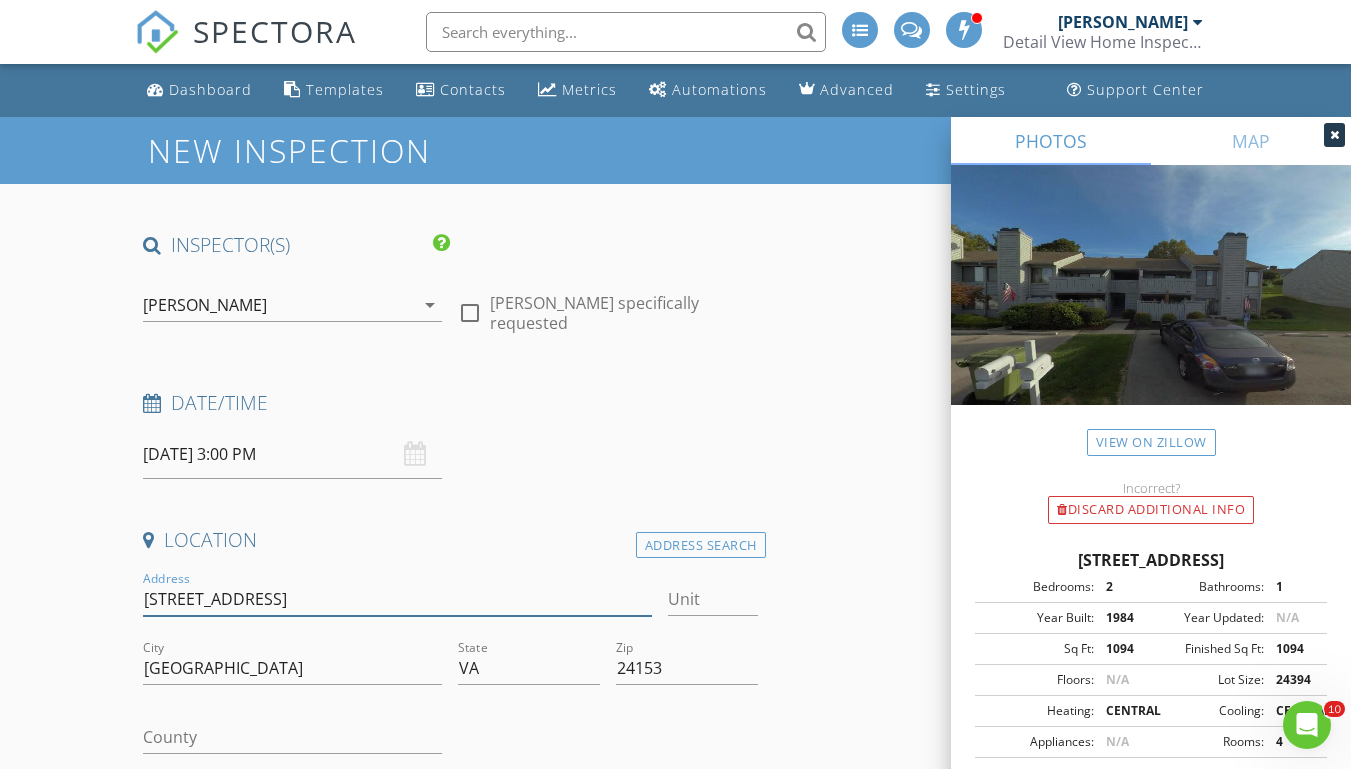 drag, startPoint x: 325, startPoint y: 599, endPoint x: 85, endPoint y: 587, distance: 240.29982 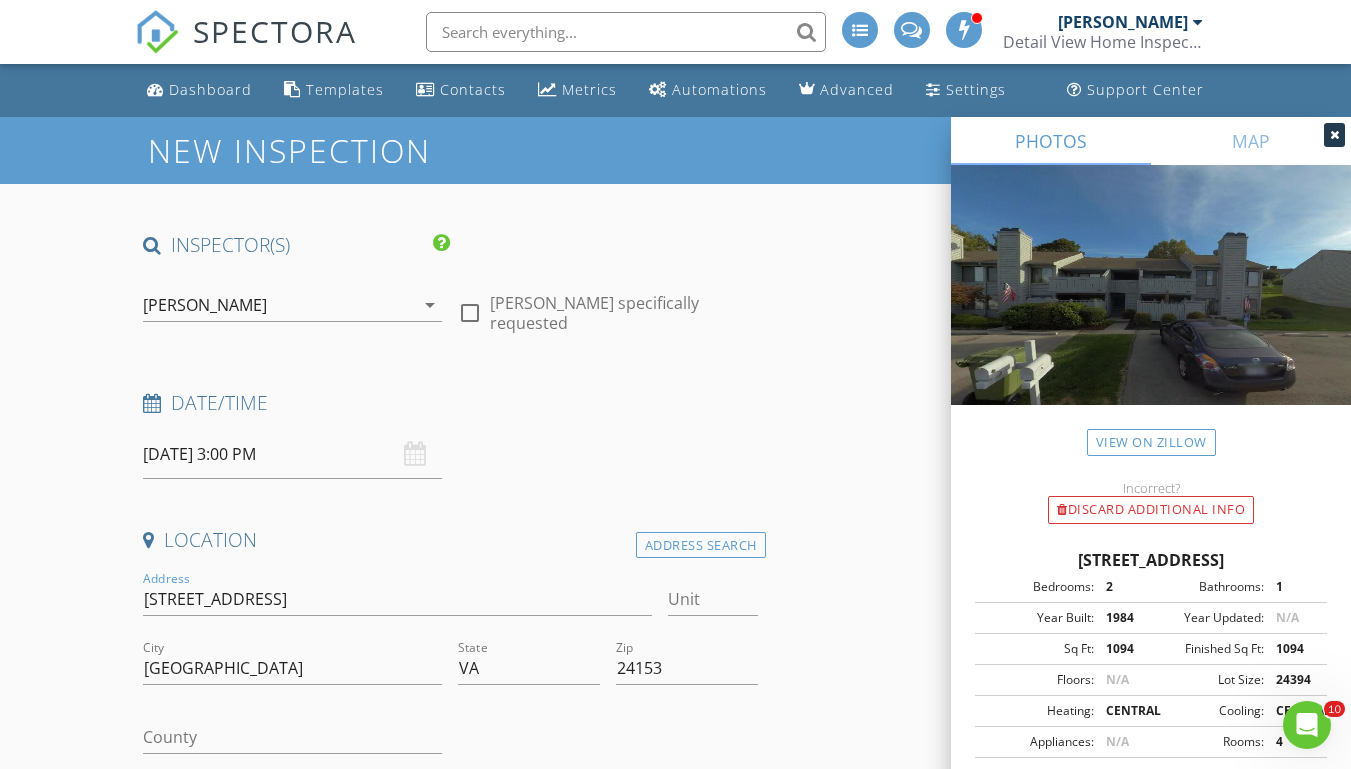 type 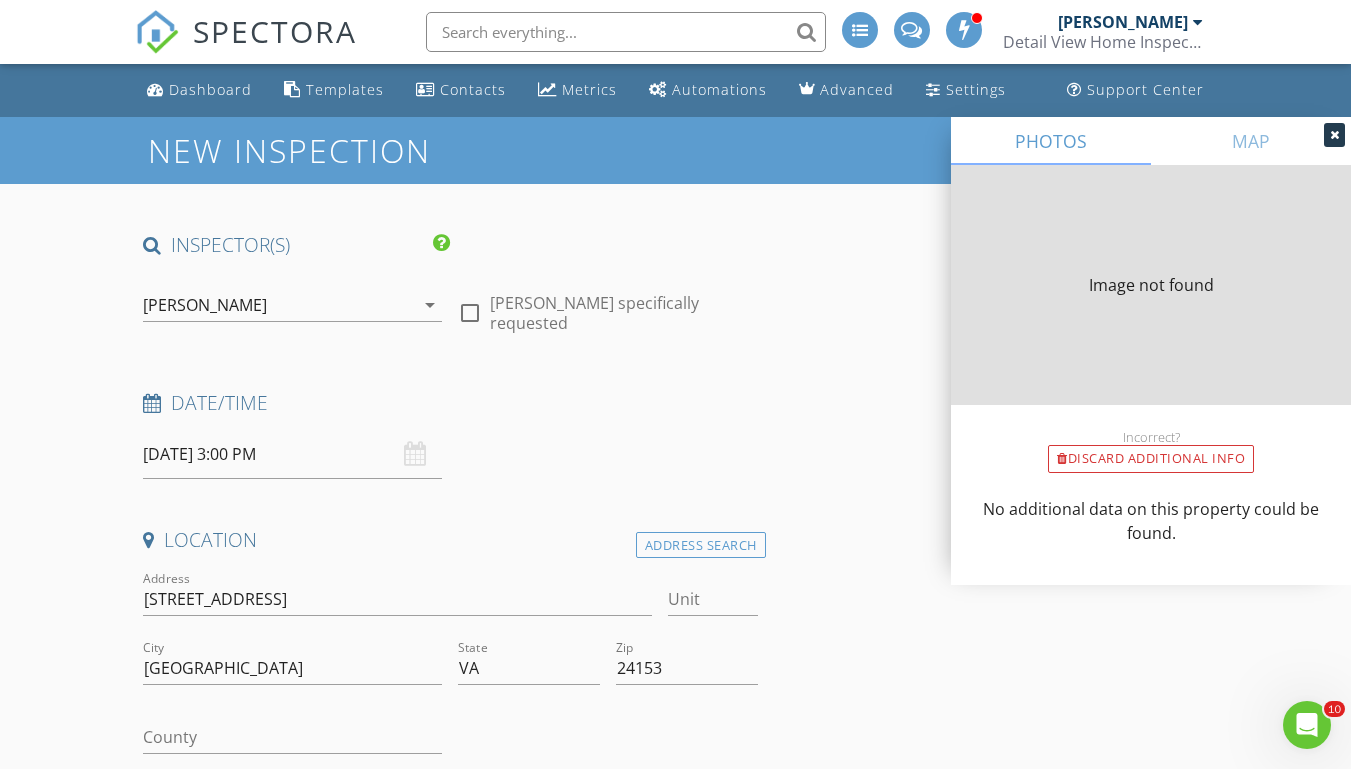 type on "1094" 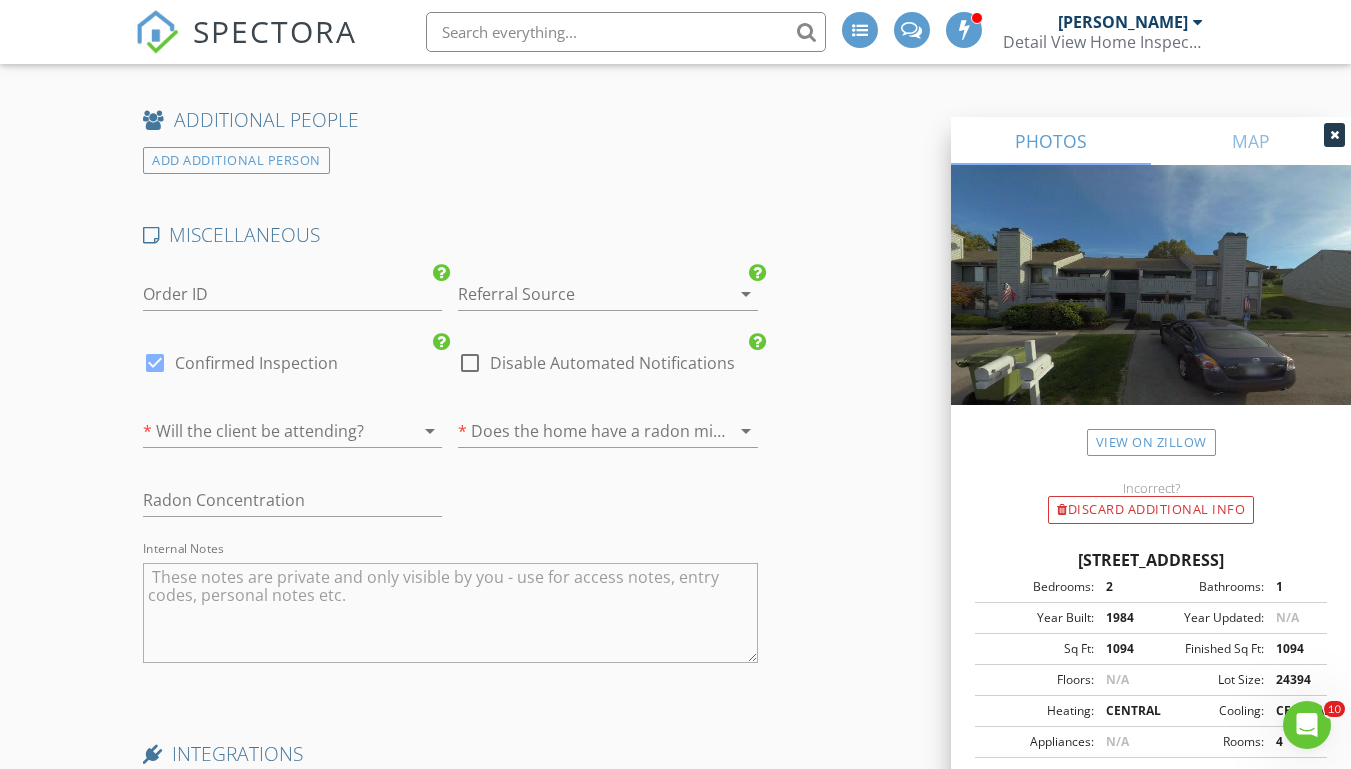 scroll, scrollTop: 0, scrollLeft: 0, axis: both 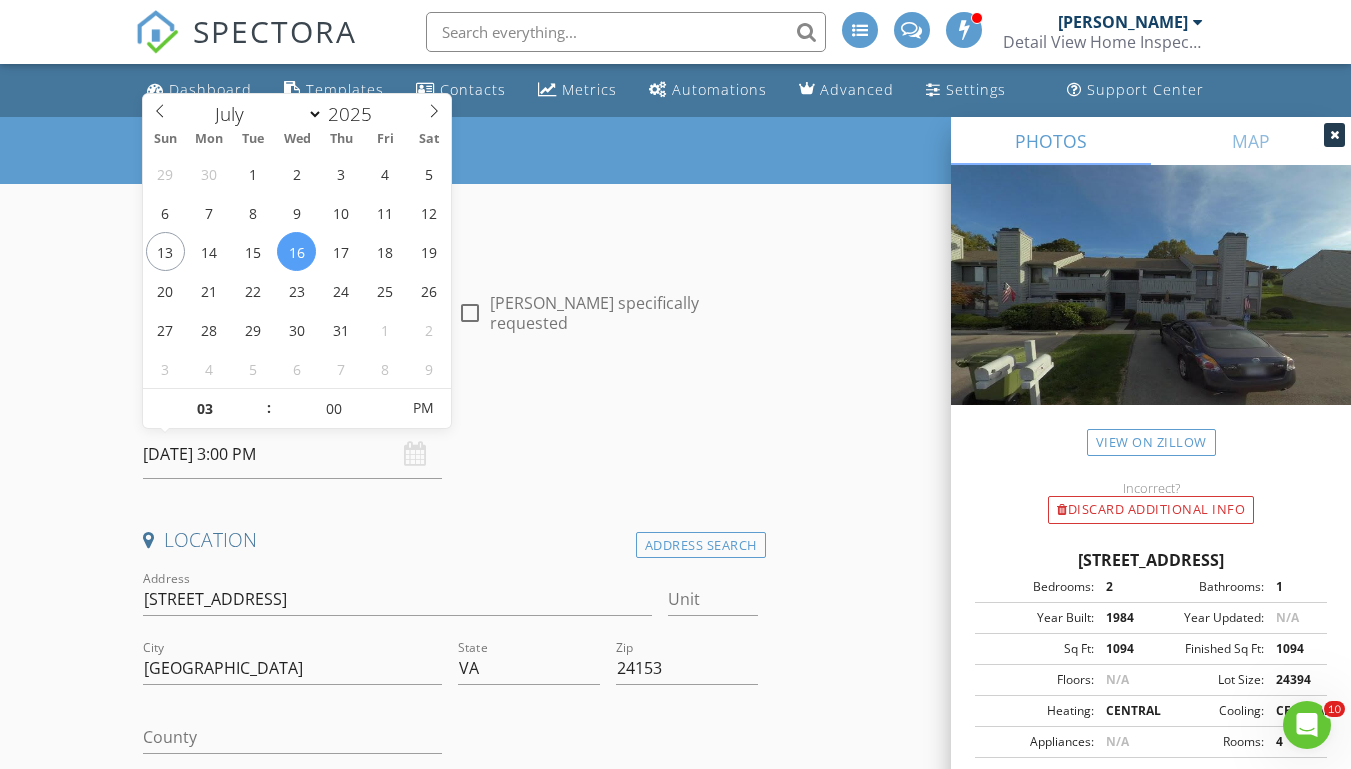 click on "07/16/2025 3:00 PM" at bounding box center [292, 454] 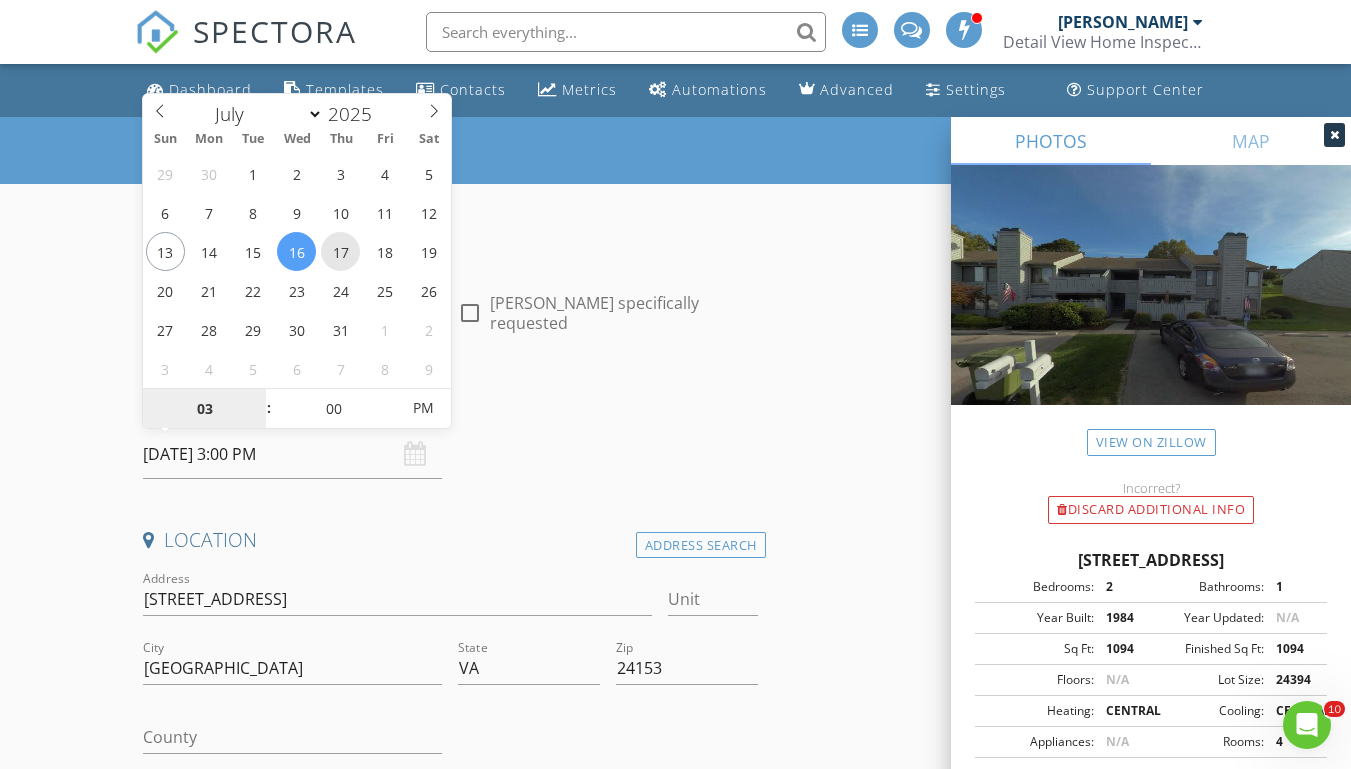 type on "[DATE] 3:00 PM" 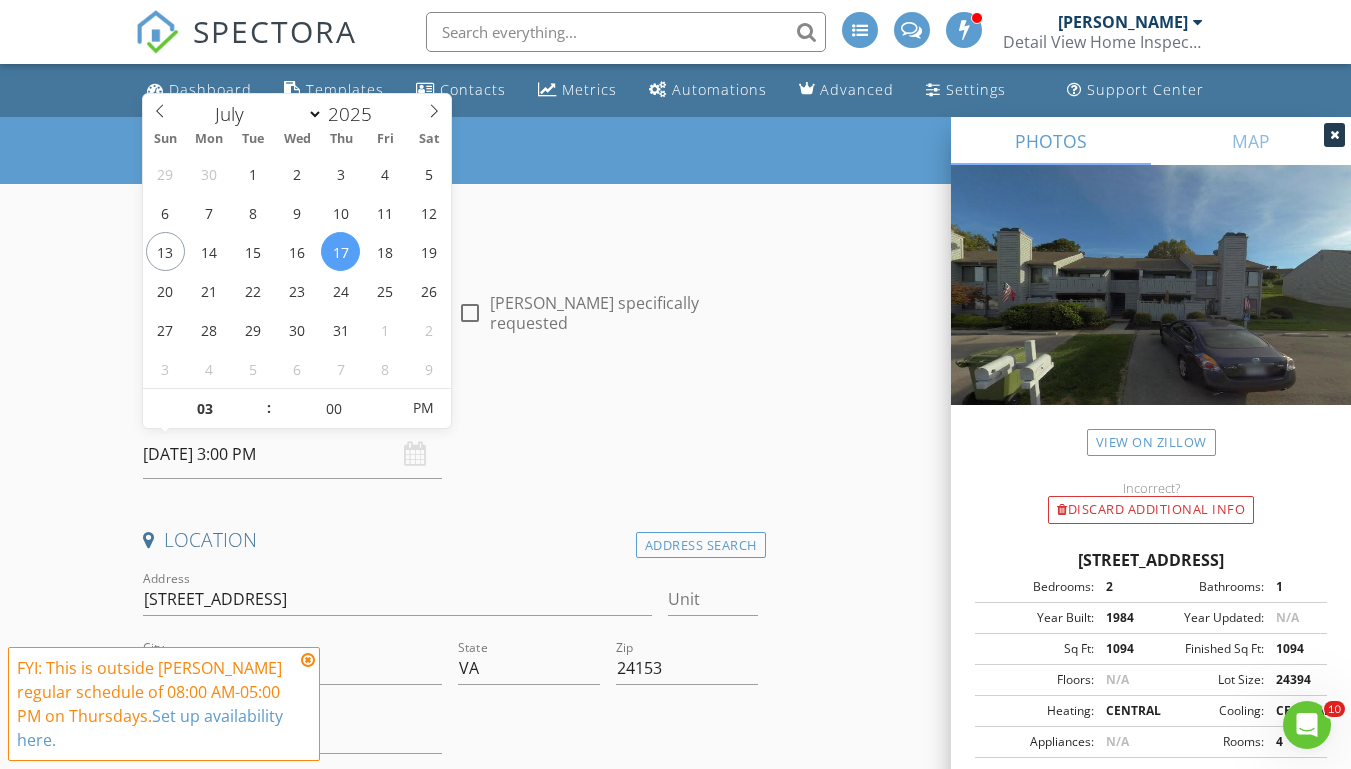 click on "New Inspection
INSPECTOR(S)
check_box   Josh Morris   PRIMARY   Josh Morris arrow_drop_down   check_box_outline_blank Josh Morris specifically requested
Date/Time
07/17/2025 3:00 PM
Location
Address Search       Address 2435 Post Oak Rd   Unit   City Salem   State VA   Zip 24153   County     Square Feet 1094   Year Built 1984   Foundation arrow_drop_down     Josh Morris     10.1 miles     (19 minutes)
client
check_box Enable Client CC email for this inspection   Client Search     check_box_outline_blank Client is a Company/Organization     First Name Kim   Last Name Robertson   Email kacr8859@gmail.com   CC Email   Phone 276-252-4633           Notes   Private Notes
ADD ADDITIONAL client
SERVICES
check_box   Residential Inspection   Home Inspection check_box" at bounding box center [675, 2387] 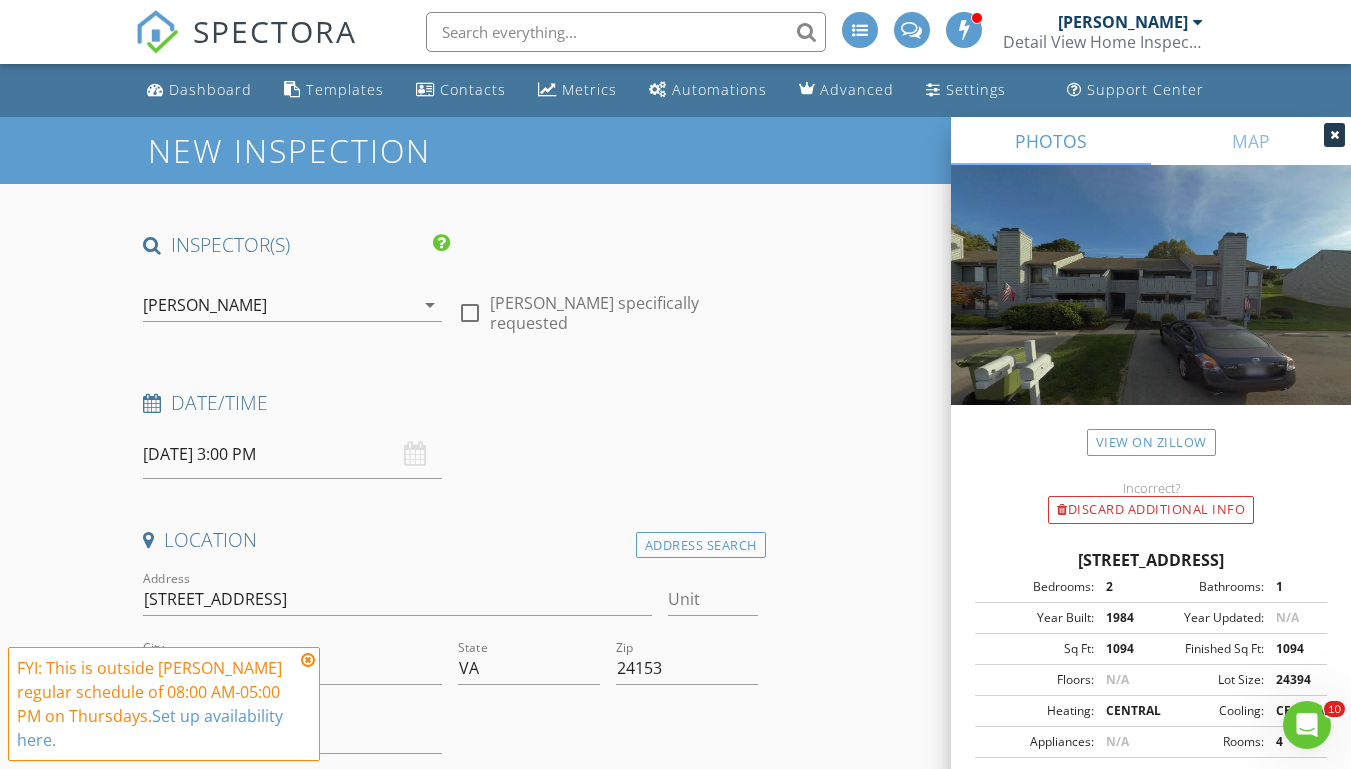 click at bounding box center (308, 660) 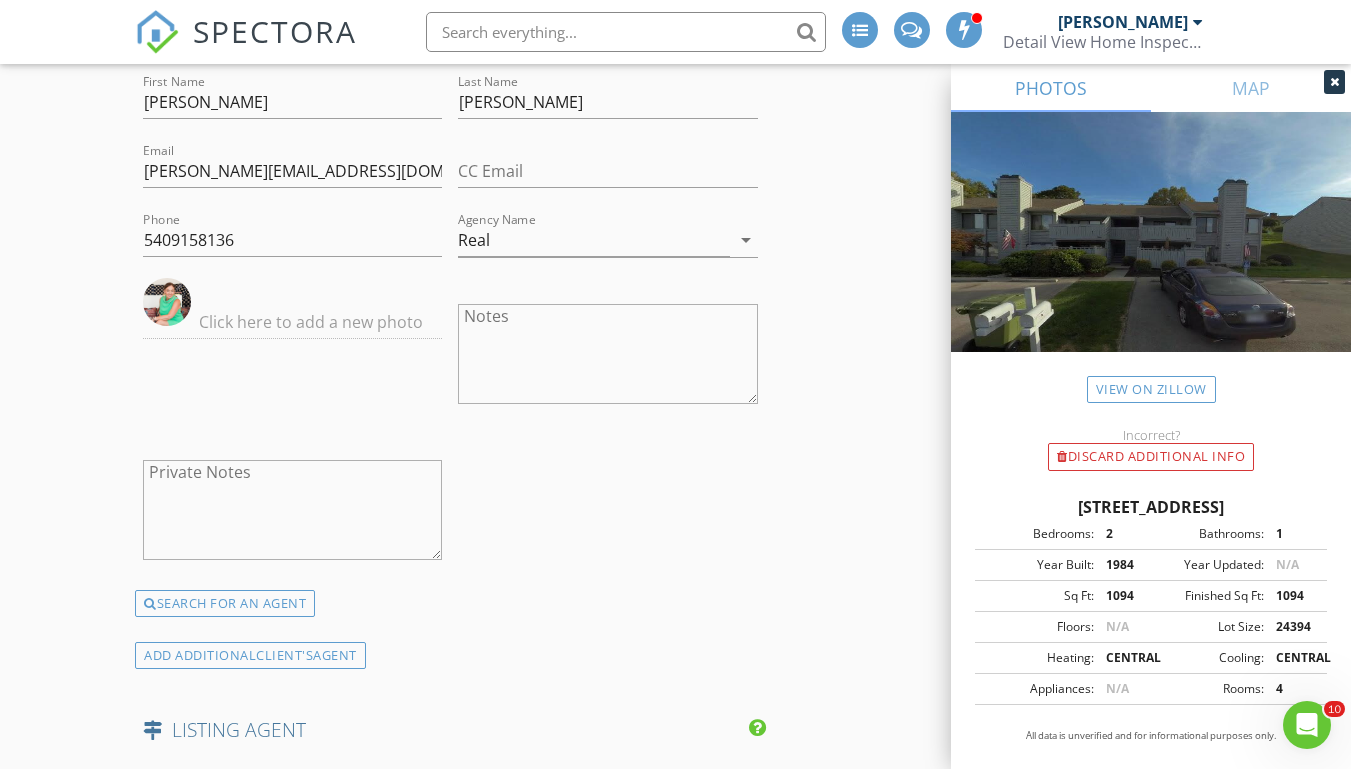 scroll, scrollTop: 3888, scrollLeft: 0, axis: vertical 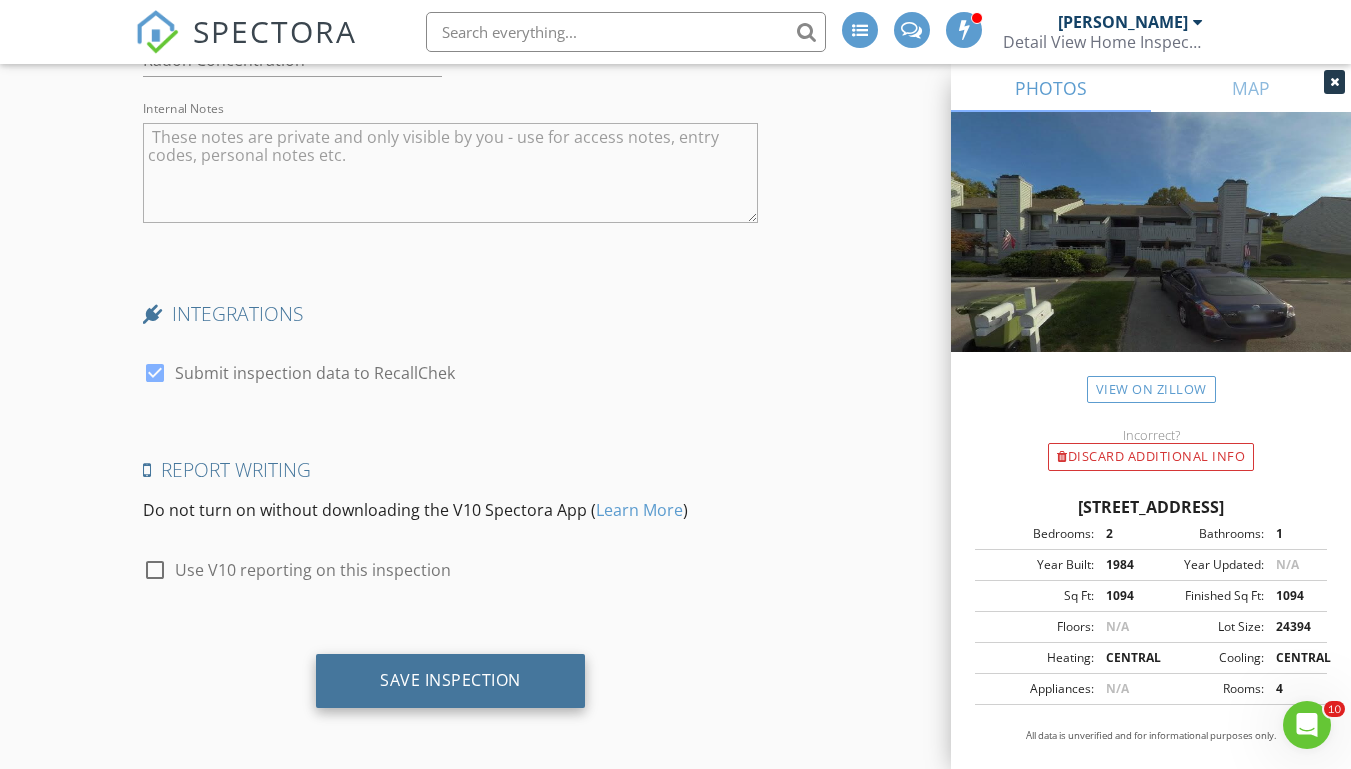 click on "Save Inspection" at bounding box center (450, 681) 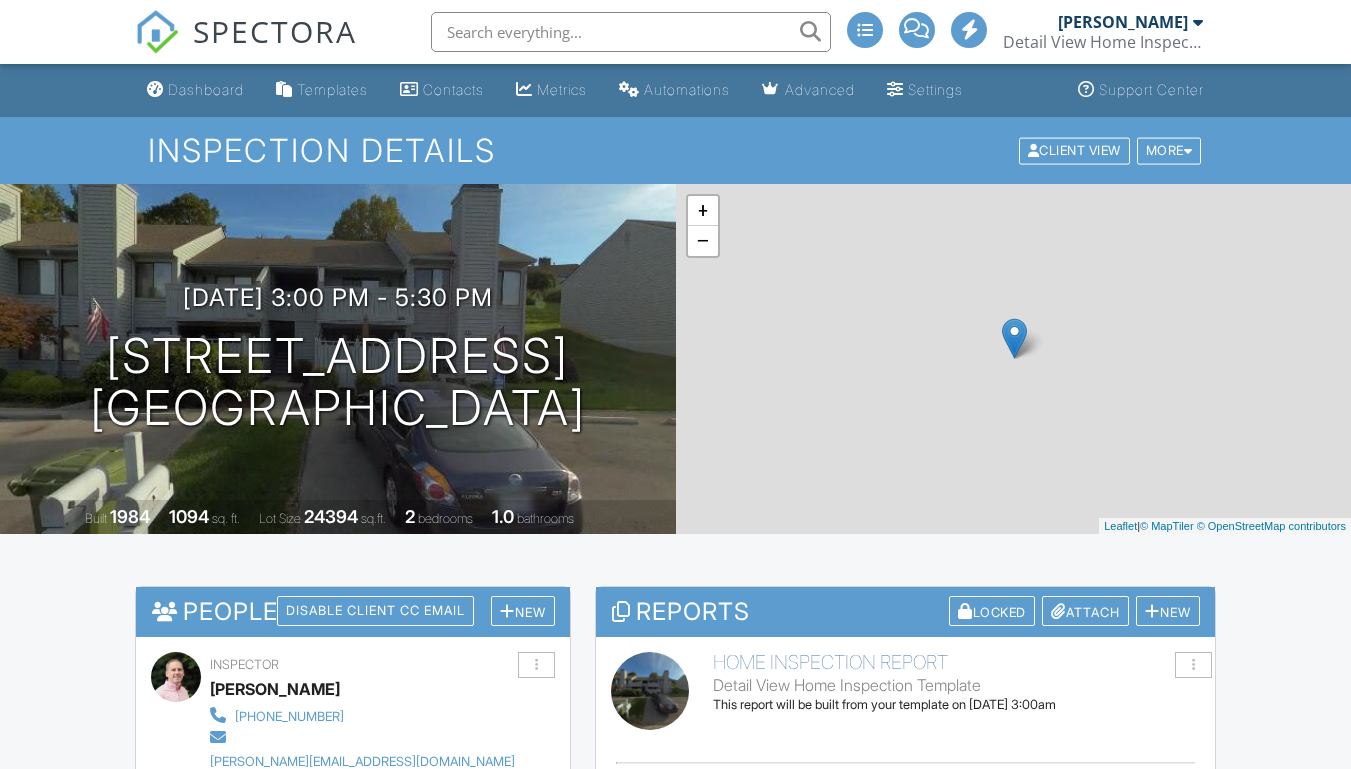 click on "SPECTORA" at bounding box center [246, 48] 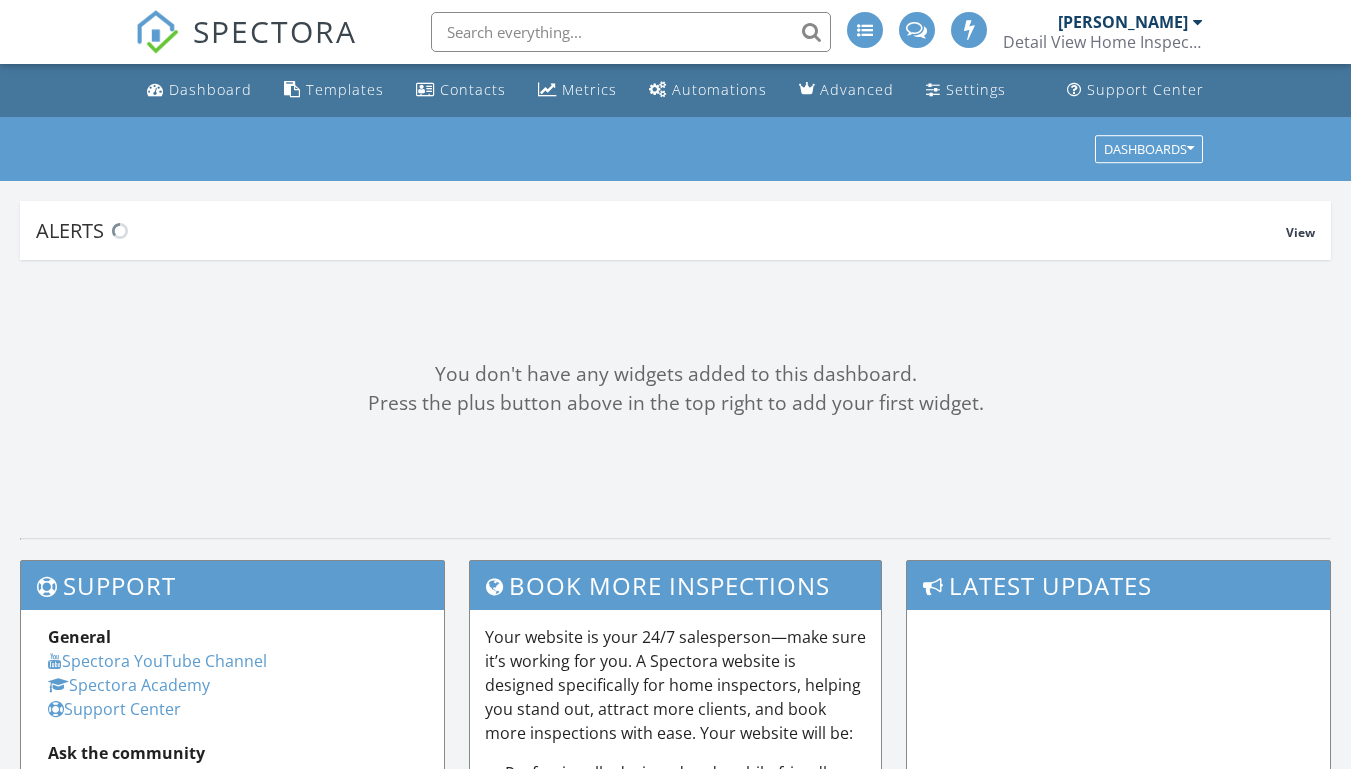 scroll, scrollTop: 0, scrollLeft: 0, axis: both 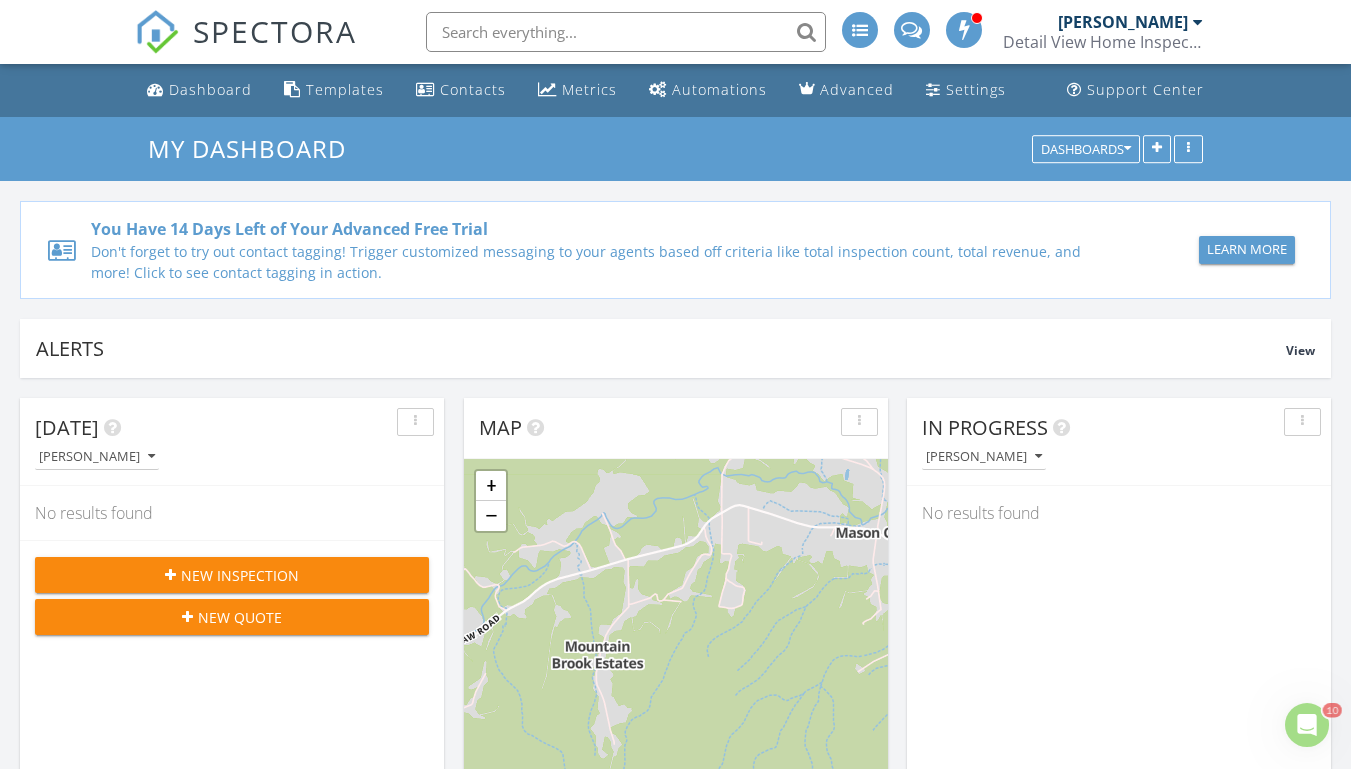 click on "New Inspection" at bounding box center [240, 575] 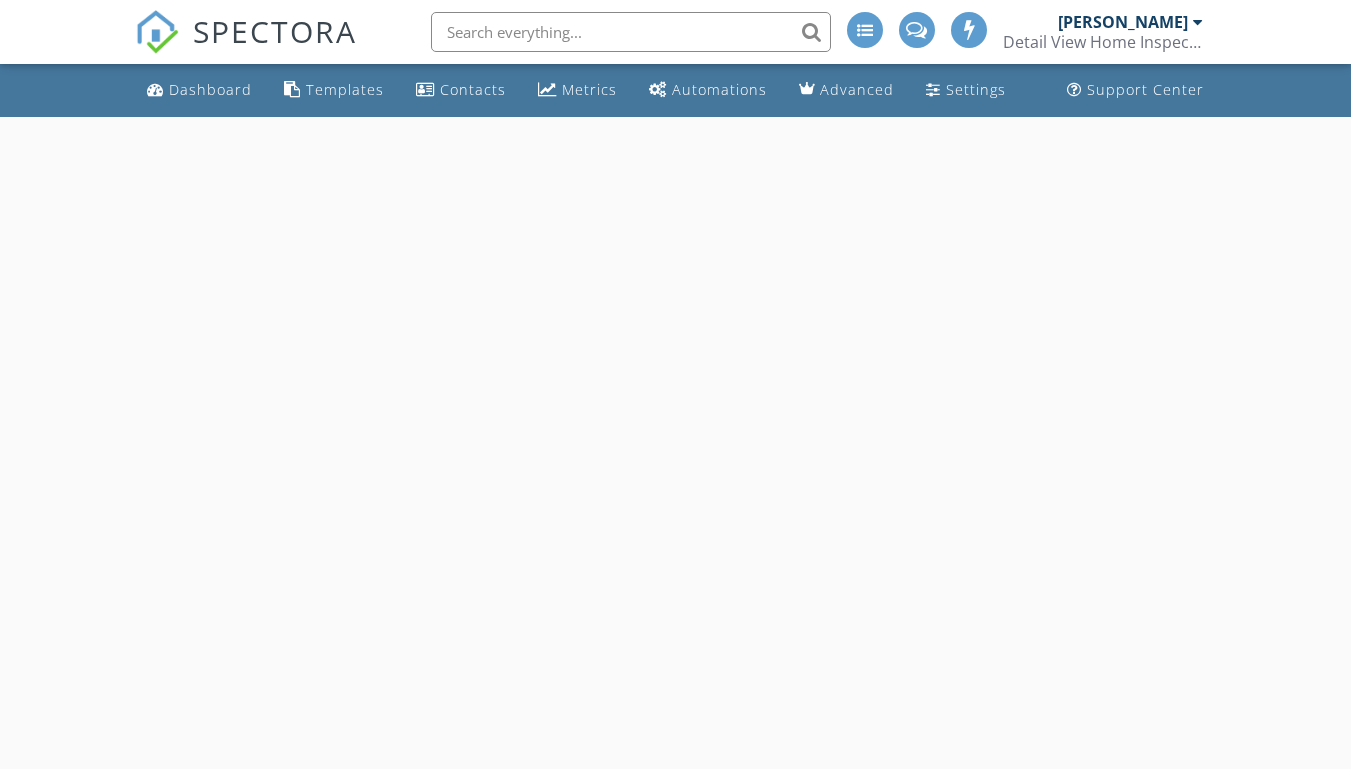 scroll, scrollTop: 0, scrollLeft: 0, axis: both 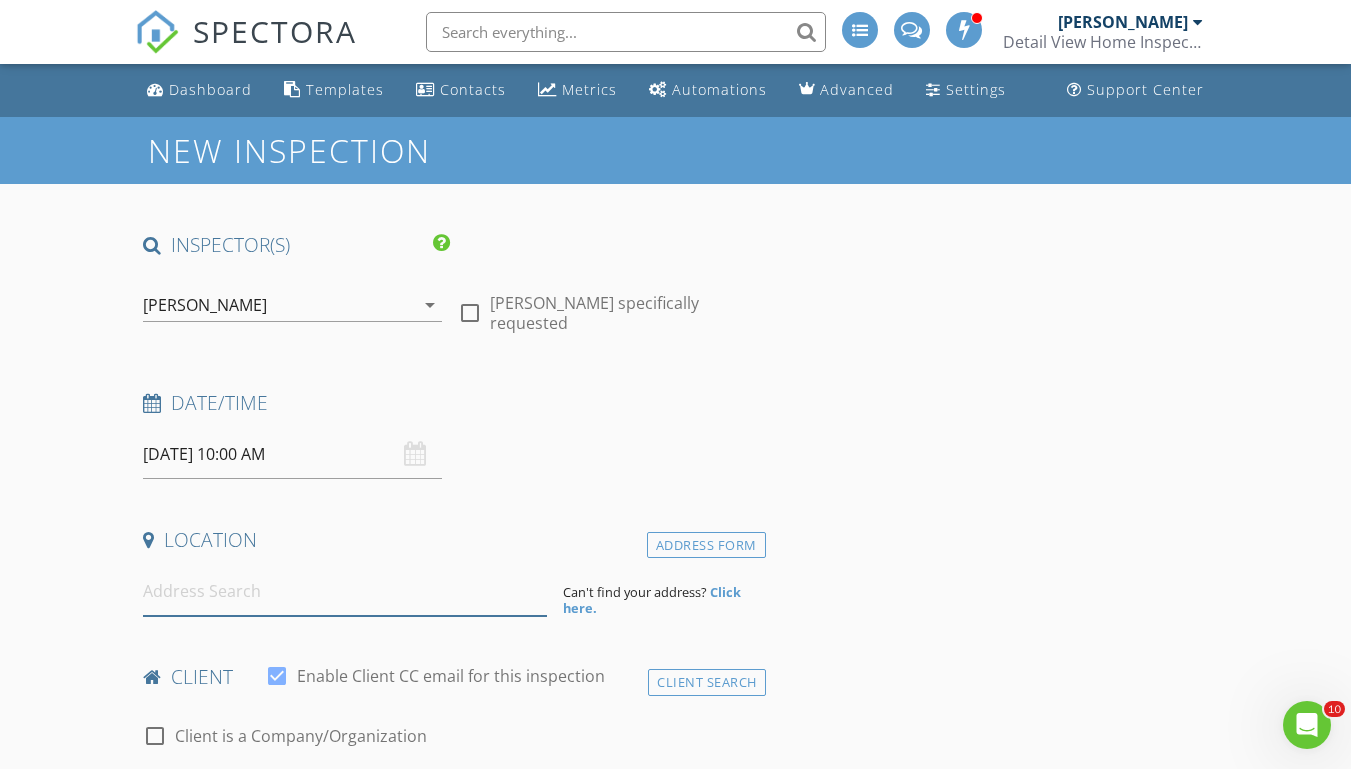 click at bounding box center [345, 591] 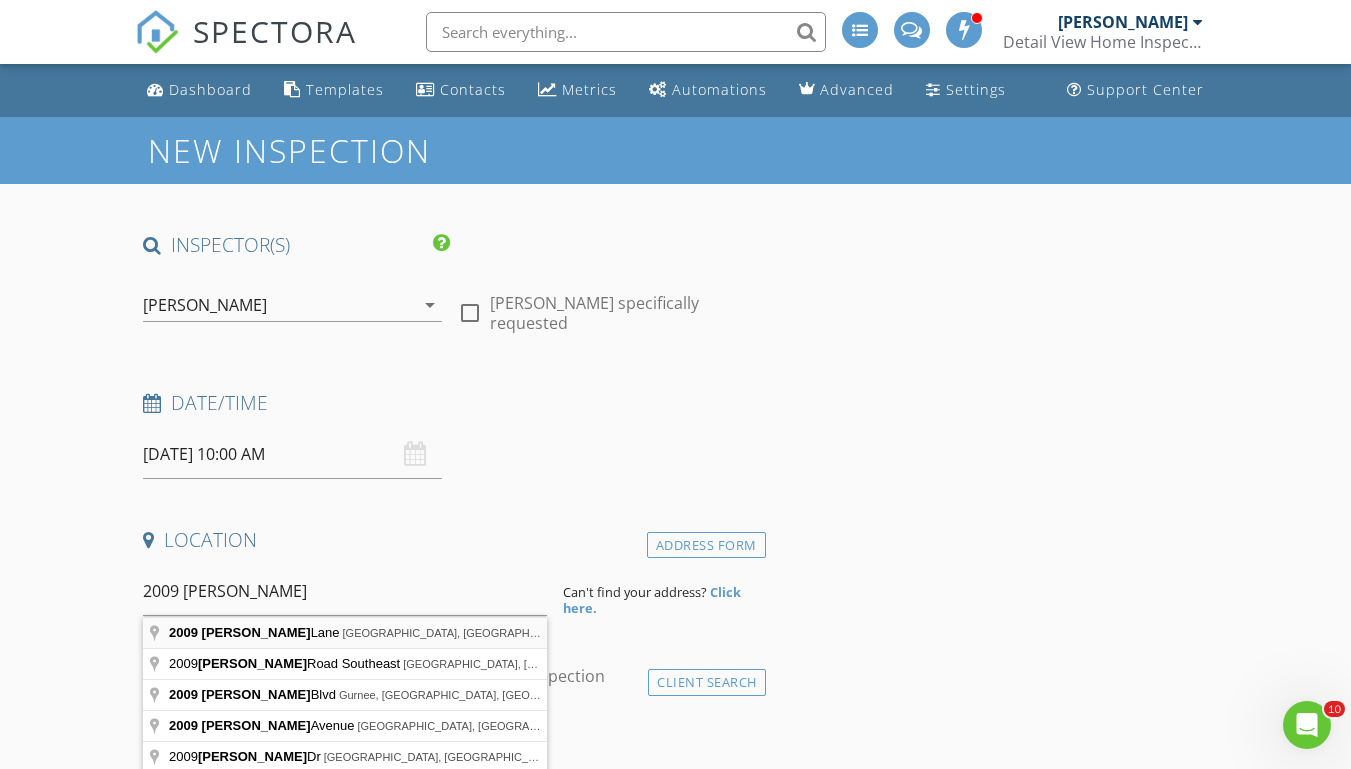 type on "[STREET_ADDRESS][PERSON_NAME]" 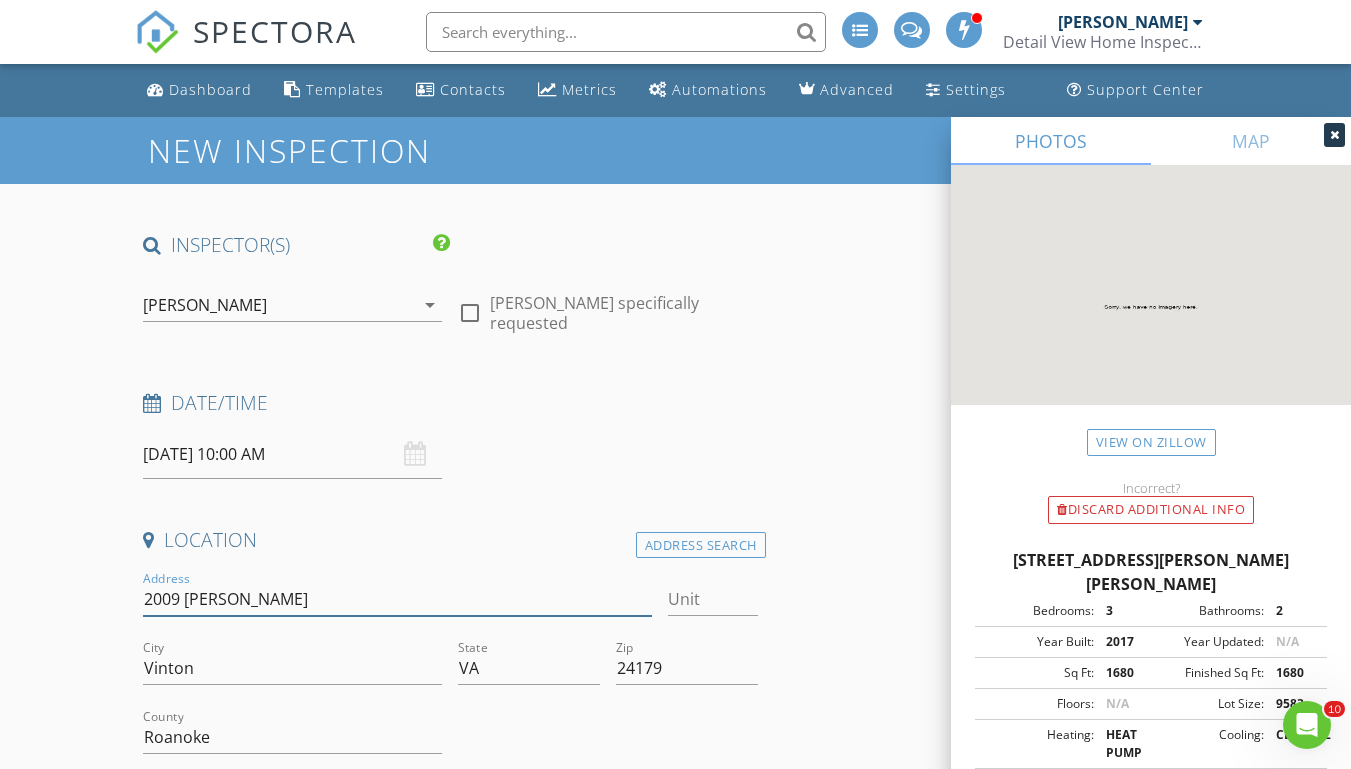 drag, startPoint x: 320, startPoint y: 601, endPoint x: 61, endPoint y: 606, distance: 259.04825 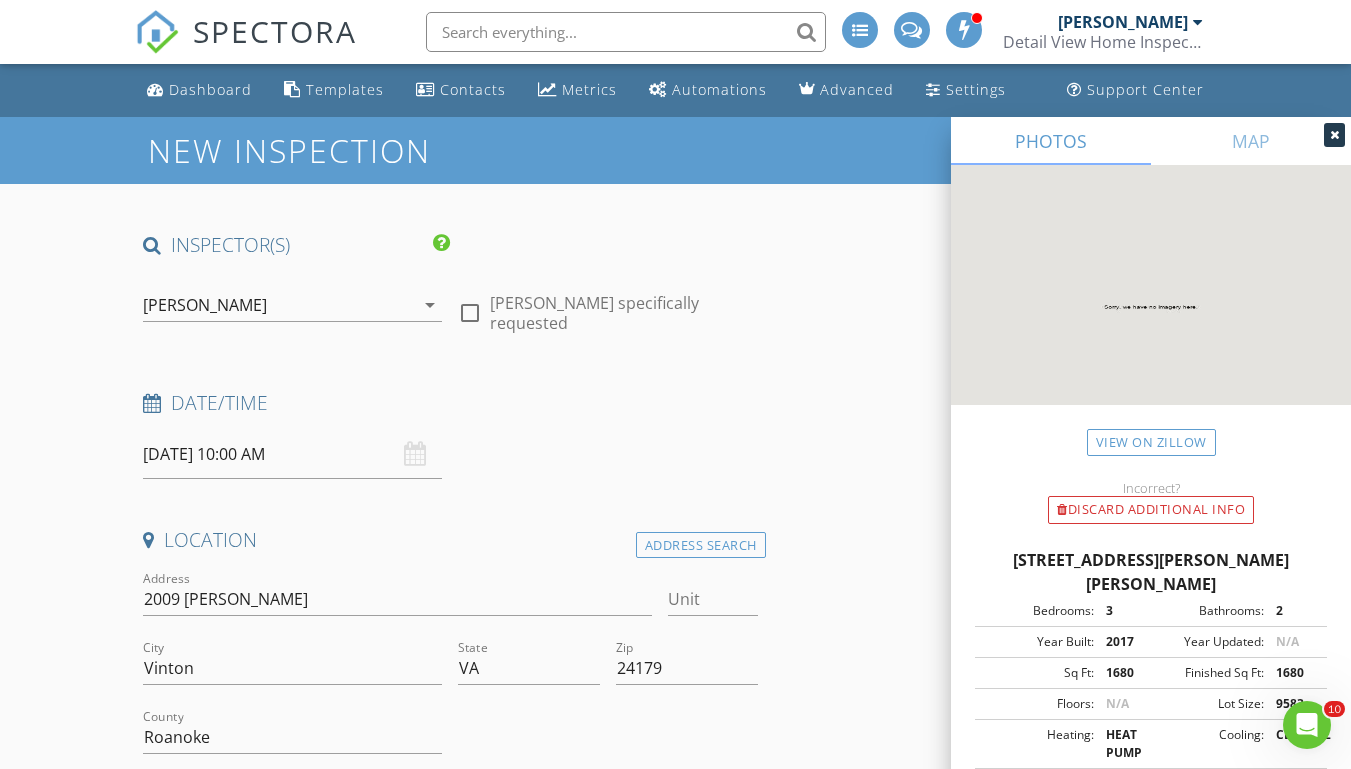 type 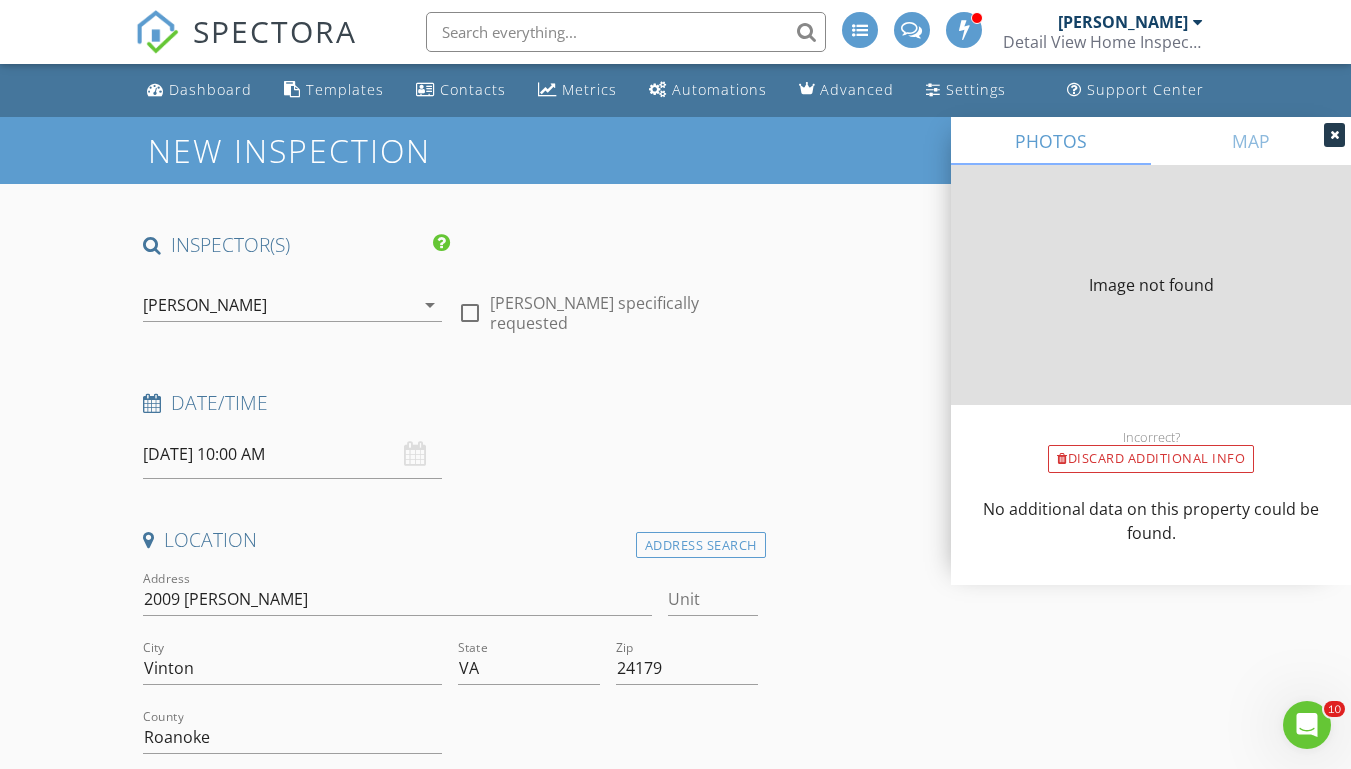 type on "1680" 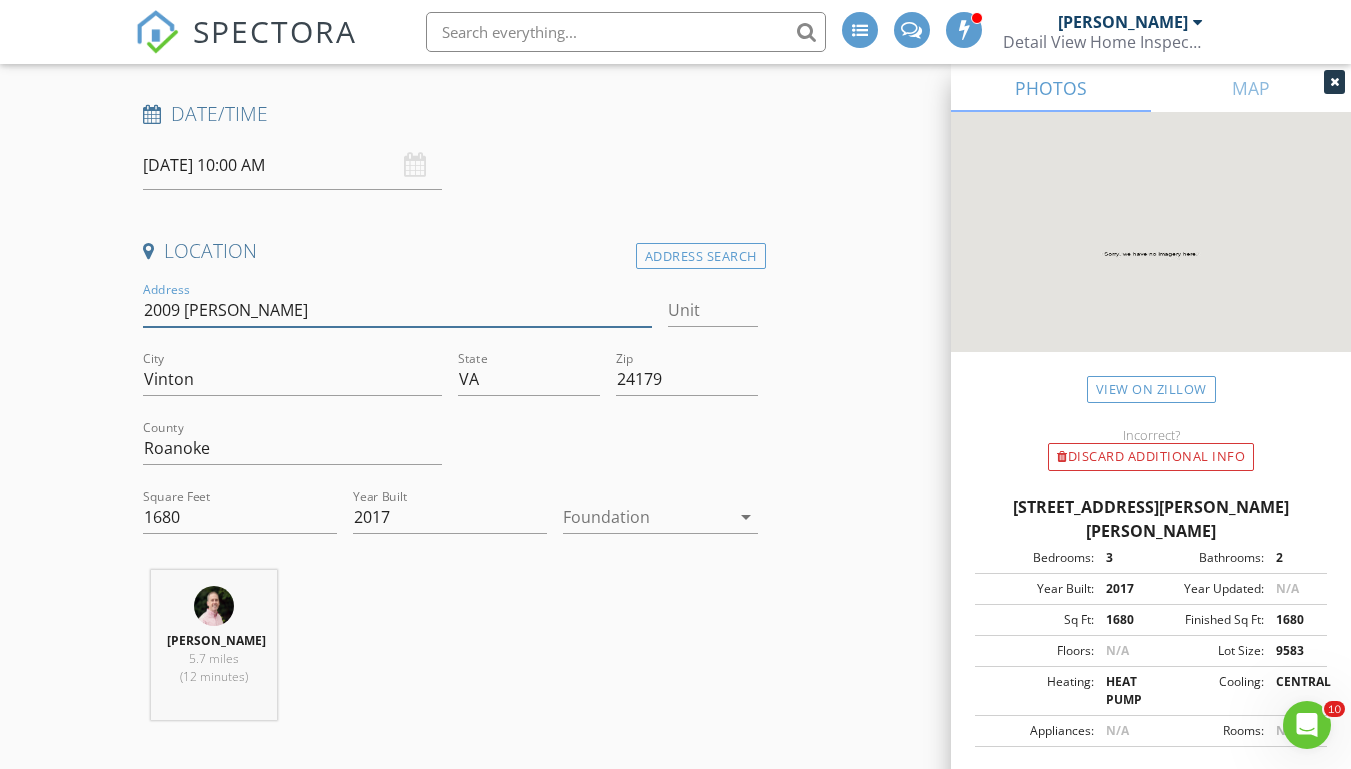 scroll, scrollTop: 217, scrollLeft: 0, axis: vertical 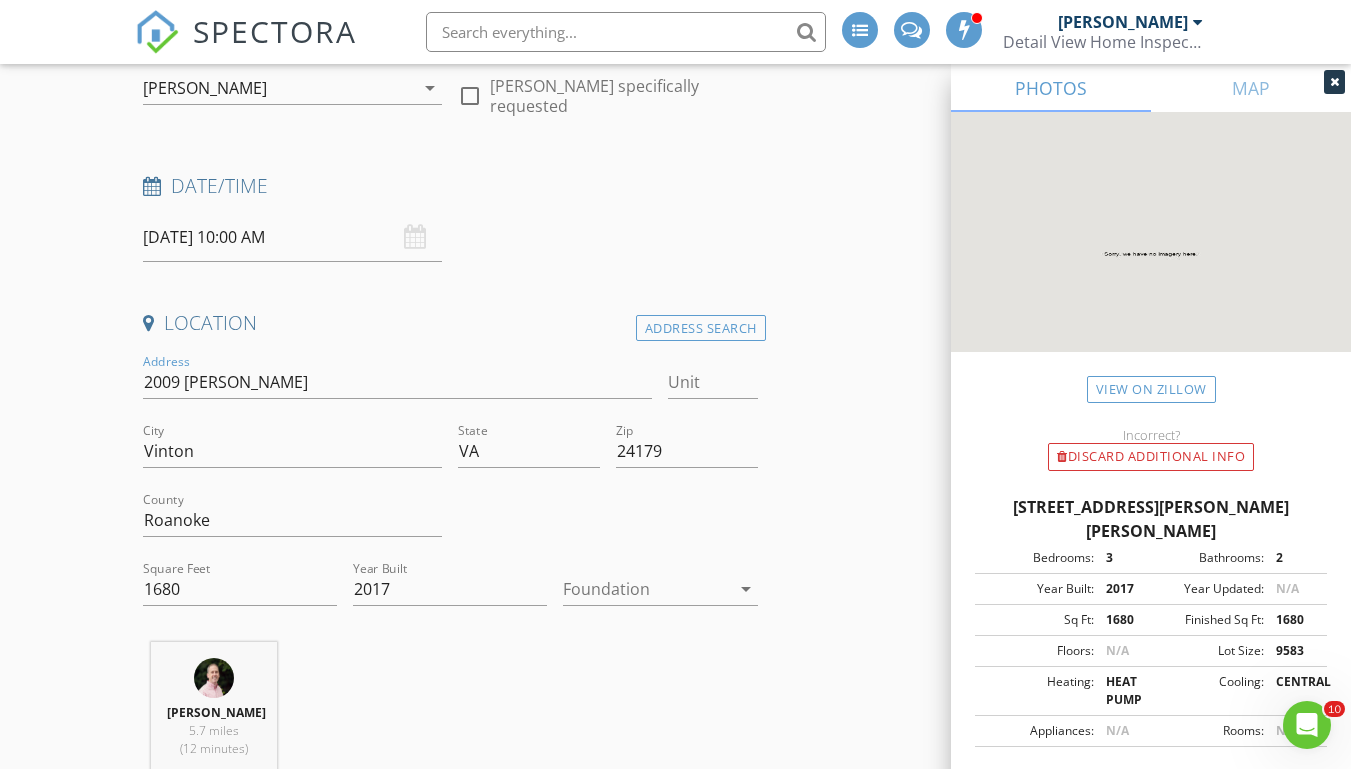 click on "SPECTORA
Josh Morris
Detail View Home Inspections
Role:
Inspector
Dashboard
New Inspection
Inspections
Calendar
Template Editor
Contacts
Automations
Team
Metrics
Payments
Data Exports
Billing
Conversations
Tasks
Reporting
Advanced
Equipment
Settings
What's New
Sign Out
Dashboard
Templates
Contacts
Metrics
Automations
Advanced
Settings
Support Center
Basement Slab Crawlspace Yes  No Yes  No   This will disable all automated notifications for this inspection. Use this for mock inspections or inspections where you'd prefer not to send any communication out.     Real Estate Agent Internet Search Relocation Company" at bounding box center [675, 1804] 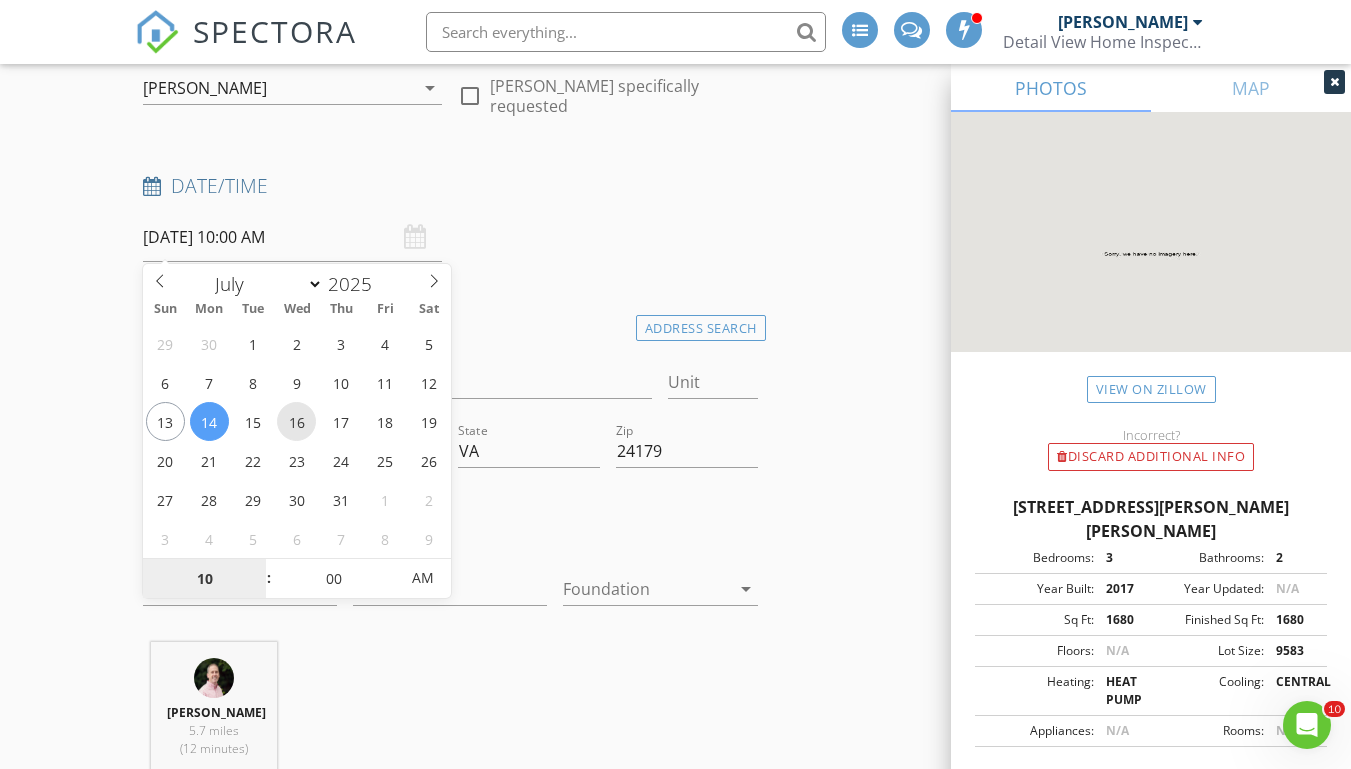 type on "07/16/2025 10:00 AM" 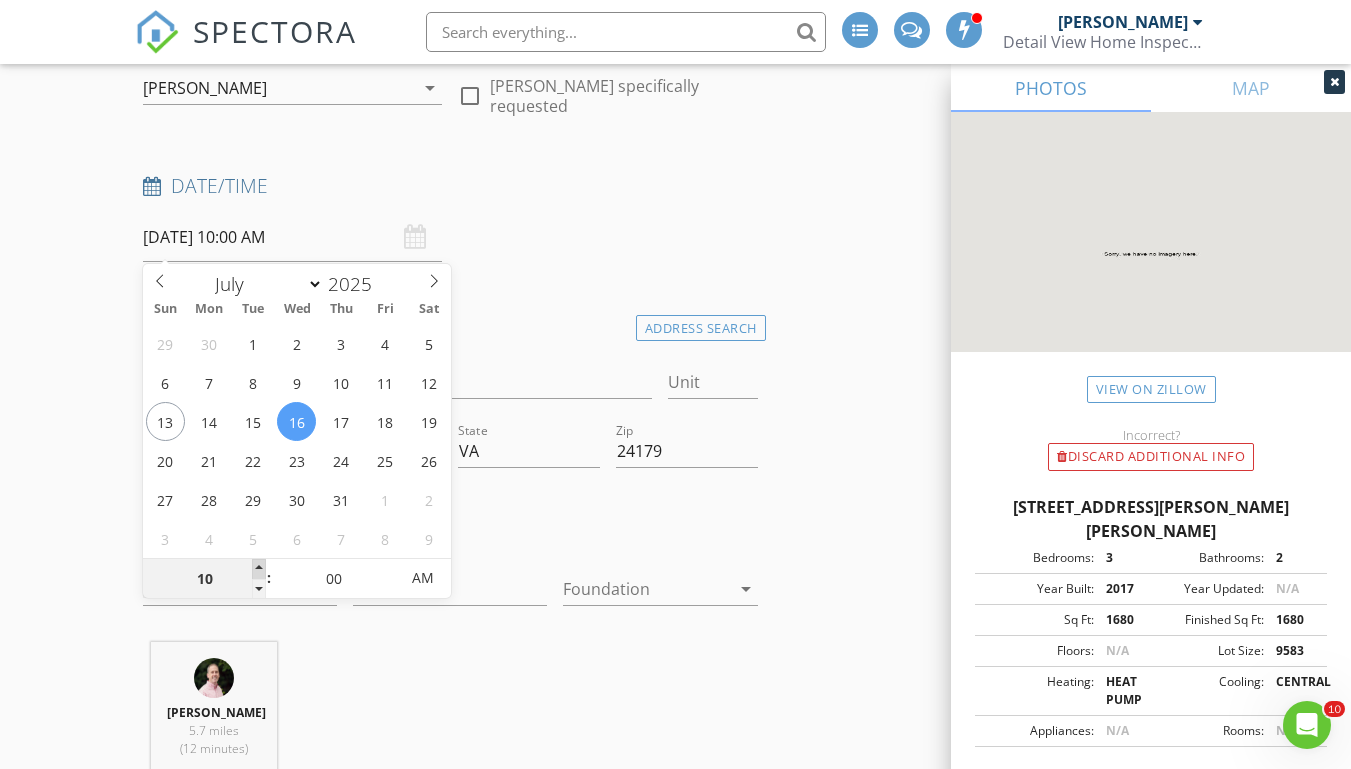 type on "11" 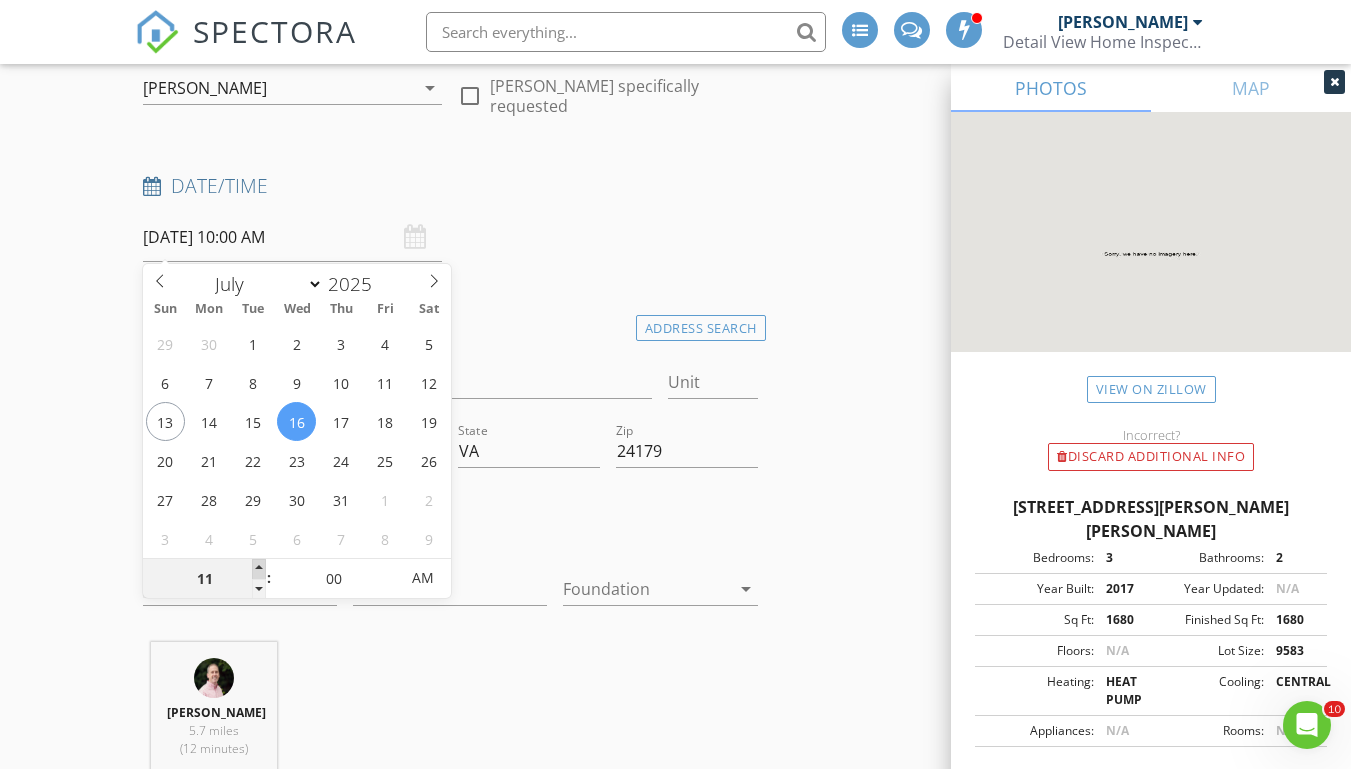 type on "07/16/2025 11:00 AM" 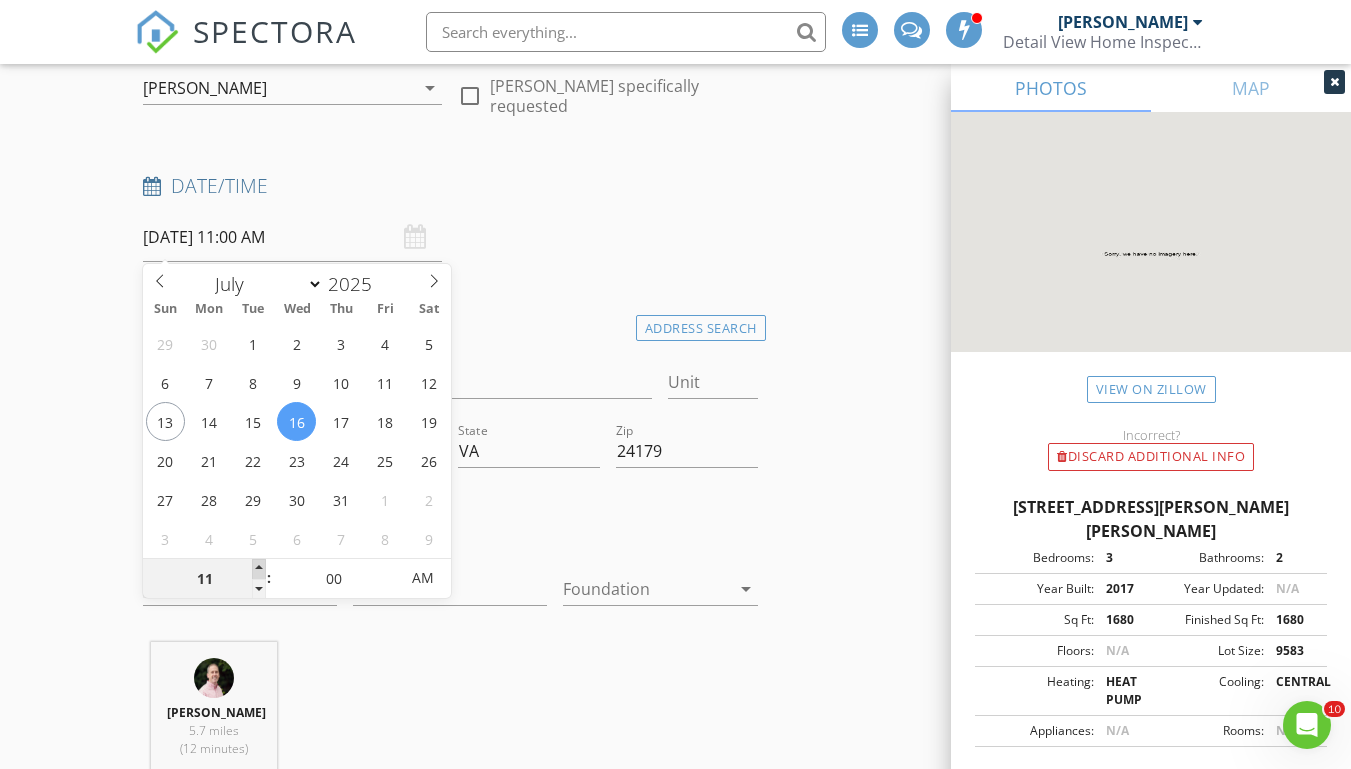 click at bounding box center [259, 569] 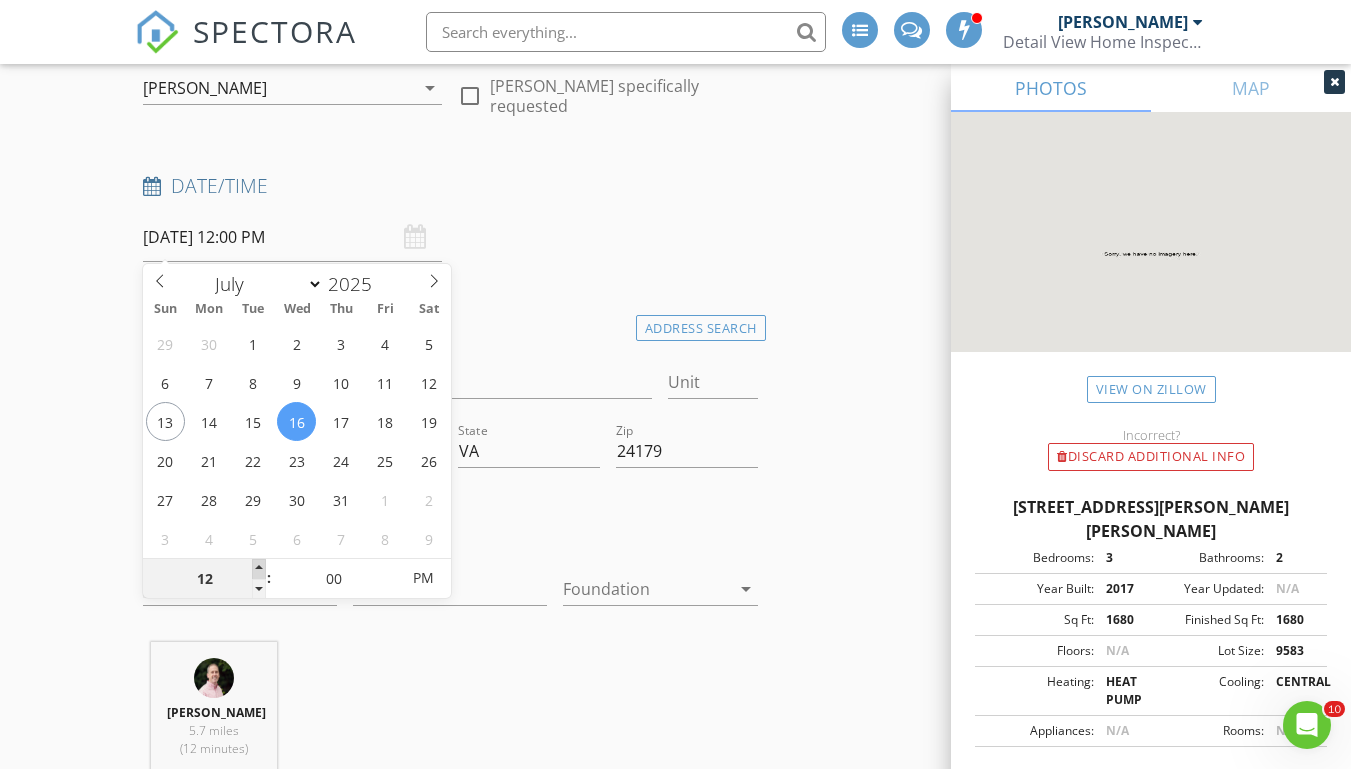 click at bounding box center [259, 569] 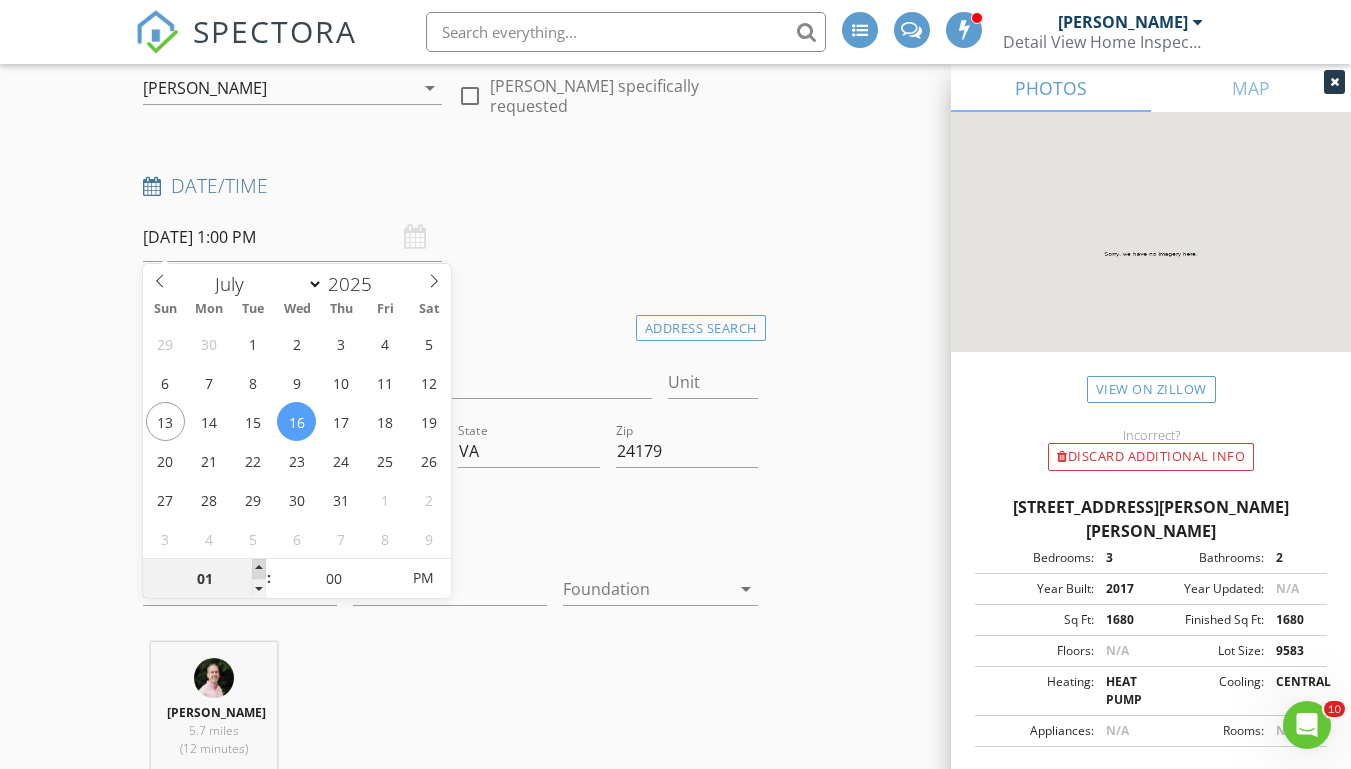 click at bounding box center (259, 569) 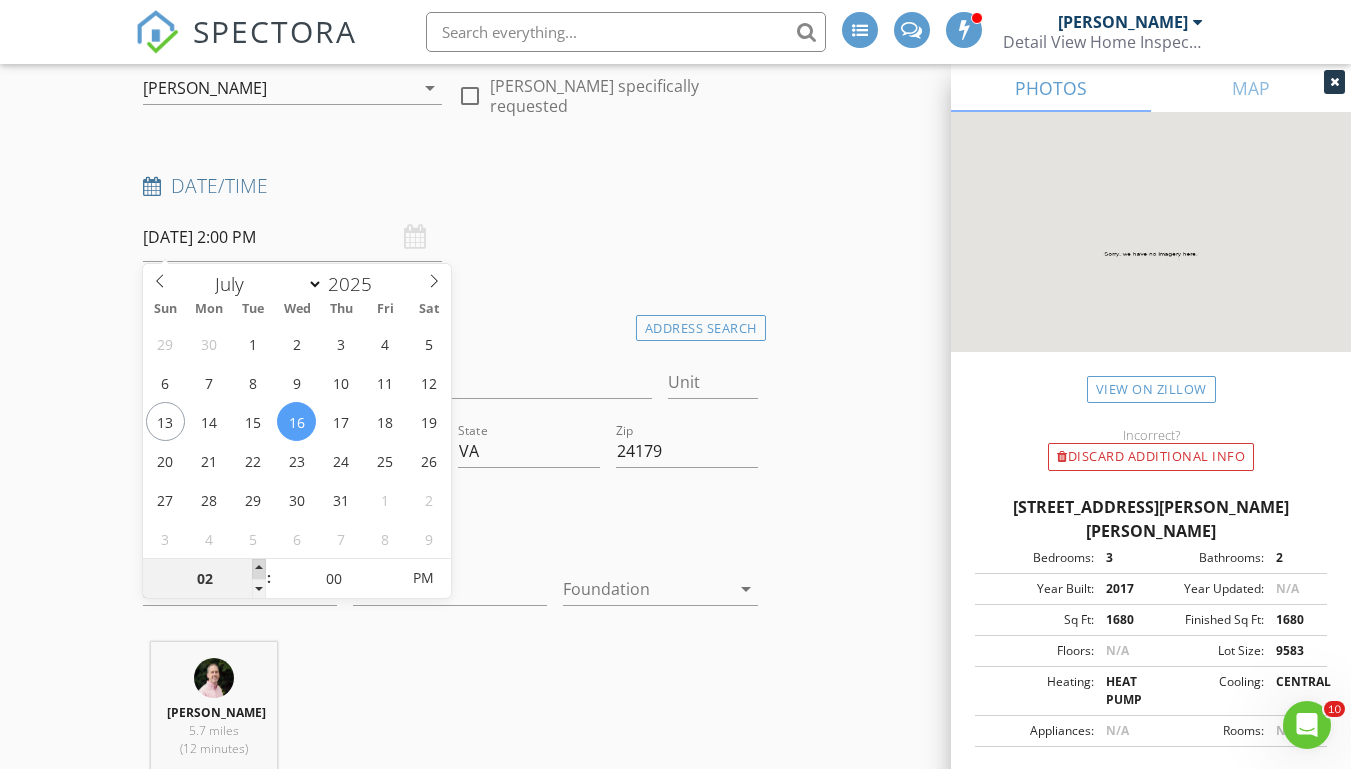 click at bounding box center (259, 569) 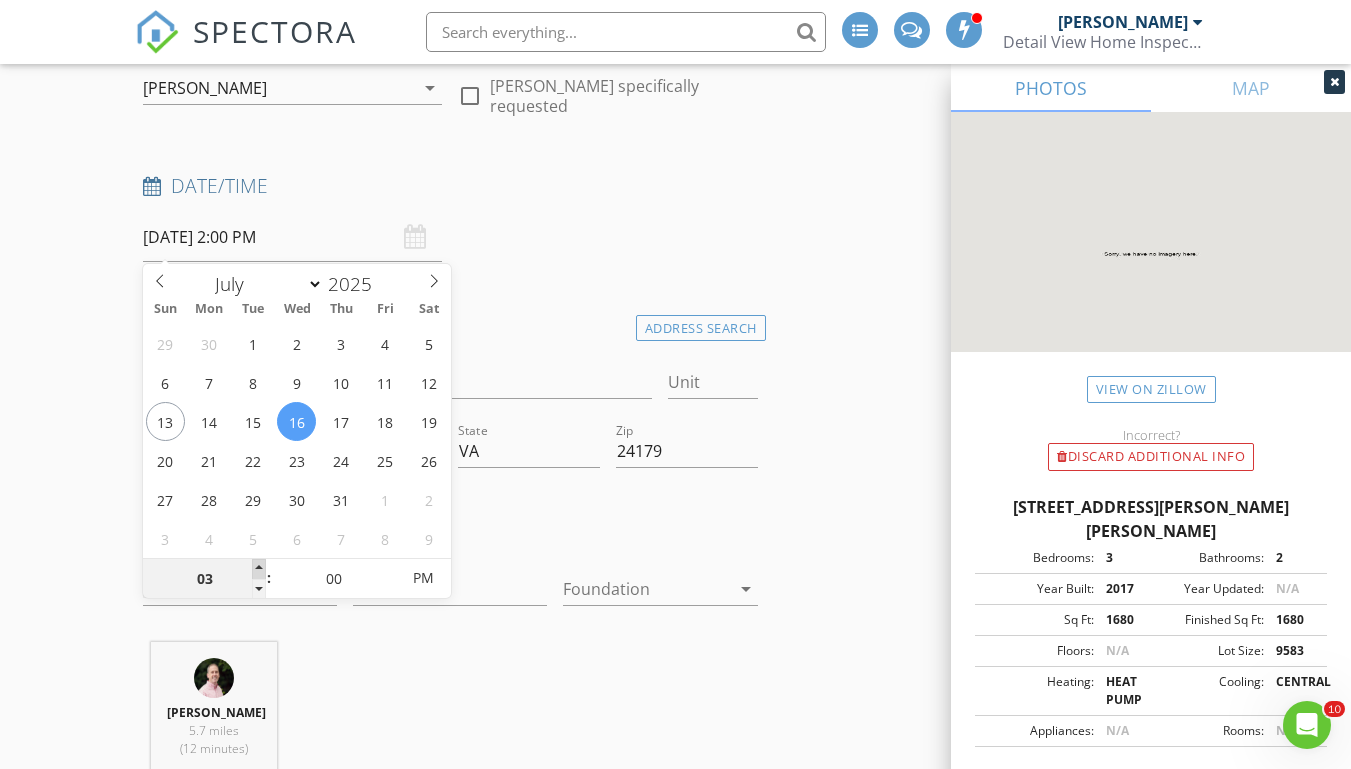 type on "07/16/2025 3:00 PM" 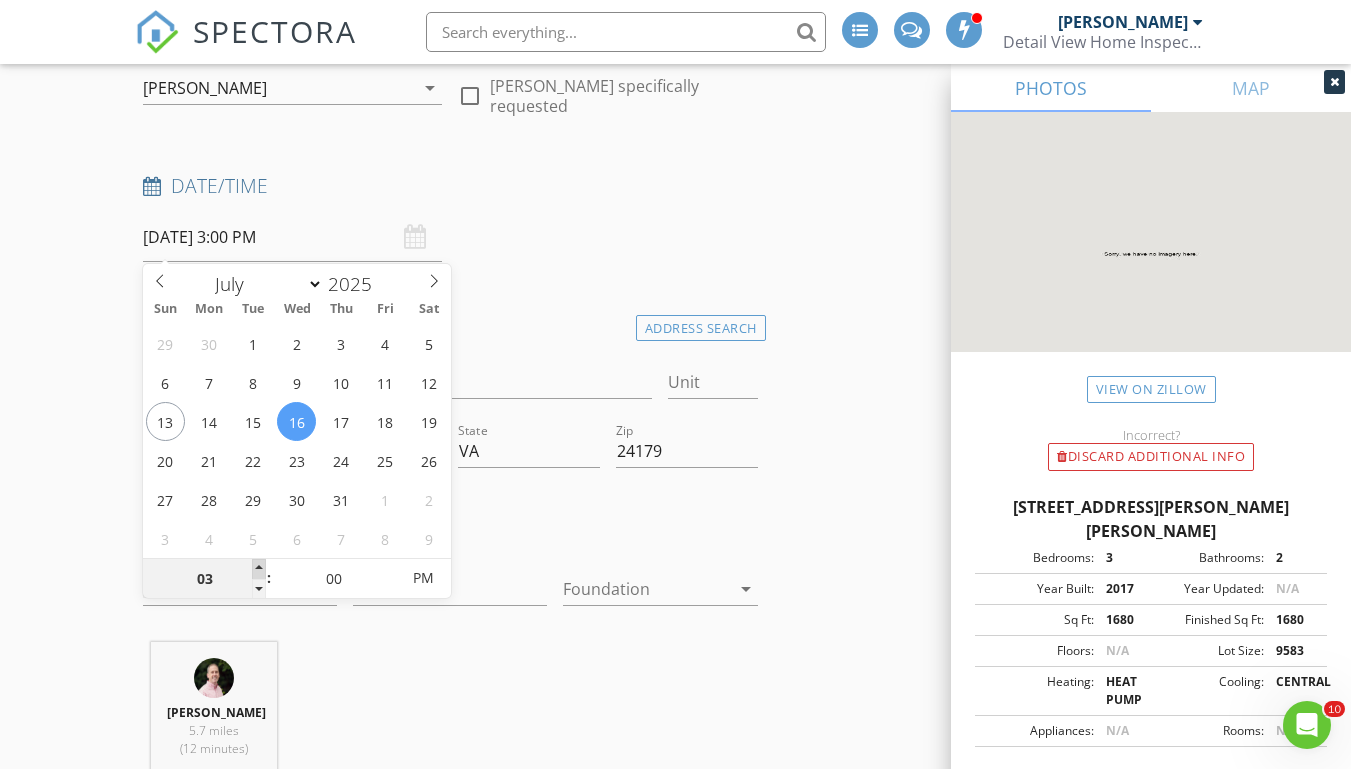 click at bounding box center [259, 569] 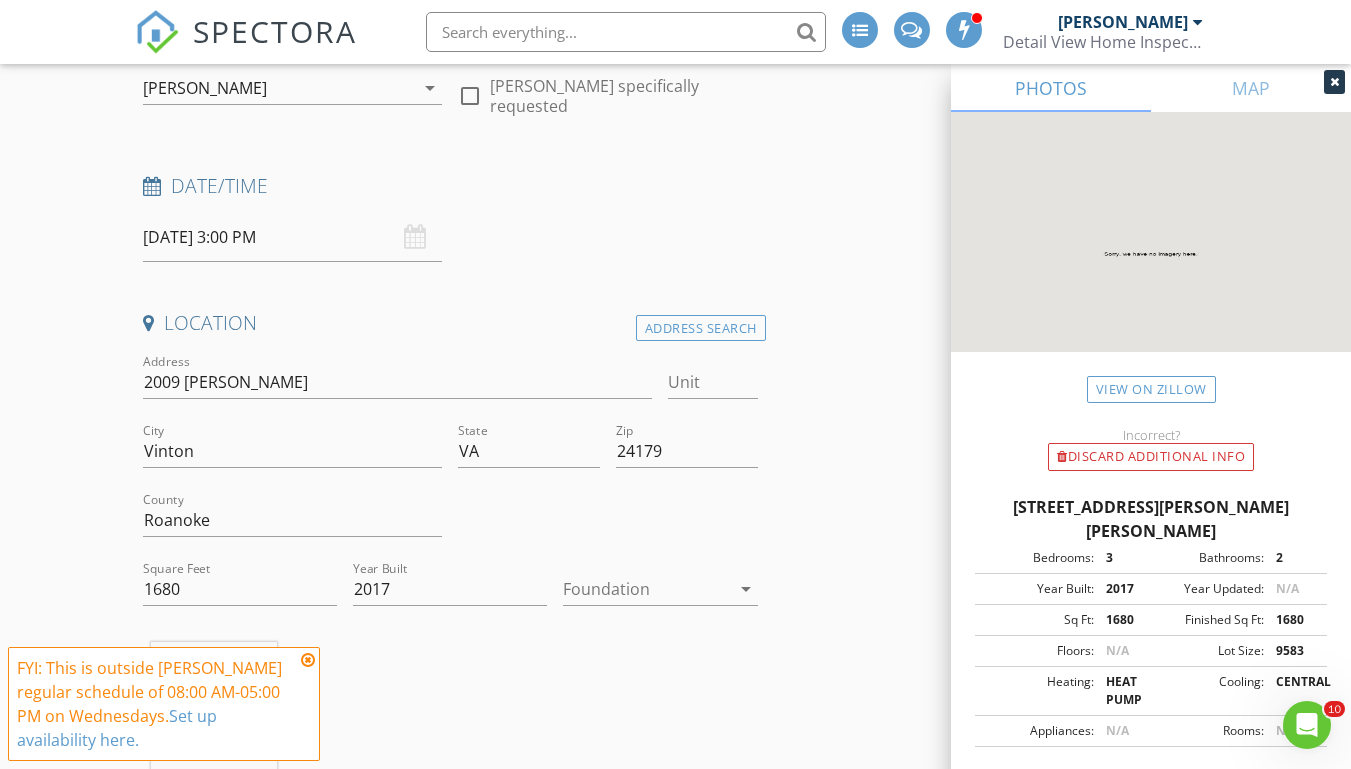 click on "New Inspection
INSPECTOR(S)
check_box   Josh Morris   PRIMARY   Josh Morris arrow_drop_down   check_box_outline_blank Josh Morris specifically requested
Date/Time
07/16/2025 3:00 PM
Location
Address Search       Address 2009 Lawson Ln   Unit   City Vinton   State VA   Zip 24179   County Roanoke     Square Feet 1680   Year Built 2017   Foundation arrow_drop_down     Josh Morris     5.7 miles     (12 minutes)
client
check_box Enable Client CC email for this inspection   Client Search     check_box_outline_blank Client is a Company/Organization     First Name   Last Name   Email   CC Email   Phone           Notes   Private Notes
ADD ADDITIONAL client
SERVICES
check_box_outline_blank   Residential Inspection   Home Inspection check_box_outline_blank   Radon Test" at bounding box center [675, 1863] 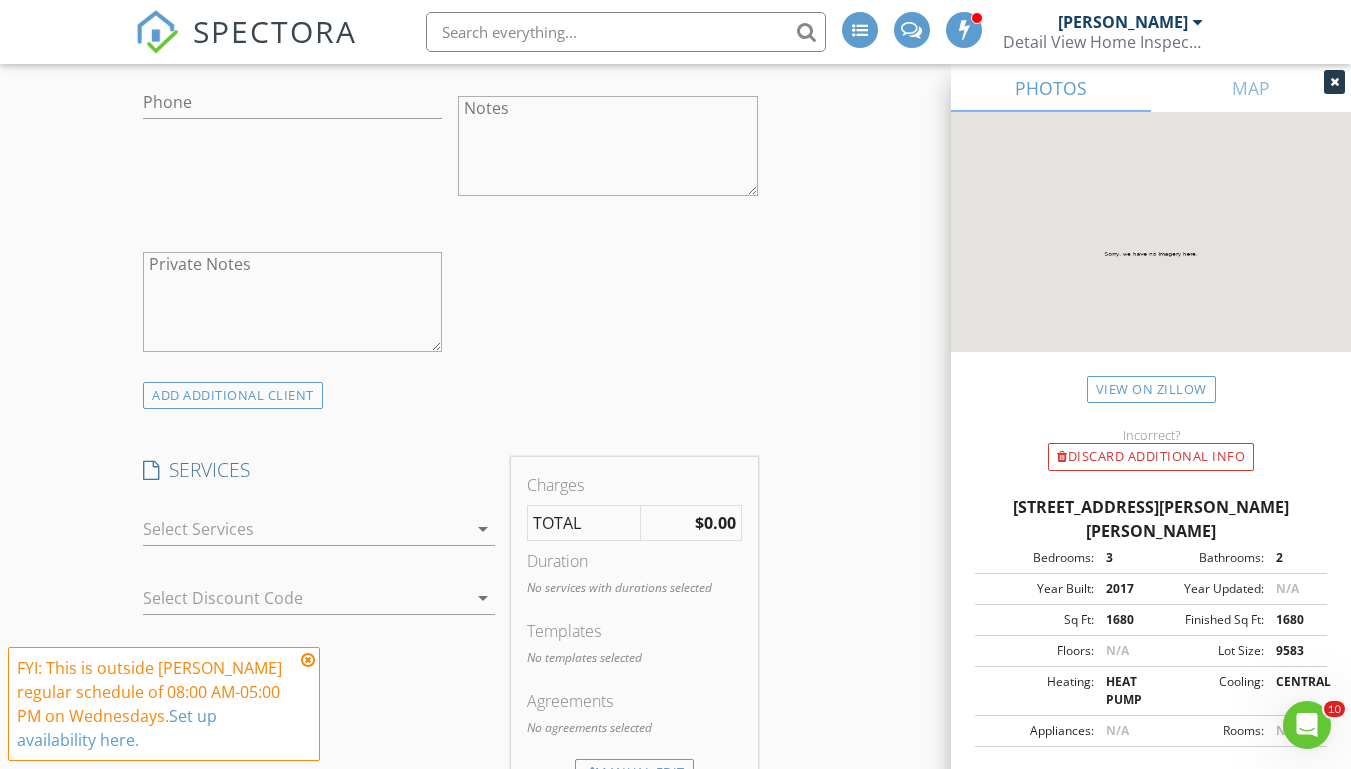 scroll, scrollTop: 828, scrollLeft: 0, axis: vertical 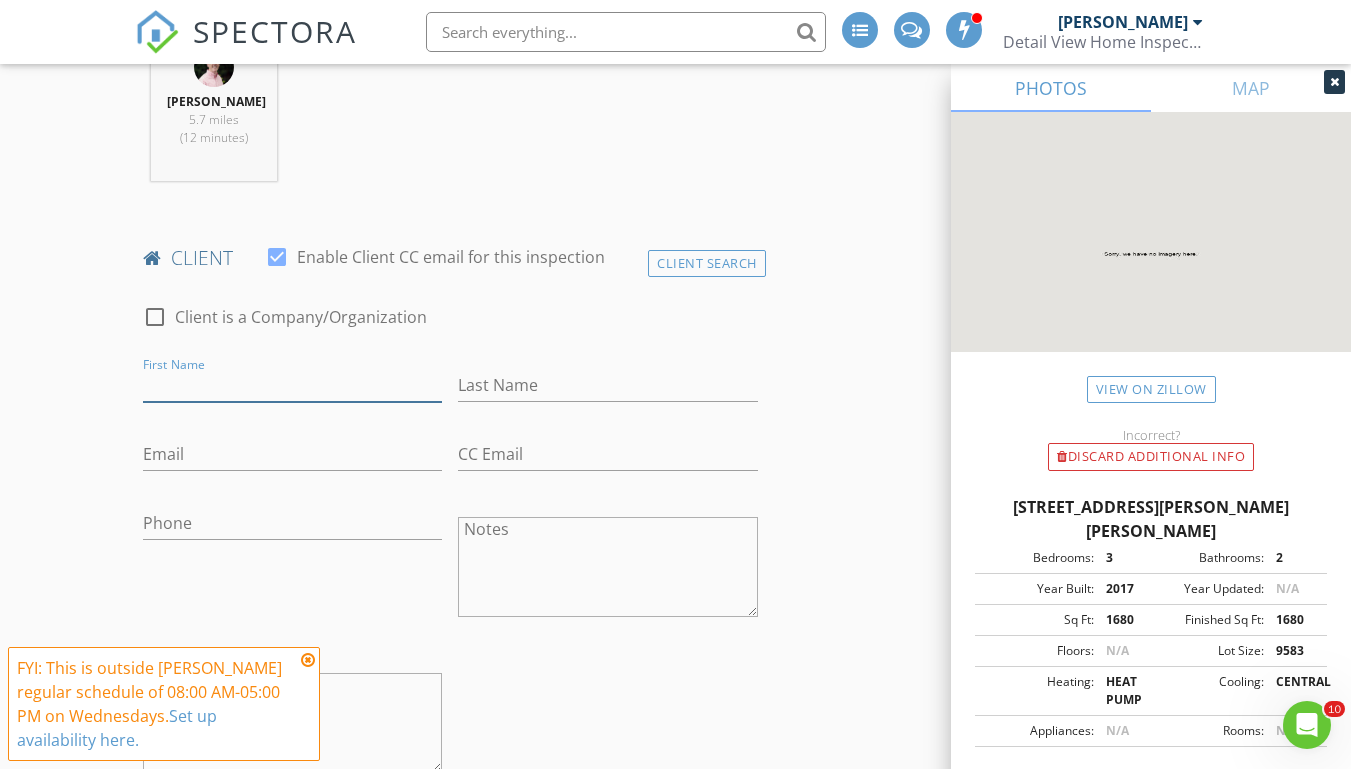 click on "First Name" at bounding box center (292, 385) 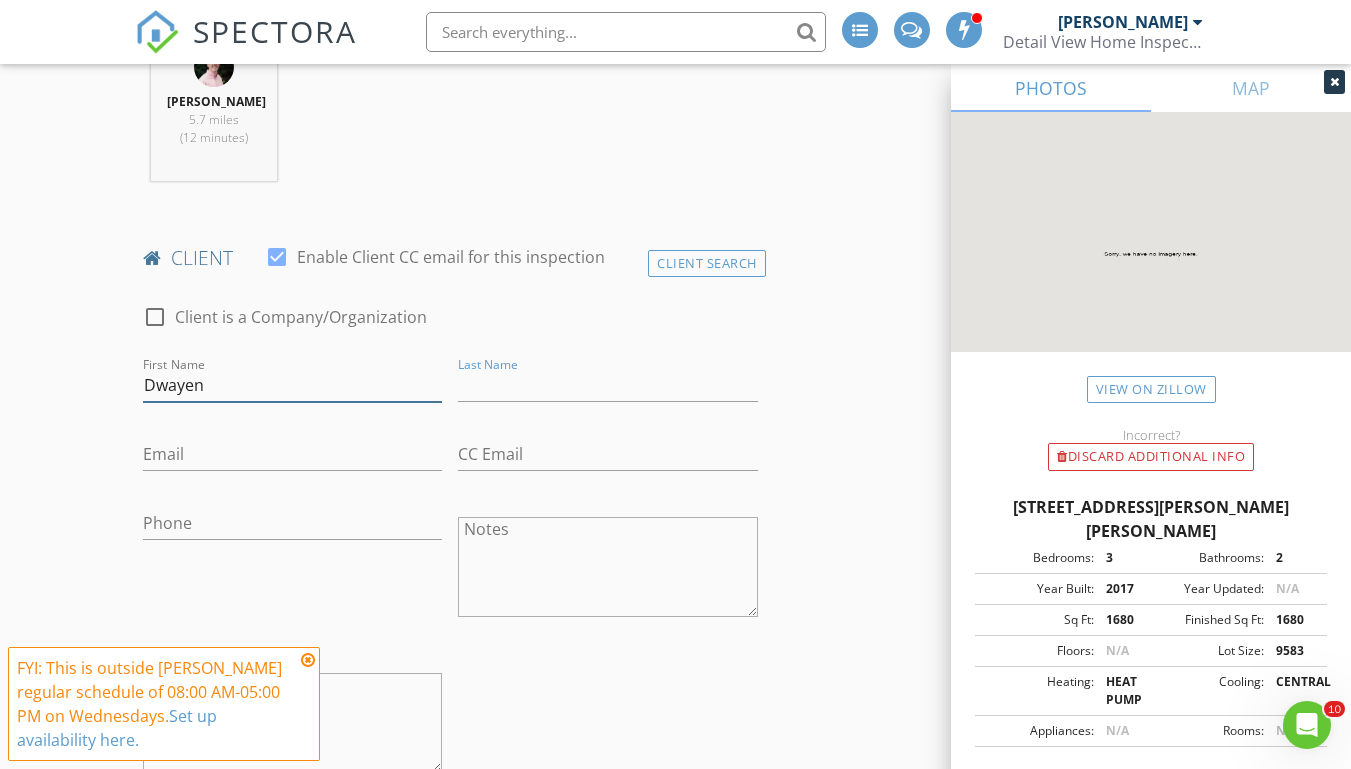 click on "Dwayen" at bounding box center [292, 385] 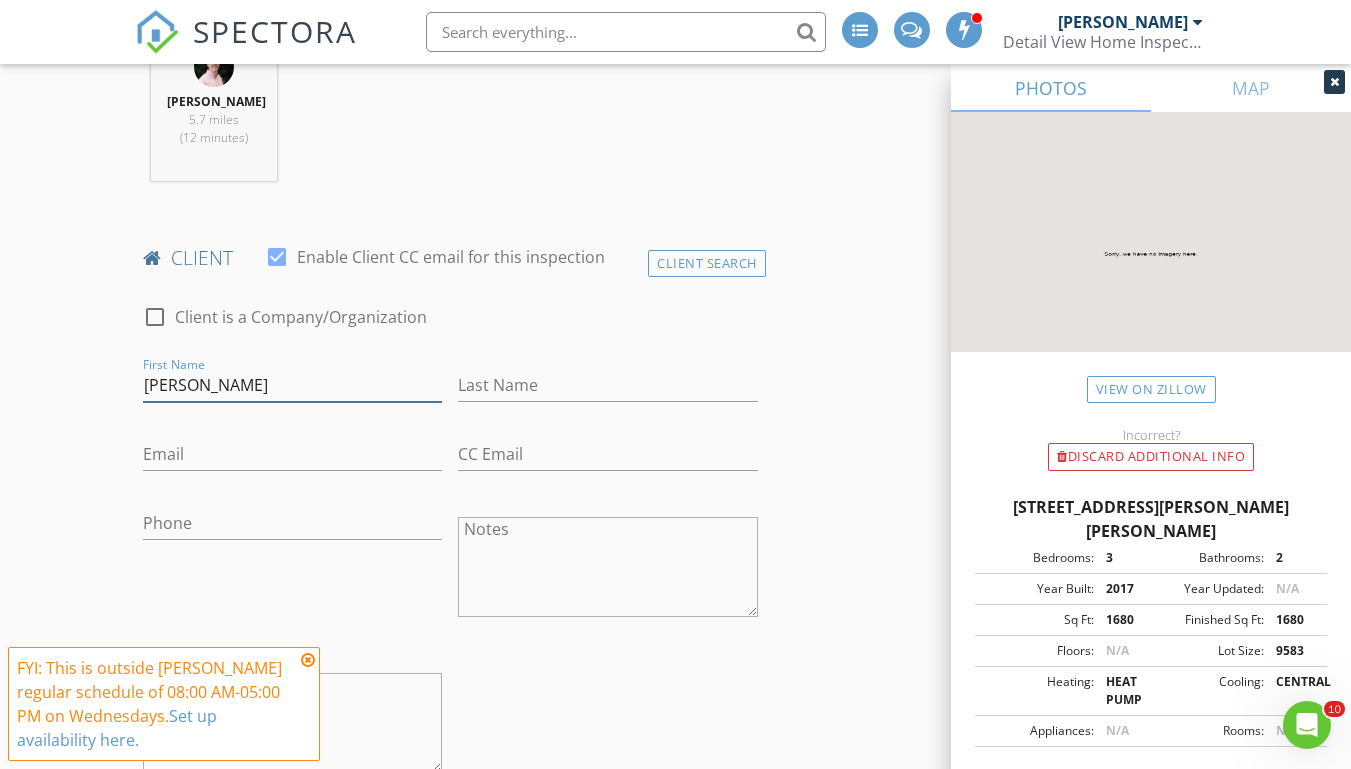 type on "Dwayne" 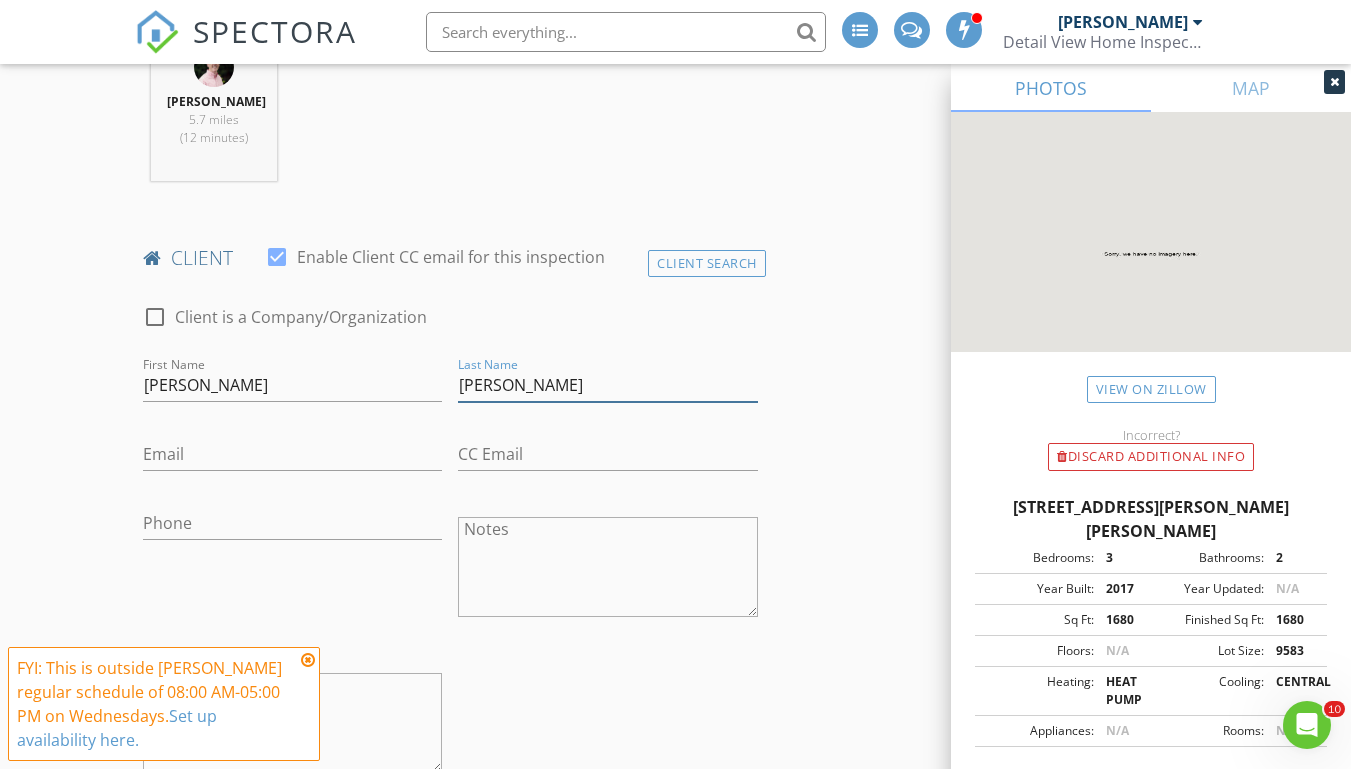 type on "Robertson" 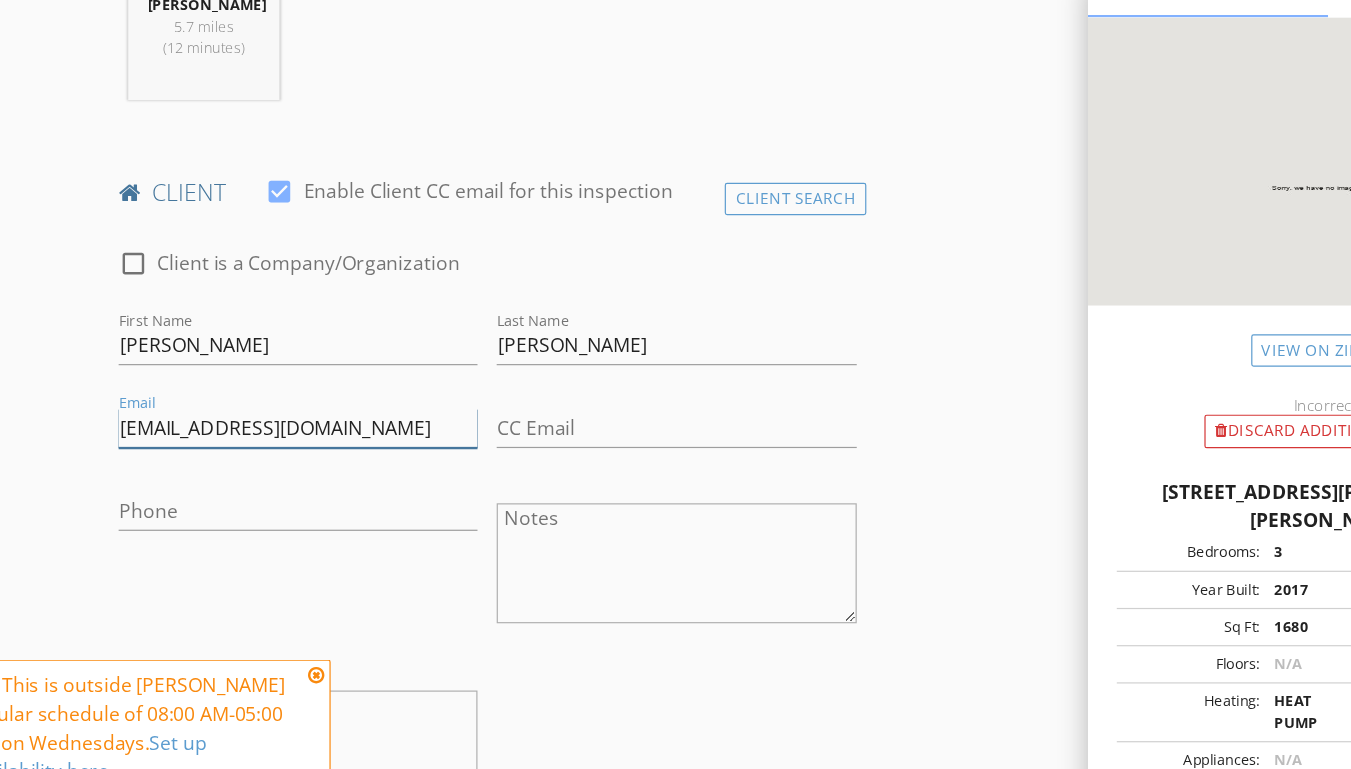 scroll, scrollTop: 1527, scrollLeft: 0, axis: vertical 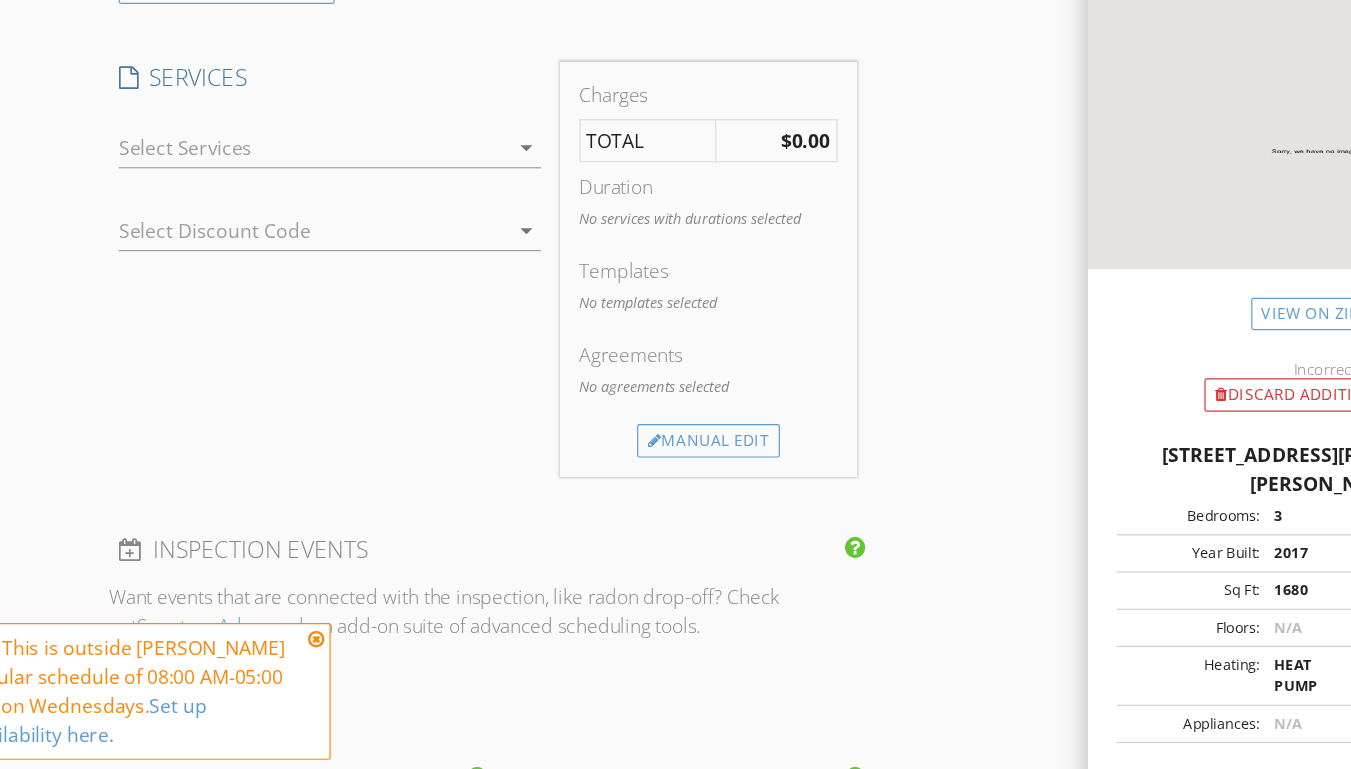 type on "dwaynerobertson@comcast.net" 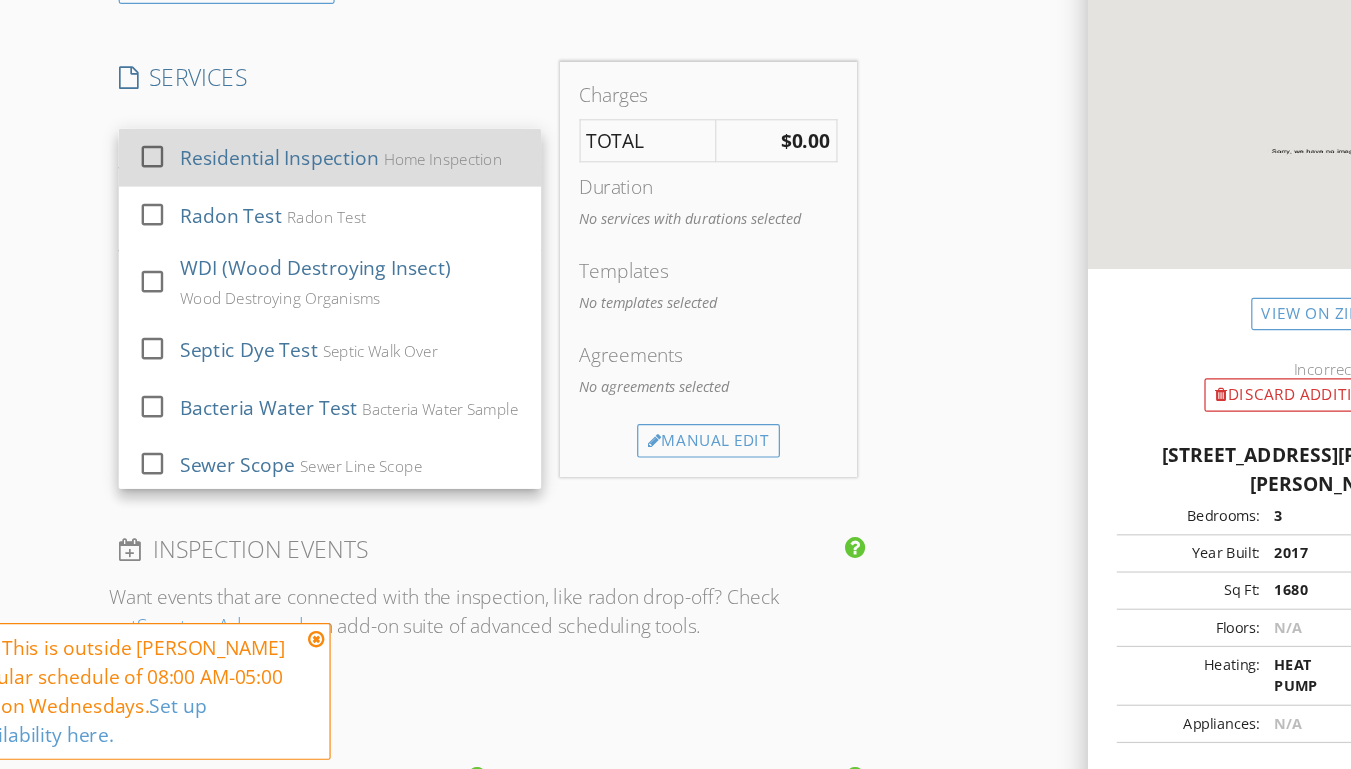 click on "Residential Inspection   Home Inspection" at bounding box center [336, 259] 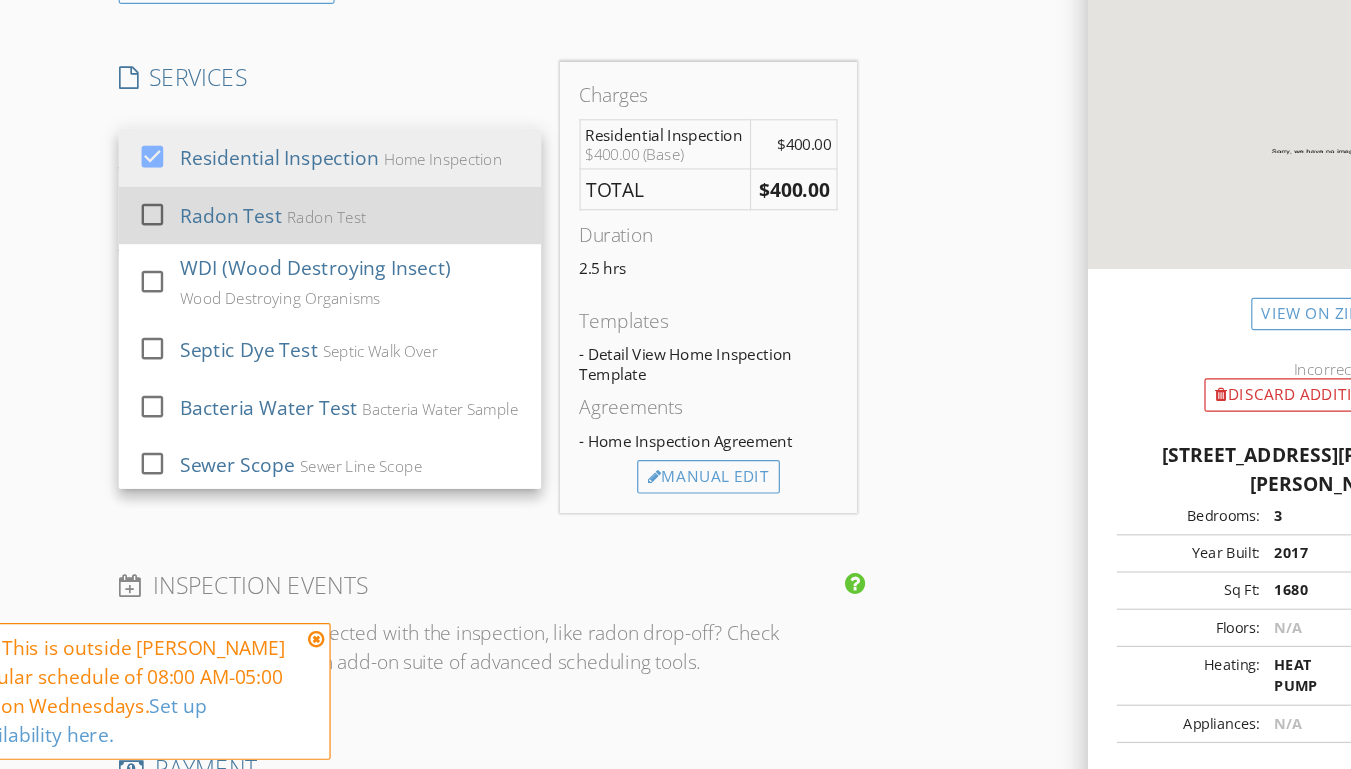 click on "Radon Test   Radon Test" at bounding box center (336, 307) 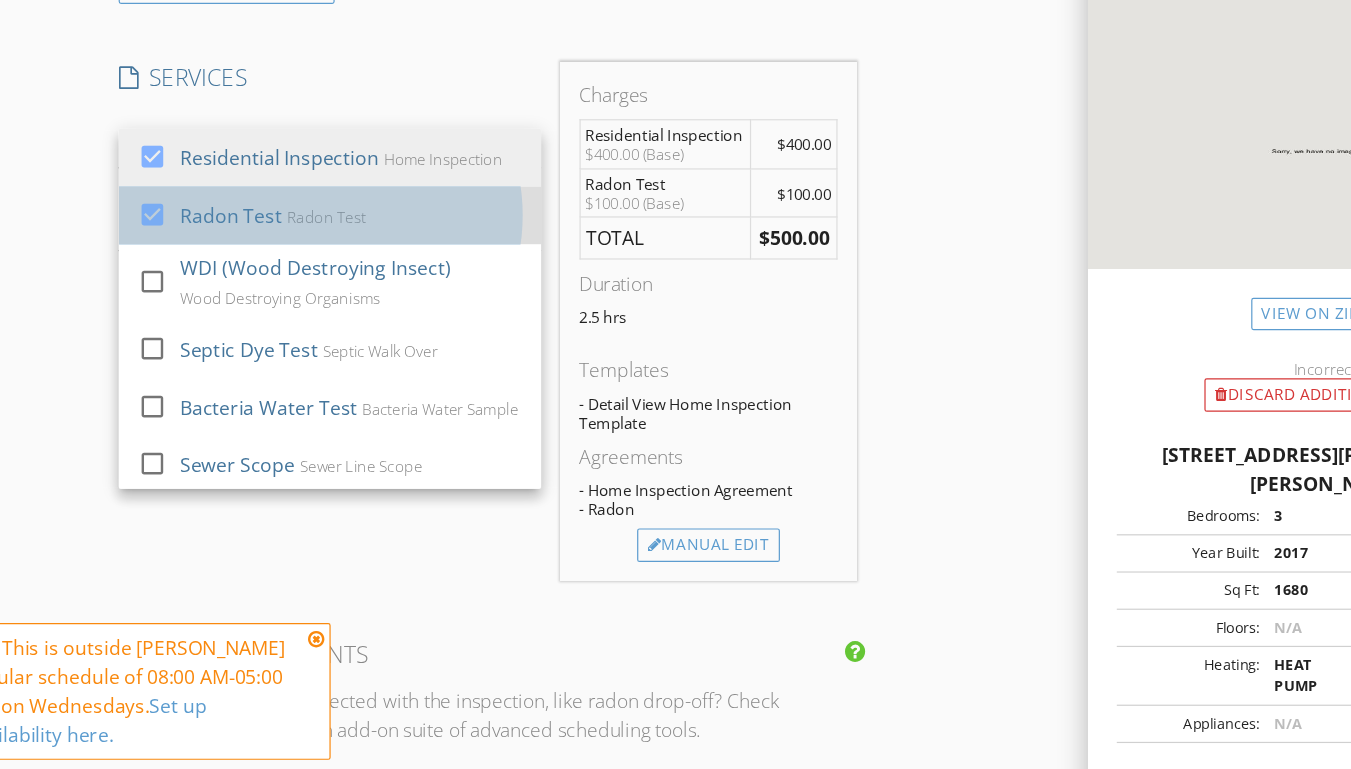click on "check_box   Radon Test   Radon Test" at bounding box center [319, 307] 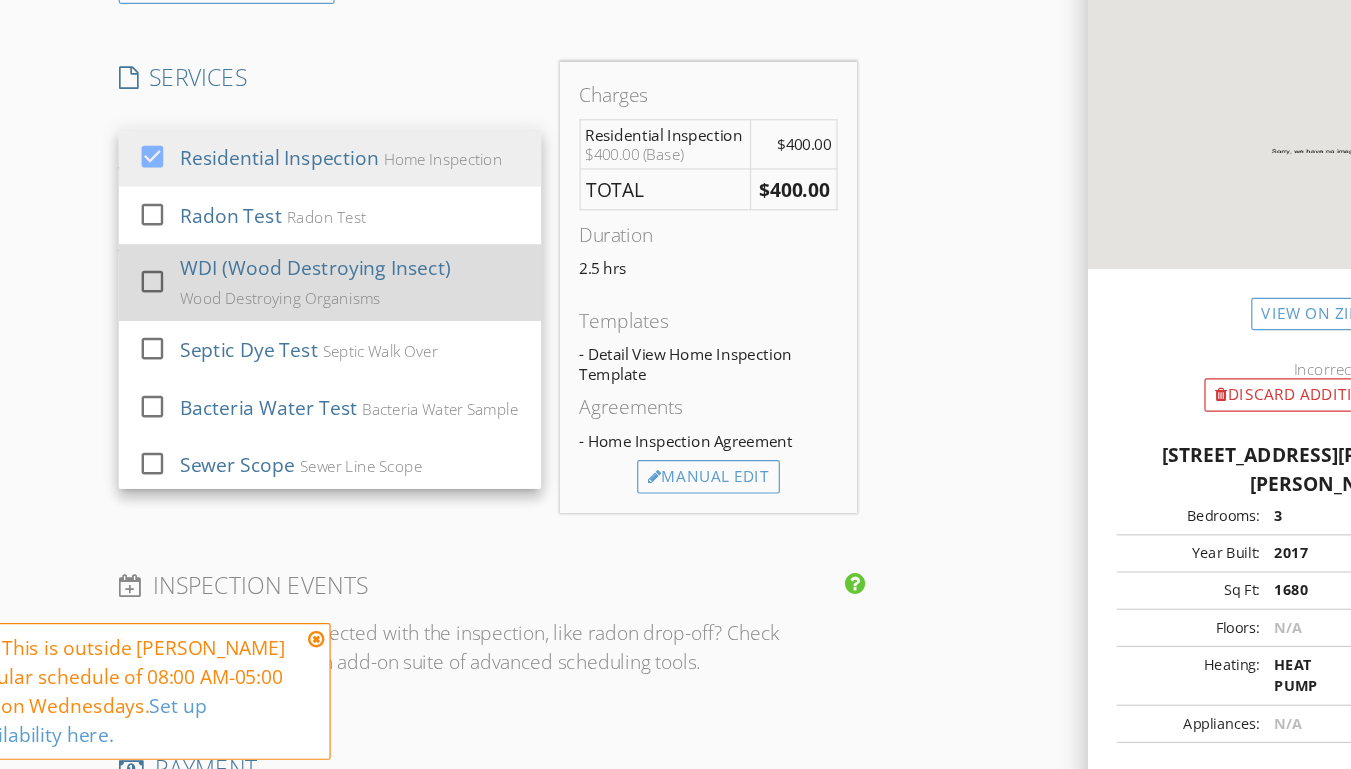 click on "WDI (Wood Destroying Insect)" at bounding box center (307, 351) 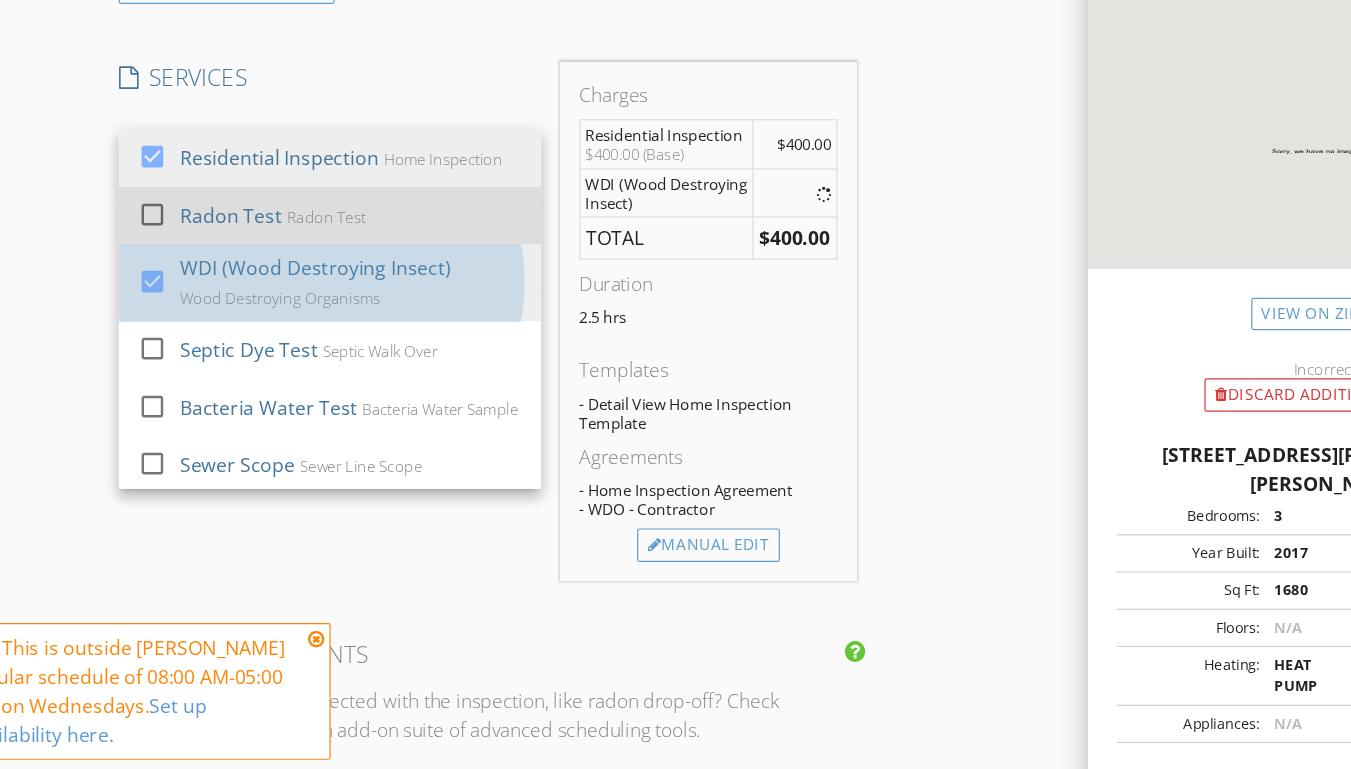 click on "Radon Test" at bounding box center (316, 308) 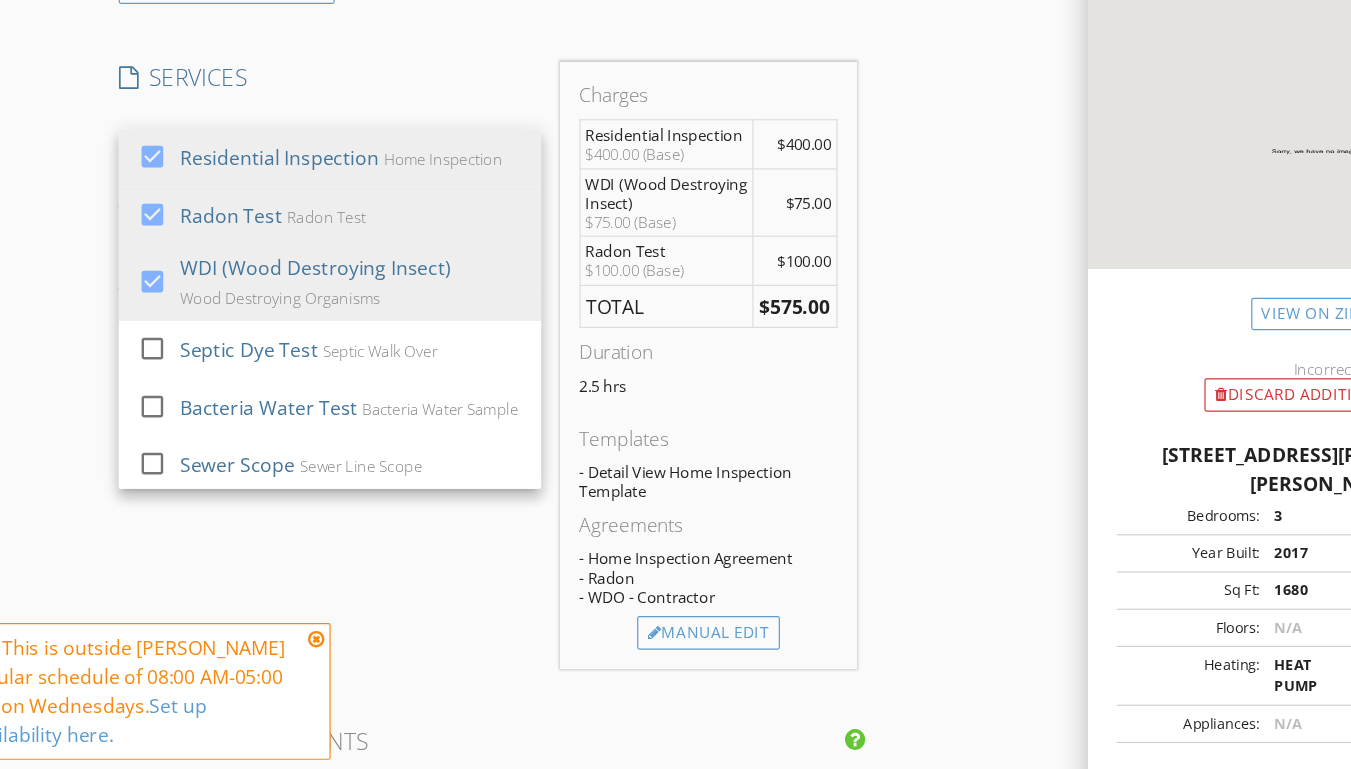 click at bounding box center [308, 660] 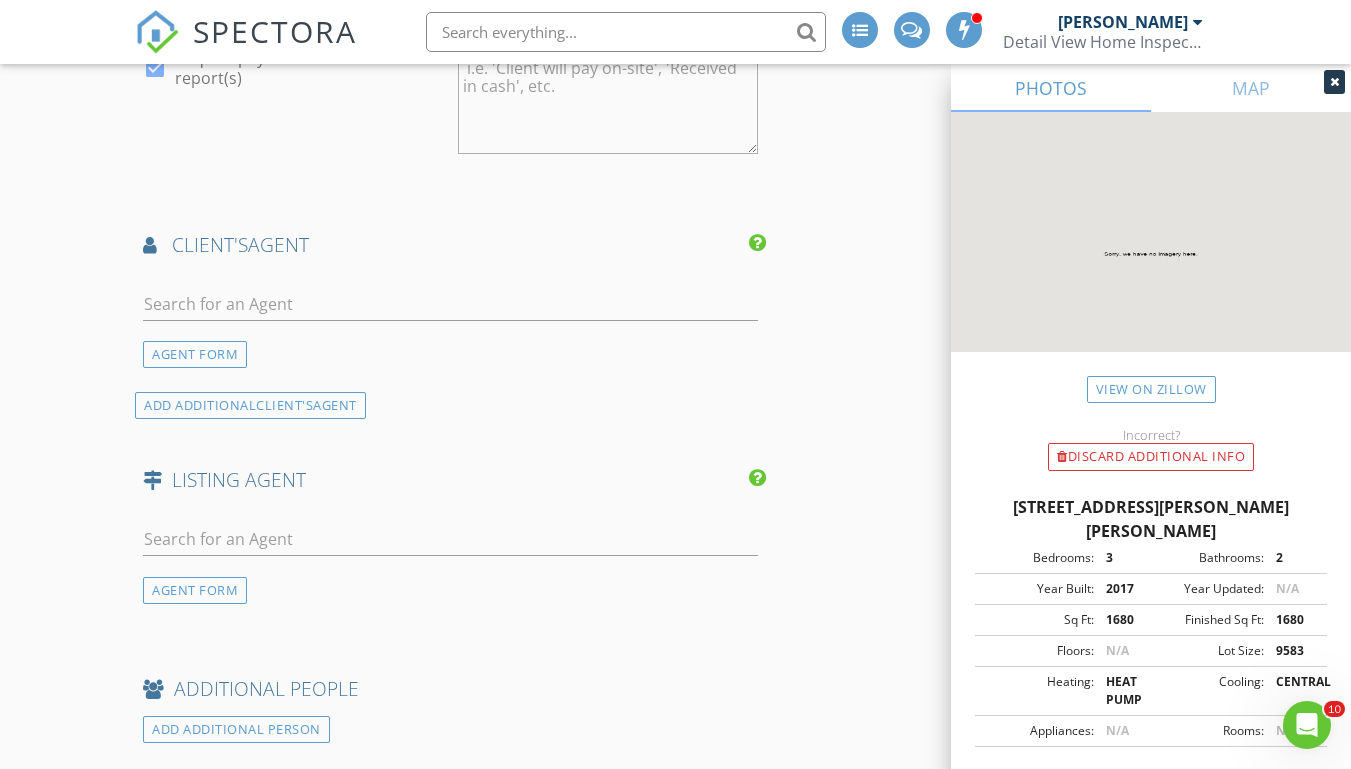 scroll, scrollTop: 2353, scrollLeft: 0, axis: vertical 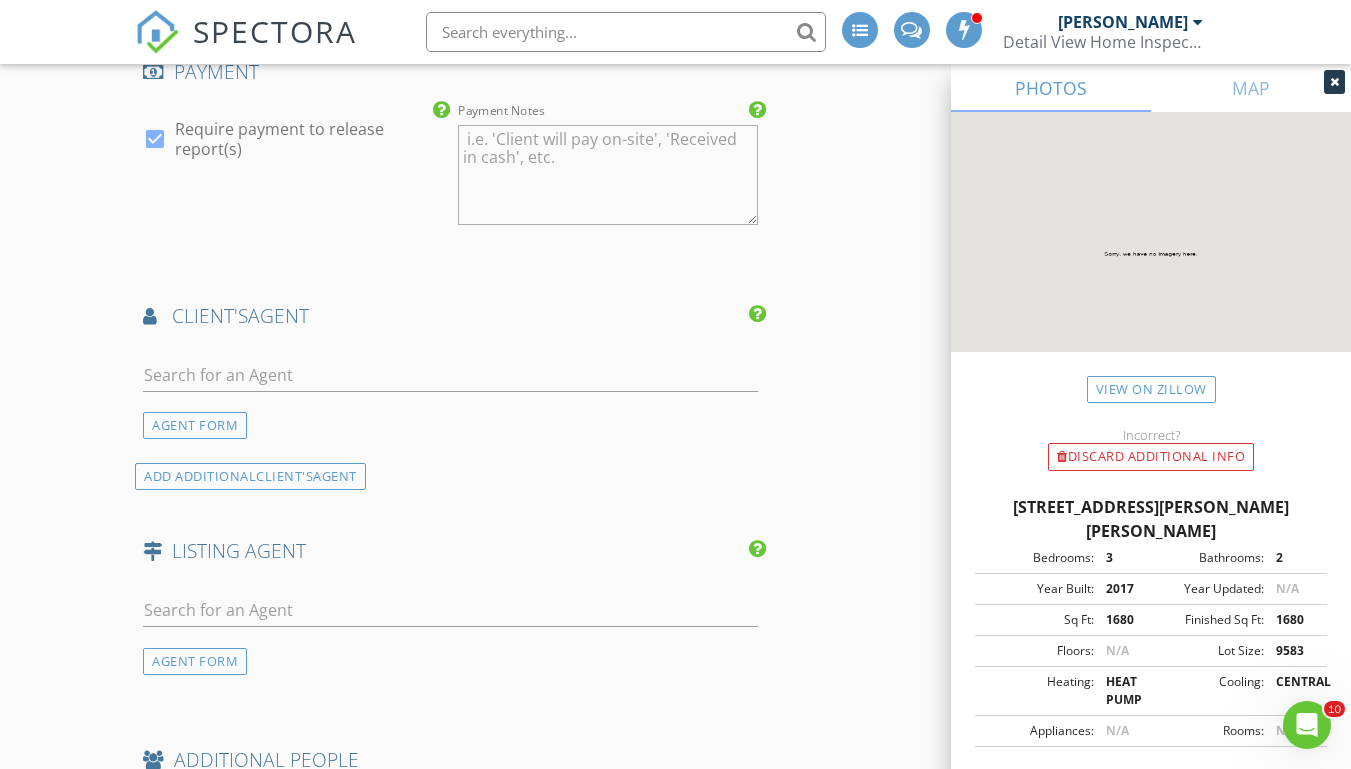 click at bounding box center (450, 385) 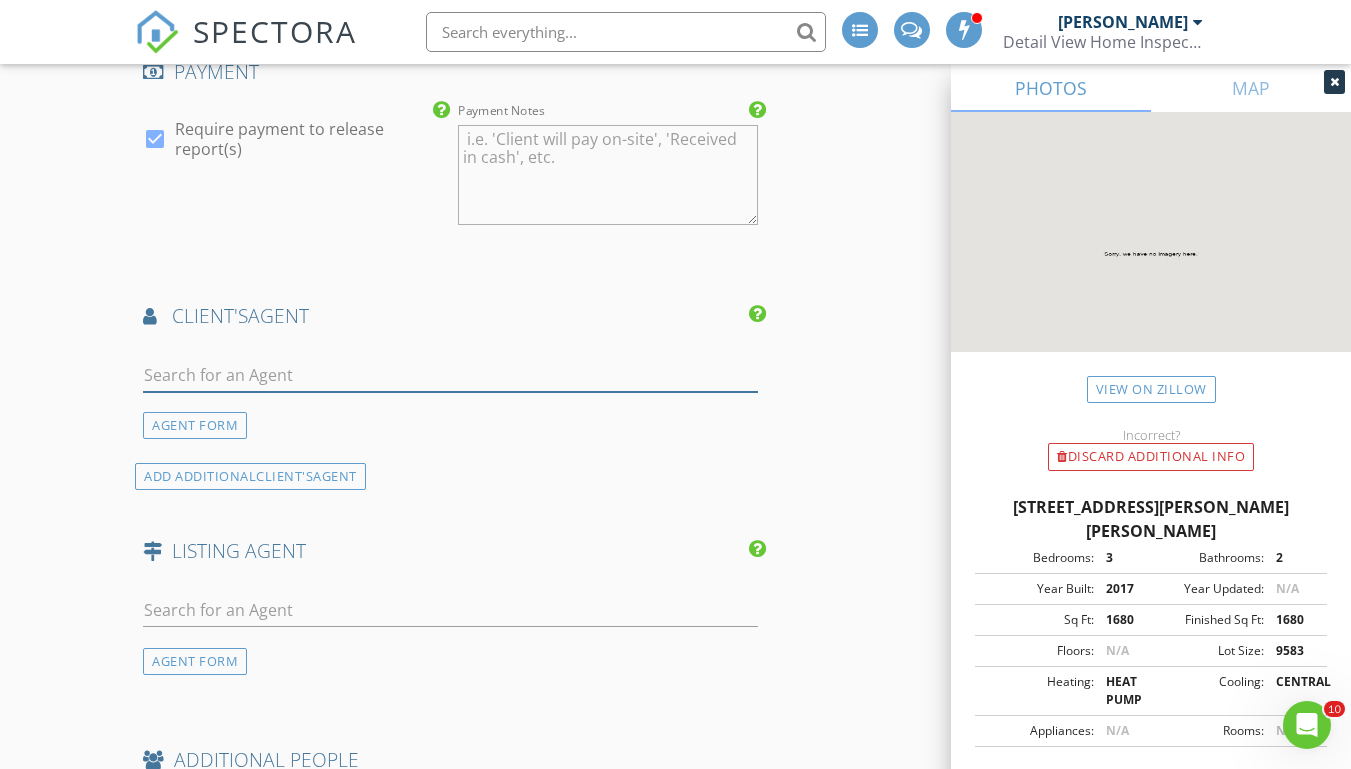 click at bounding box center [450, 375] 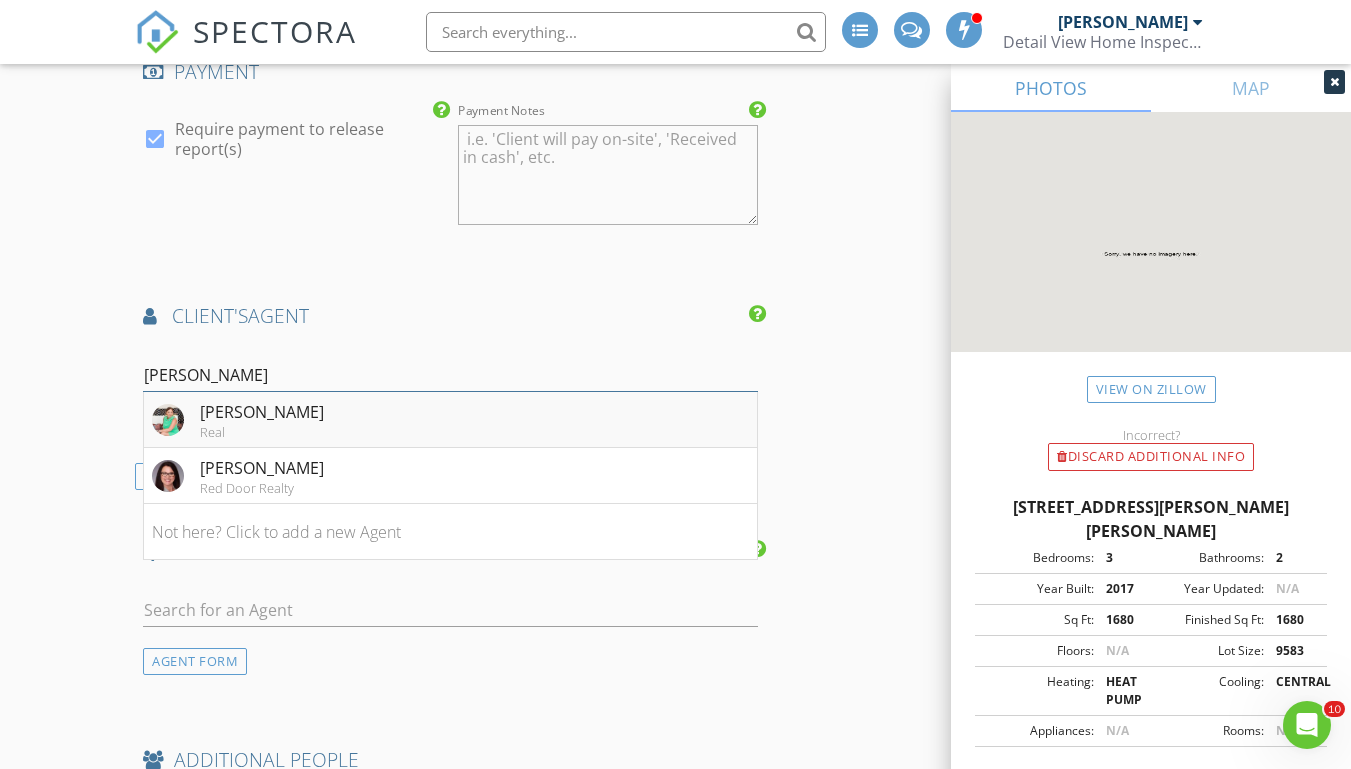 type on "Stacey" 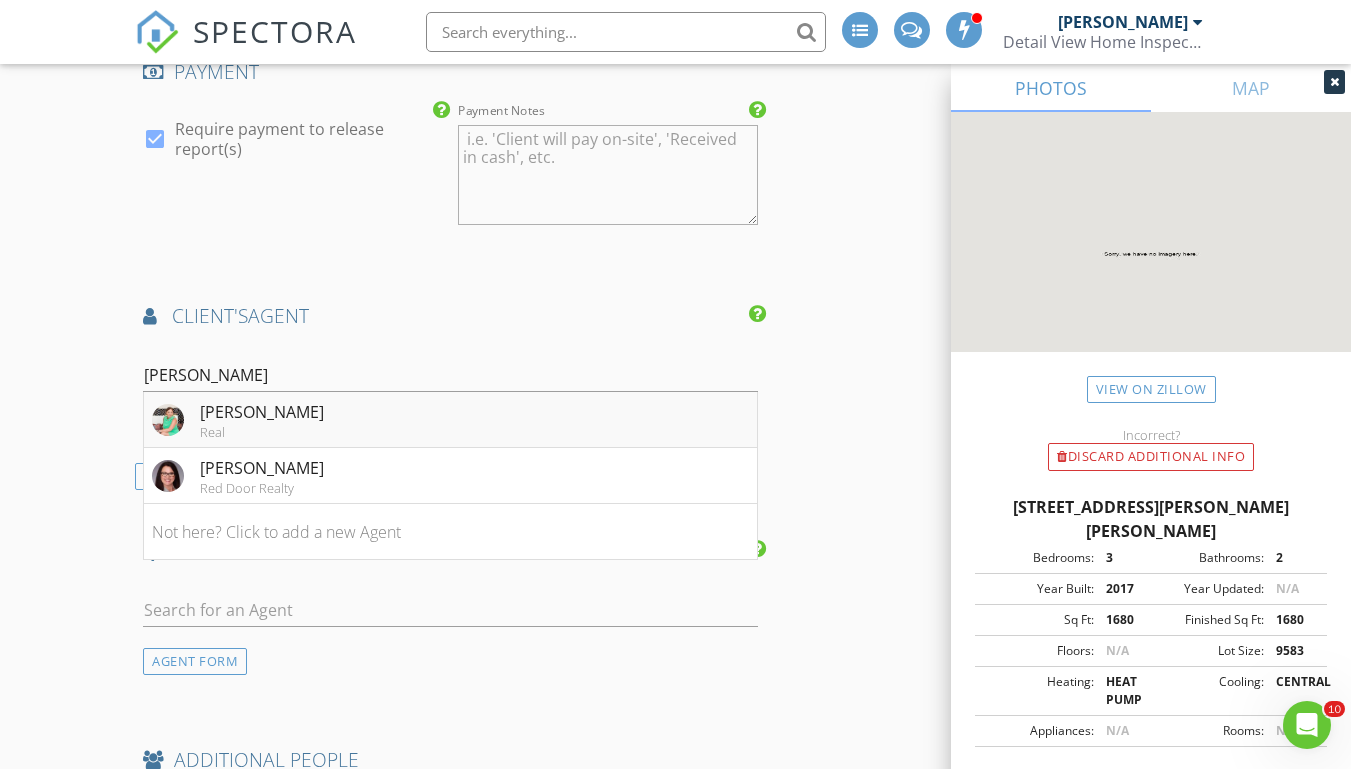 click on "Stacey Porter
Real" at bounding box center [450, 420] 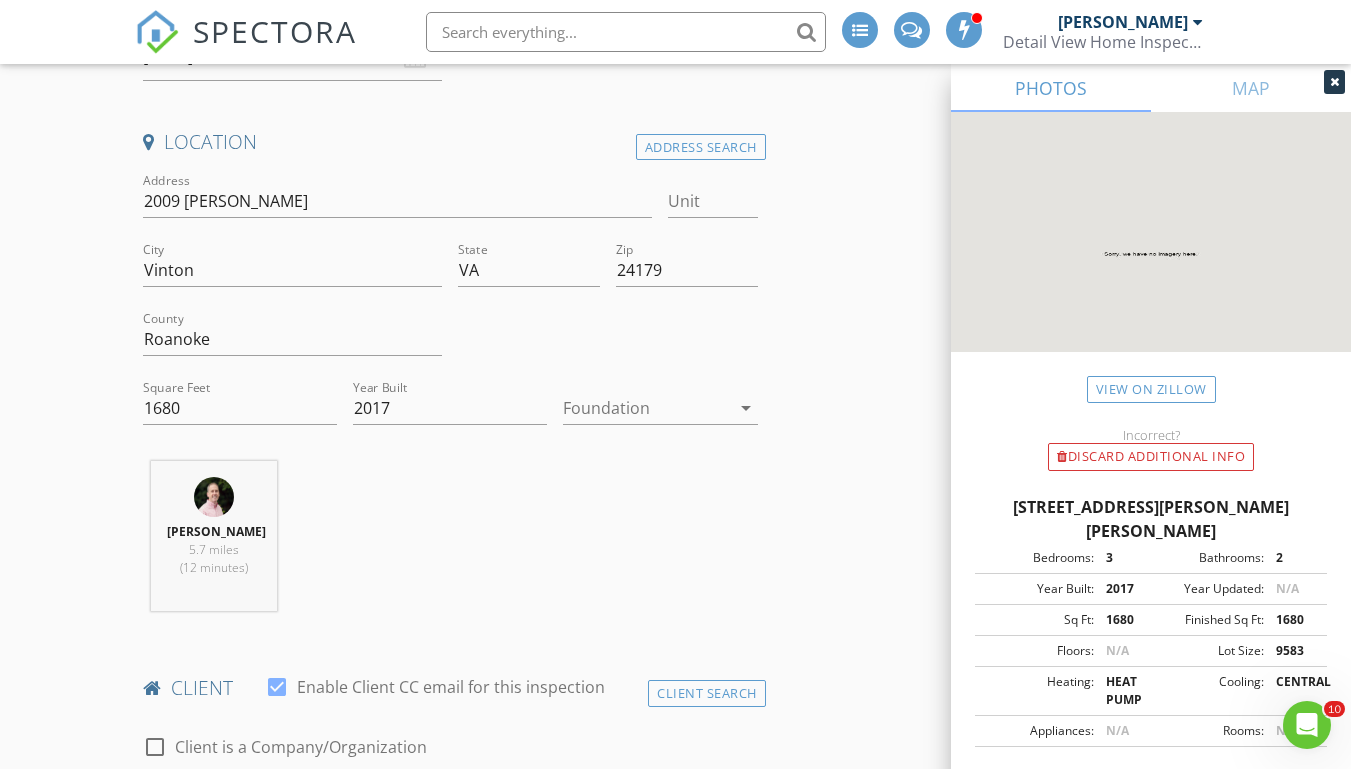 scroll, scrollTop: 531, scrollLeft: 0, axis: vertical 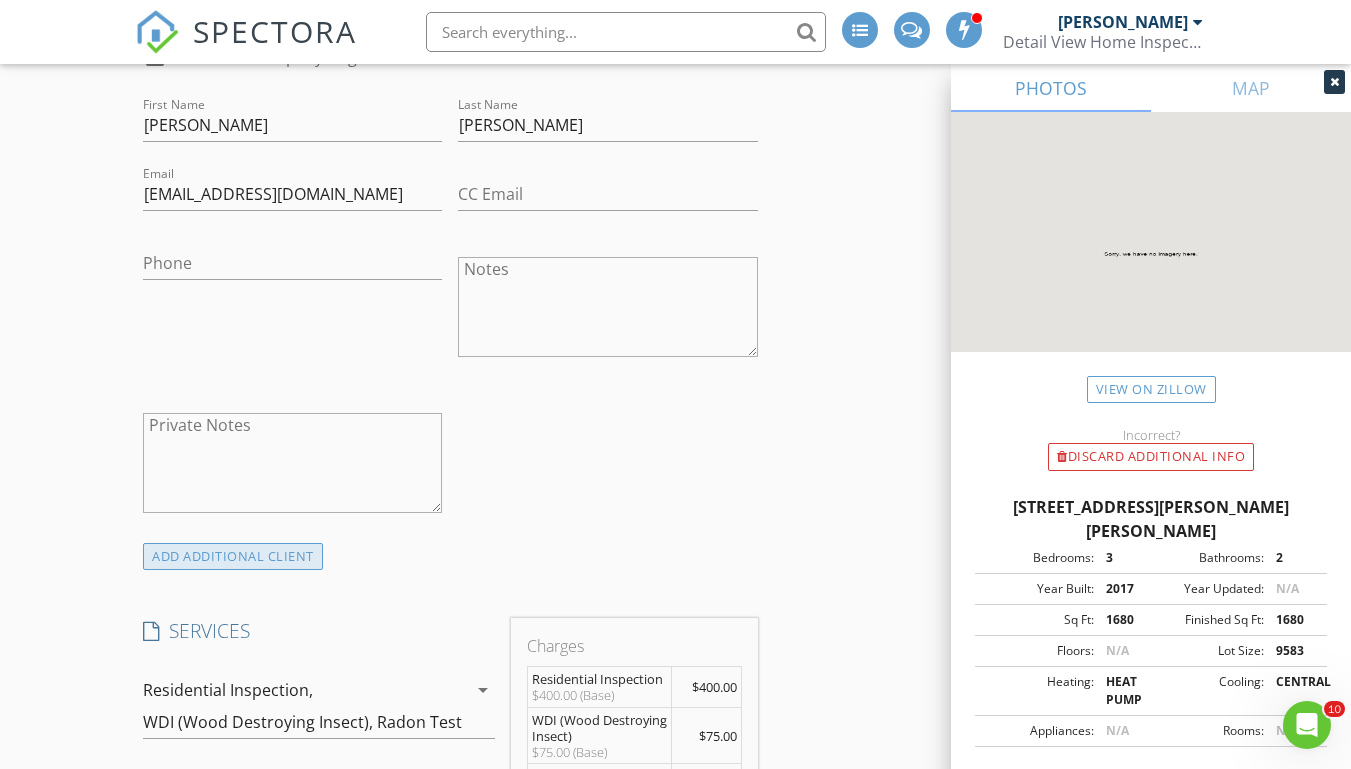 click on "ADD ADDITIONAL client" at bounding box center [233, 556] 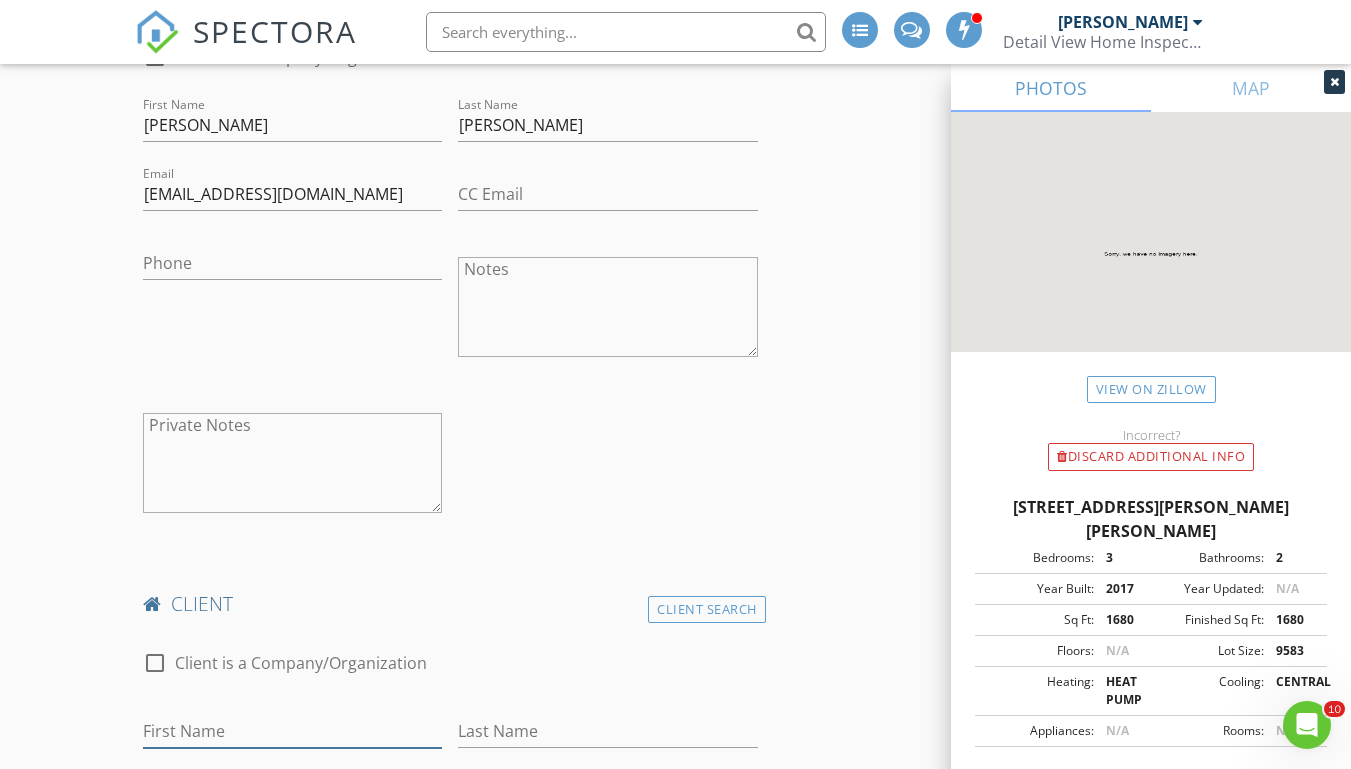 click on "First Name" at bounding box center [292, 731] 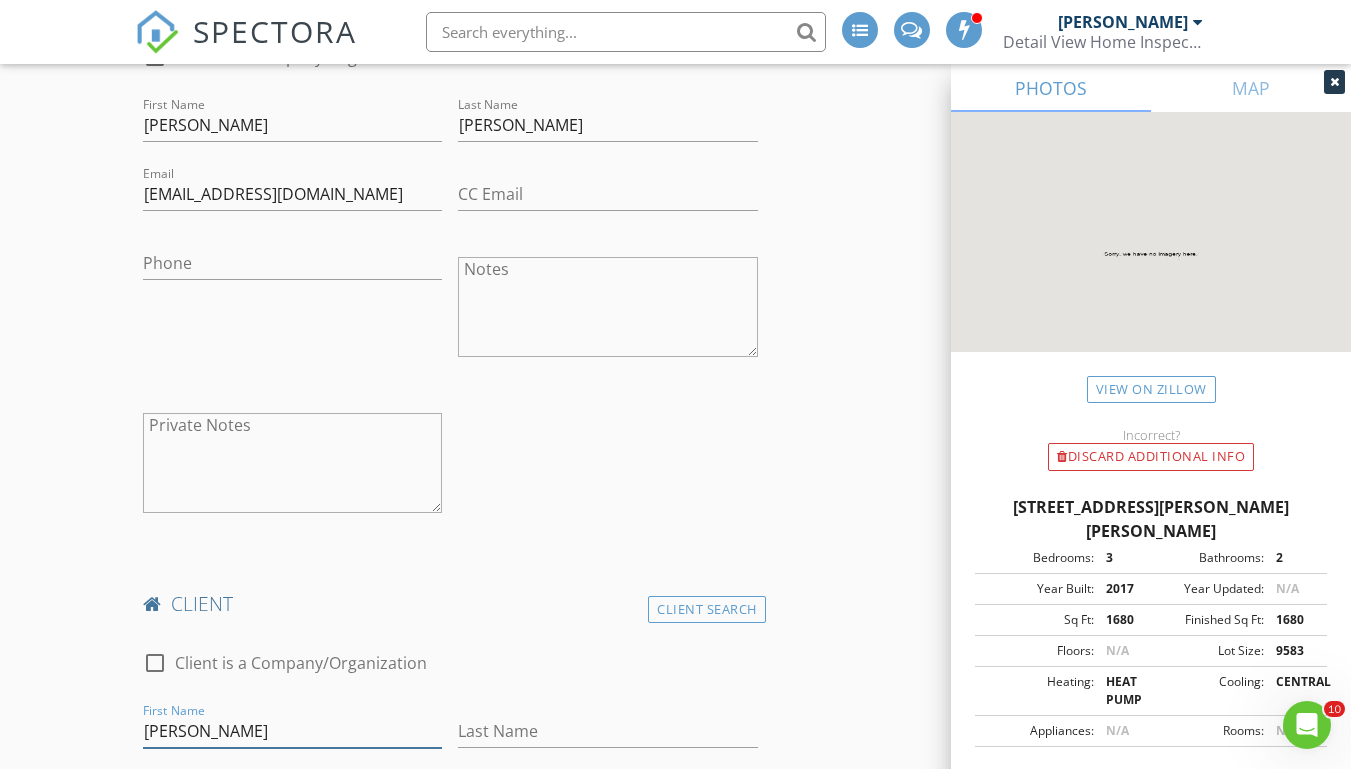 type on "Kim" 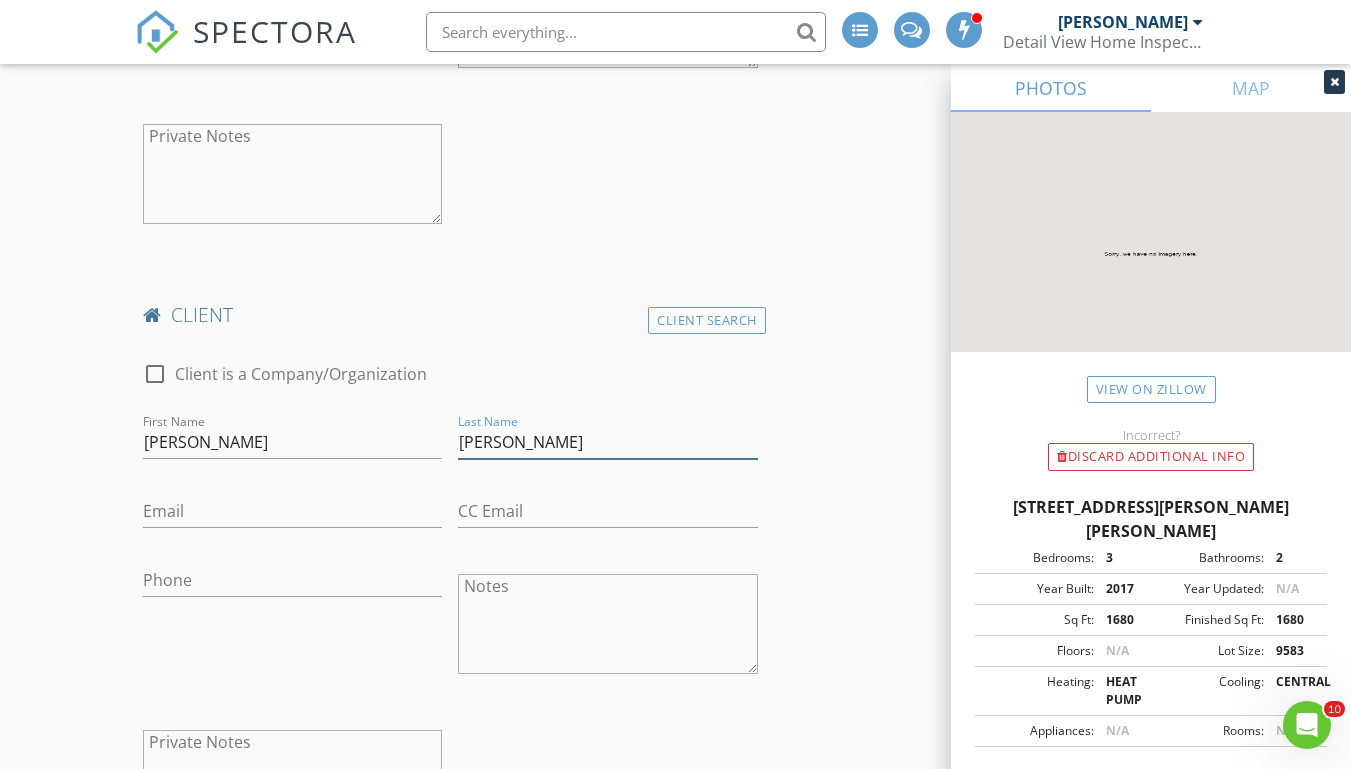 scroll, scrollTop: 1371, scrollLeft: 0, axis: vertical 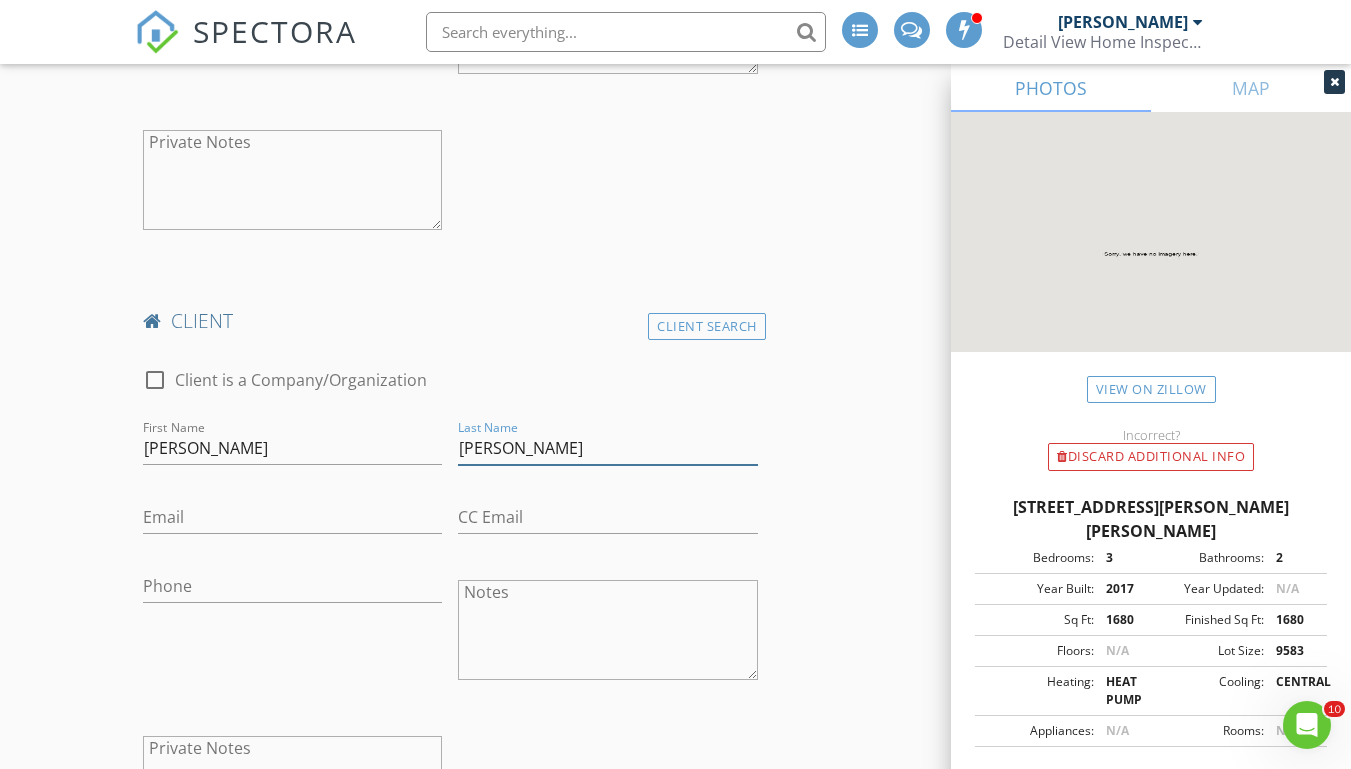 type on "Robertson" 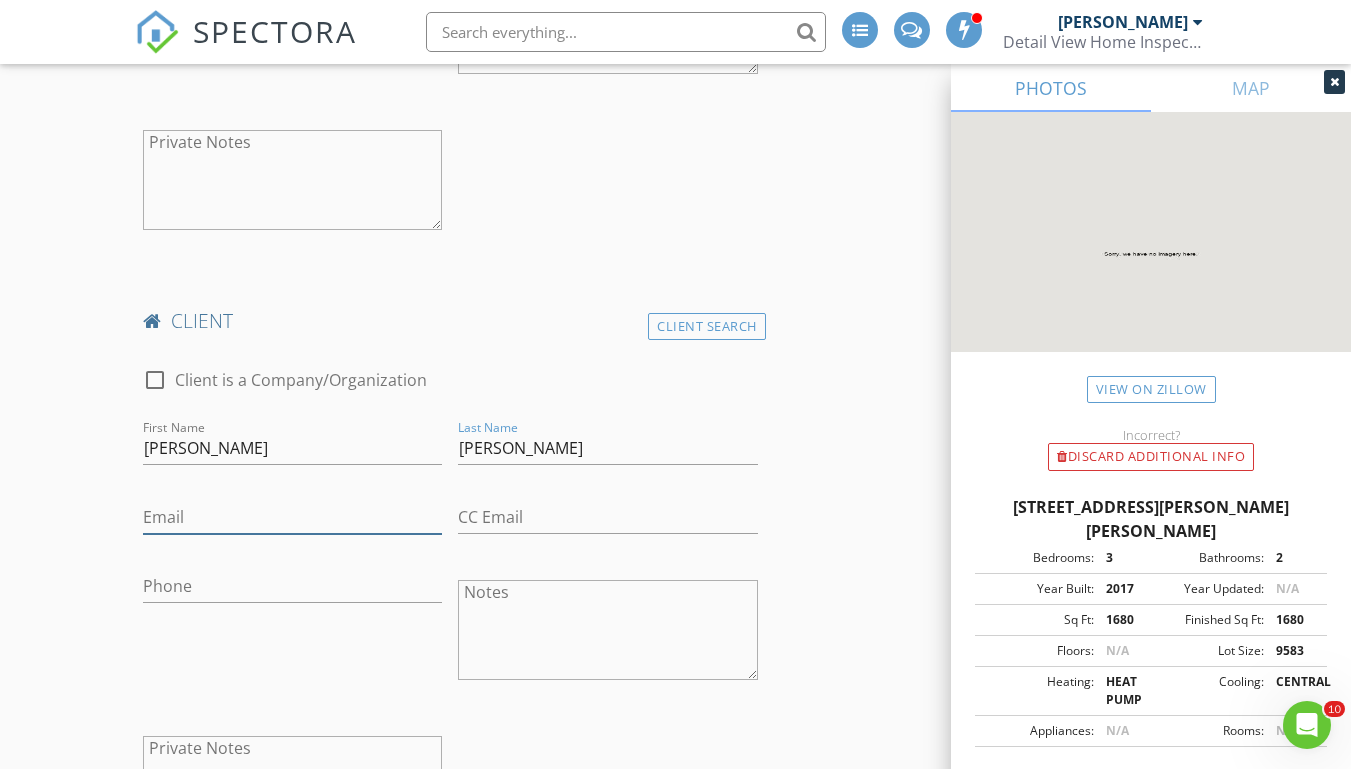 click on "Email" at bounding box center [292, 517] 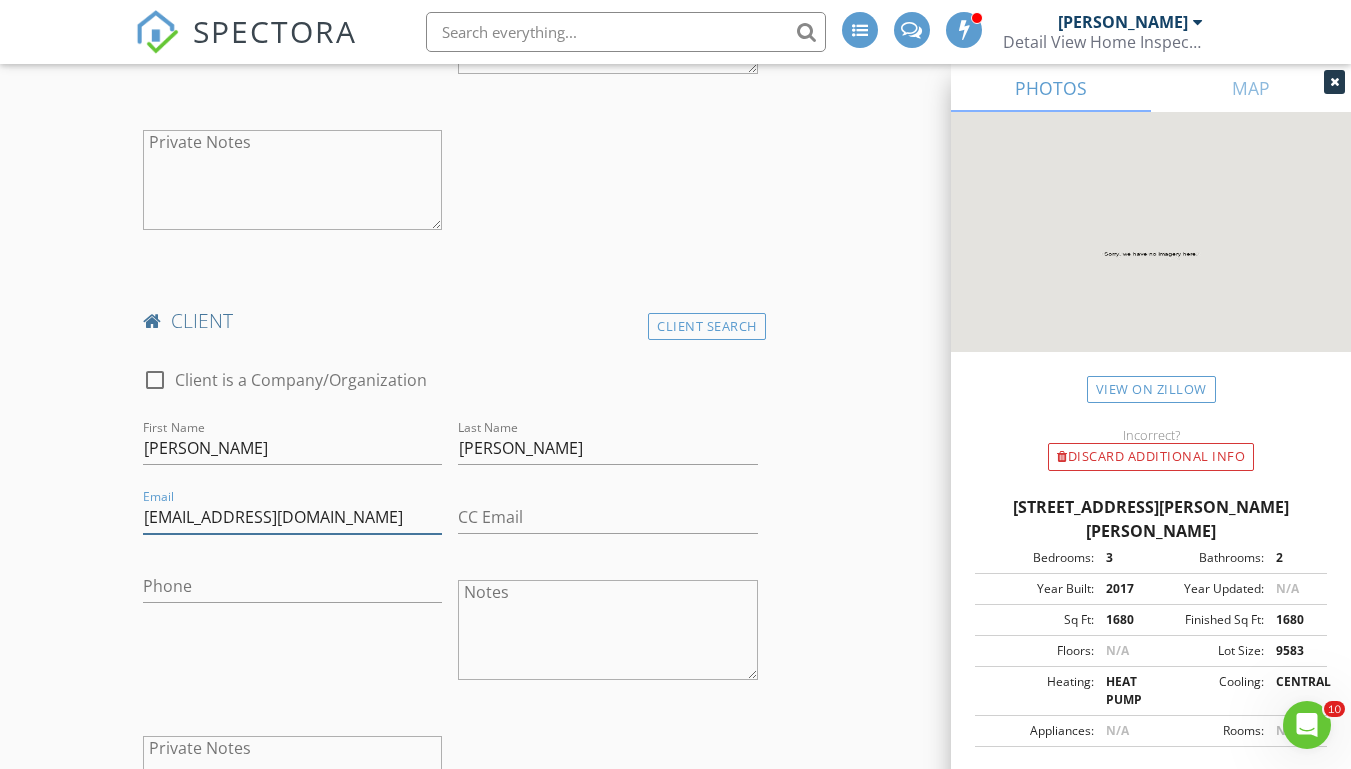 type on "kacr8859@gmail.com" 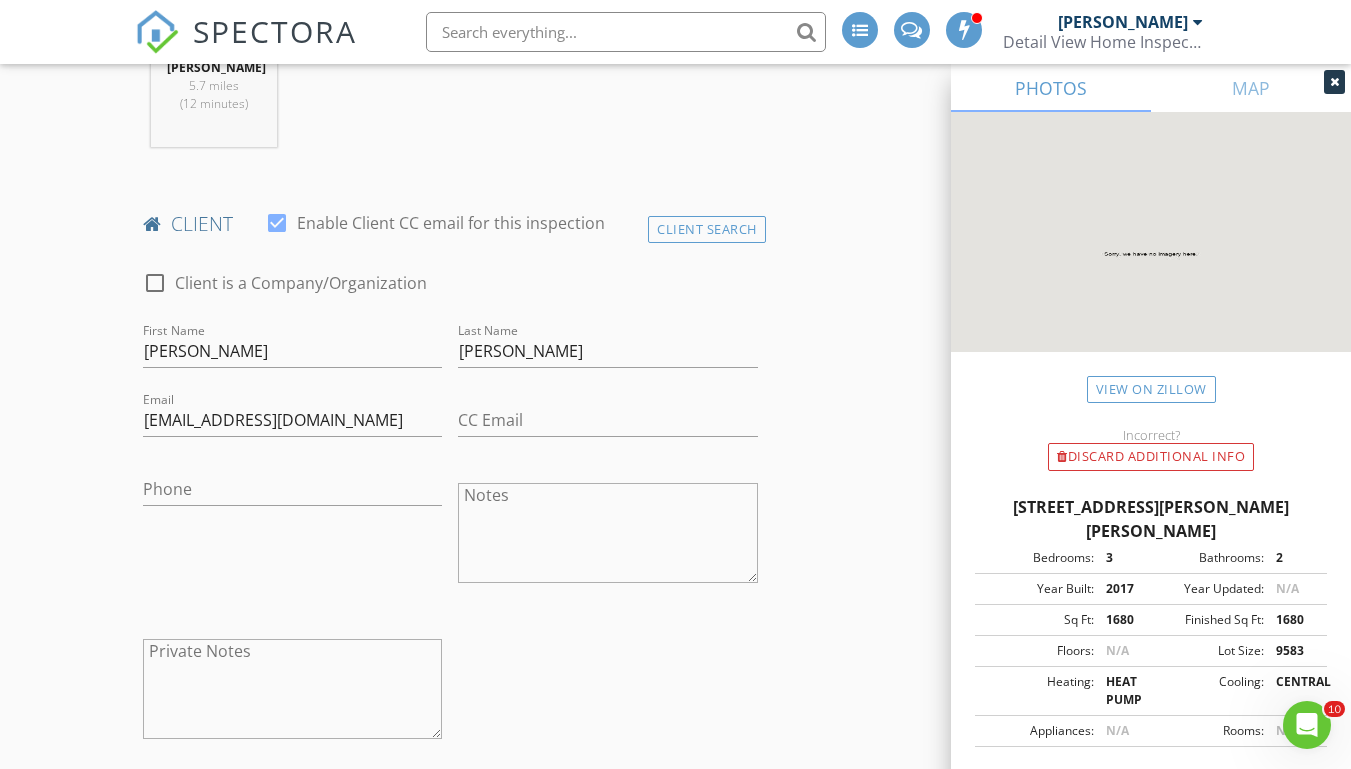 scroll, scrollTop: 880, scrollLeft: 0, axis: vertical 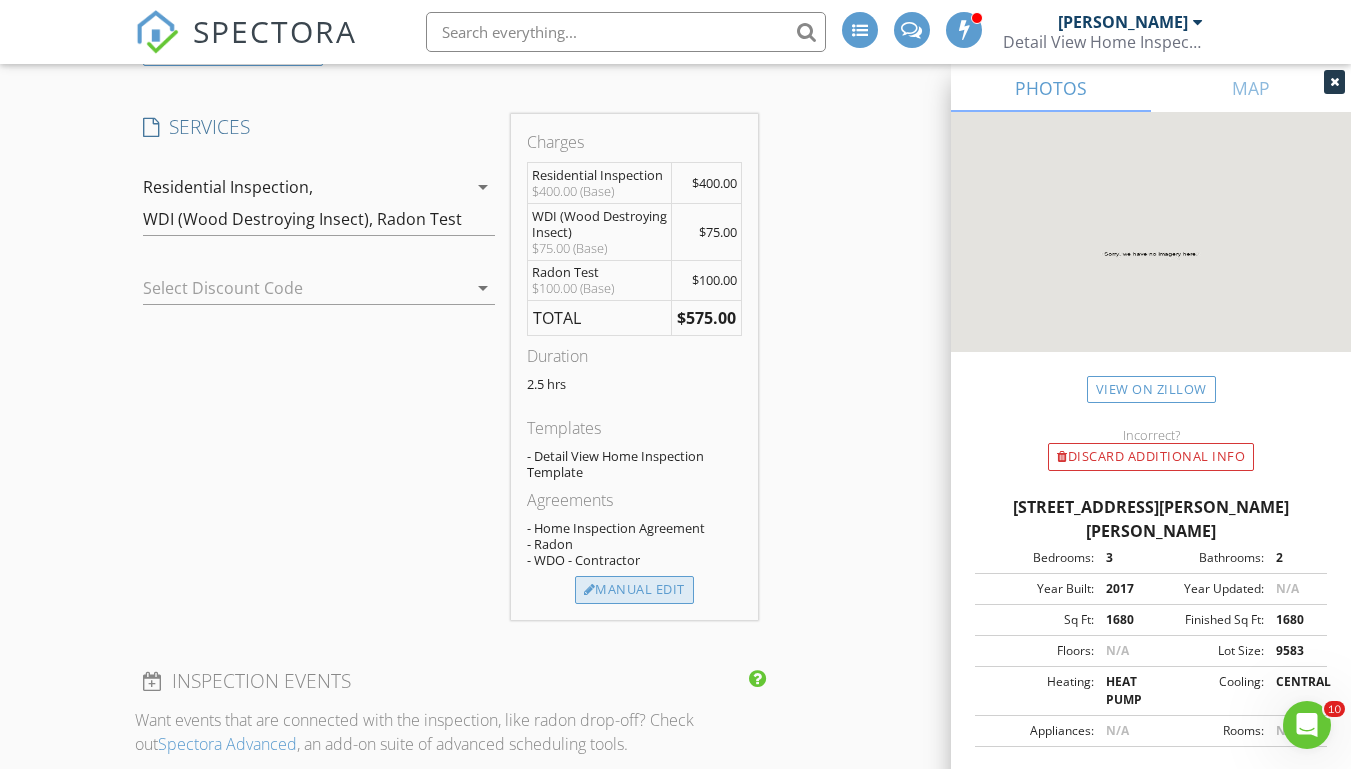 type on "276-252-4633" 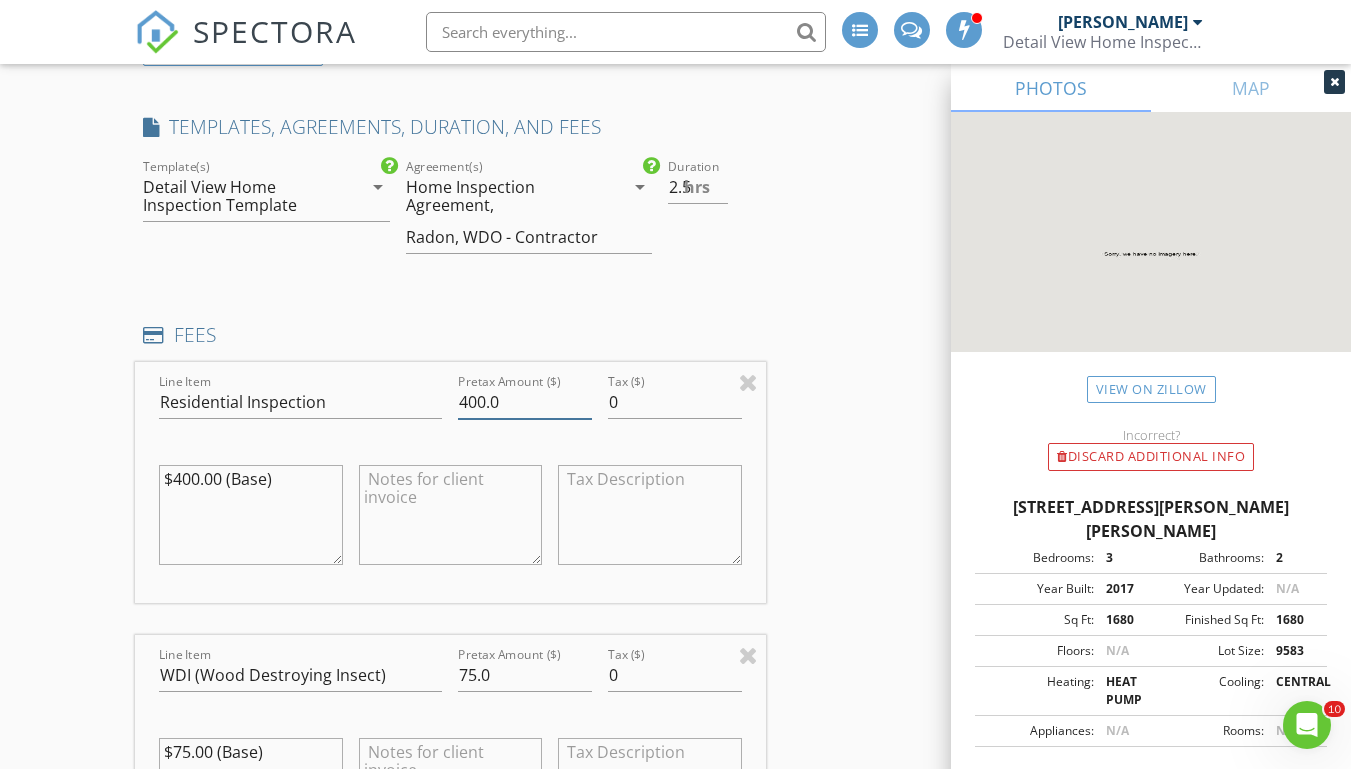 click on "400.0" at bounding box center (525, 402) 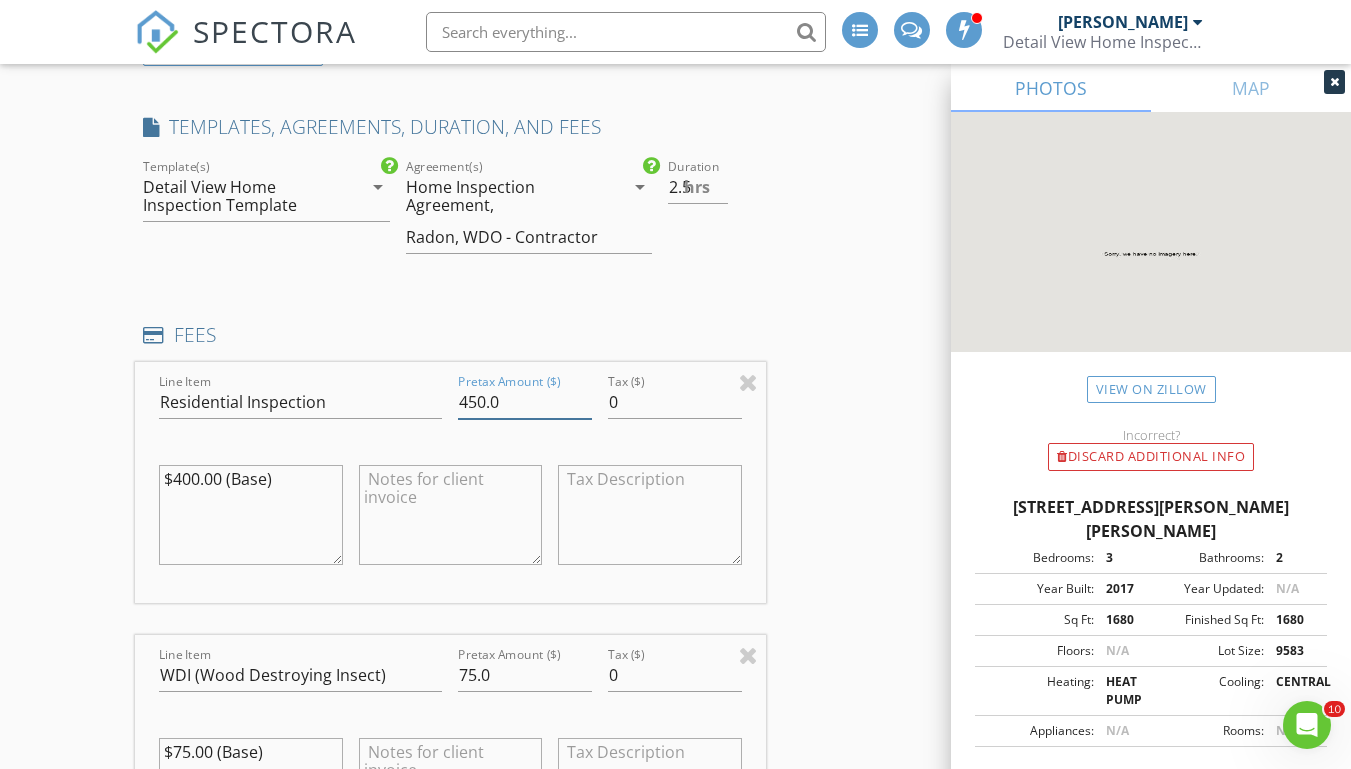 type on "450.0" 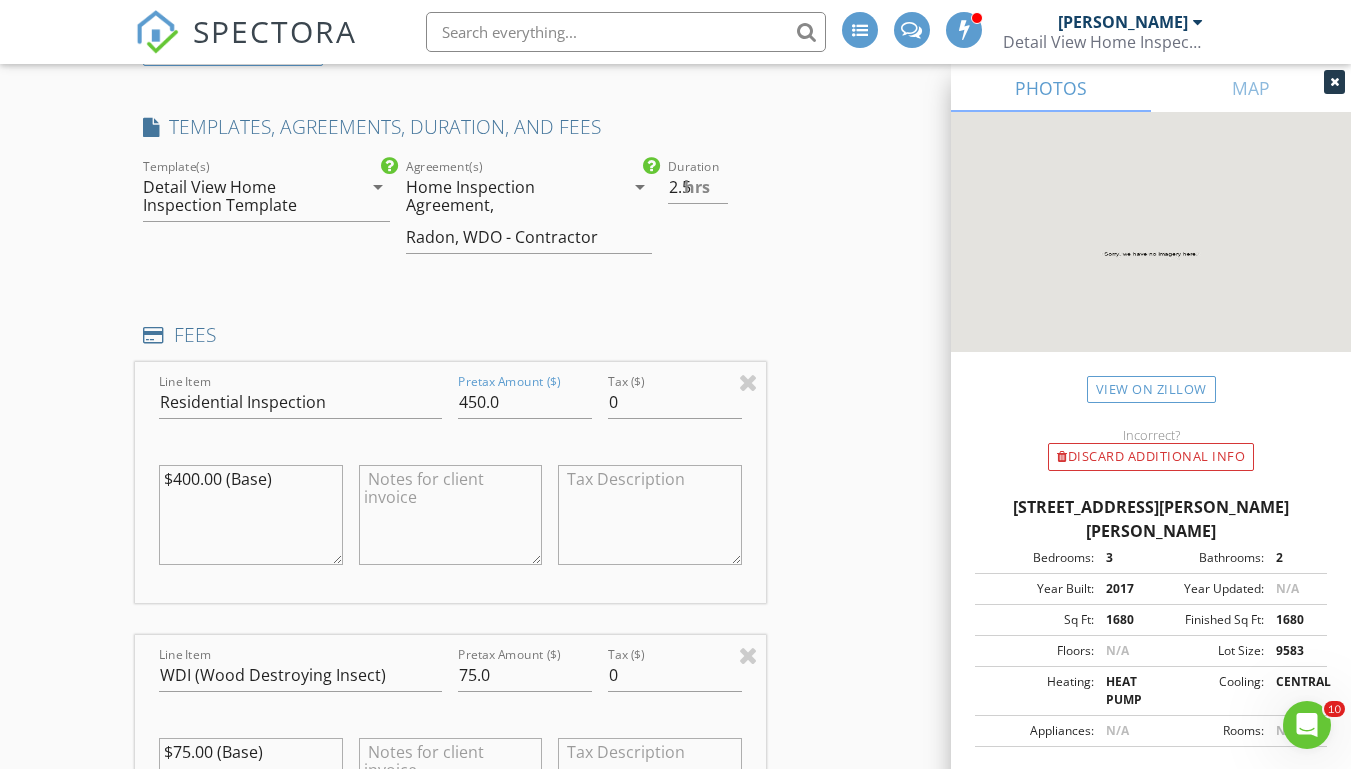 click on "$400.00 (Base)" at bounding box center (250, 515) 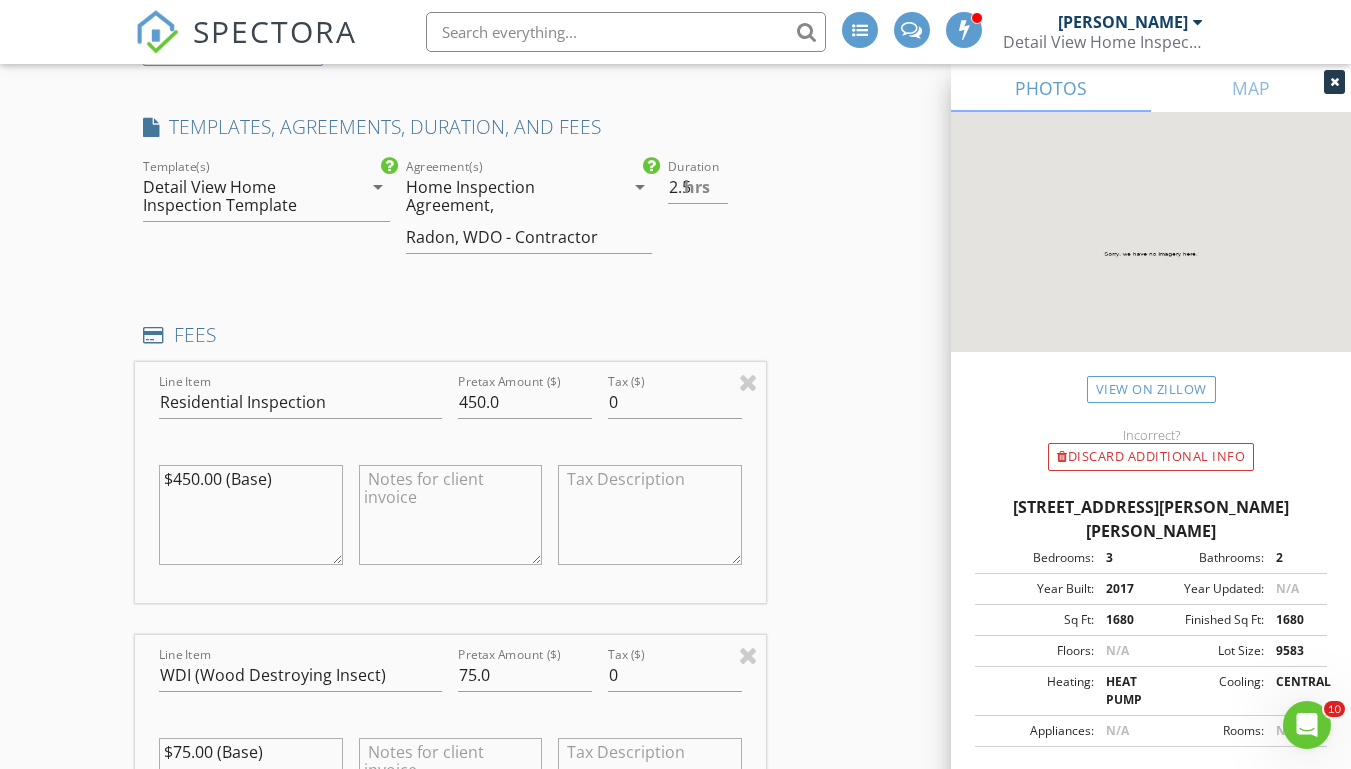 type on "$450.00 (Base)" 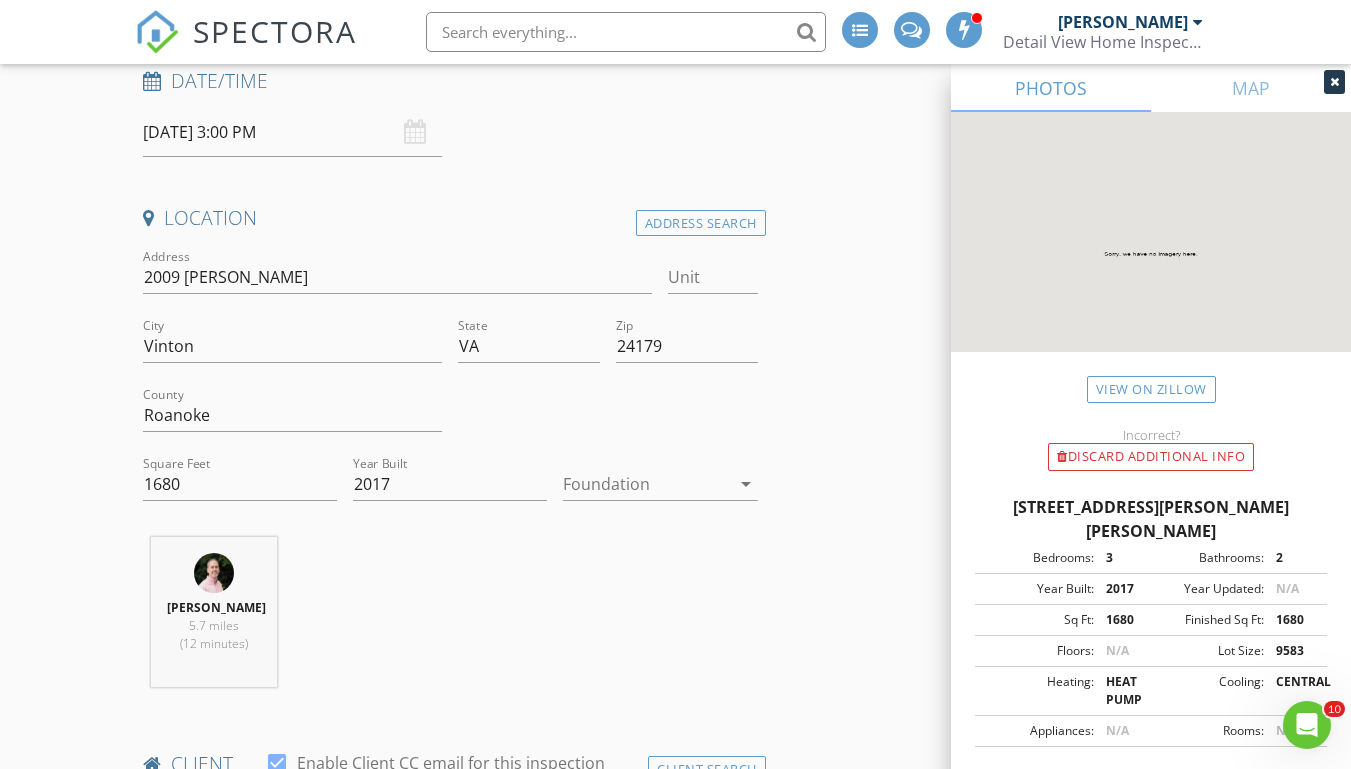scroll, scrollTop: 161, scrollLeft: 0, axis: vertical 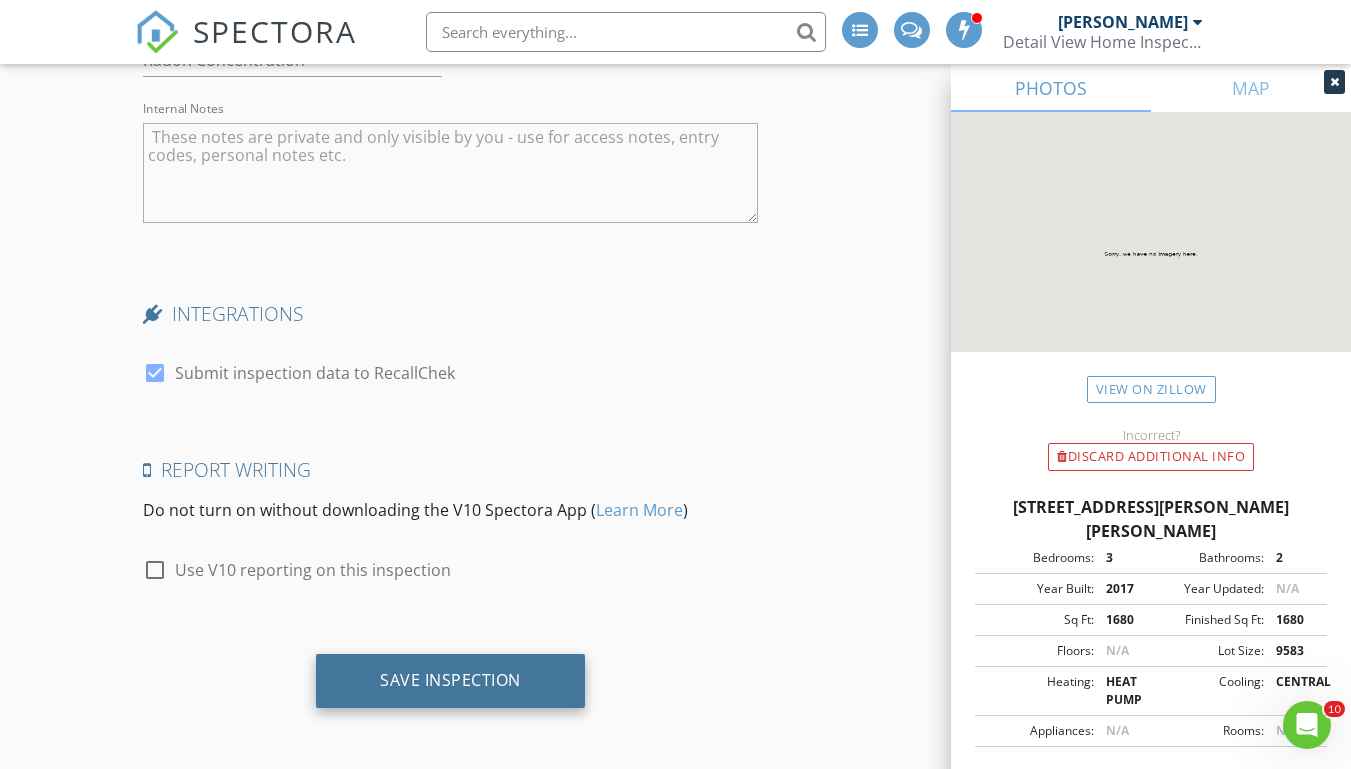 click on "Save Inspection" at bounding box center (450, 680) 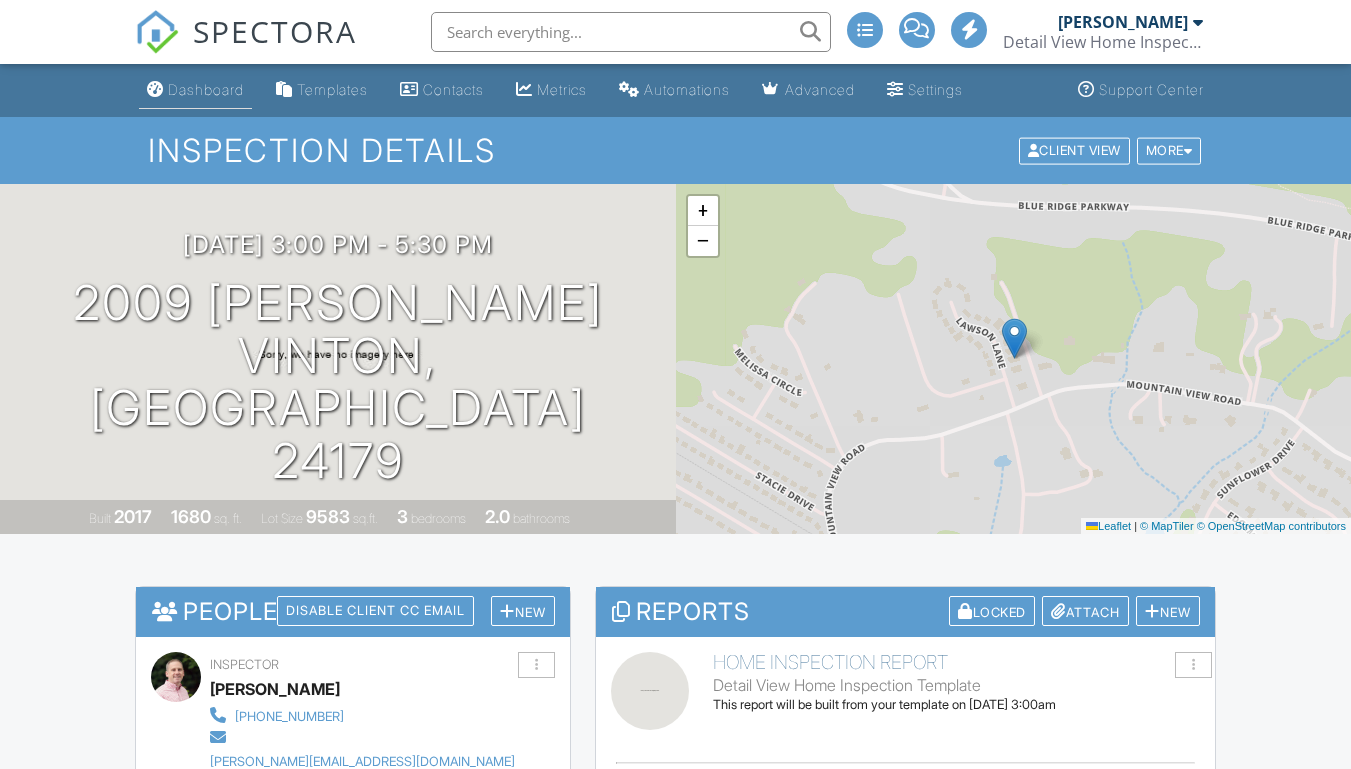 click on "Dashboard" at bounding box center (206, 89) 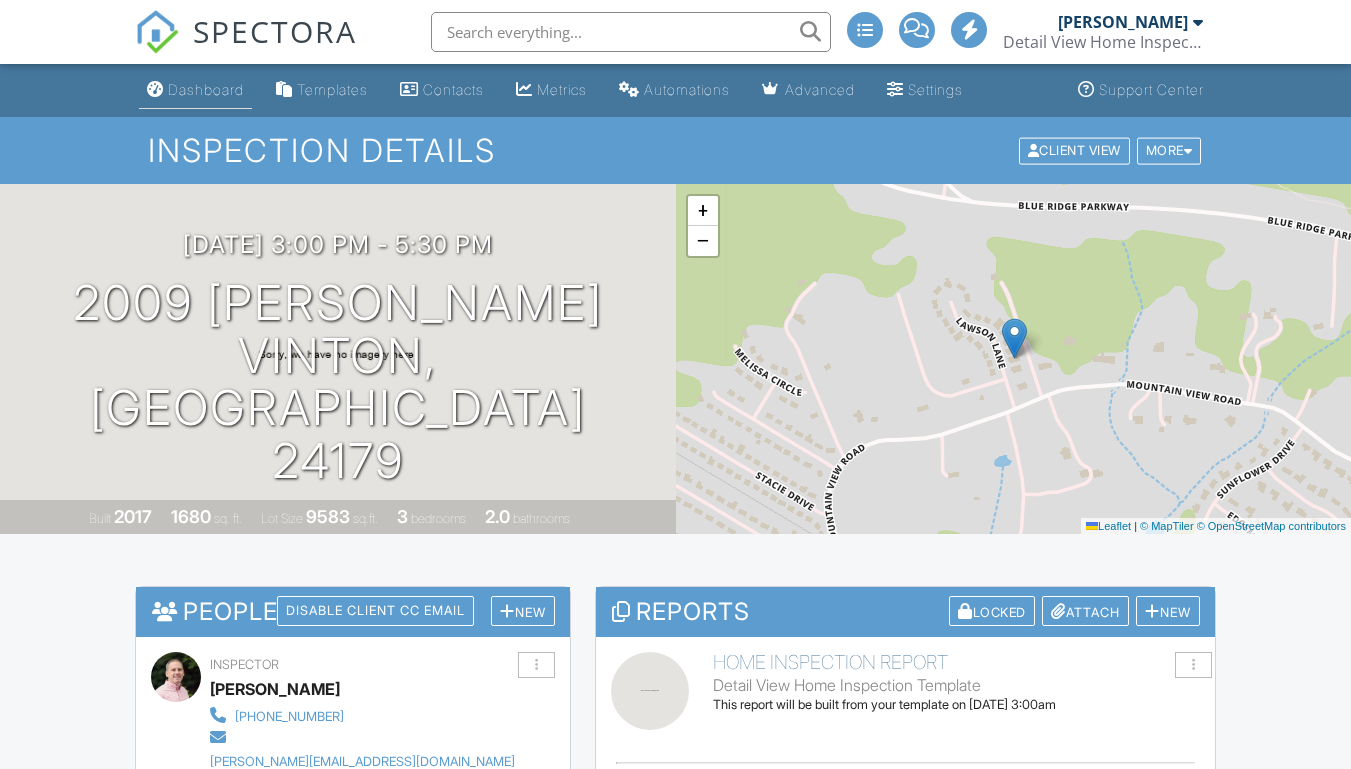 scroll, scrollTop: 0, scrollLeft: 0, axis: both 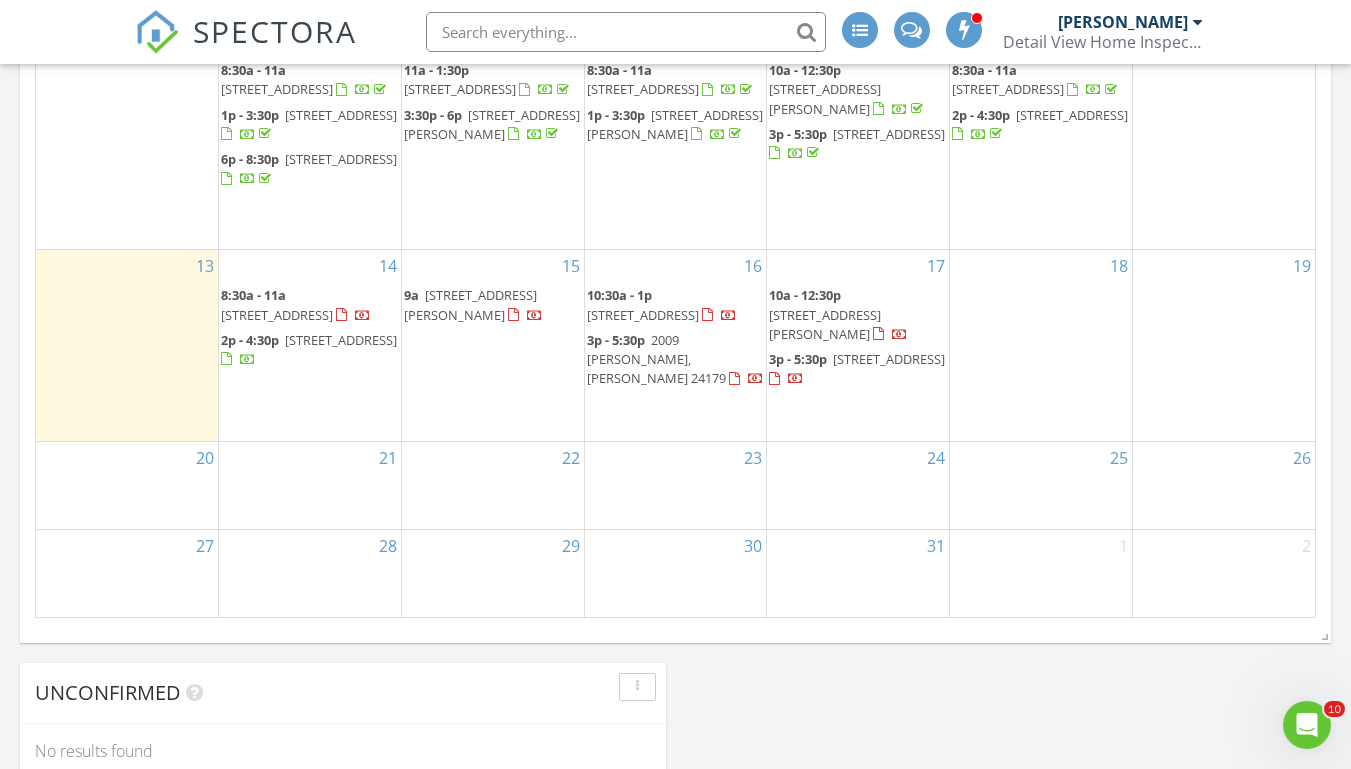 click on "2435 Post Oak Rd, Salem 24153" at bounding box center (889, 359) 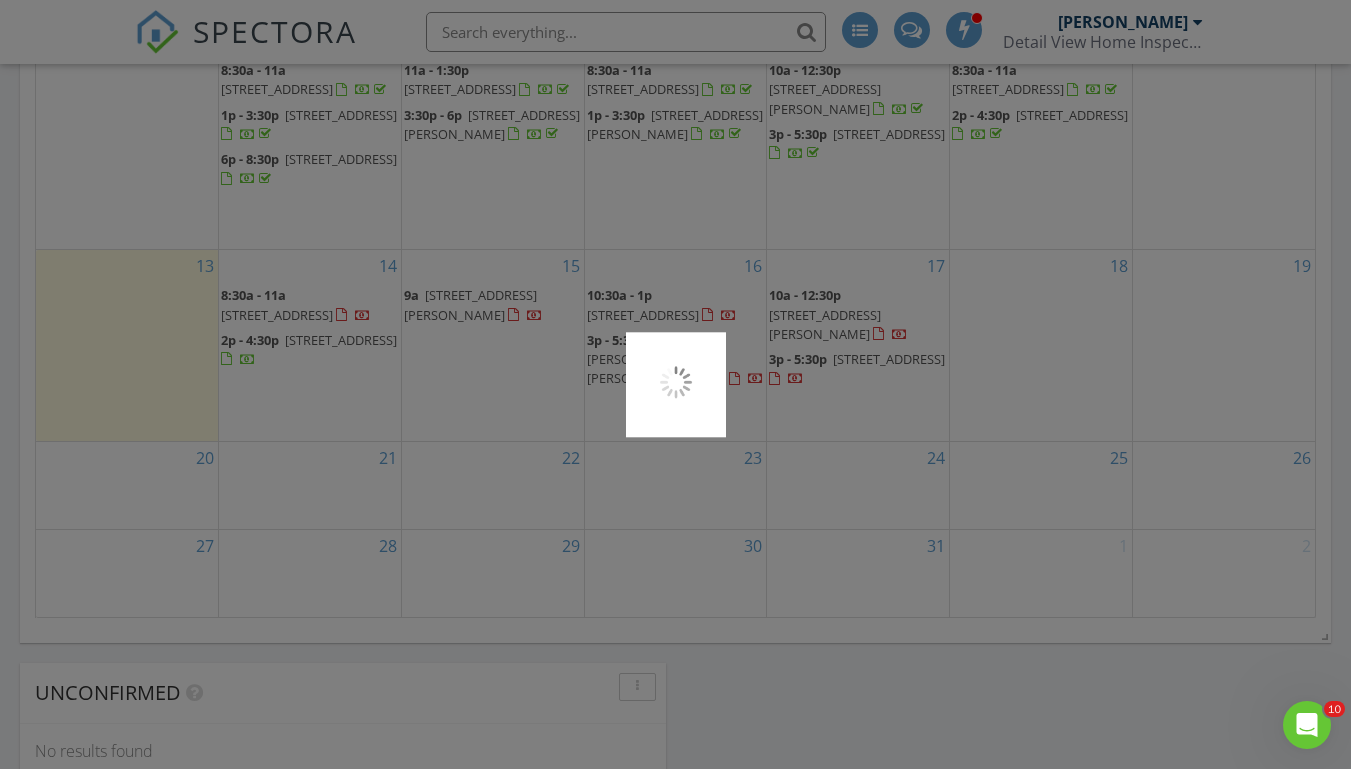 click at bounding box center (675, 384) 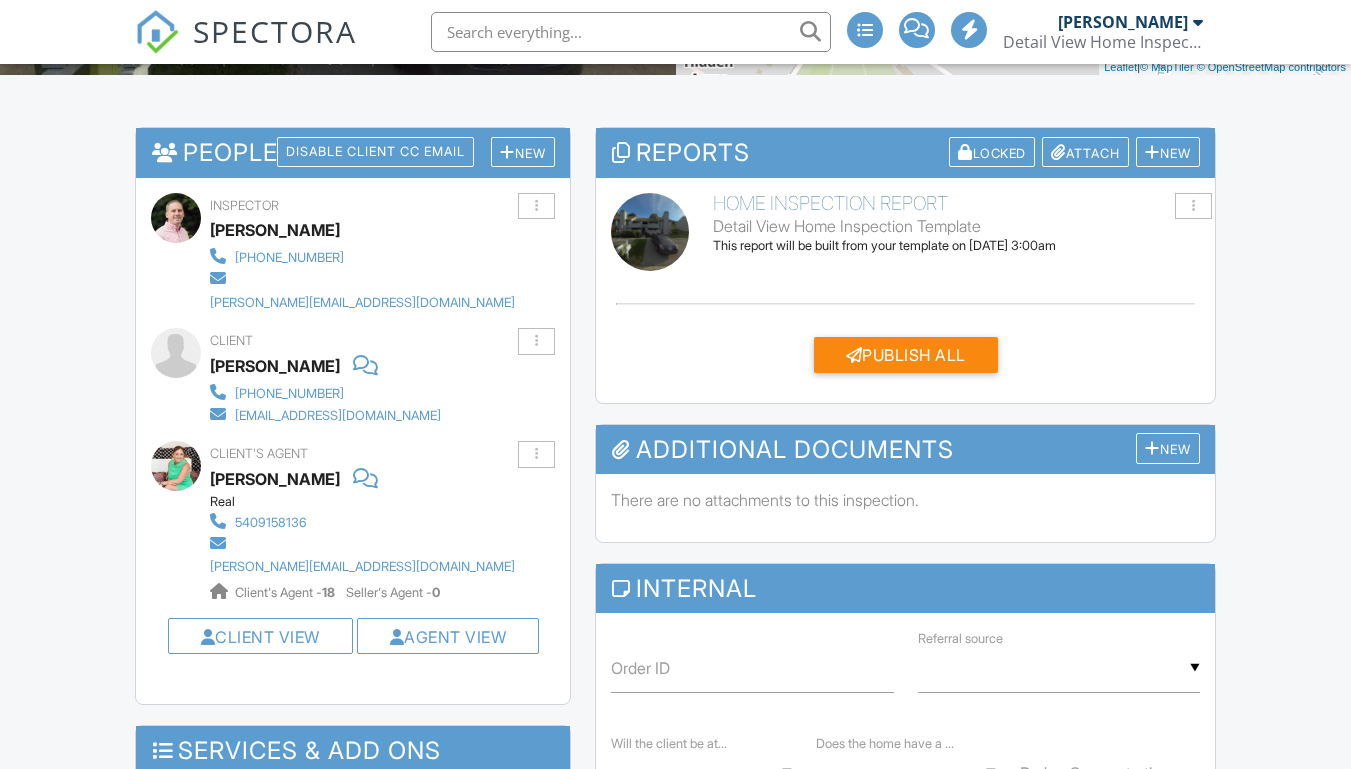 scroll, scrollTop: 476, scrollLeft: 0, axis: vertical 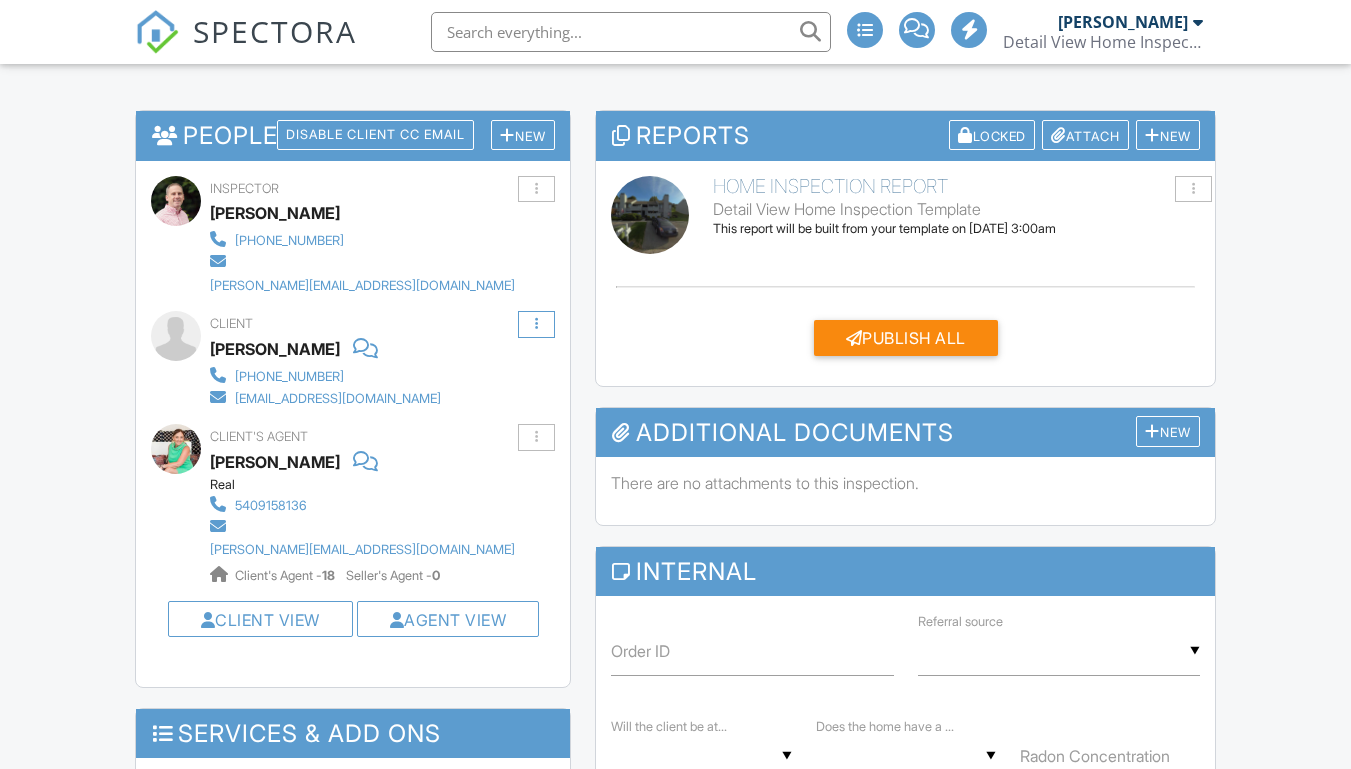 click at bounding box center [536, 324] 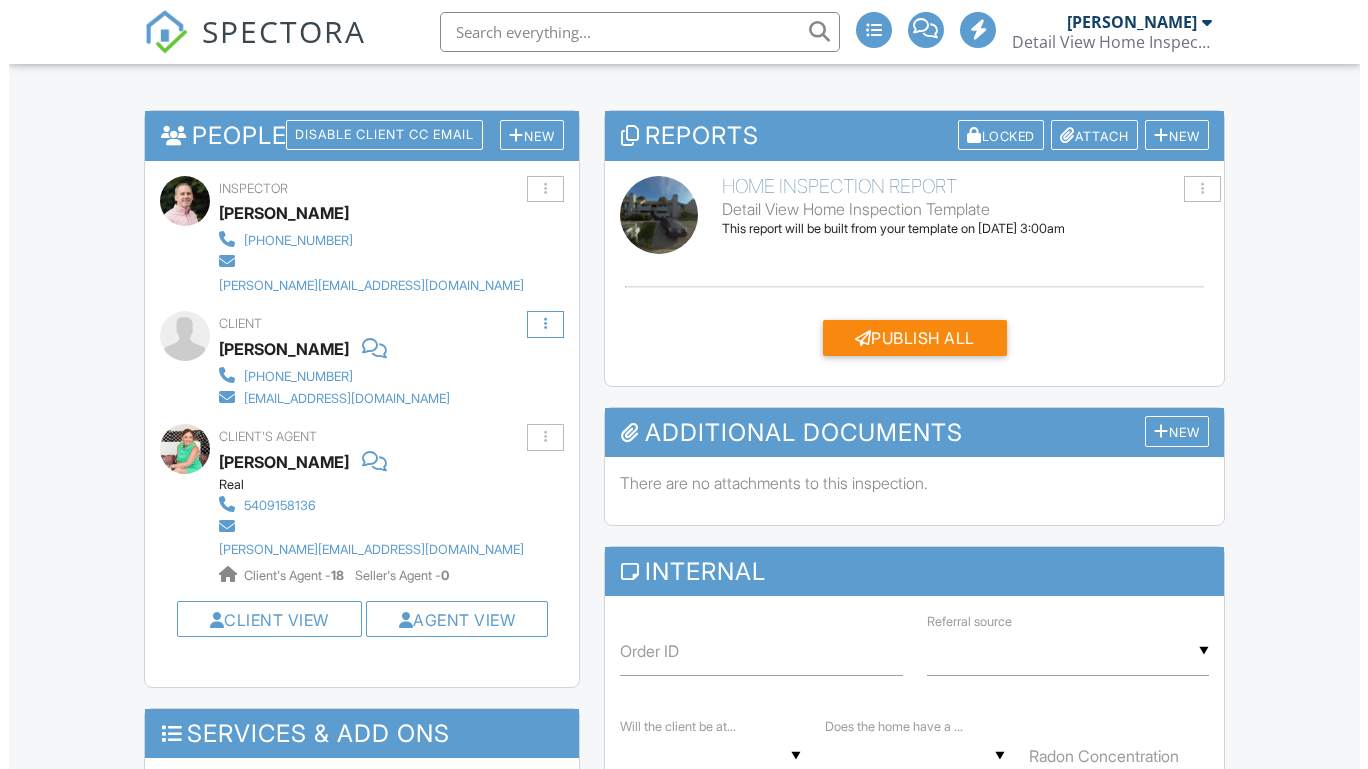 scroll, scrollTop: 488, scrollLeft: 0, axis: vertical 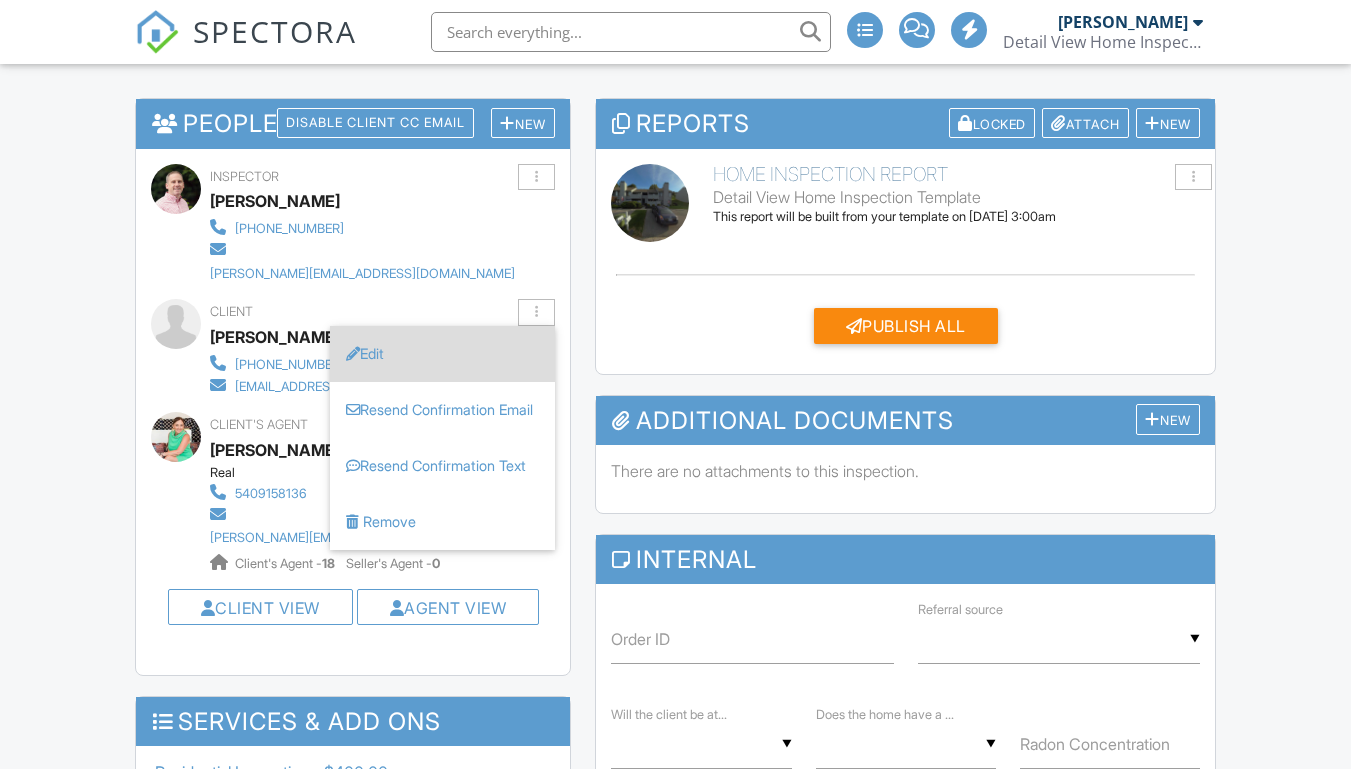 click on "Edit" at bounding box center [442, 354] 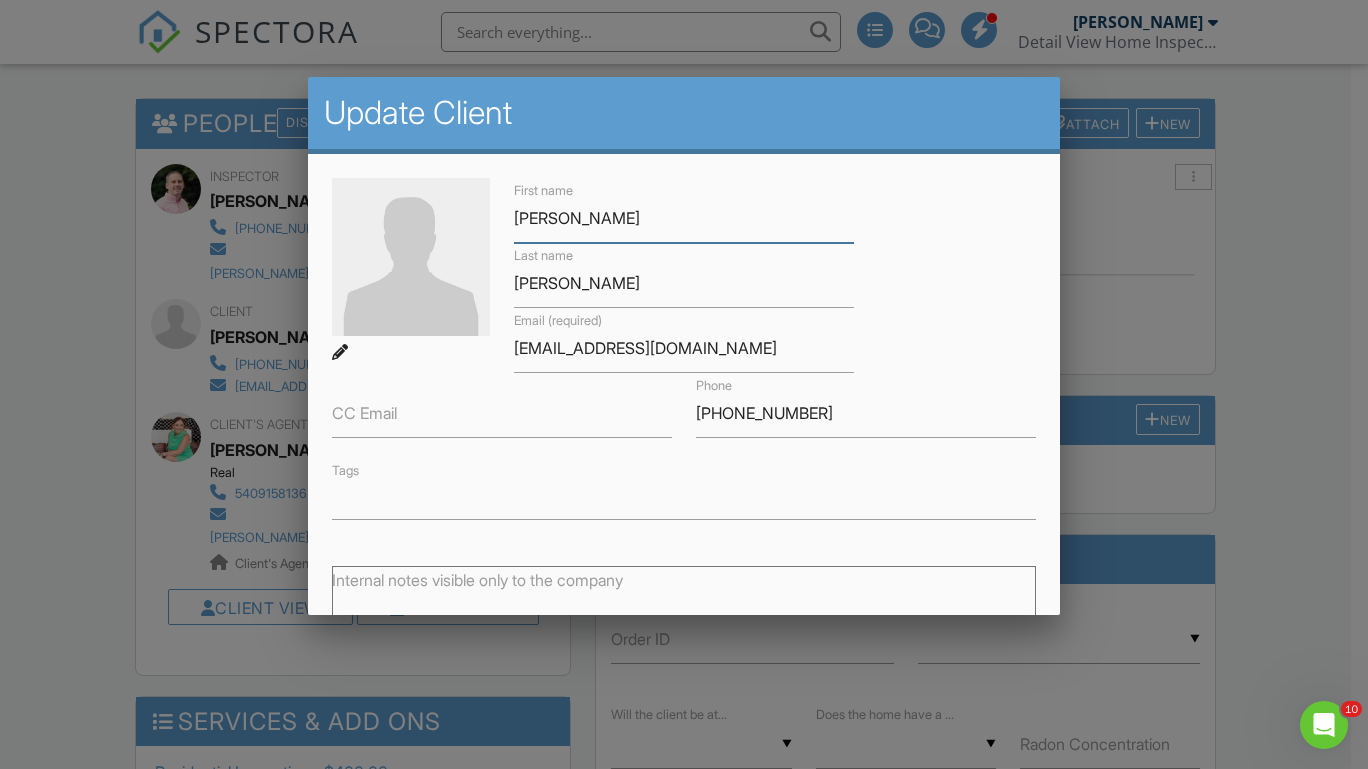 scroll, scrollTop: 0, scrollLeft: 0, axis: both 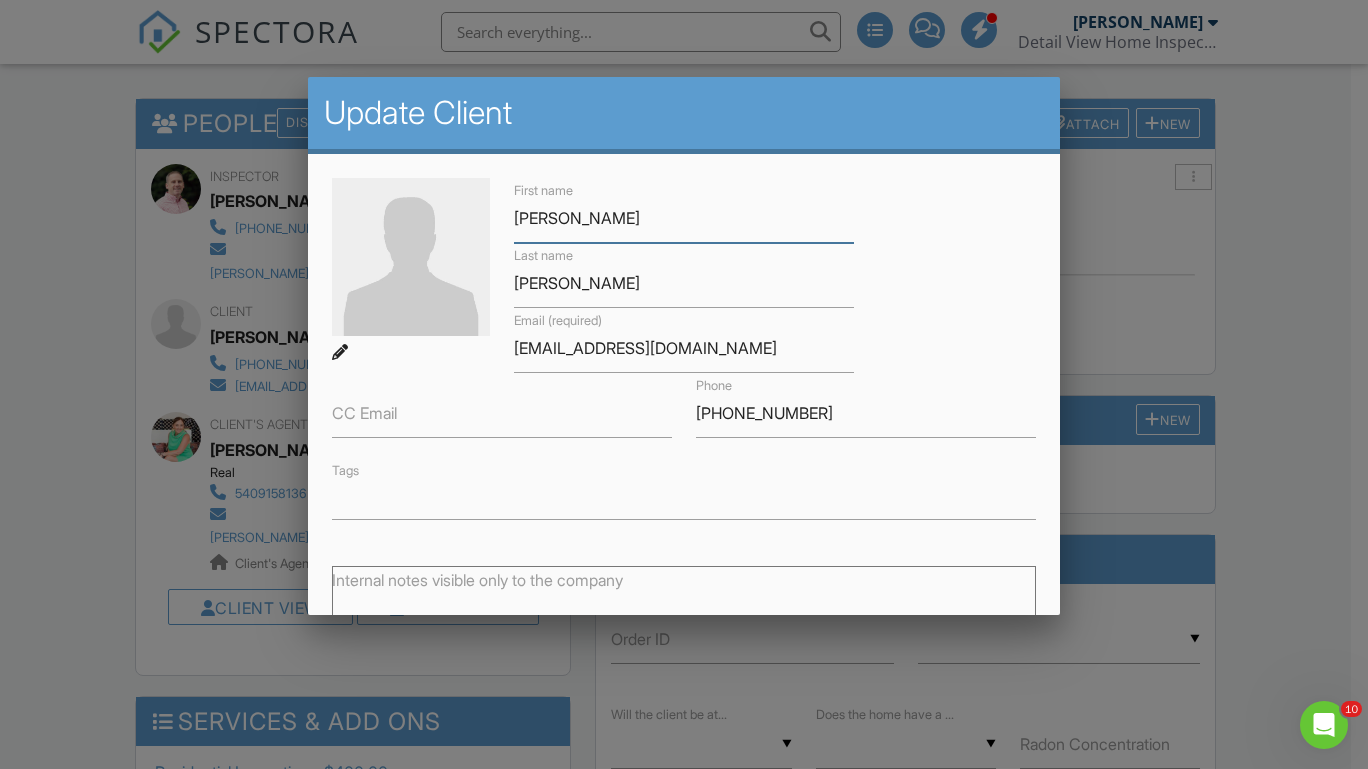 type on "[PERSON_NAME]" 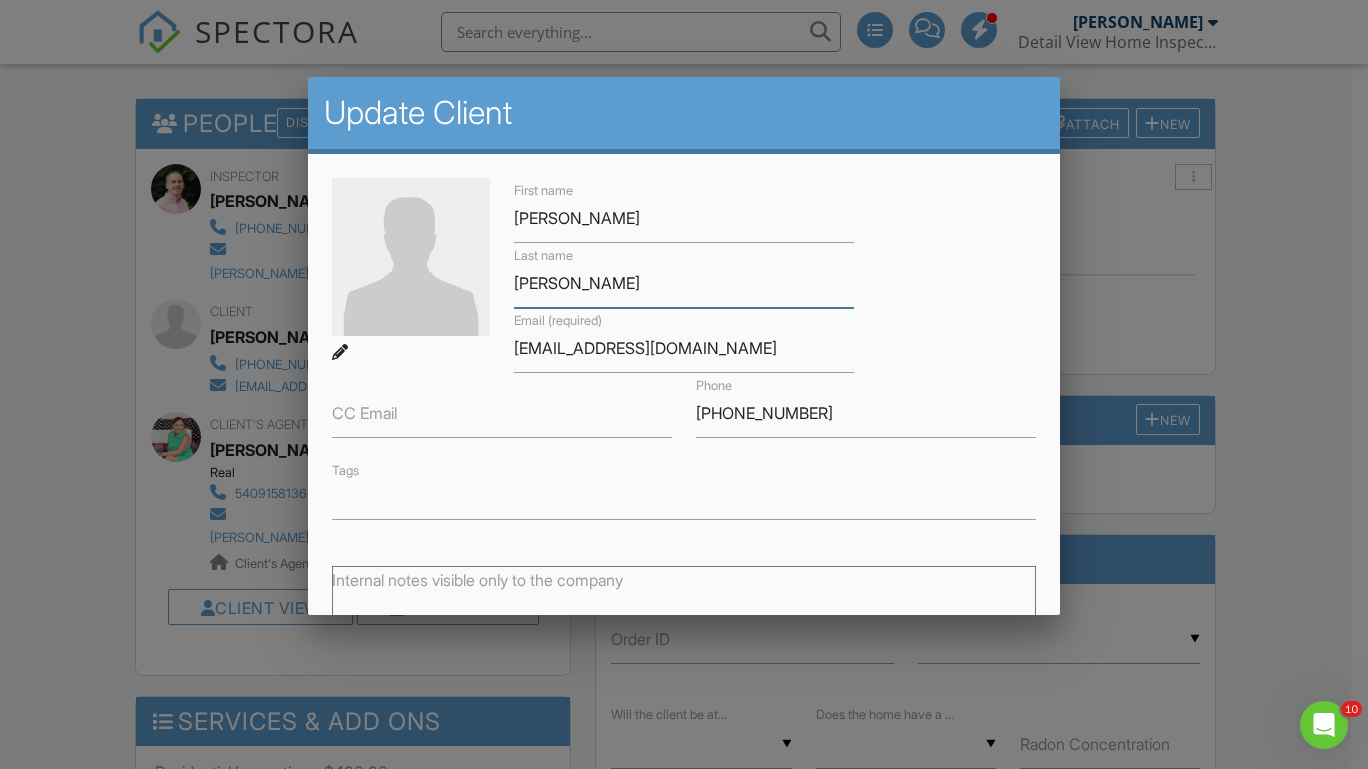 type on "Walker" 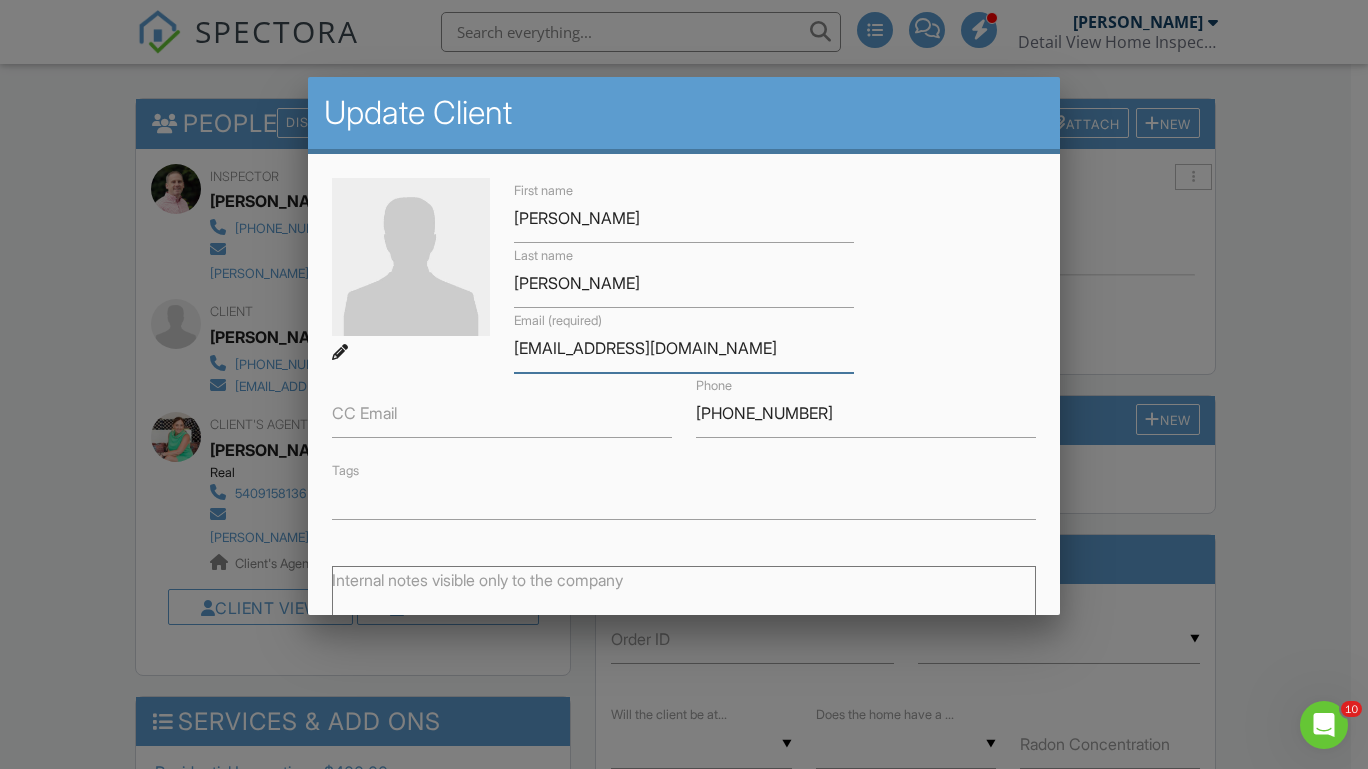 type on "gwalker2123@gmail.com" 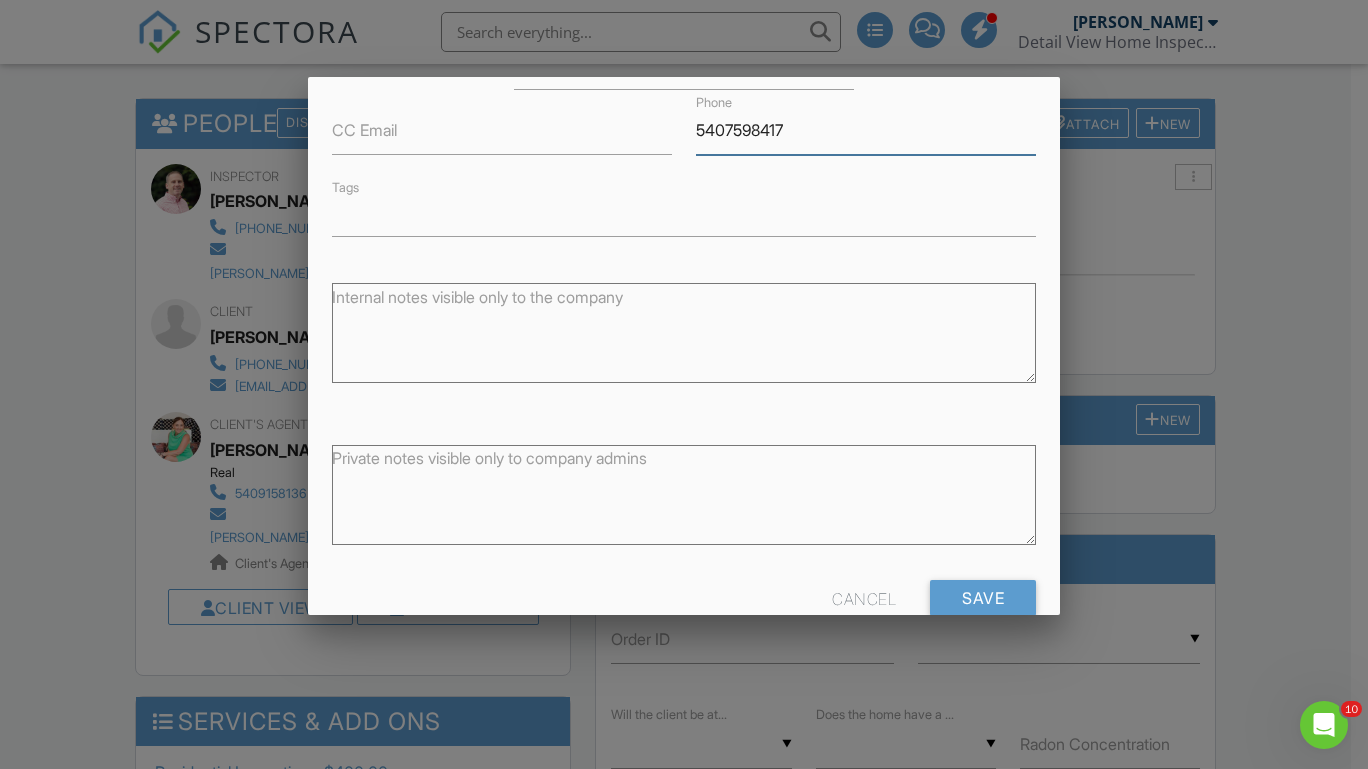 scroll, scrollTop: 344, scrollLeft: 0, axis: vertical 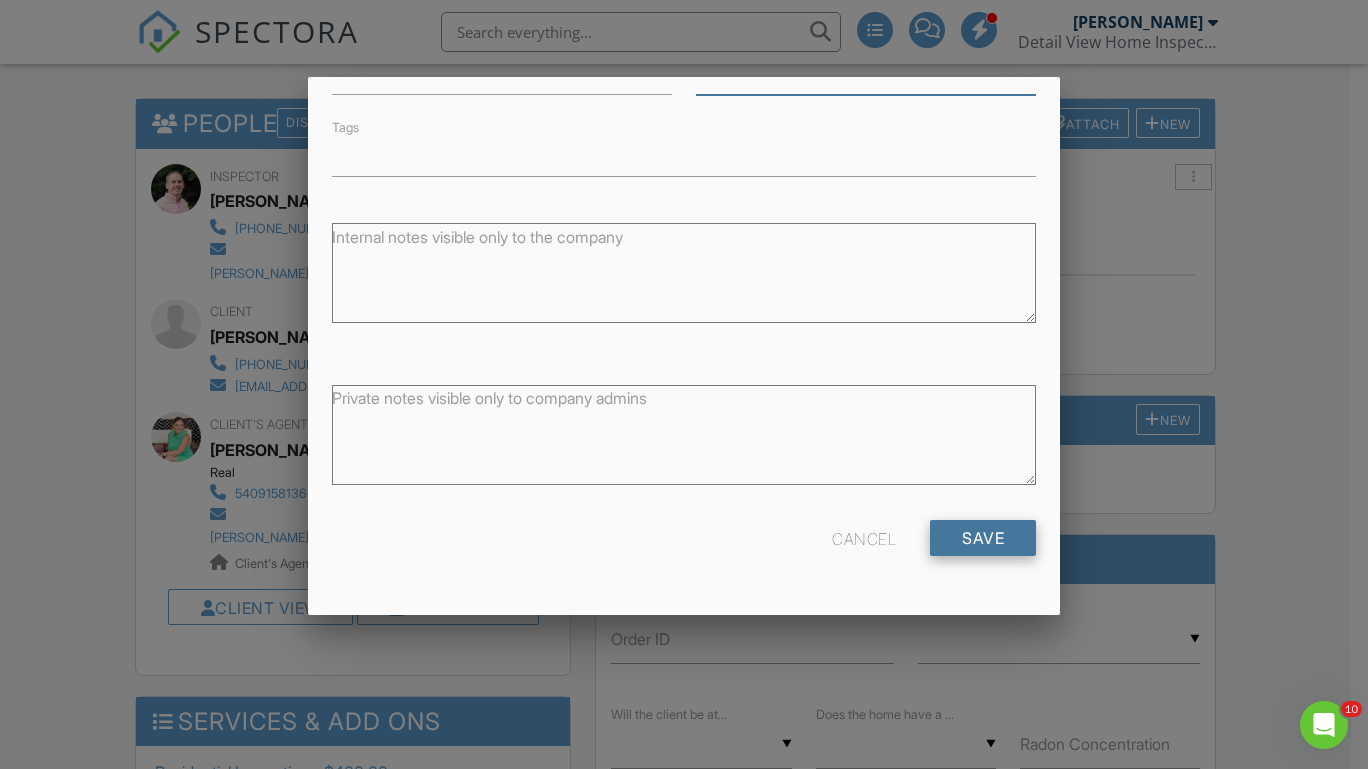 type on "5407598417" 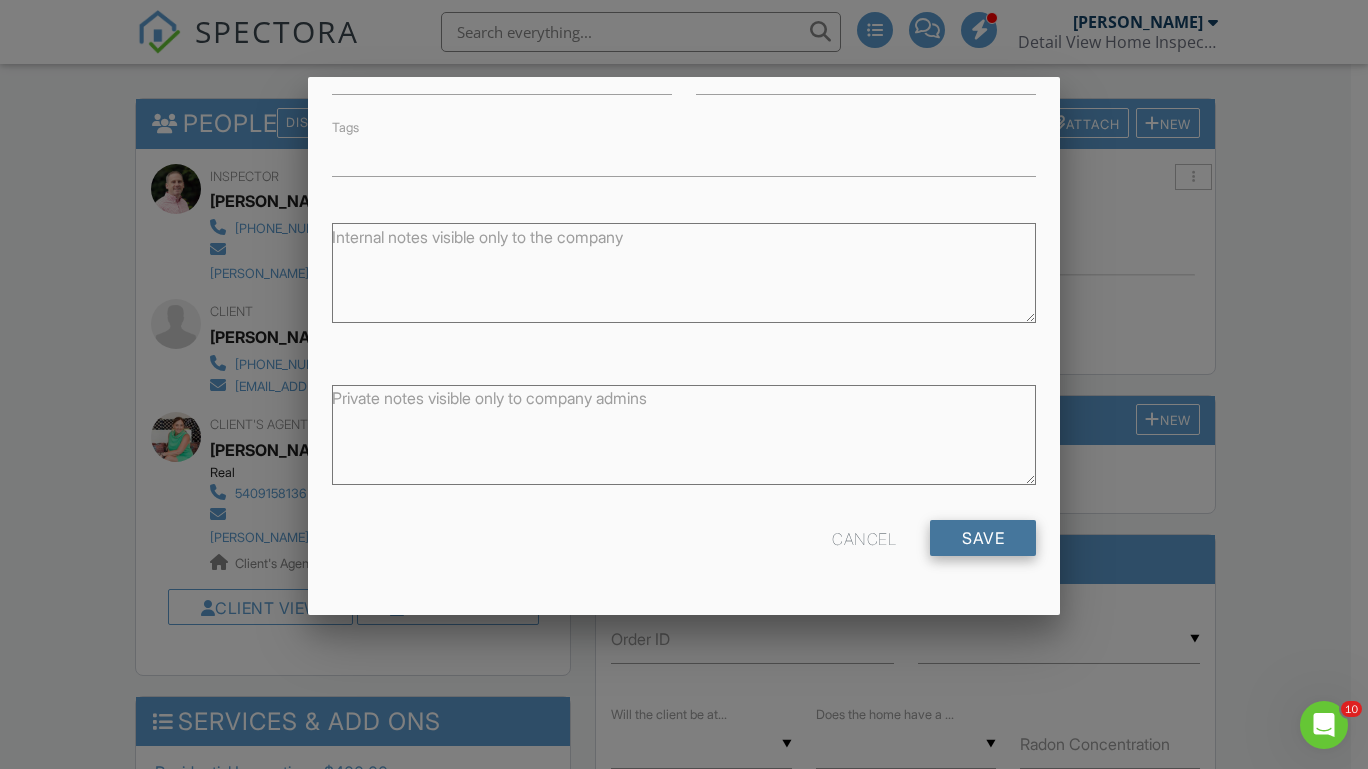 click on "Save" at bounding box center [983, 538] 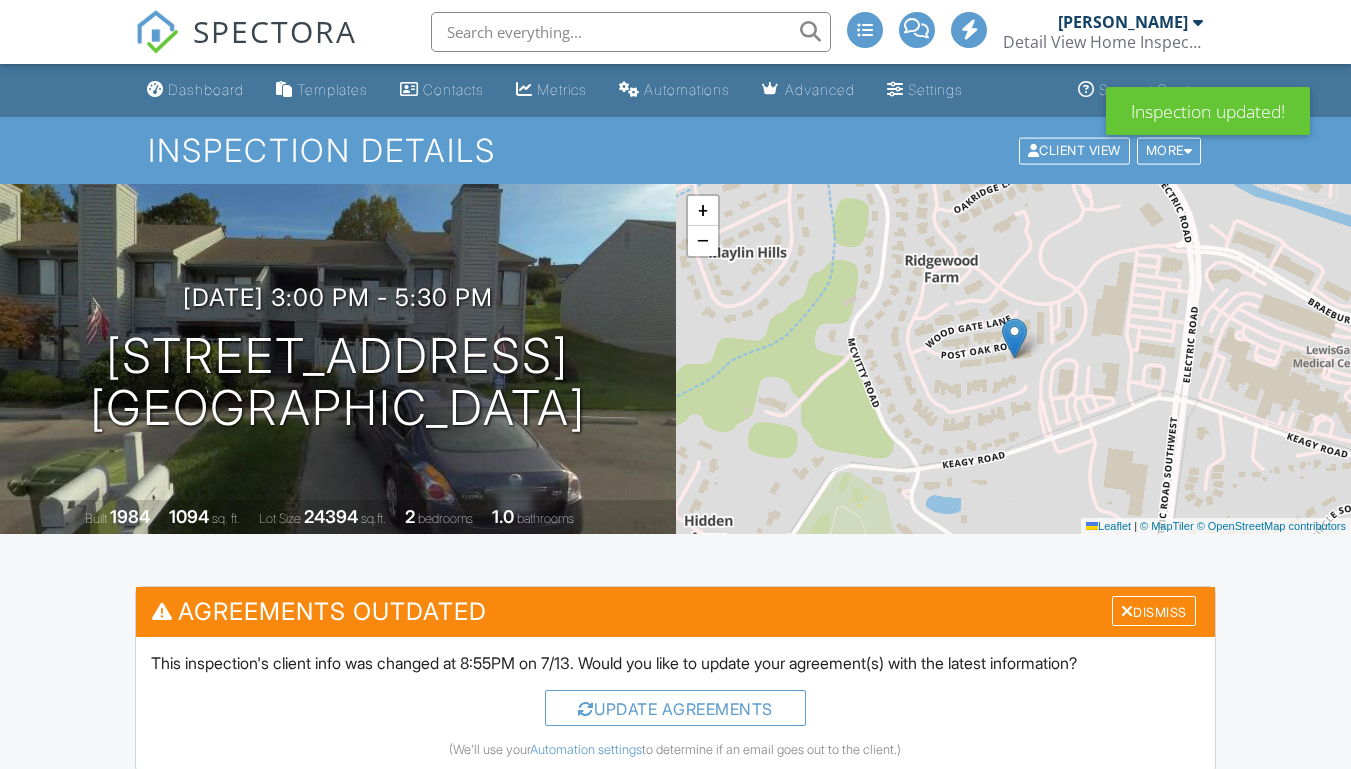 scroll, scrollTop: 0, scrollLeft: 0, axis: both 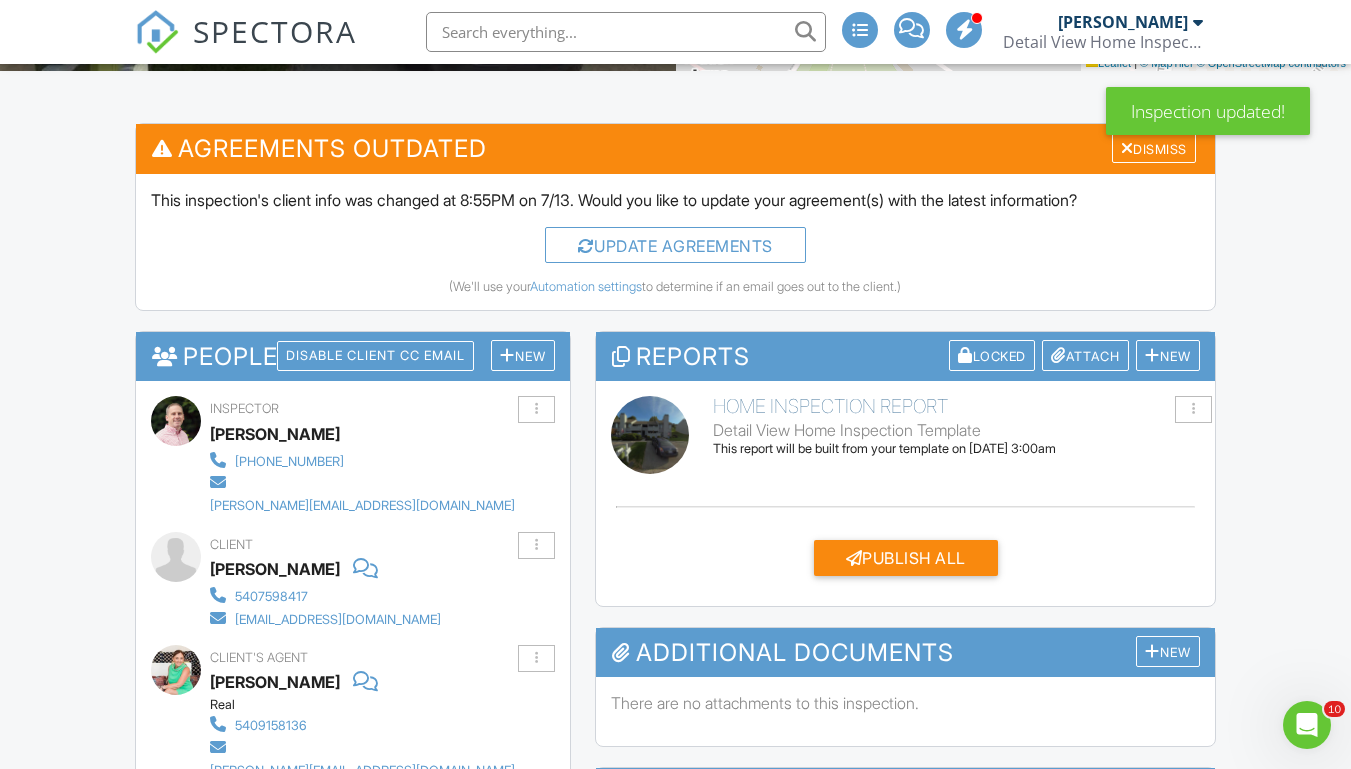click on "Update Agreements
(We'll use your  Automation settings  to determine if an email goes out to the client.)" at bounding box center [675, 261] 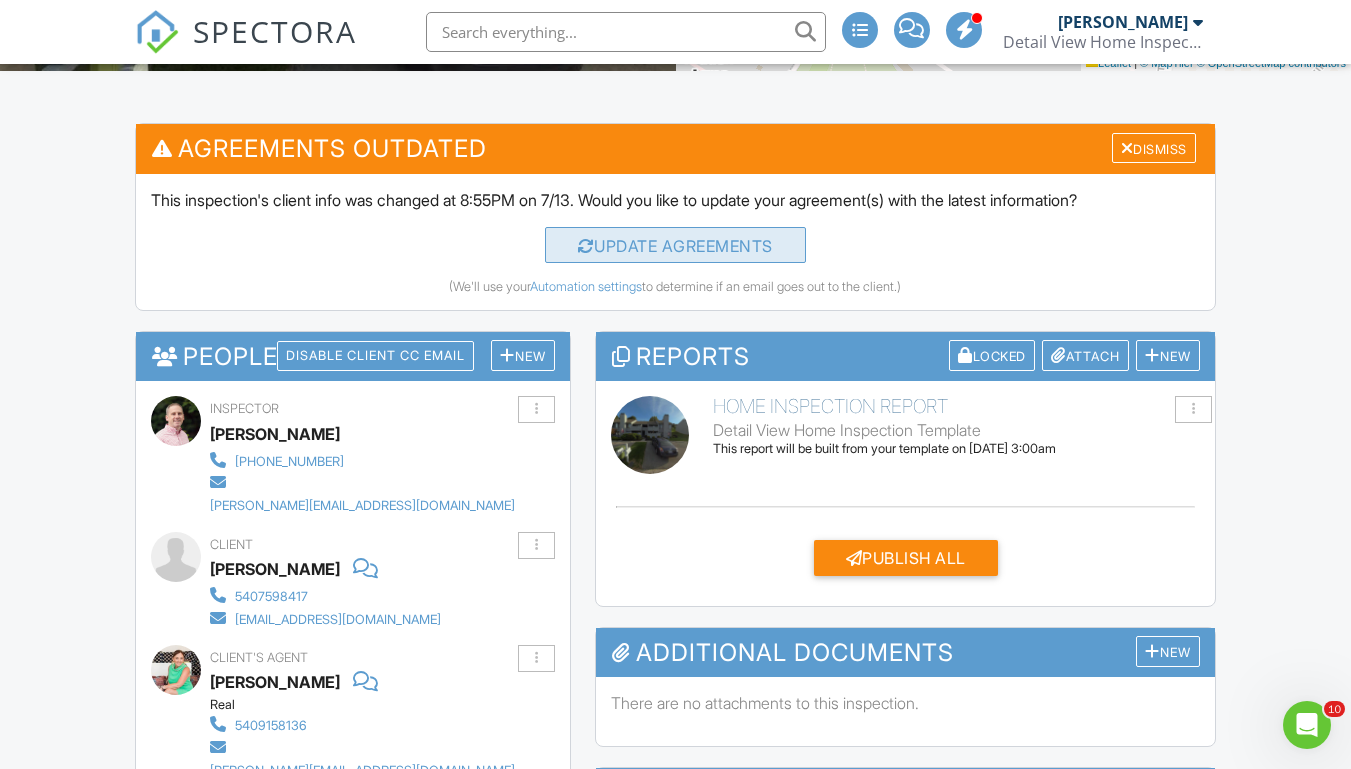 click on "Update Agreements" at bounding box center (675, 245) 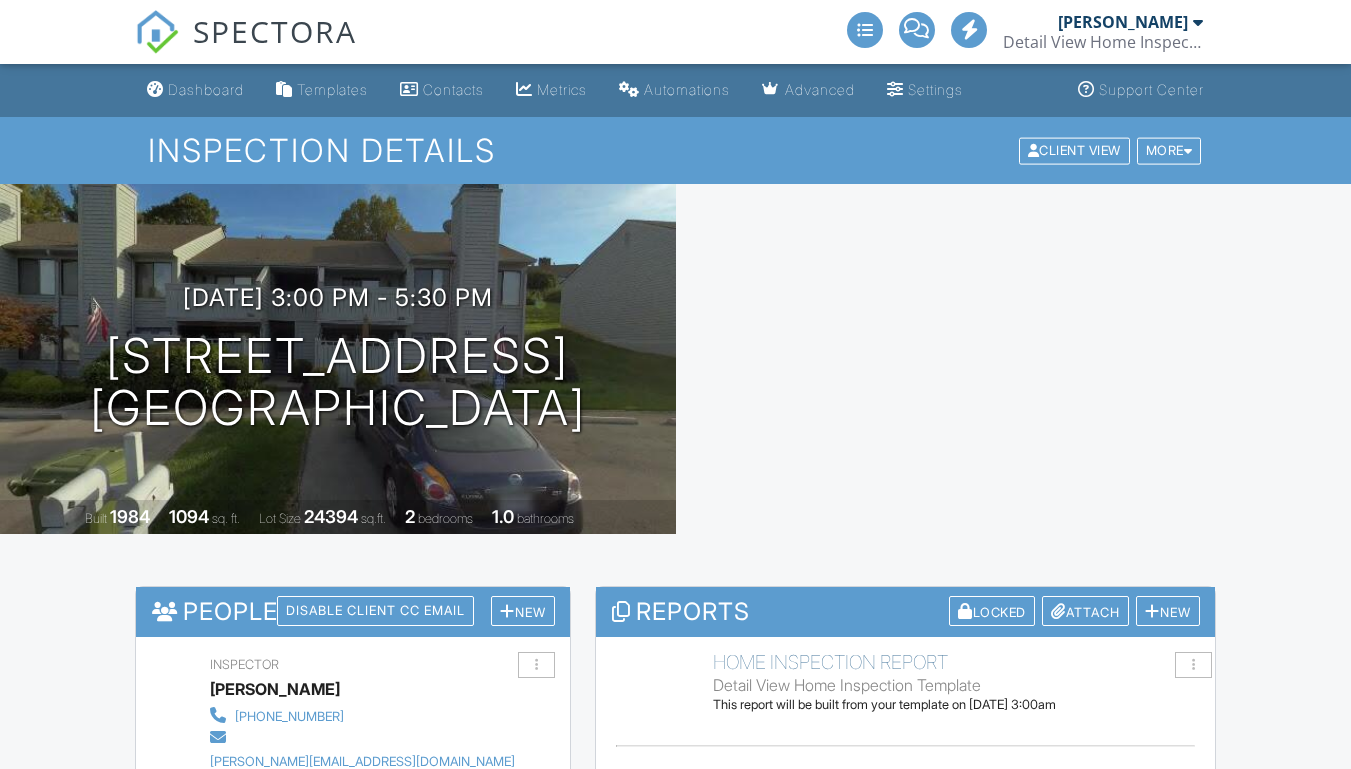 scroll, scrollTop: 0, scrollLeft: 0, axis: both 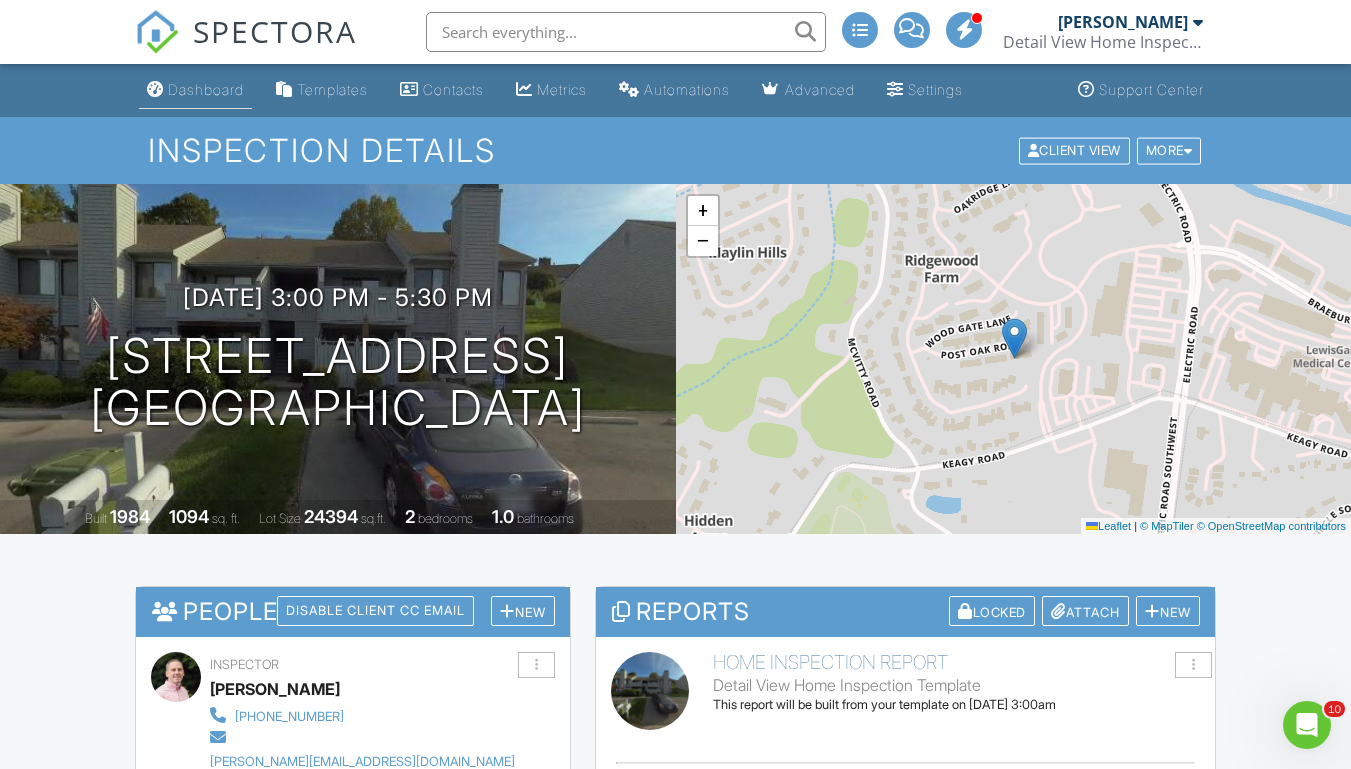 click on "Dashboard" at bounding box center [206, 89] 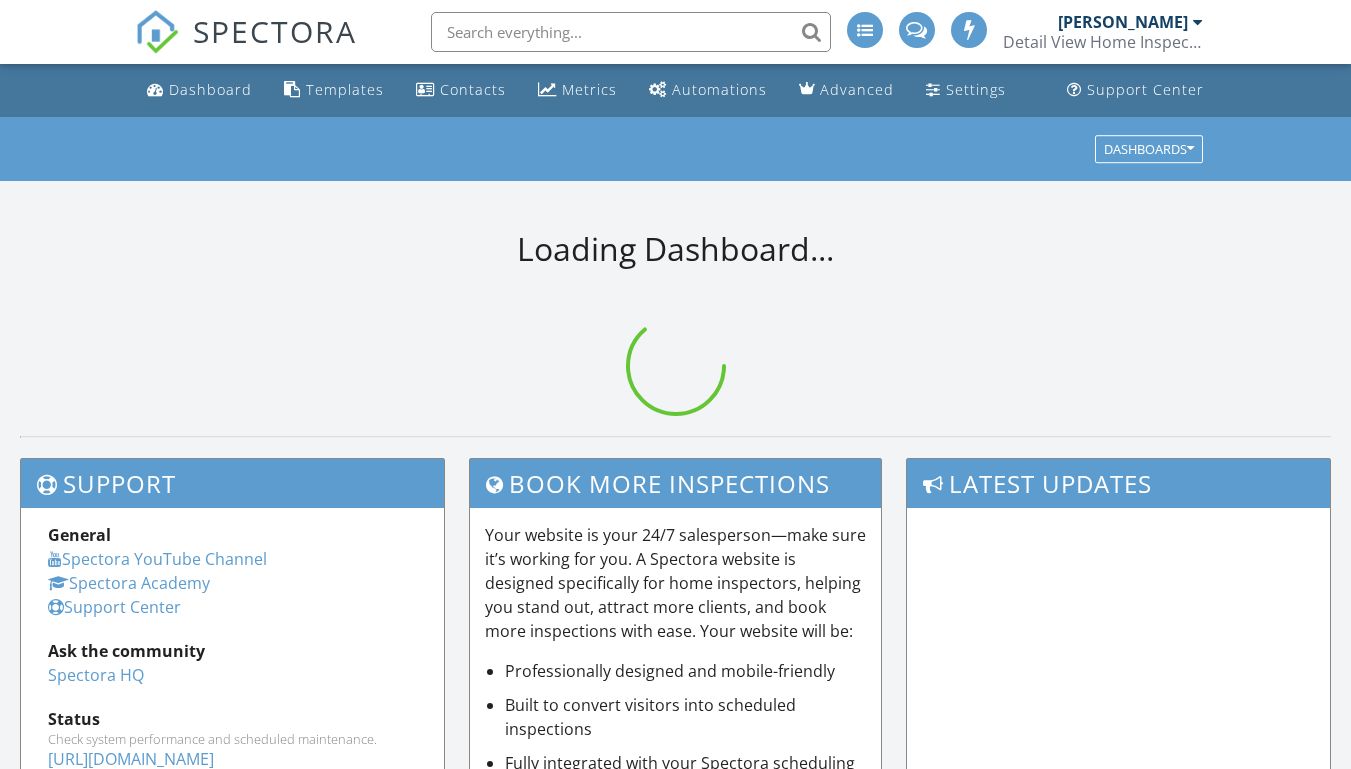 scroll, scrollTop: 0, scrollLeft: 0, axis: both 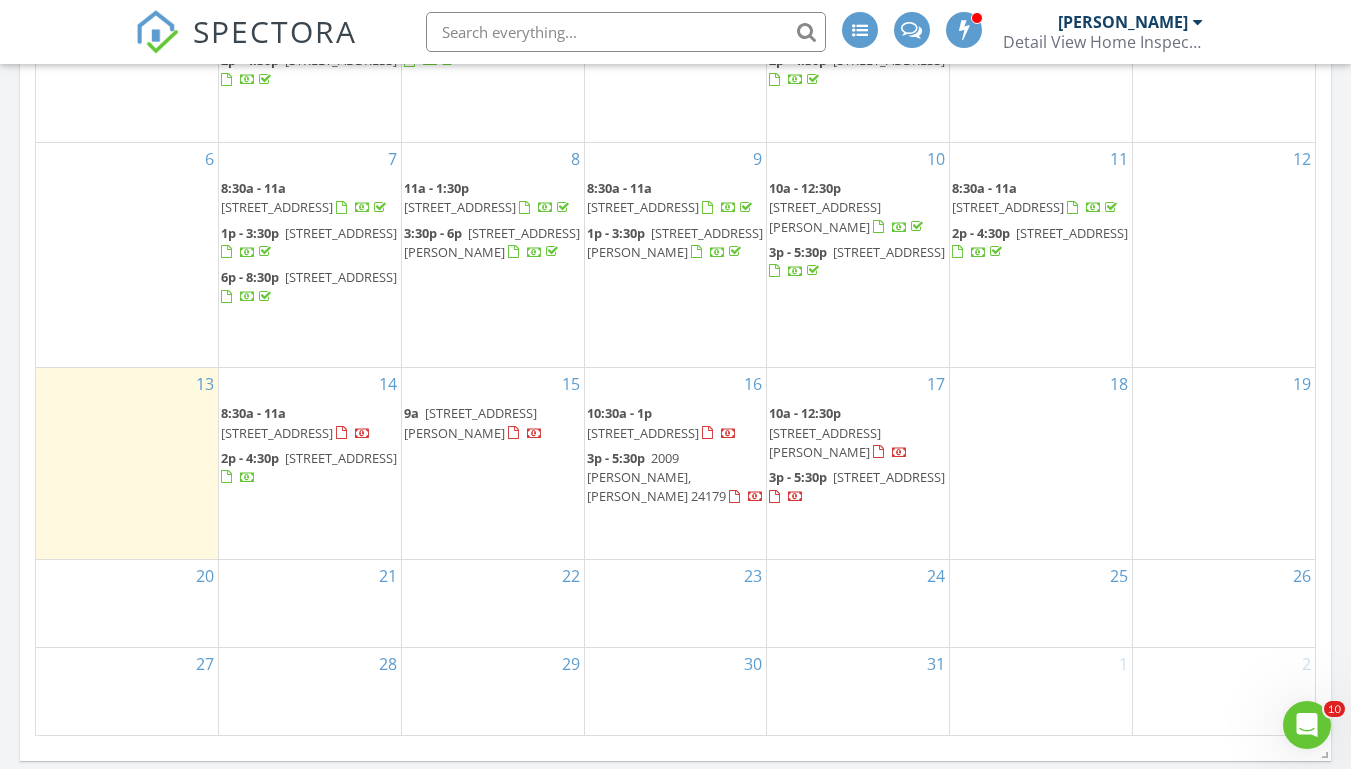 click on "15
9a
[STREET_ADDRESS][PERSON_NAME]" at bounding box center [493, 463] 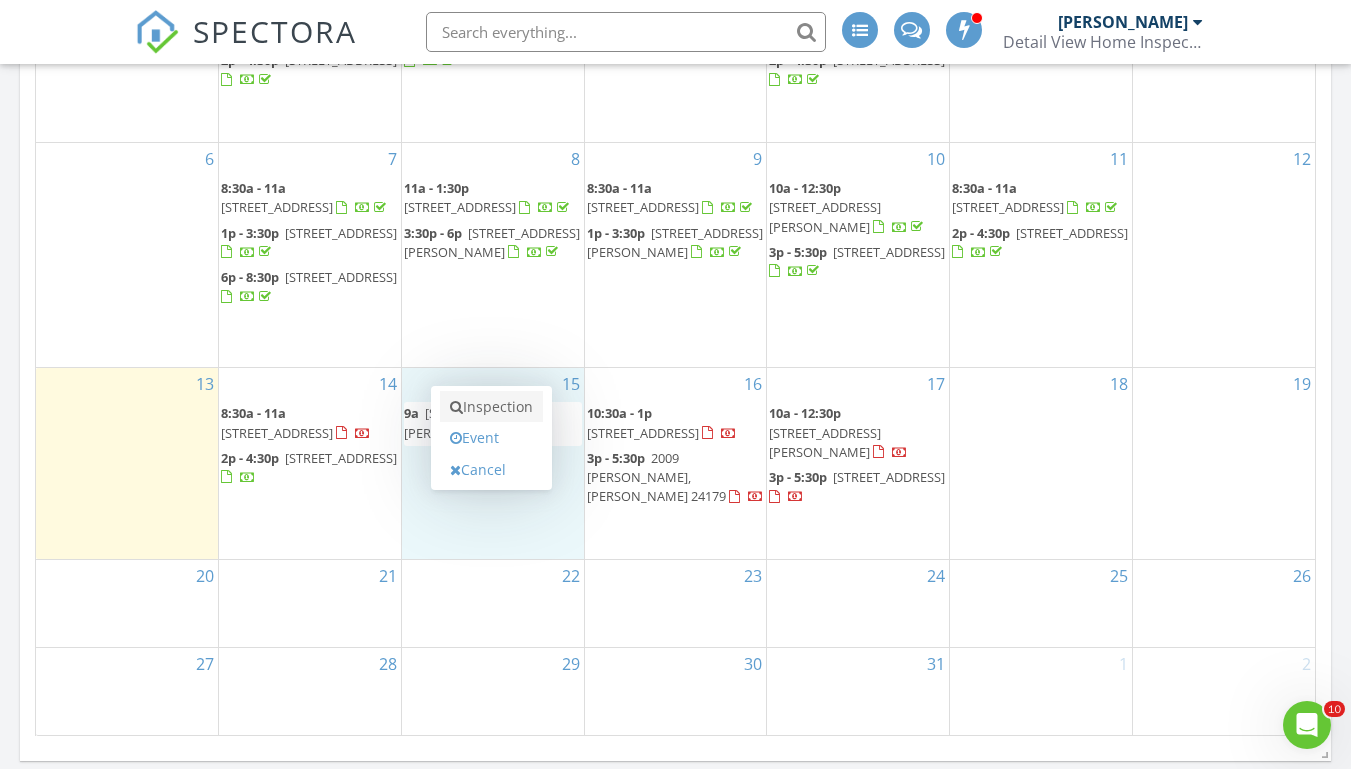 click on "Inspection" at bounding box center (491, 407) 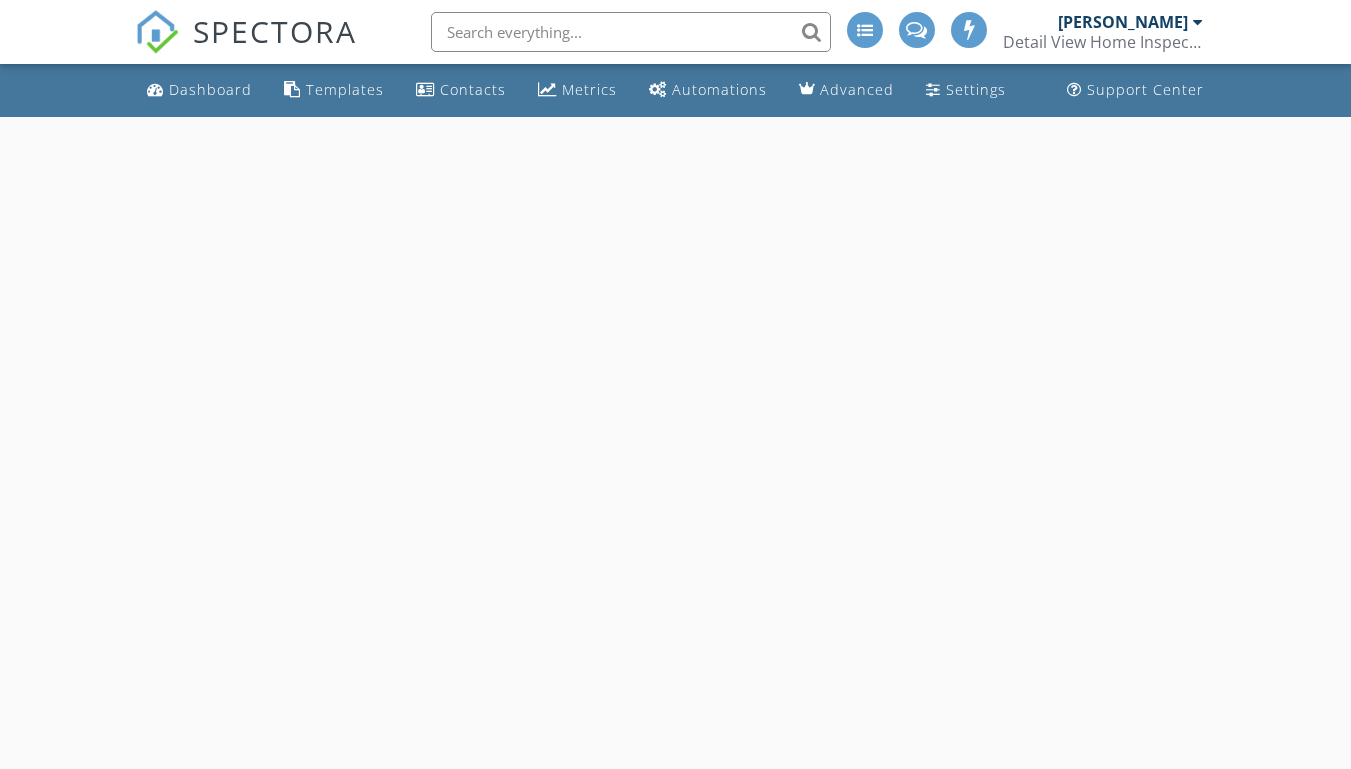 scroll, scrollTop: 0, scrollLeft: 0, axis: both 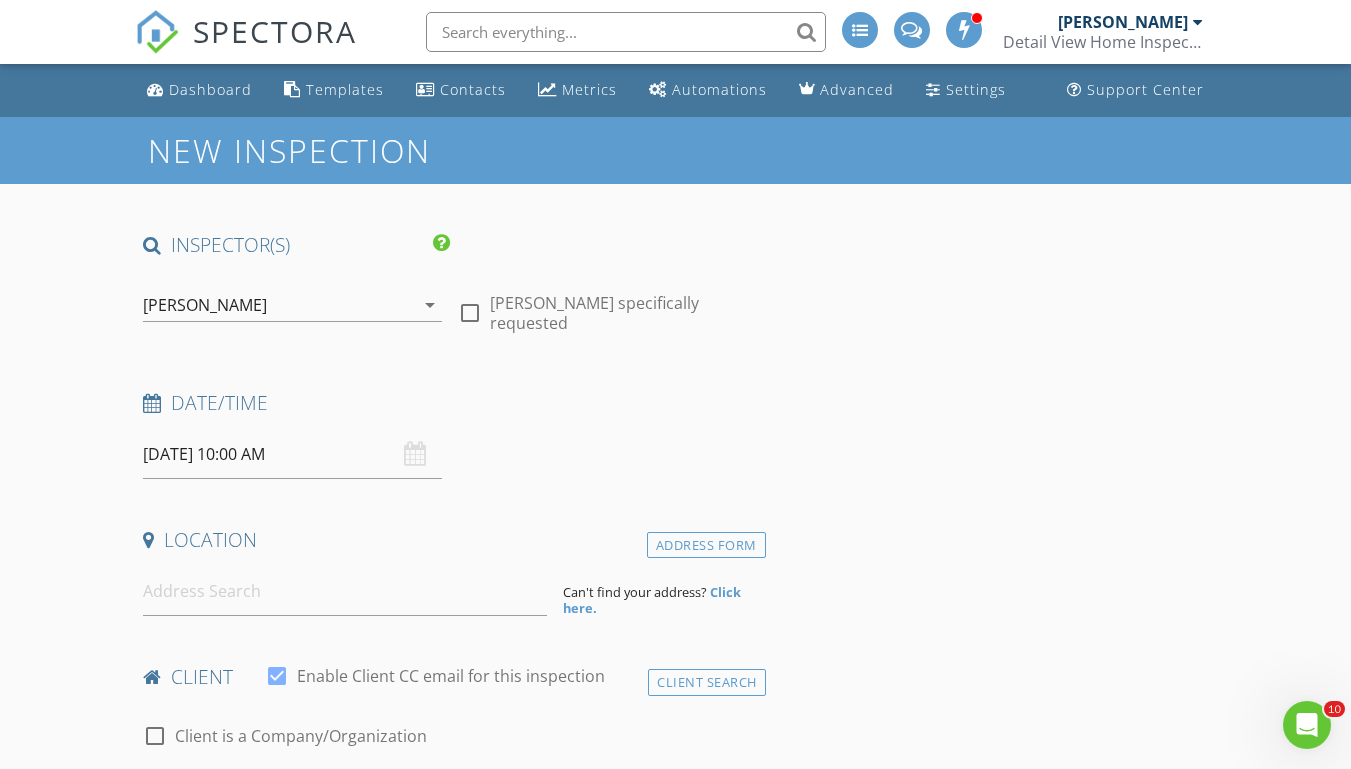 click on "[DATE] 10:00 AM" at bounding box center (292, 454) 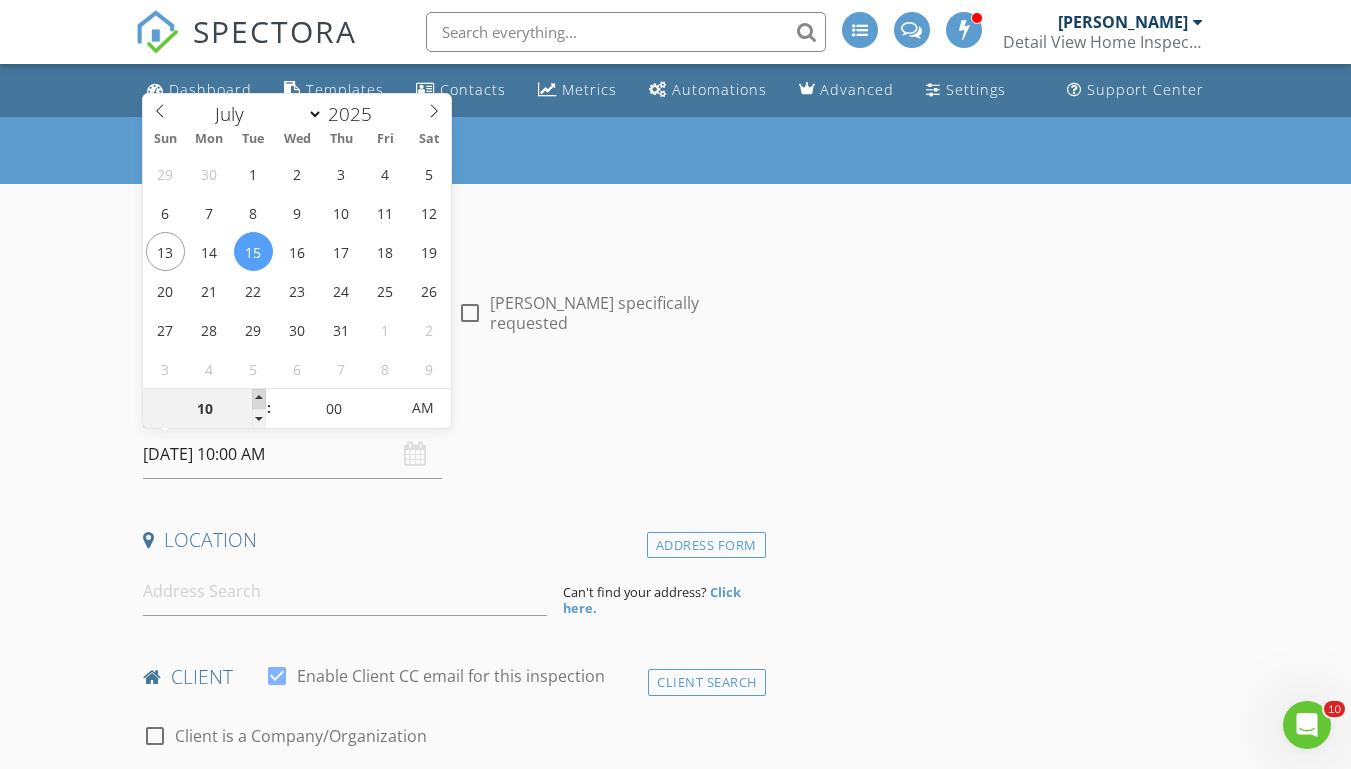 type on "11" 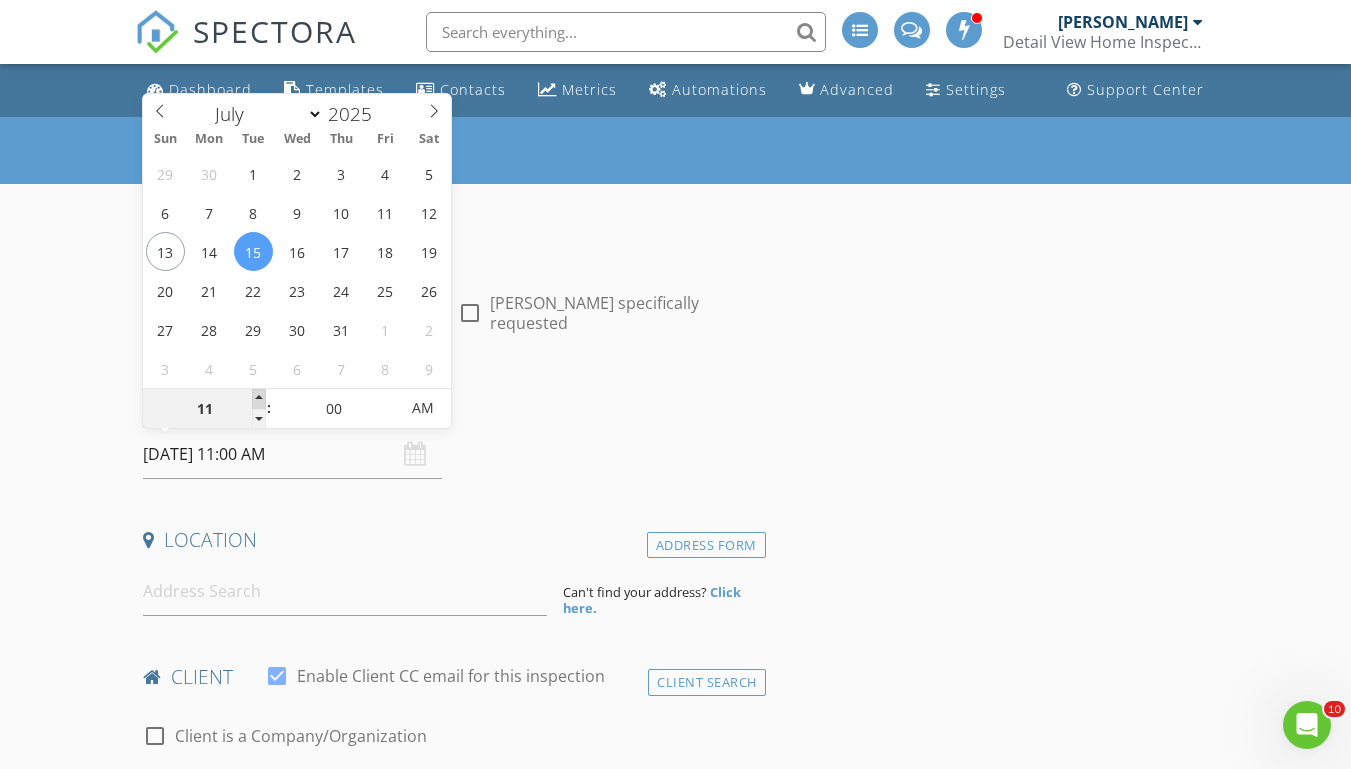 click at bounding box center (259, 399) 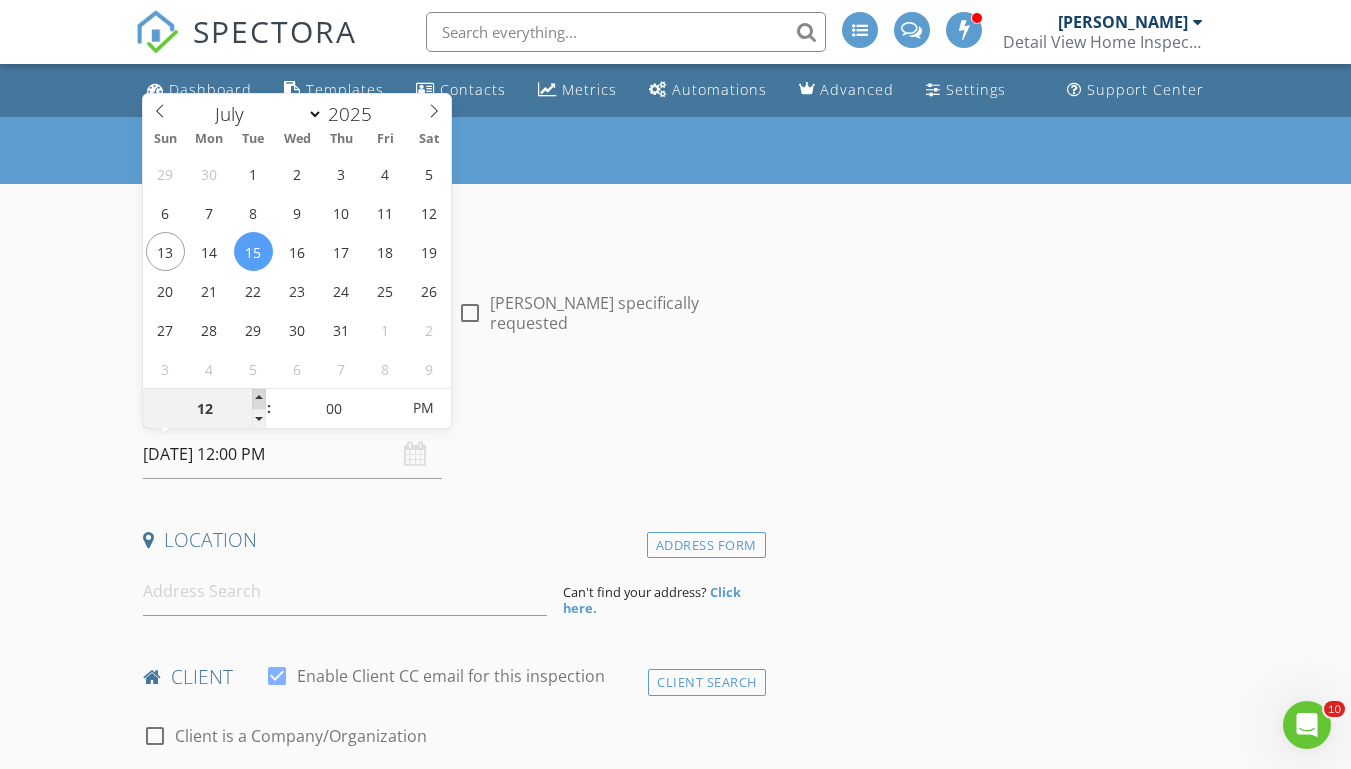 click at bounding box center (259, 399) 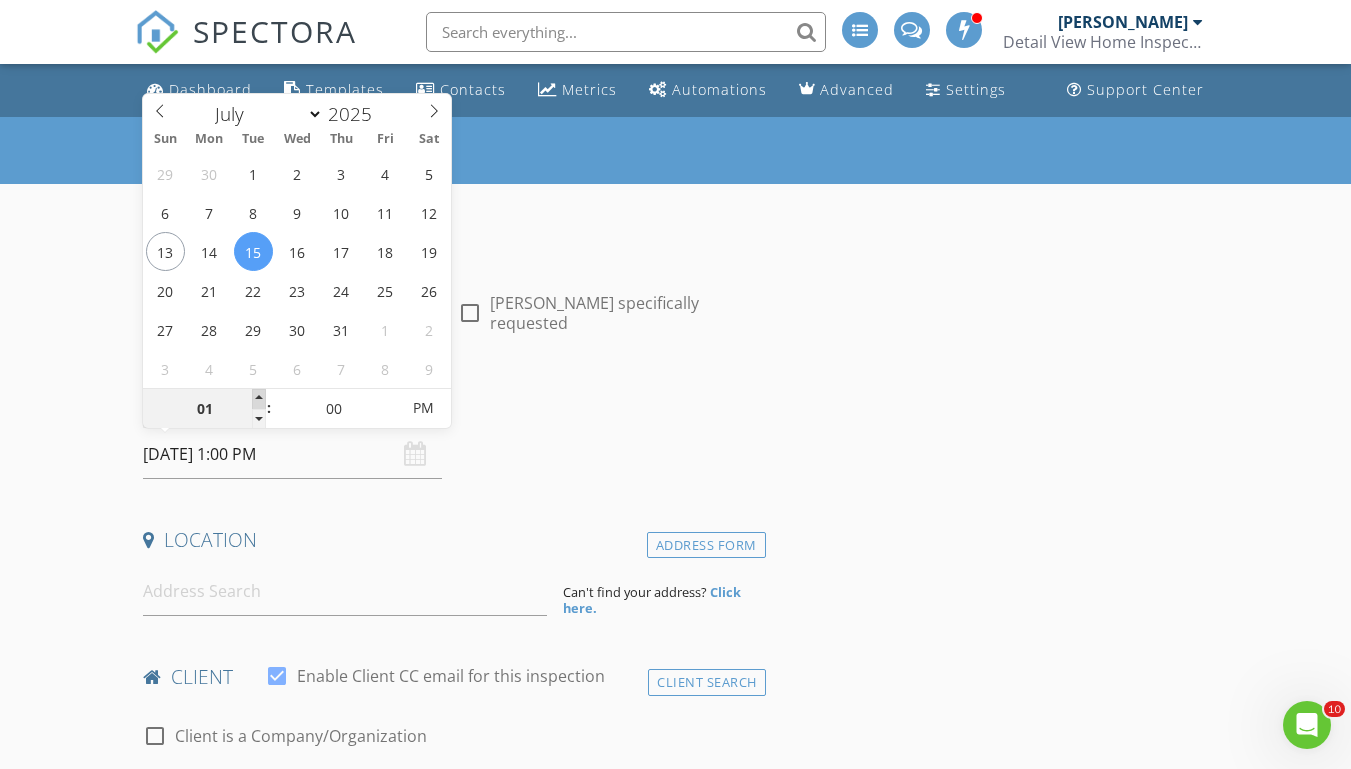 click at bounding box center [259, 399] 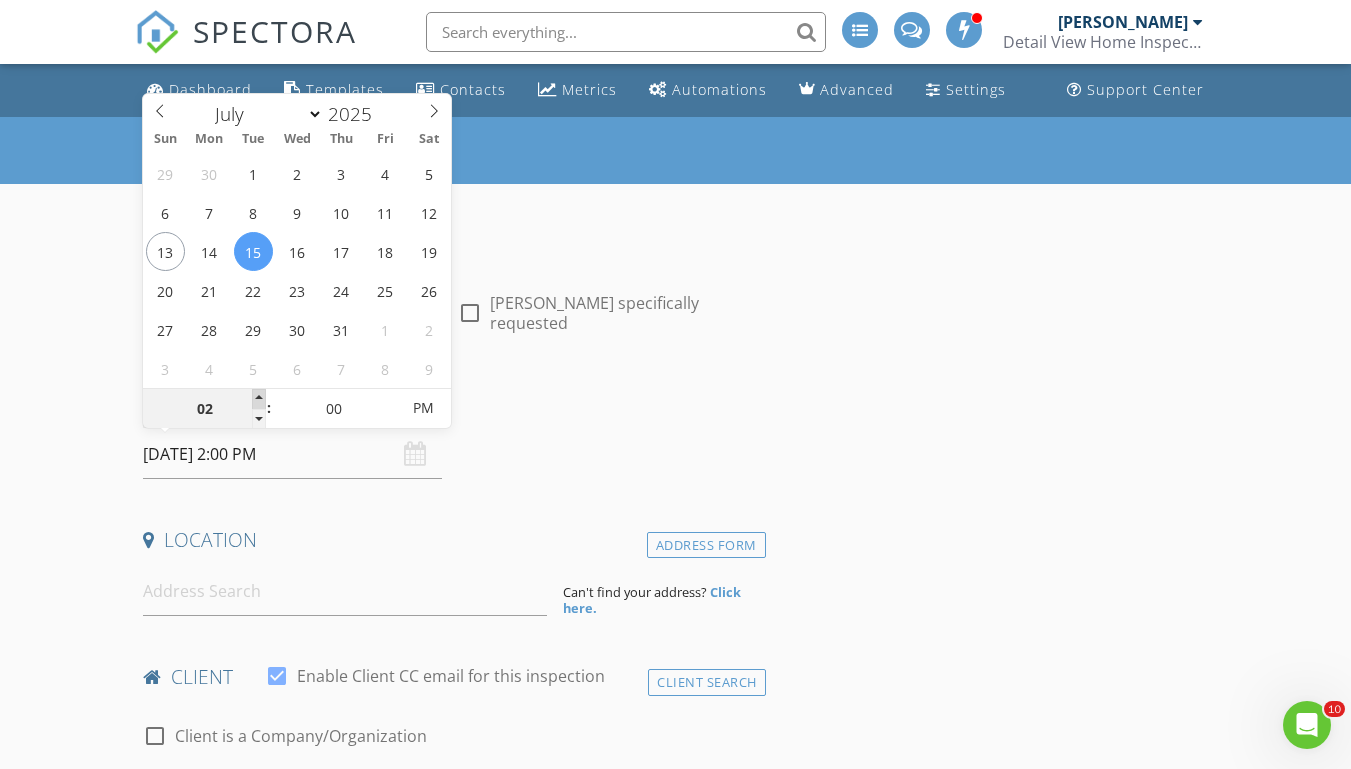 click at bounding box center [259, 399] 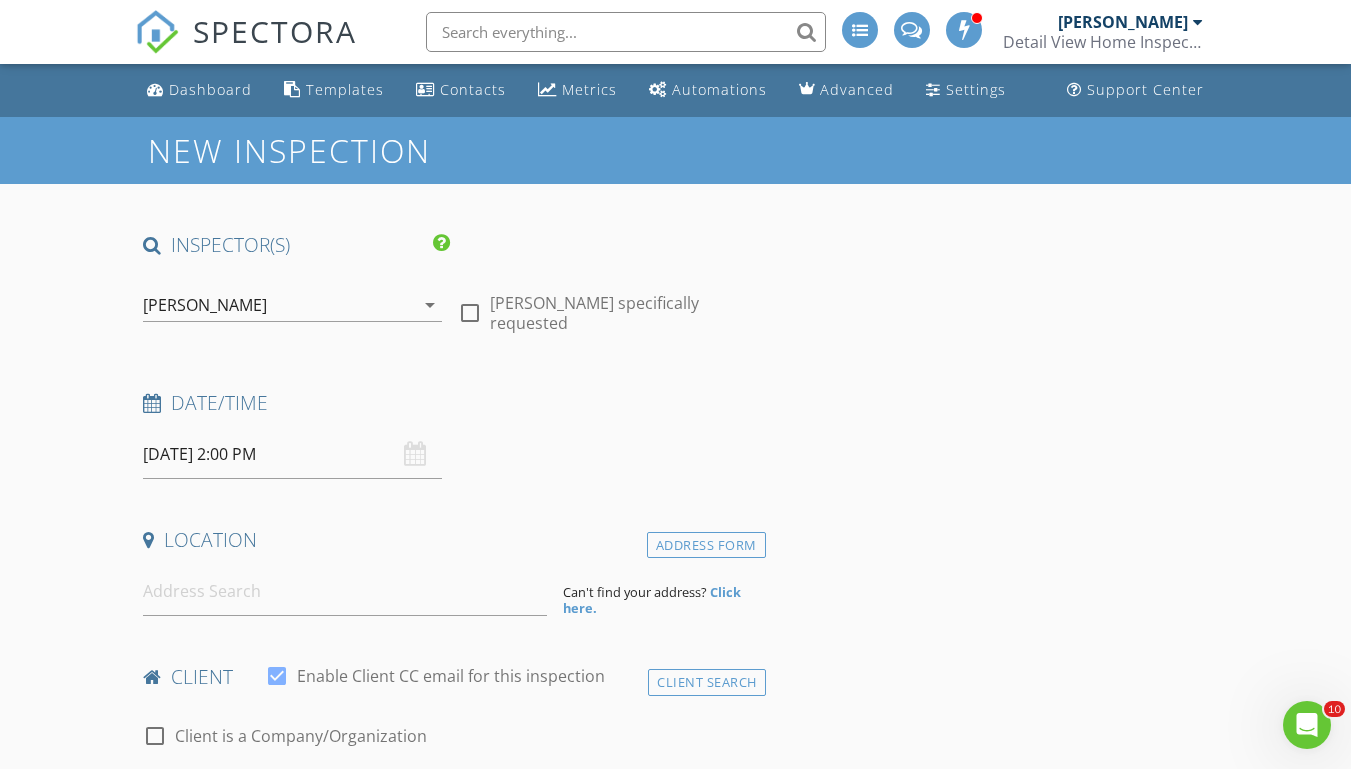 click on "New Inspection
INSPECTOR(S)
check_box   Josh Morris   PRIMARY   Josh Morris arrow_drop_down   check_box_outline_blank Josh Morris specifically requested
Date/Time
07/15/2025 2:00 PM
Location
Address Form       Can't find your address?   Click here.
client
check_box Enable Client CC email for this inspection   Client Search     check_box_outline_blank Client is a Company/Organization     First Name   Last Name   Email   CC Email   Phone           Notes   Private Notes
ADD ADDITIONAL client
SERVICES
check_box_outline_blank   Residential Inspection   Home Inspection check_box_outline_blank   Radon Test   Radon Test check_box_outline_blank   WDI (Wood Destroying Insect)   Wood Destroying Organisms  check_box_outline_blank   Septic Dye Test   Septic Walk Over" at bounding box center (675, 1875) 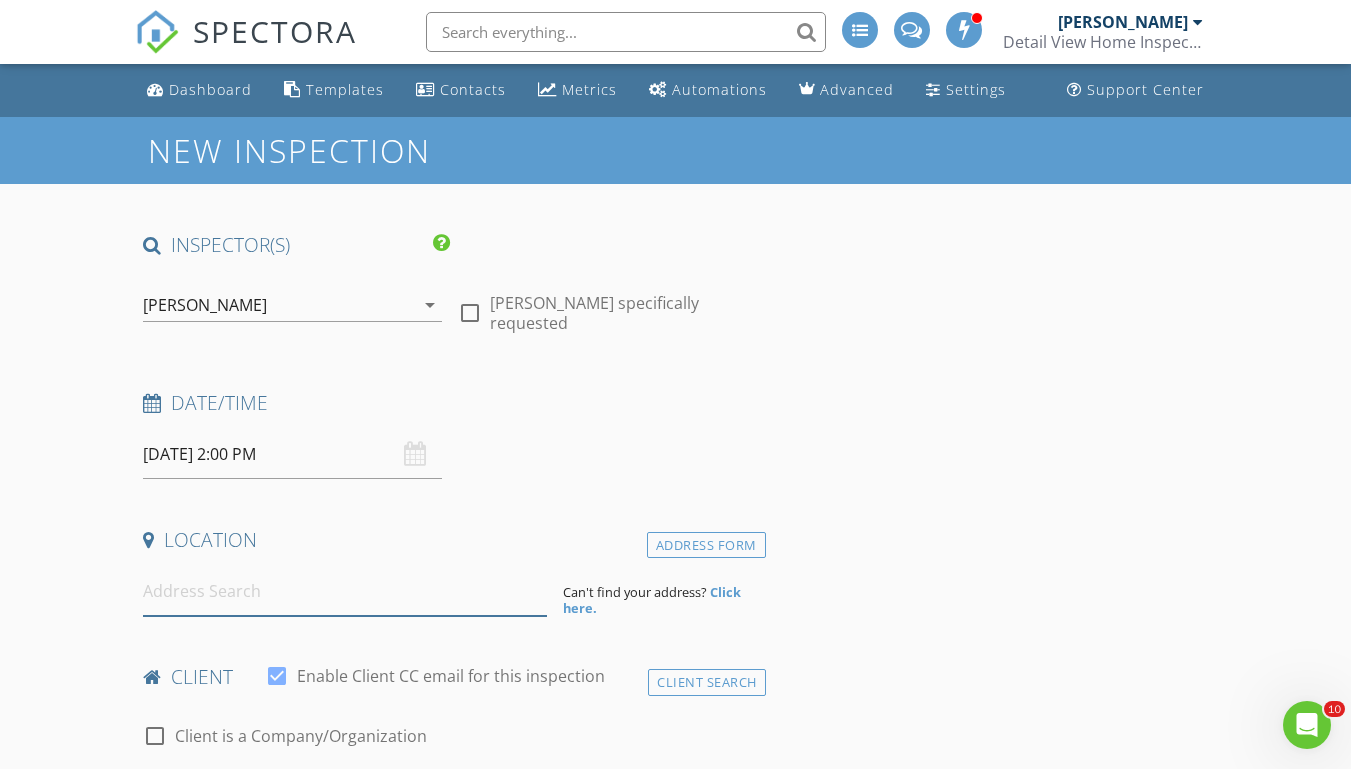 click at bounding box center (345, 591) 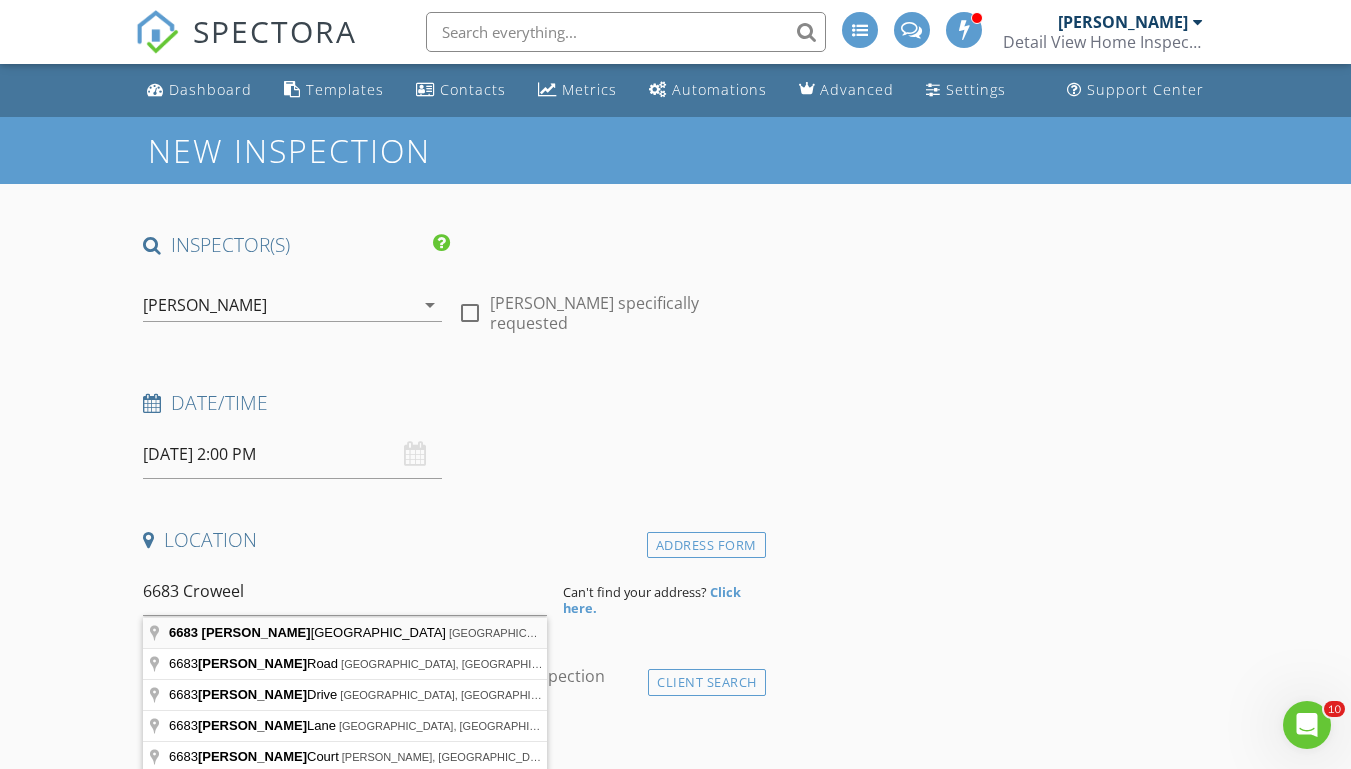type on "6683 Crowell Gap Road, Roanoke, VA, USA" 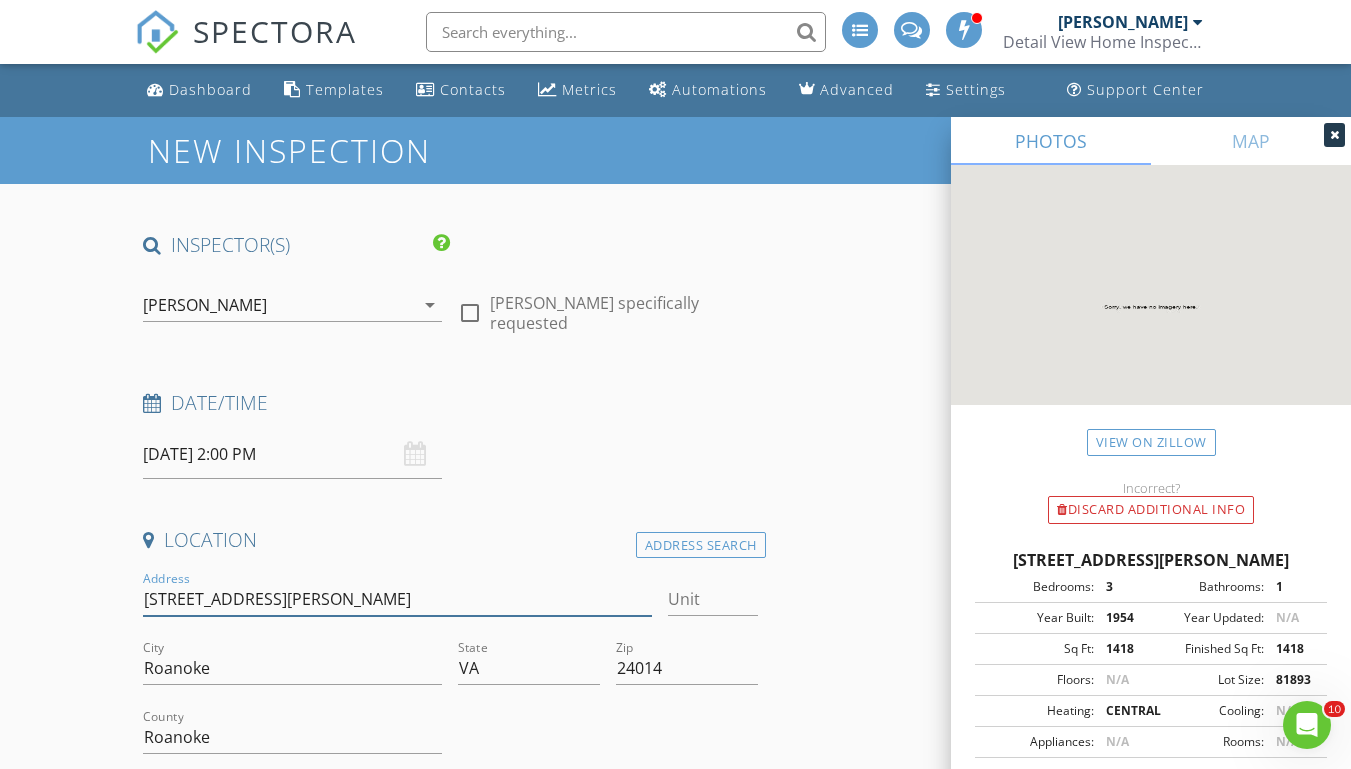 drag, startPoint x: 342, startPoint y: 592, endPoint x: 131, endPoint y: 576, distance: 211.60576 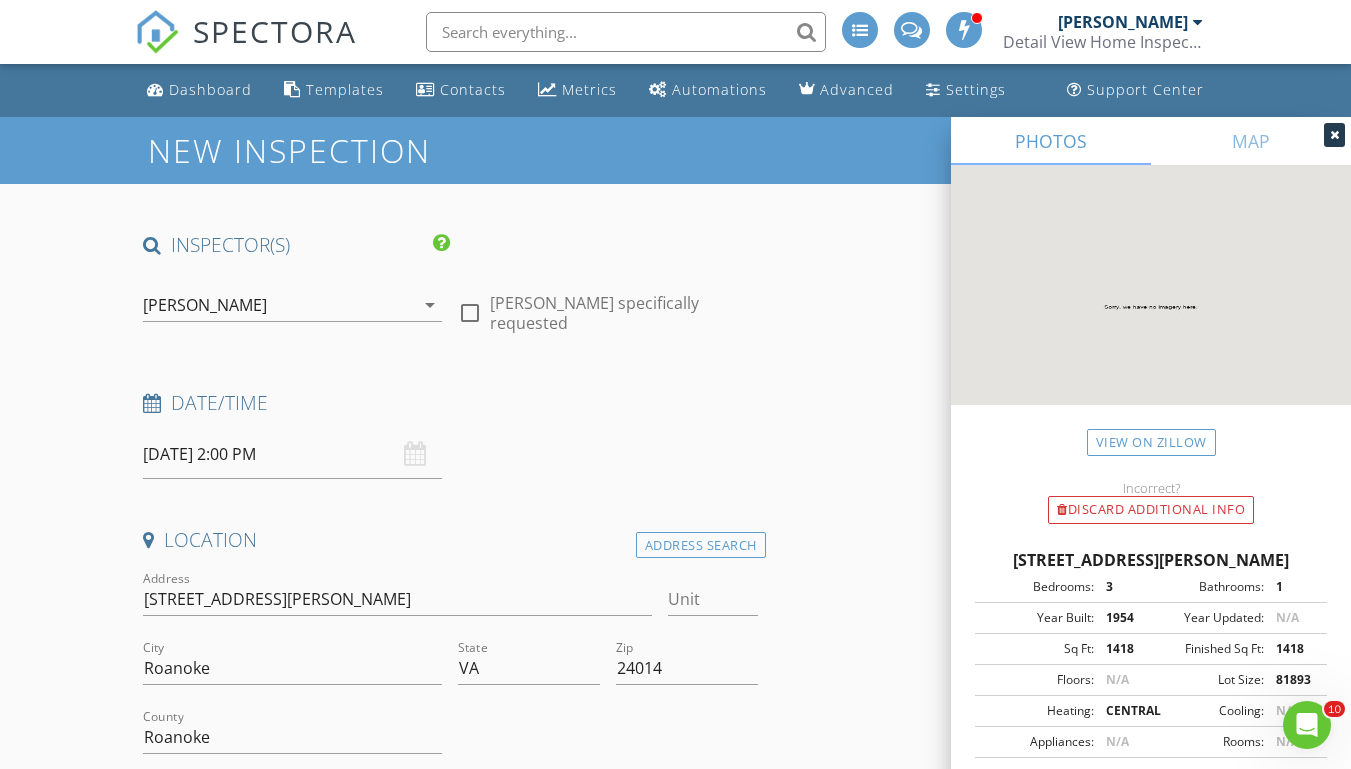 type 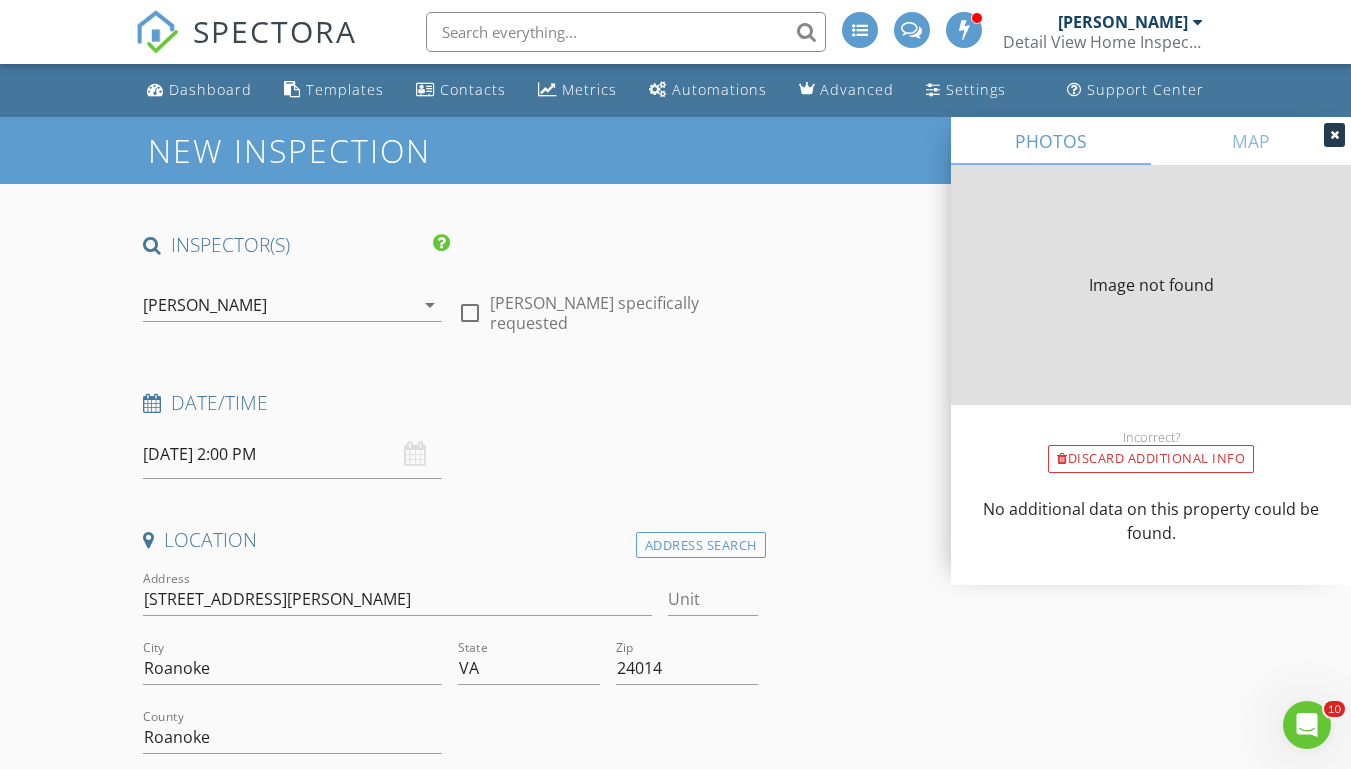 type on "1418" 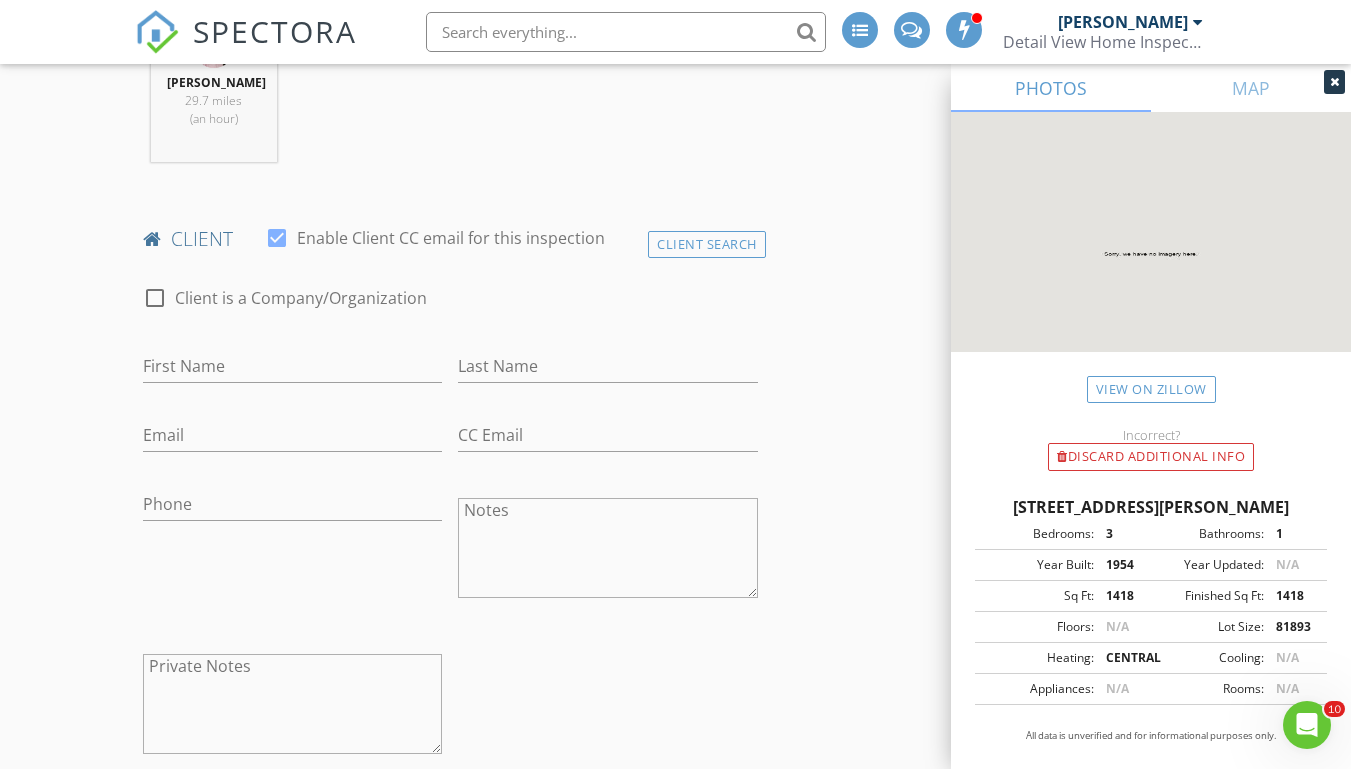 scroll, scrollTop: 921, scrollLeft: 0, axis: vertical 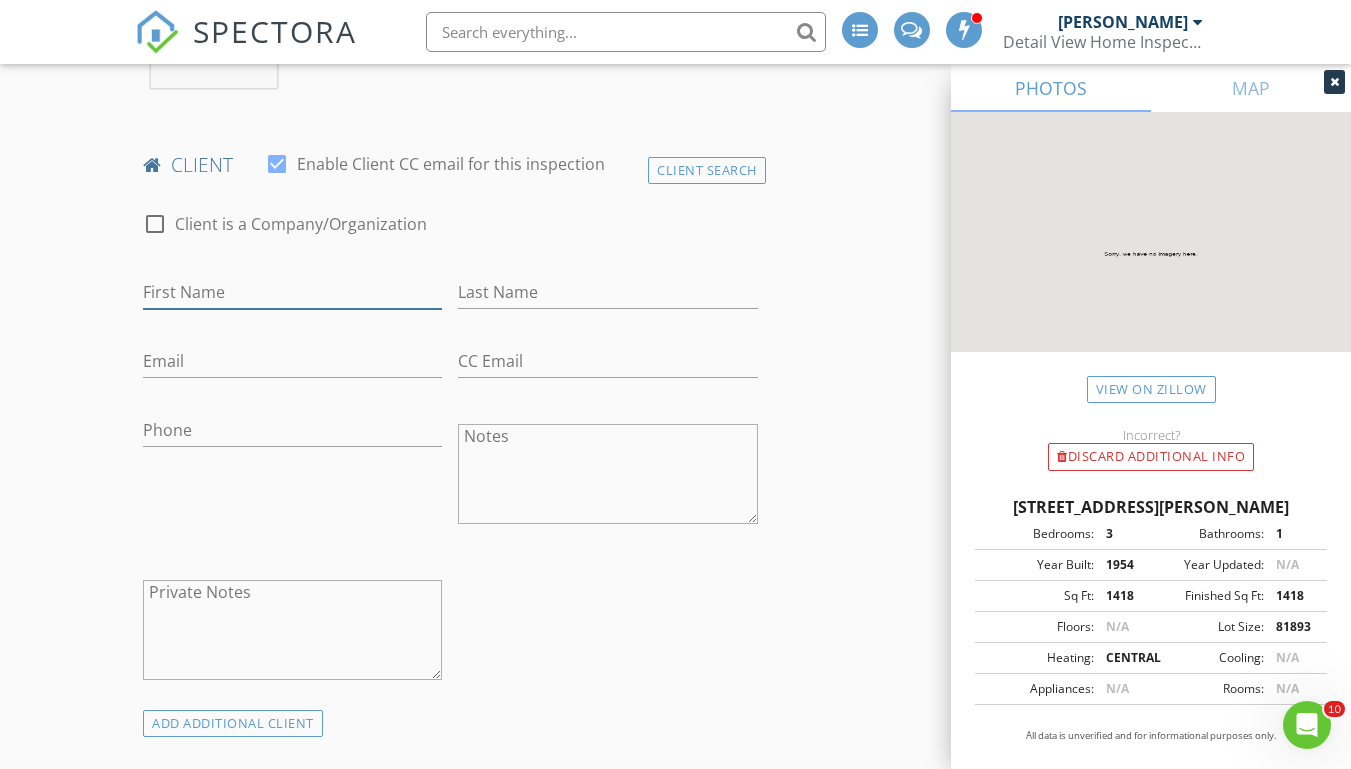 click on "First Name" at bounding box center [292, 292] 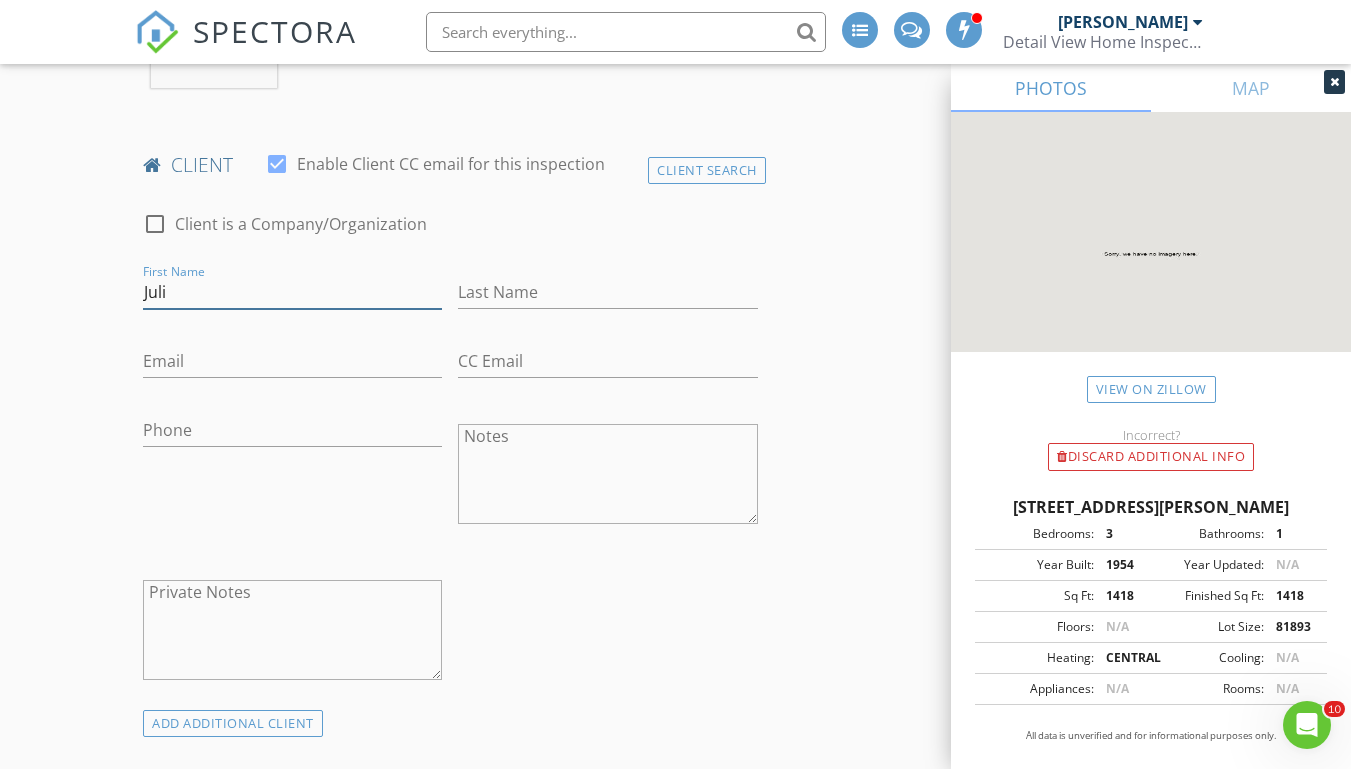 click on "Juli" at bounding box center (292, 292) 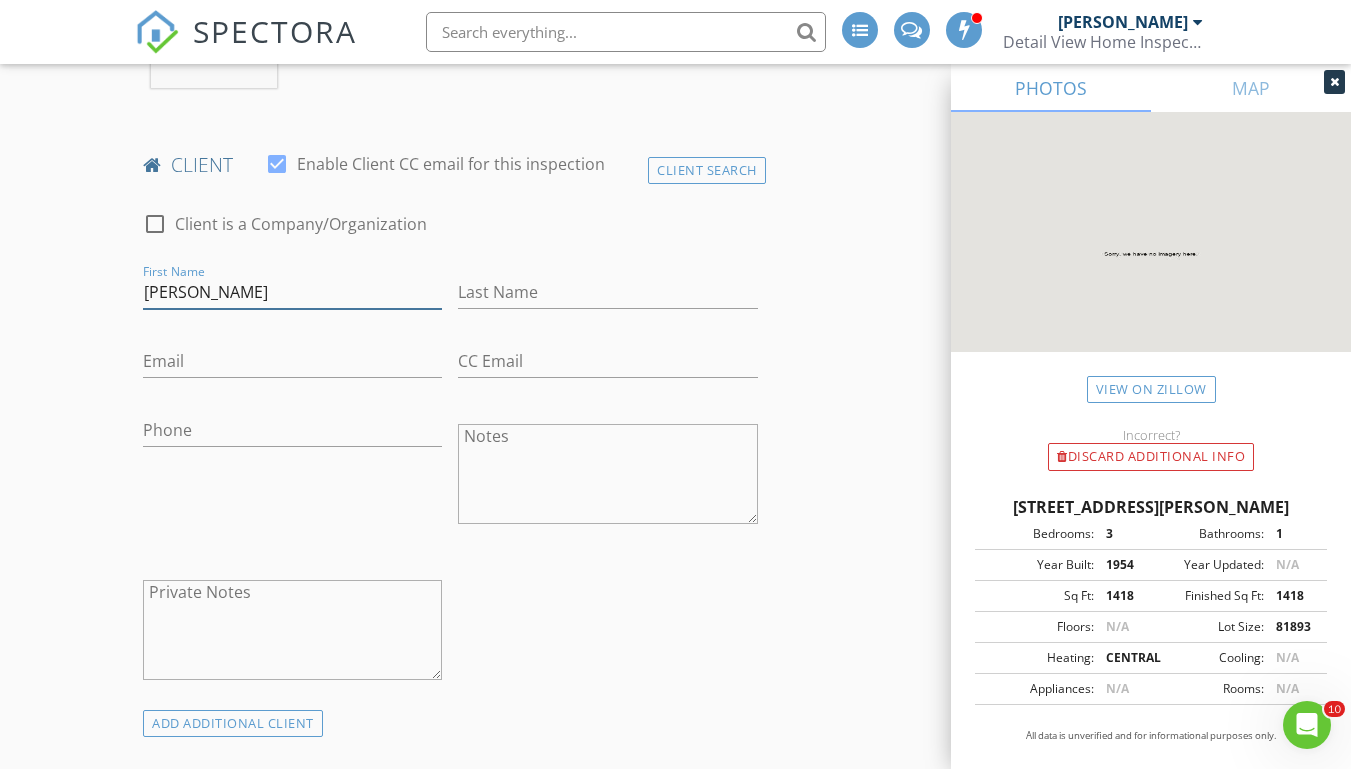 type on "Julia" 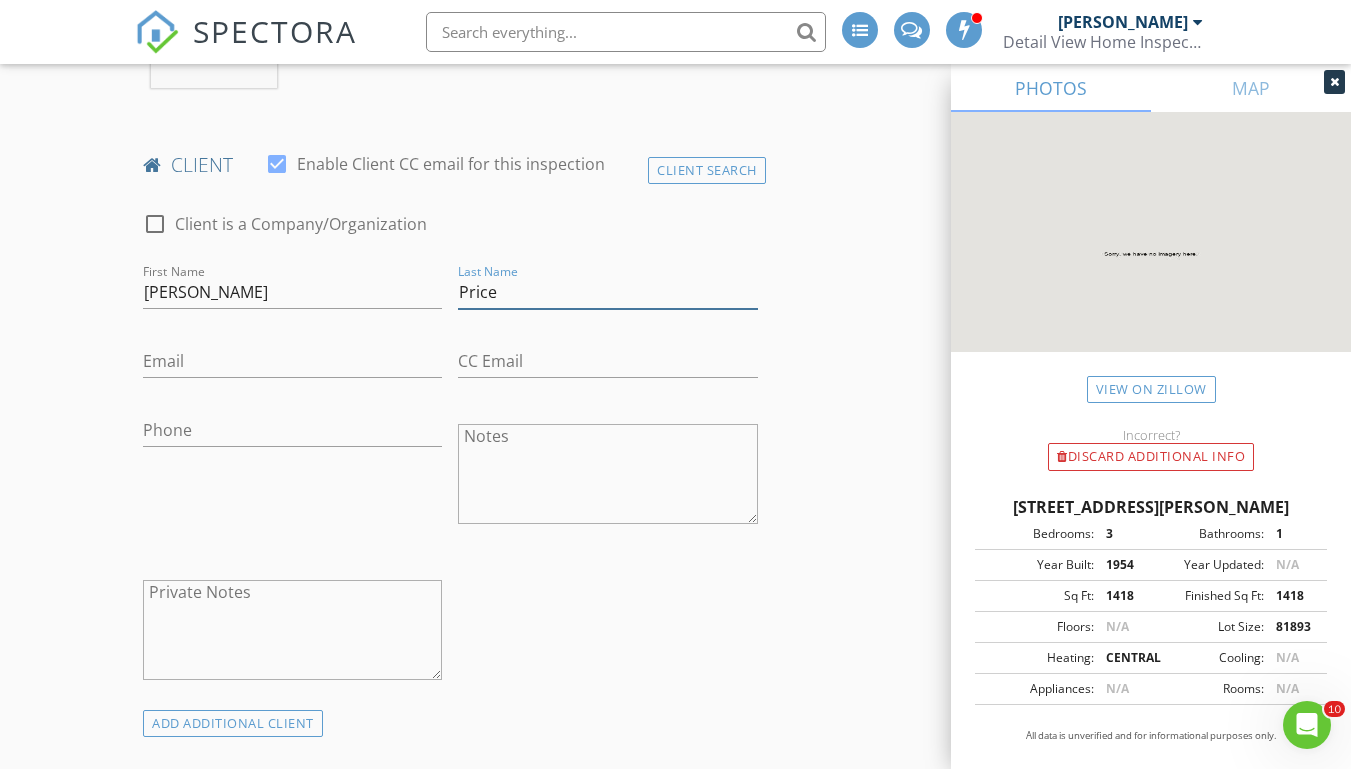 type on "Price" 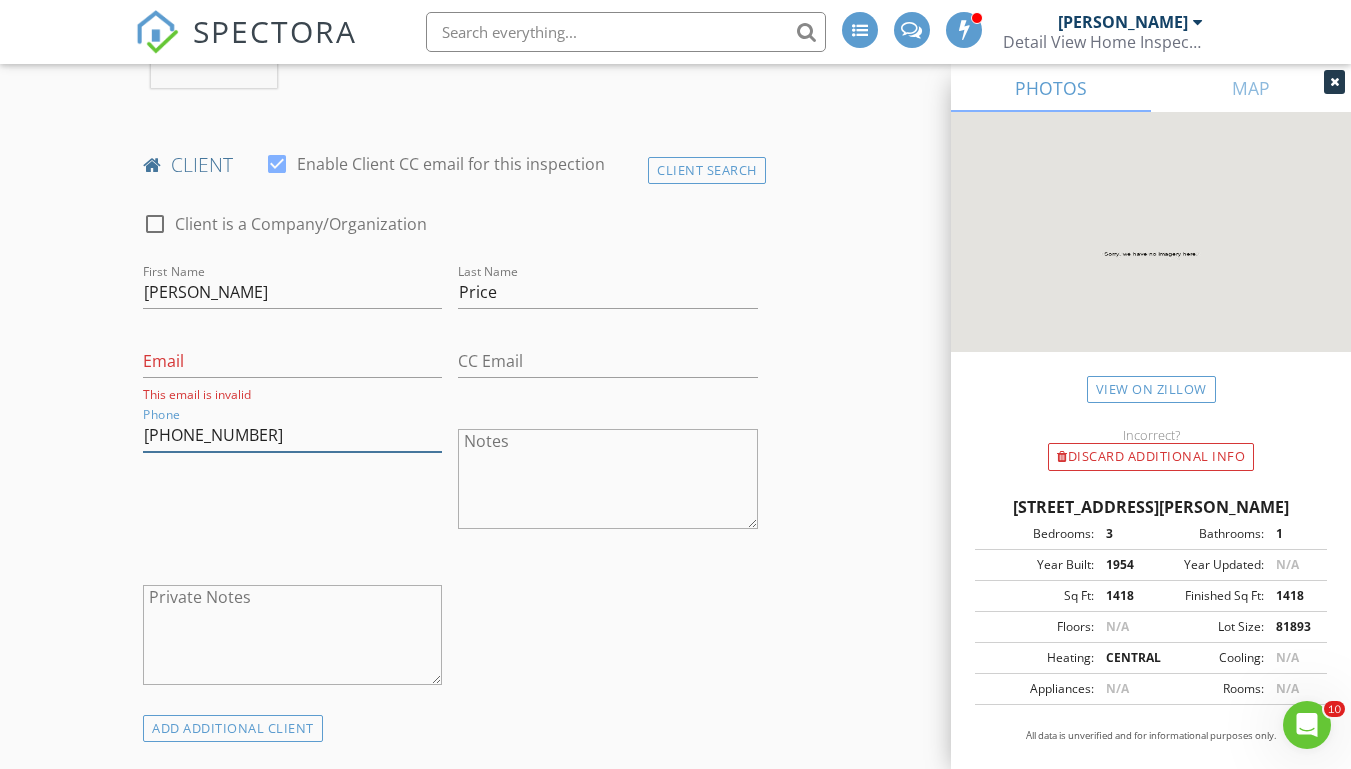 type on "406-850-3365" 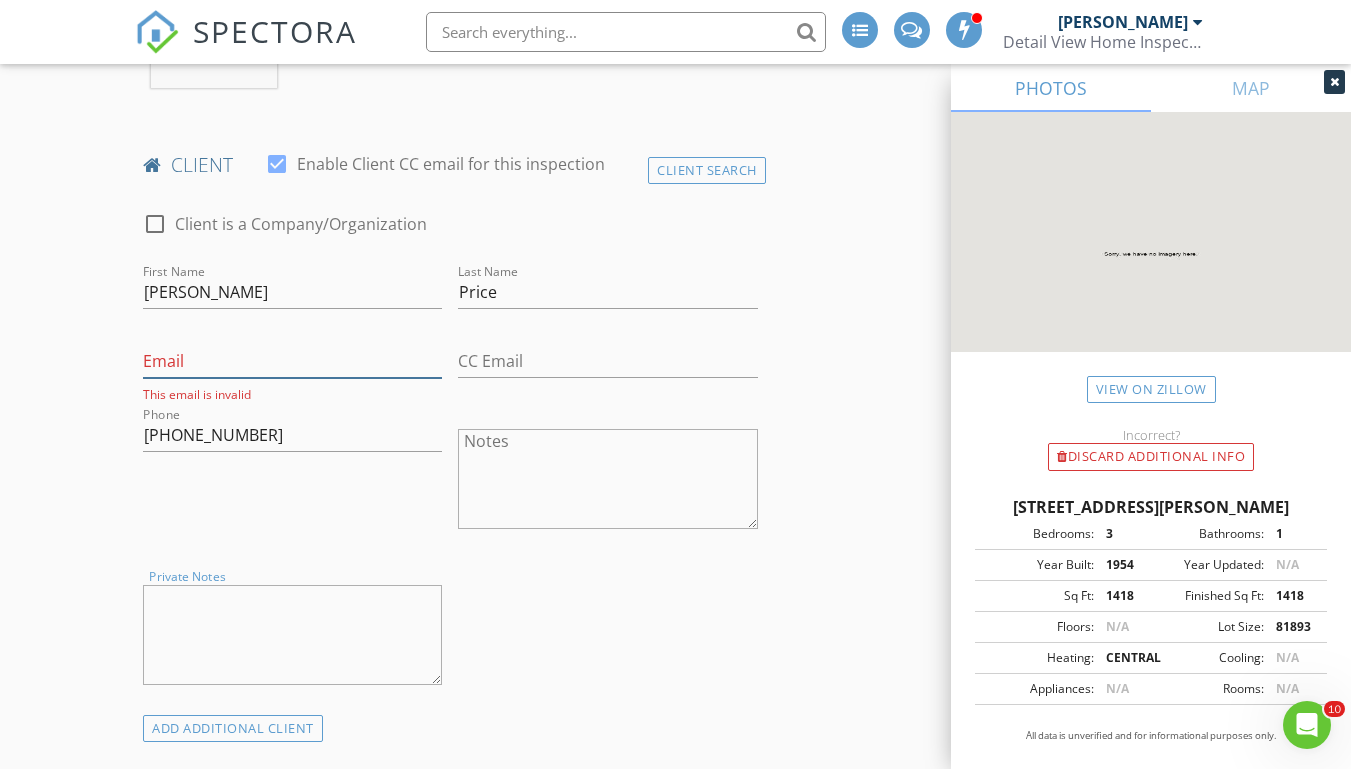 click on "Email" at bounding box center [292, 361] 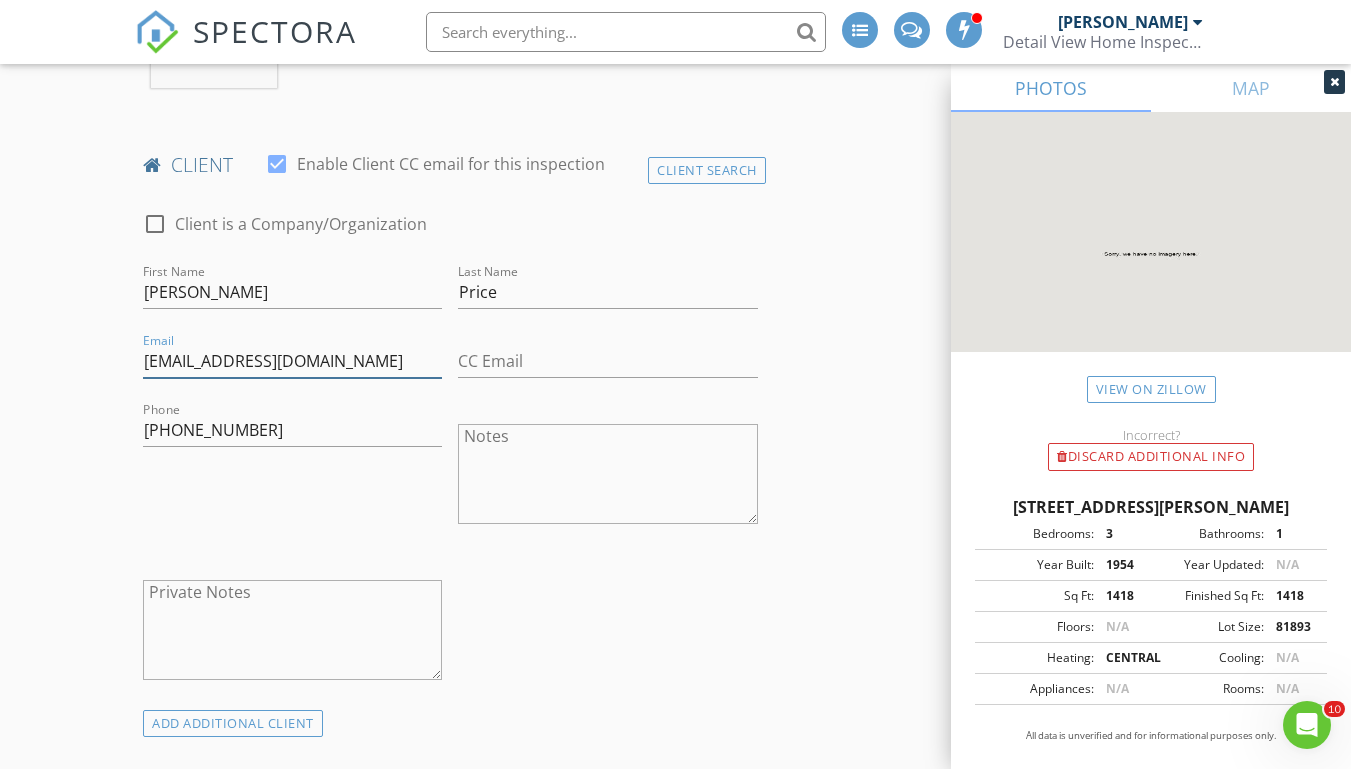 type on "juliprice@yahoo.com" 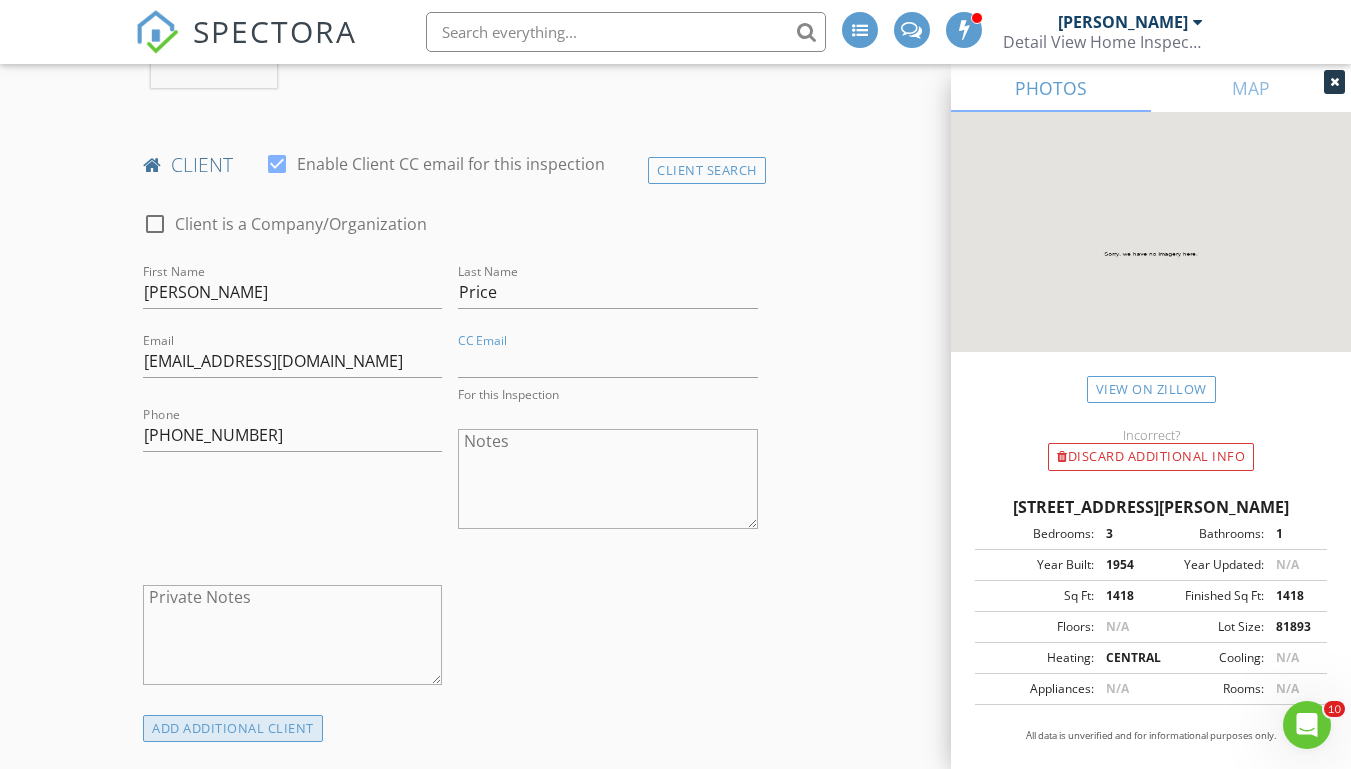 click on "ADD ADDITIONAL client" at bounding box center [233, 728] 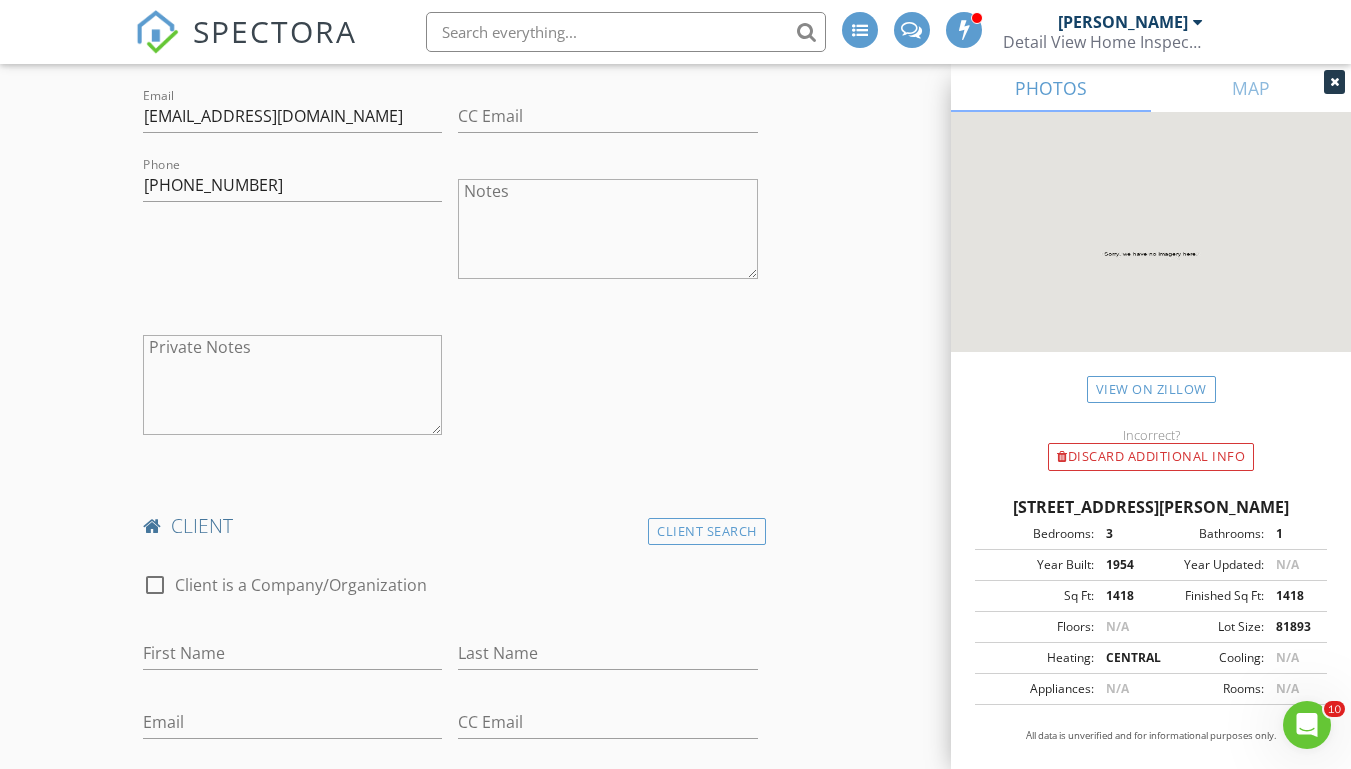 scroll, scrollTop: 1186, scrollLeft: 0, axis: vertical 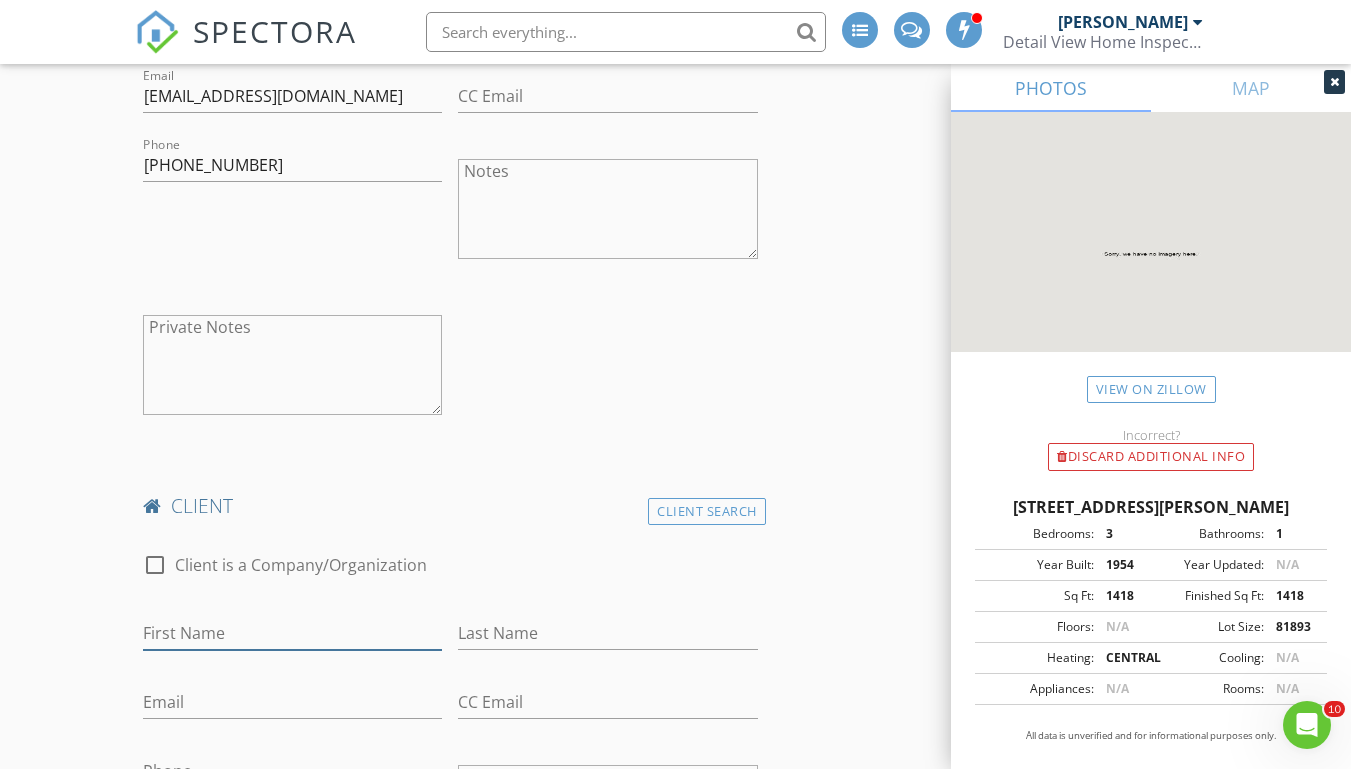 click on "First Name" at bounding box center (292, 633) 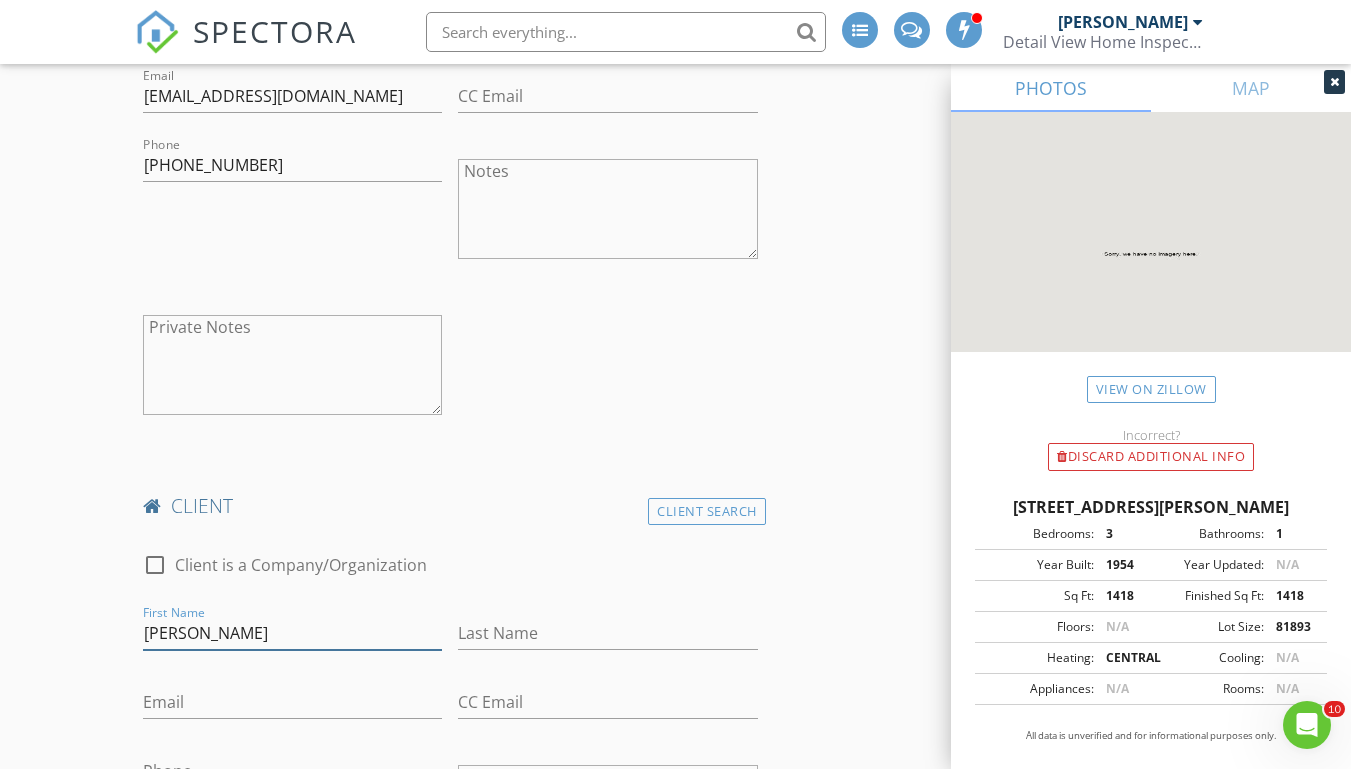 type on "[PERSON_NAME]" 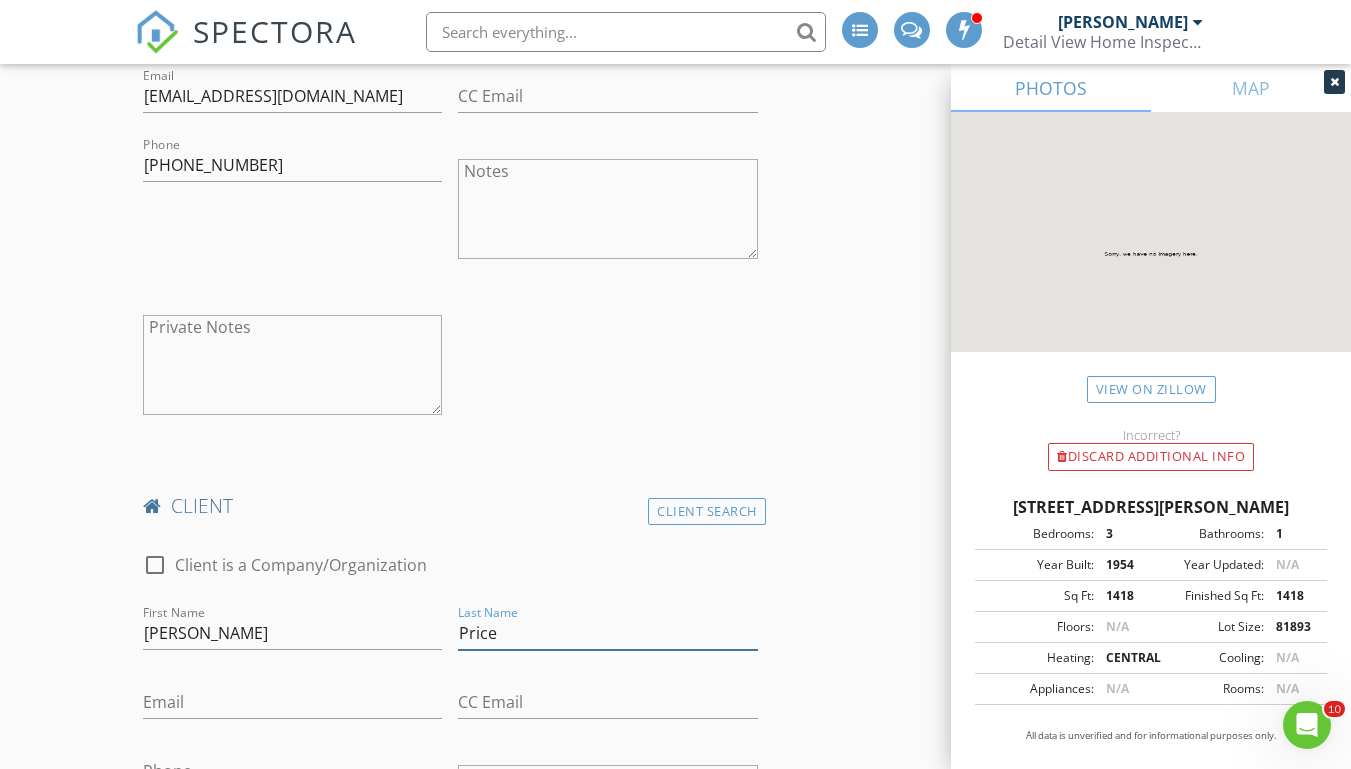 type on "Price" 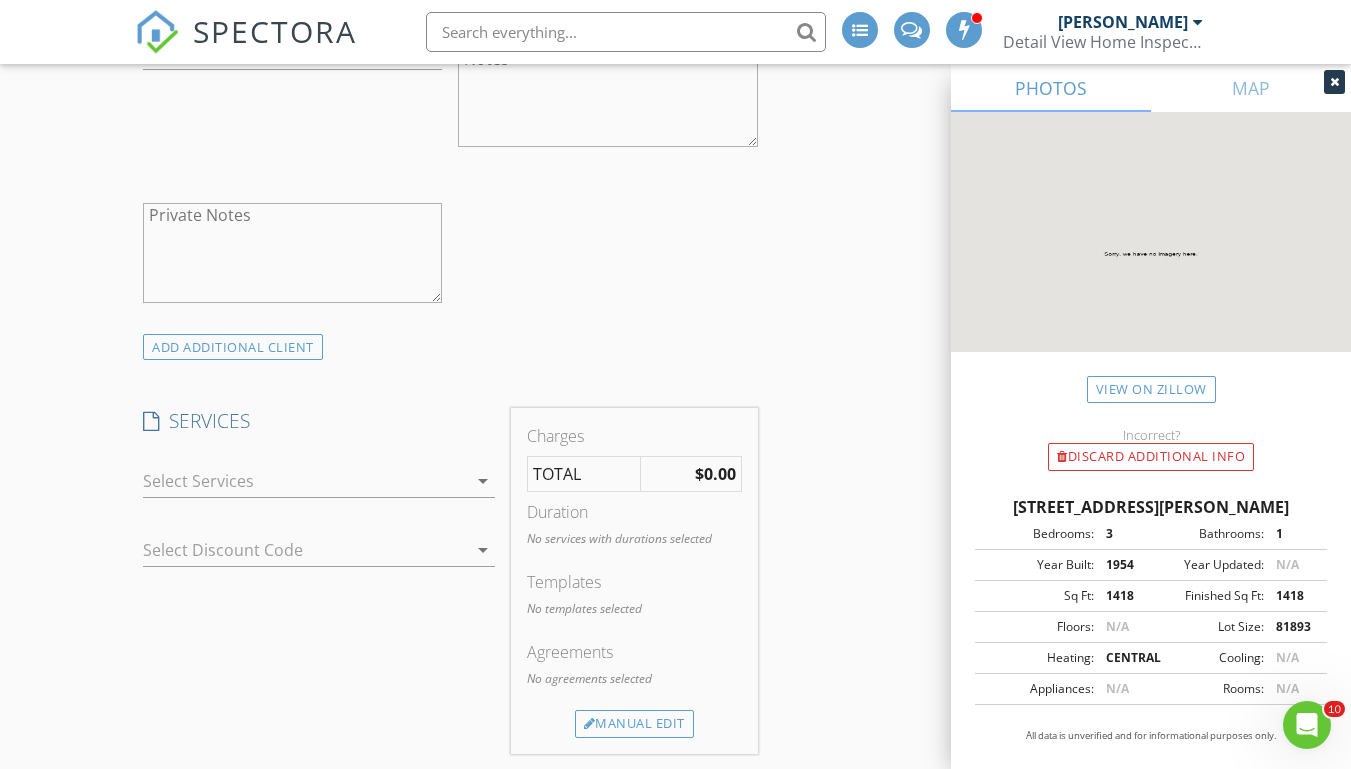 scroll, scrollTop: 2059, scrollLeft: 0, axis: vertical 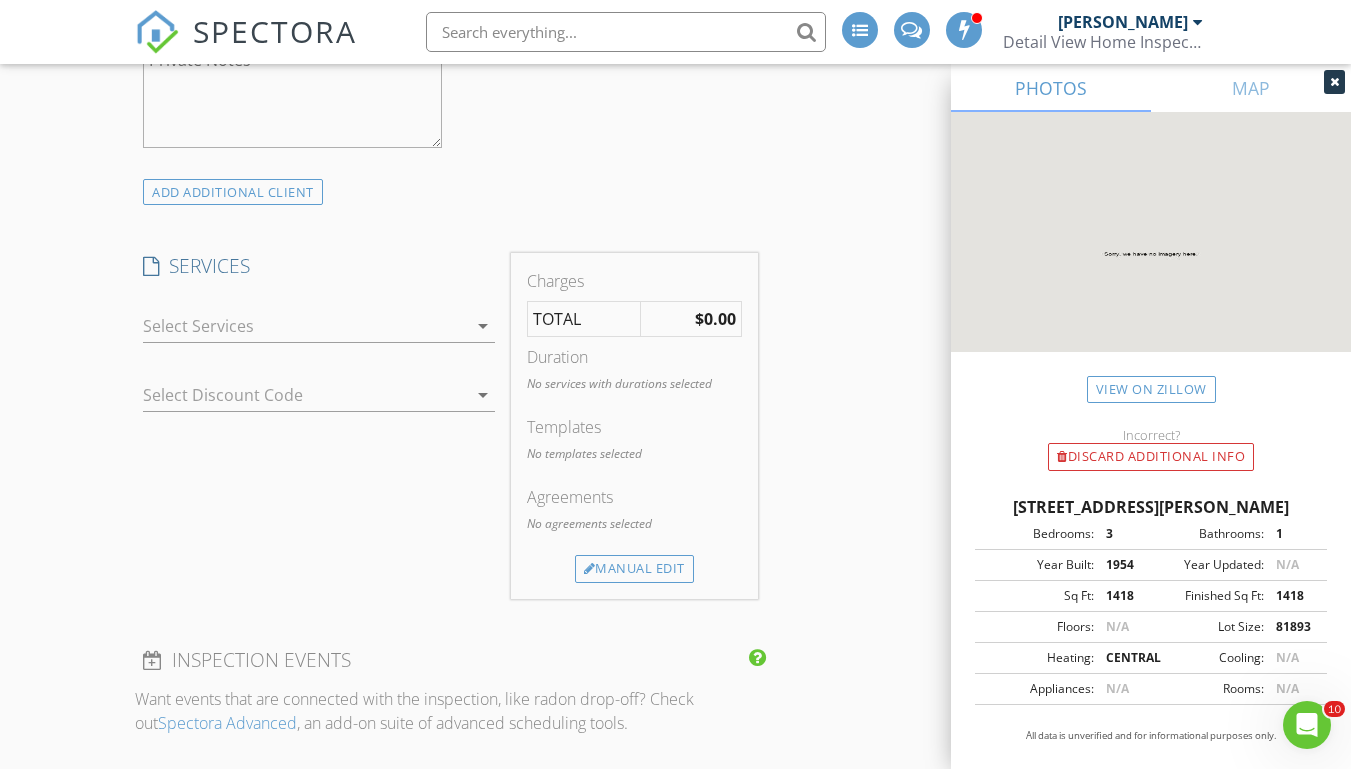 type on "jprice@alumni.virginia.edu" 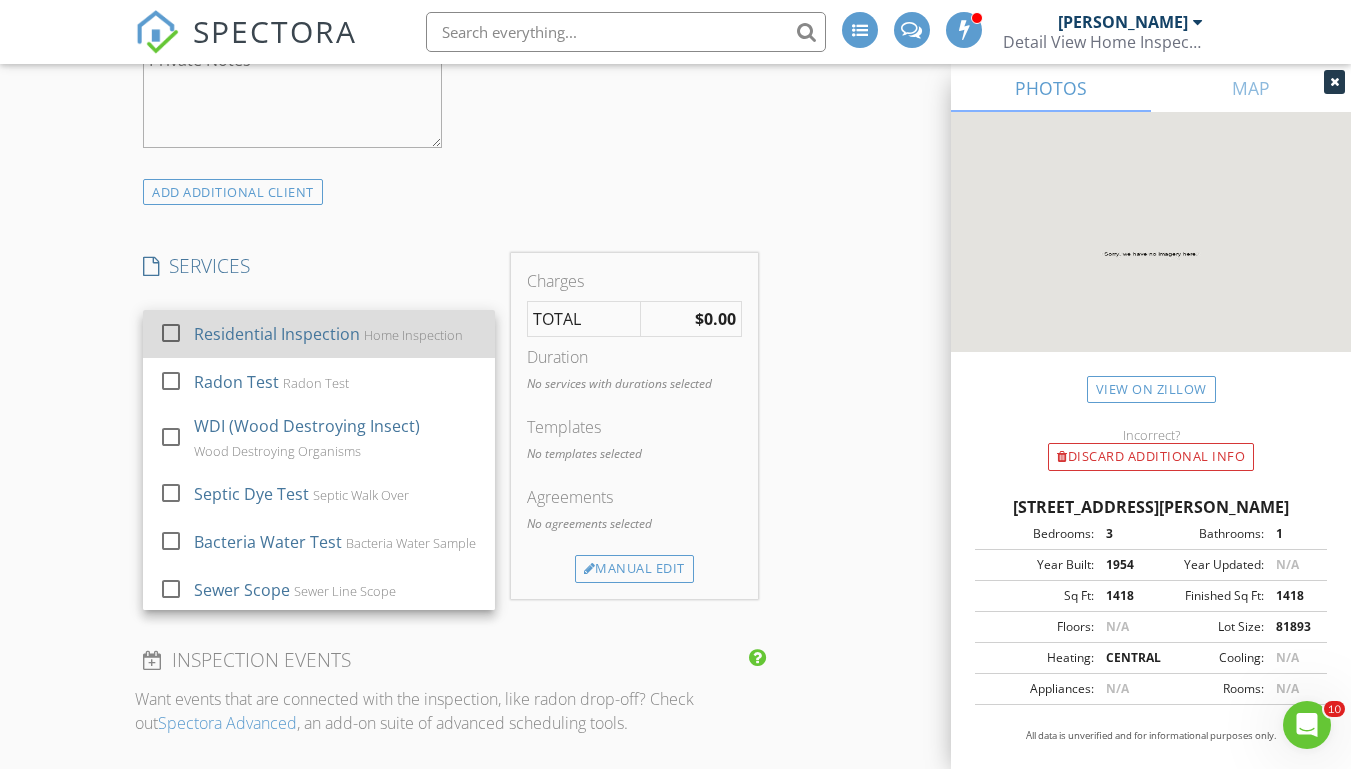 click on "Home Inspection" at bounding box center (413, 335) 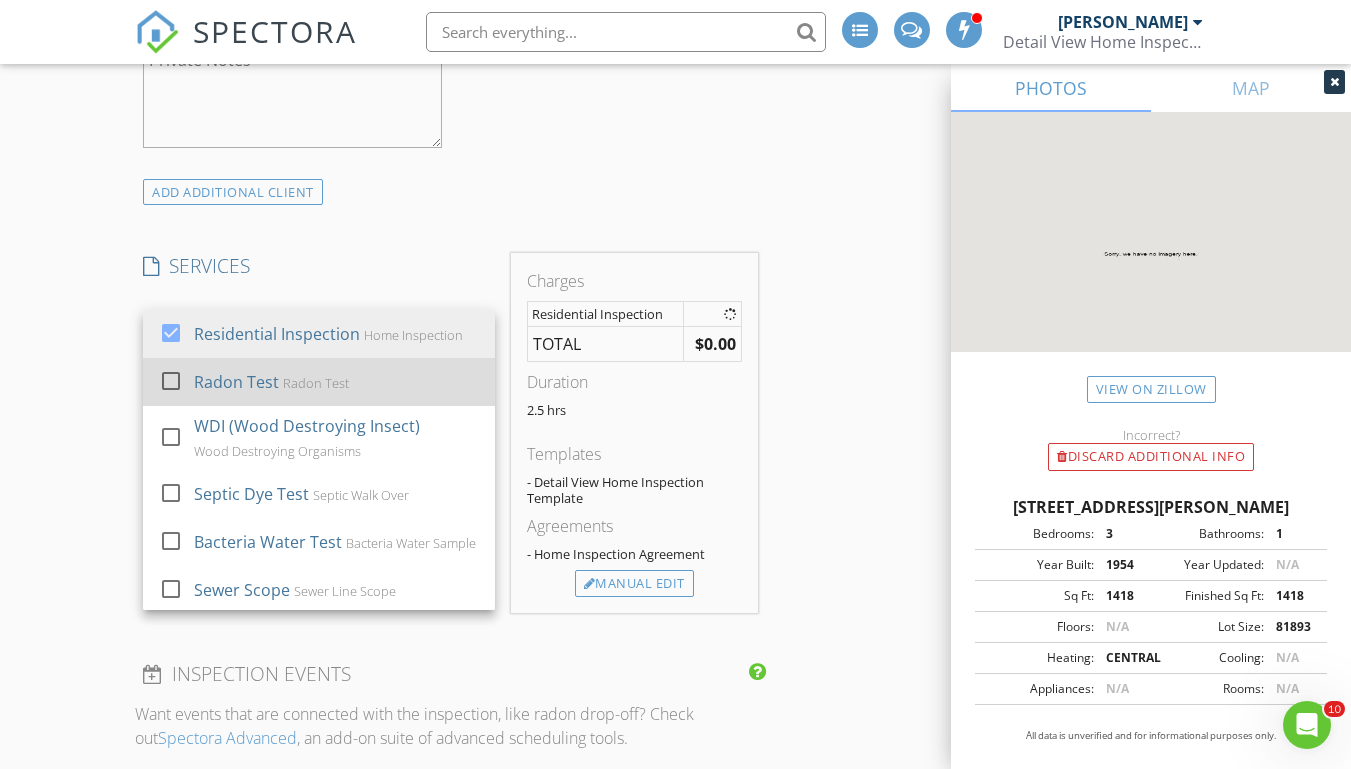click on "Radon Test   Radon Test" at bounding box center [336, 382] 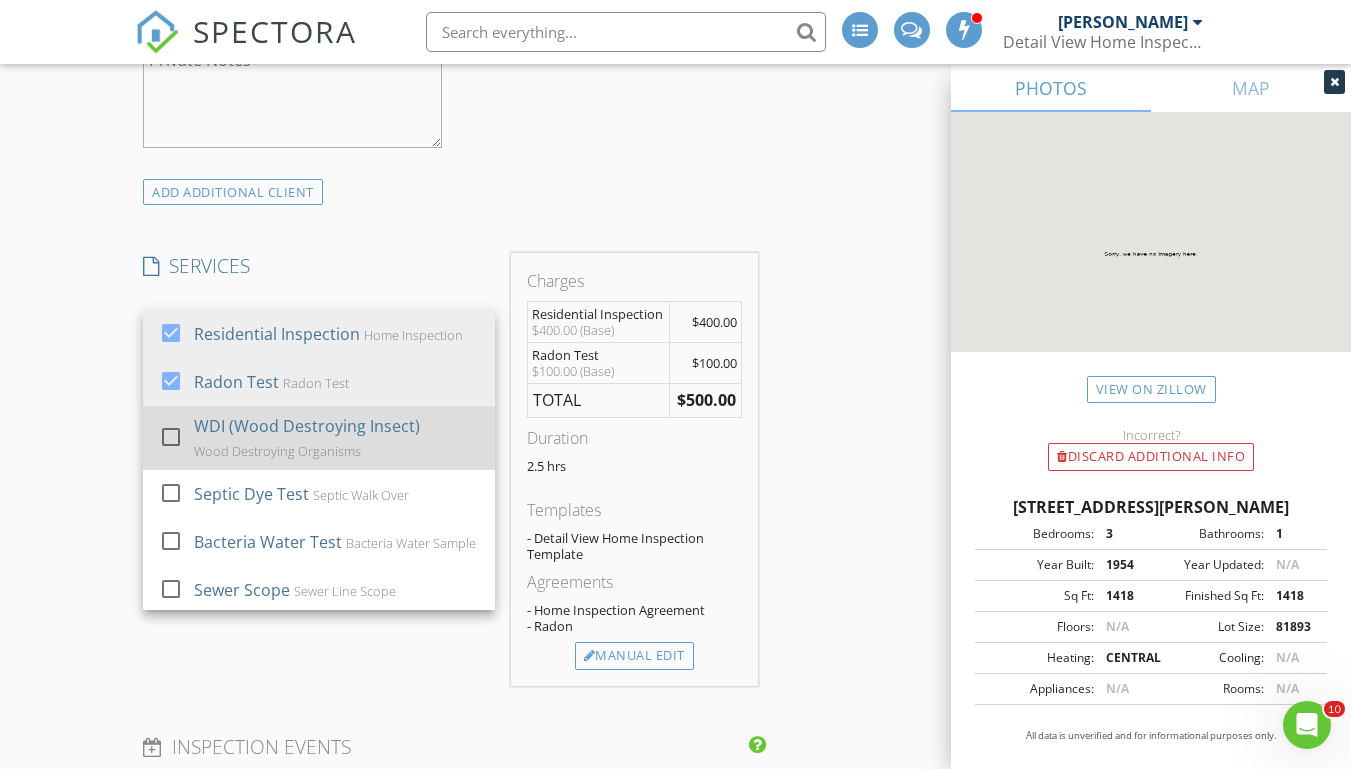 click on "WDI (Wood Destroying Insect)" at bounding box center [307, 426] 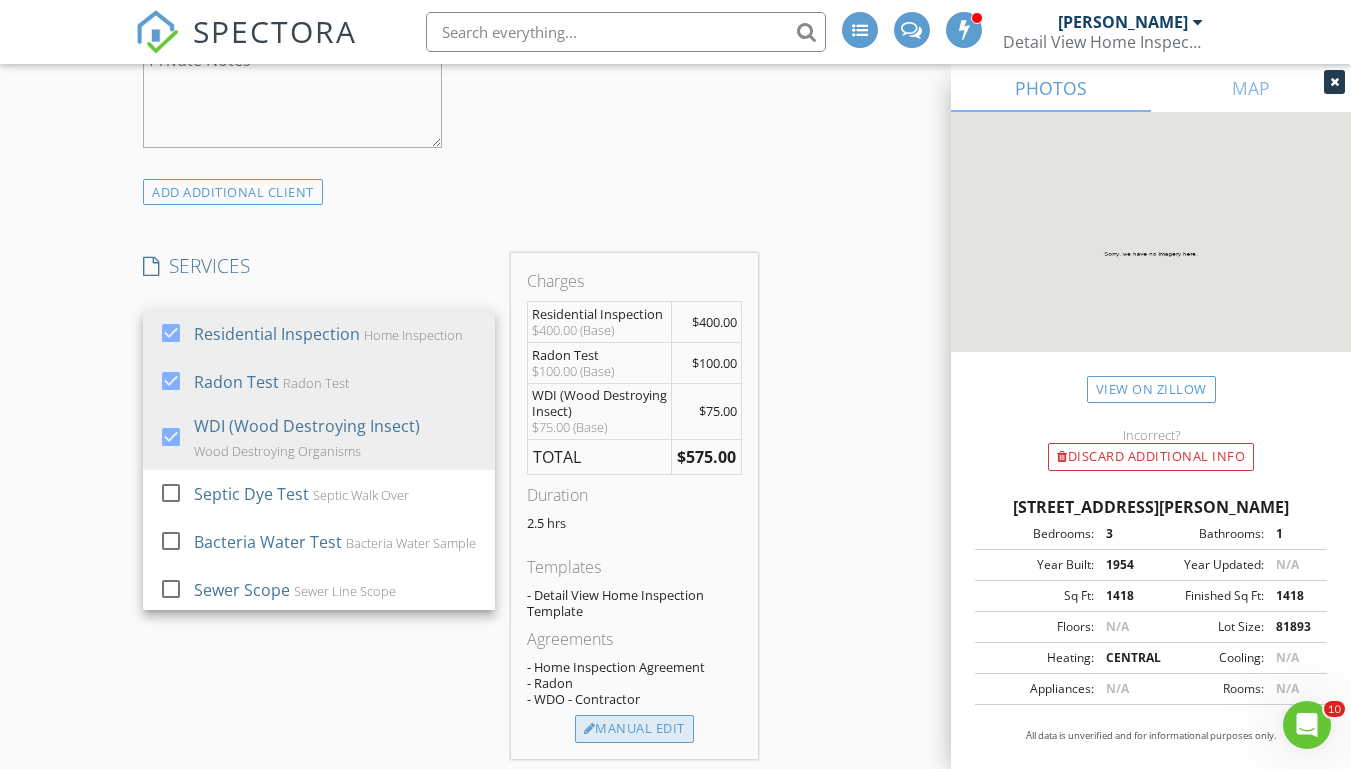 click on "Manual Edit" at bounding box center (634, 729) 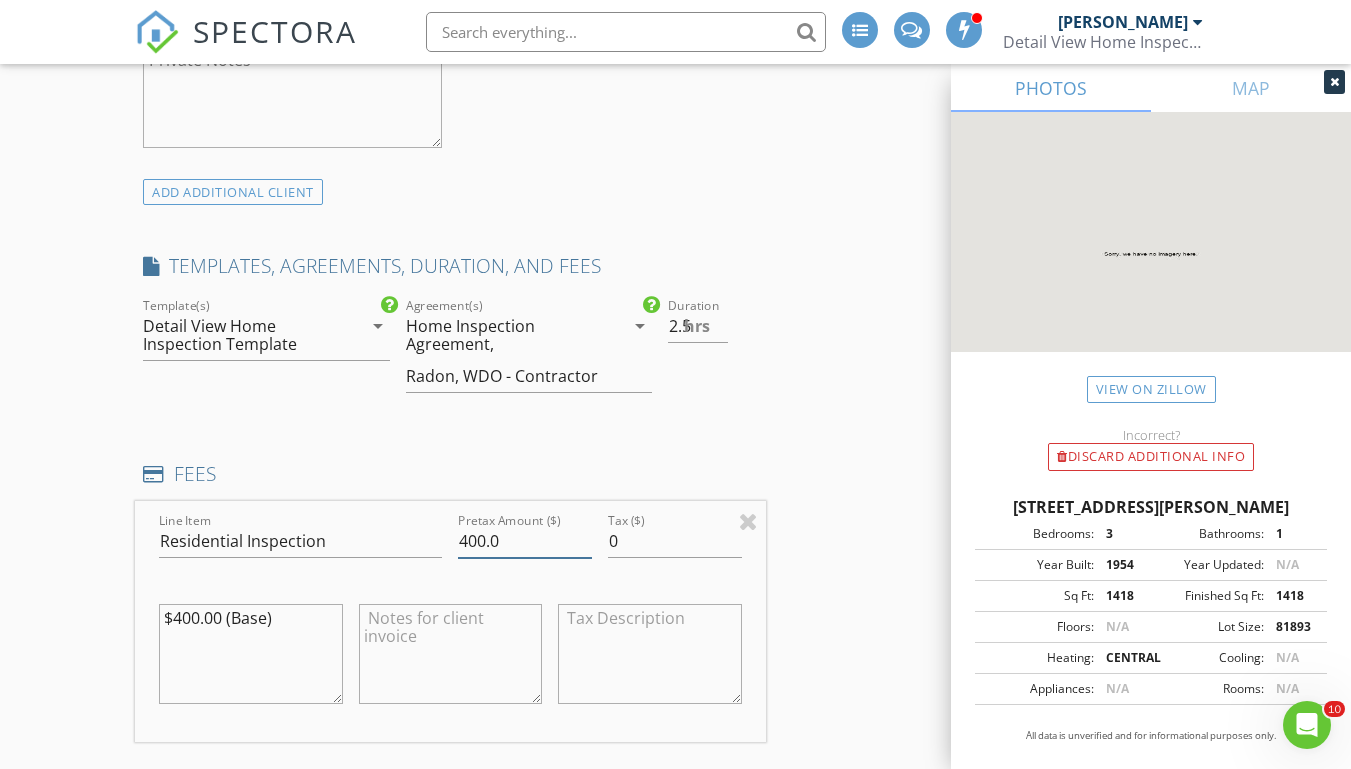click on "400.0" at bounding box center [525, 541] 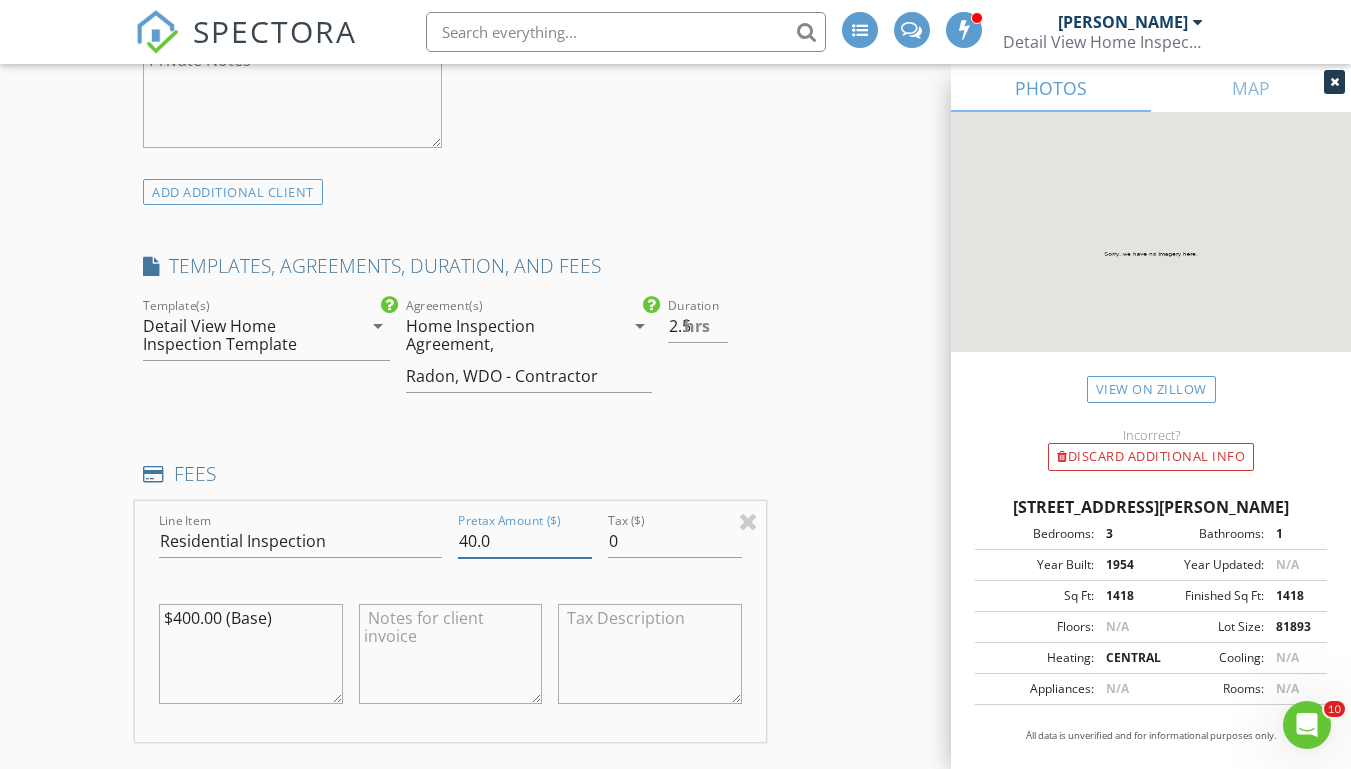 type on "40.0" 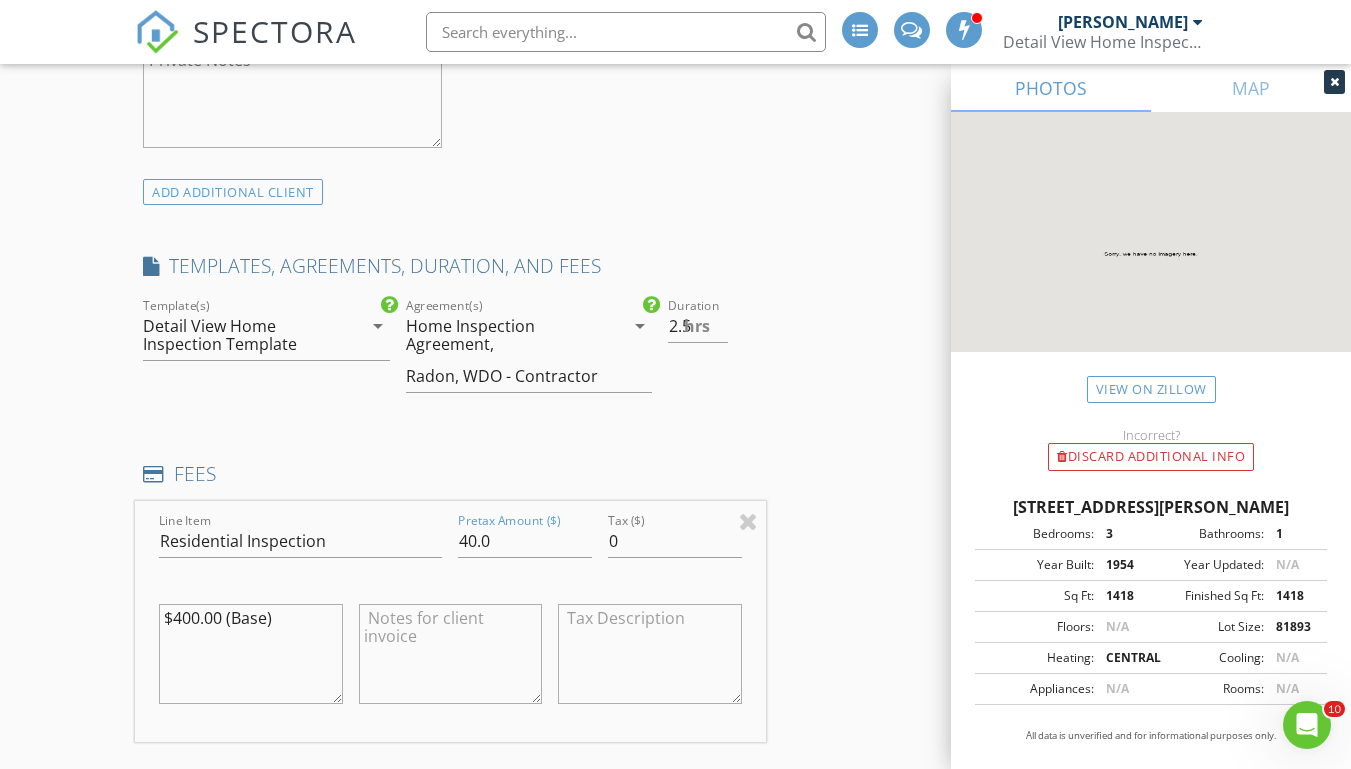 click on "$400.00 (Base)" at bounding box center (250, 654) 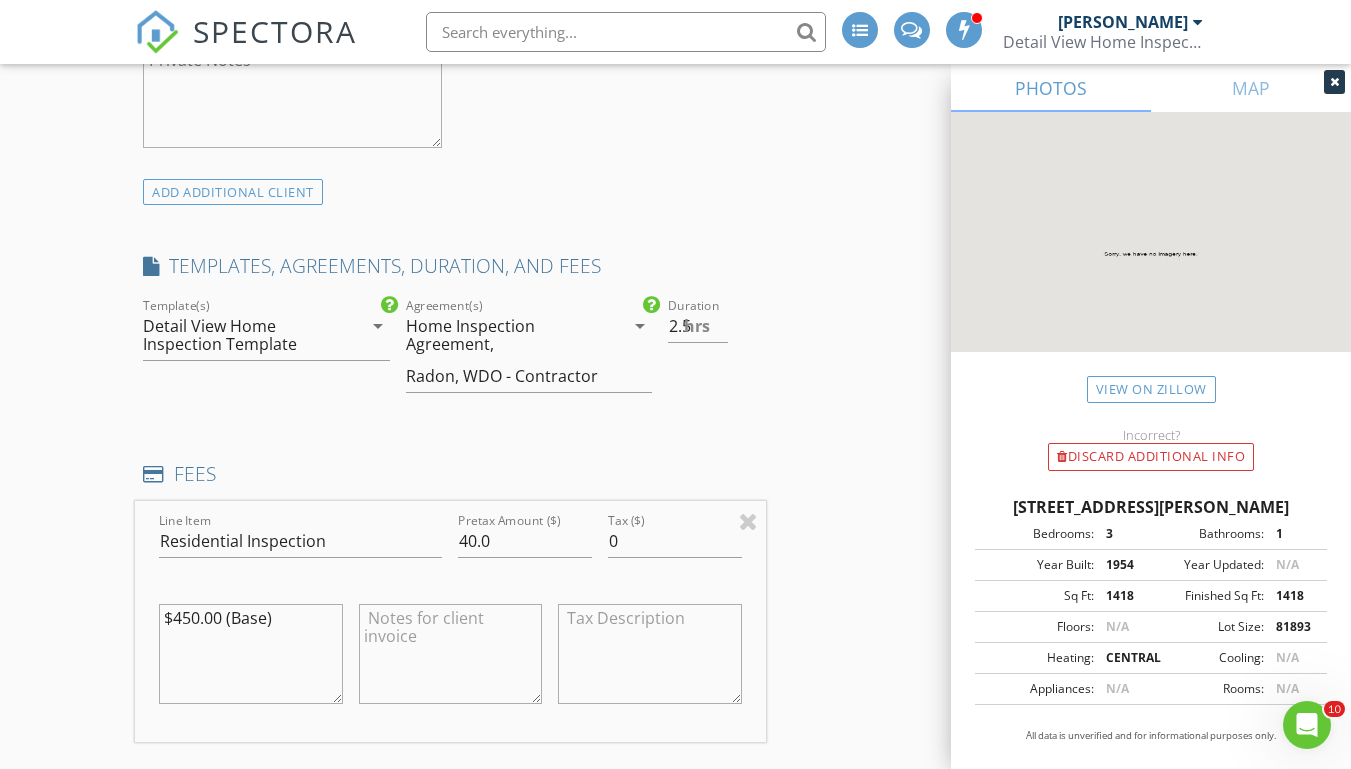 type on "$450.00 (Base)" 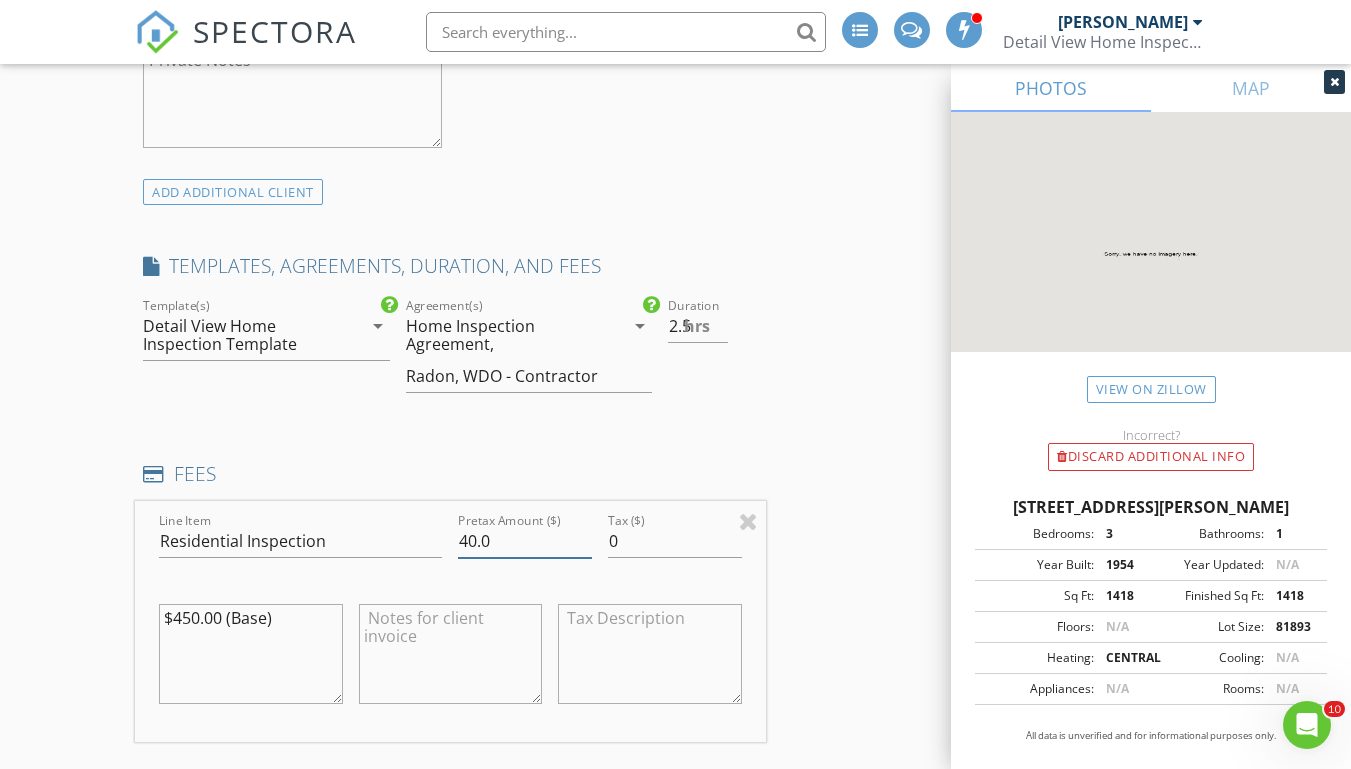 click on "40.0" at bounding box center (525, 541) 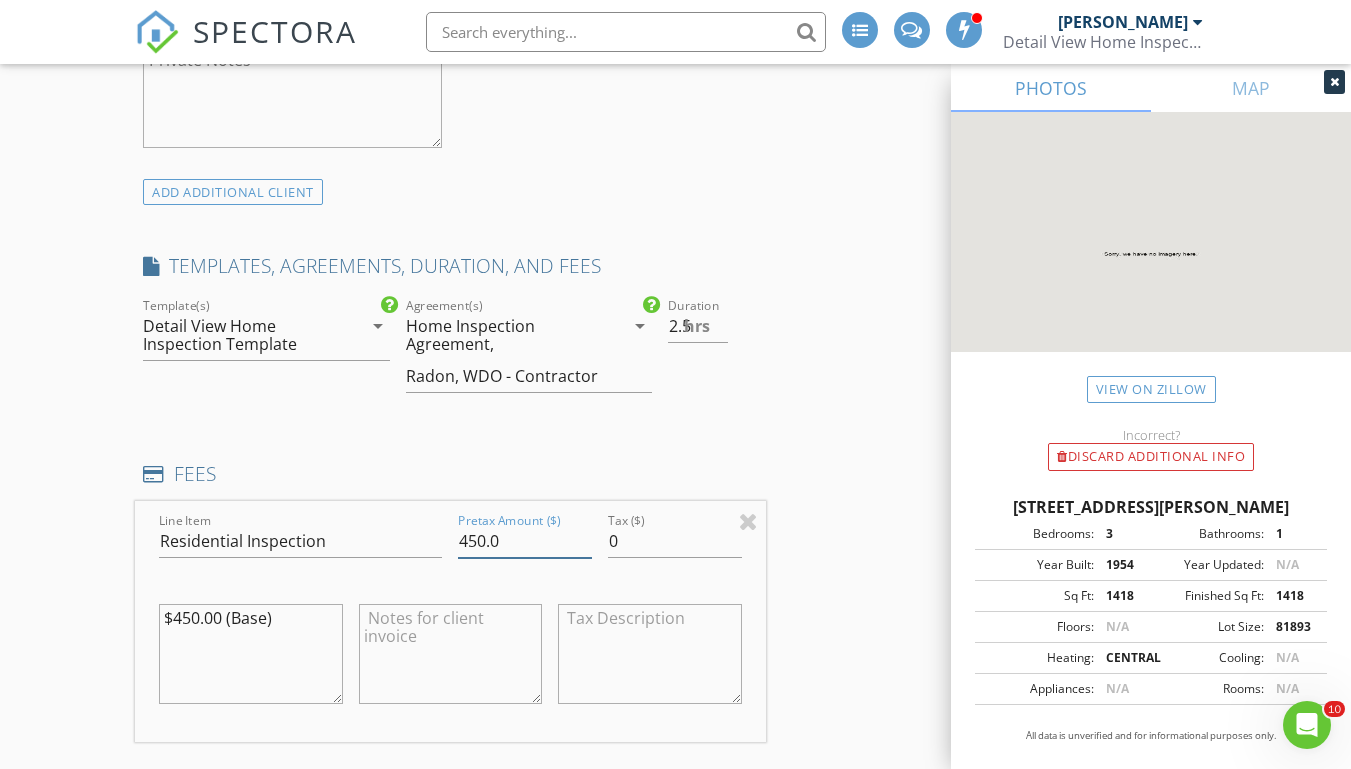 type on "450.0" 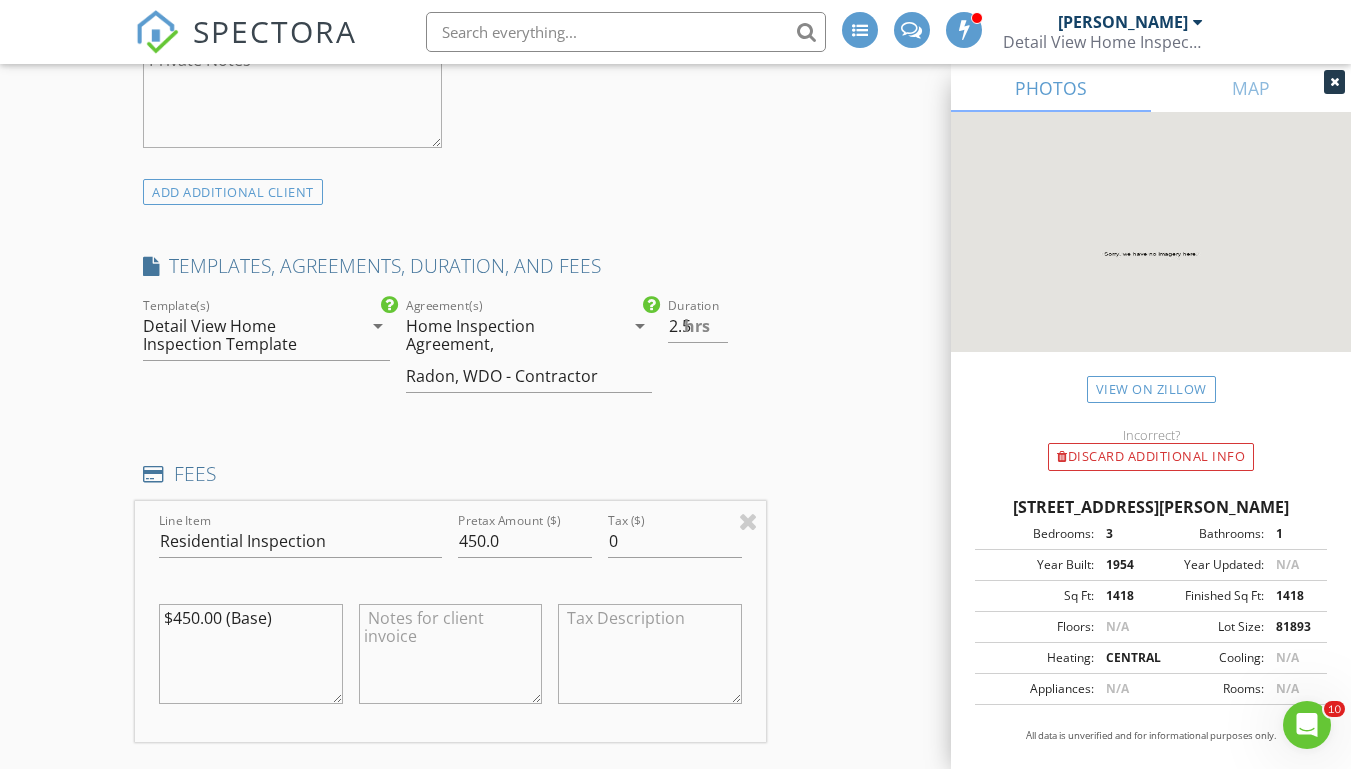 click on "INSPECTOR(S)
check_box   Josh Morris   PRIMARY   Josh Morris arrow_drop_down   check_box_outline_blank Josh Morris specifically requested
Date/Time
07/15/2025 2:00 PM
Location
Address Search       Address 6683 Crowell Gap Rd   Unit   City Roanoke   State VA   Zip 24014   County Roanoke     Square Feet 1418   Year Built 1954   Foundation arrow_drop_down     Josh Morris     29.7 miles     (an hour)
client
check_box Enable Client CC email for this inspection   Client Search     check_box_outline_blank Client is a Company/Organization     First Name Julia   Last Name Price   Email juliprice@yahoo.com   CC Email   Phone 406-850-3365           Notes   Private Notes
client
Client Search     check_box_outline_blank Client is a Company/Organization     First Name Justin   Last Name Price   Email jprice@alumni.virginia.edu" at bounding box center [675, 765] 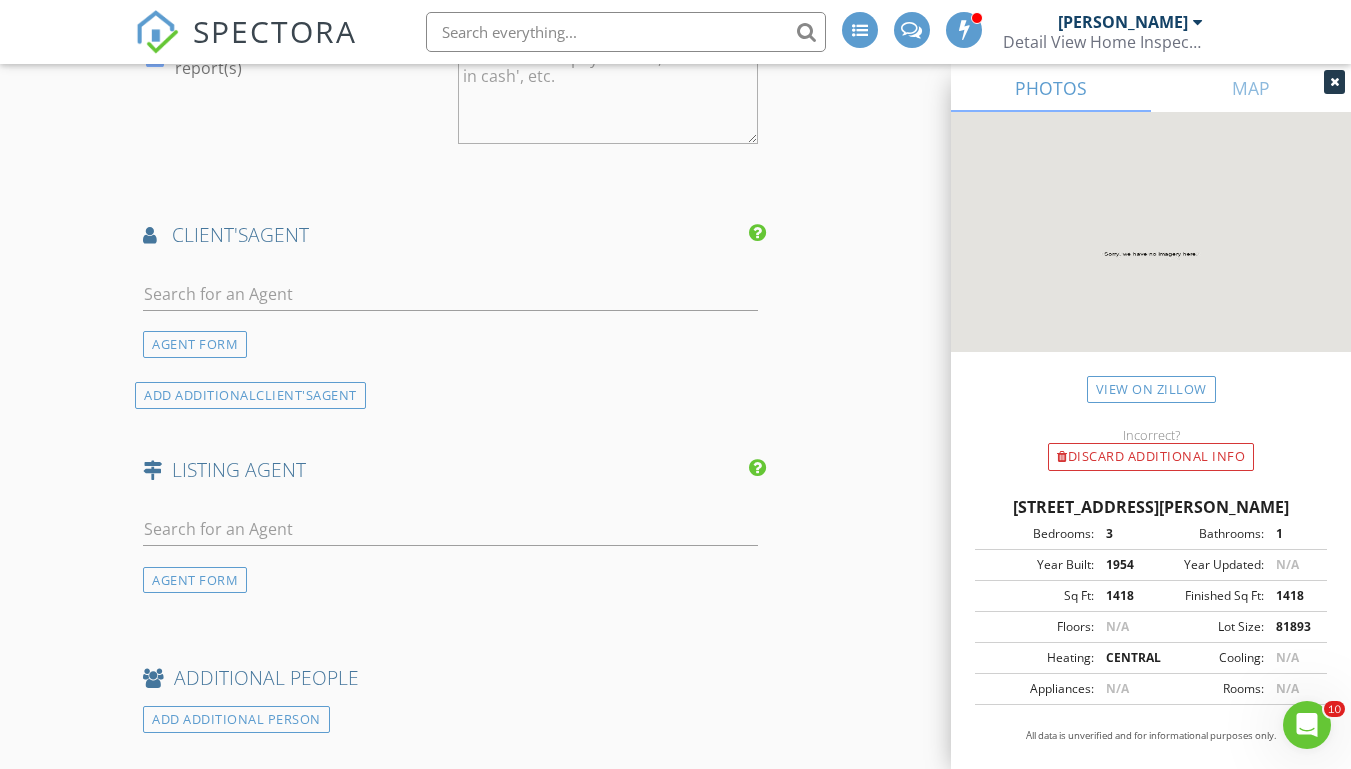 scroll, scrollTop: 3702, scrollLeft: 0, axis: vertical 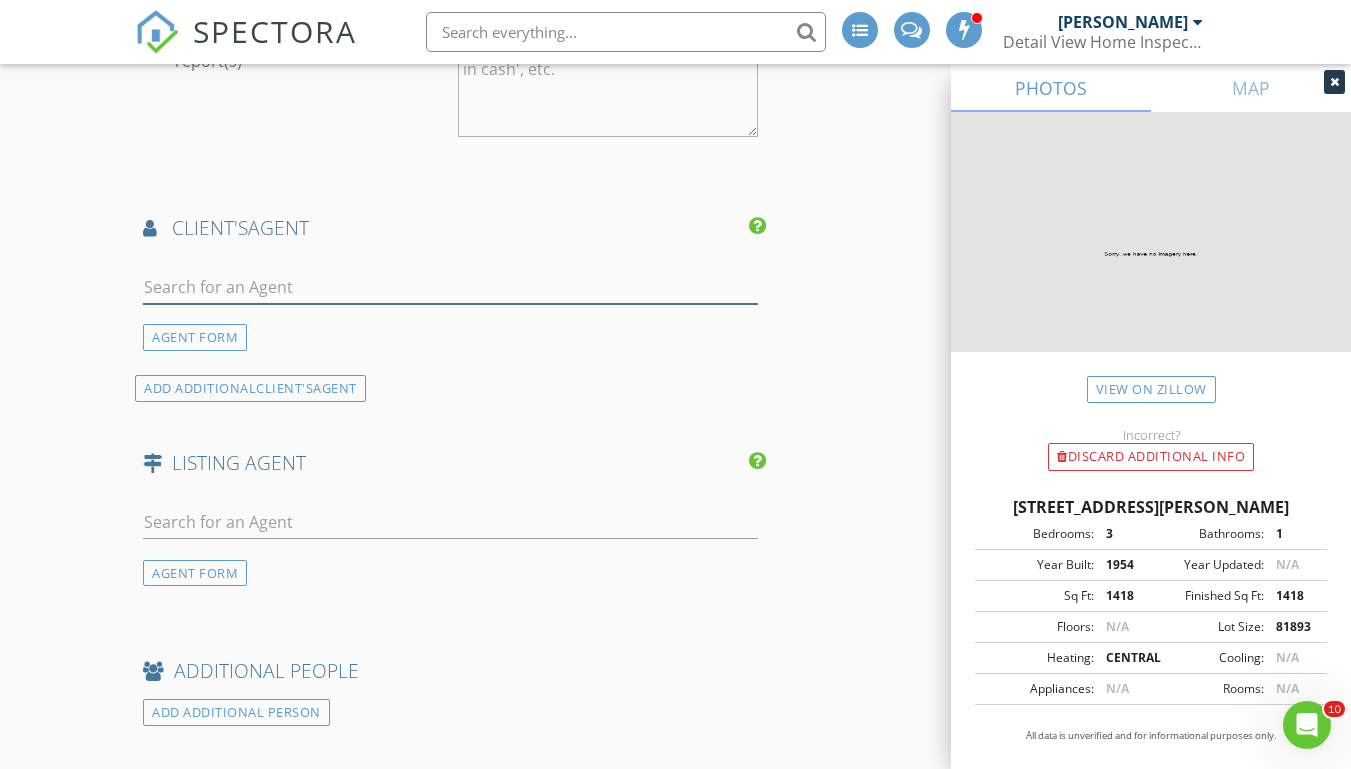 click at bounding box center [450, 287] 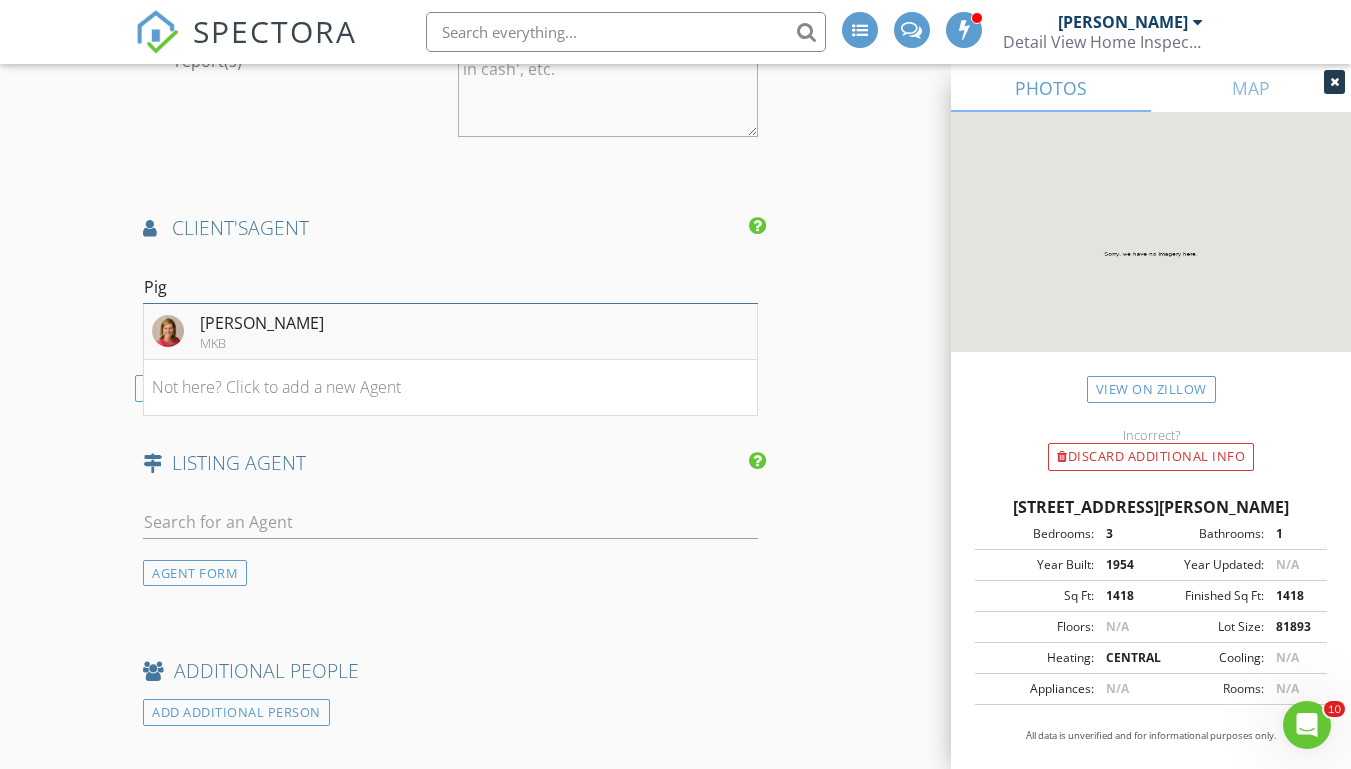 type on "Pig" 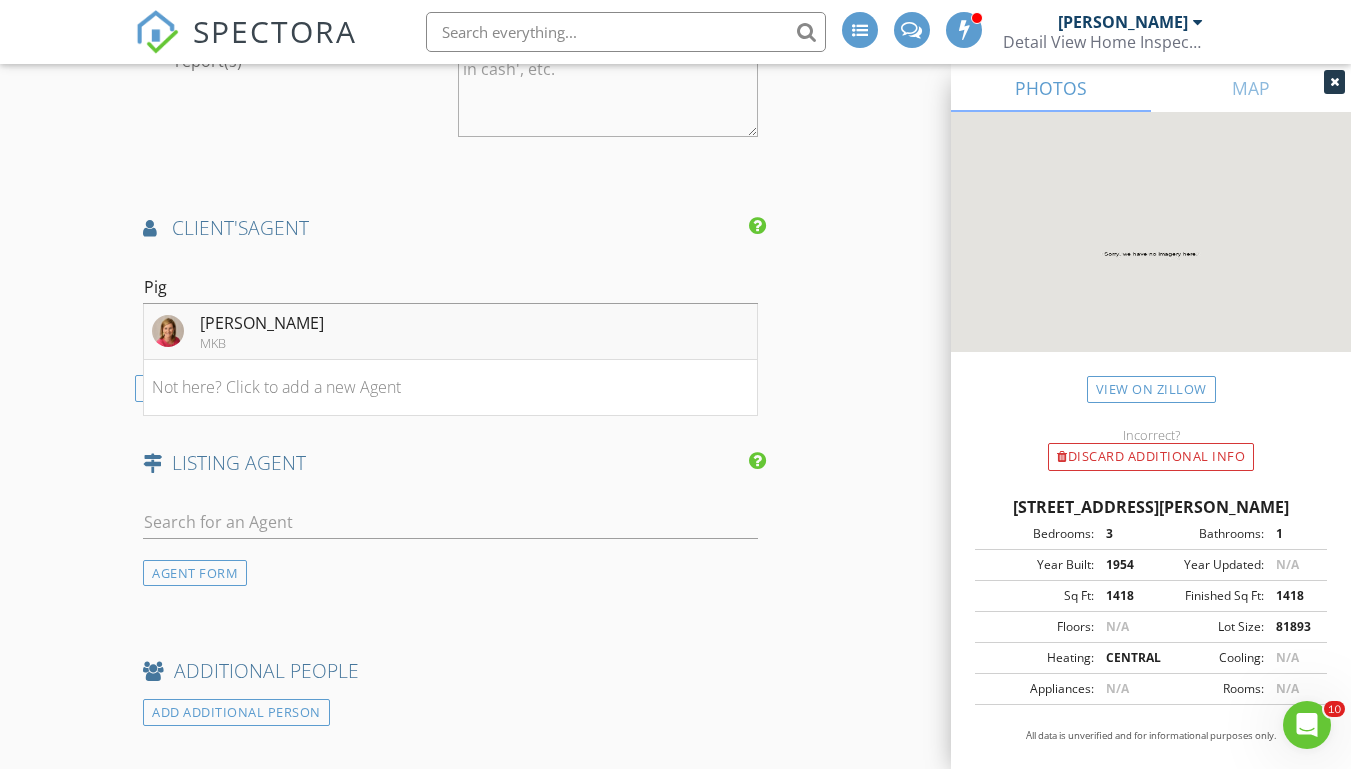 click on "Kathryn Pignatella" at bounding box center (262, 323) 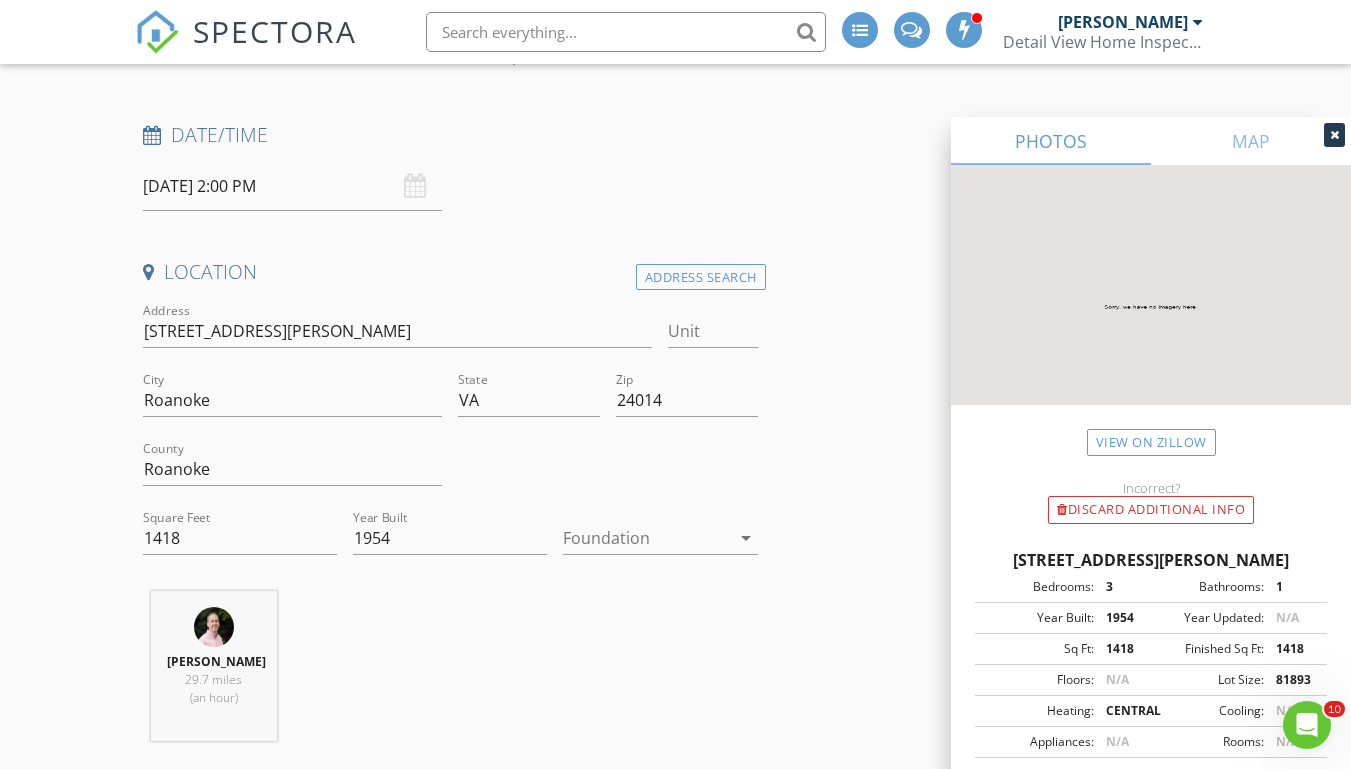 scroll, scrollTop: 0, scrollLeft: 0, axis: both 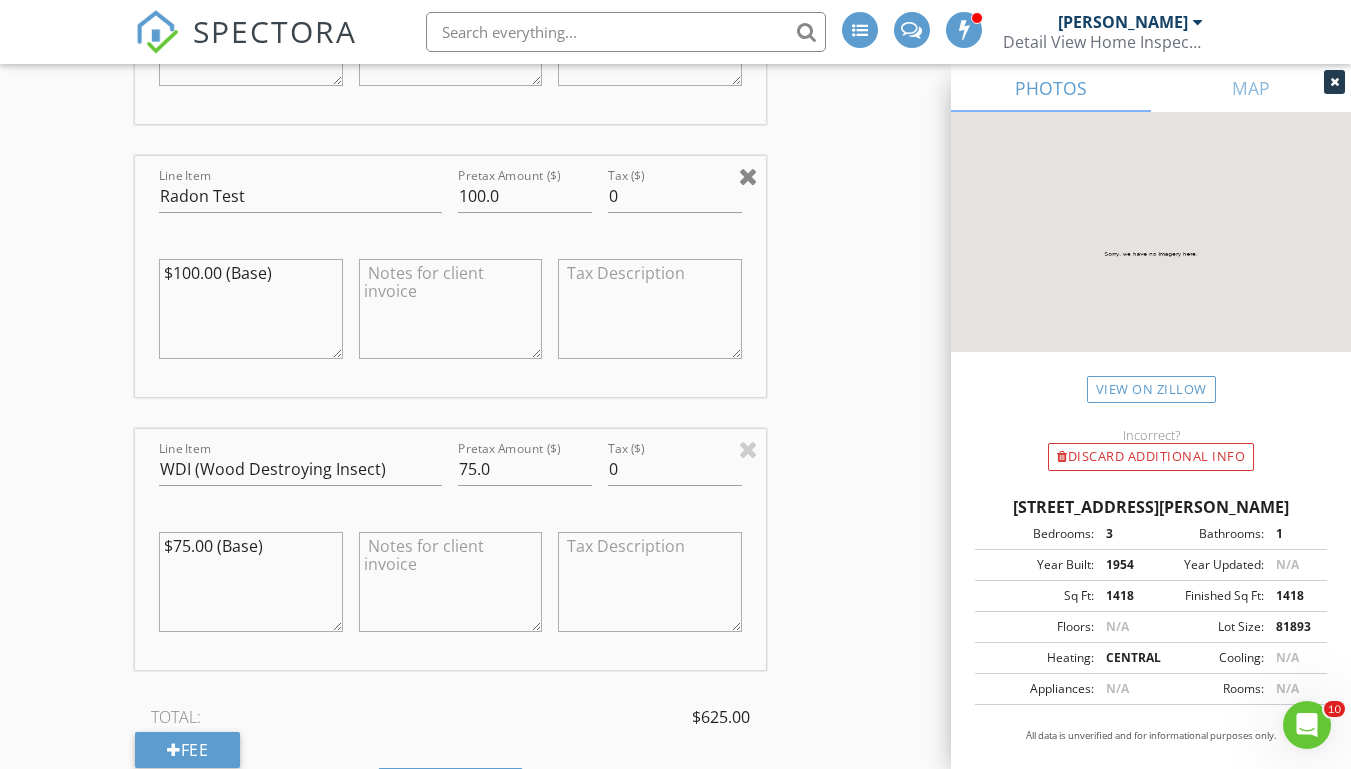 click at bounding box center [748, 176] 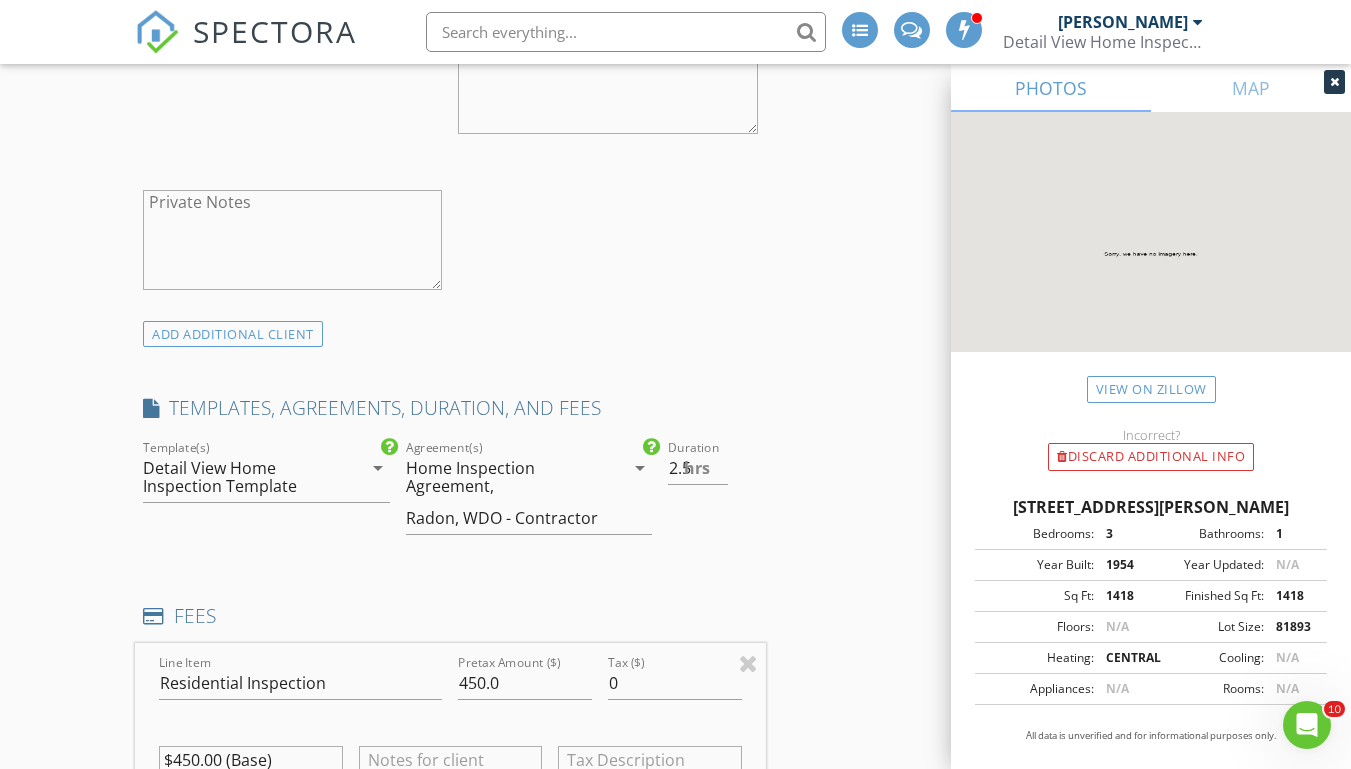 scroll, scrollTop: 2036, scrollLeft: 0, axis: vertical 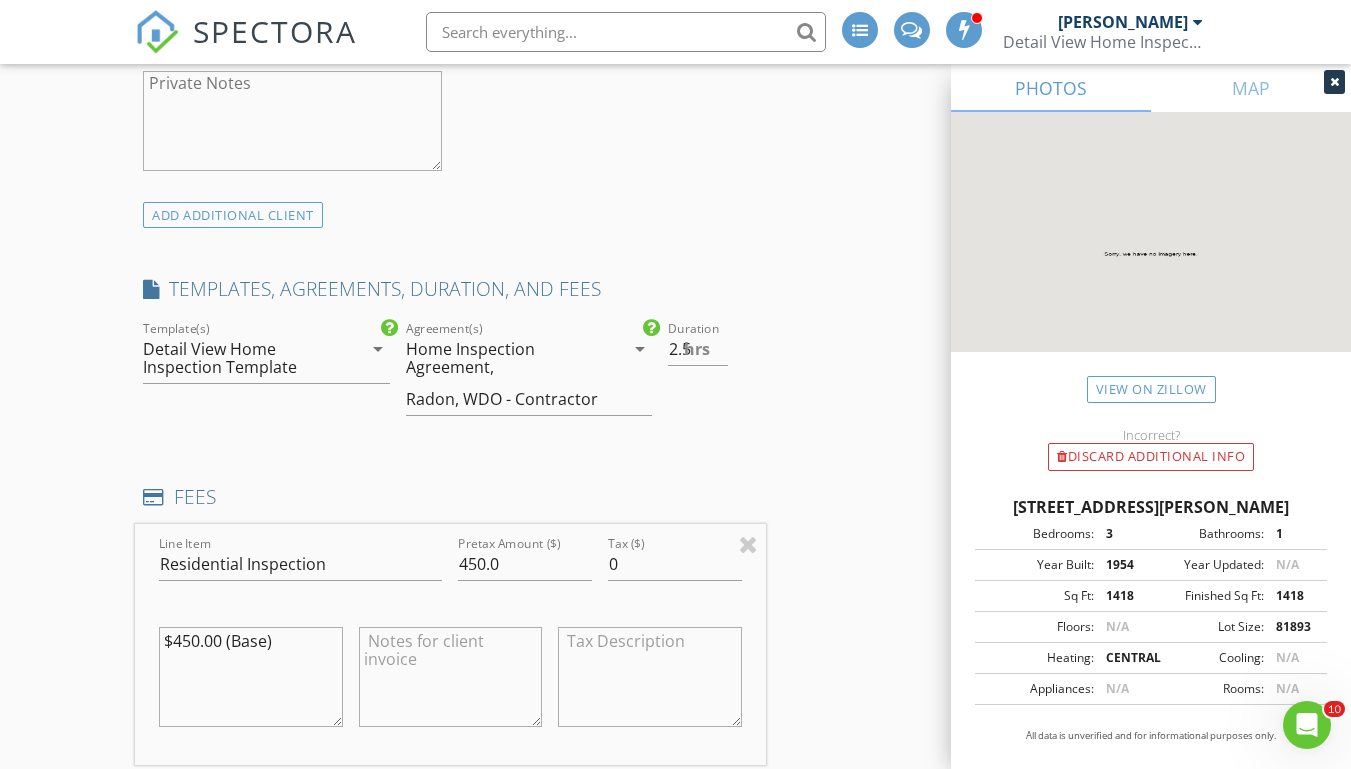 click on "arrow_drop_down" at bounding box center (638, 349) 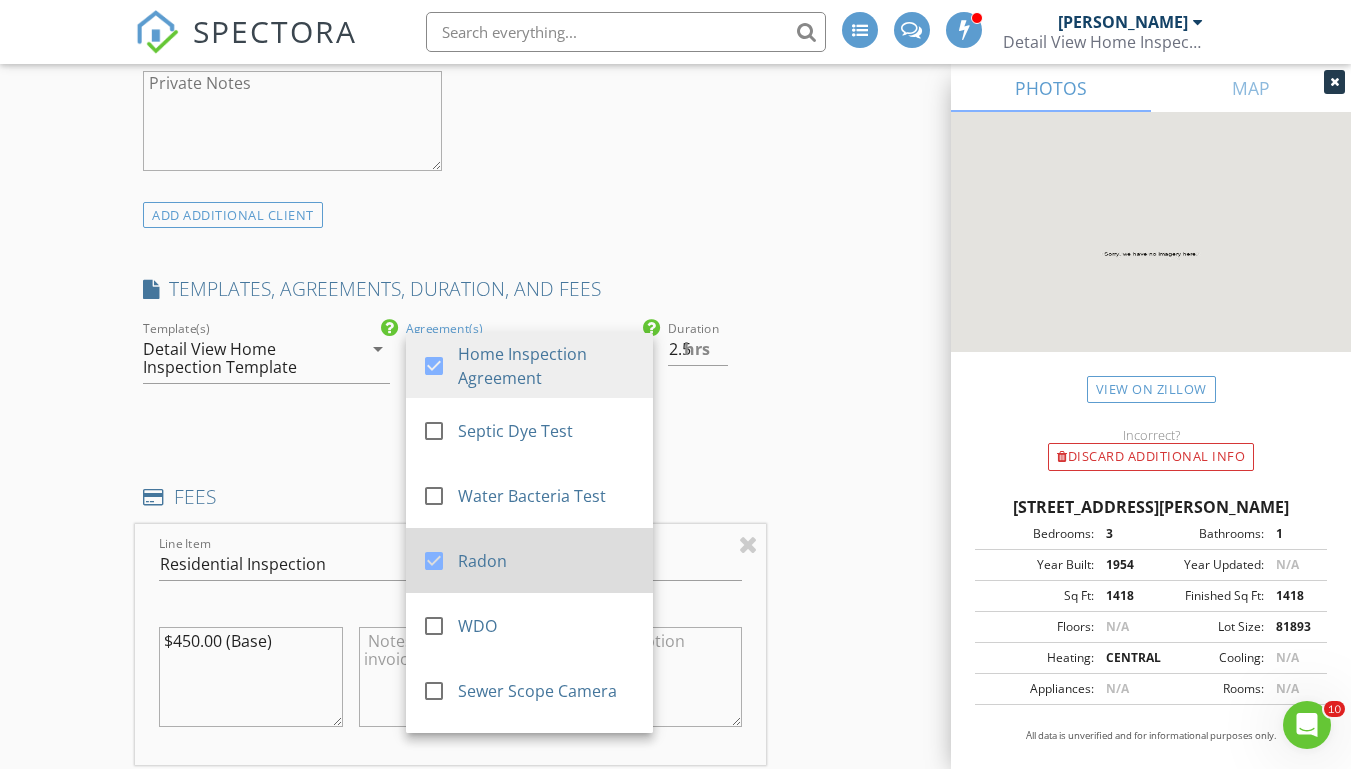 click on "Radon" at bounding box center (547, 560) 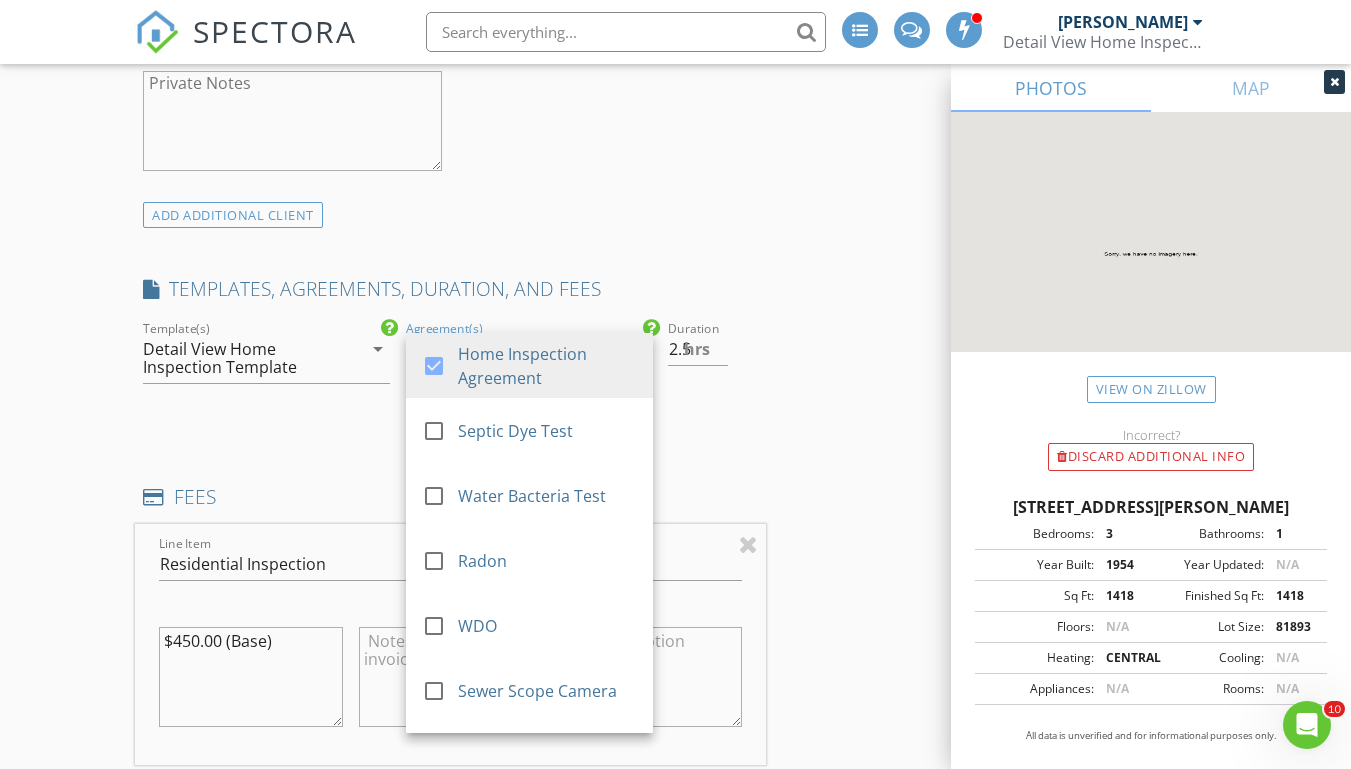 click on "INSPECTOR(S)
check_box   Josh Morris   PRIMARY   Josh Morris arrow_drop_down   check_box_outline_blank Josh Morris specifically requested
Date/Time
07/15/2025 2:00 PM
Location
Address Search       Address 6683 Crowell Gap Rd   Unit   City Roanoke   State VA   Zip 24014   County Roanoke     Square Feet 1418   Year Built 1954   Foundation arrow_drop_down     Josh Morris     29.7 miles     (an hour)
client
check_box Enable Client CC email for this inspection   Client Search     check_box_outline_blank Client is a Company/Organization     First Name Julia   Last Name Price   Email juliprice@yahoo.com   CC Email   Phone 406-850-3365           Notes   Private Notes
client
Client Search     check_box_outline_blank Client is a Company/Organization     First Name Justin   Last Name Price   Email jprice@alumni.virginia.edu" at bounding box center [675, 879] 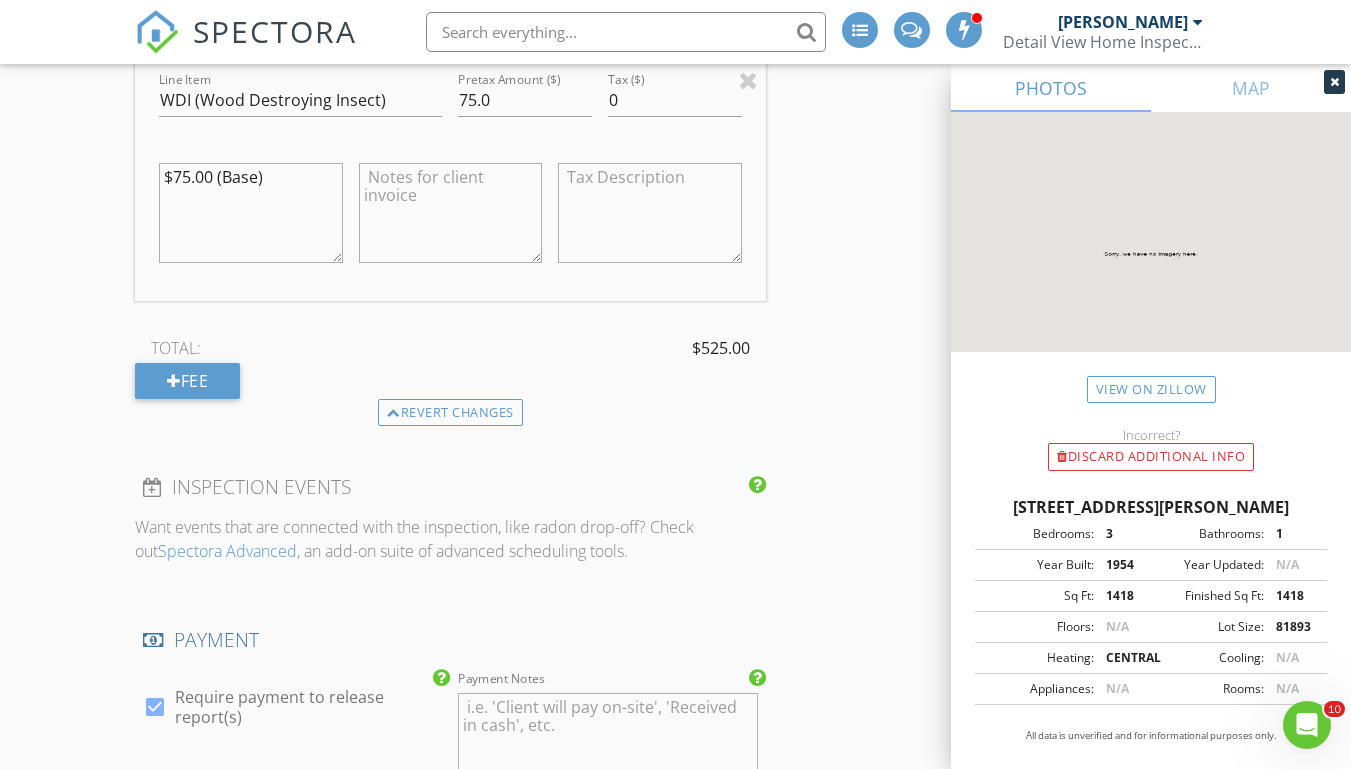 scroll, scrollTop: 2723, scrollLeft: 0, axis: vertical 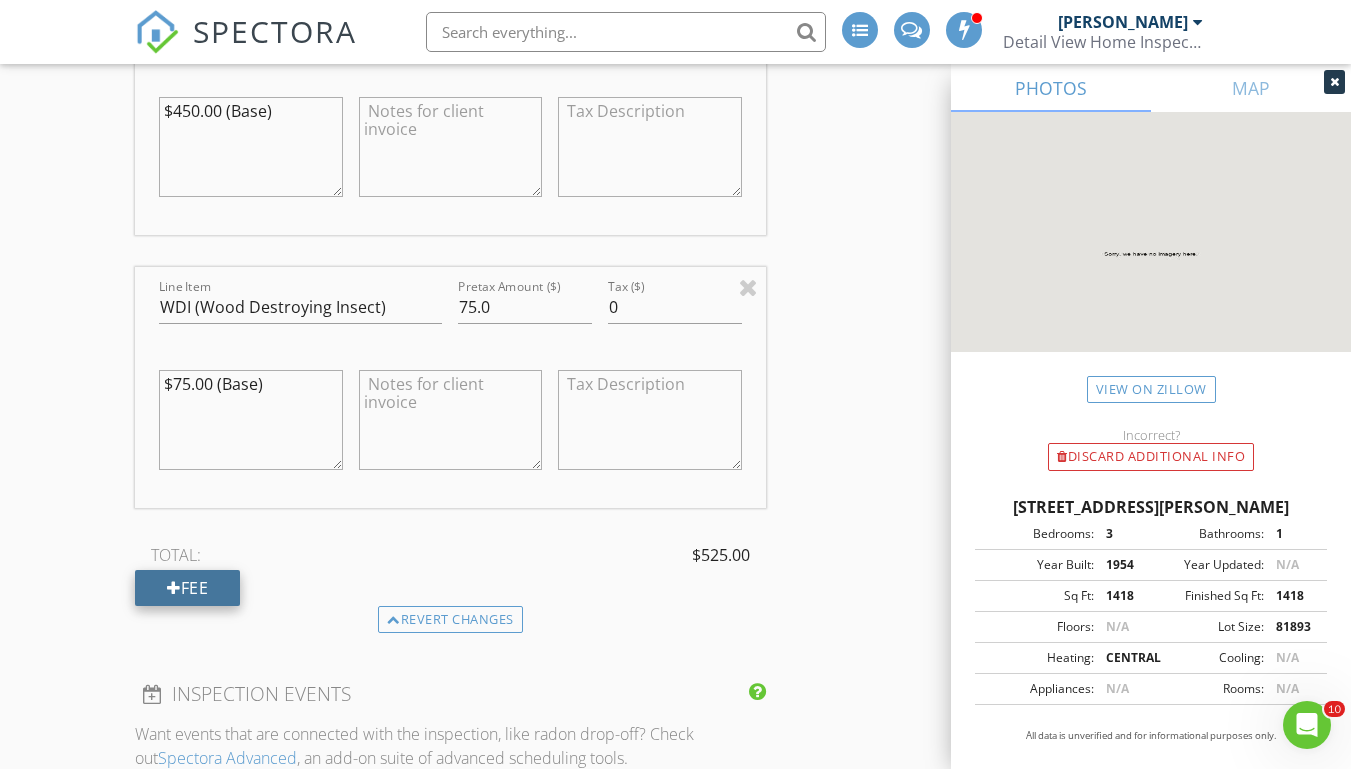 click on "Fee" at bounding box center [187, 588] 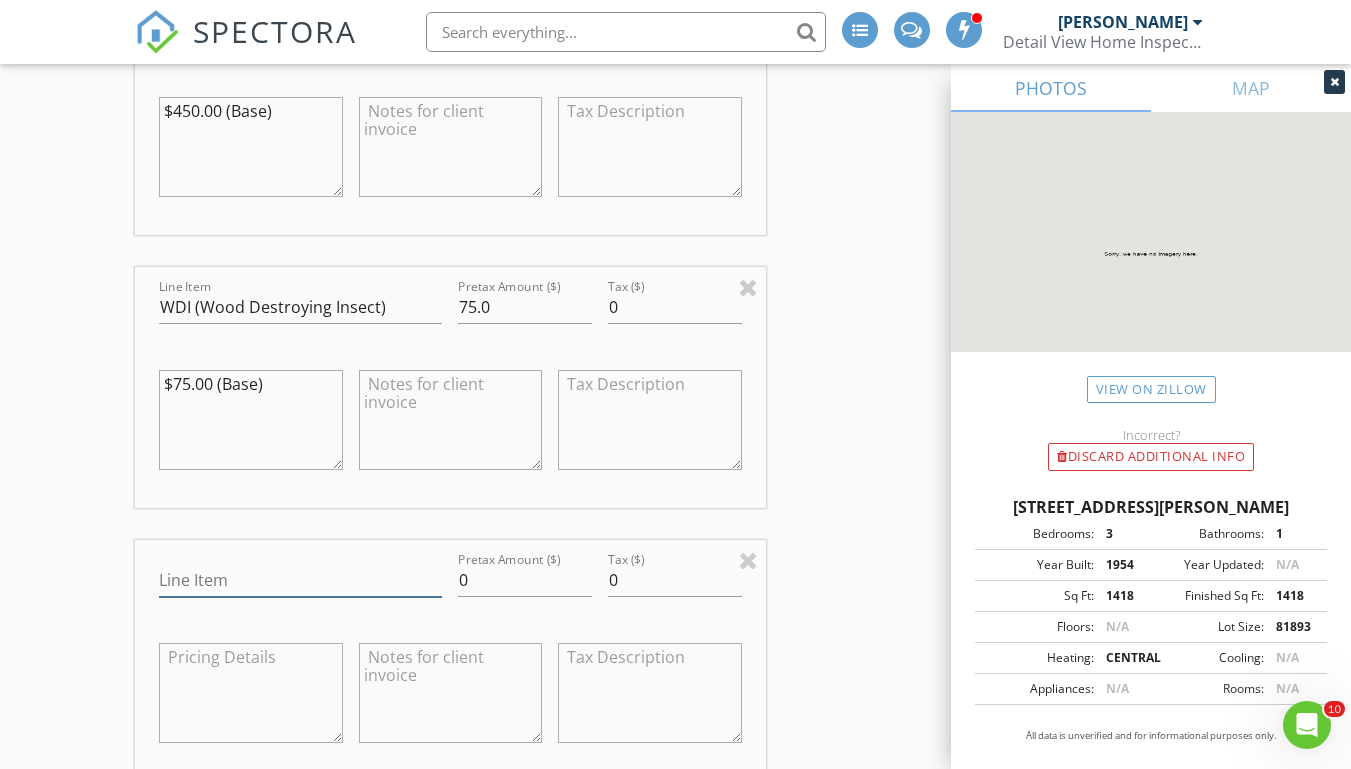 click on "Line Item" at bounding box center [300, 580] 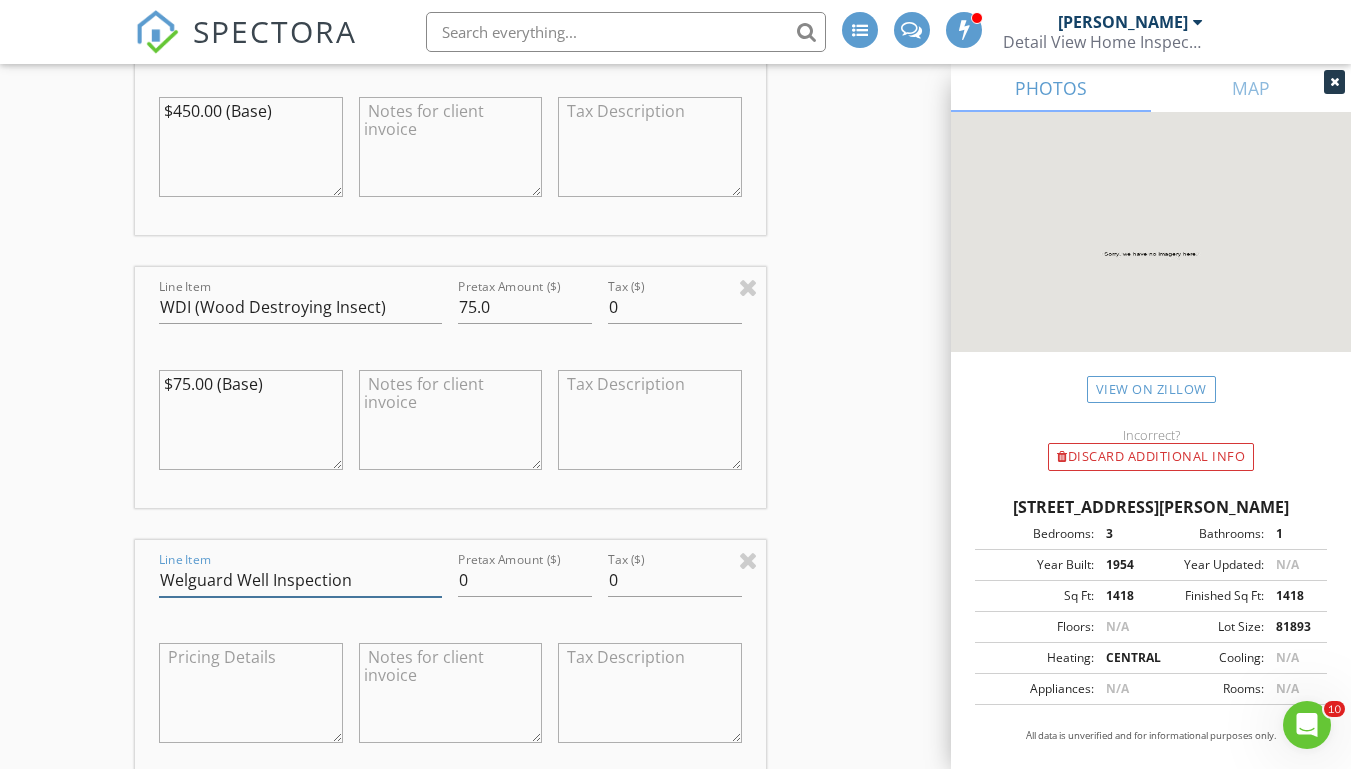 type on "Welguard Well Inspection" 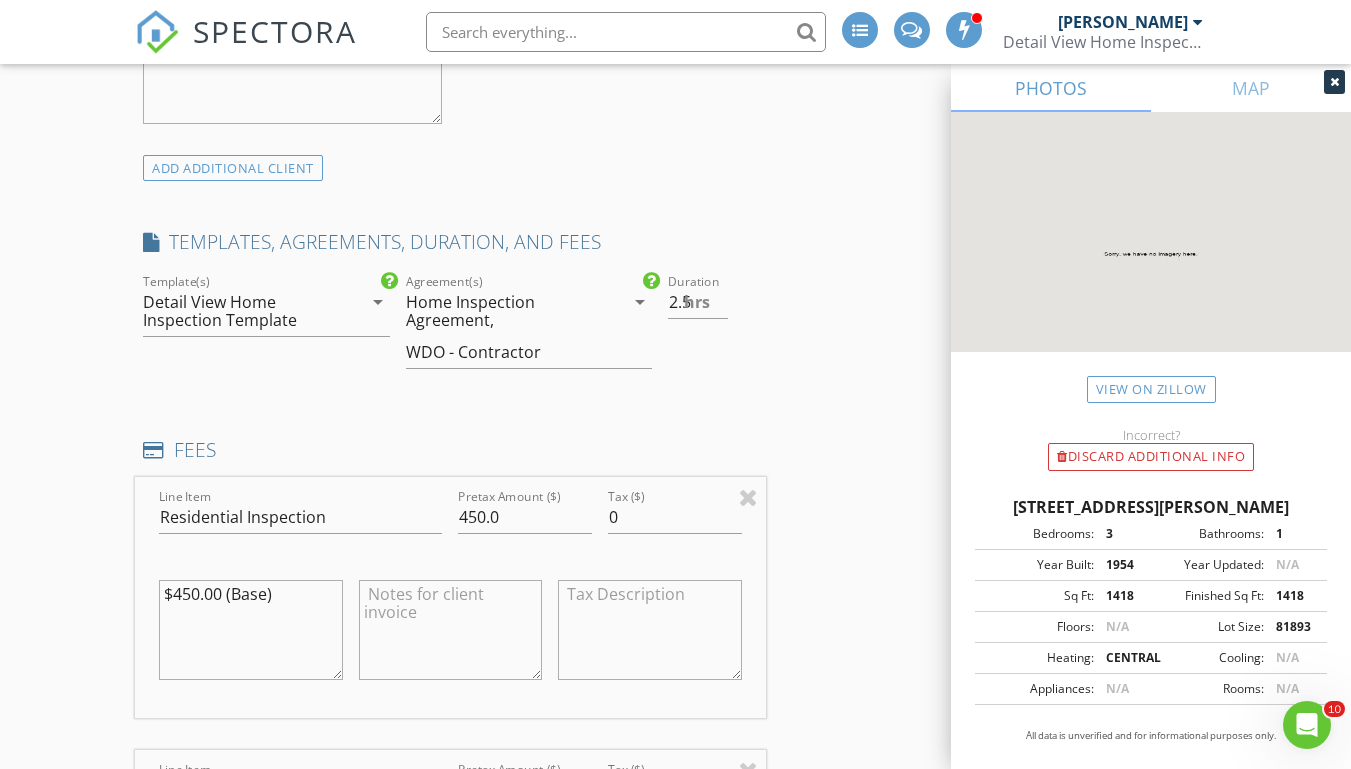scroll, scrollTop: 2063, scrollLeft: 0, axis: vertical 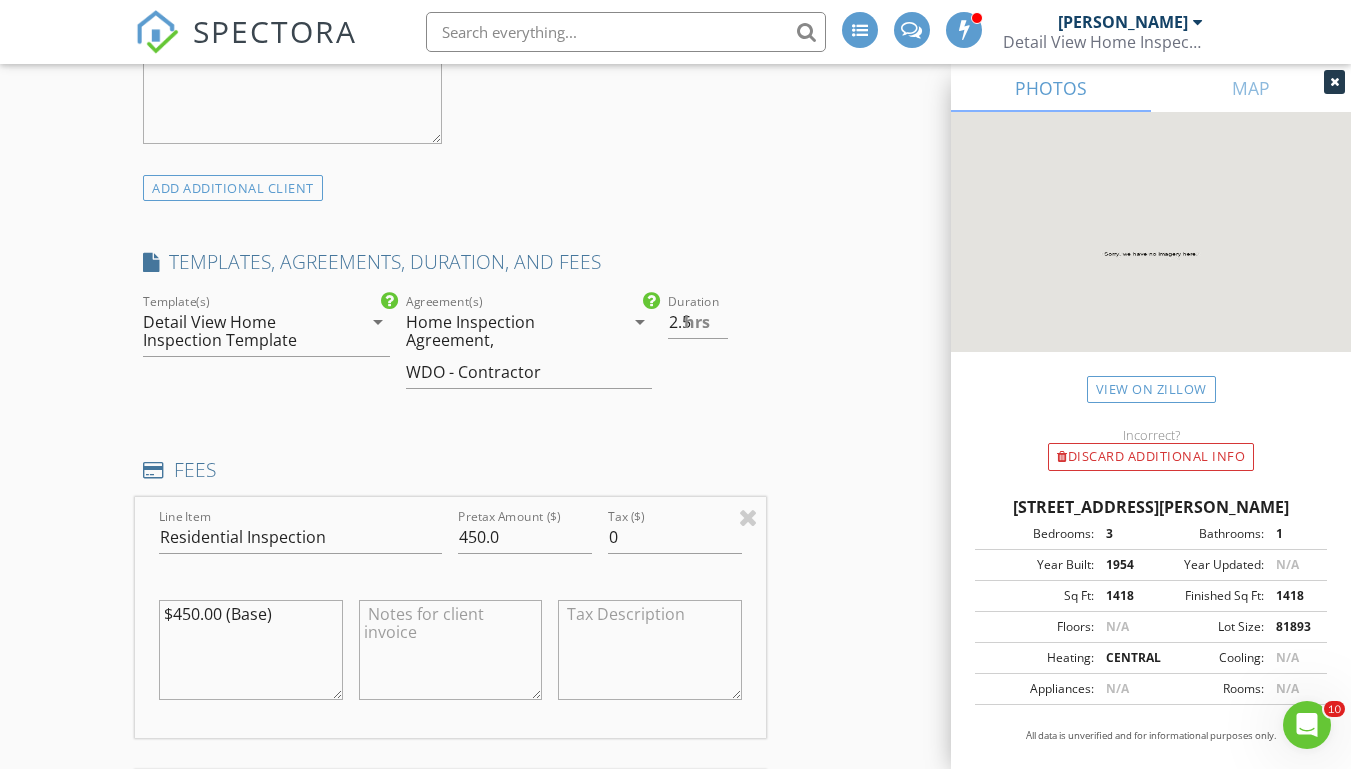 type on "250.00" 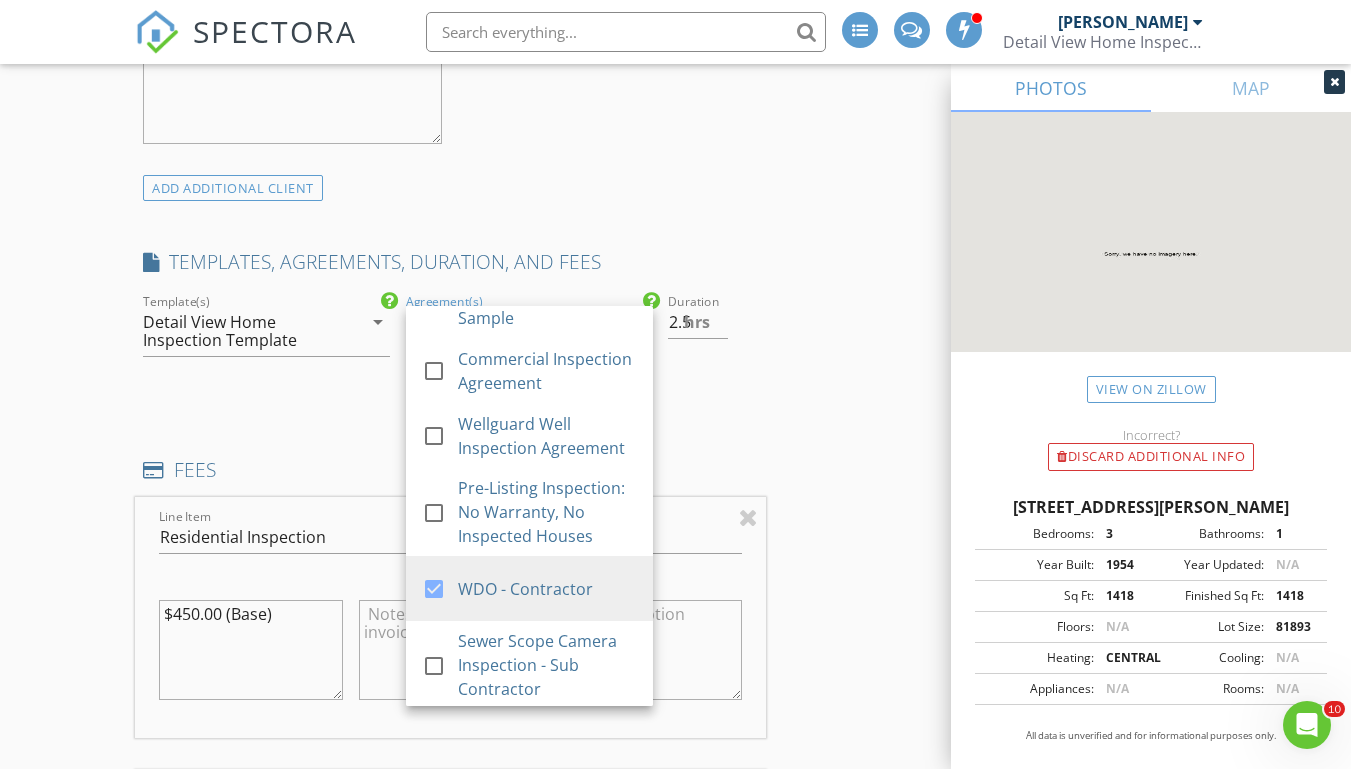 scroll, scrollTop: 449, scrollLeft: 0, axis: vertical 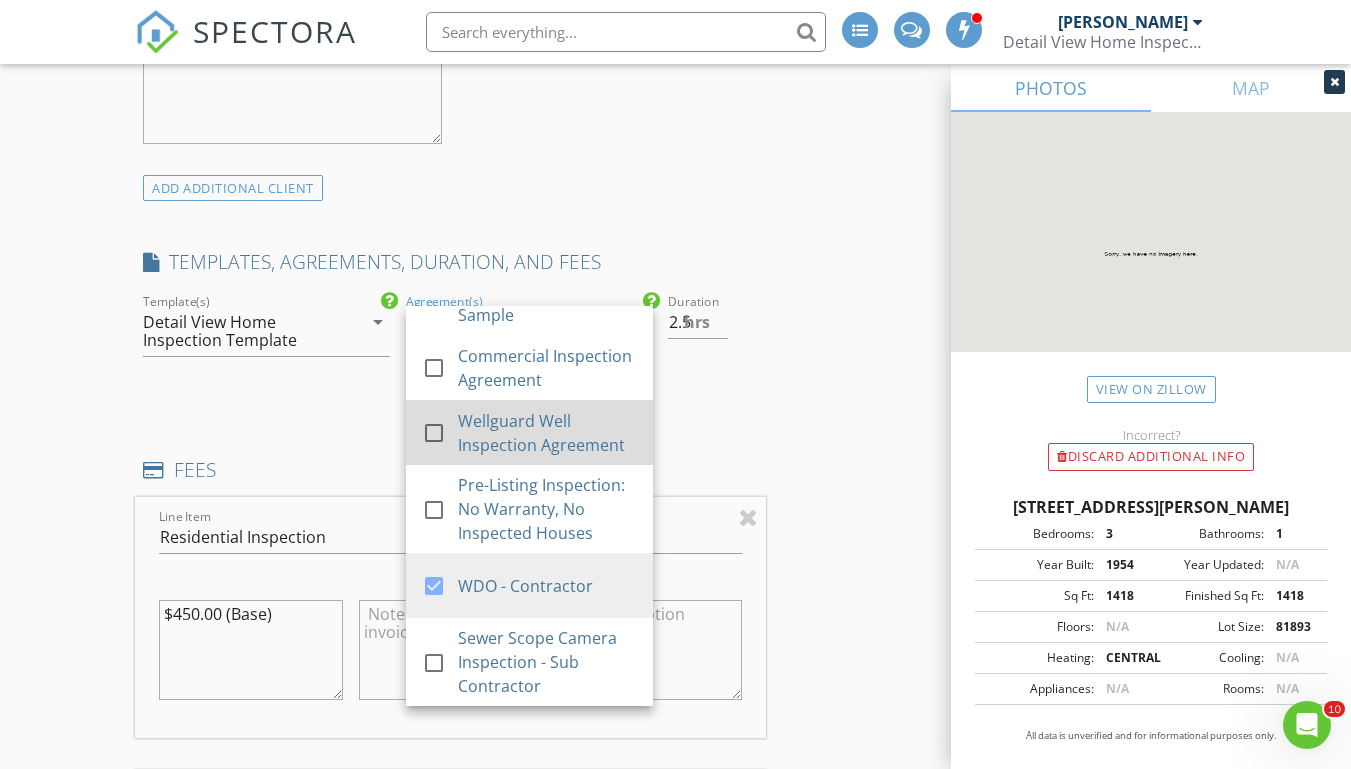 click on "Wellguard Well Inspection Agreement" at bounding box center (547, 432) 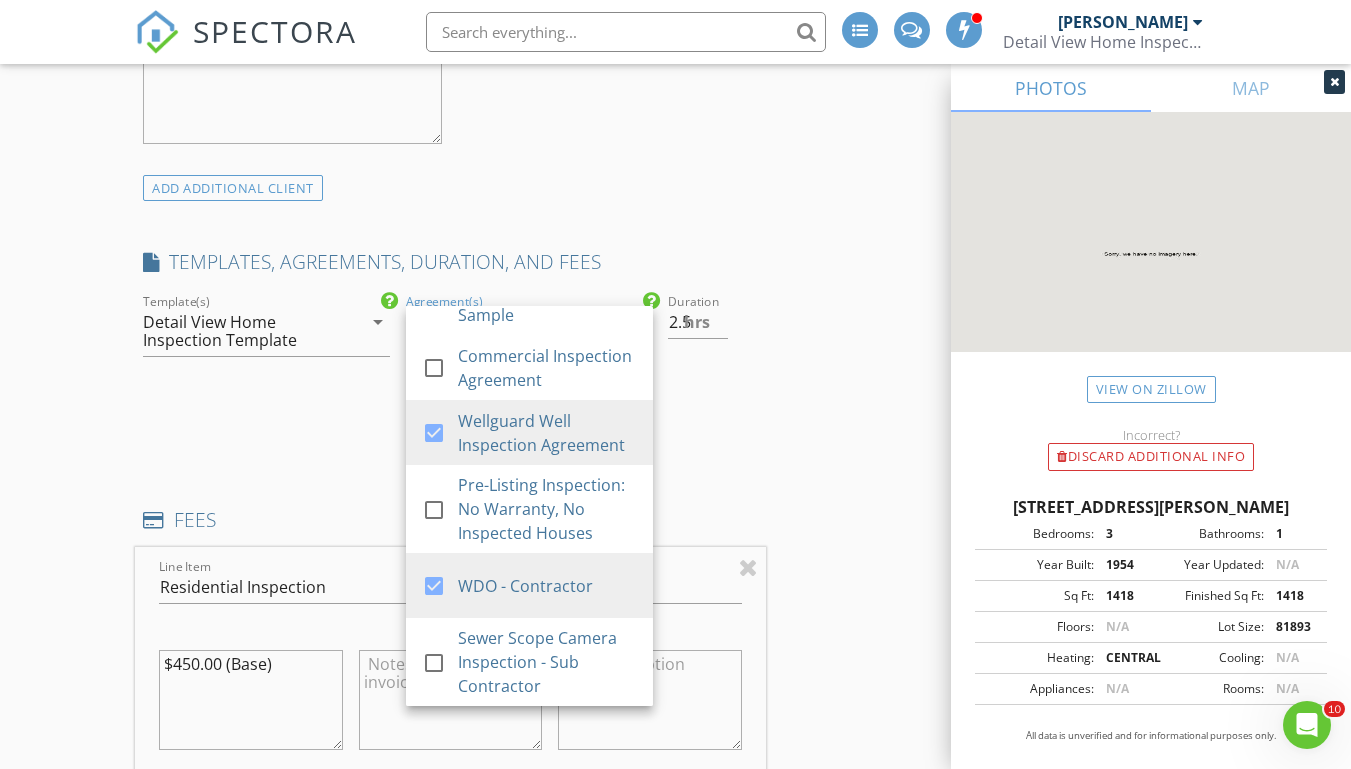 click on "Duration 2.5 hrs" at bounding box center (712, 374) 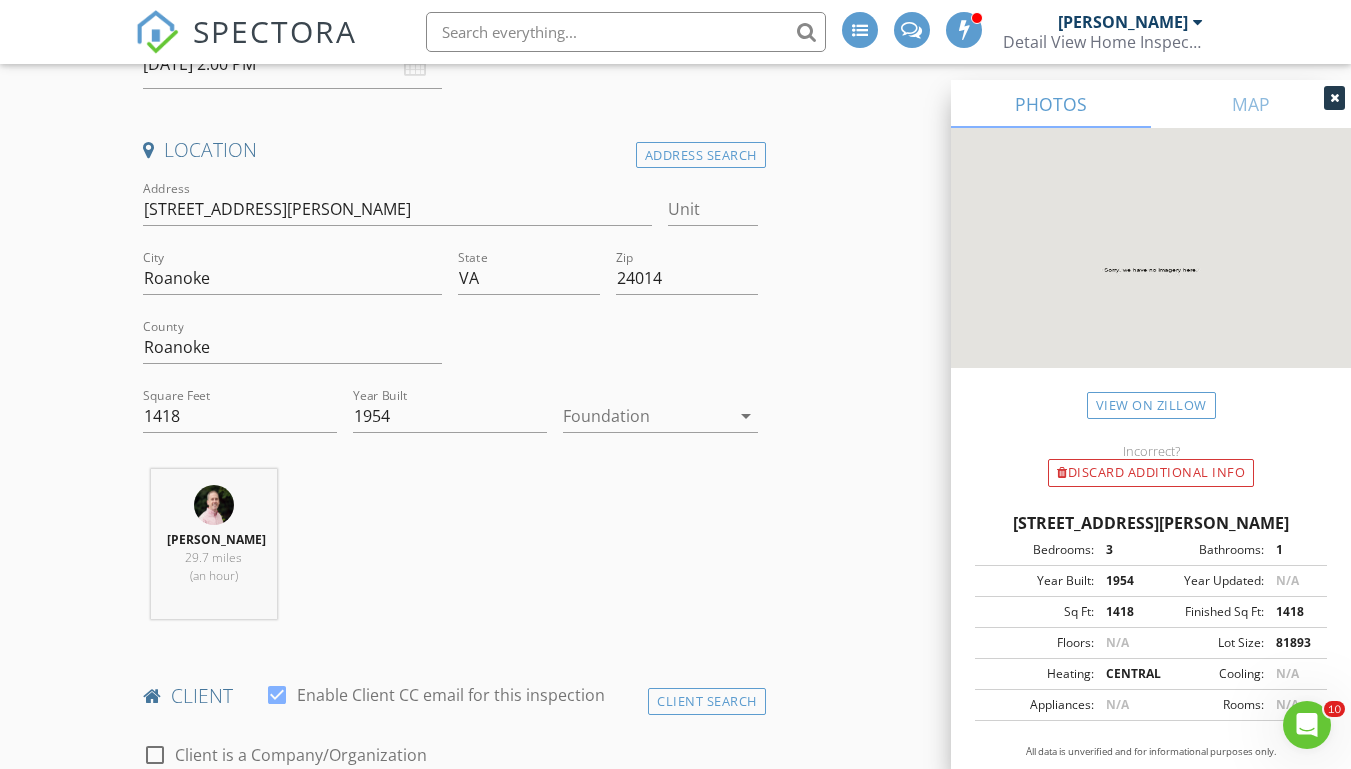scroll, scrollTop: 0, scrollLeft: 0, axis: both 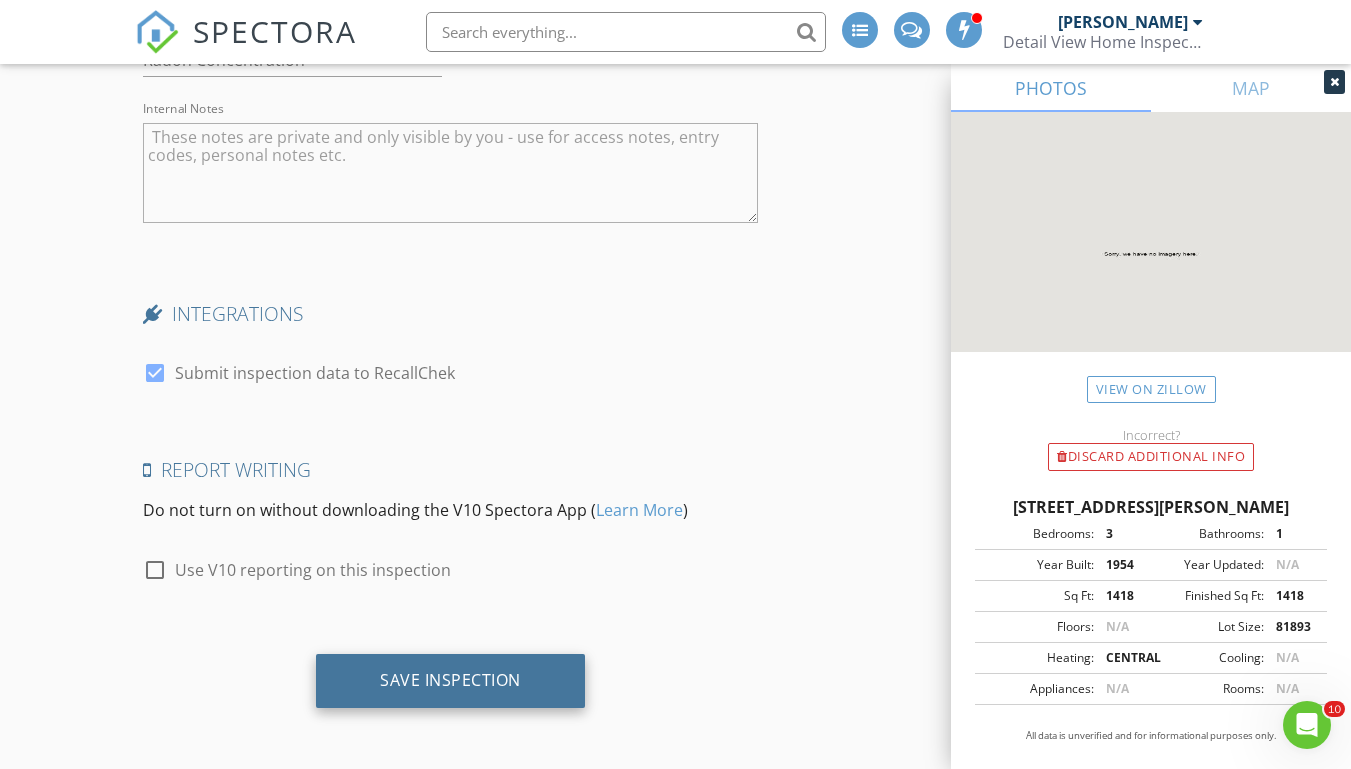 click on "Save Inspection" at bounding box center (450, 680) 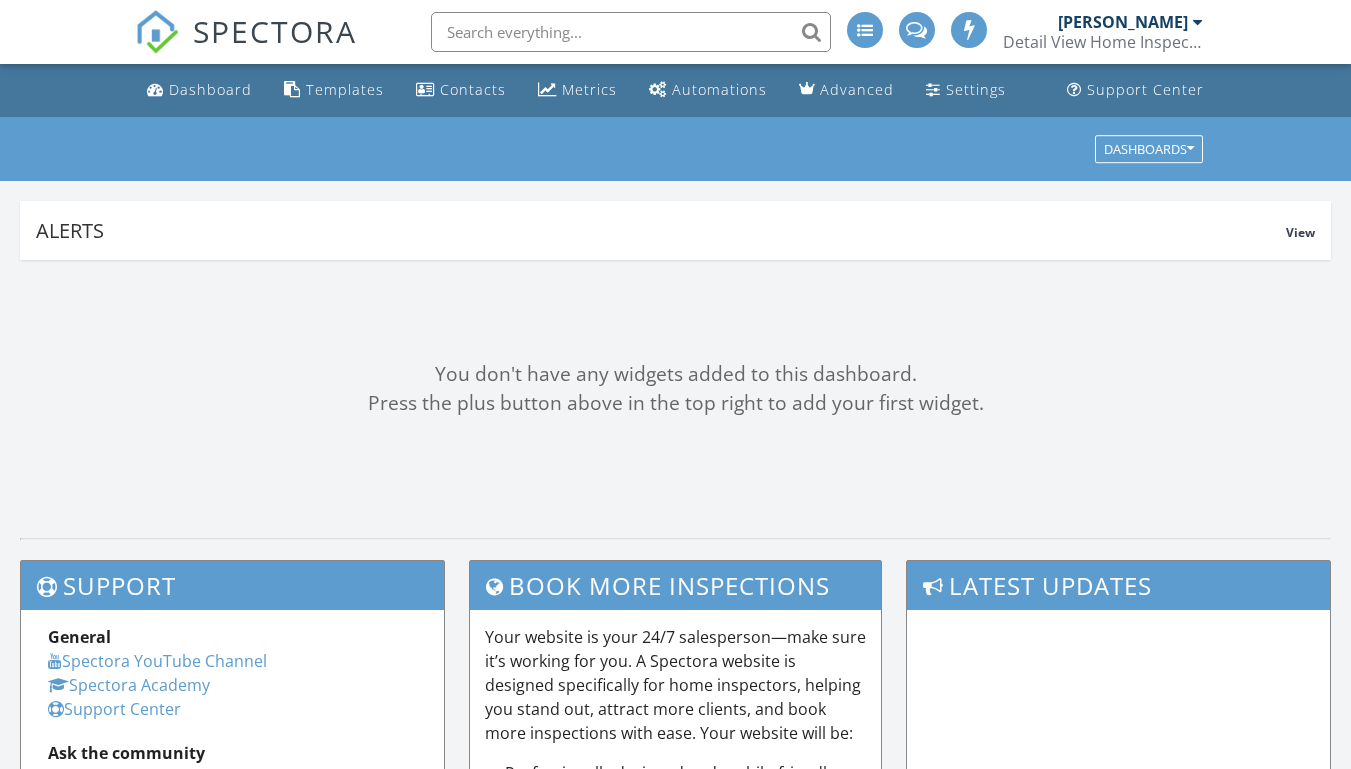 scroll, scrollTop: 0, scrollLeft: 0, axis: both 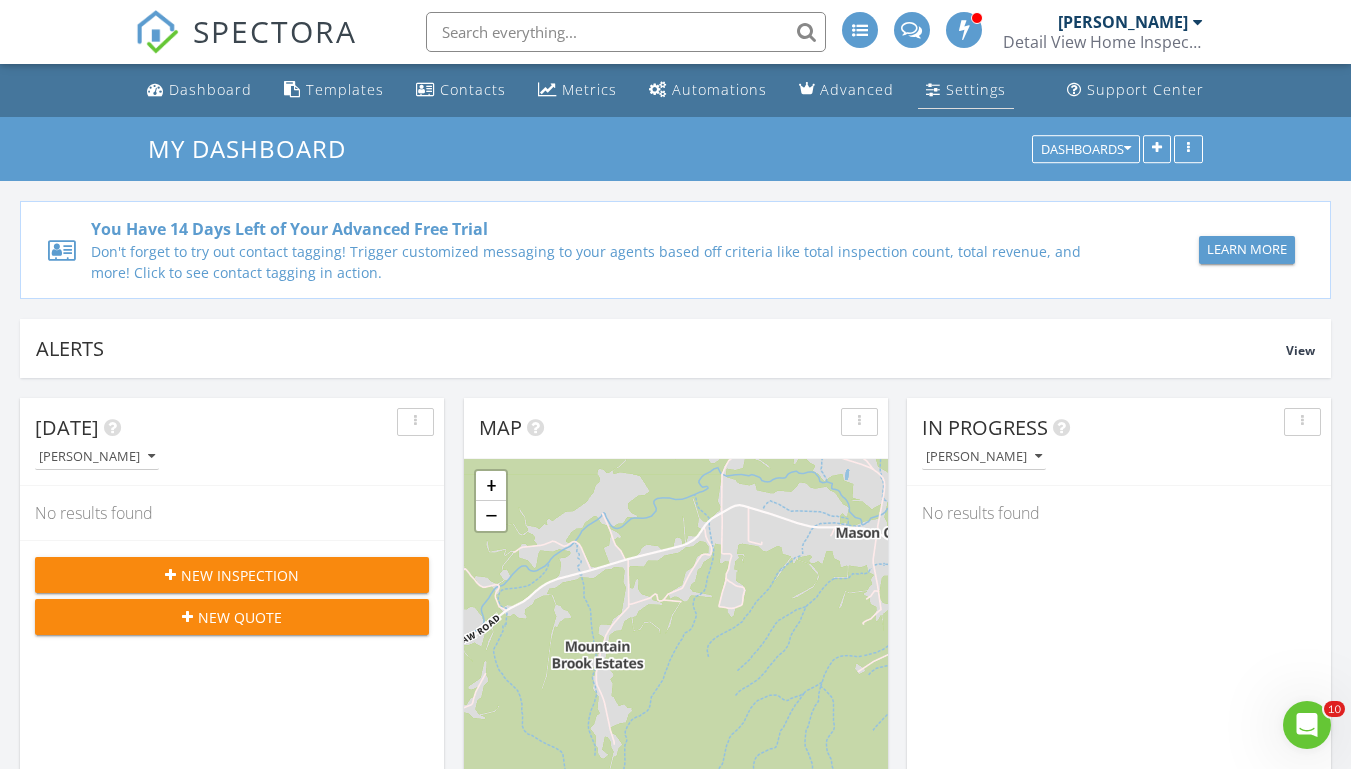 click on "Settings" at bounding box center [966, 90] 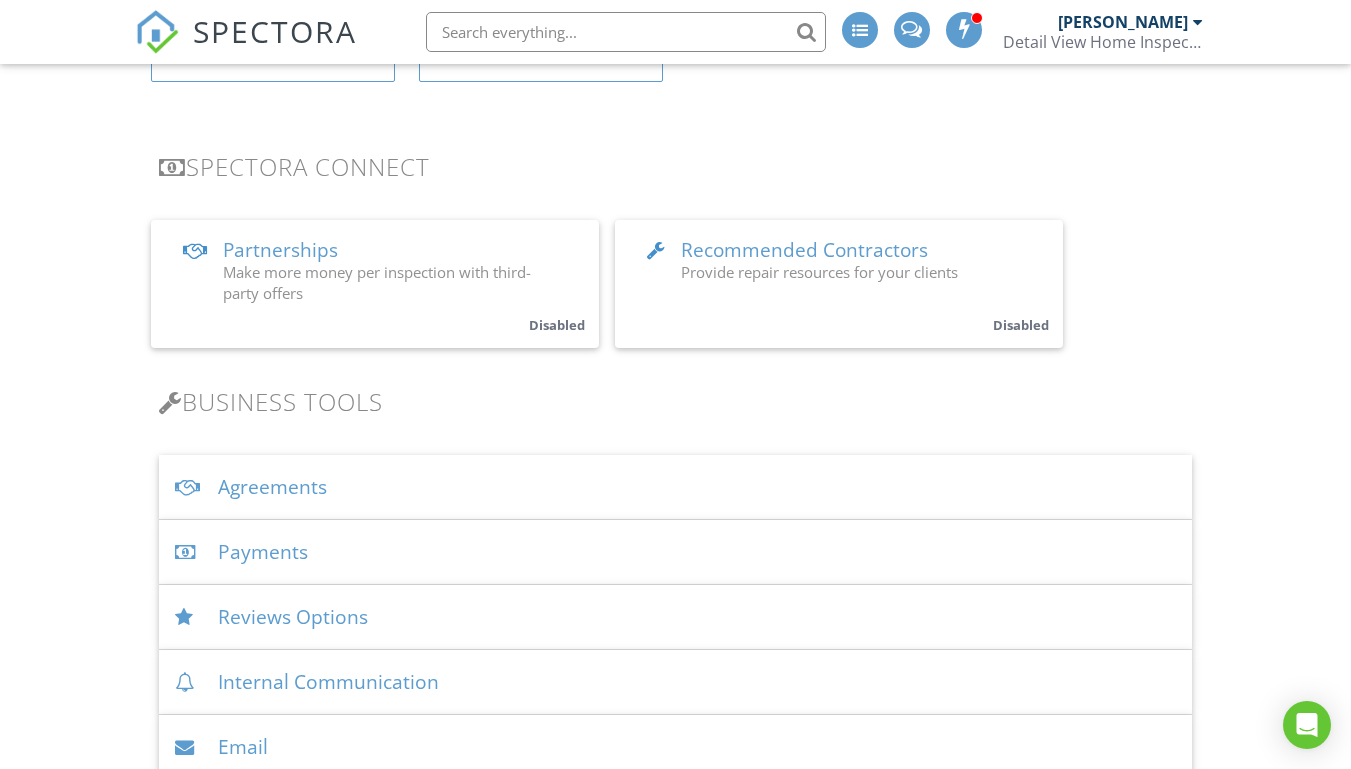 scroll, scrollTop: 352, scrollLeft: 0, axis: vertical 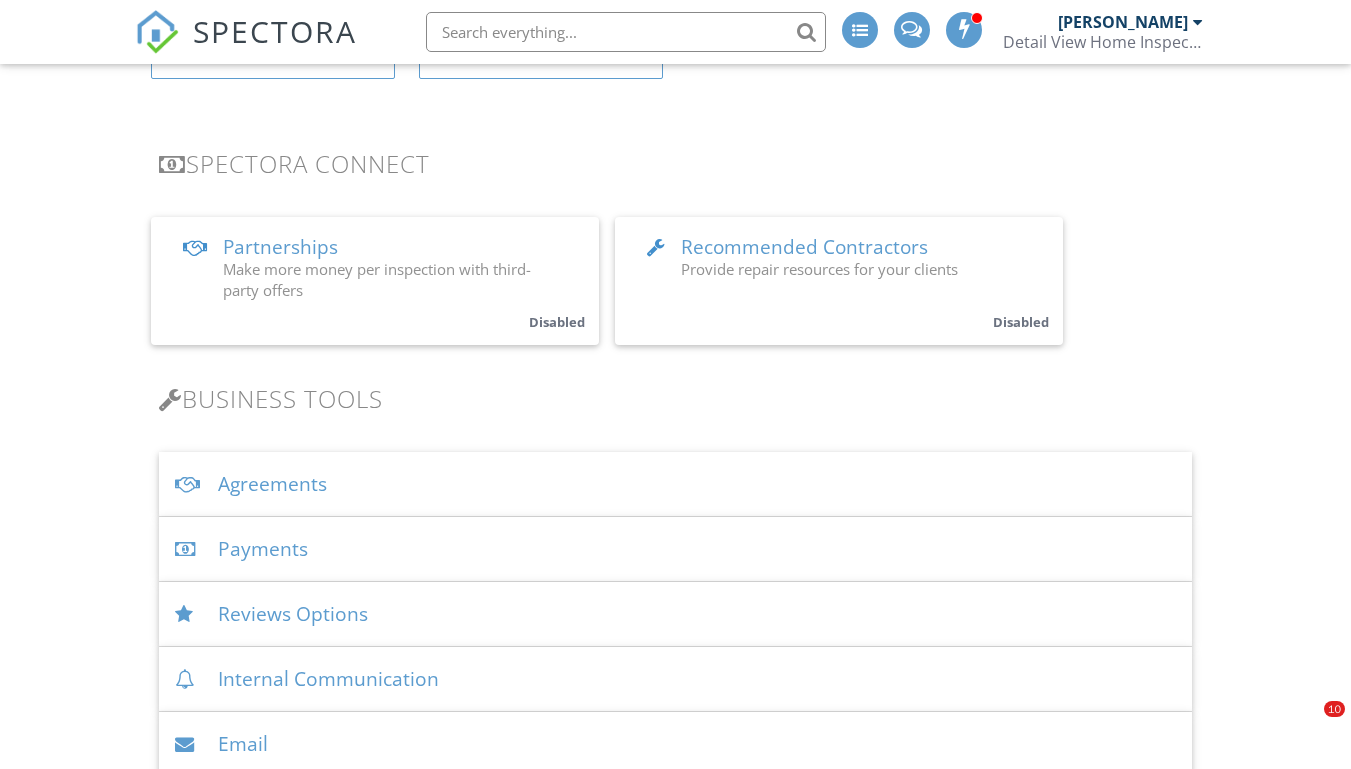 click on "Agreements" at bounding box center (675, 484) 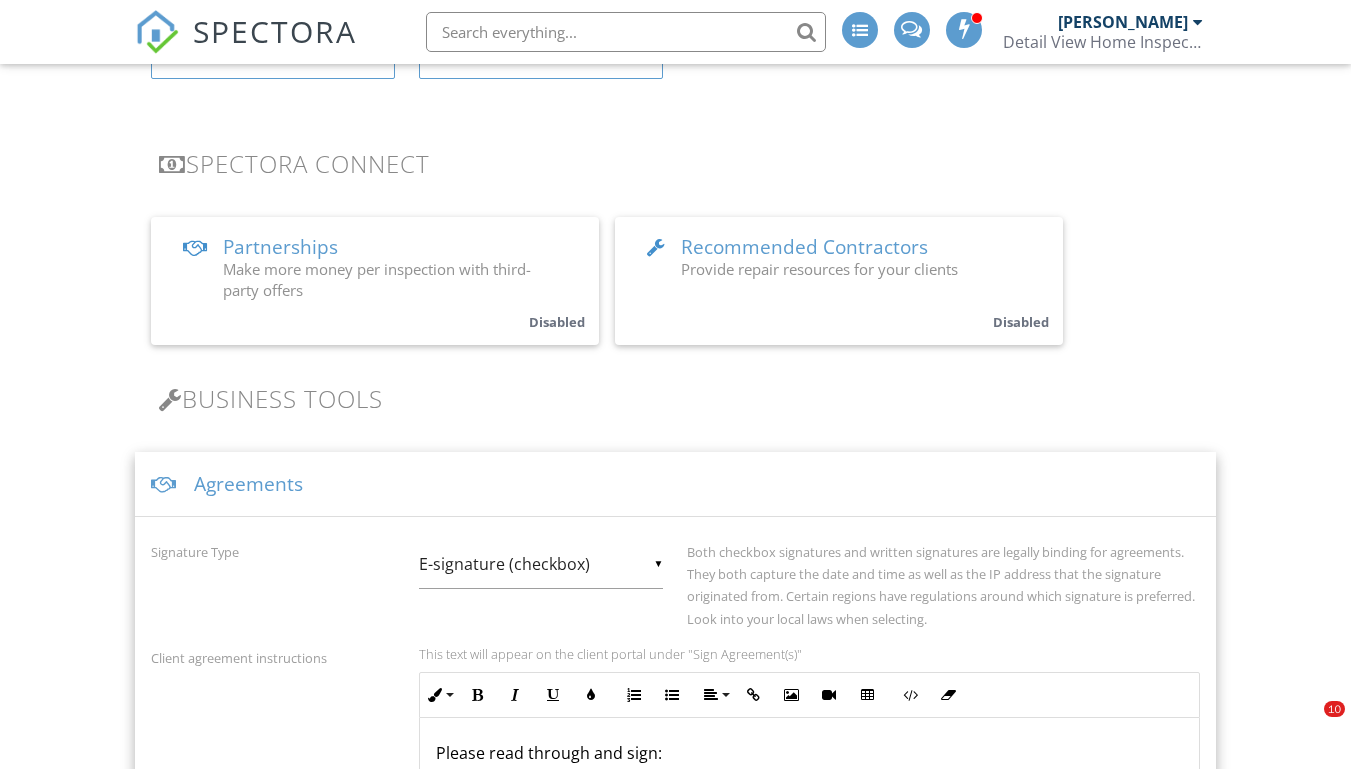 click on "Agreements" at bounding box center (675, 484) 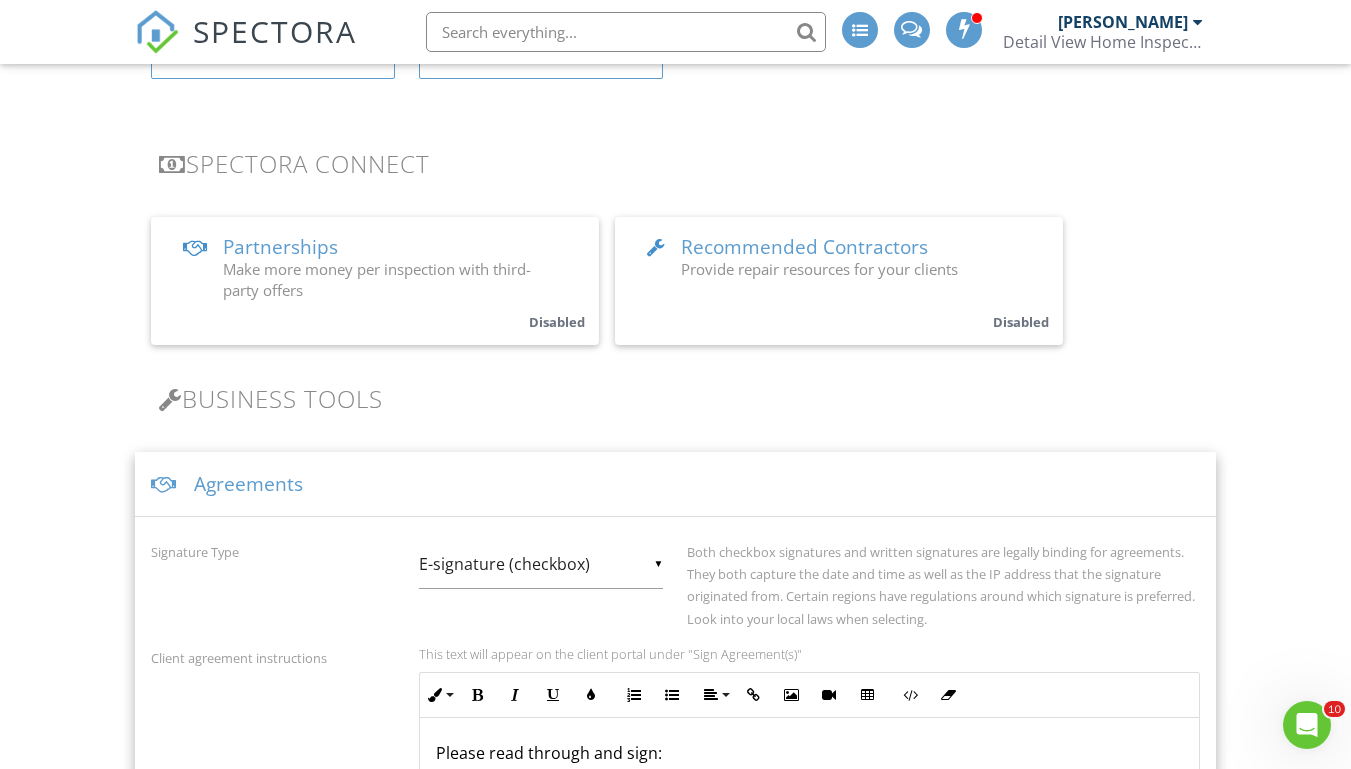 scroll, scrollTop: 0, scrollLeft: 0, axis: both 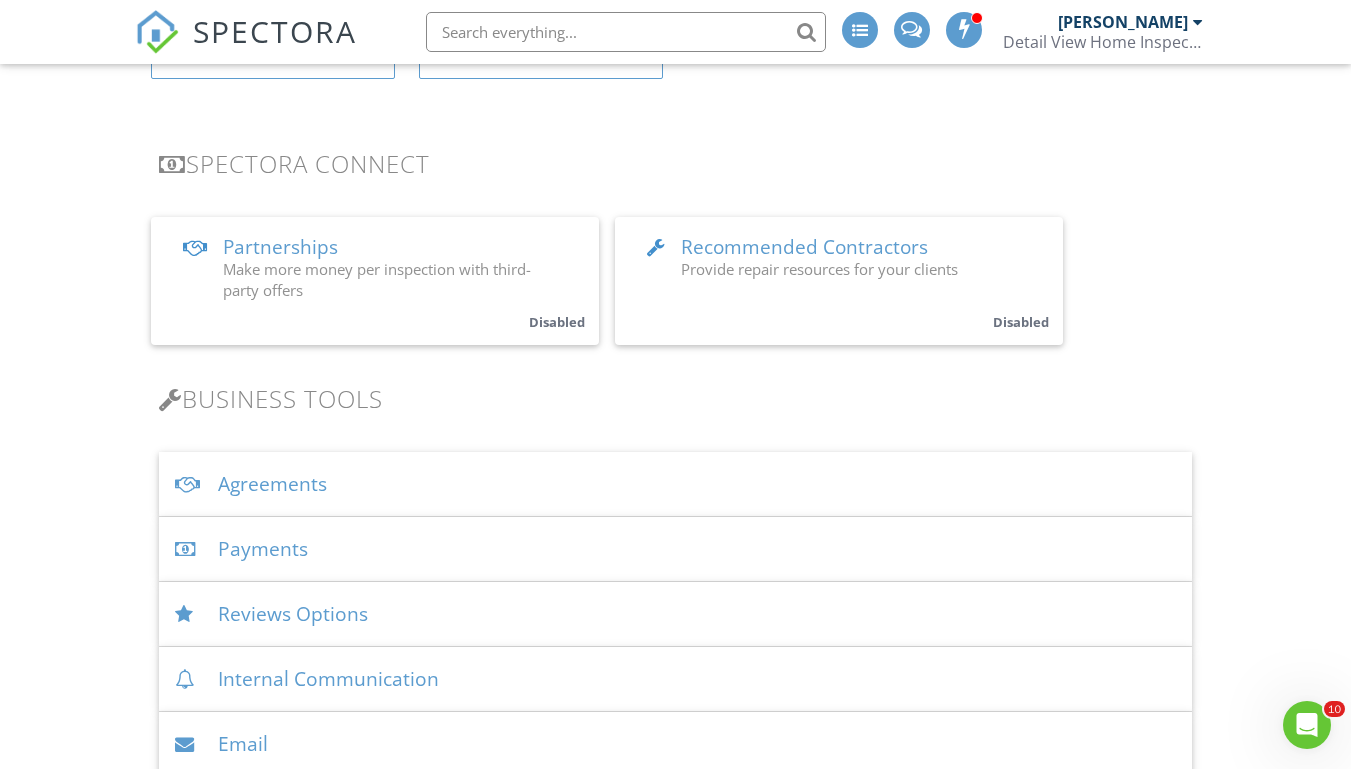 click on "Agreements" at bounding box center (675, 484) 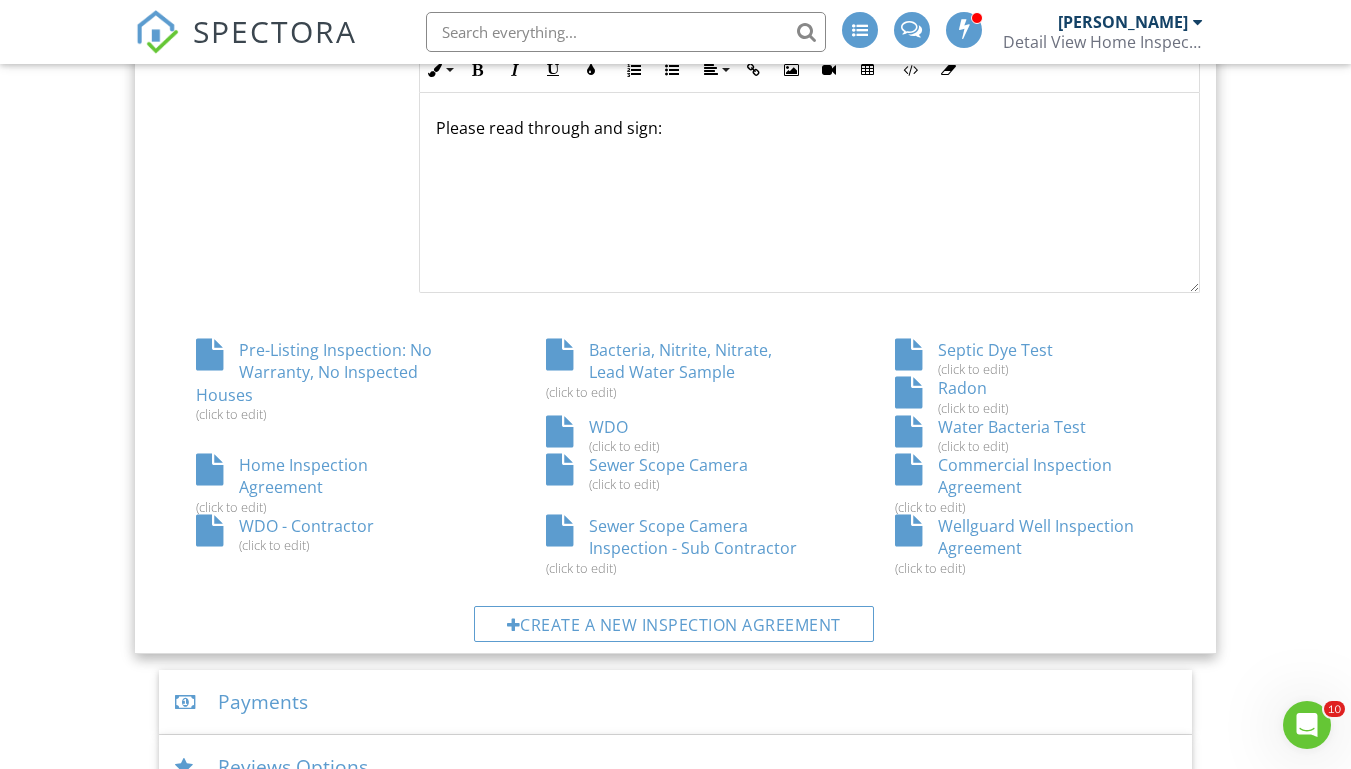 scroll, scrollTop: 984, scrollLeft: 0, axis: vertical 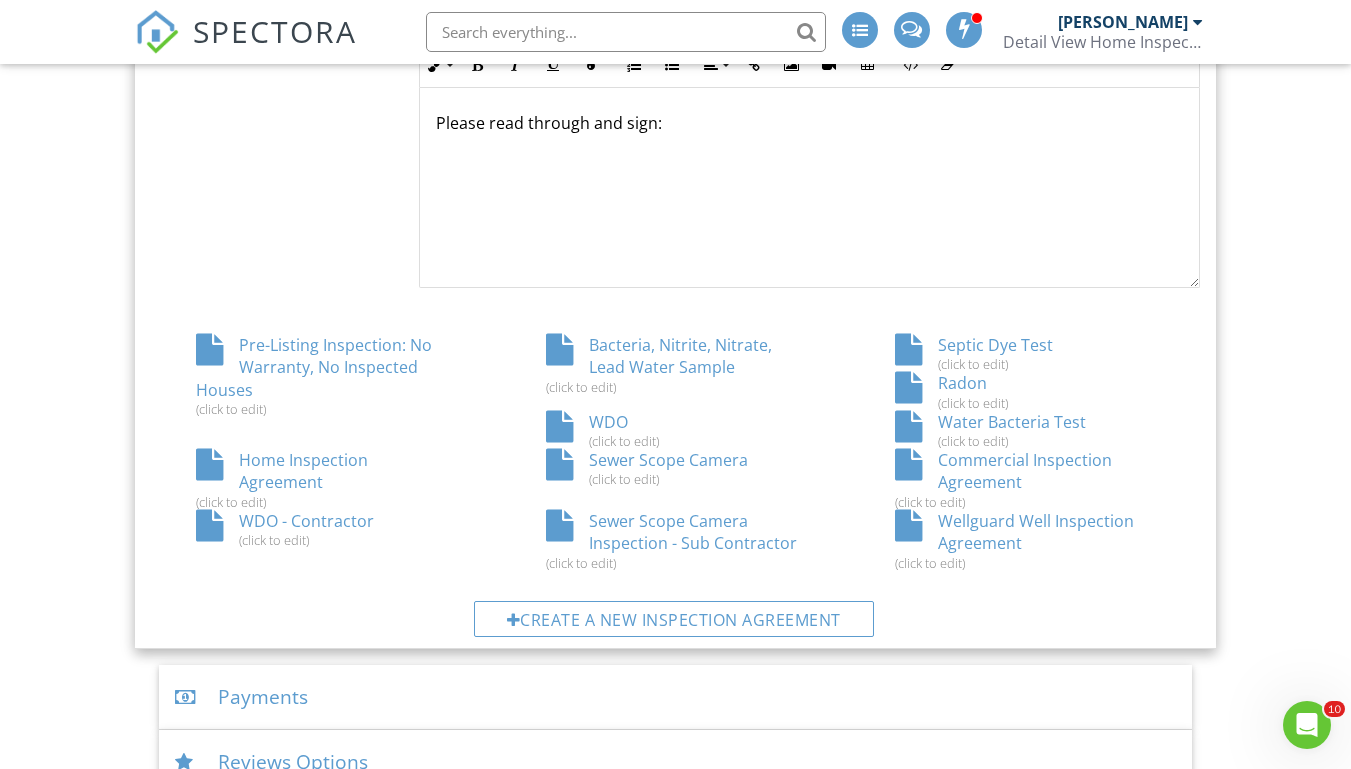 click on "Wellguard Well Inspection Agreement
(click to edit)" at bounding box center (1025, 540) 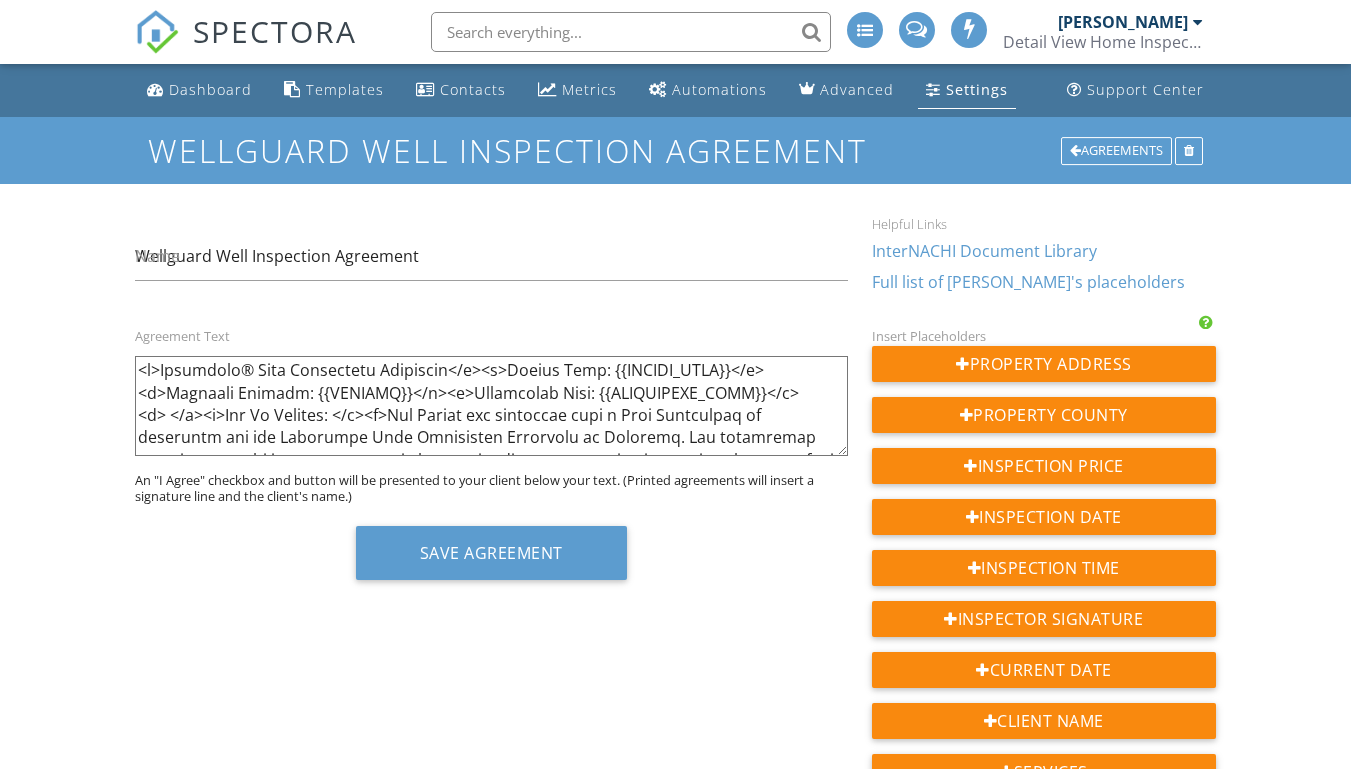 scroll, scrollTop: 0, scrollLeft: 0, axis: both 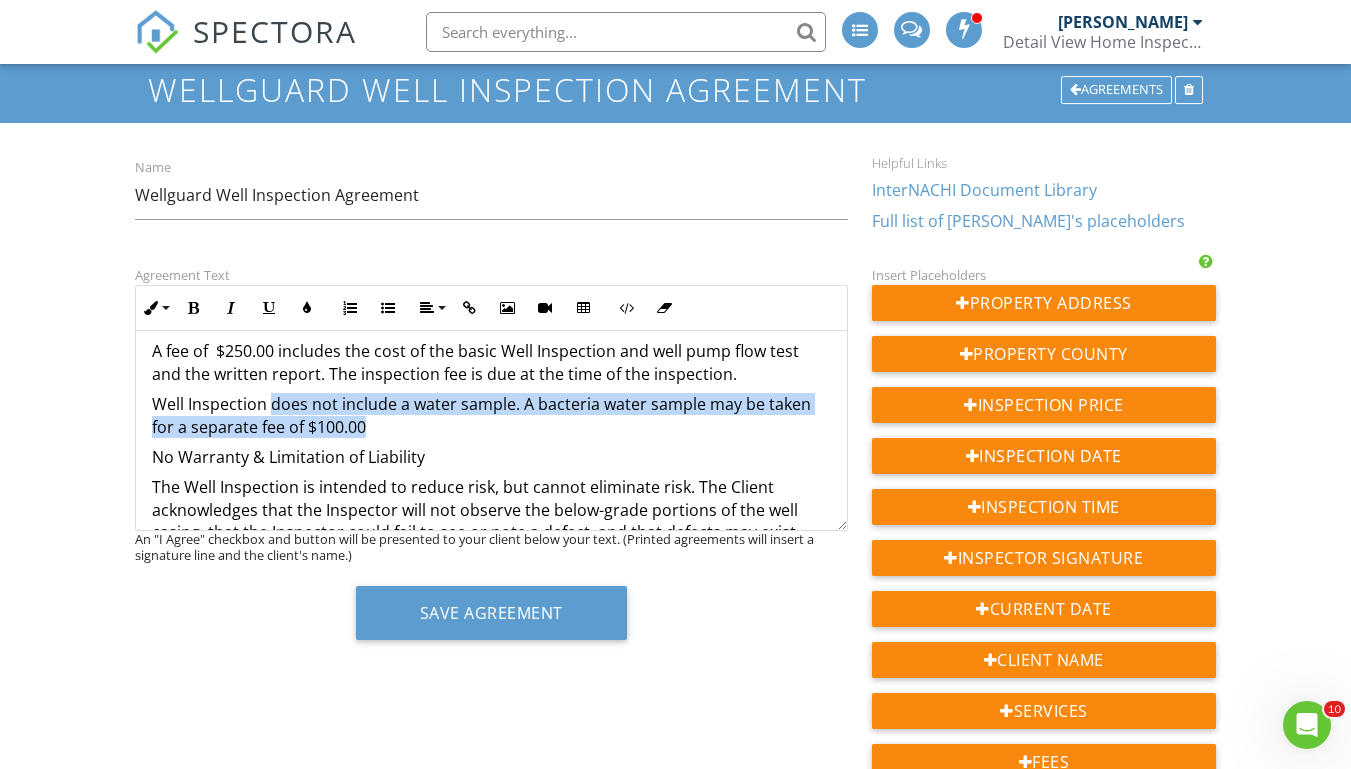 drag, startPoint x: 383, startPoint y: 427, endPoint x: 272, endPoint y: 406, distance: 112.969025 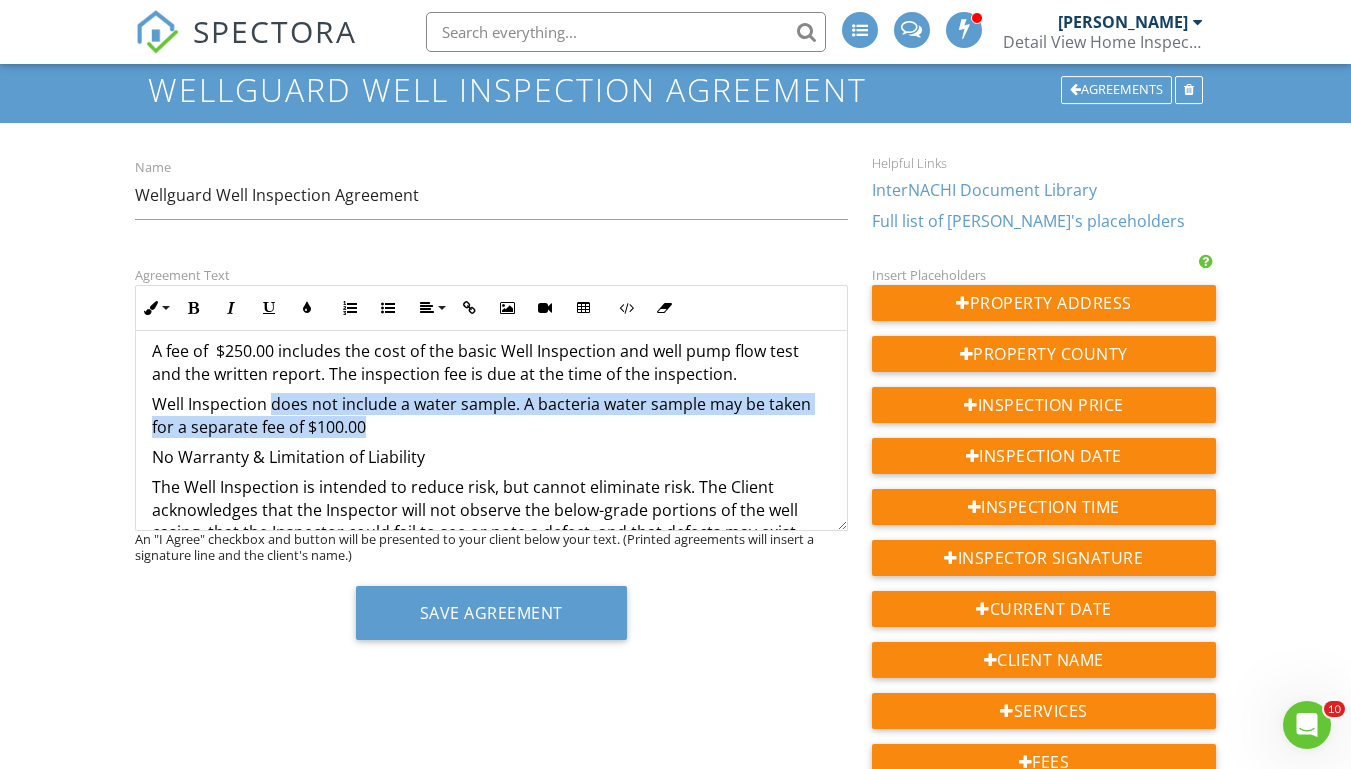 click on "Well Inspection does not include a water sample. A bacteria water sample may be taken for a separate fee of $100.00" at bounding box center (491, 415) 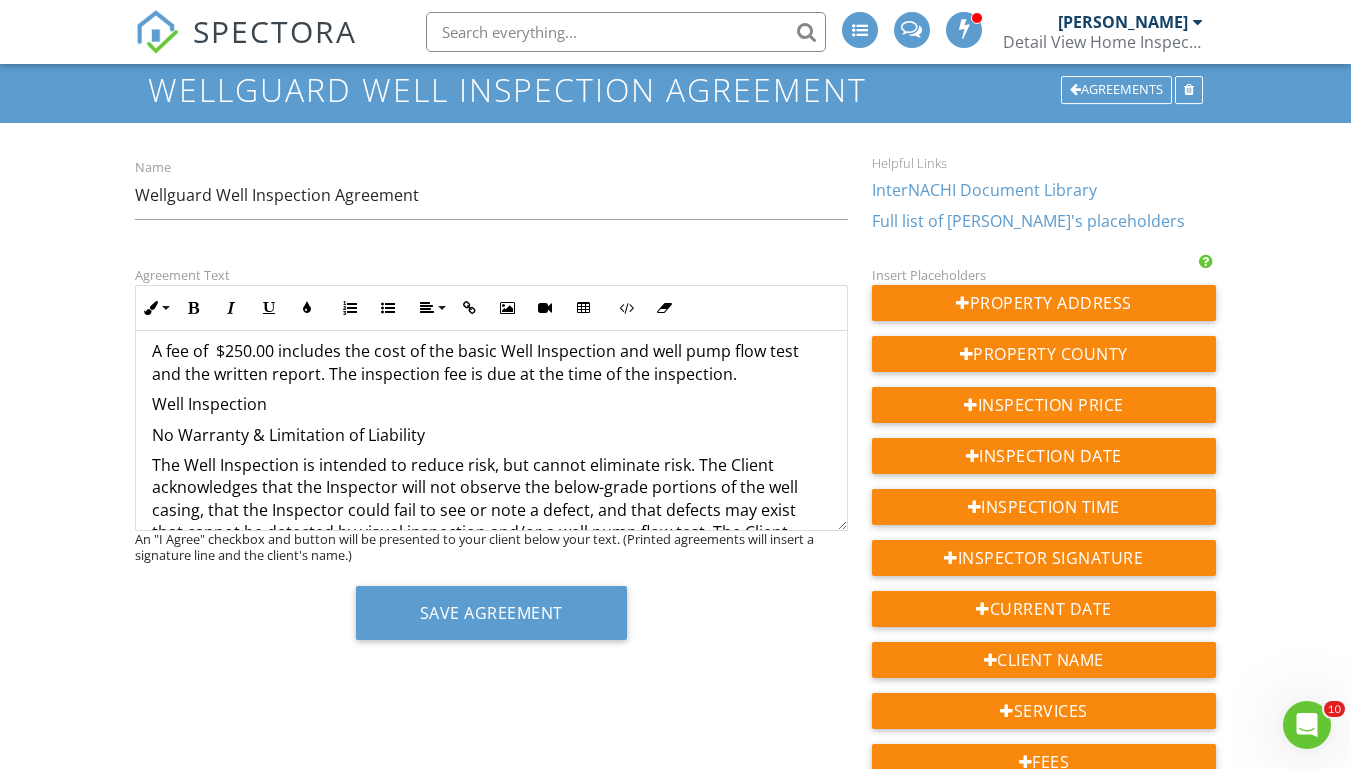 type 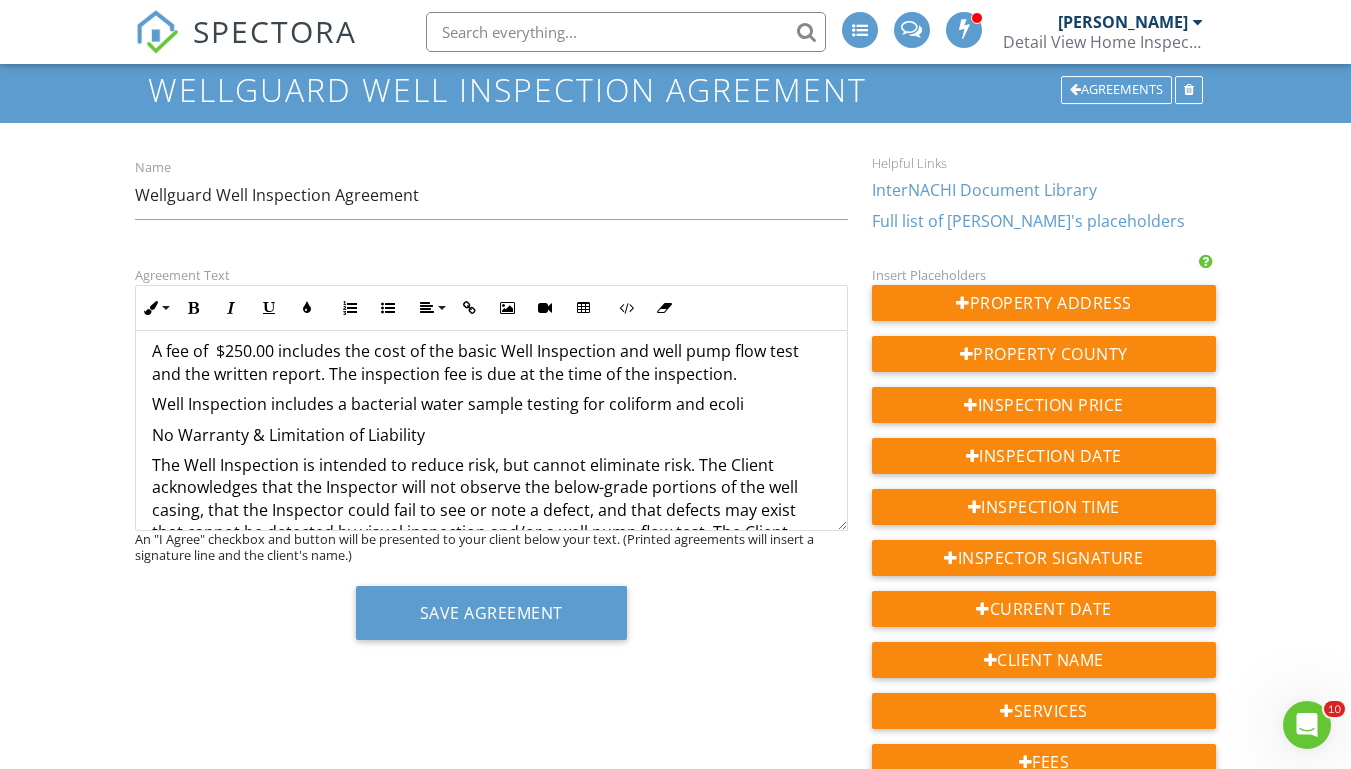 click on "Well Inspection includes a bacterial water sample testing for coliform and ecoli" at bounding box center [491, 404] 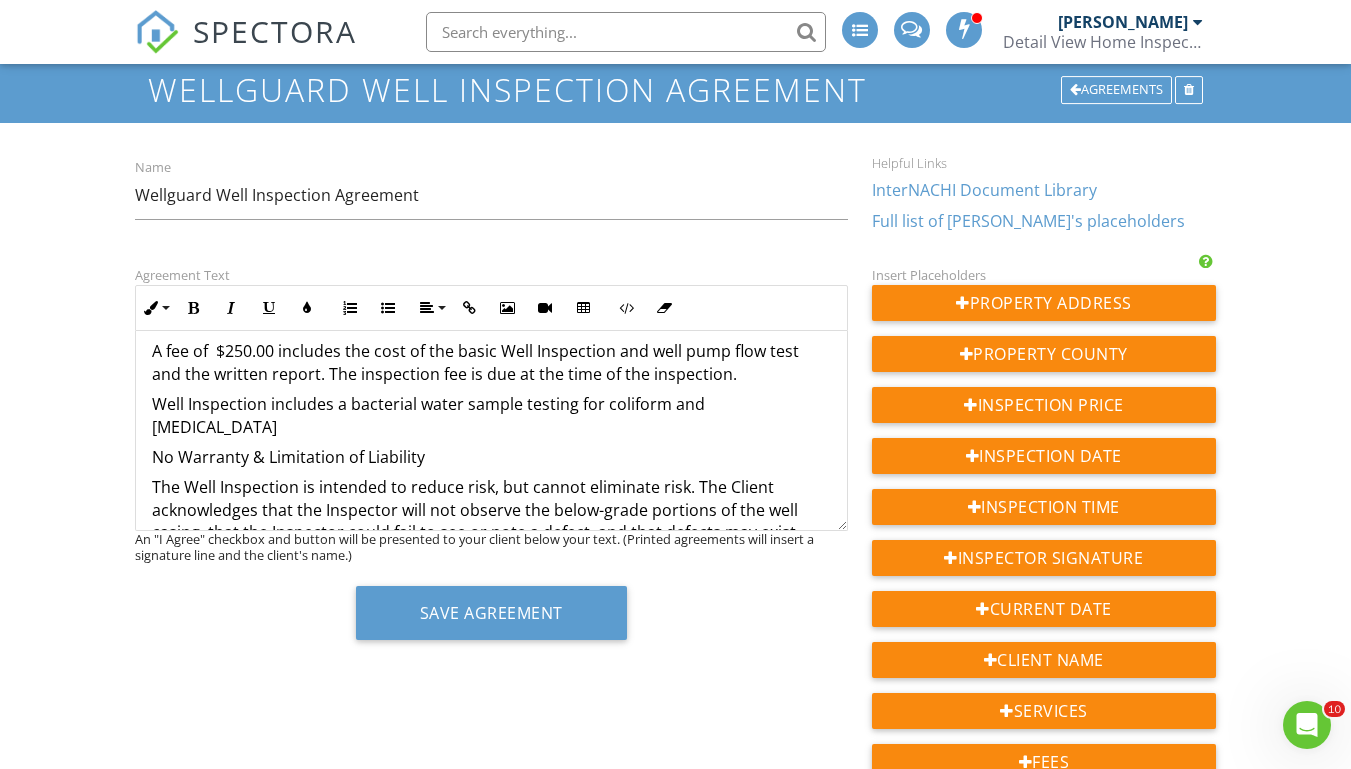click on "Well Inspection includes a bacterial water sample testing for coliform and E.coli" at bounding box center [491, 415] 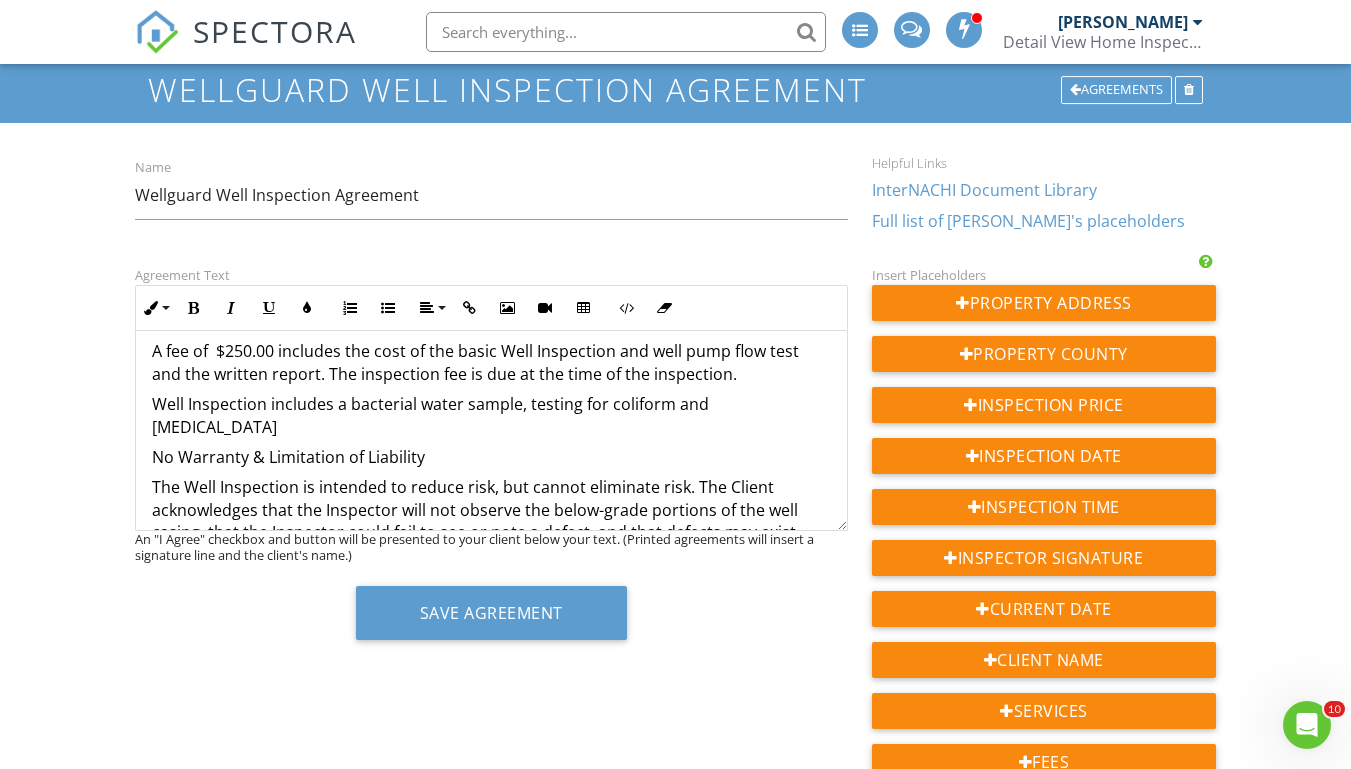 click on "Well Inspection includes a bacterial water sample, testing for coliform and E.coli" at bounding box center [491, 415] 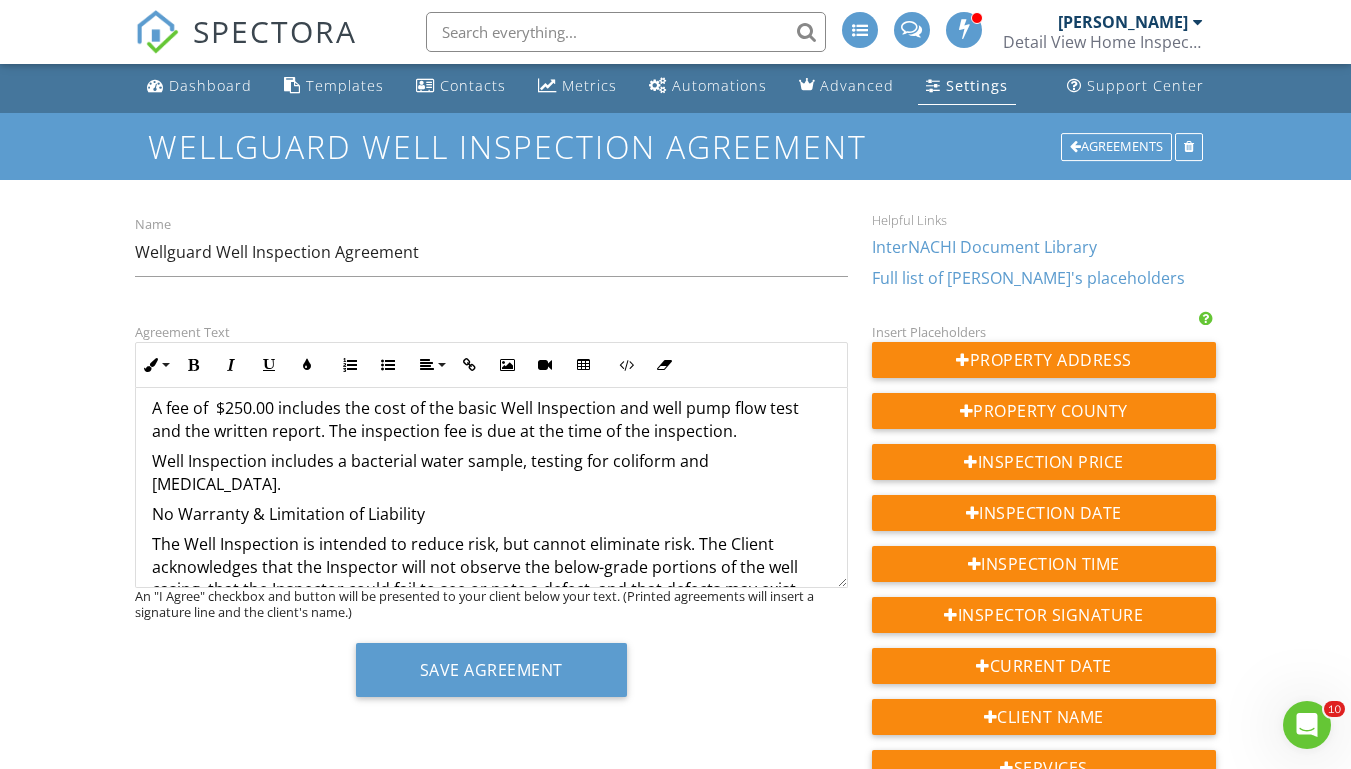 scroll, scrollTop: 0, scrollLeft: 0, axis: both 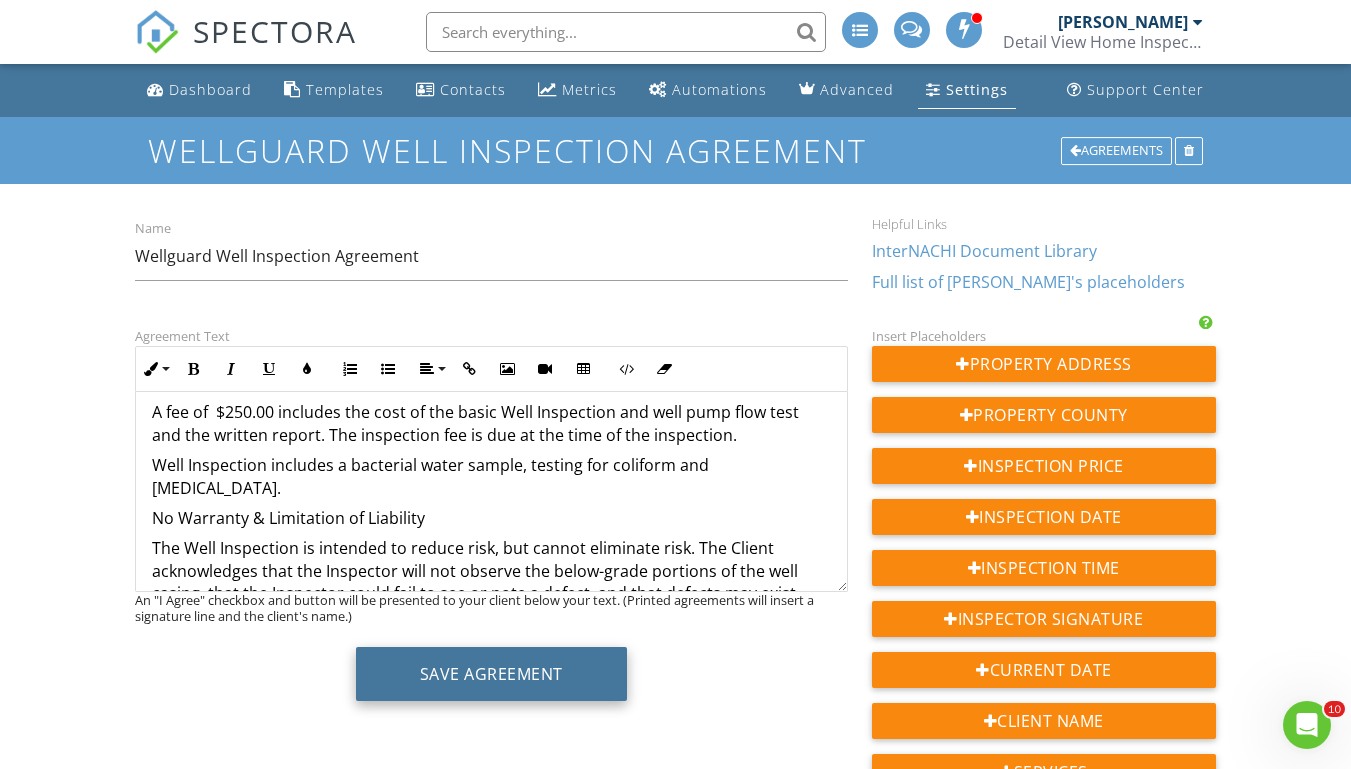 click on "Save Agreement" at bounding box center [491, 674] 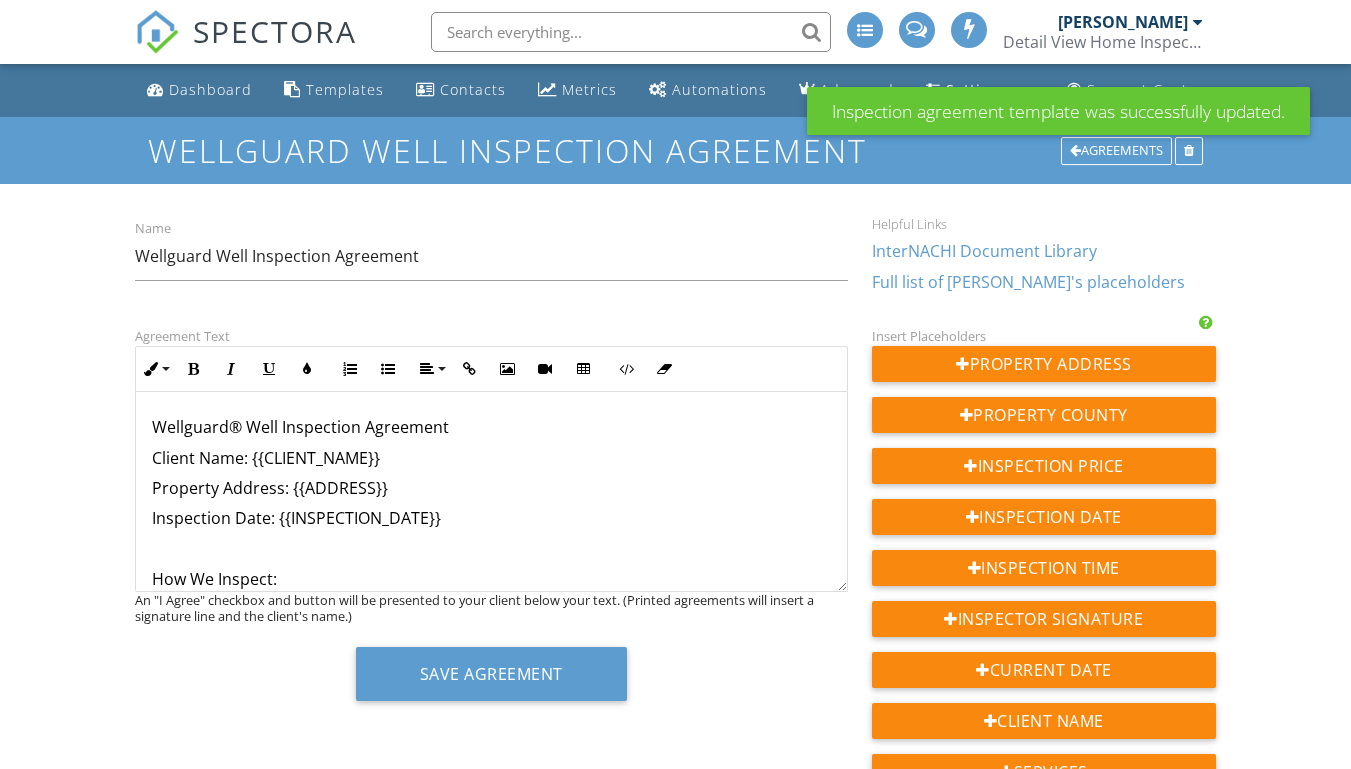 scroll, scrollTop: 0, scrollLeft: 0, axis: both 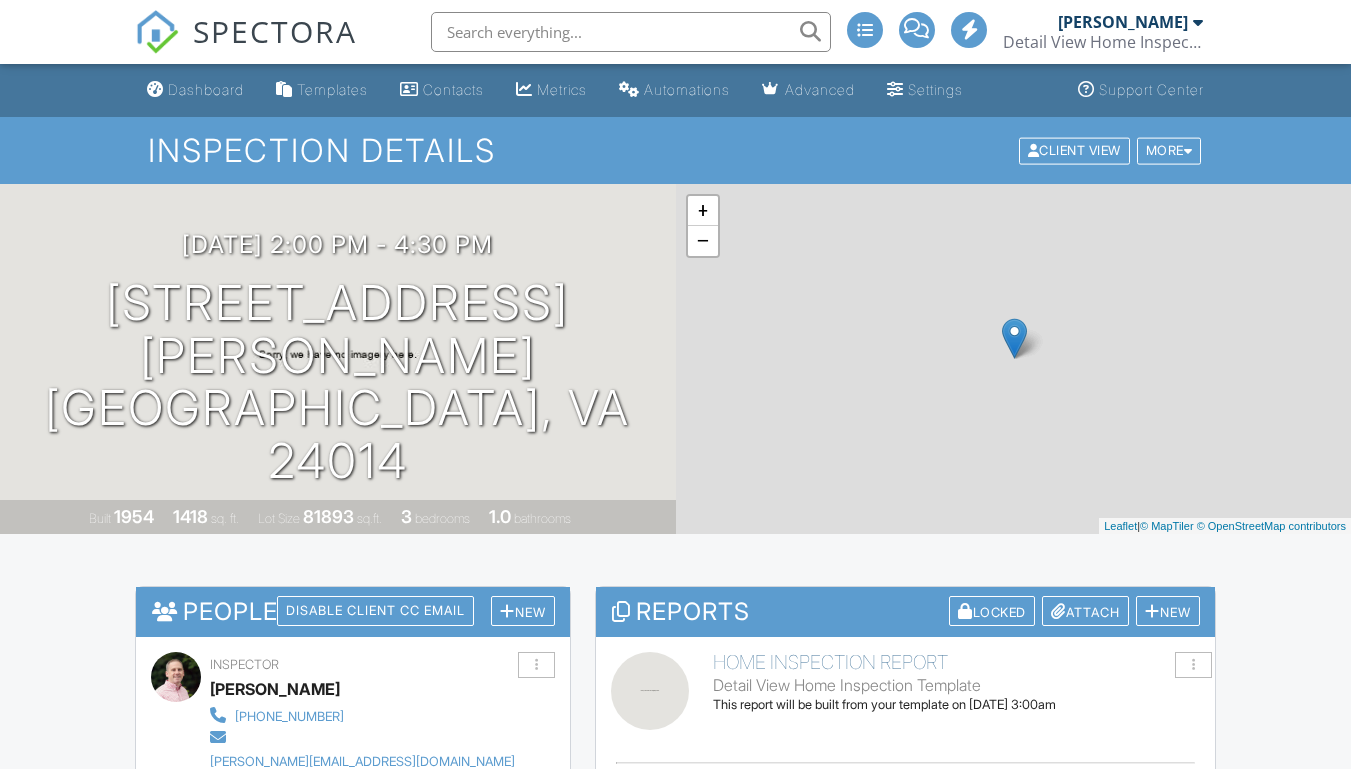 click on "Dashboard" at bounding box center [206, 89] 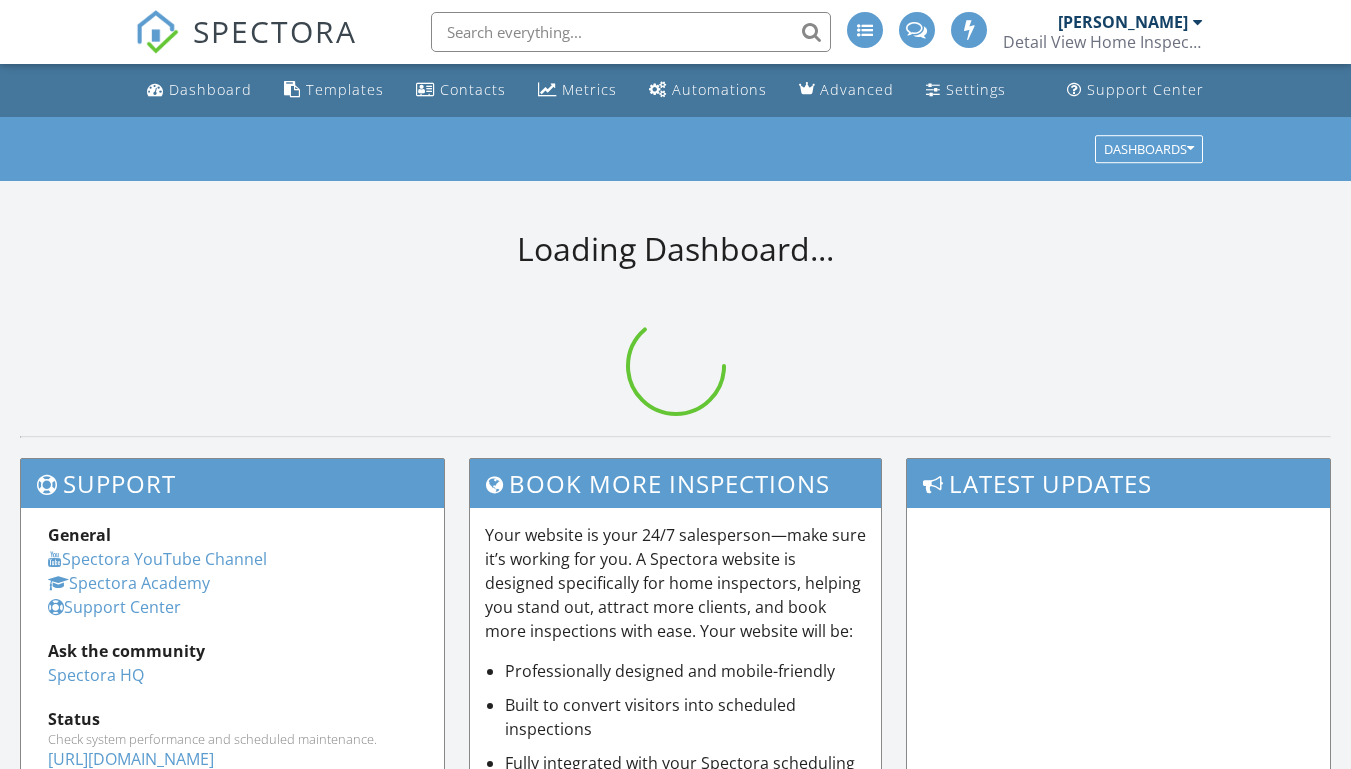 scroll, scrollTop: 0, scrollLeft: 0, axis: both 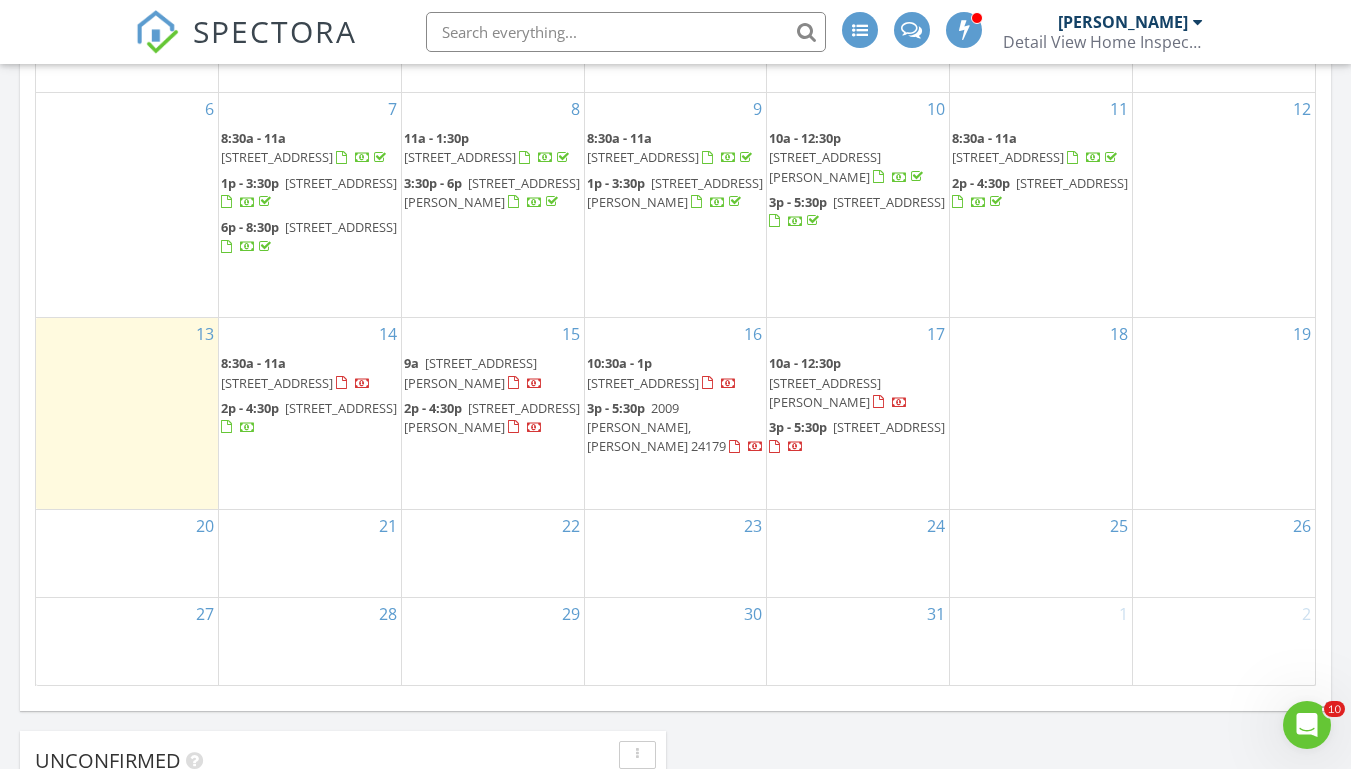 click on "18" at bounding box center [1041, 413] 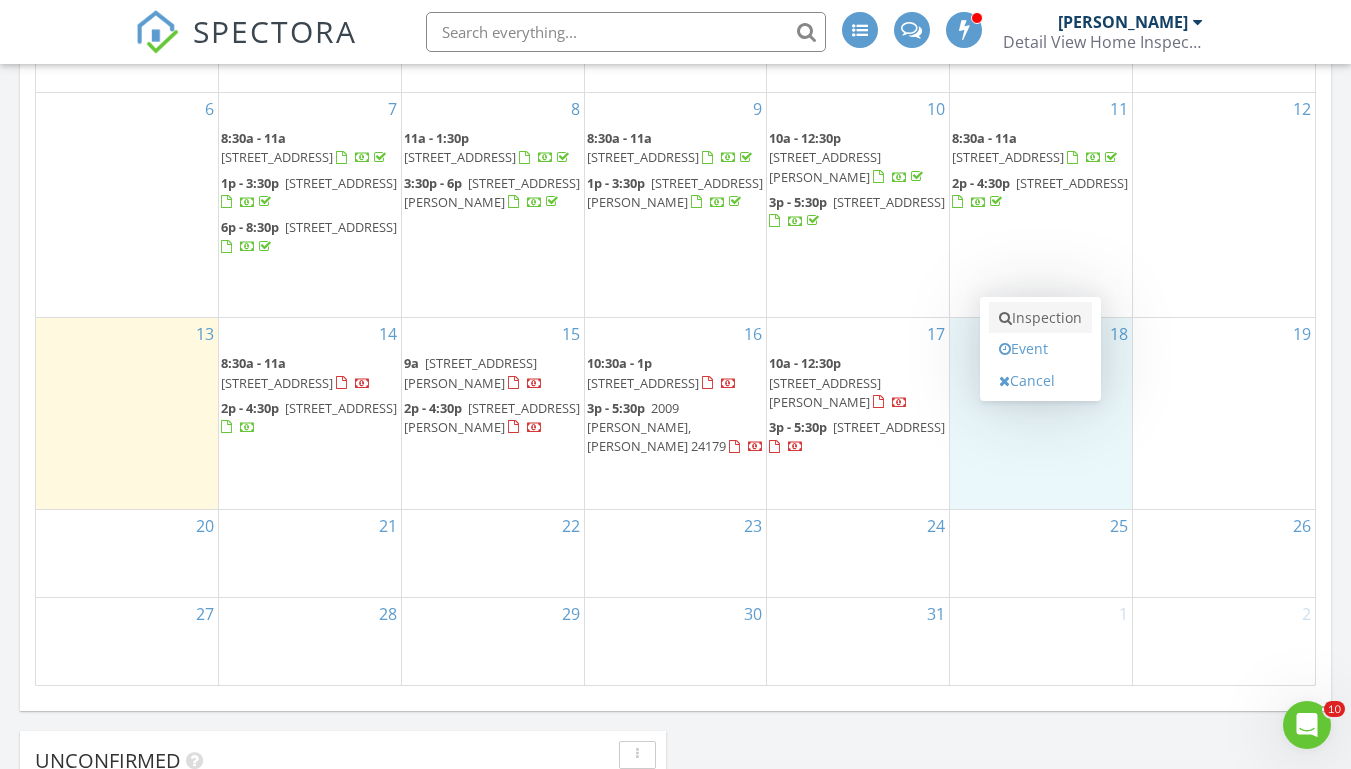click on "Inspection" at bounding box center (1040, 318) 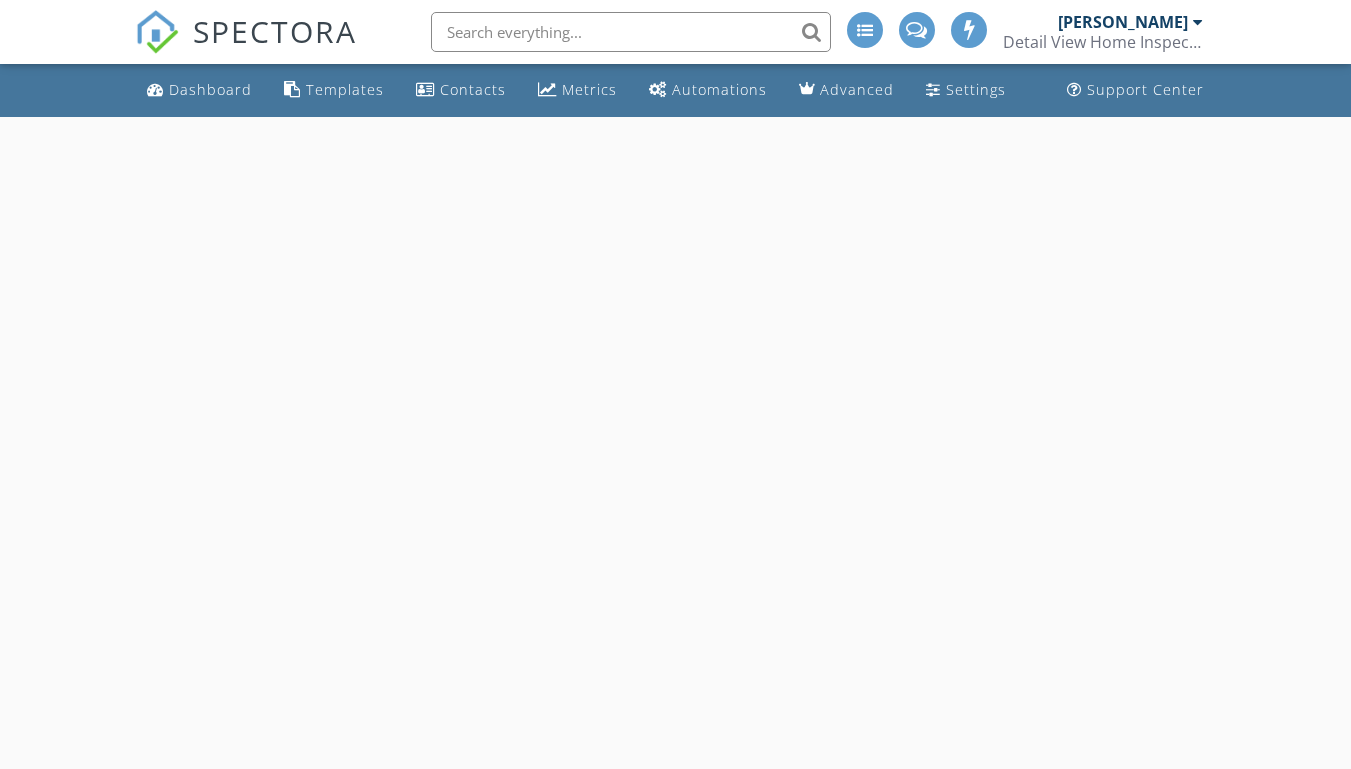scroll, scrollTop: 0, scrollLeft: 0, axis: both 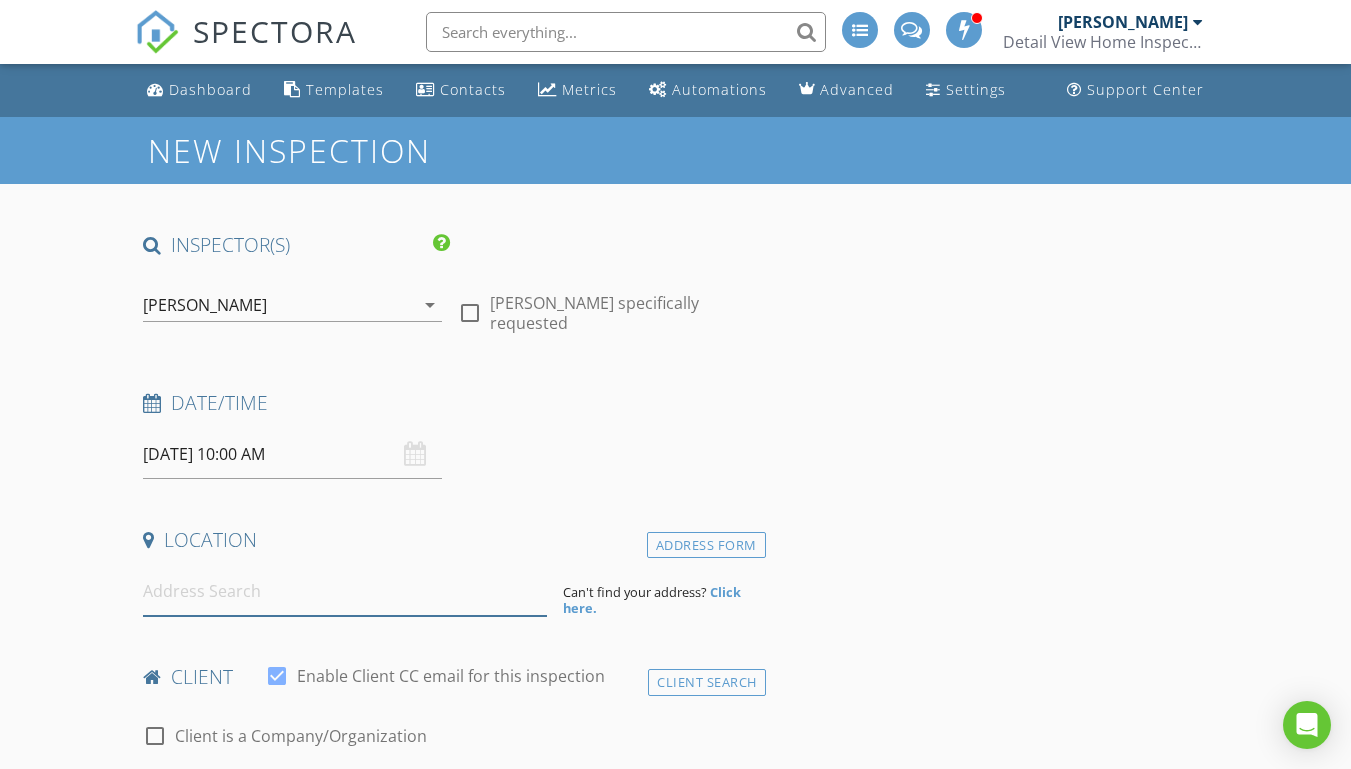 click at bounding box center (345, 591) 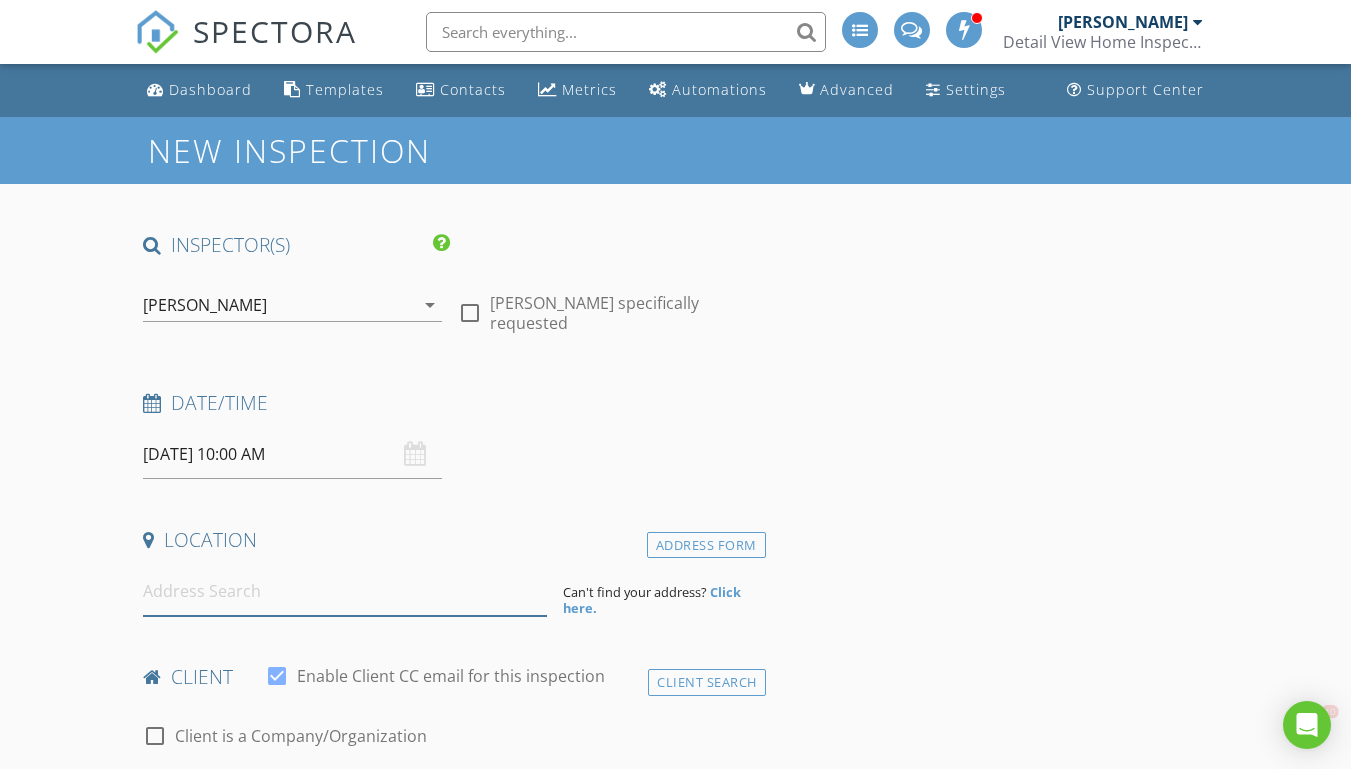 scroll, scrollTop: 0, scrollLeft: 0, axis: both 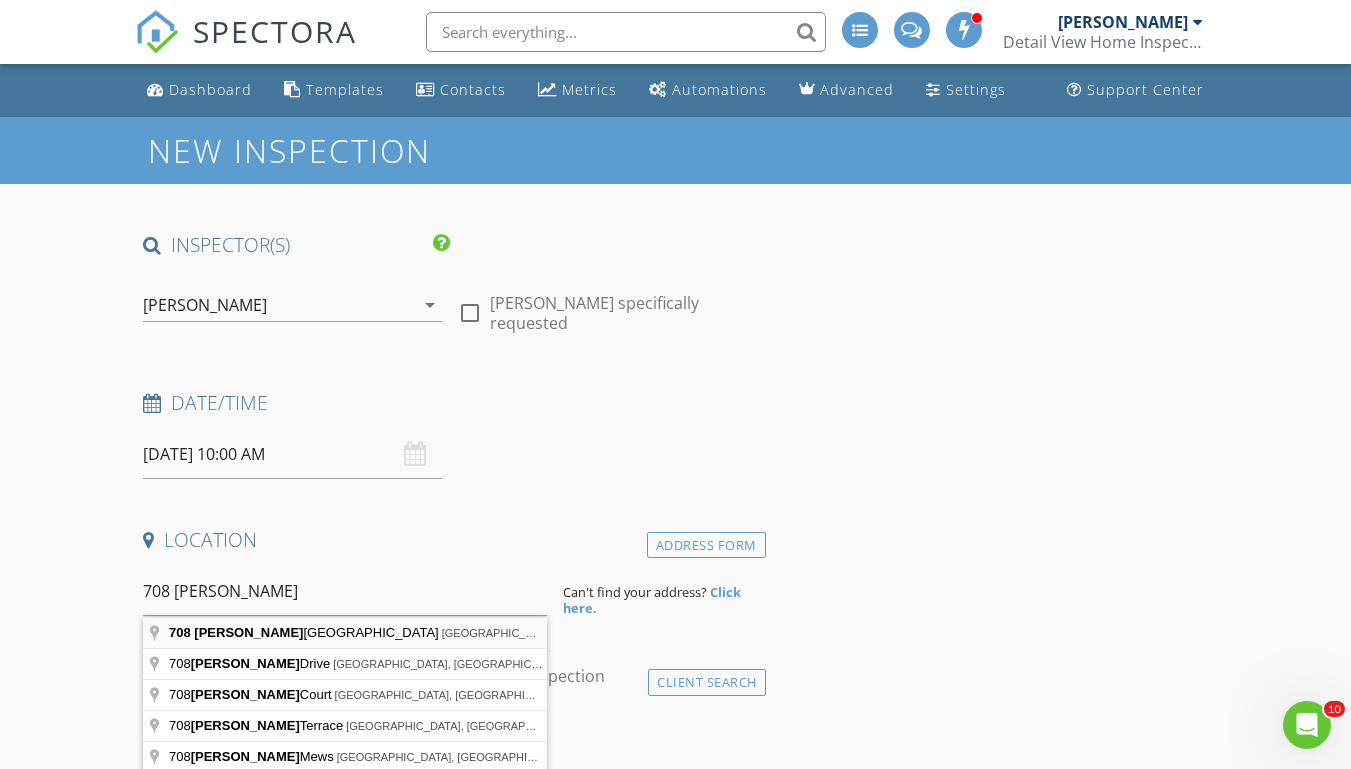 type on "[STREET_ADDRESS][PERSON_NAME]" 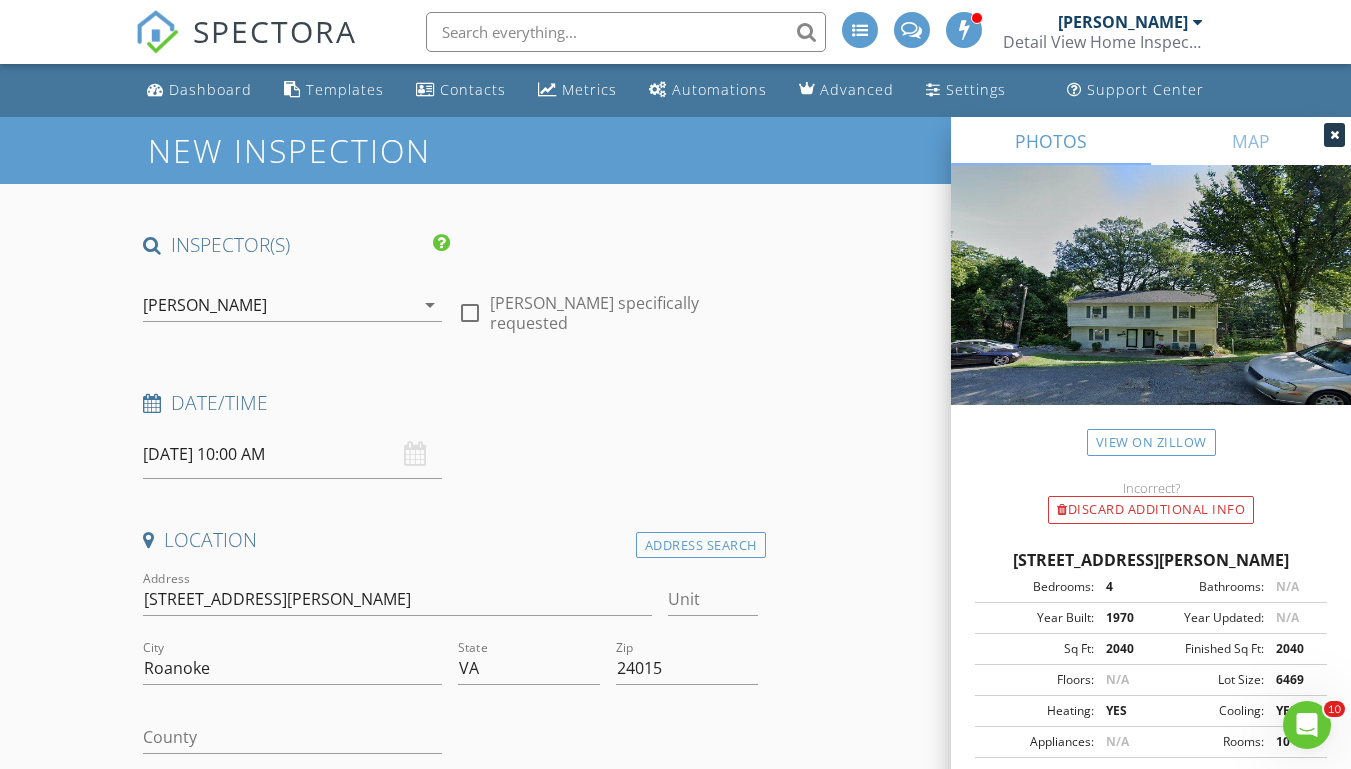 click on "[DATE] 10:00 AM" at bounding box center (292, 454) 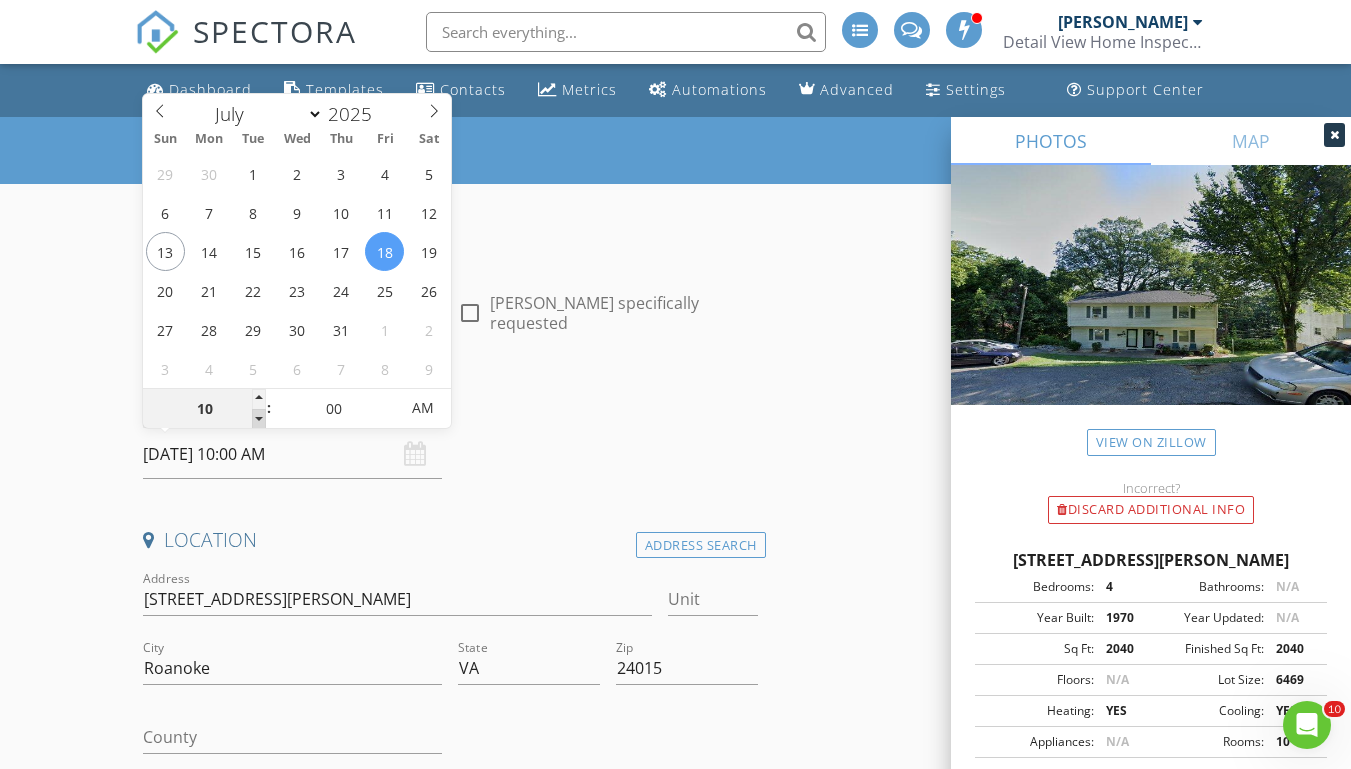 type on "09" 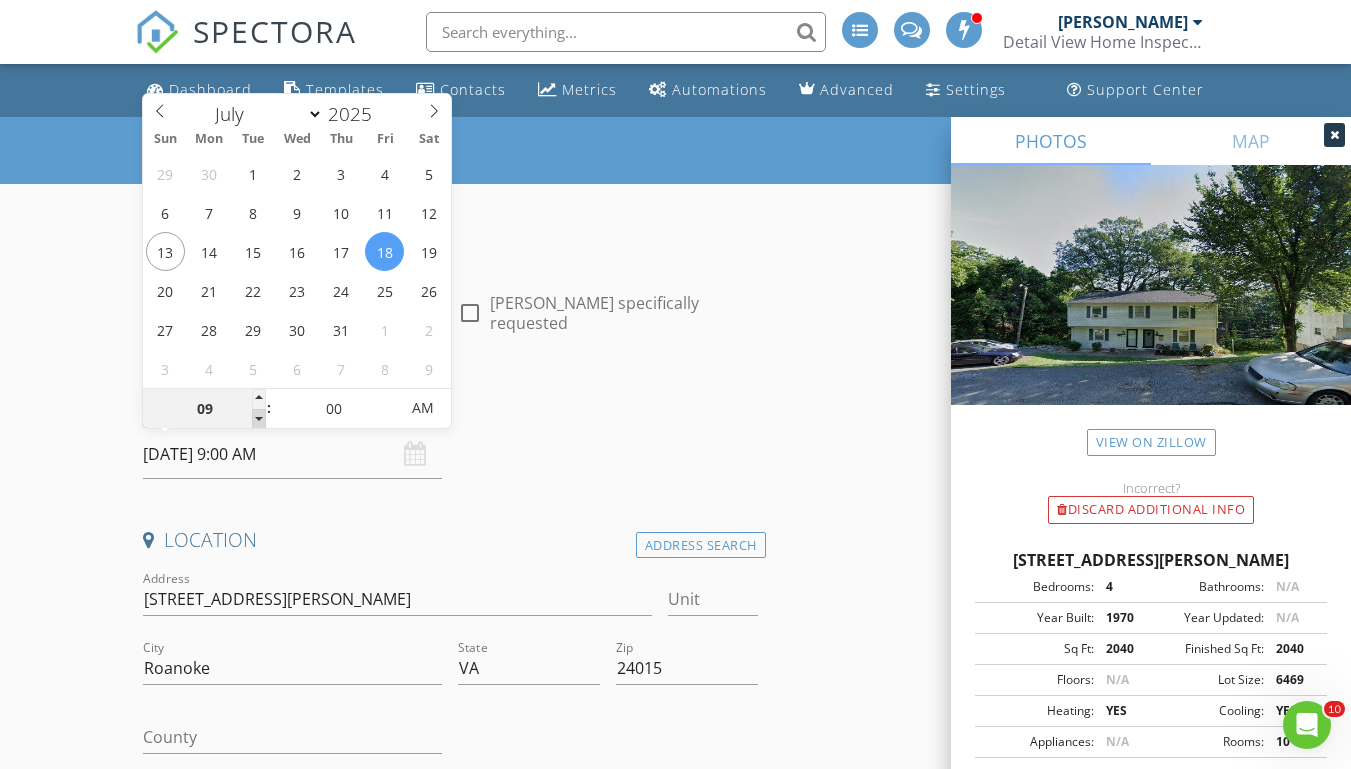 click at bounding box center [259, 419] 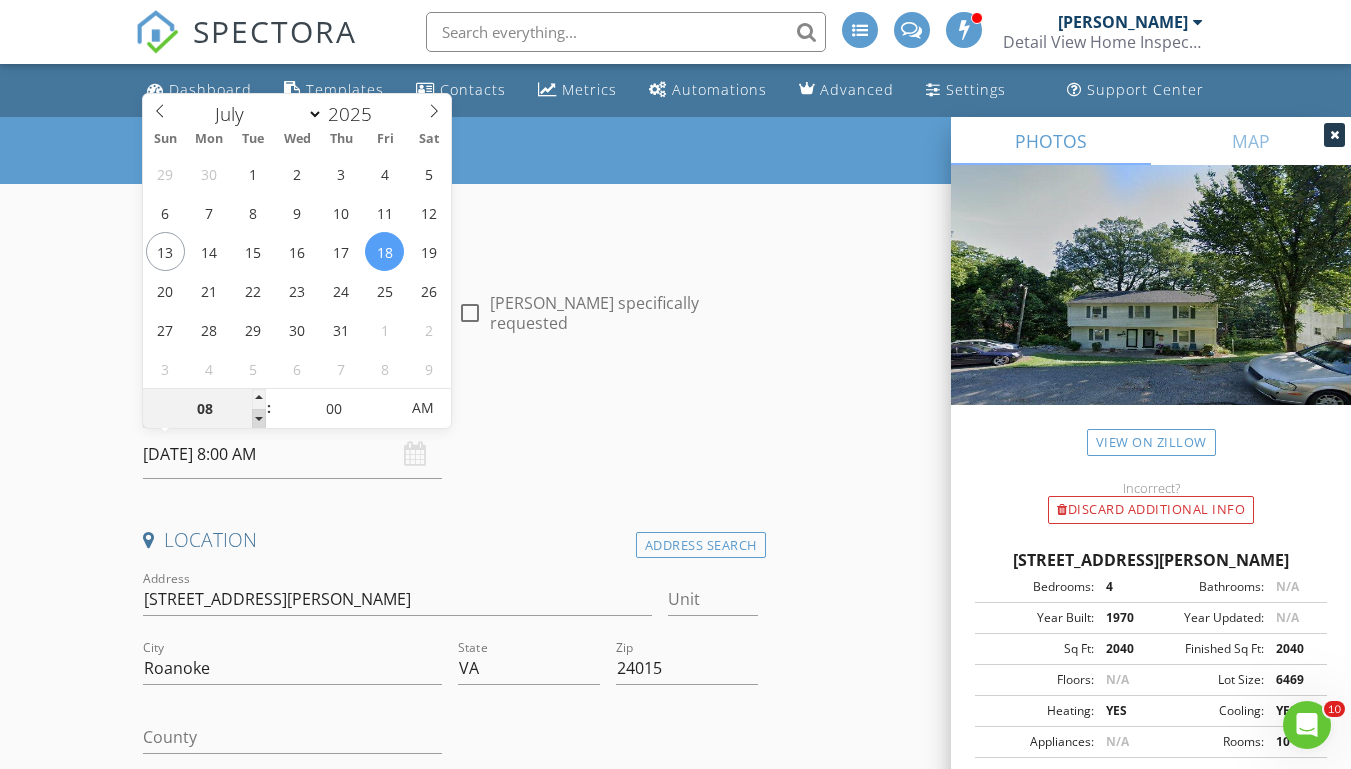 click at bounding box center (259, 419) 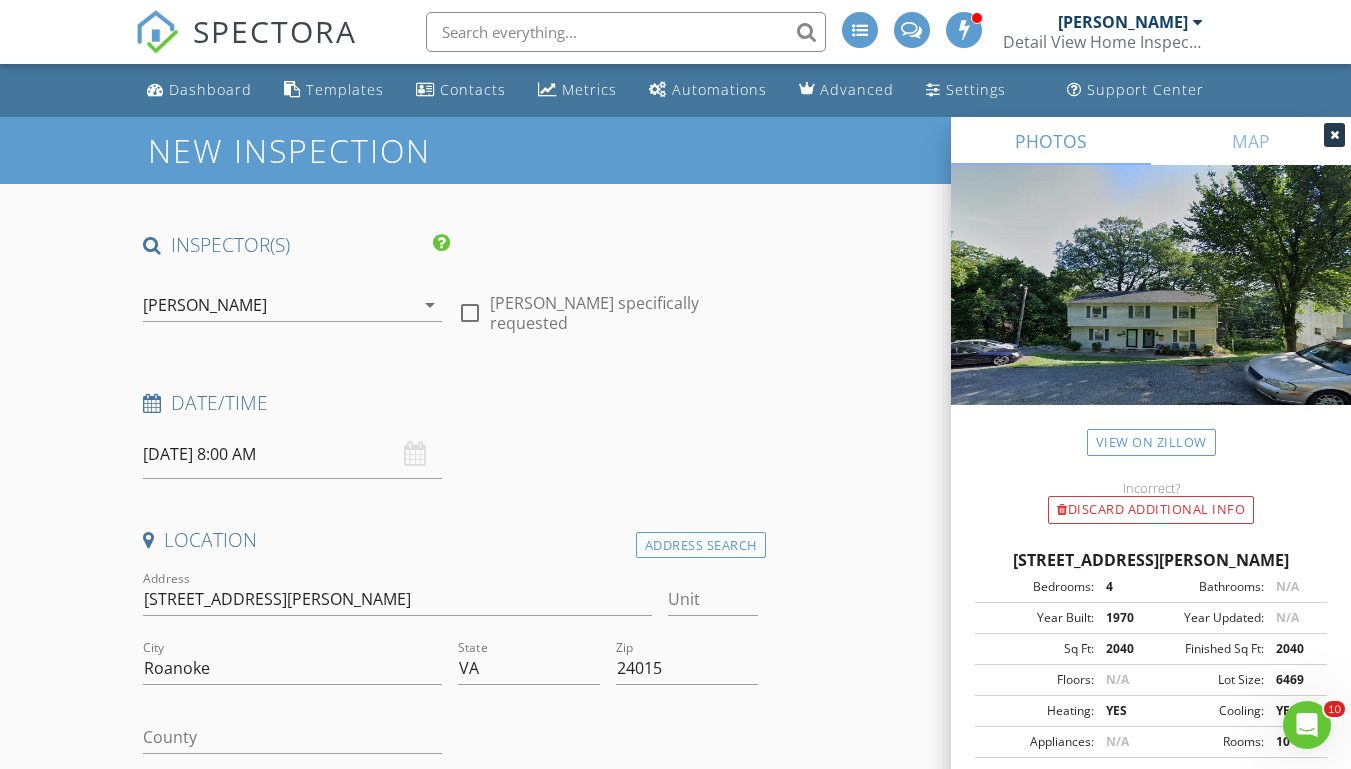 click on "New Inspection
INSPECTOR(S)
check_box   Josh Morris   PRIMARY   Josh Morris arrow_drop_down   check_box_outline_blank Josh Morris specifically requested
Date/Time
07/18/2025 8:00 AM
Location
Address Search       Address 708 Welton Ave SW   Unit   City Roanoke   State VA   Zip 24015   County     Square Feet 2040   Year Built 1970   Foundation arrow_drop_down     Josh Morris     13.7 miles     (23 minutes)
client
check_box Enable Client CC email for this inspection   Client Search     check_box_outline_blank Client is a Company/Organization     First Name   Last Name   Email   CC Email   Phone           Notes   Private Notes
ADD ADDITIONAL client
SERVICES
check_box_outline_blank   Residential Inspection   Home Inspection check_box_outline_blank   Radon Test   Radon Test" at bounding box center (675, 2080) 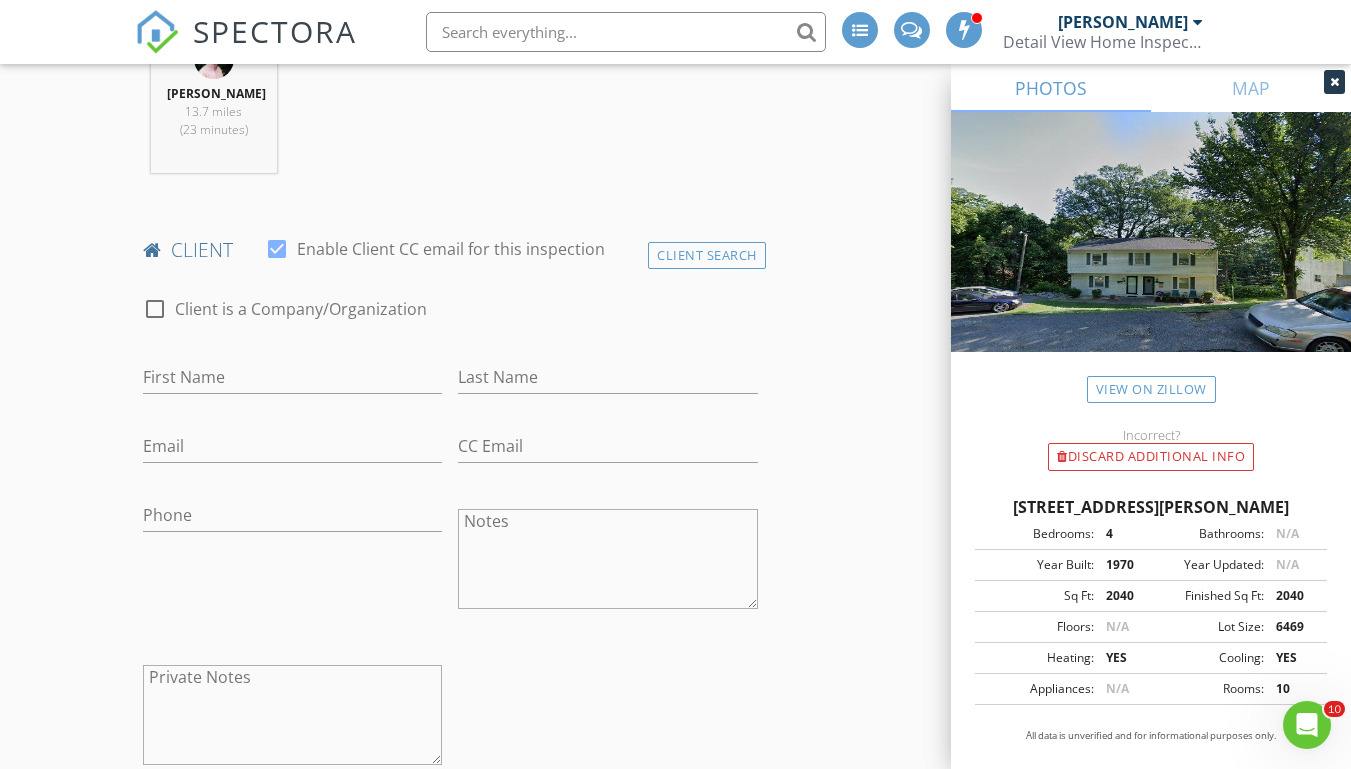 scroll, scrollTop: 839, scrollLeft: 0, axis: vertical 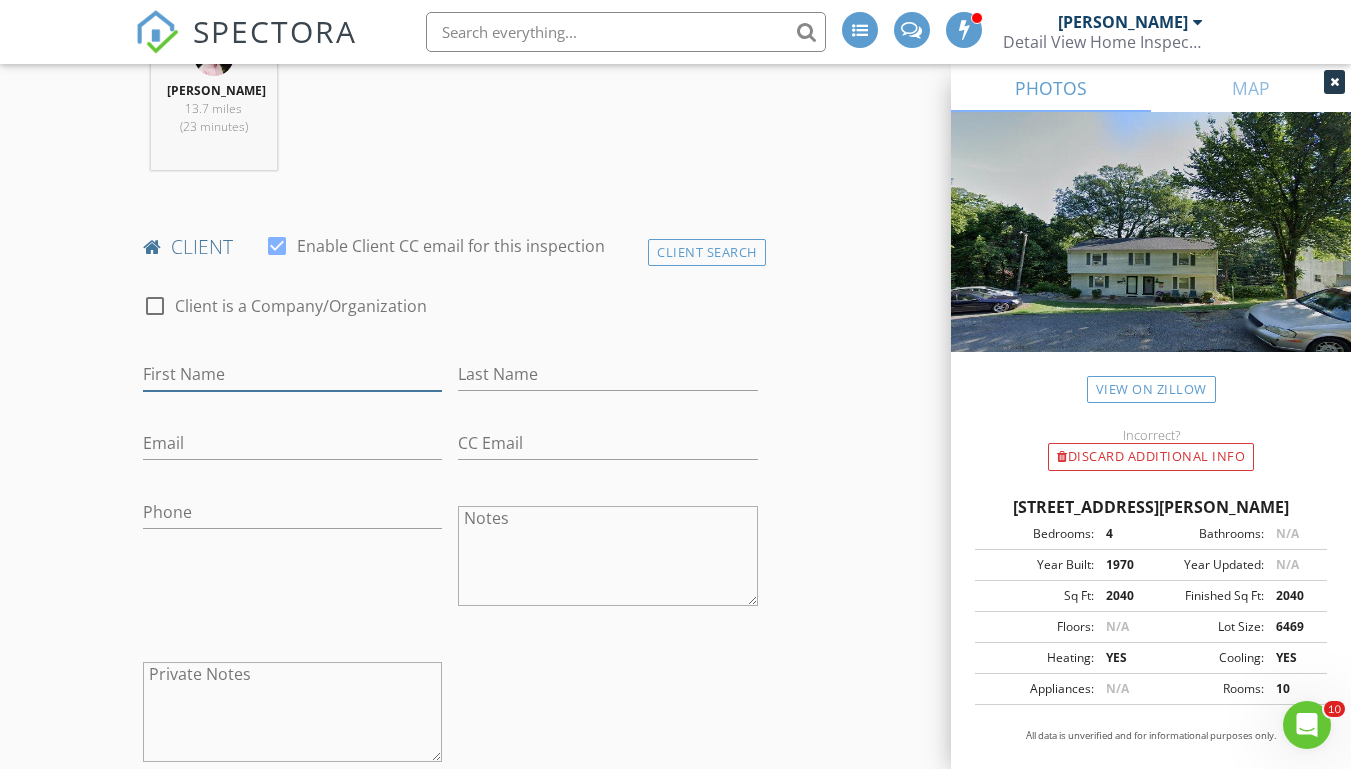 click on "First Name" at bounding box center (292, 374) 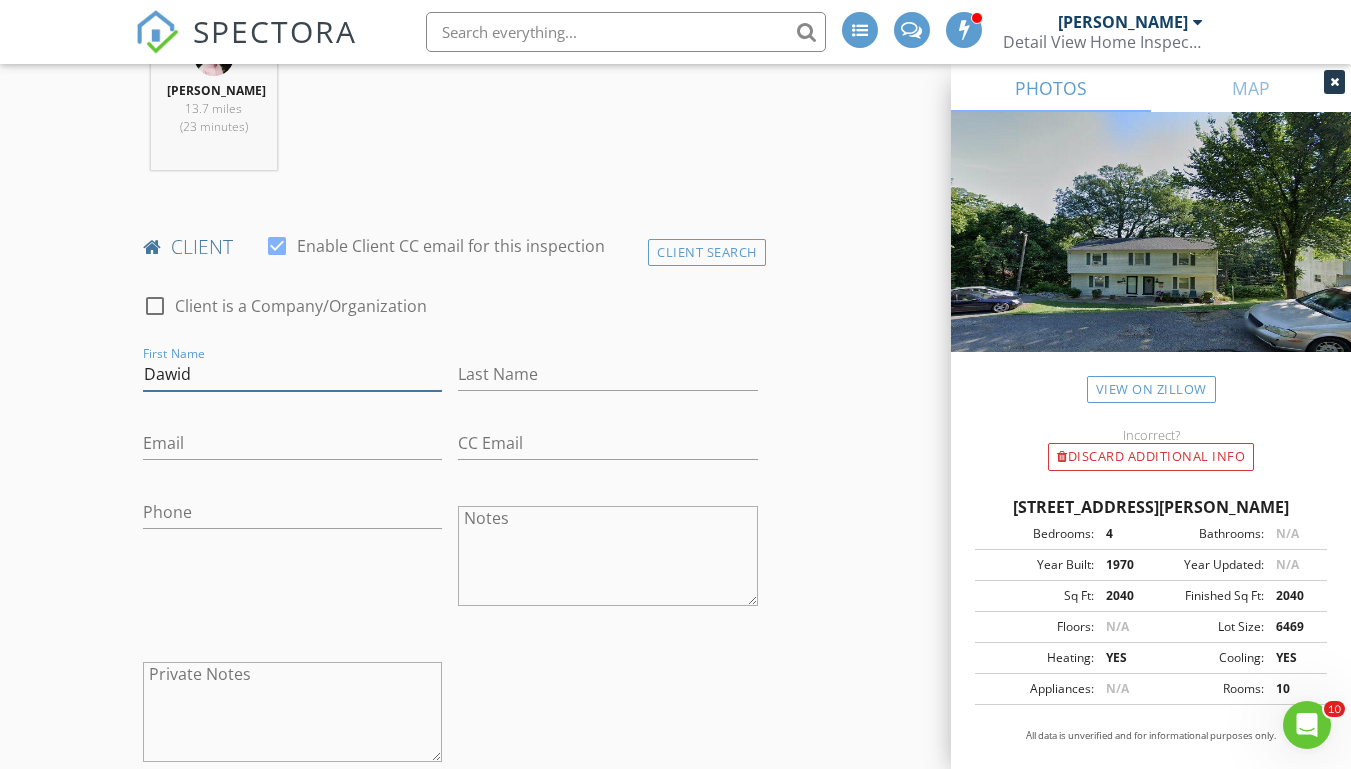type on "Dawid" 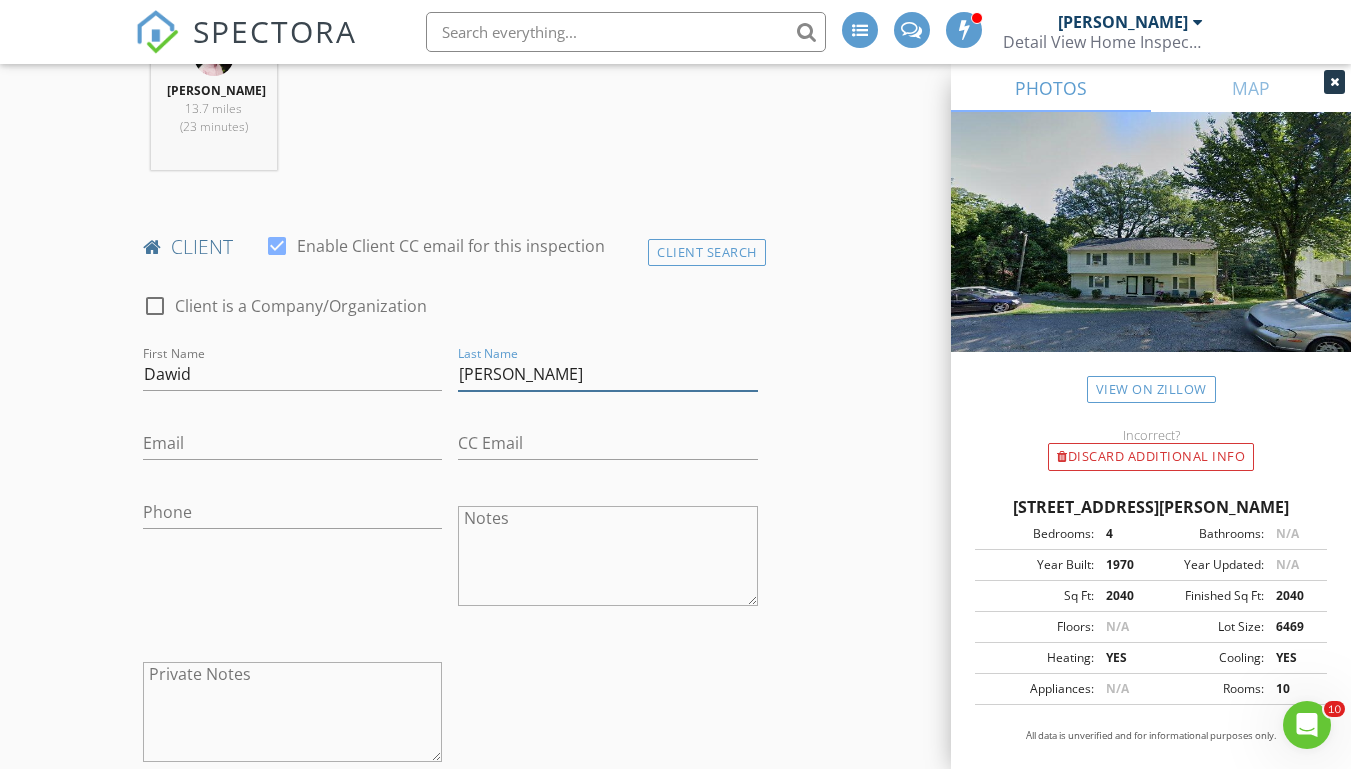 type on "Hyman" 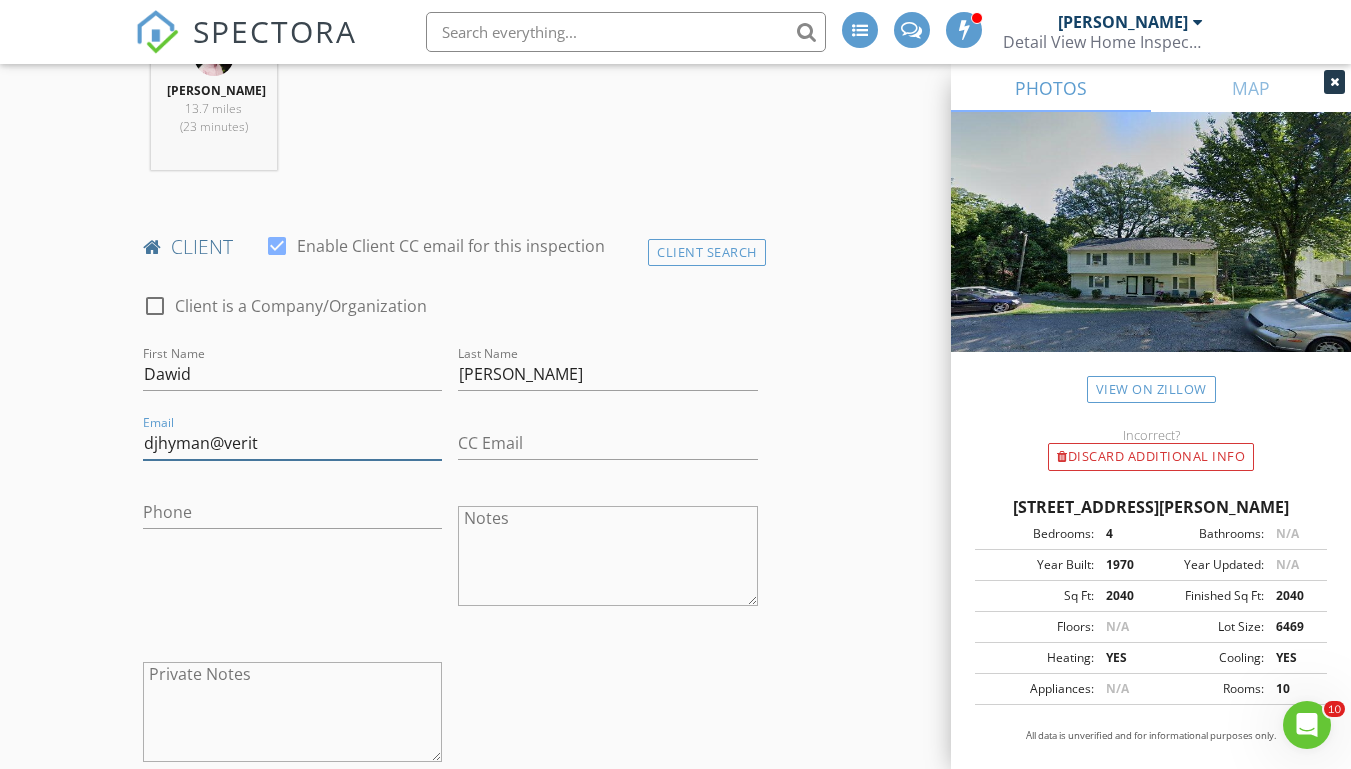 type on "djhyman@verit" 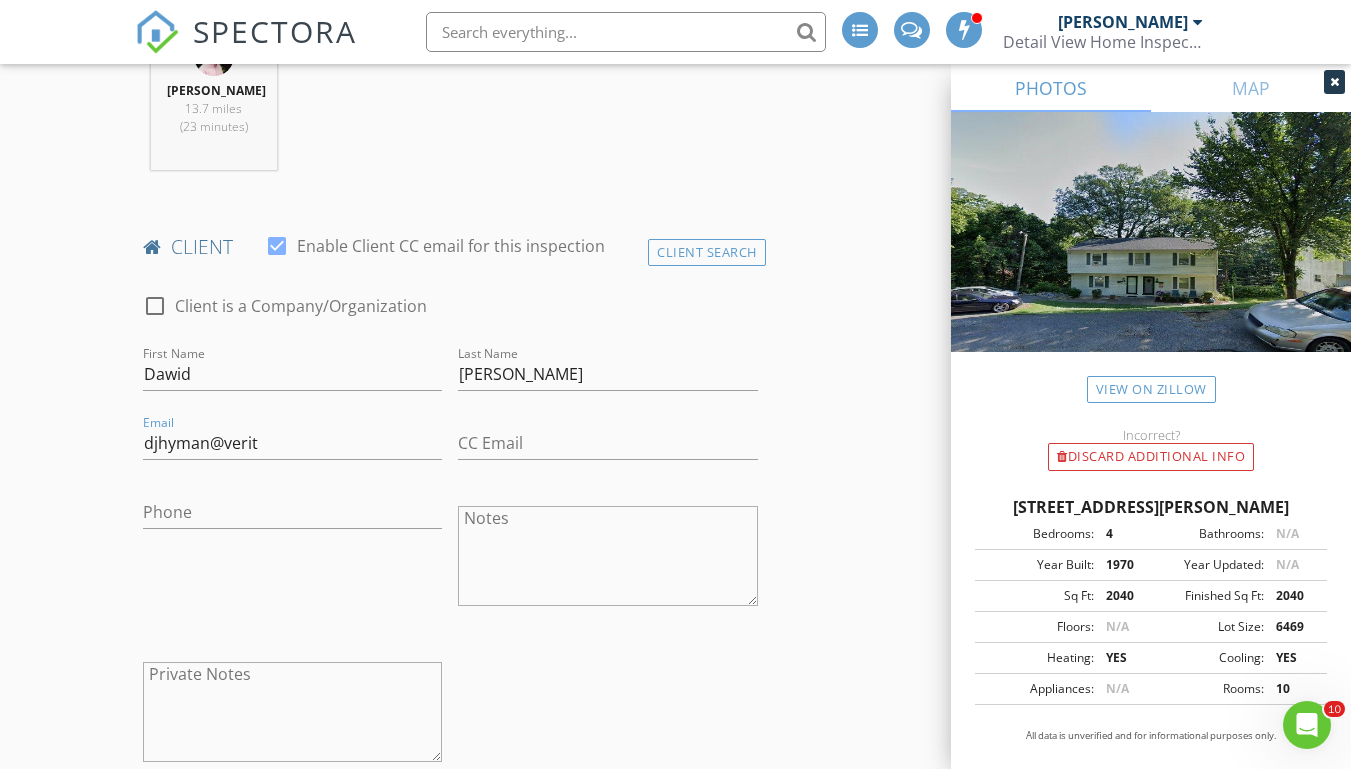 click on "Client is a Company/Organization" at bounding box center (301, 306) 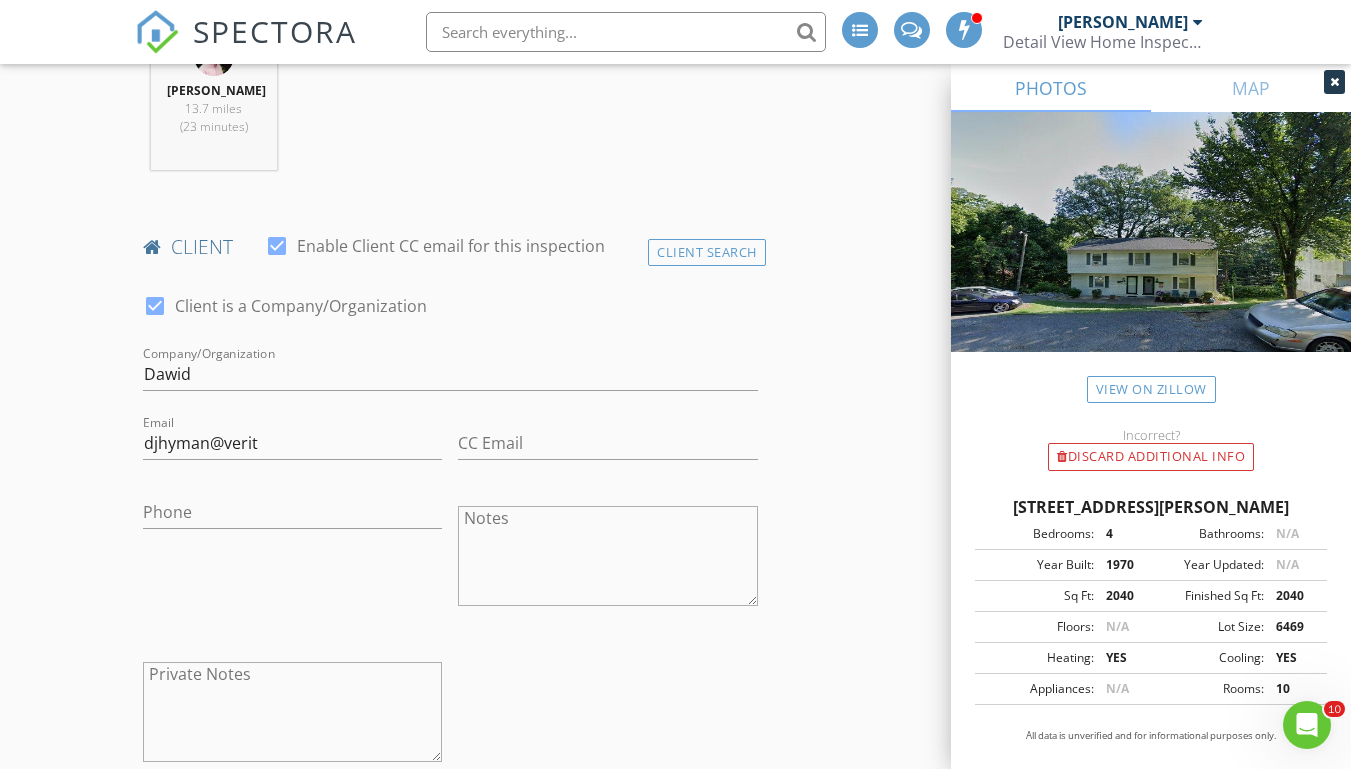click on "Client is a Company/Organization" at bounding box center [301, 306] 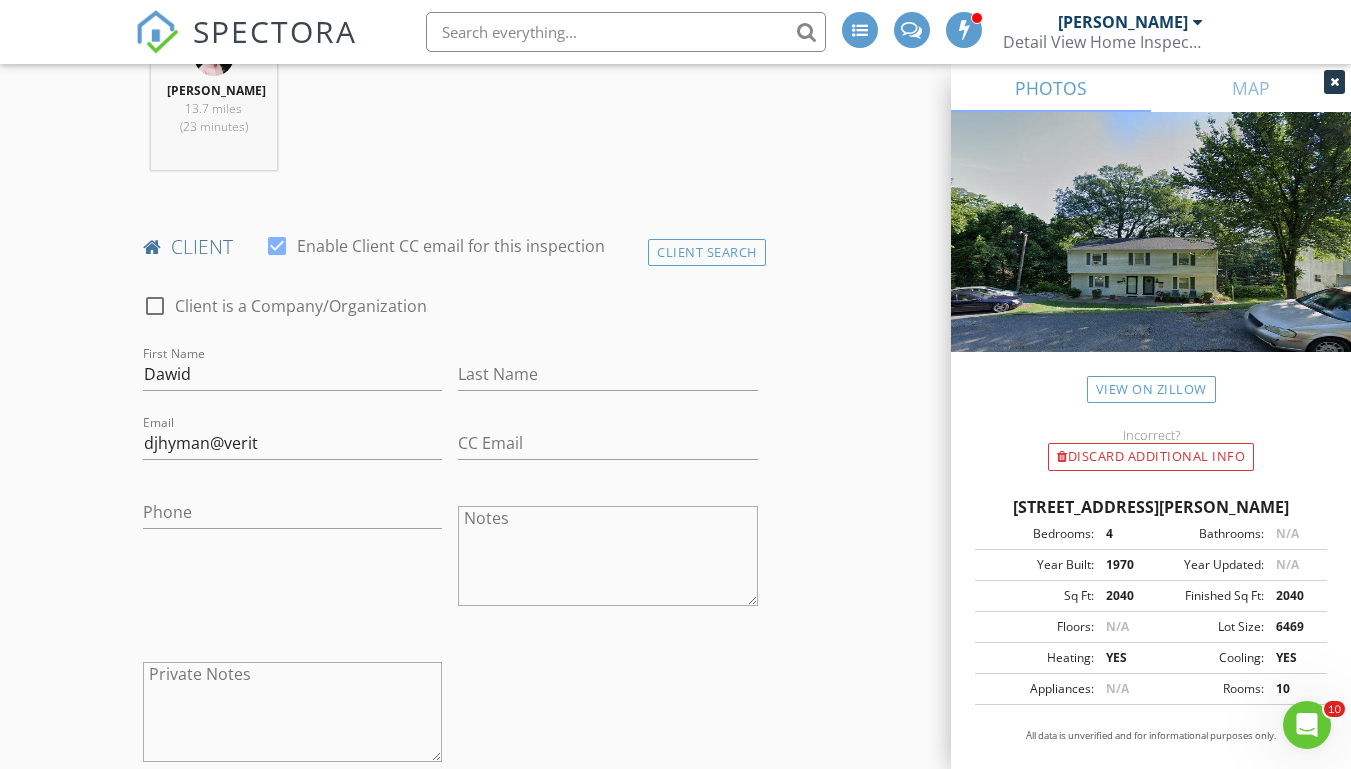 click on "Client is a Company/Organization" at bounding box center (301, 306) 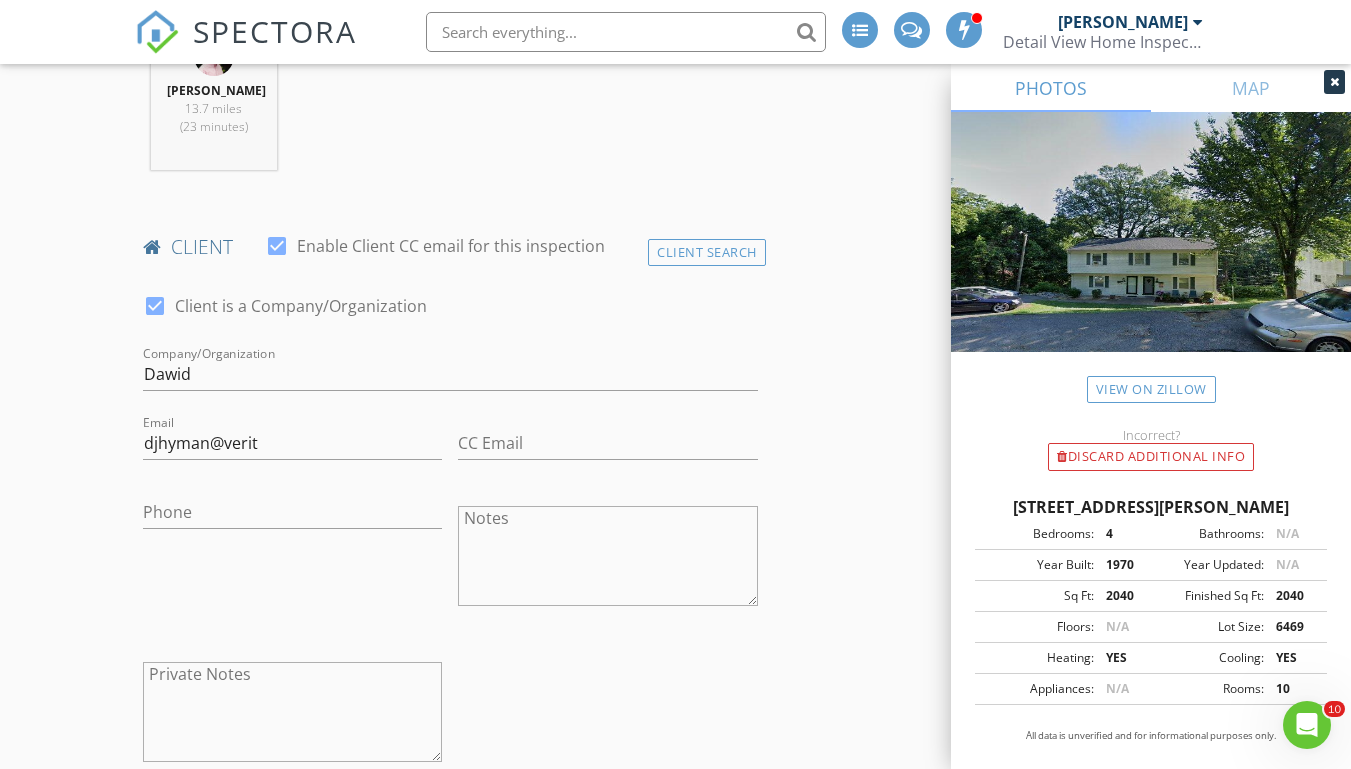 click on "Client is a Company/Organization" at bounding box center [301, 306] 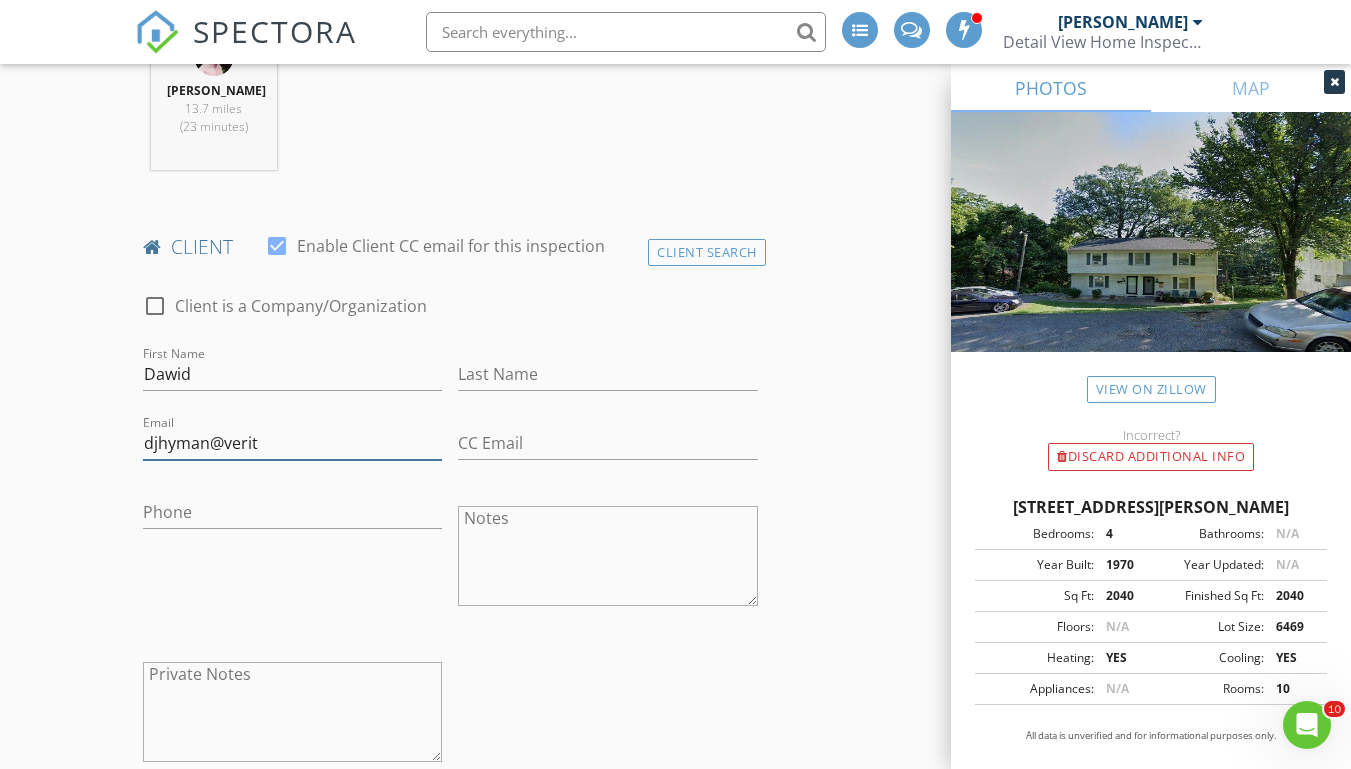 click on "djhyman@verit" at bounding box center [292, 443] 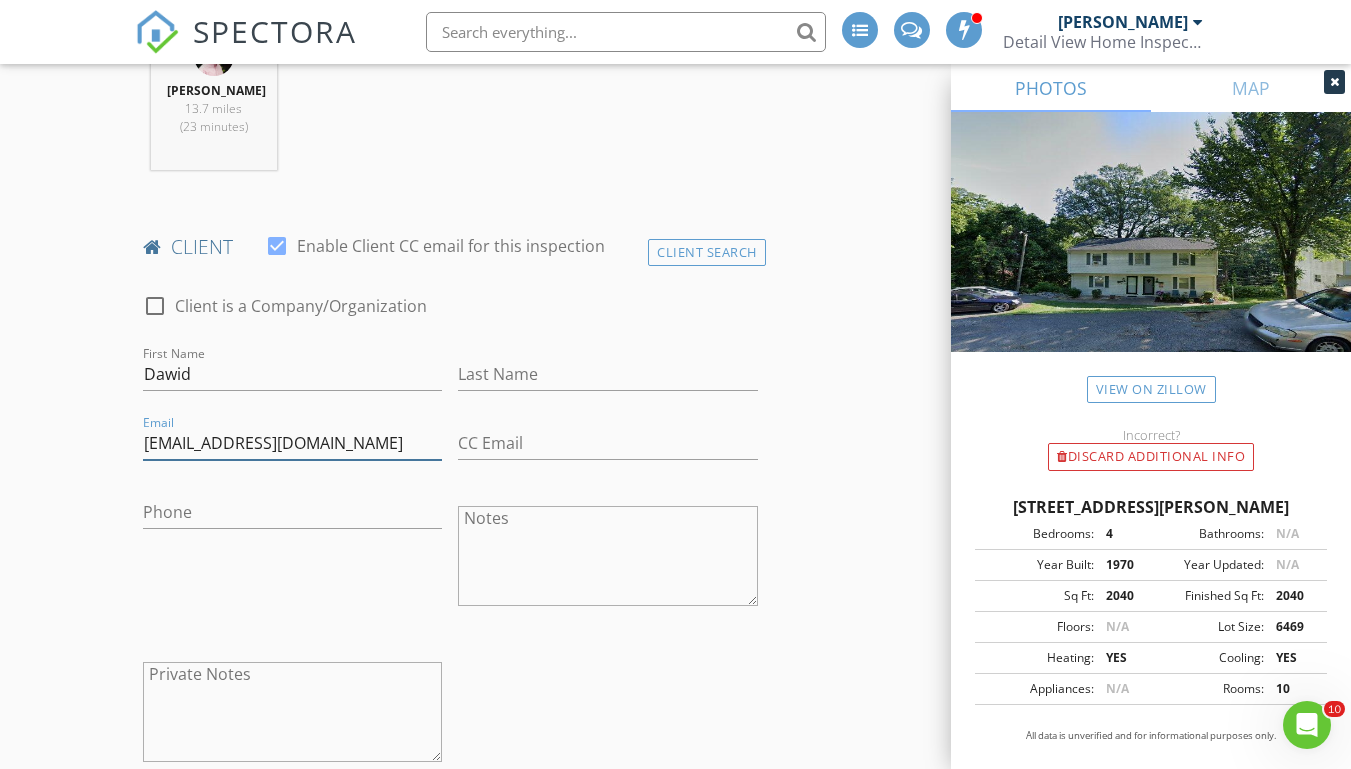 type on "djhyman@veritimo.com" 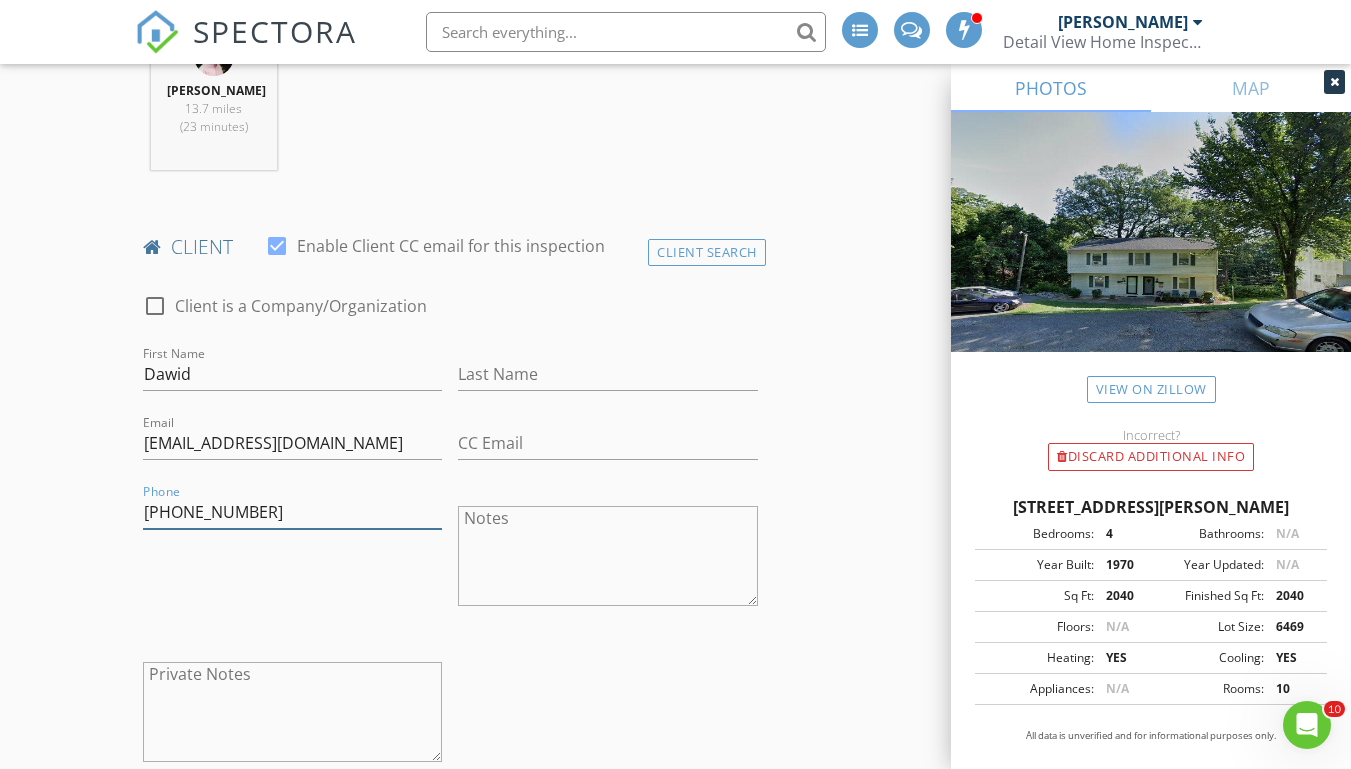 scroll, scrollTop: 166, scrollLeft: 0, axis: vertical 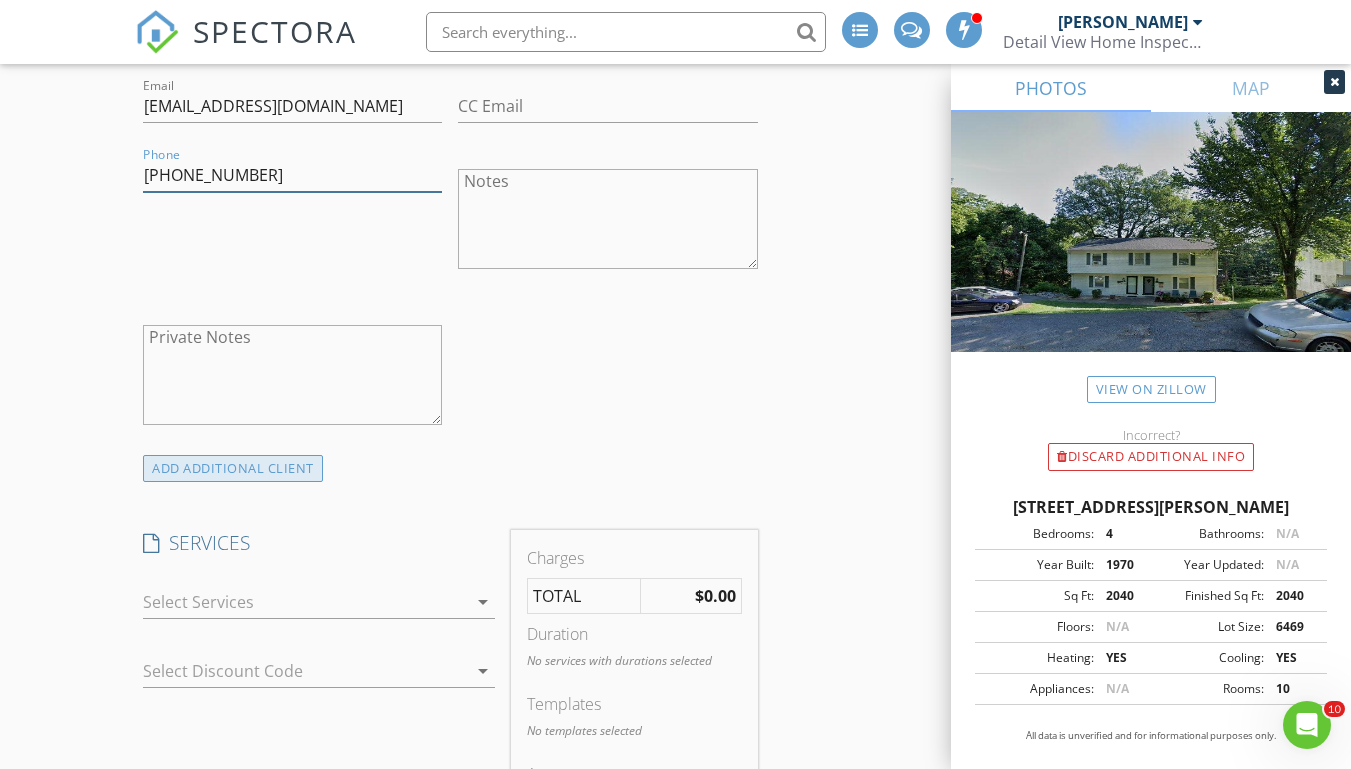 type on "540-400-8745" 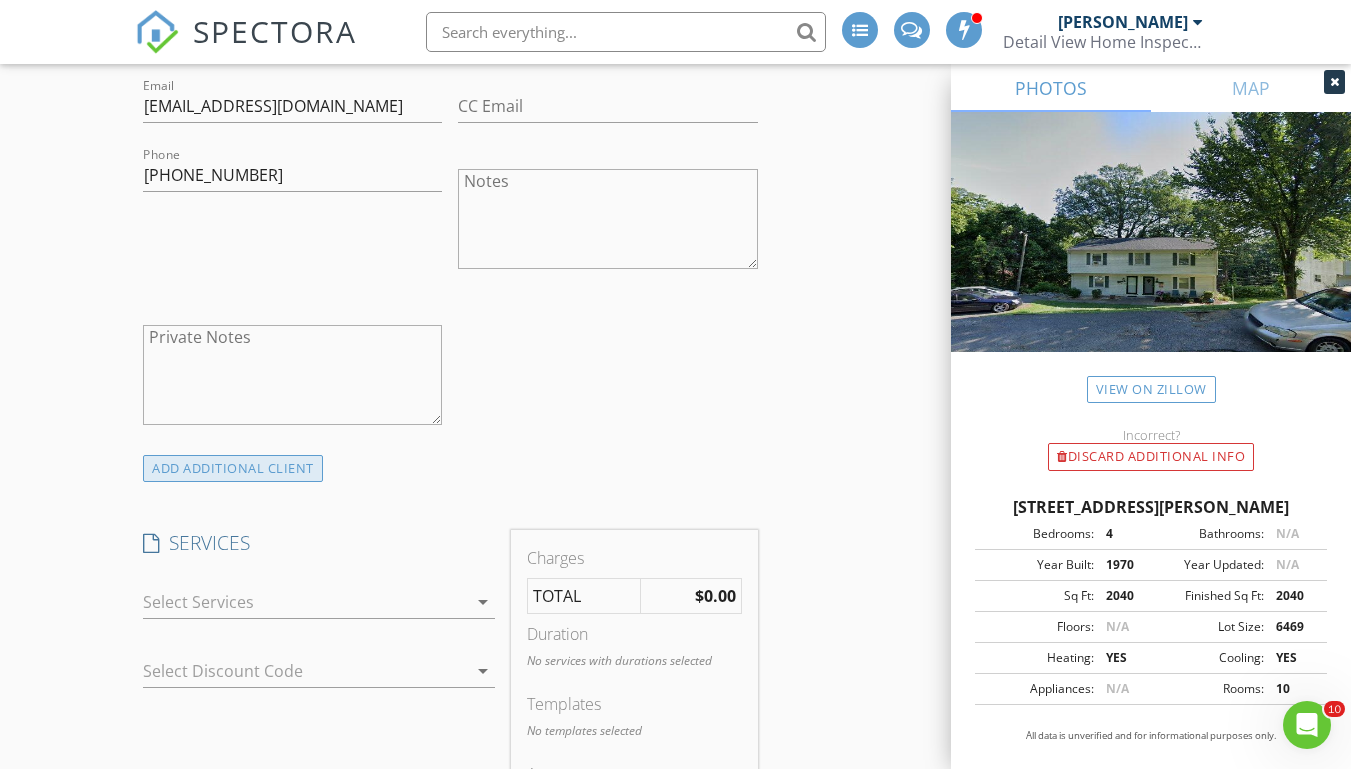 click on "ADD ADDITIONAL client" at bounding box center (233, 468) 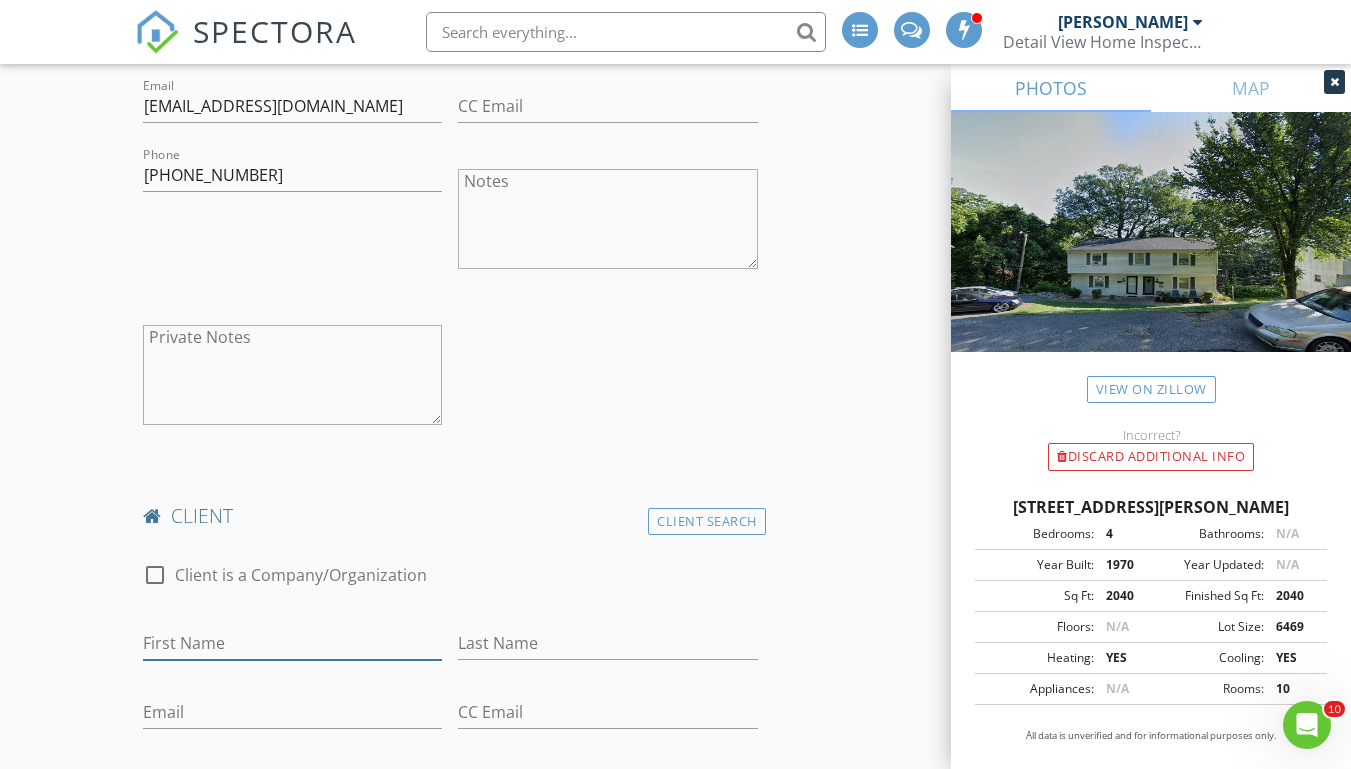 click on "First Name" at bounding box center (292, 643) 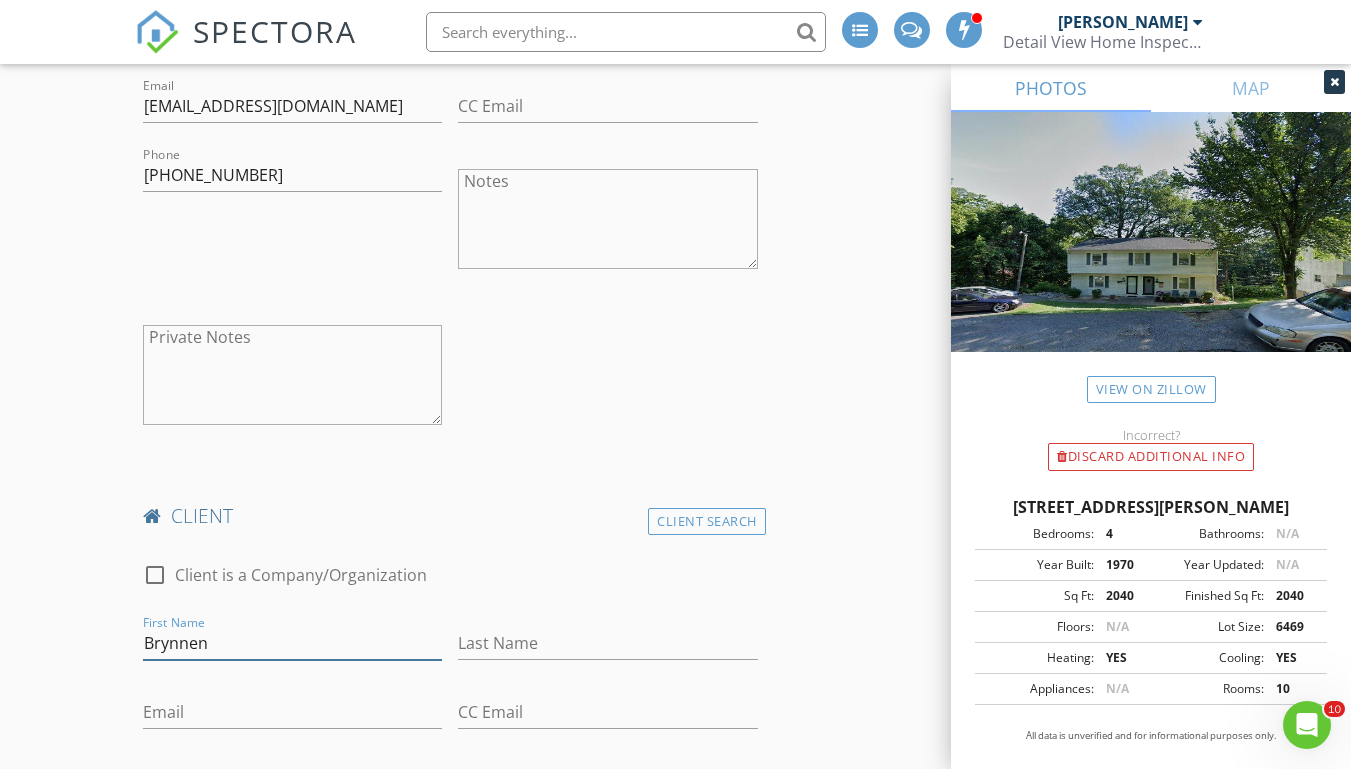 type on "Brynnen" 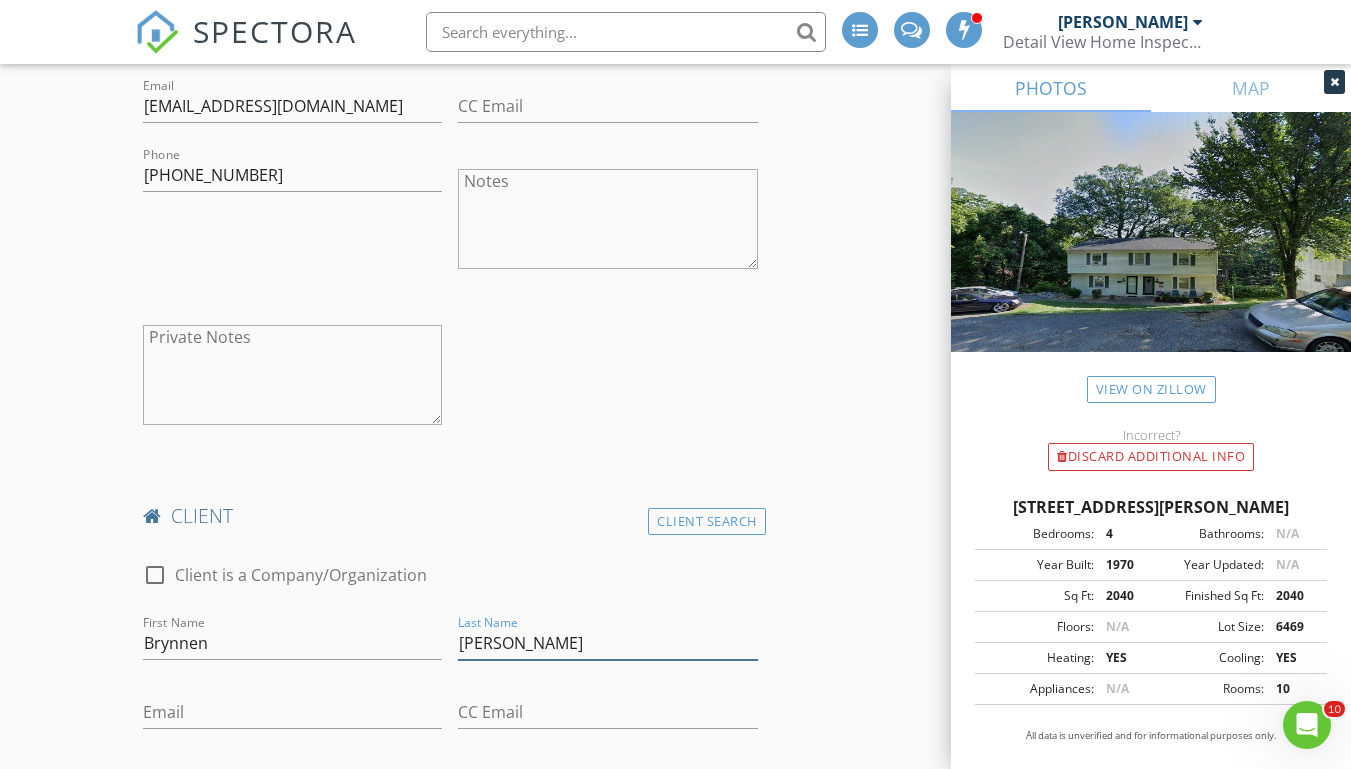 type on "Beierle" 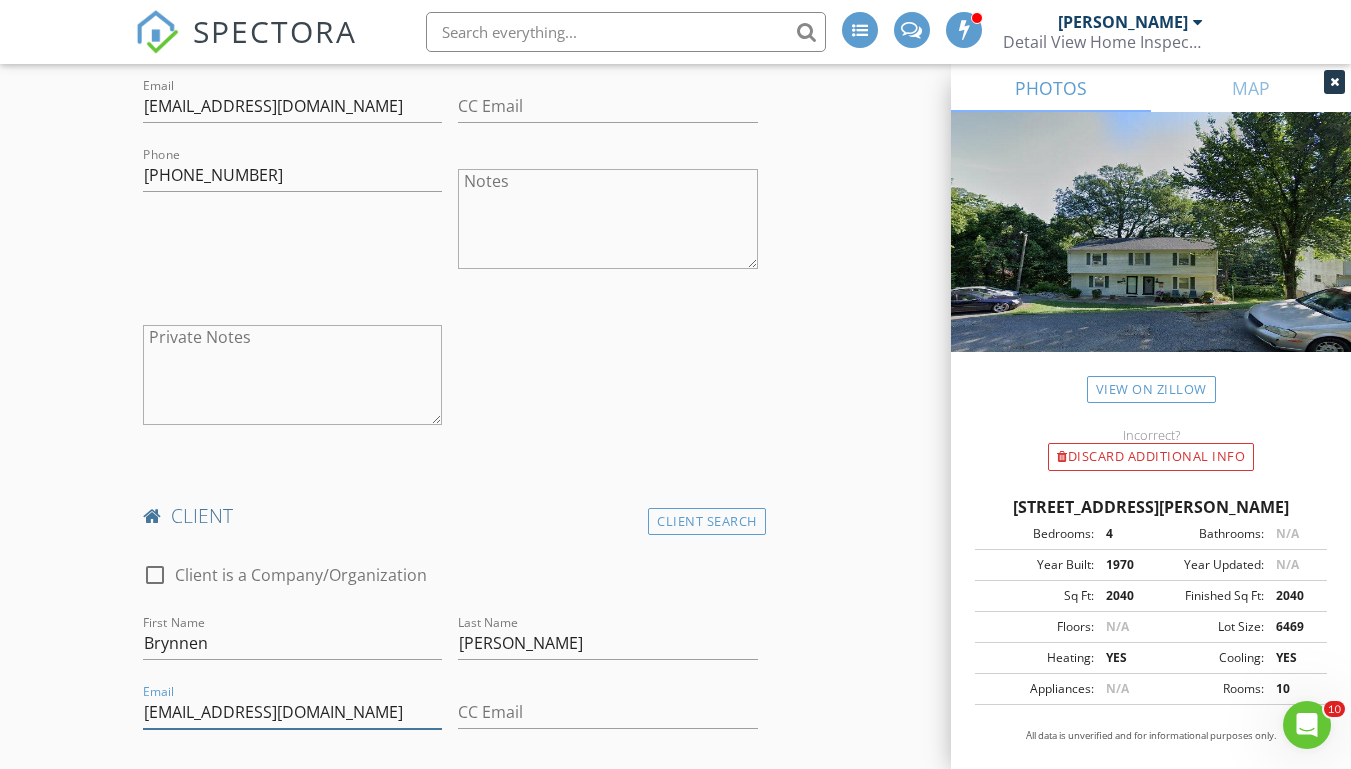 type on "brynnendee@gmail.com" 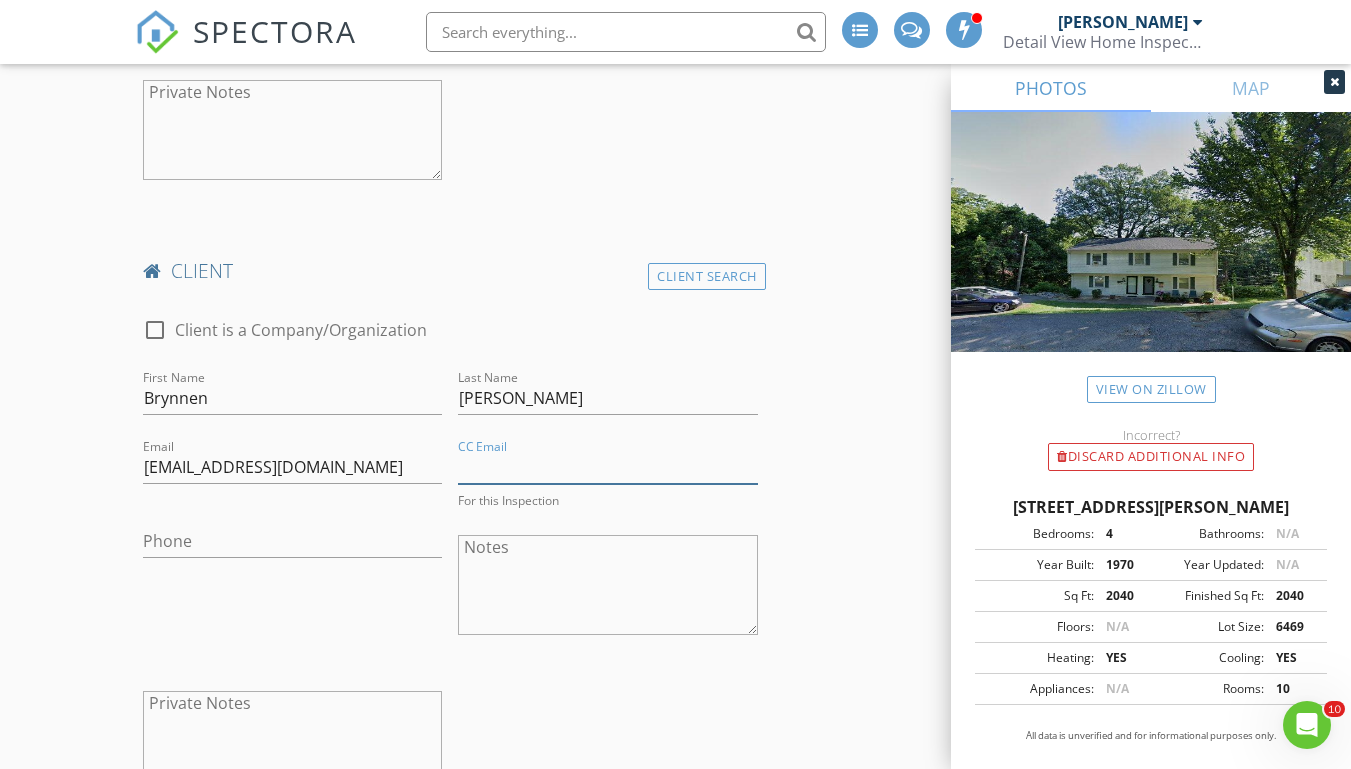 scroll, scrollTop: 1434, scrollLeft: 0, axis: vertical 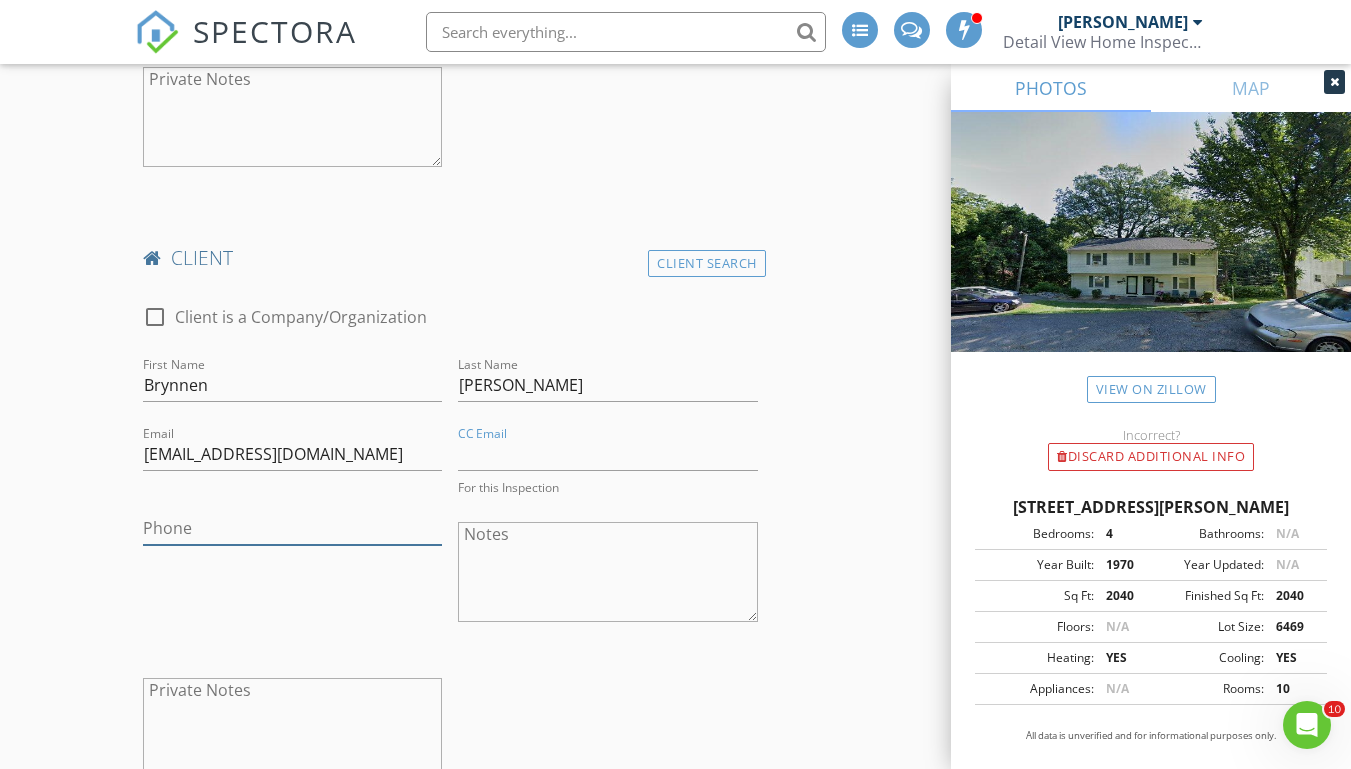 click on "Phone" at bounding box center (292, 528) 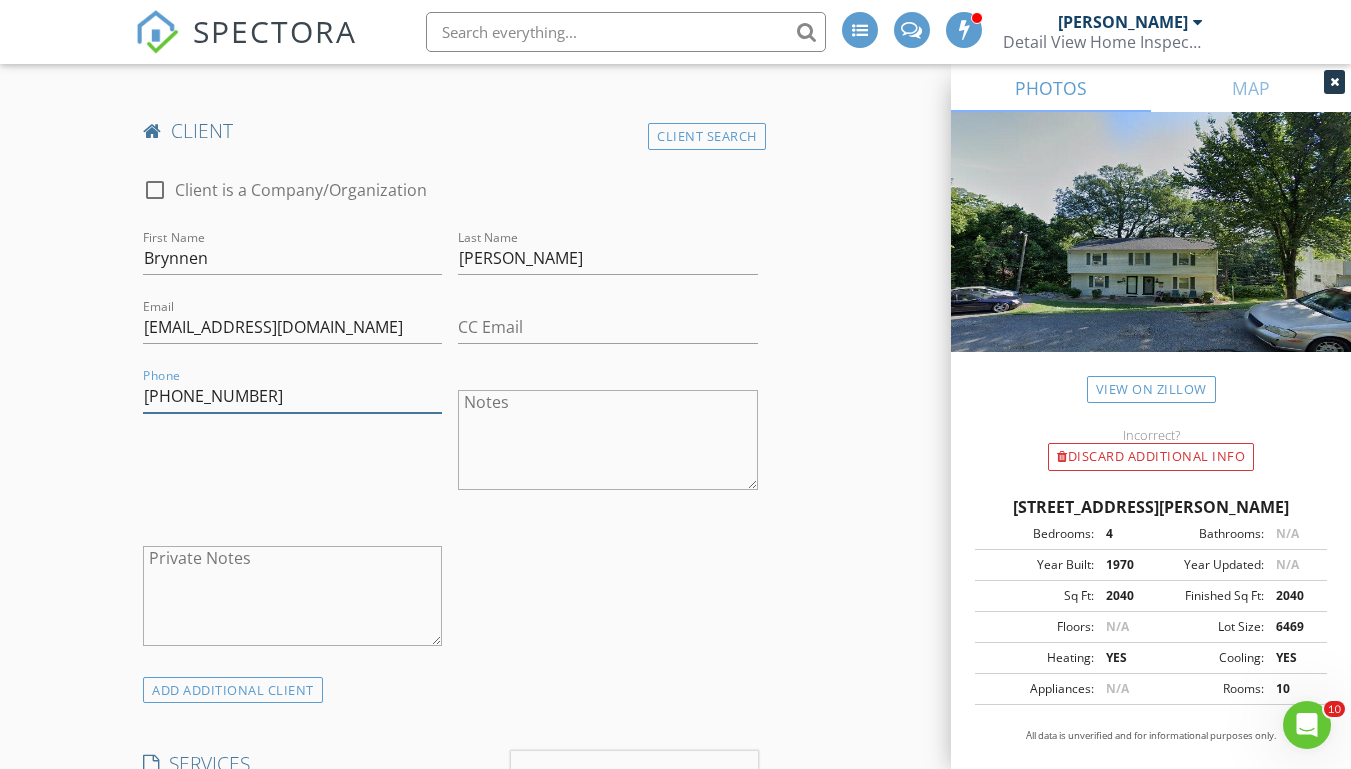 scroll, scrollTop: 1950, scrollLeft: 0, axis: vertical 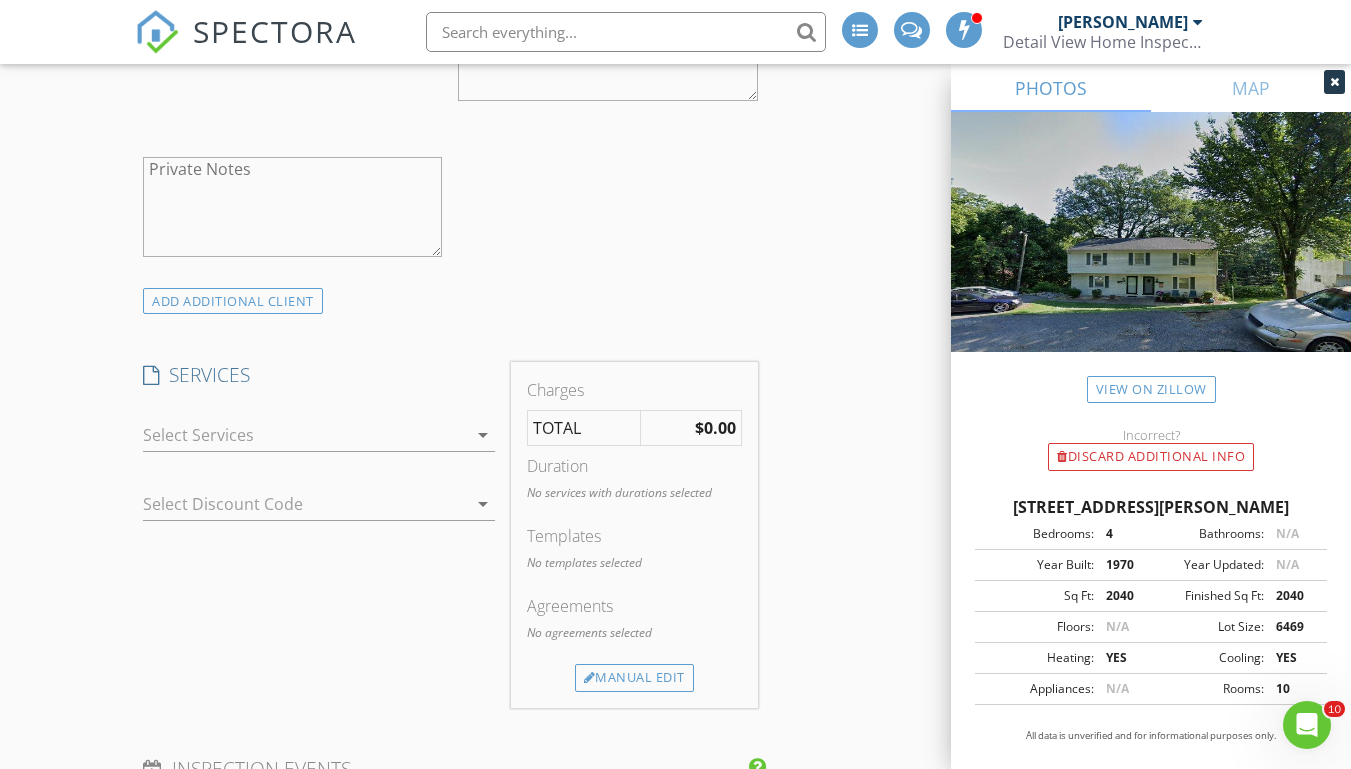 type on "360-584-4749" 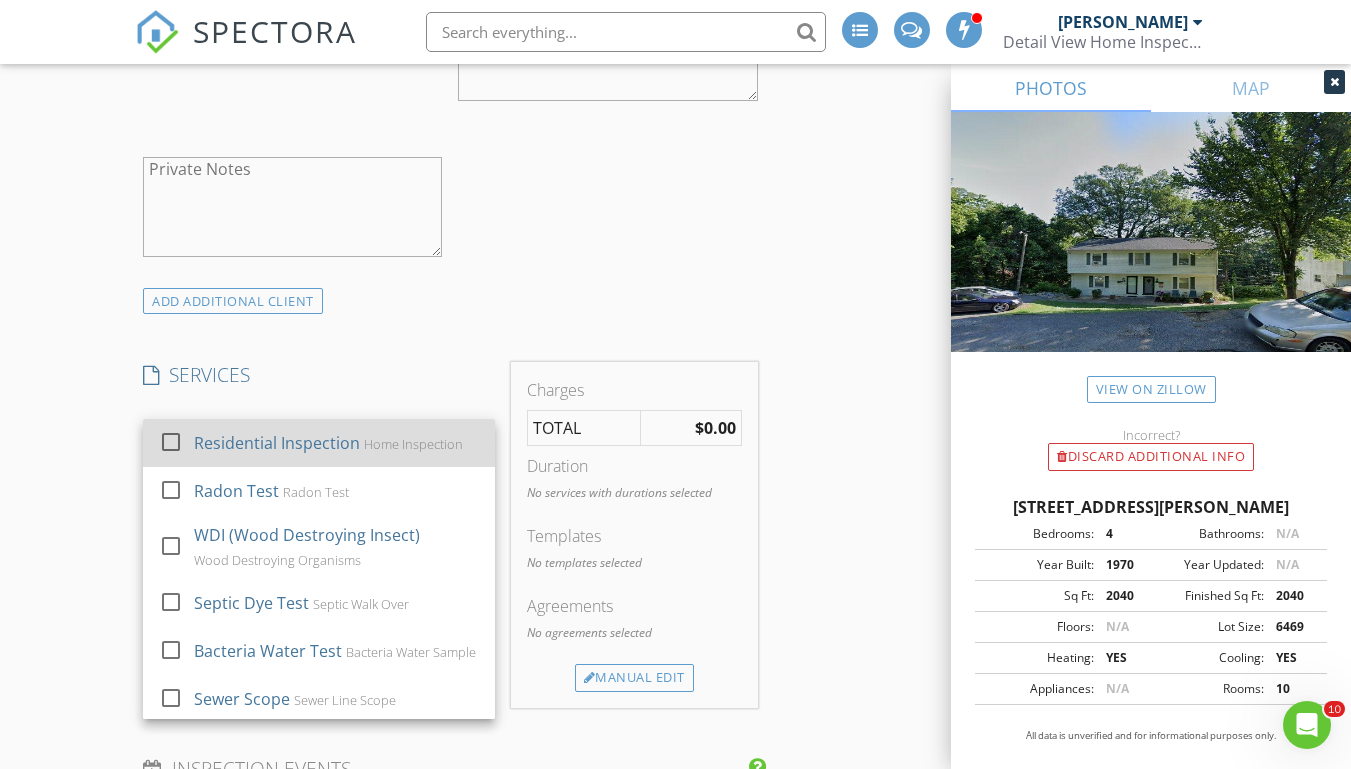 click on "Residential Inspection" at bounding box center (277, 443) 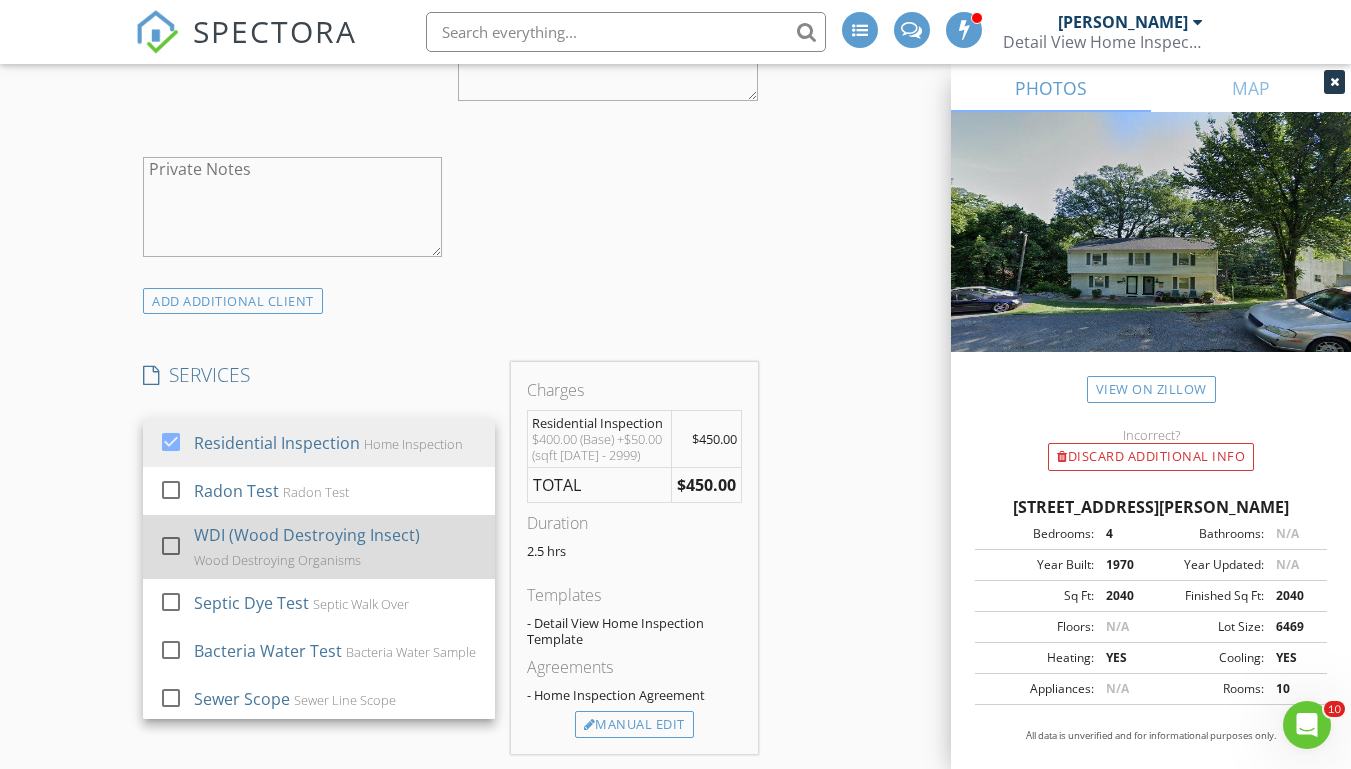 click on "Wood Destroying Organisms" at bounding box center (277, 560) 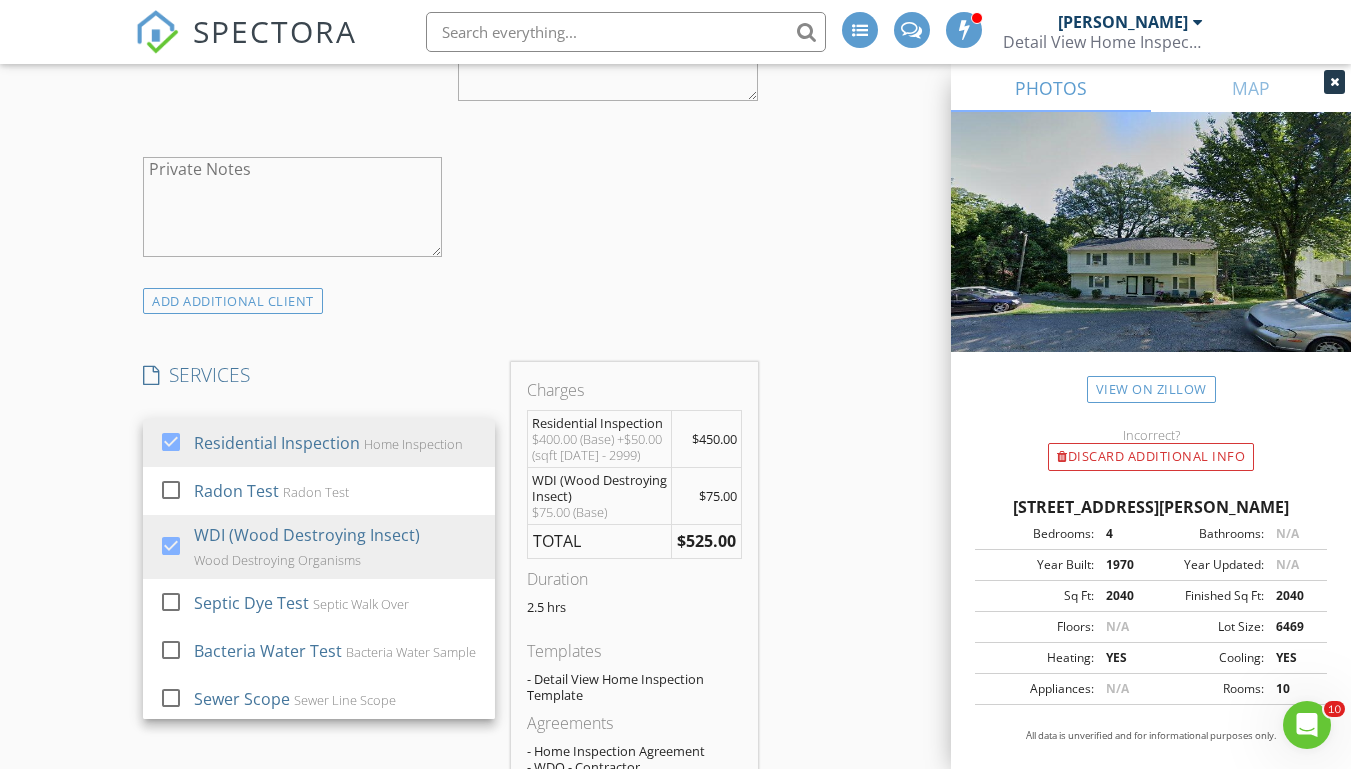 click on "INSPECTOR(S)
check_box   Josh Morris   PRIMARY   Josh Morris arrow_drop_down   check_box_outline_blank Josh Morris specifically requested
Date/Time
07/18/2025 8:00 AM
Location
Address Search       Address 708 Welton Ave SW   Unit   City Roanoke   State VA   Zip 24015   County     Square Feet 2040   Year Built 1970   Foundation arrow_drop_down     Josh Morris     13.7 miles     (23 minutes)
client
check_box Enable Client CC email for this inspection   Client Search     check_box_outline_blank Client is a Company/Organization     First Name Dawid   Last Name   Email djhyman@veritimo.com   CC Email   Phone 540-400-8745           Notes   Private Notes
client
Client Search     check_box_outline_blank Client is a Company/Organization     First Name Brynnen   Last Name Beierle   Email brynnendee@gmail.com   CC Email   Phone" at bounding box center (675, 526) 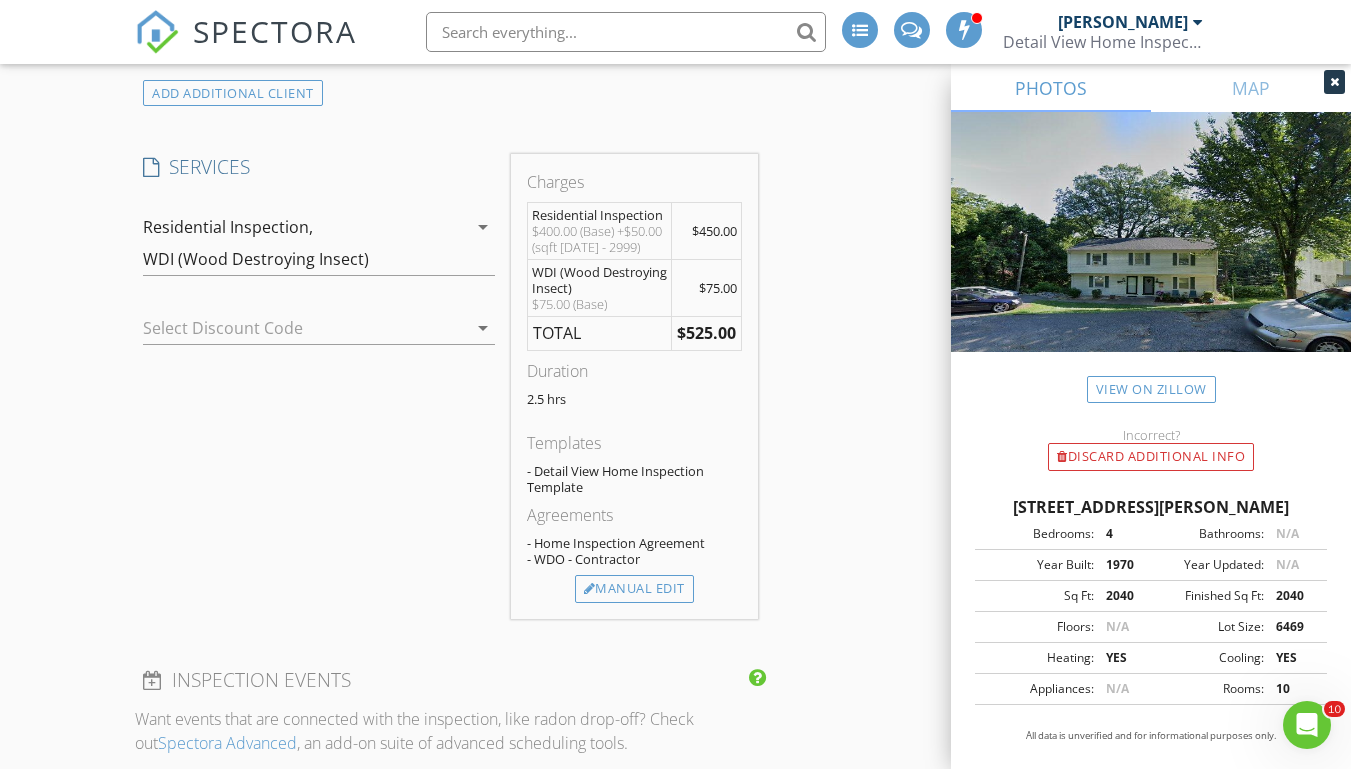 scroll, scrollTop: 2155, scrollLeft: 0, axis: vertical 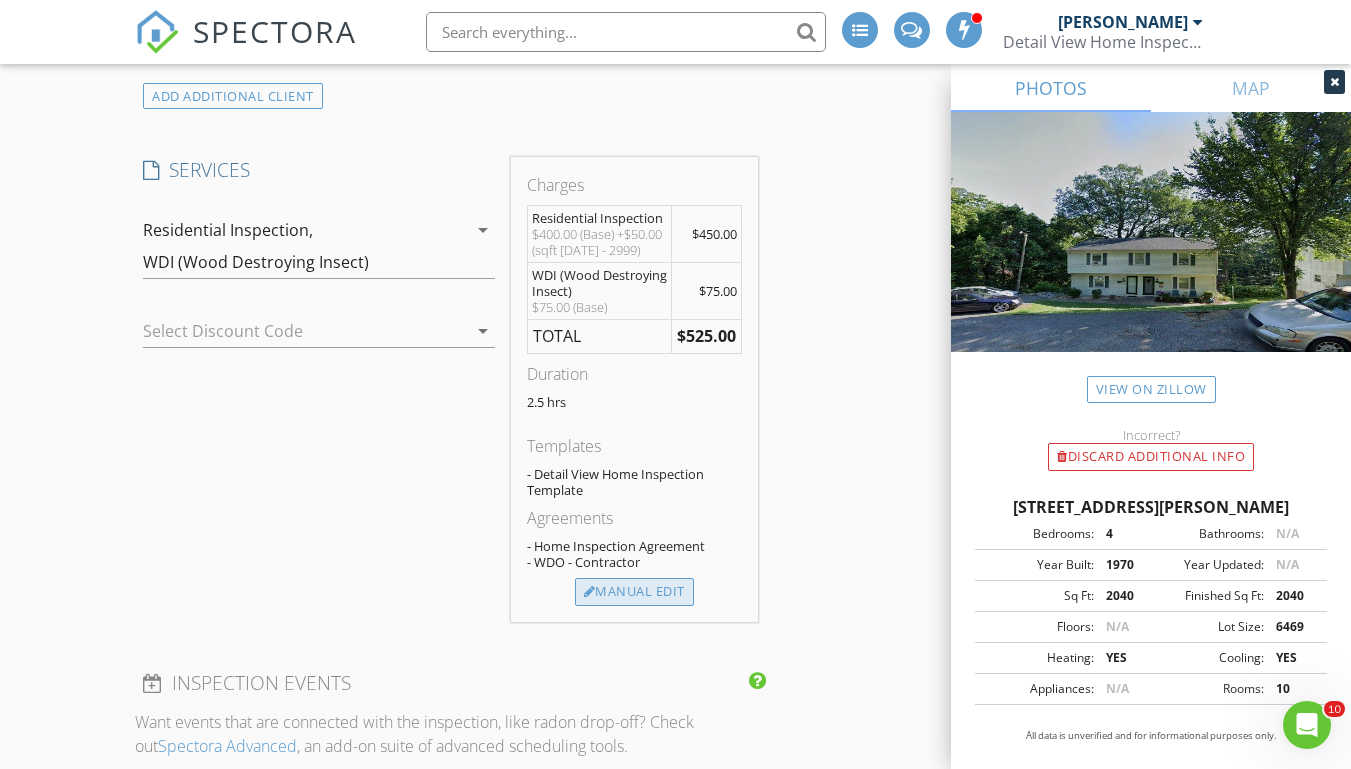 click on "Manual Edit" at bounding box center (634, 592) 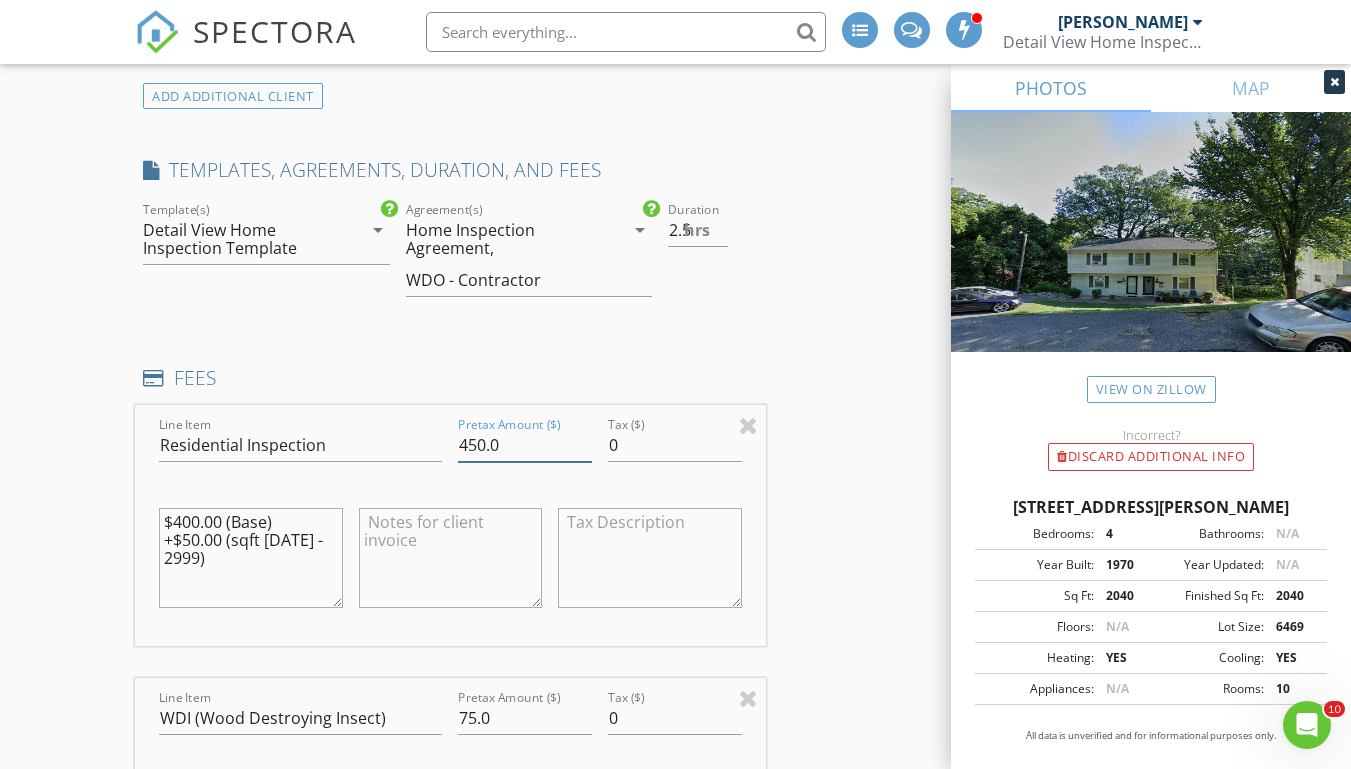 drag, startPoint x: 528, startPoint y: 443, endPoint x: 421, endPoint y: 439, distance: 107.07474 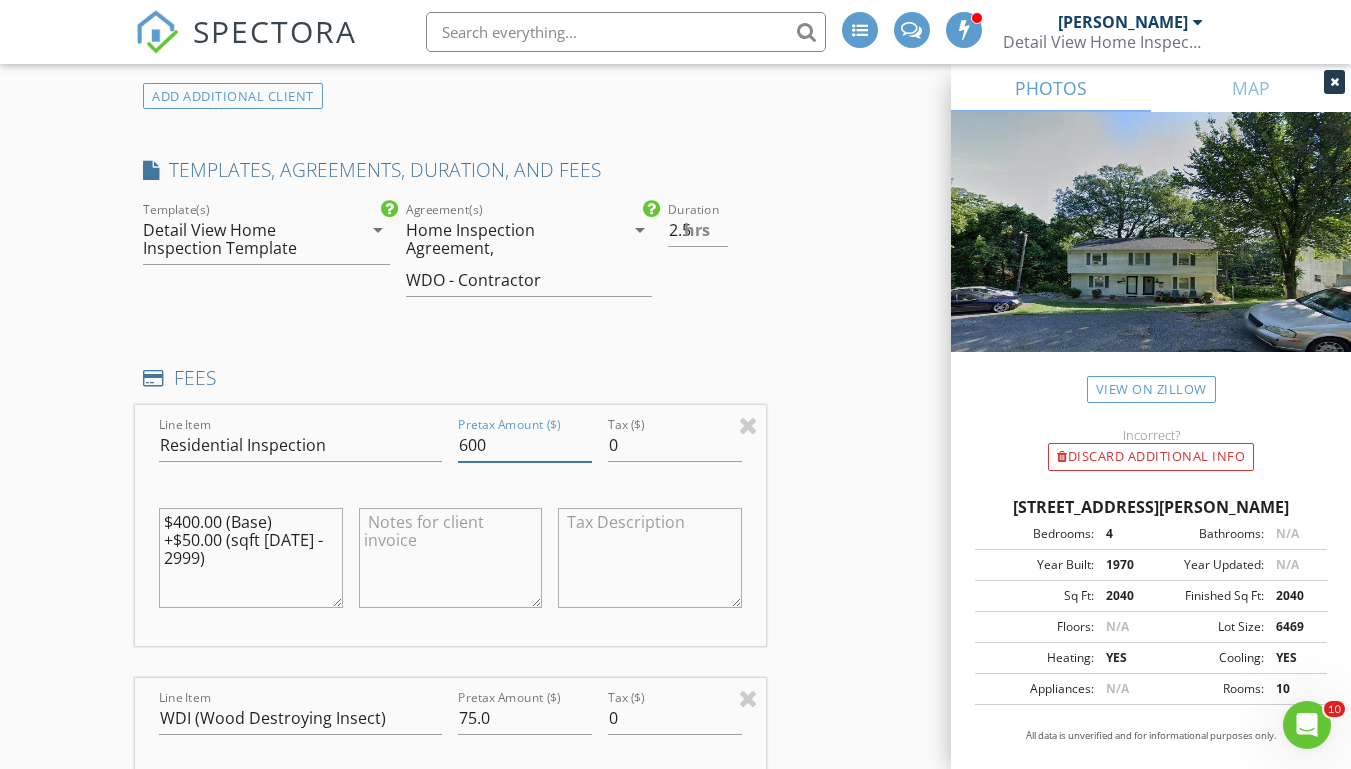 type on "600" 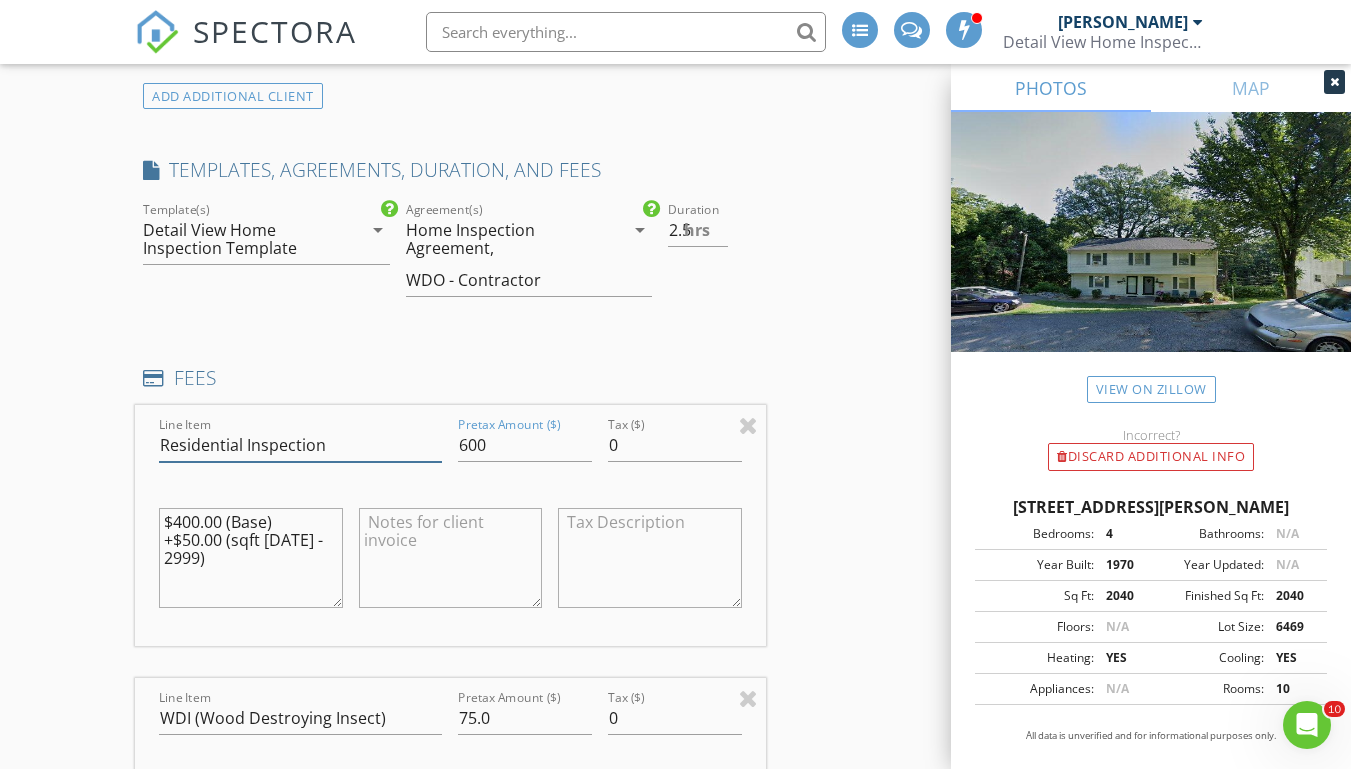 click on "Residential Inspection" at bounding box center [300, 445] 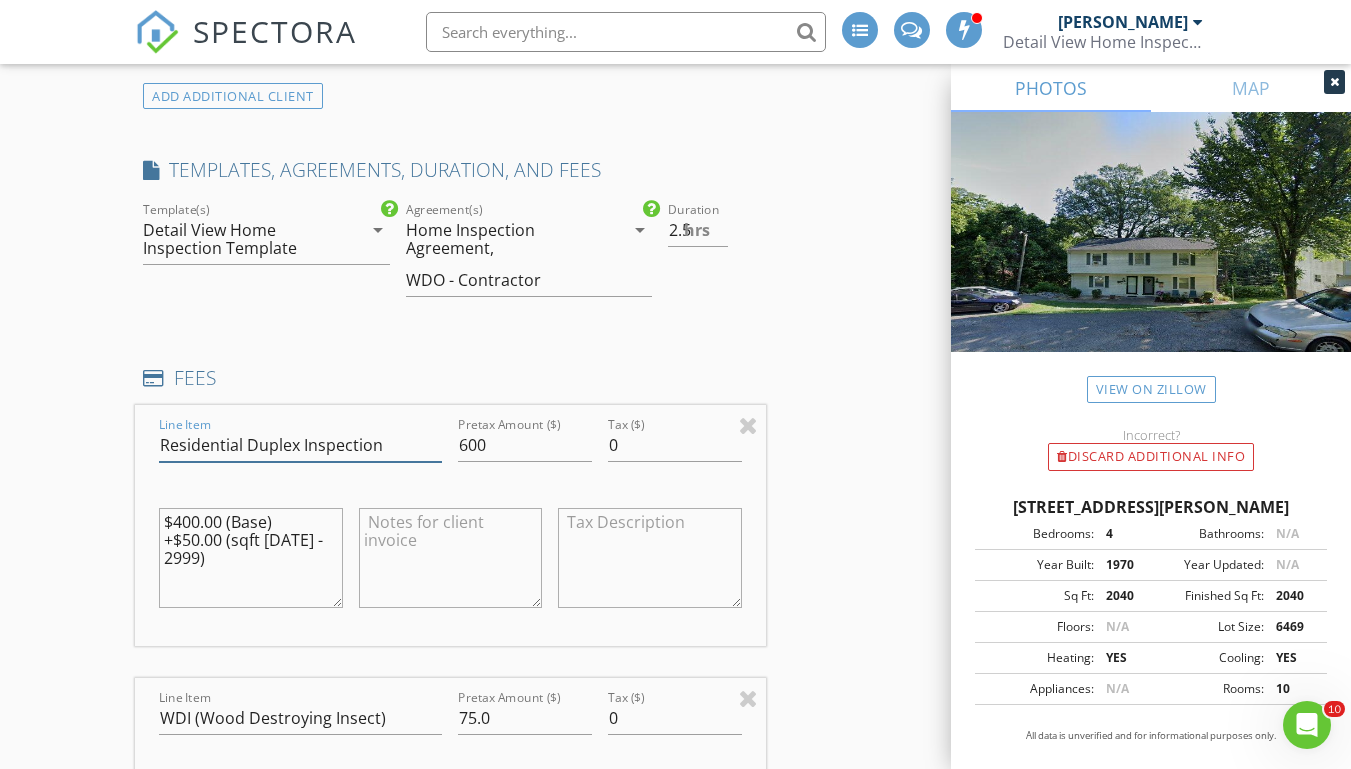 type on "Residential Duplex Inspection" 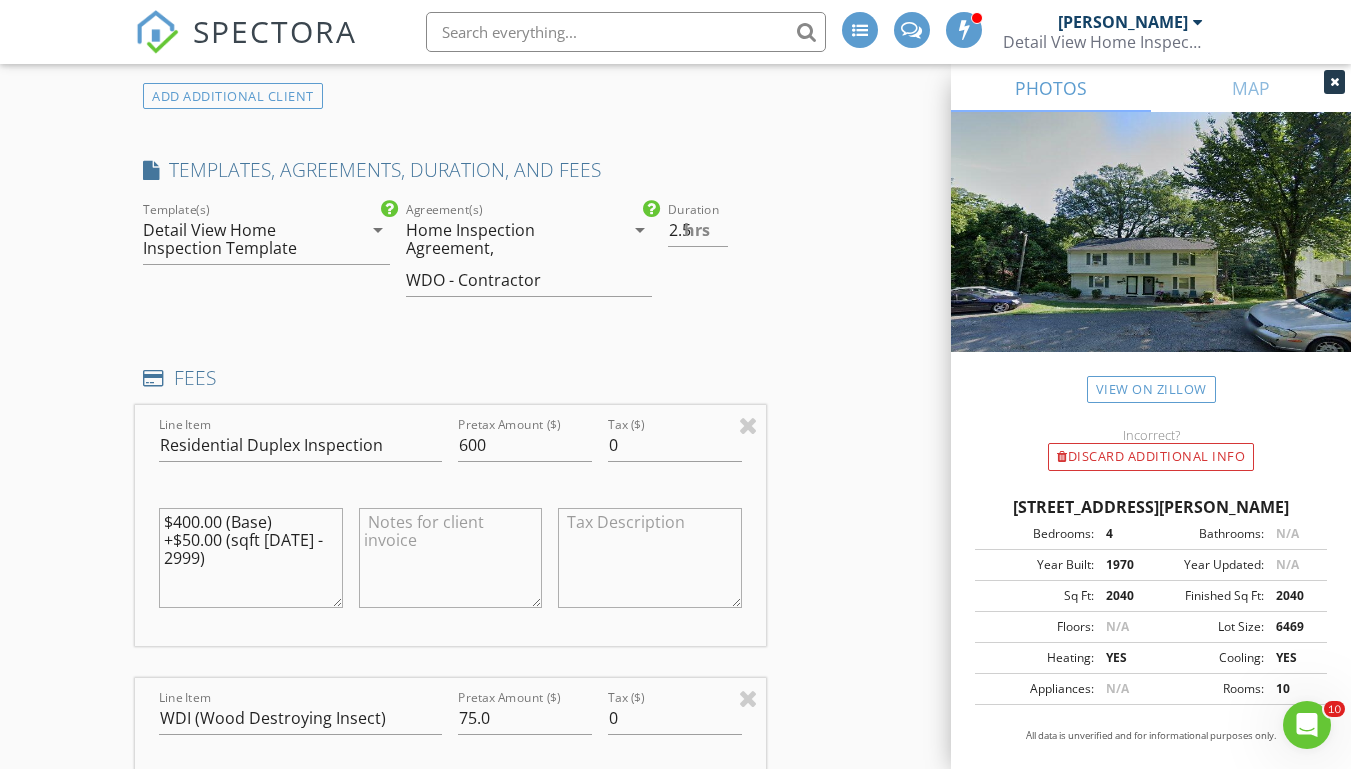 click on "$400.00 (Base)
+$50.00 (sqft 1999 - 2999)" at bounding box center [250, 558] 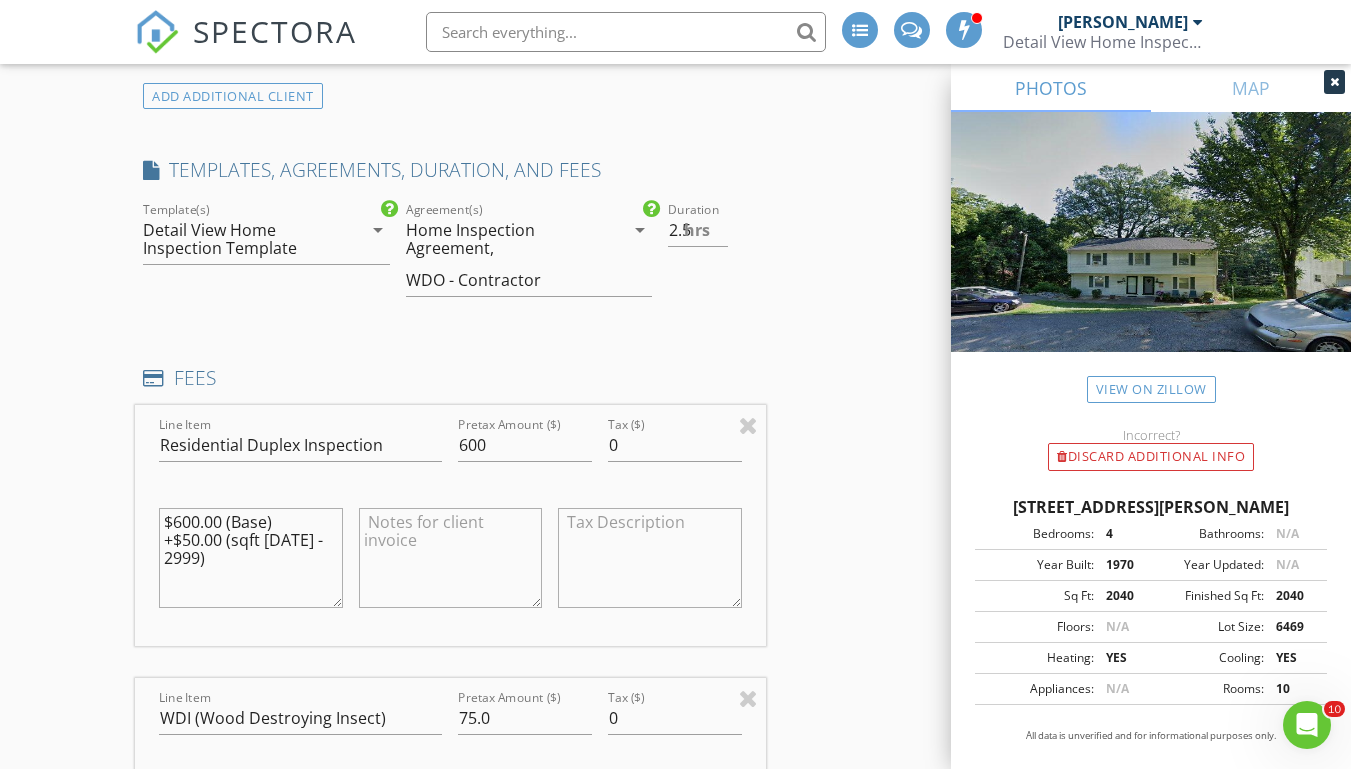 drag, startPoint x: 224, startPoint y: 556, endPoint x: 171, endPoint y: 544, distance: 54.34151 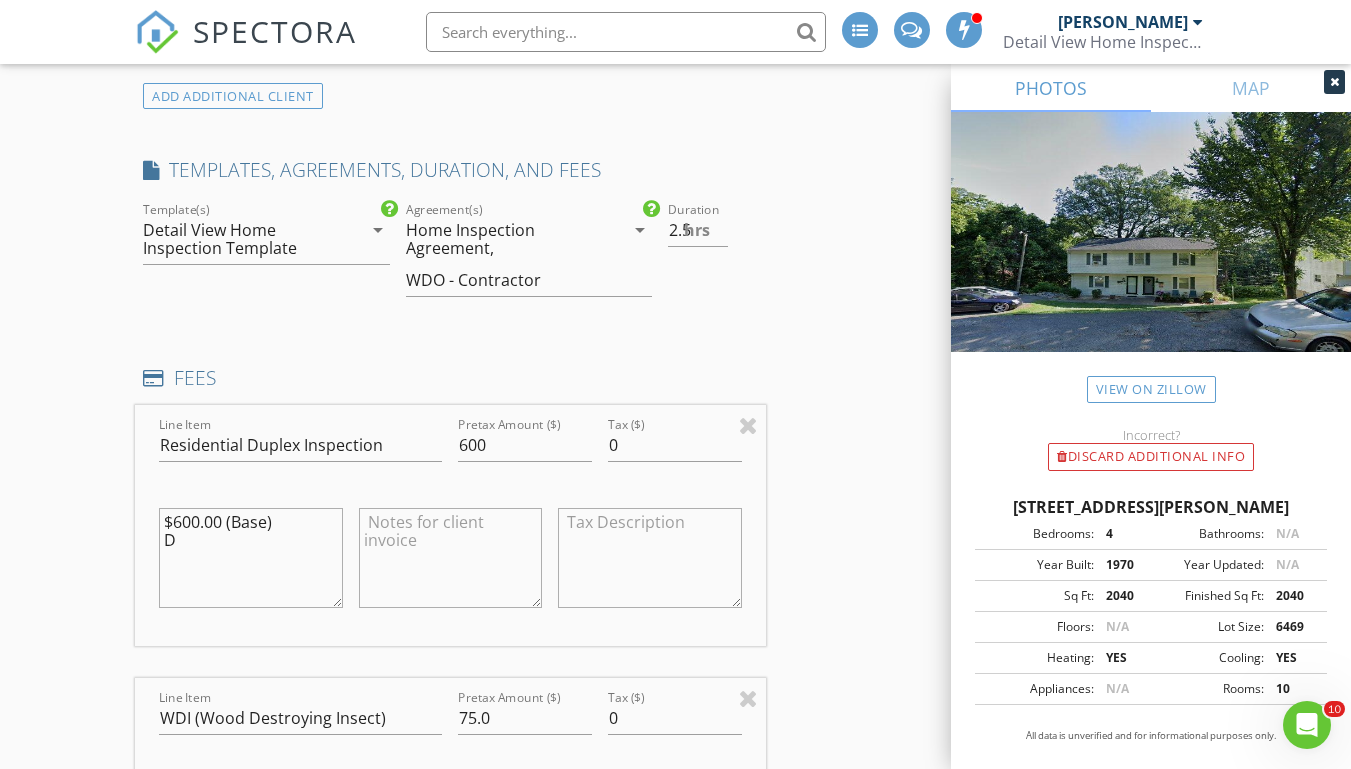 click on "$600.00 (Base)
D" at bounding box center (250, 558) 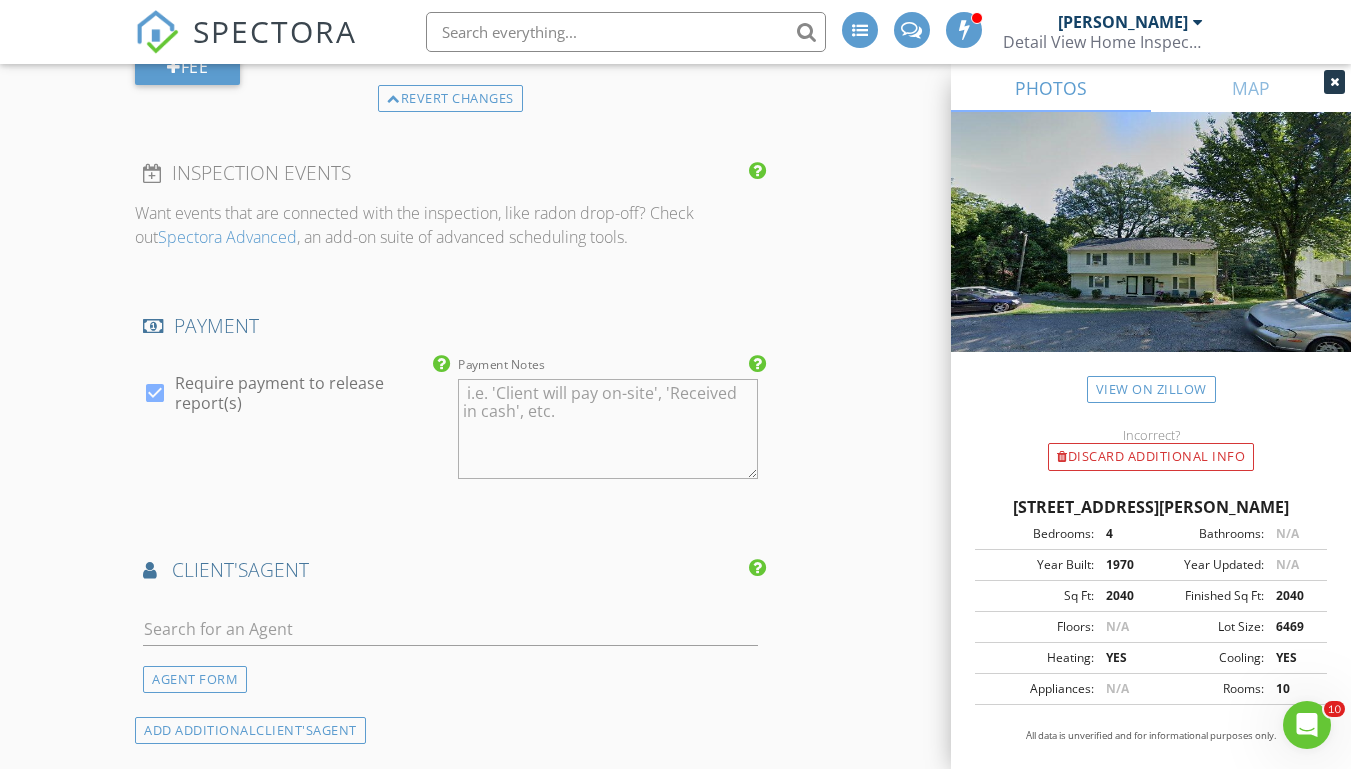 scroll, scrollTop: 3310, scrollLeft: 0, axis: vertical 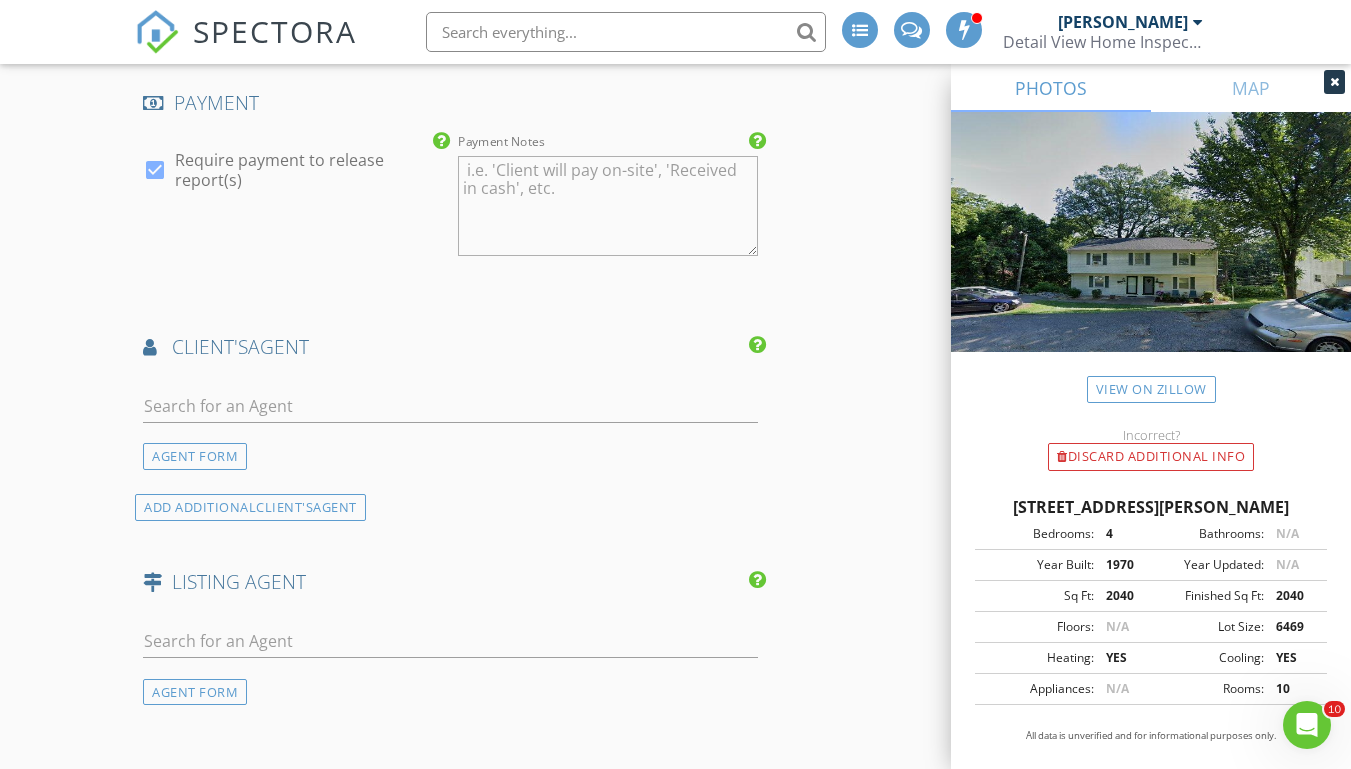 type on "$600.00 (Base)
Duplex
$300 per Unit" 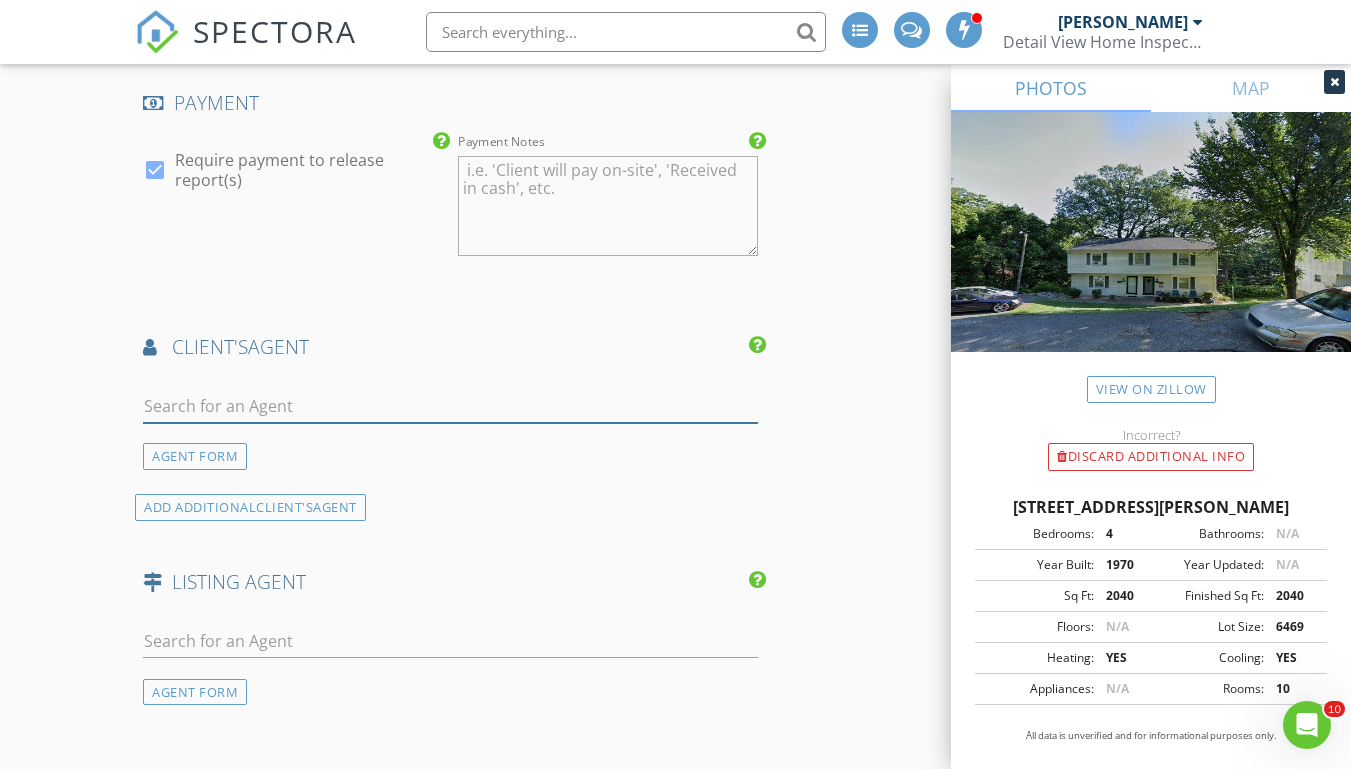 click at bounding box center [450, 406] 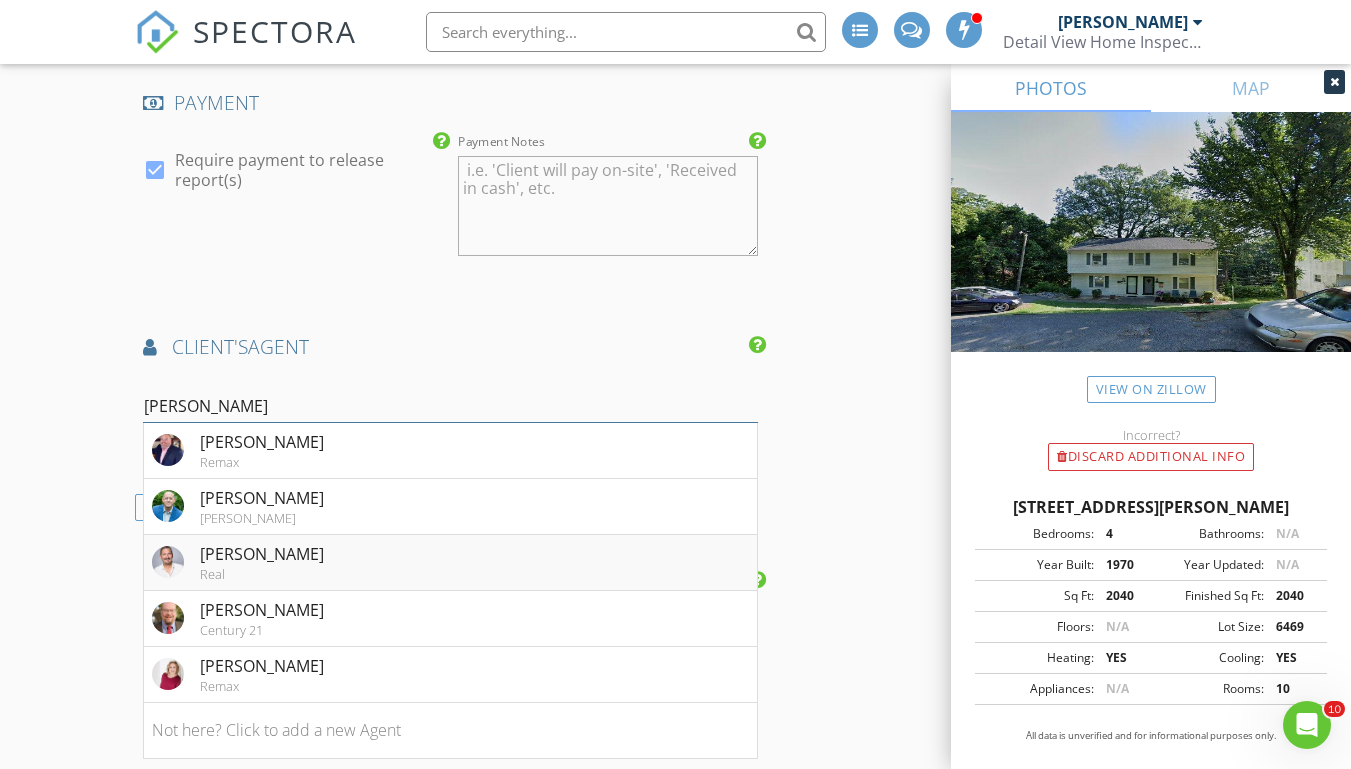 type on "Rob" 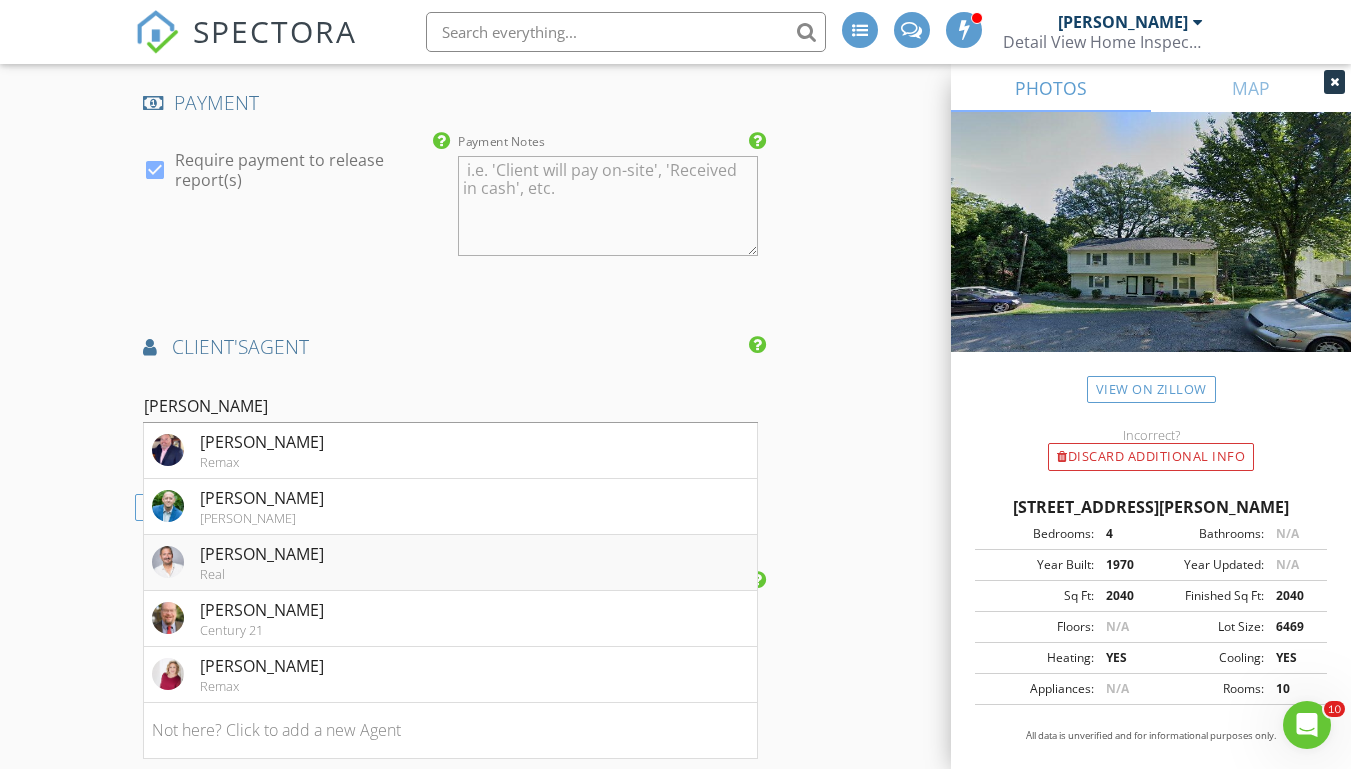 click on "Robert Kern
Real" at bounding box center (450, 563) 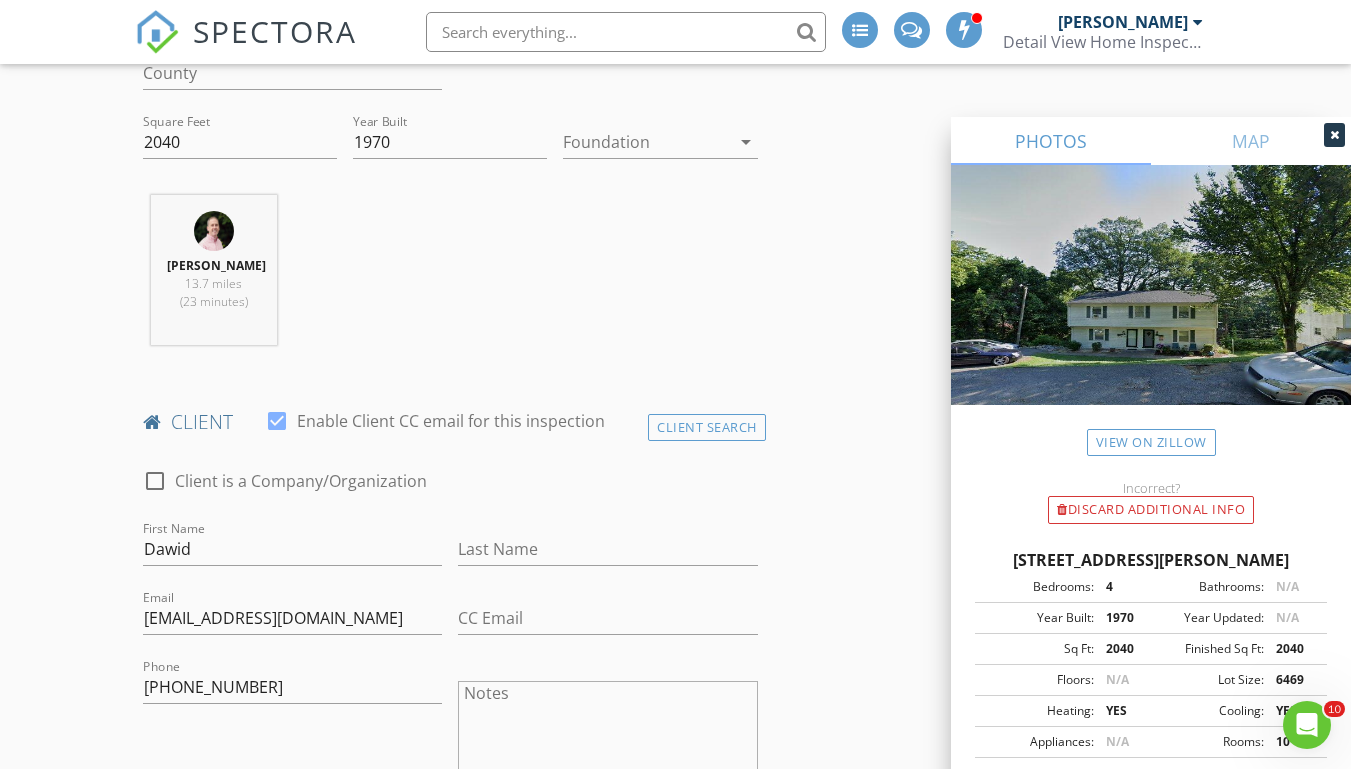 scroll, scrollTop: 0, scrollLeft: 0, axis: both 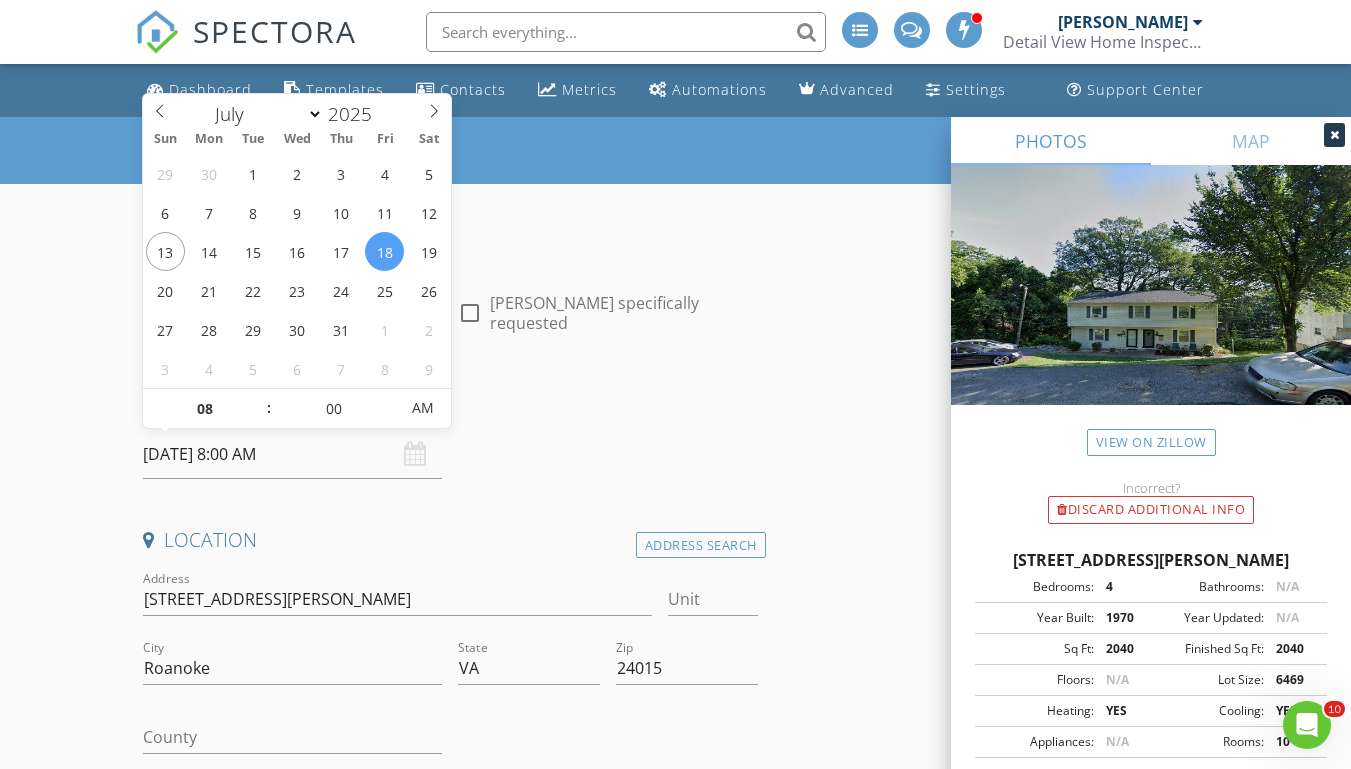 click on "07/18/2025 8:00 AM" at bounding box center [292, 454] 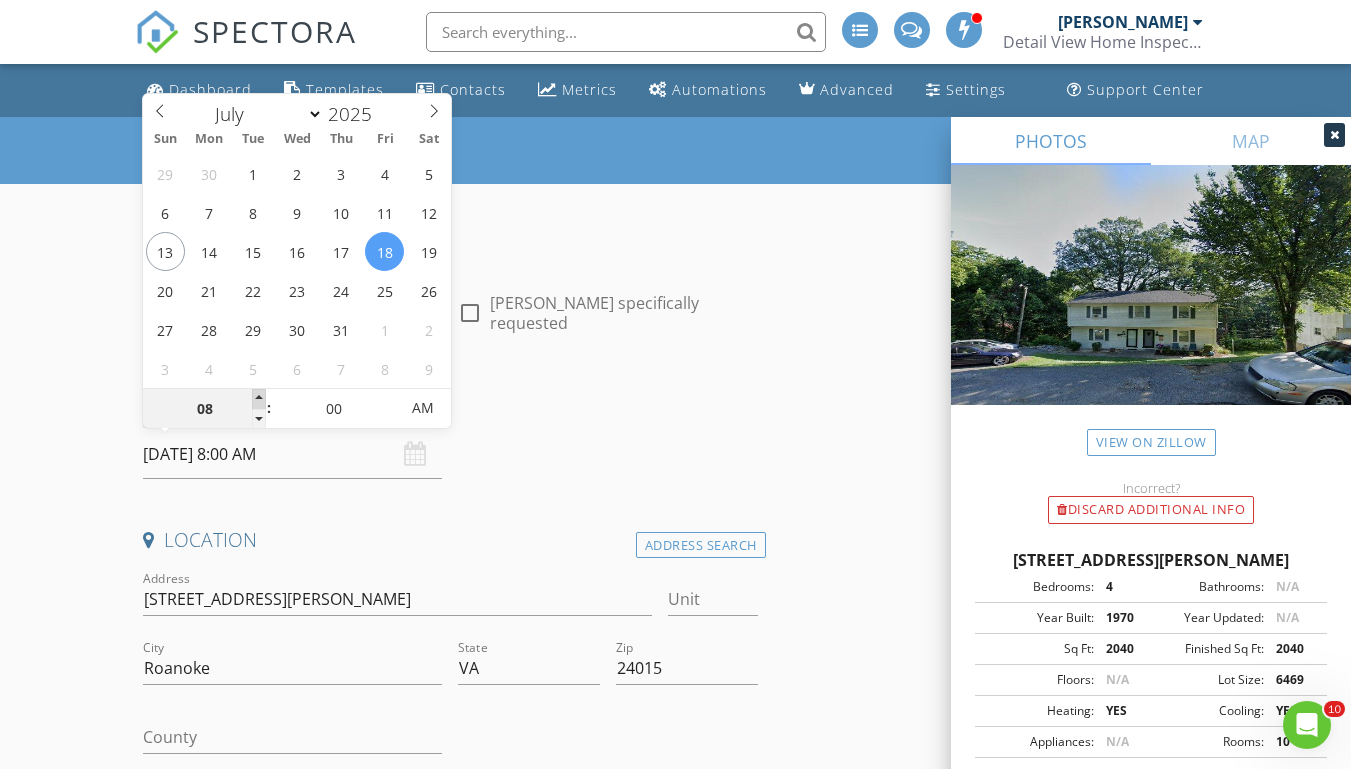 type on "09" 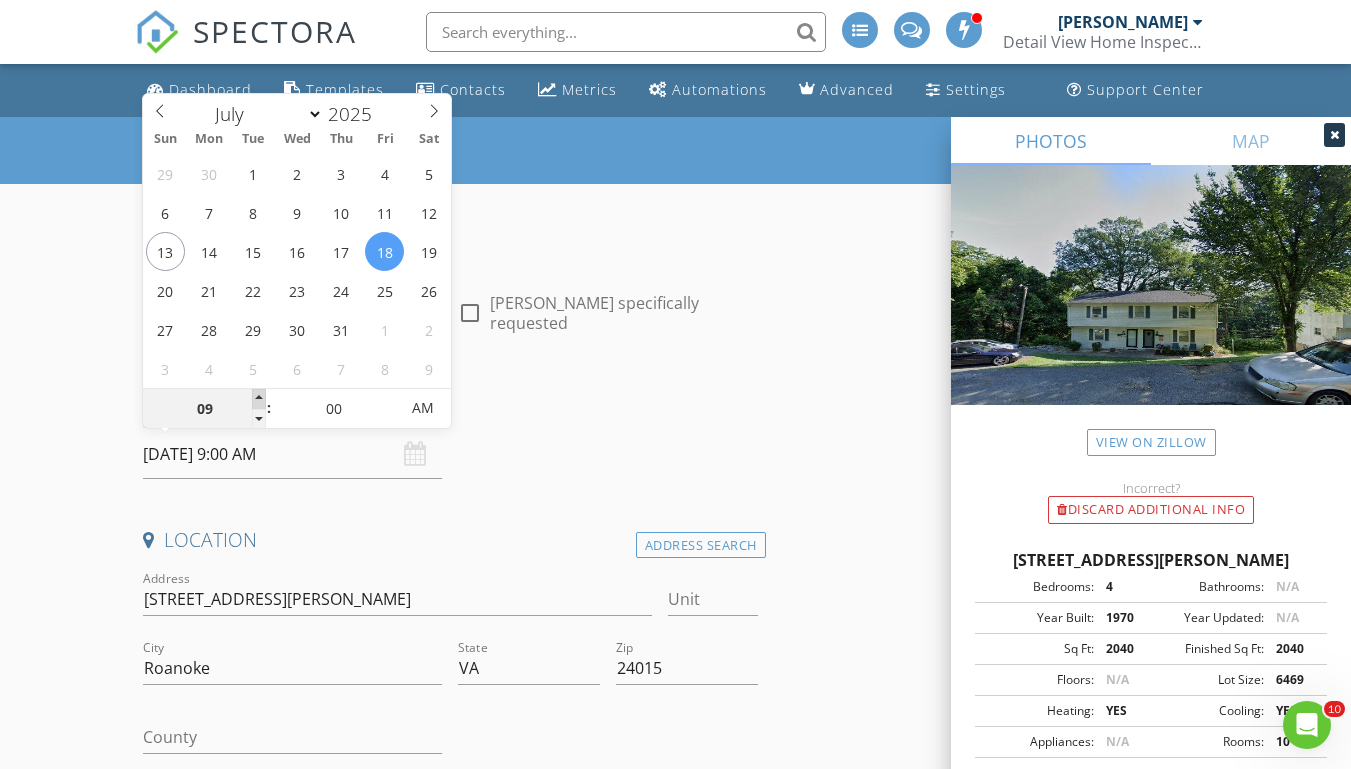 click at bounding box center (259, 399) 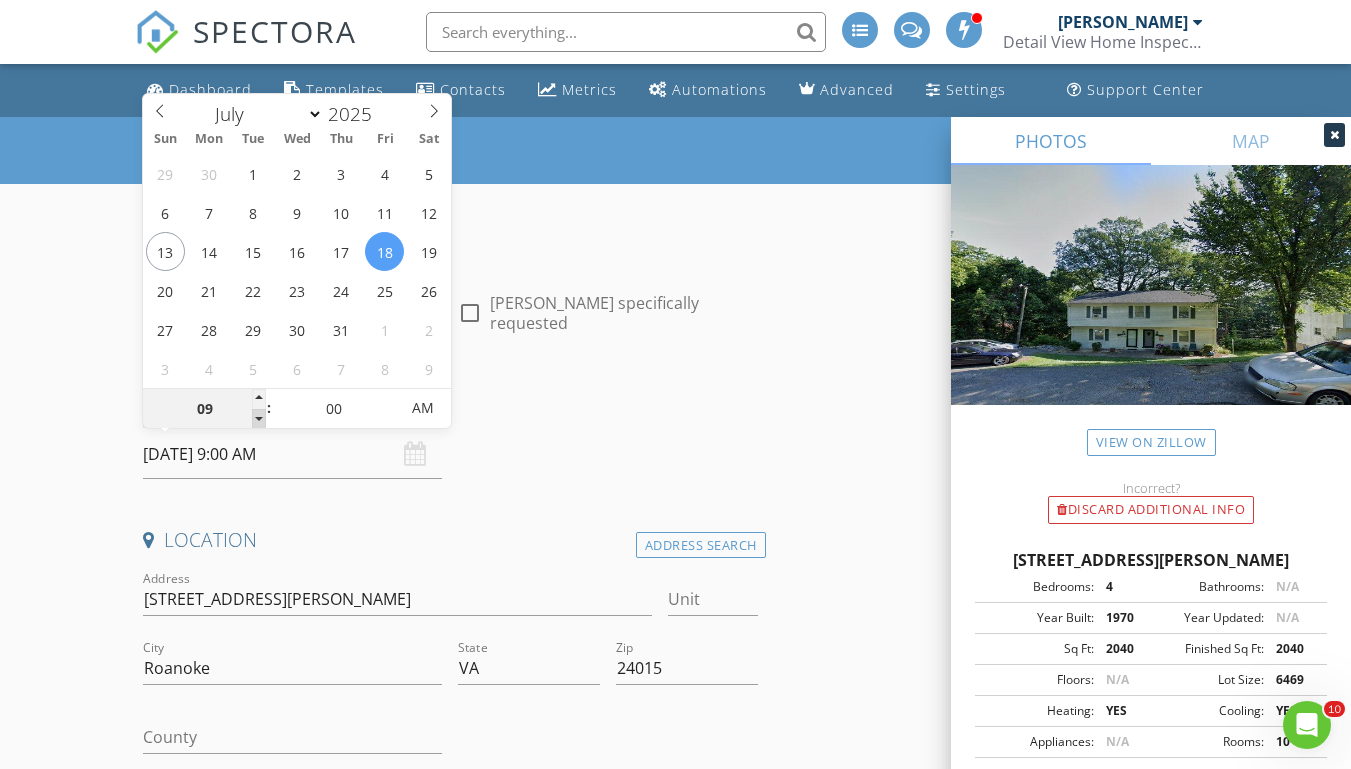type on "08" 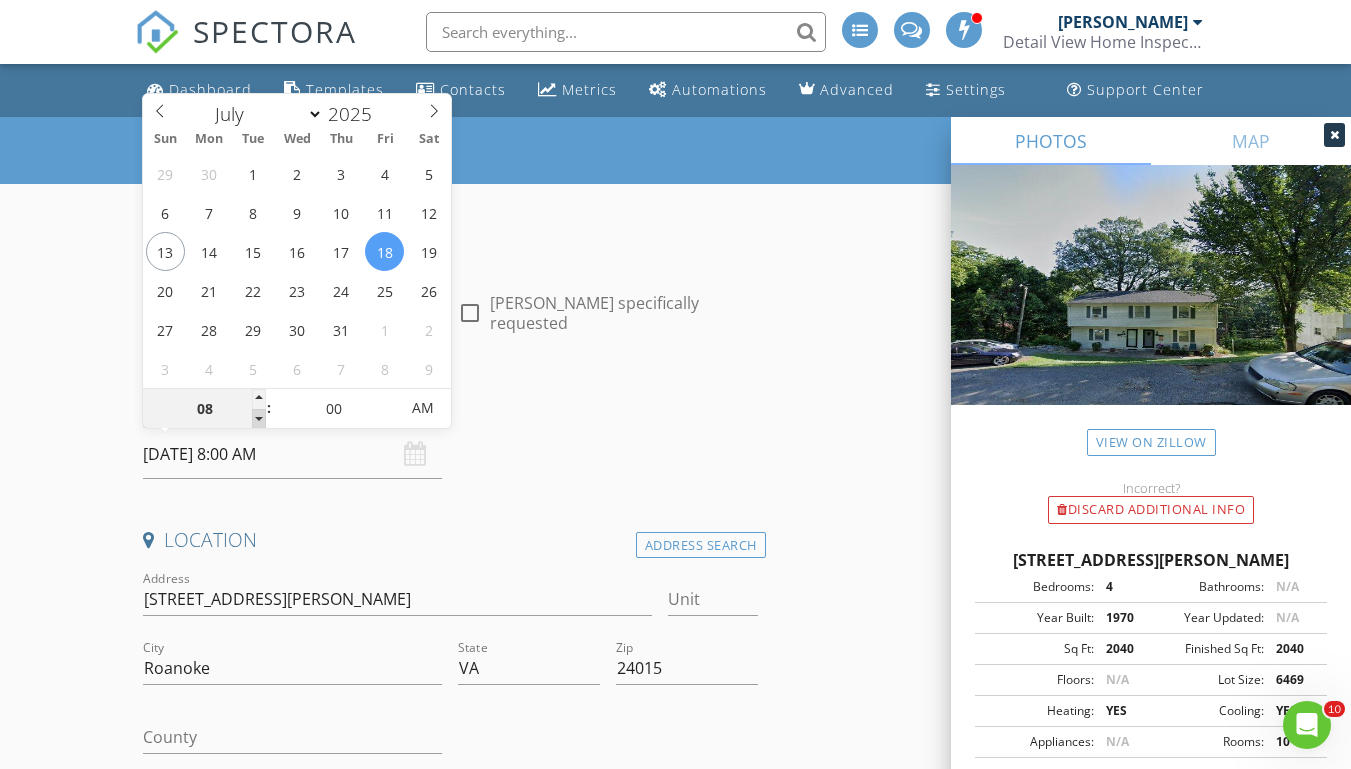 click at bounding box center [259, 419] 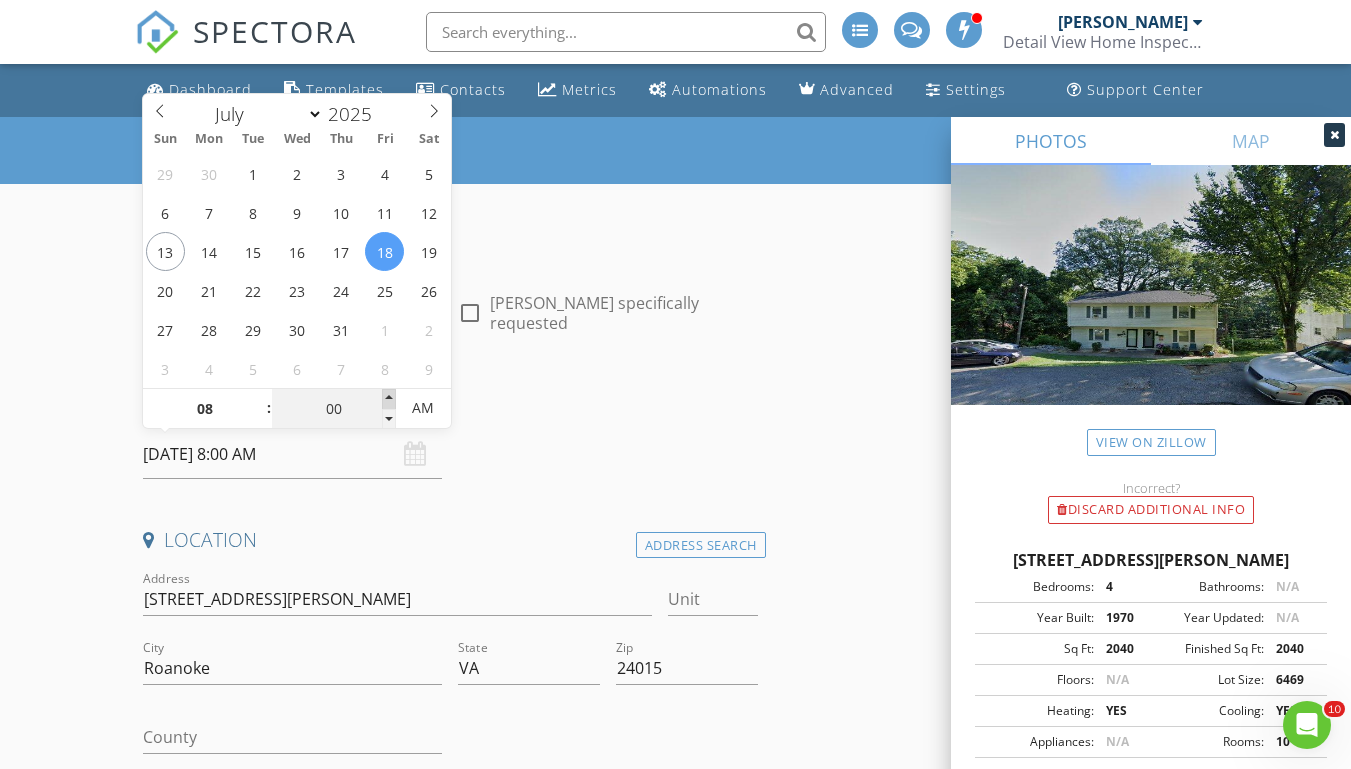 type on "05" 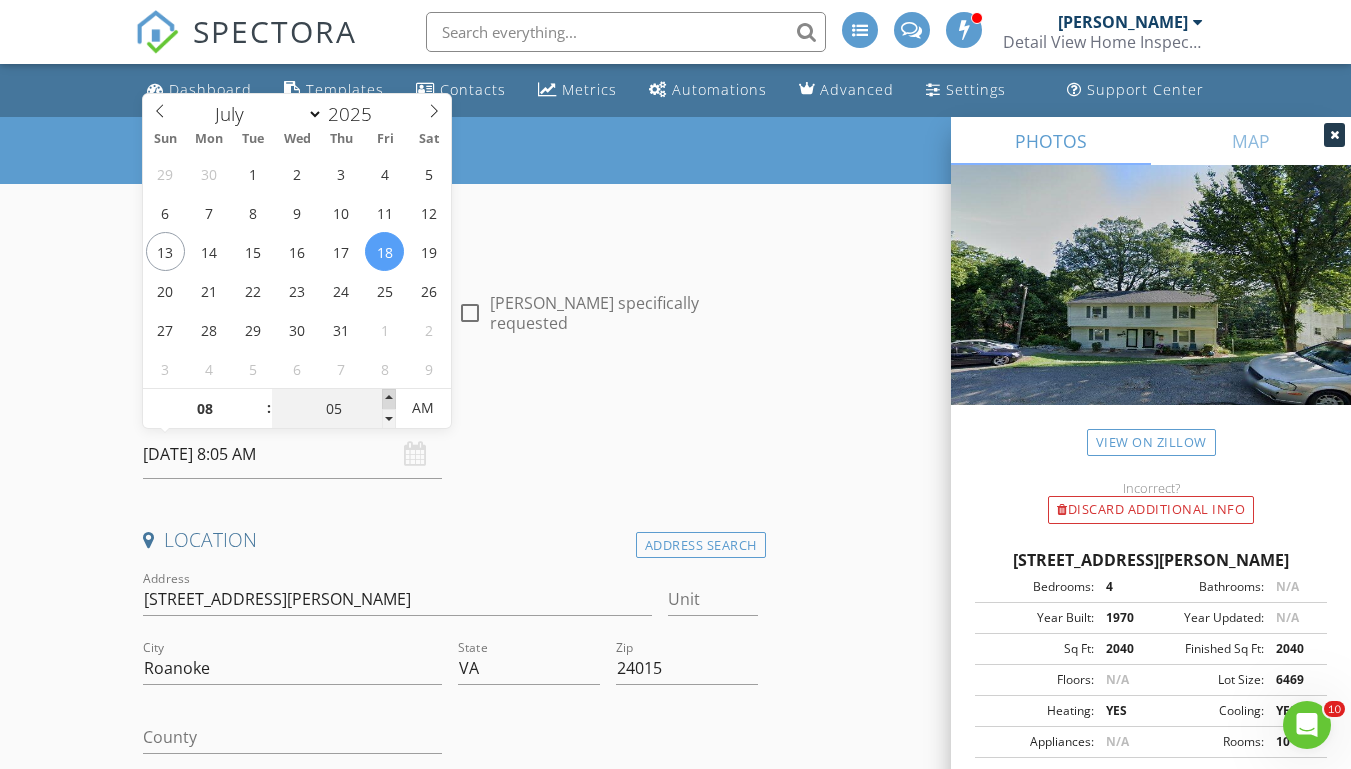 click at bounding box center (389, 399) 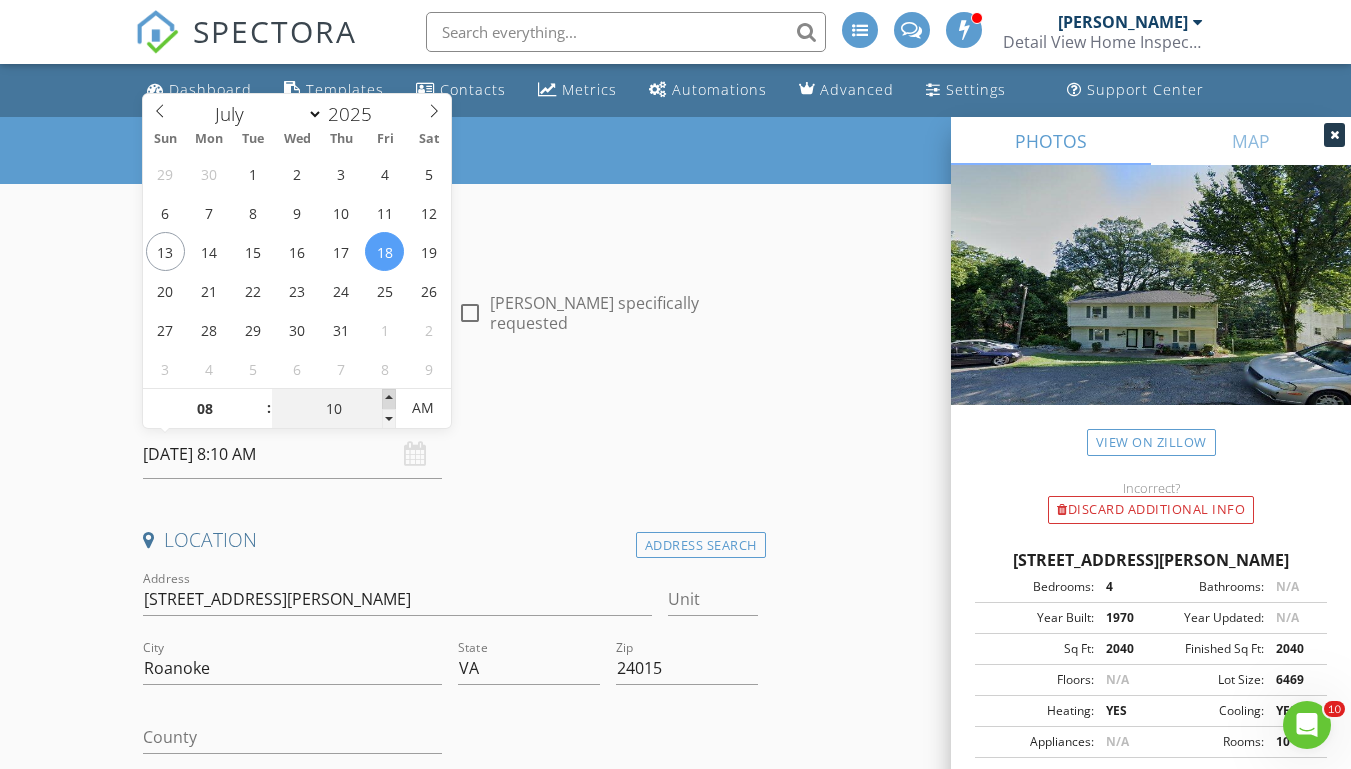 click at bounding box center (389, 399) 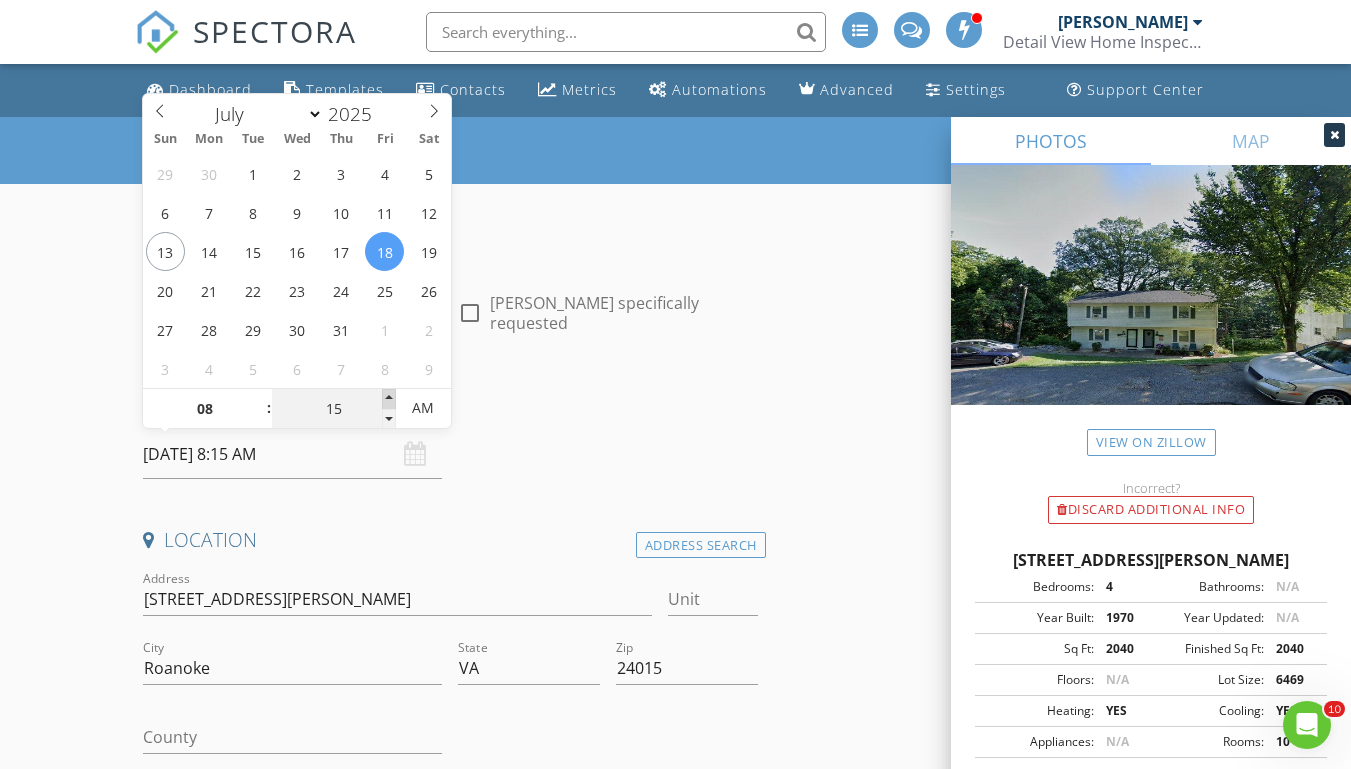 click at bounding box center [389, 399] 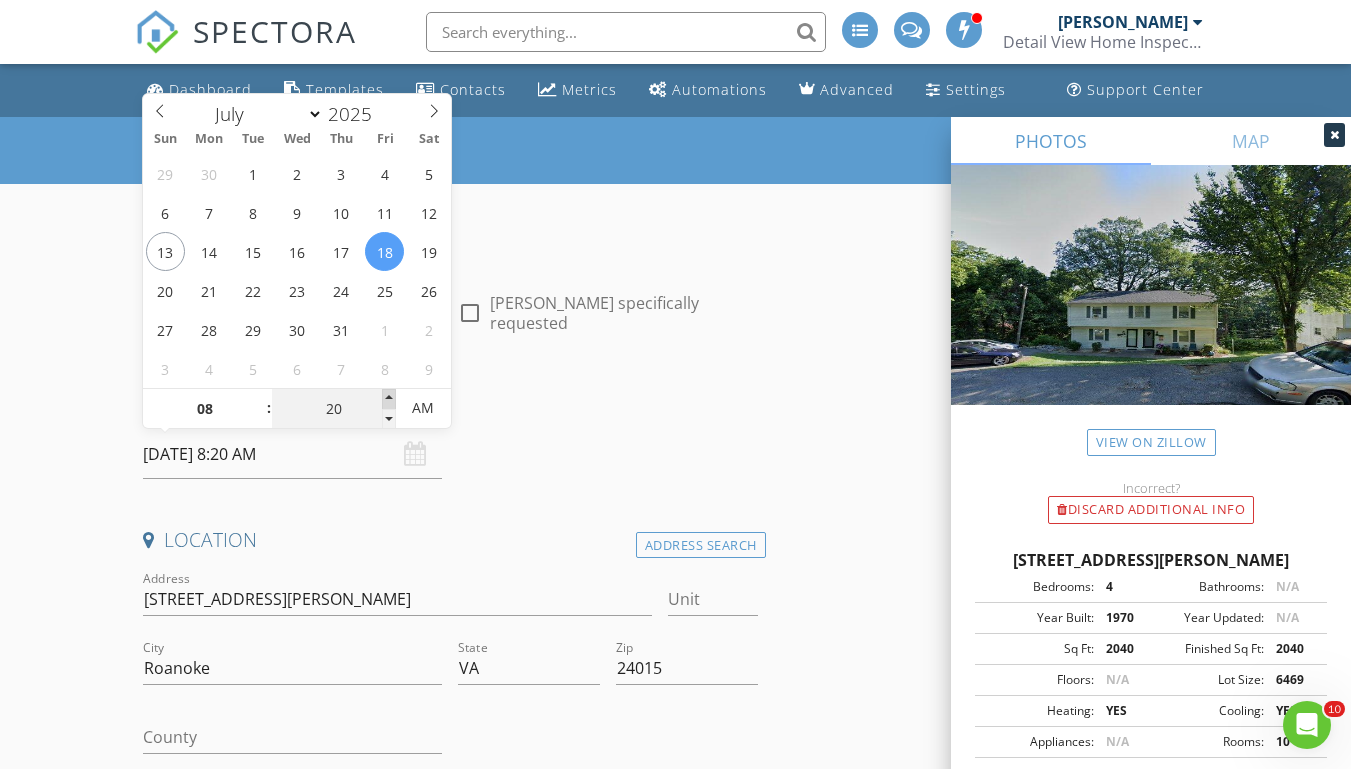 click at bounding box center [389, 399] 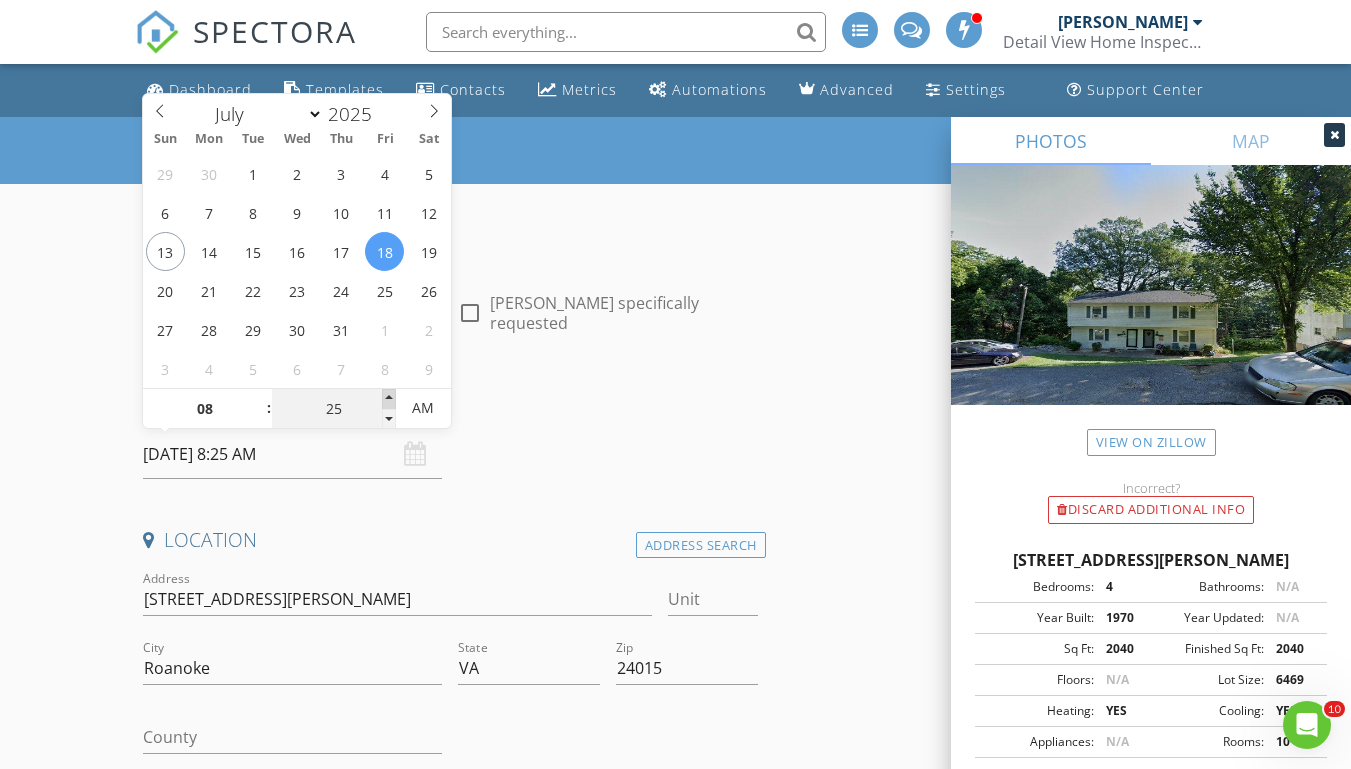 click at bounding box center [389, 399] 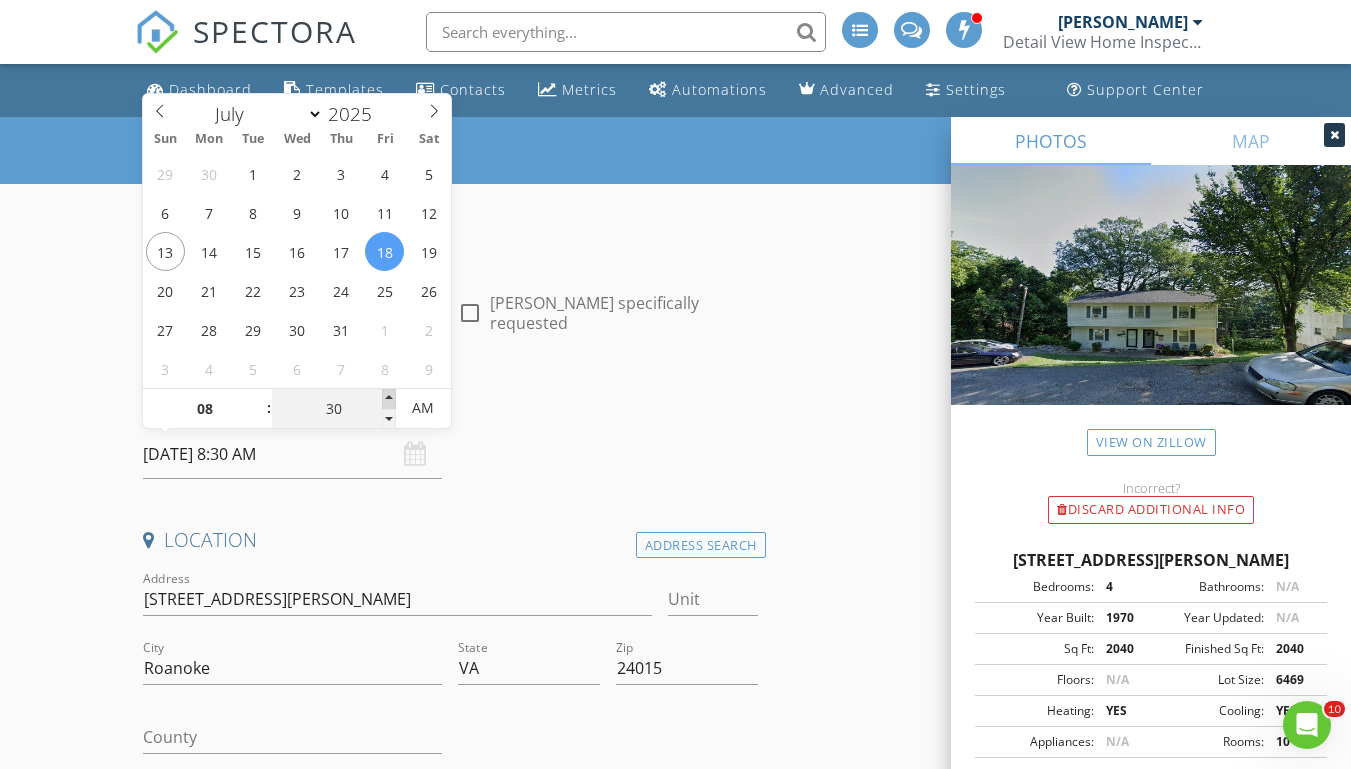 click at bounding box center [389, 399] 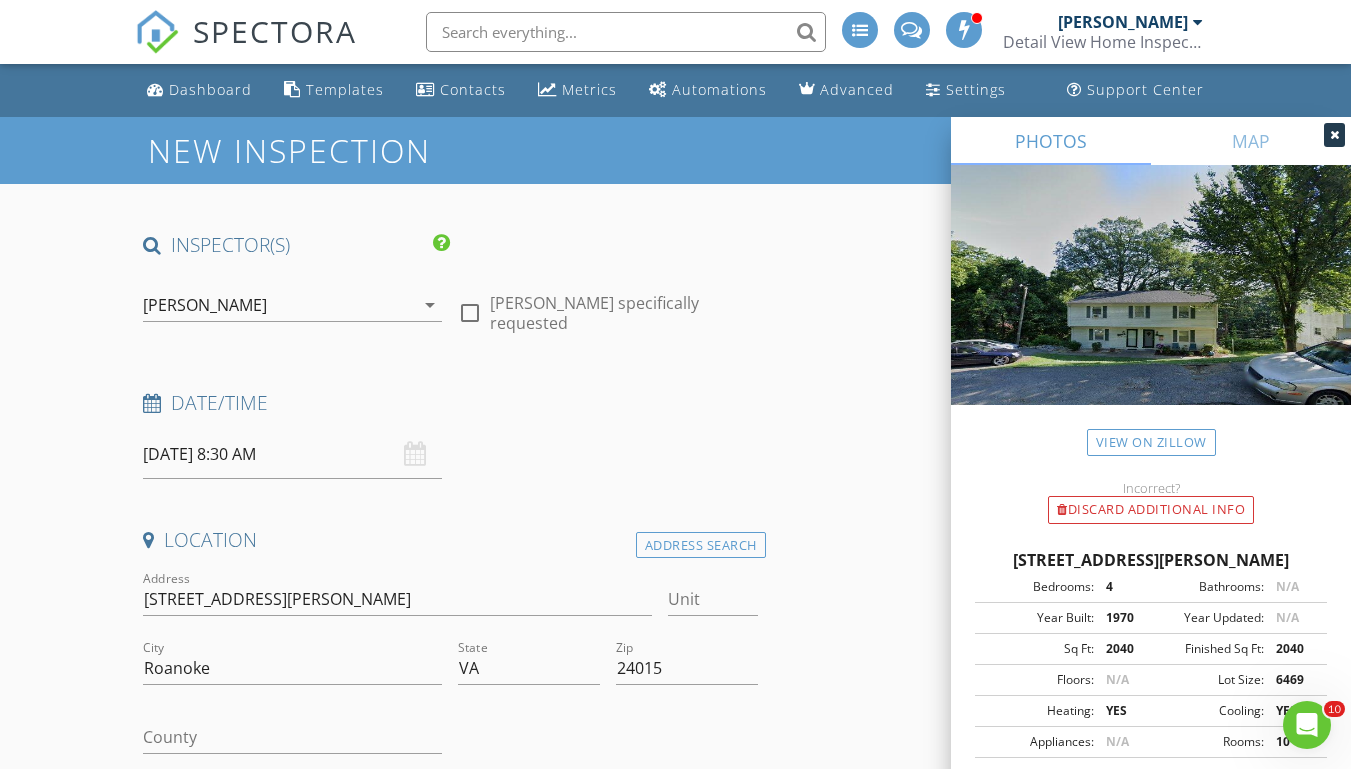 click on "Date/Time
07/18/2025 8:30 AM" at bounding box center (450, 434) 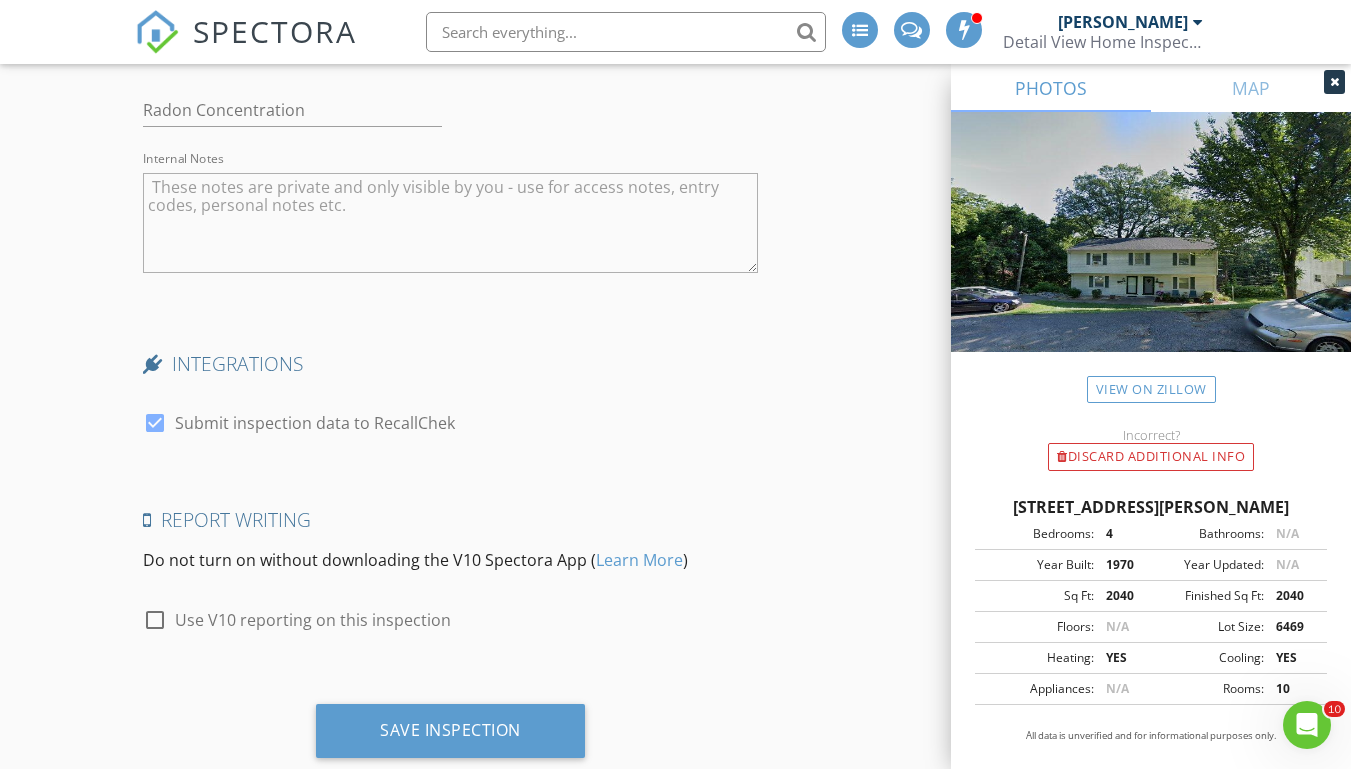scroll, scrollTop: 4876, scrollLeft: 0, axis: vertical 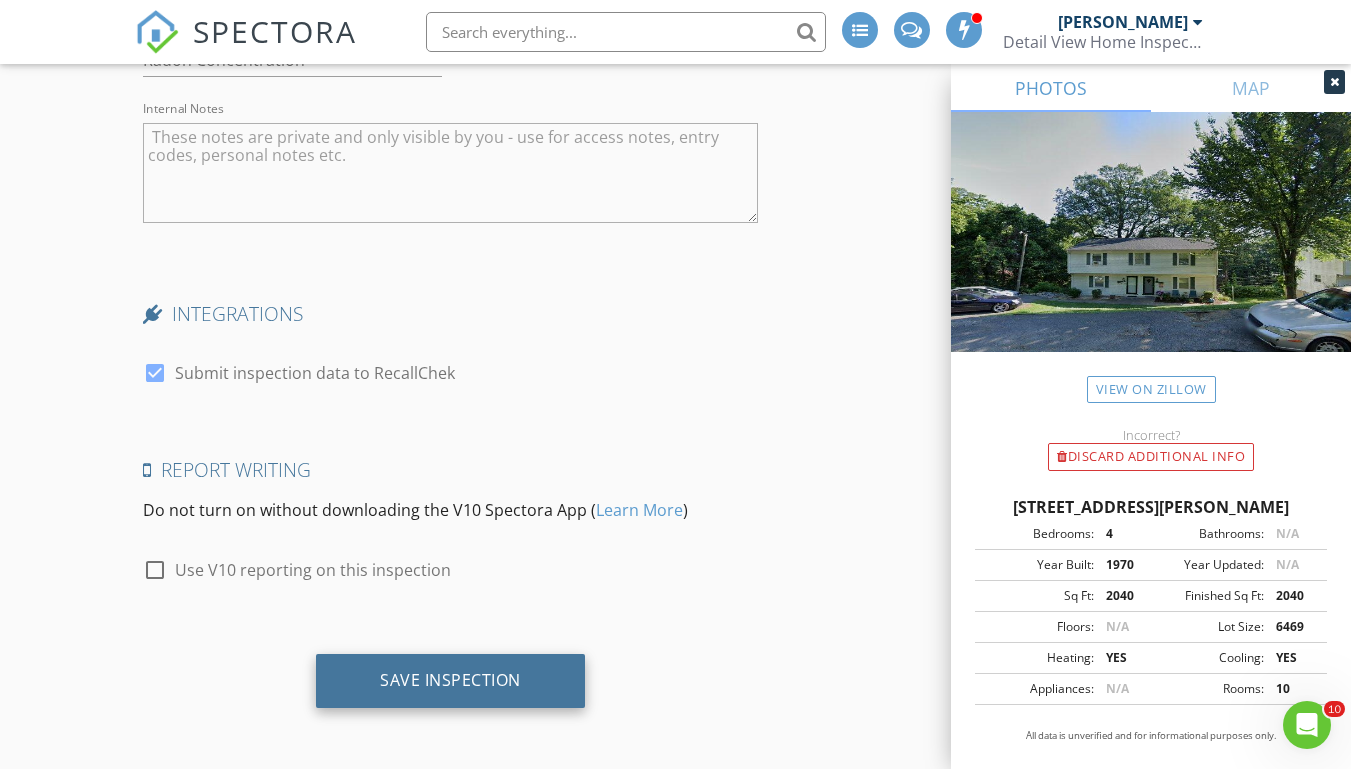 click on "Save Inspection" at bounding box center (450, 680) 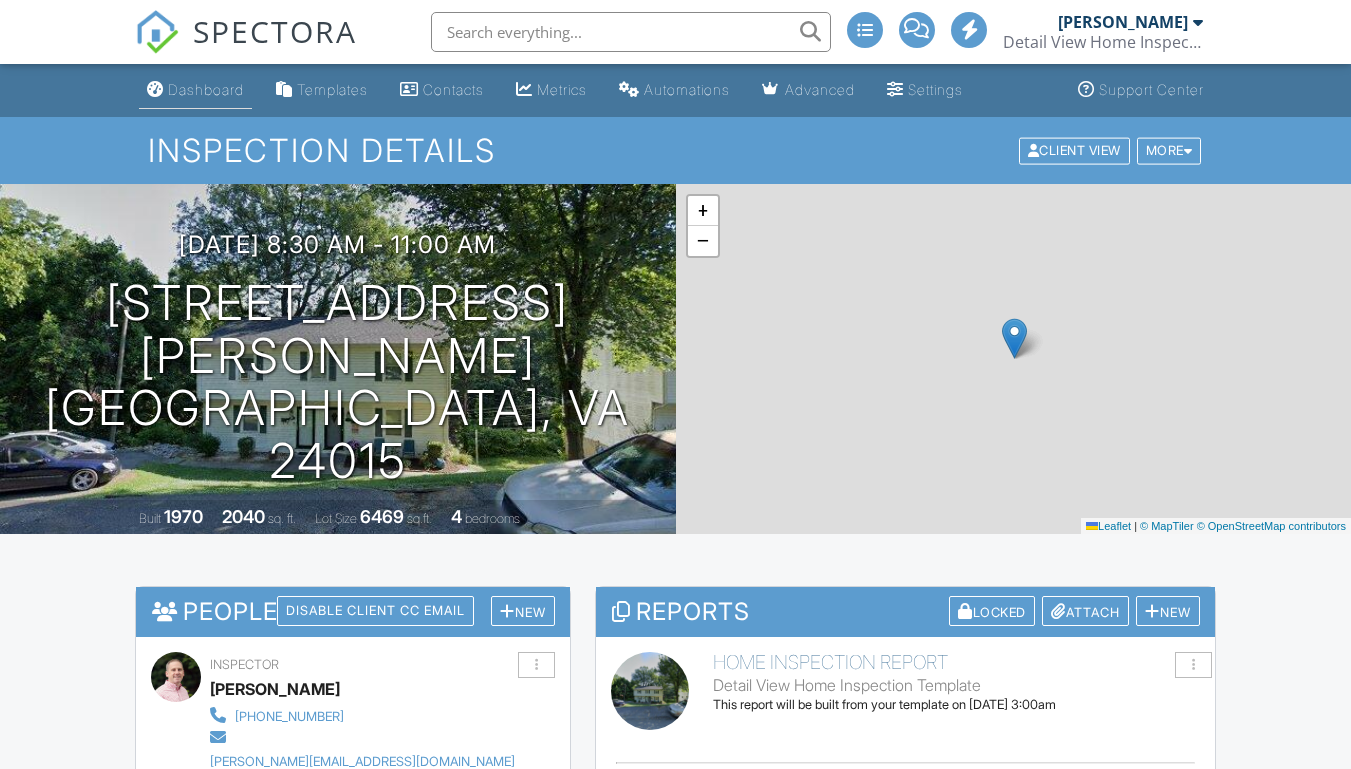 click on "Dashboard" at bounding box center [195, 90] 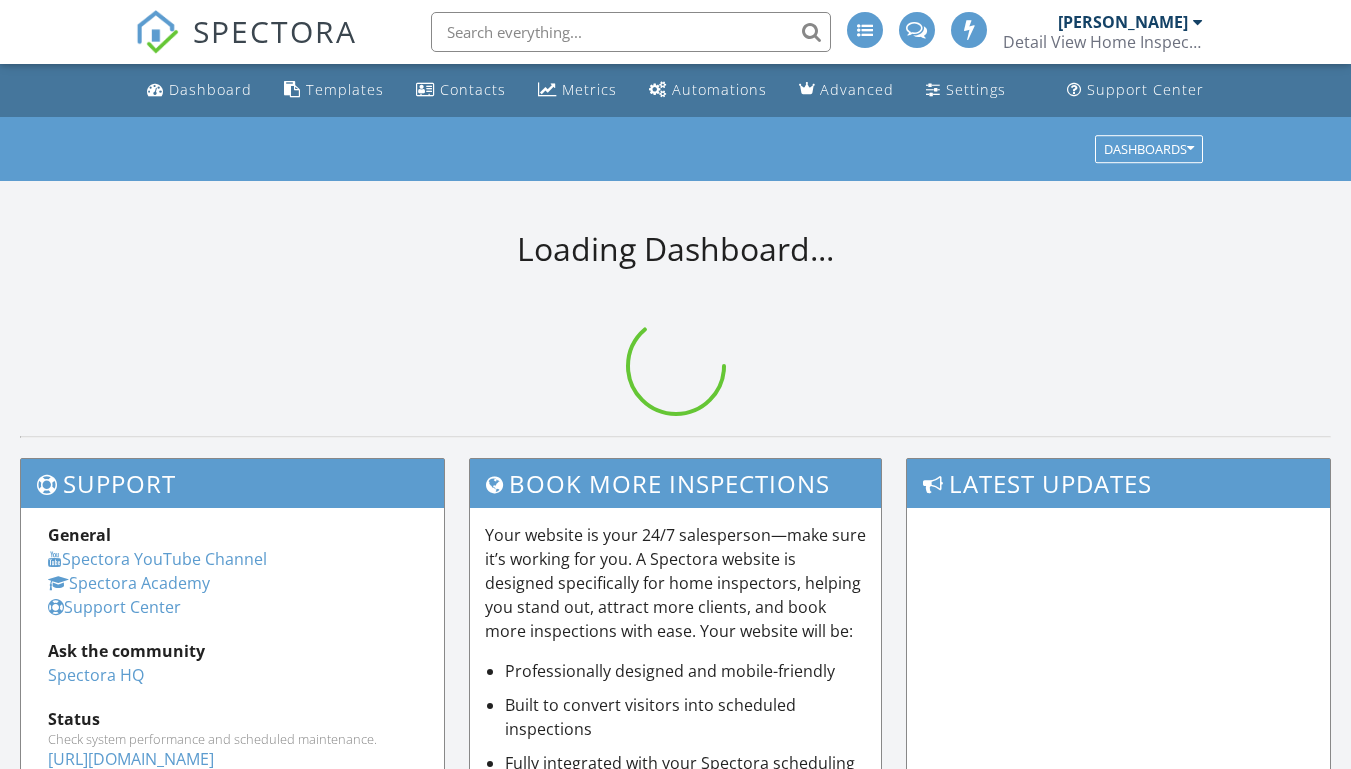 scroll, scrollTop: 0, scrollLeft: 0, axis: both 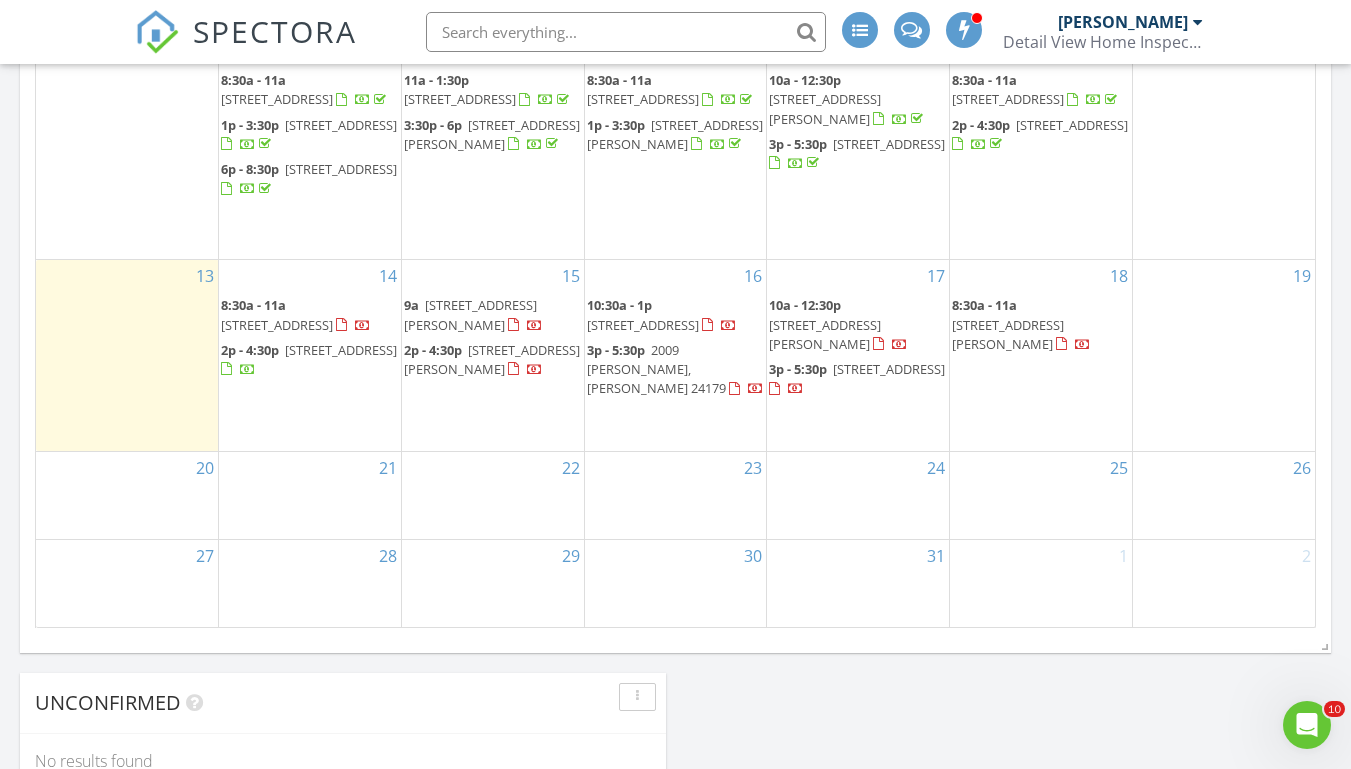 click on "174 Log Cabin Cir, Henry 24102" at bounding box center (470, 314) 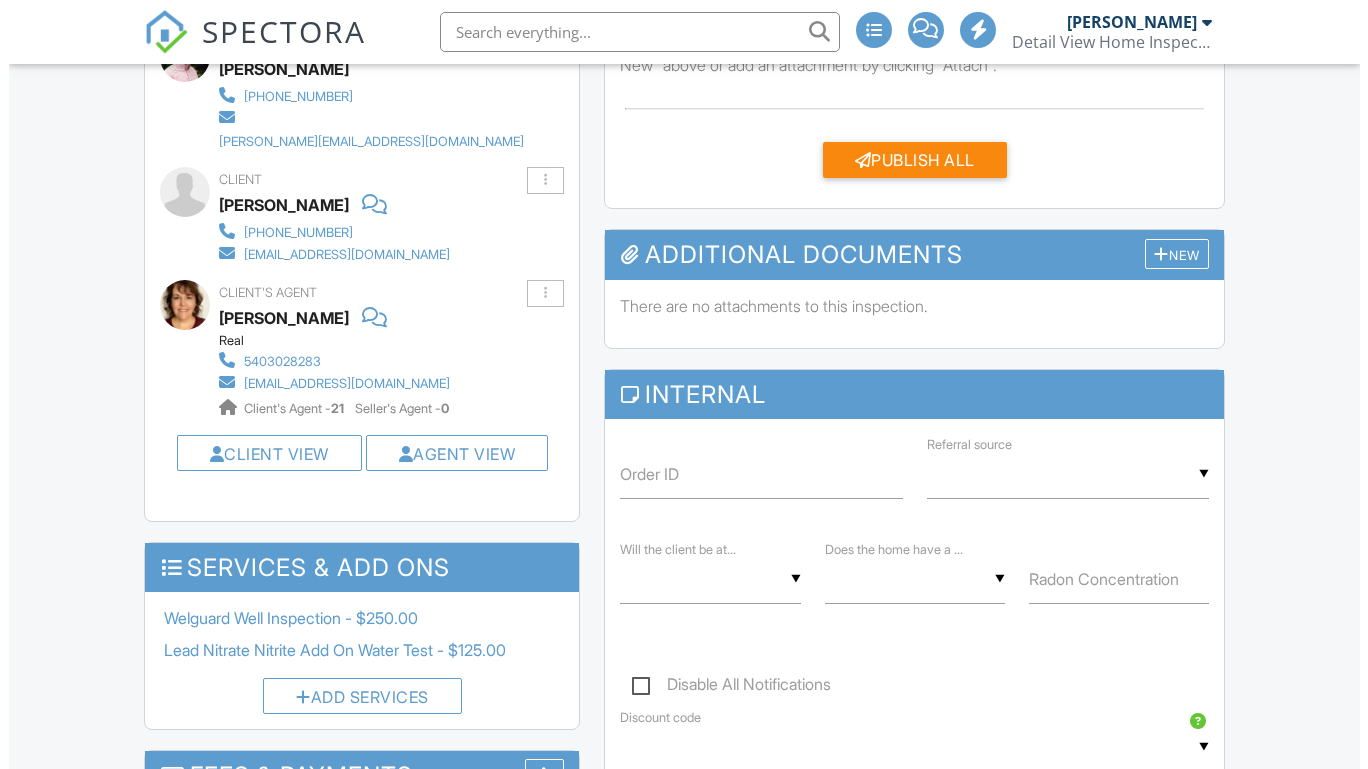 scroll, scrollTop: 620, scrollLeft: 0, axis: vertical 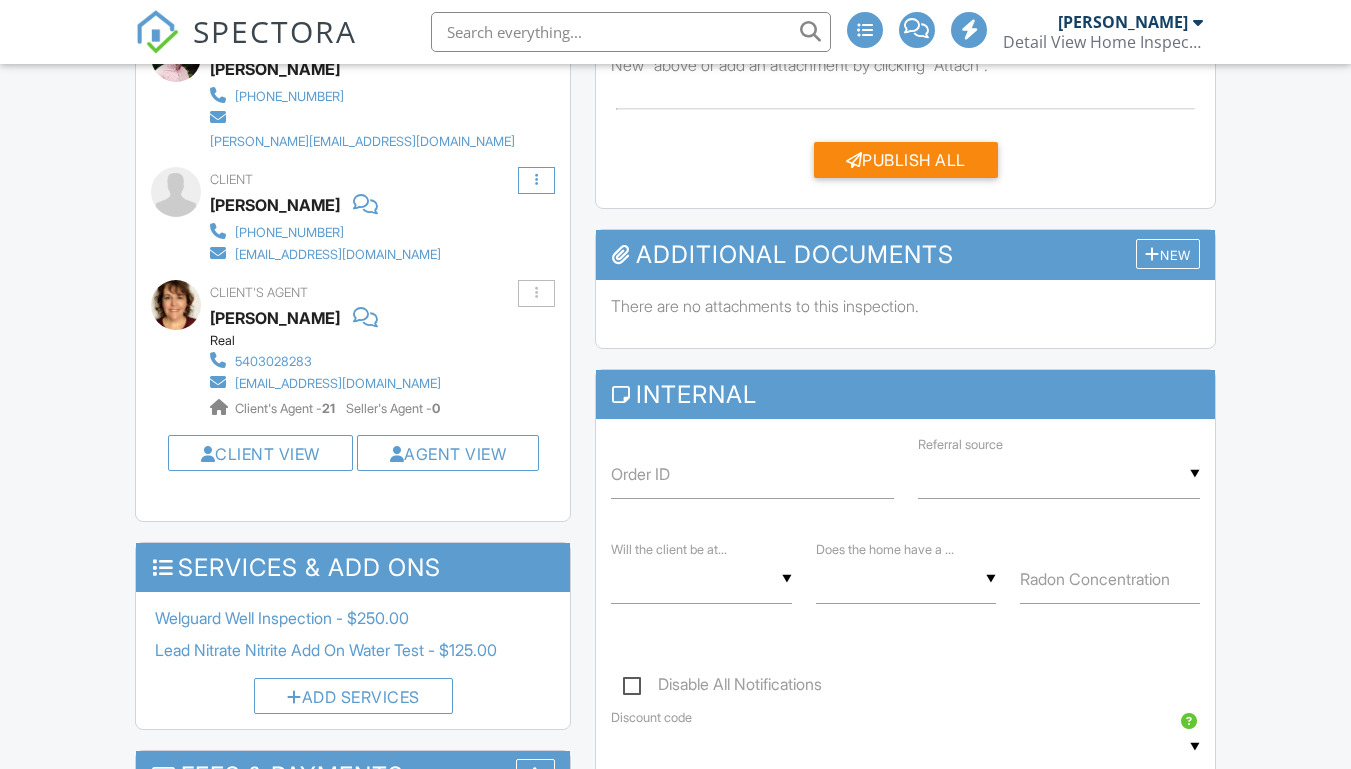 click at bounding box center (536, 180) 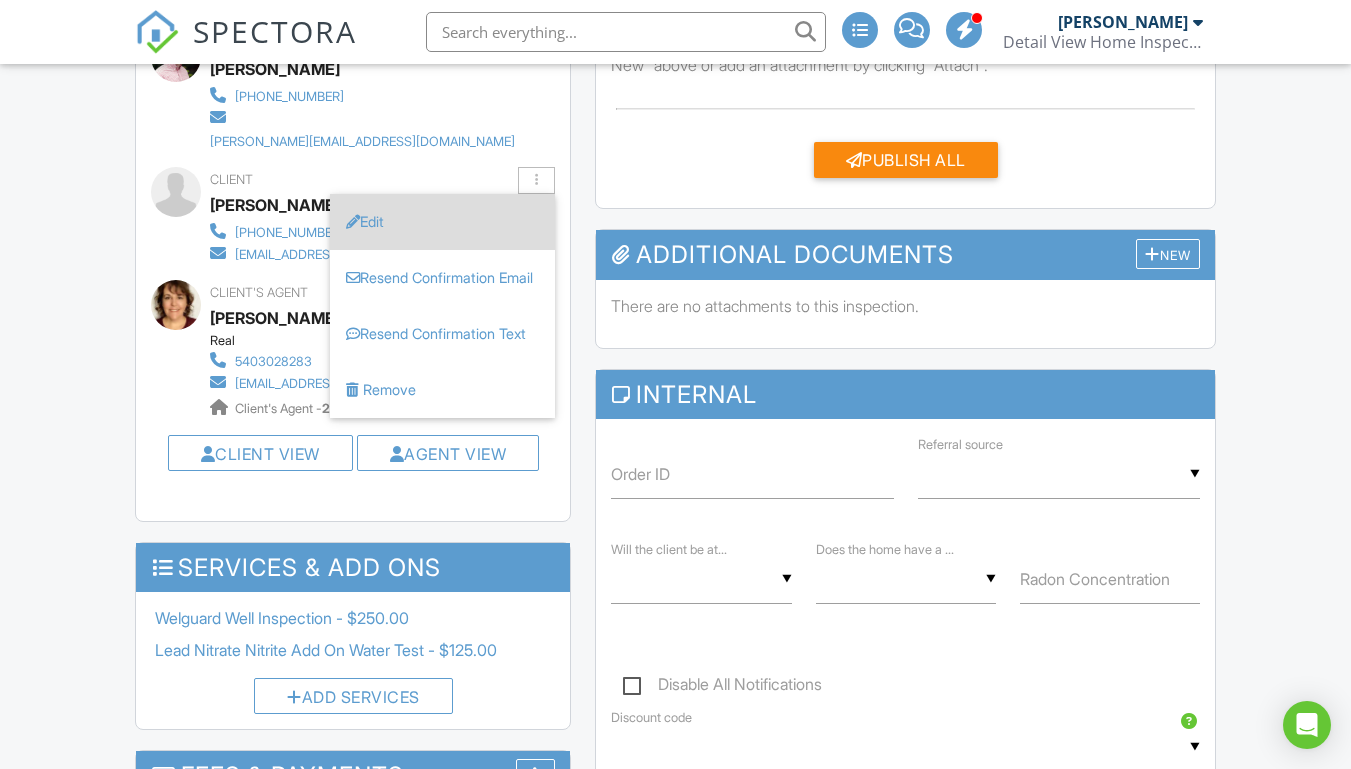 click on "Edit" at bounding box center [442, 222] 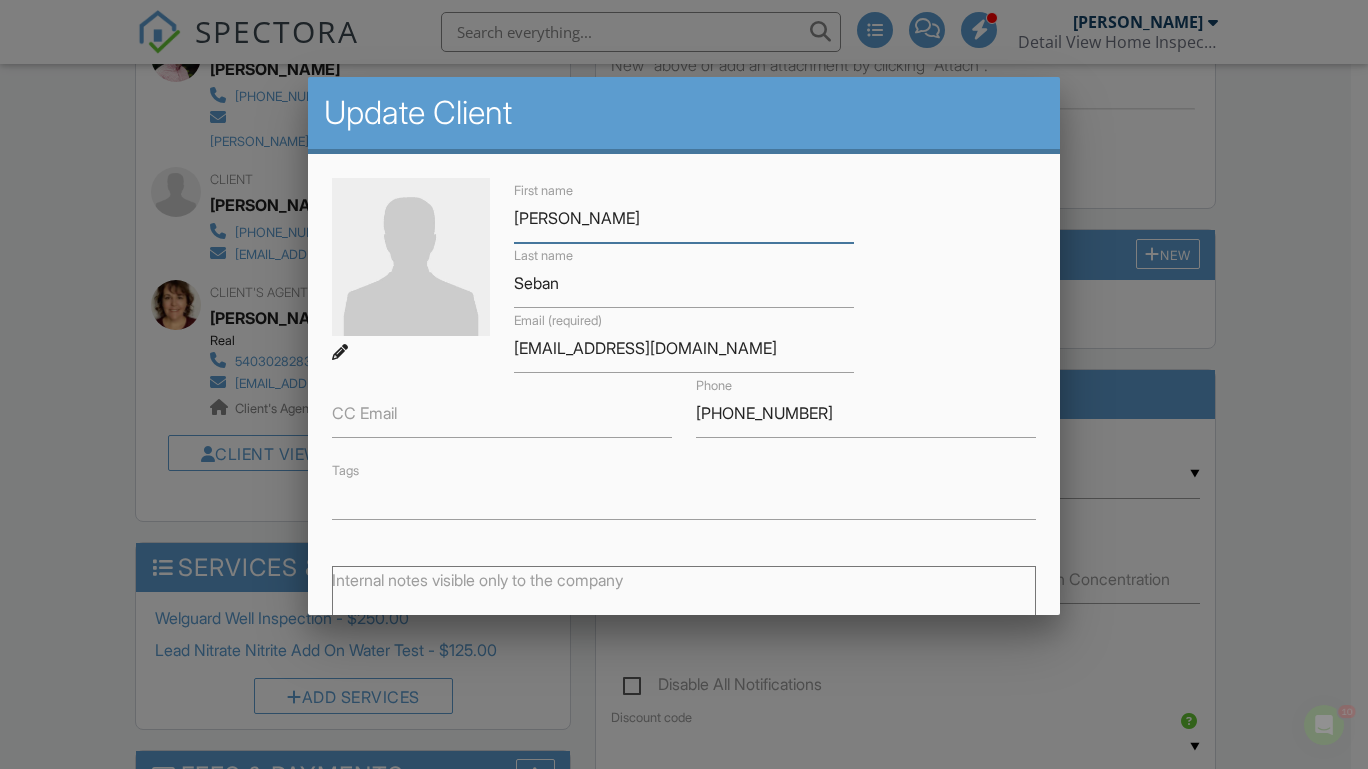 scroll, scrollTop: 0, scrollLeft: 0, axis: both 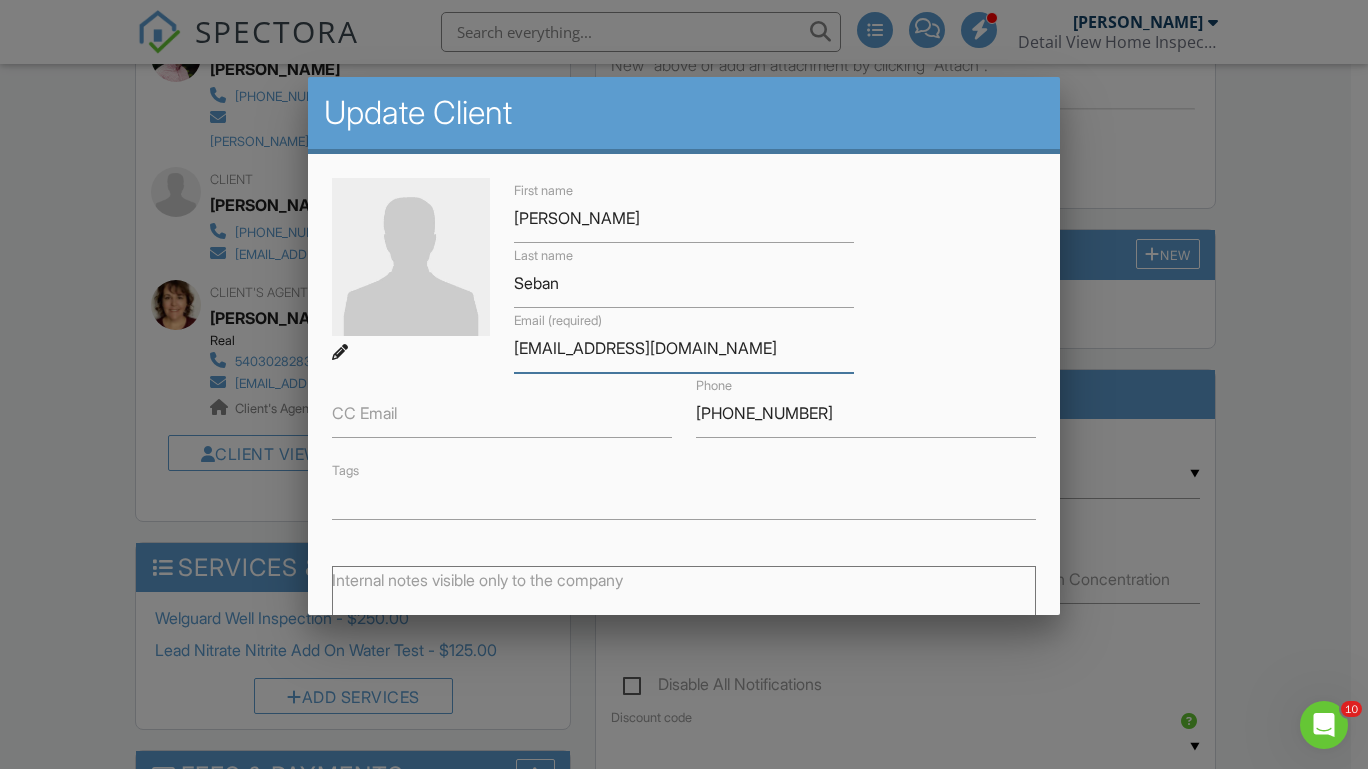 click on "[EMAIL_ADDRESS][DOMAIN_NAME]" at bounding box center [684, 348] 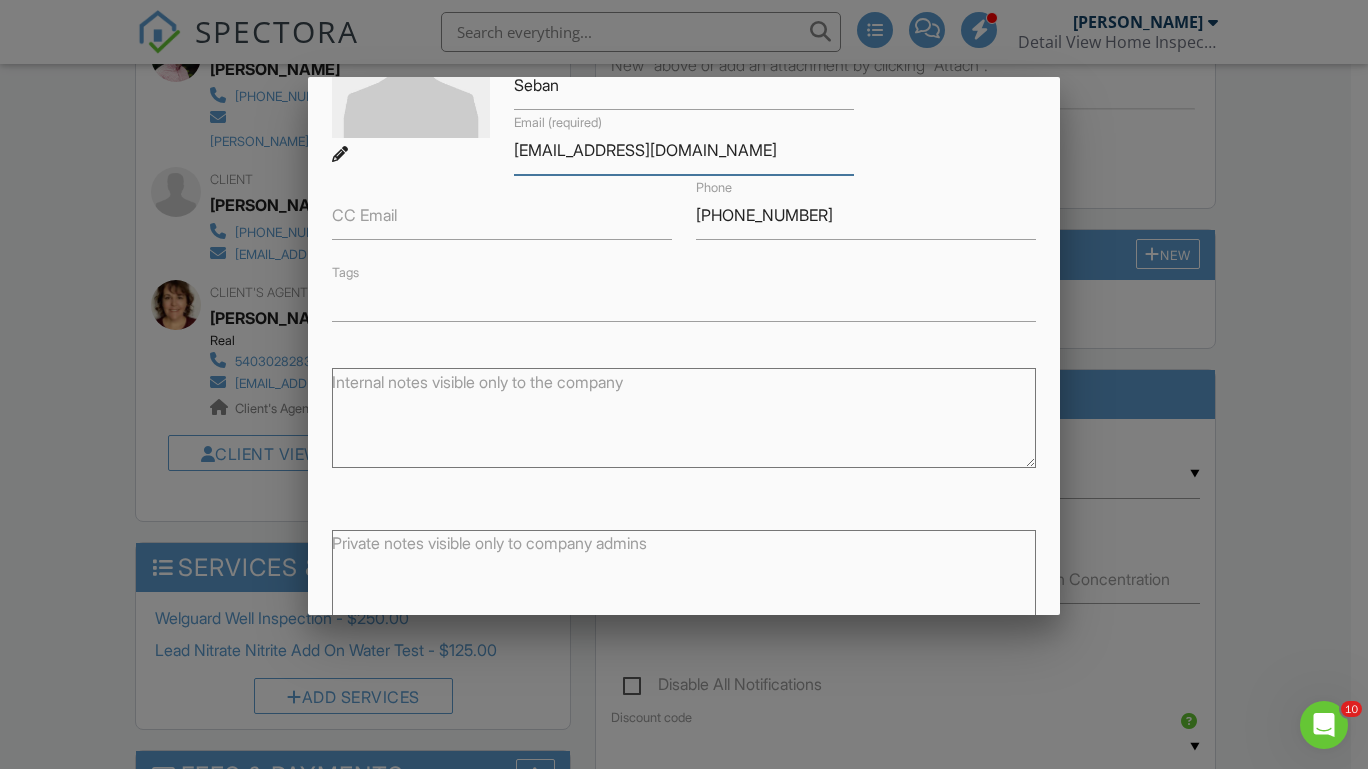 scroll, scrollTop: 344, scrollLeft: 0, axis: vertical 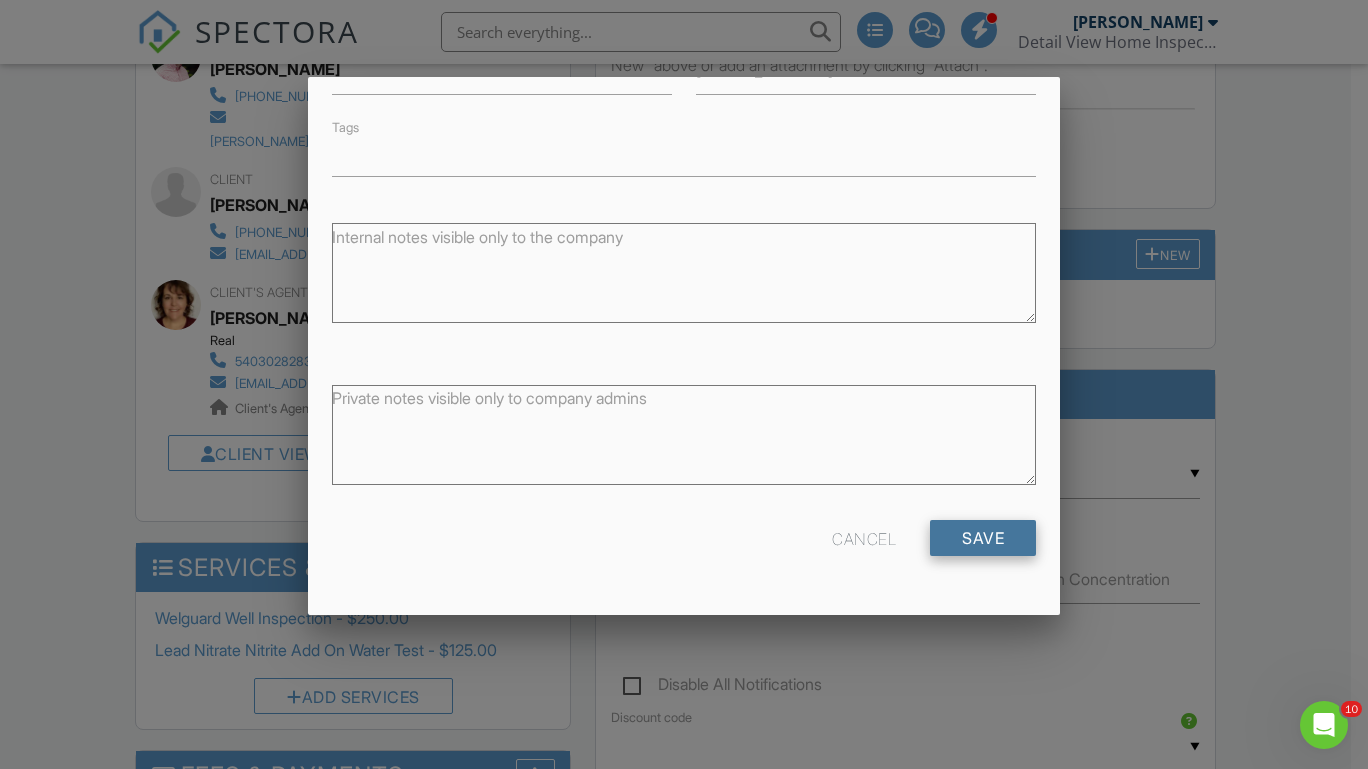 type on "[EMAIL_ADDRESS][DOMAIN_NAME]" 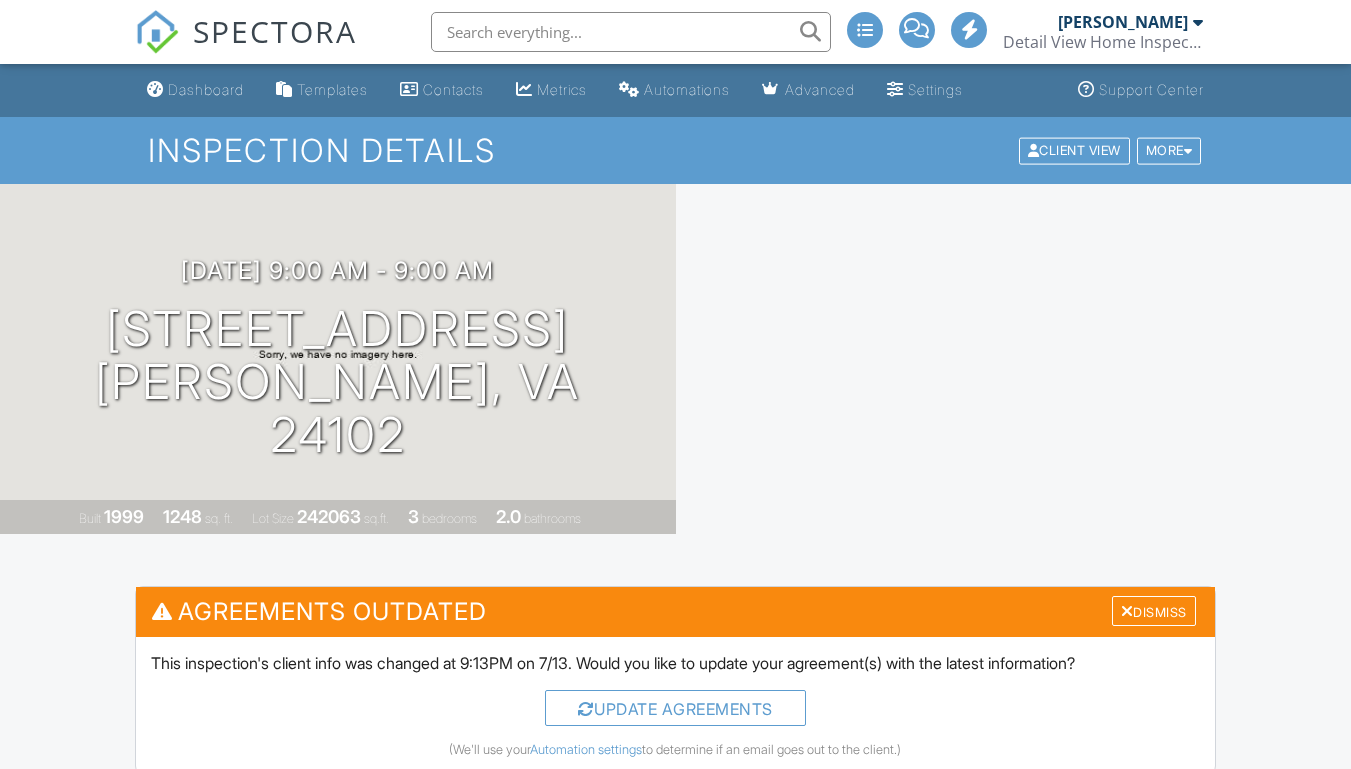 click on "Update Agreements" at bounding box center [675, 708] 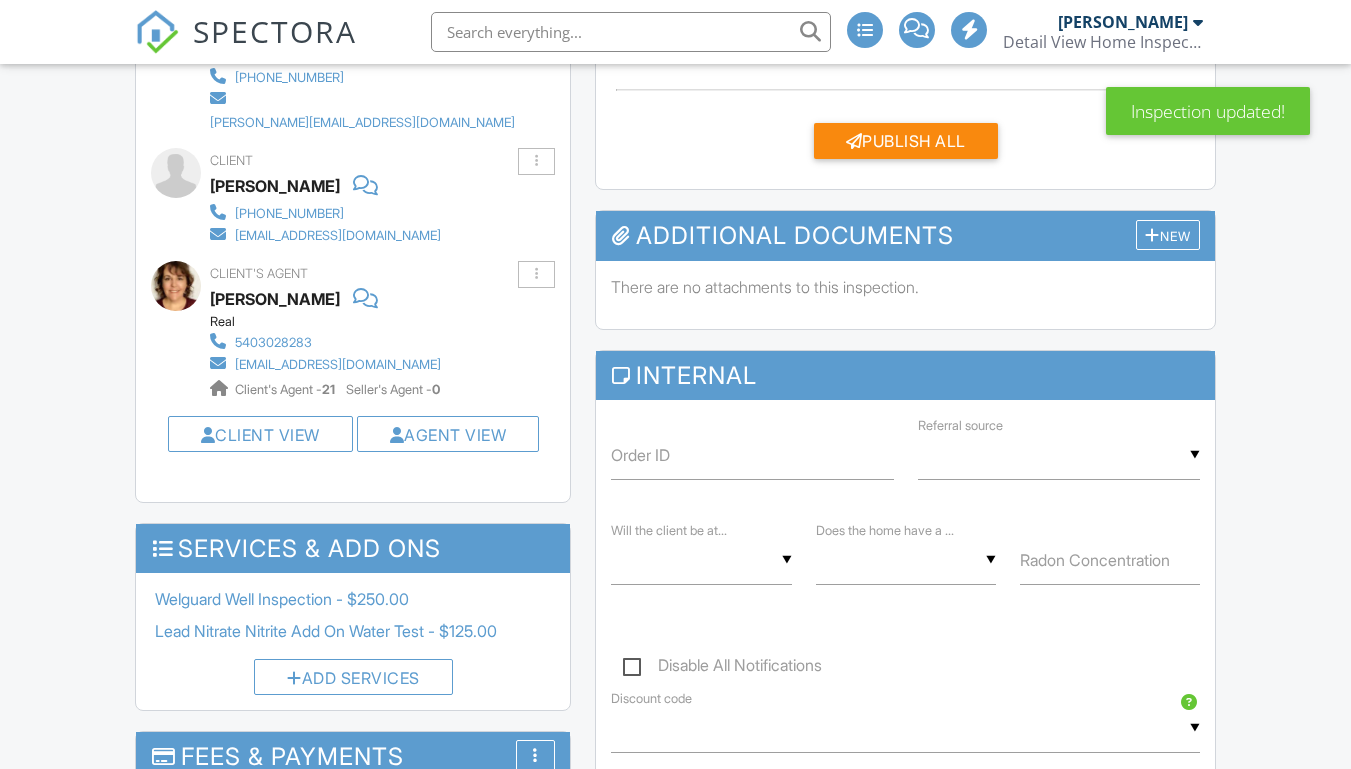 scroll, scrollTop: 834, scrollLeft: 0, axis: vertical 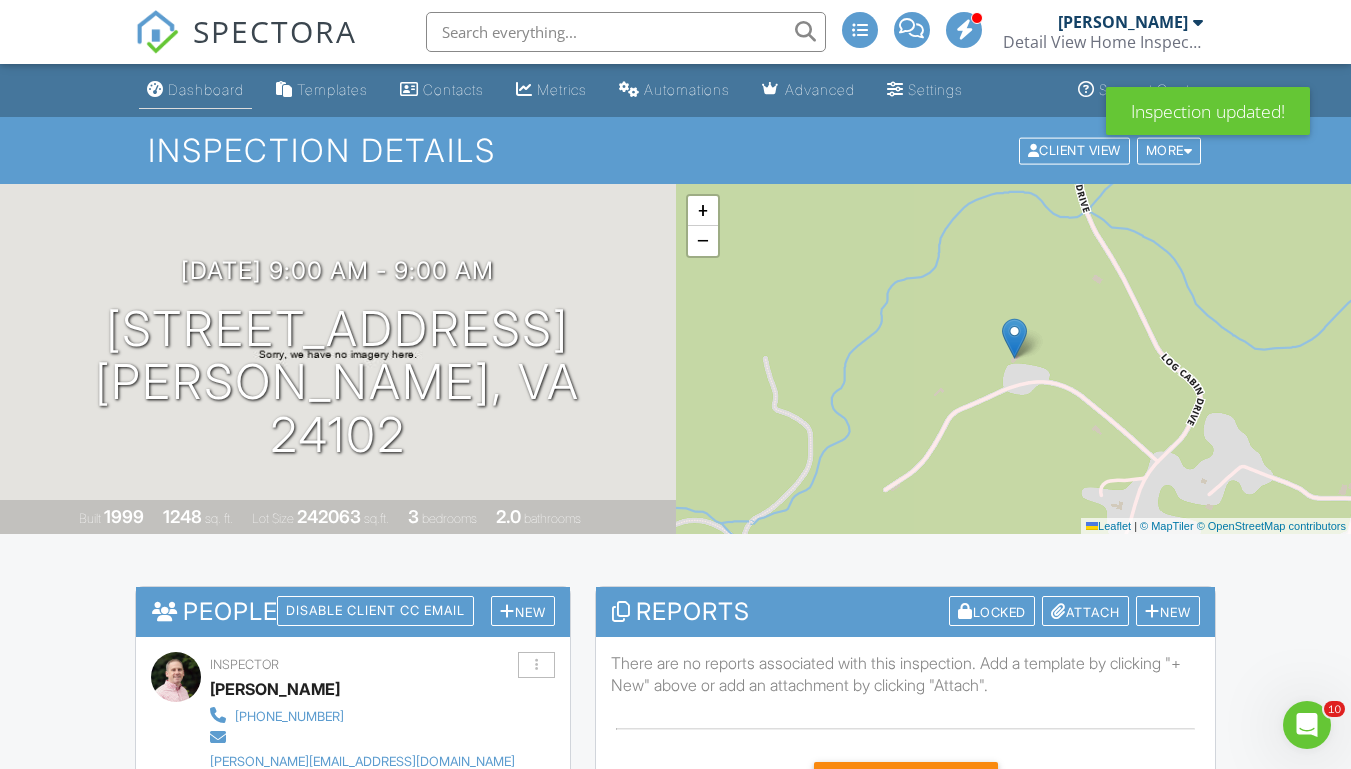 click on "Dashboard" at bounding box center (206, 89) 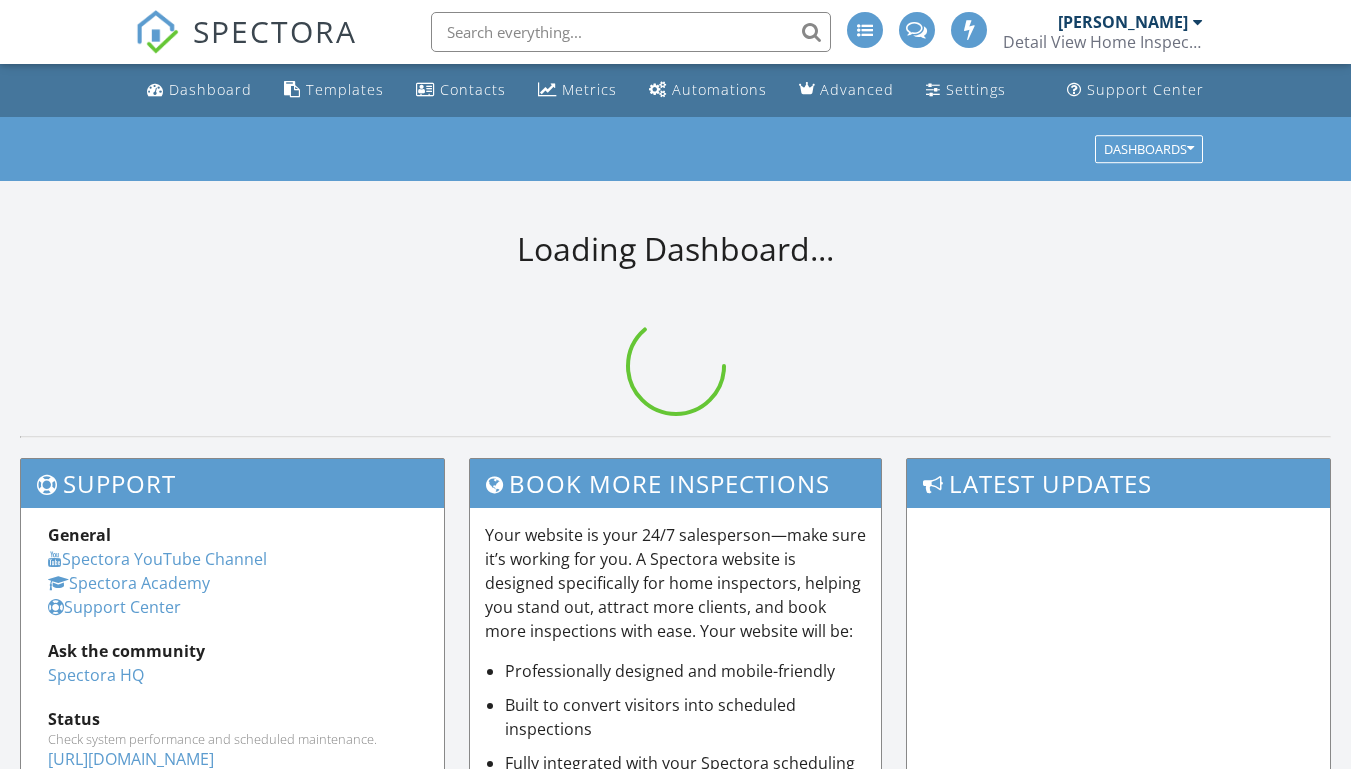 scroll, scrollTop: 0, scrollLeft: 0, axis: both 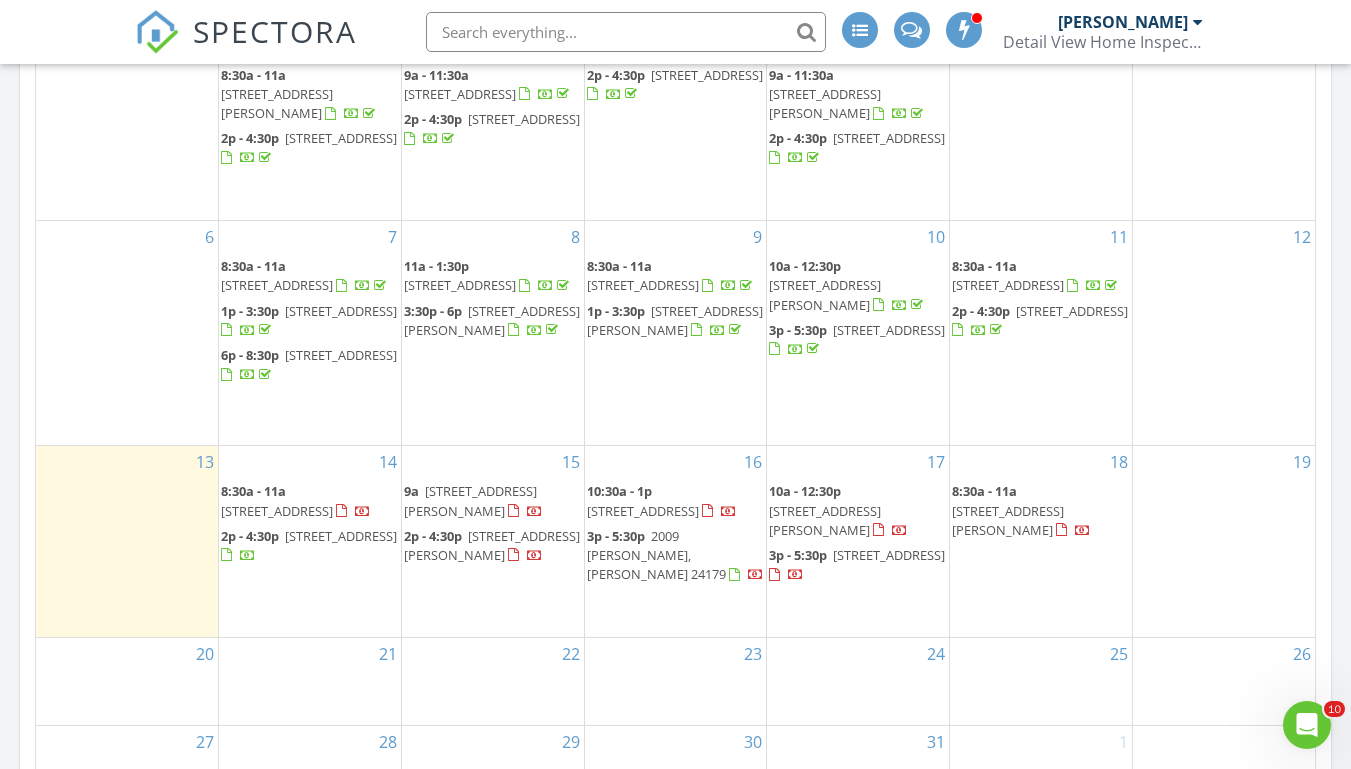 click on "18
8:30a - 11a
[STREET_ADDRESS][PERSON_NAME]" at bounding box center (1041, 541) 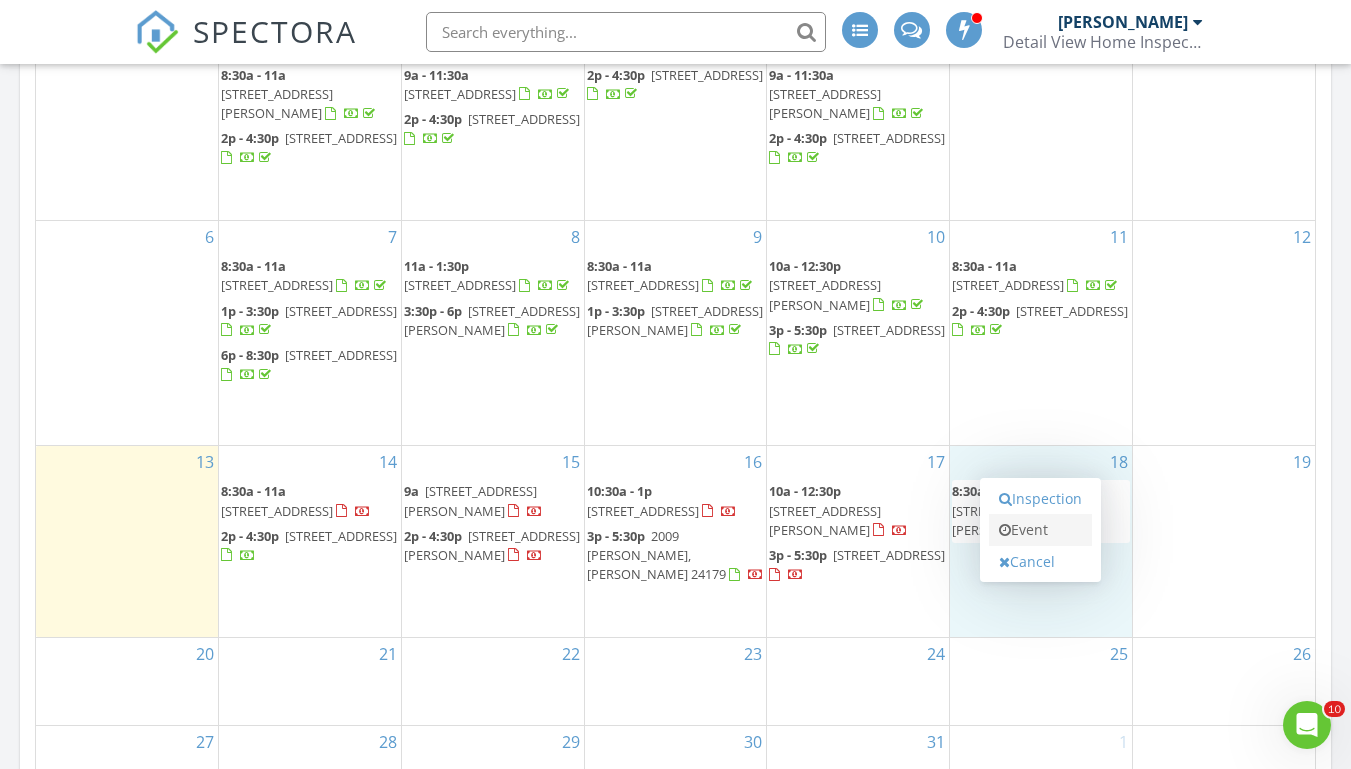 click on "Event" at bounding box center [1040, 530] 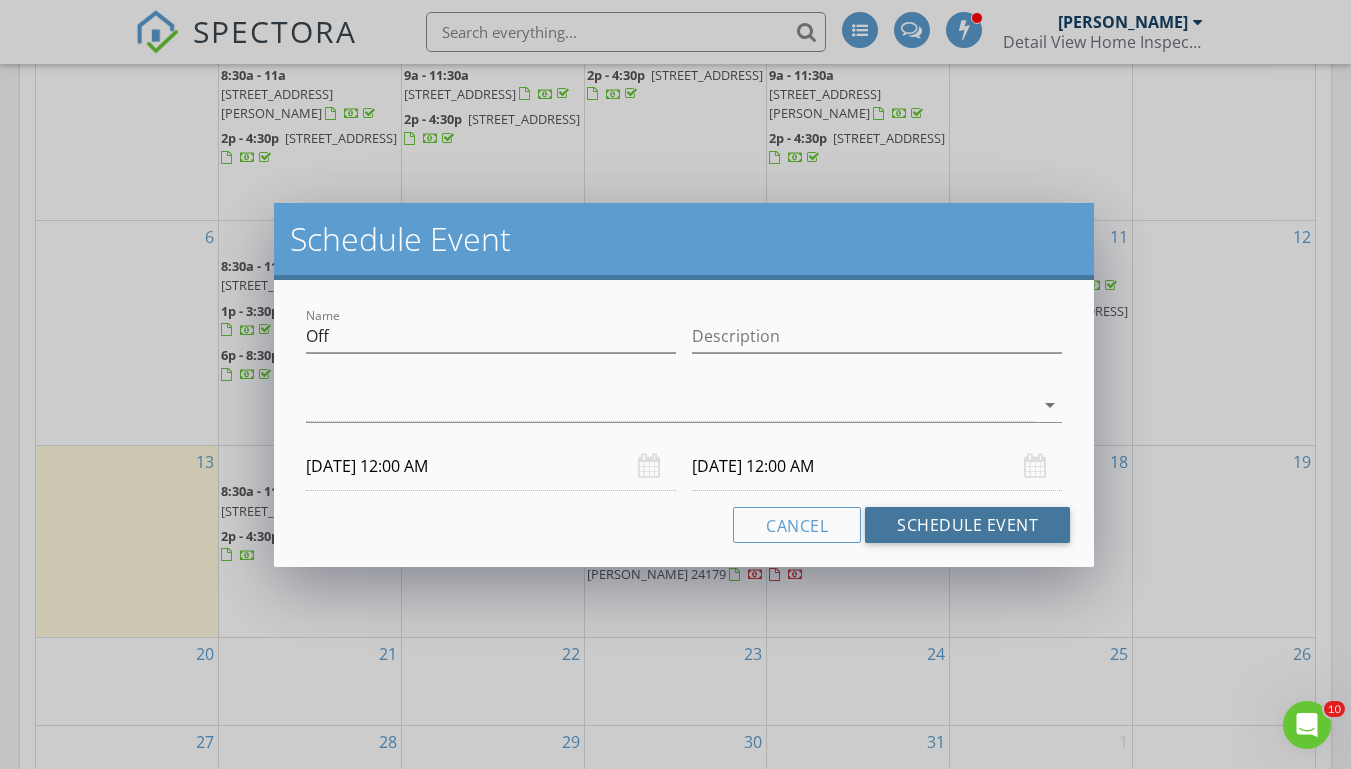 click on "Schedule Event" at bounding box center (967, 525) 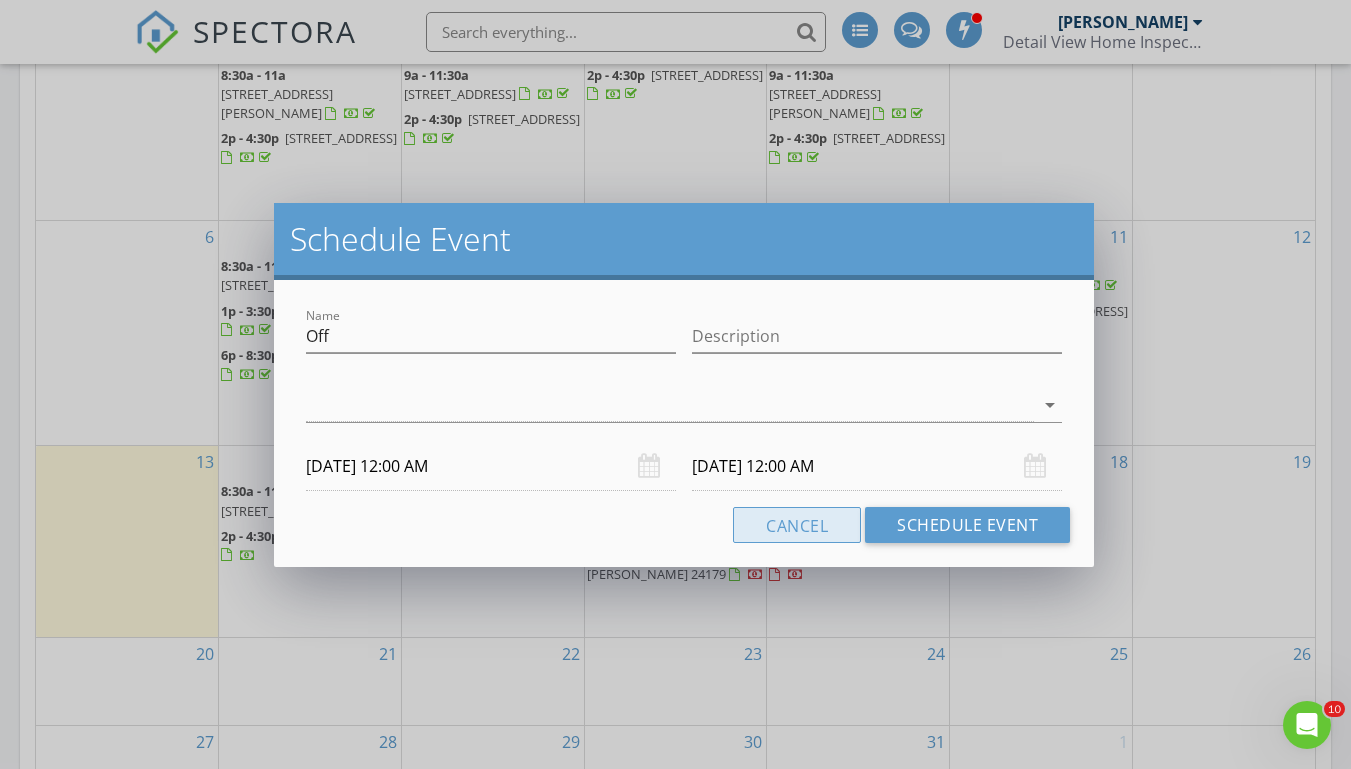 click on "Cancel" at bounding box center (797, 525) 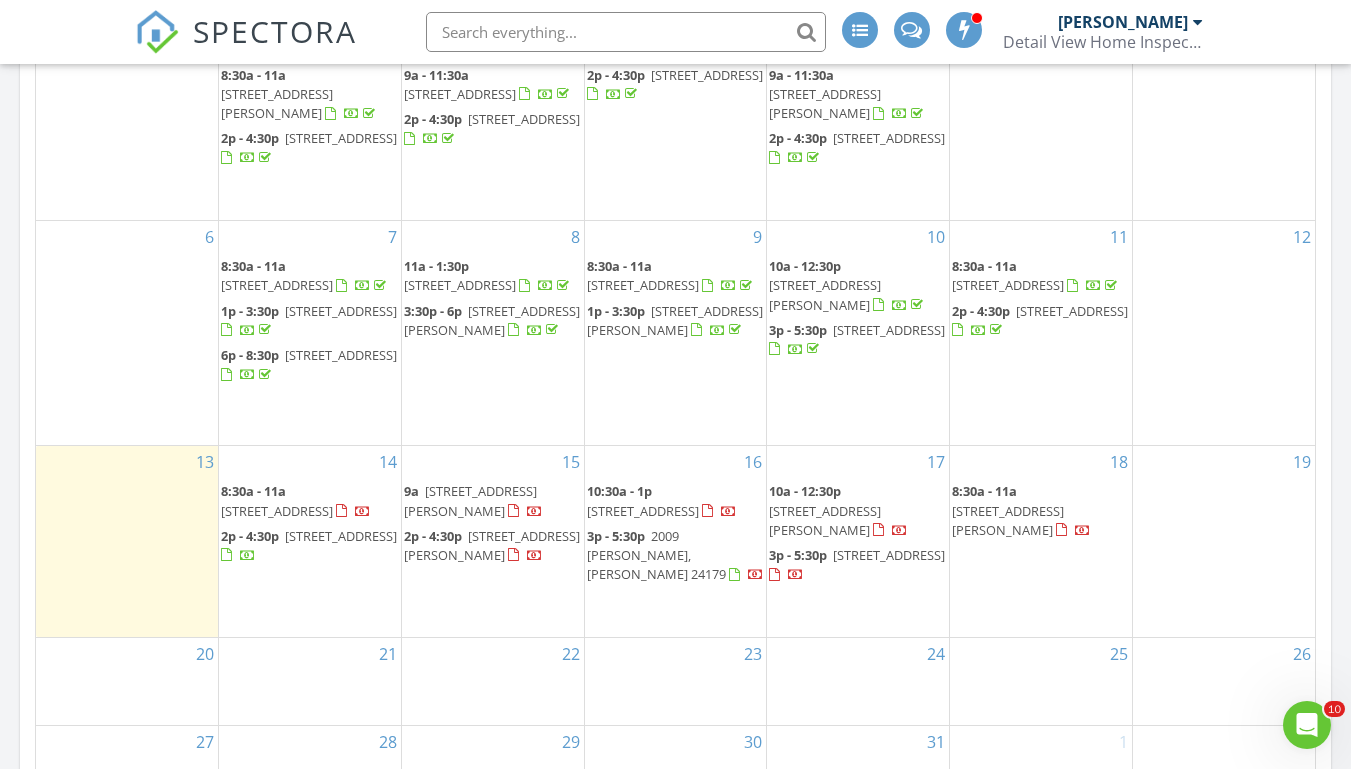 click on "18
8:30a - 11a
708 Welton Ave SW, Roanoke 24015" at bounding box center [1041, 541] 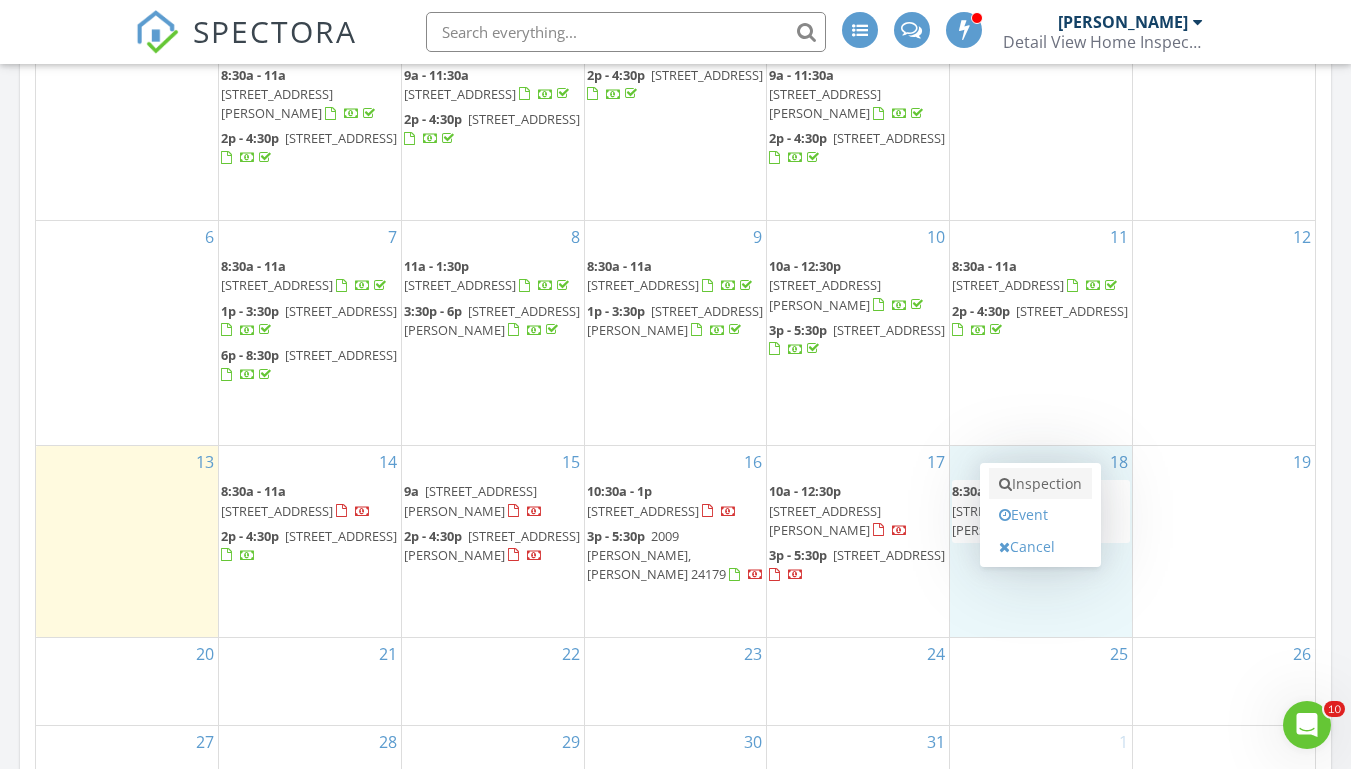 click on "Inspection" at bounding box center [1040, 484] 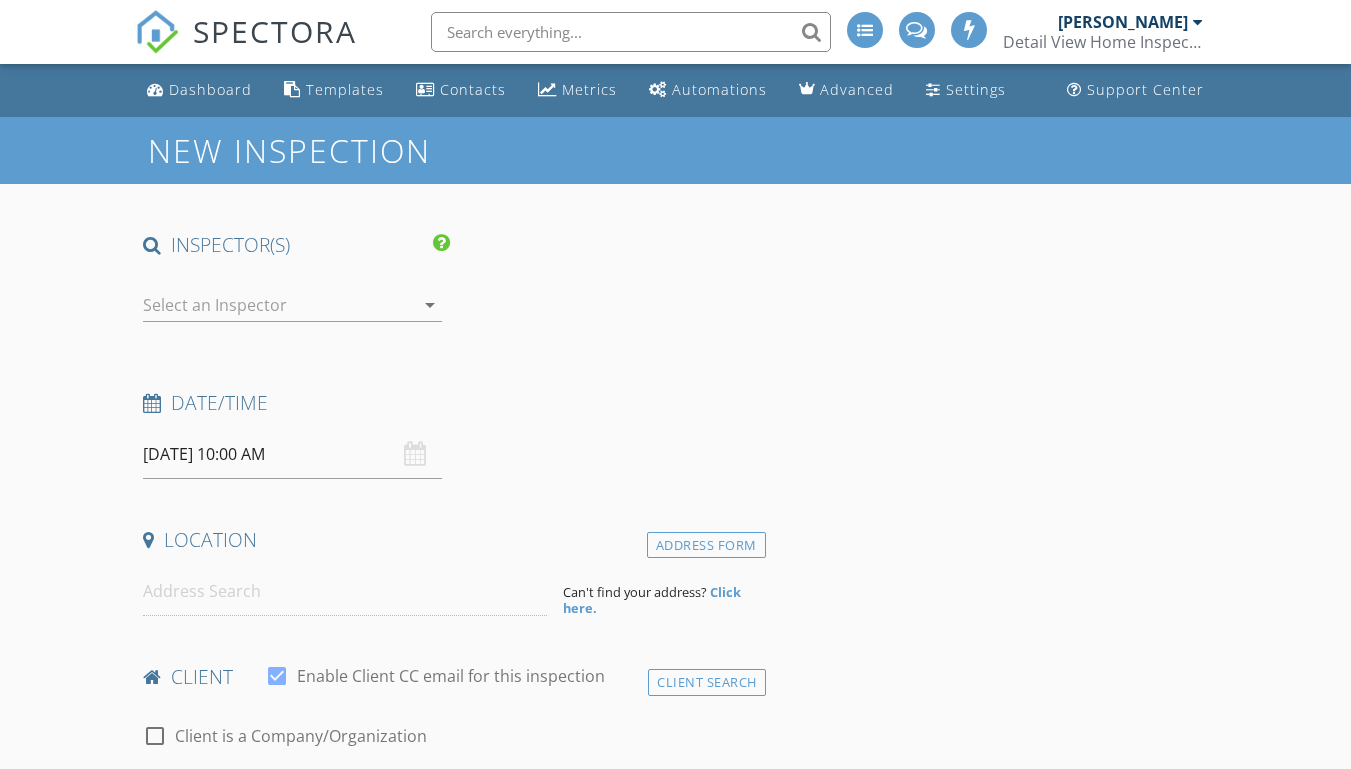 scroll, scrollTop: 0, scrollLeft: 0, axis: both 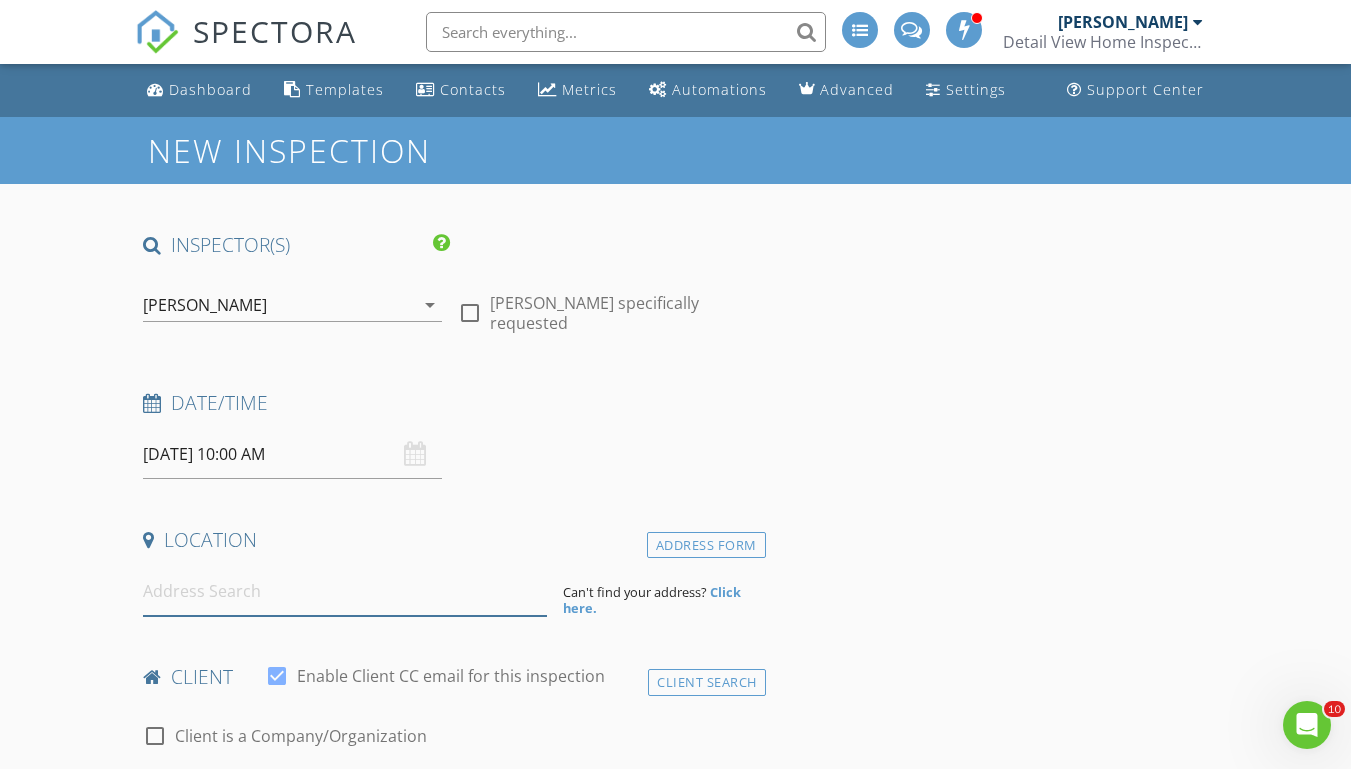 click at bounding box center (345, 591) 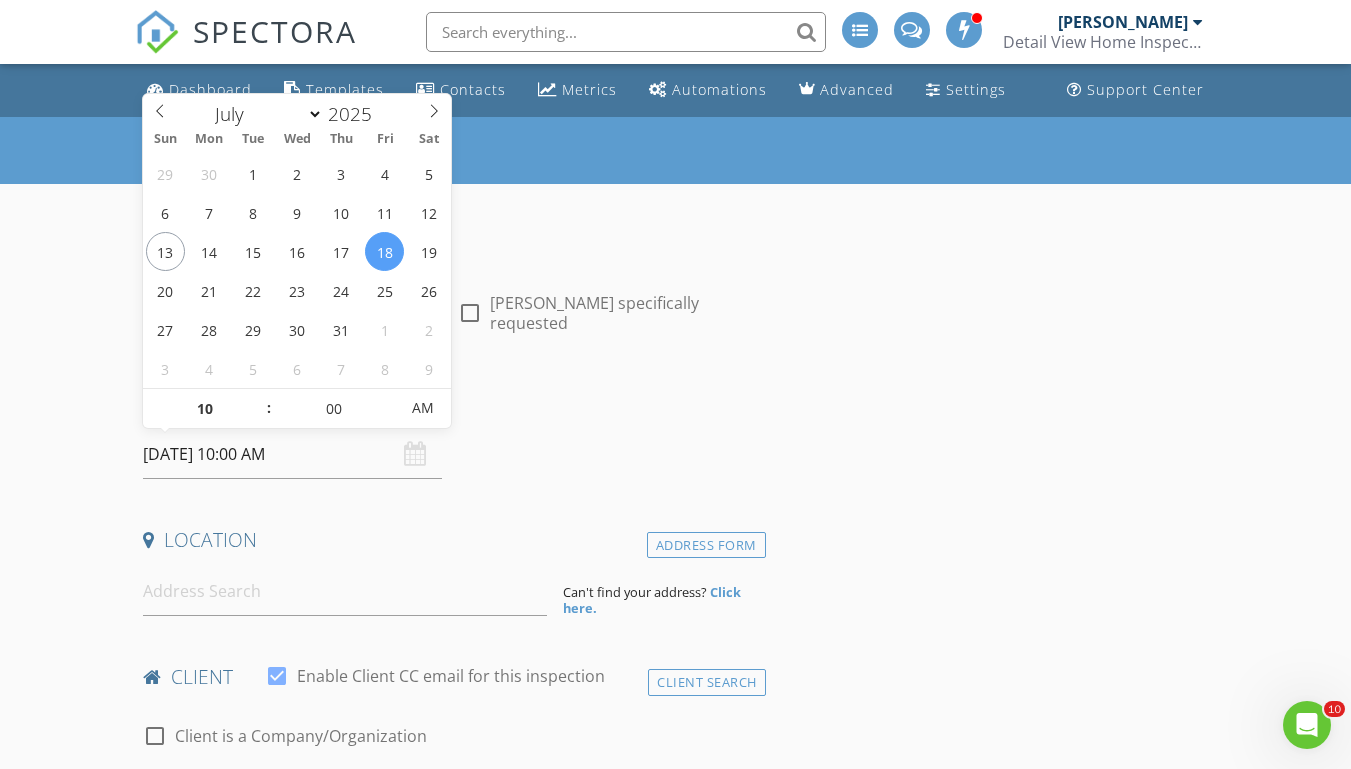 click on "[DATE] 10:00 AM" at bounding box center (292, 454) 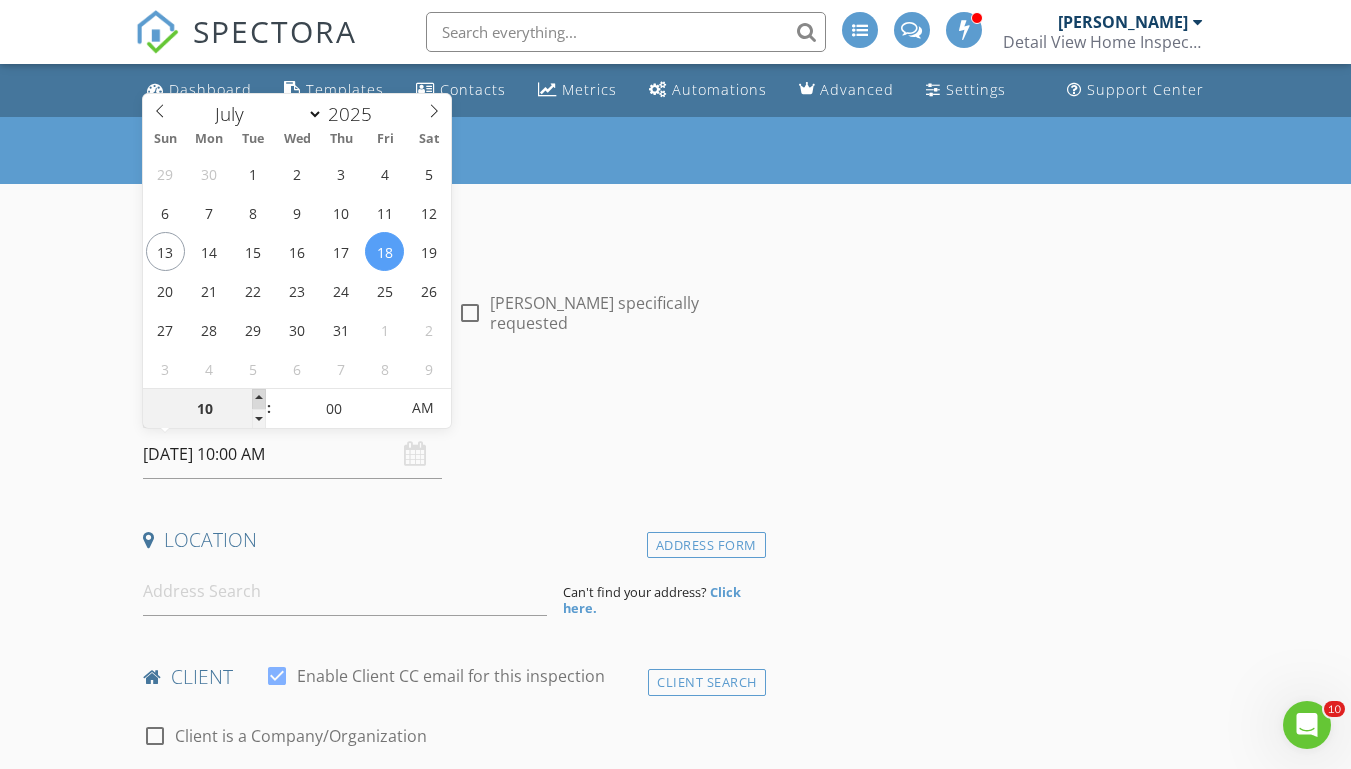 type on "11" 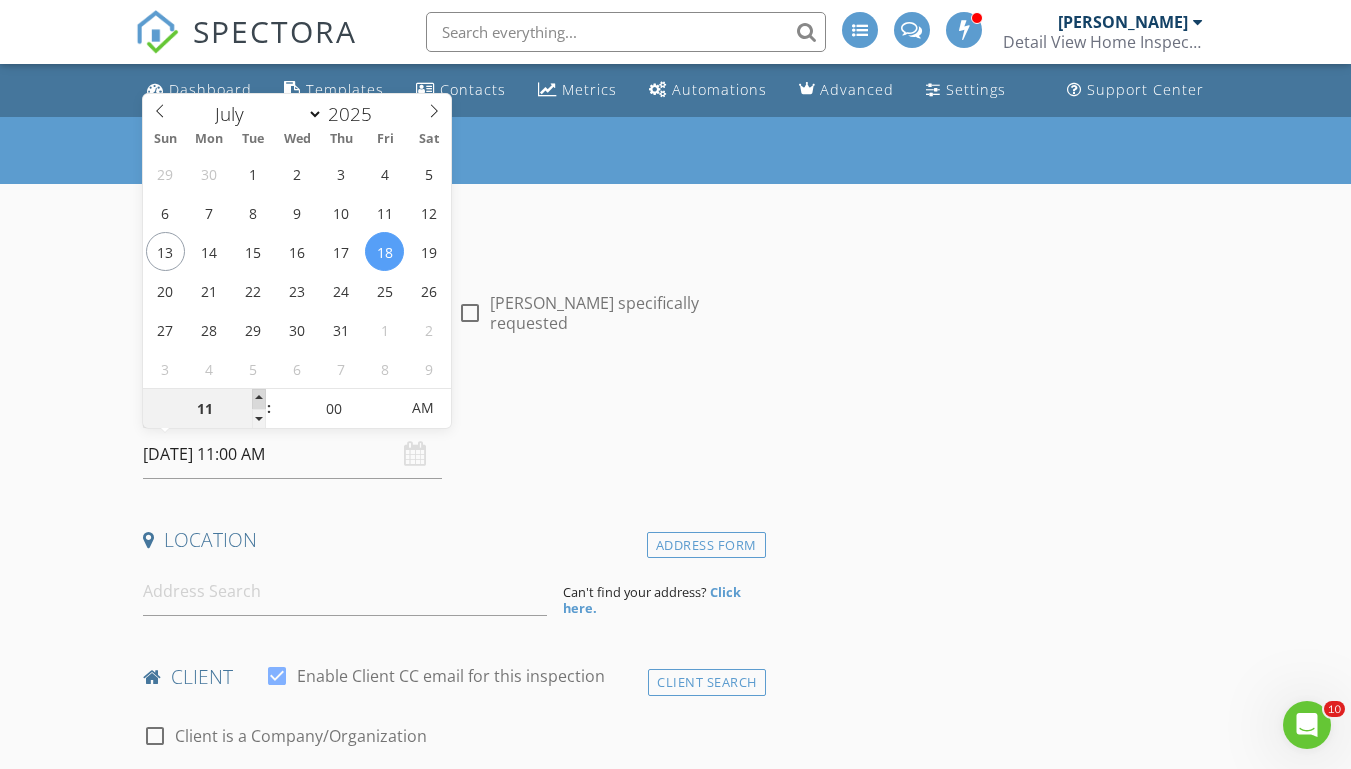 click at bounding box center [259, 399] 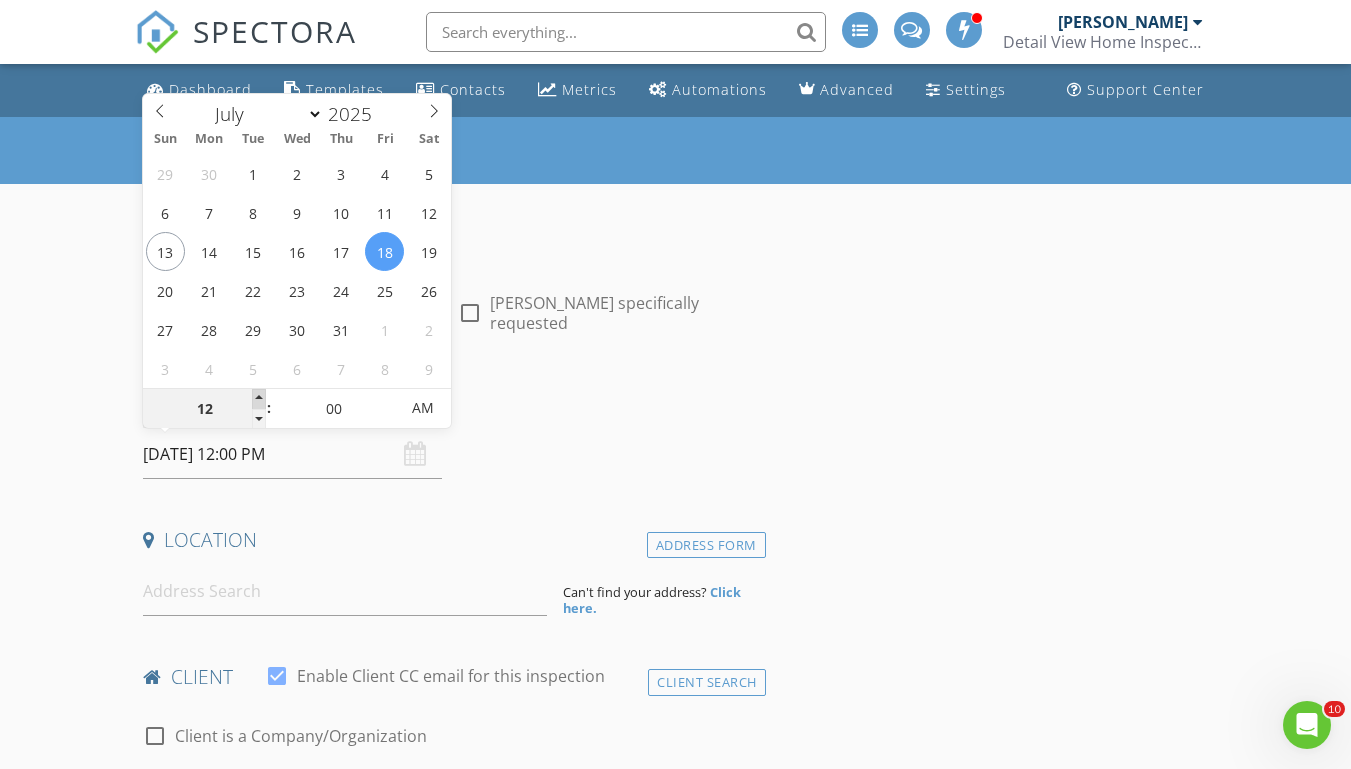 click at bounding box center [259, 399] 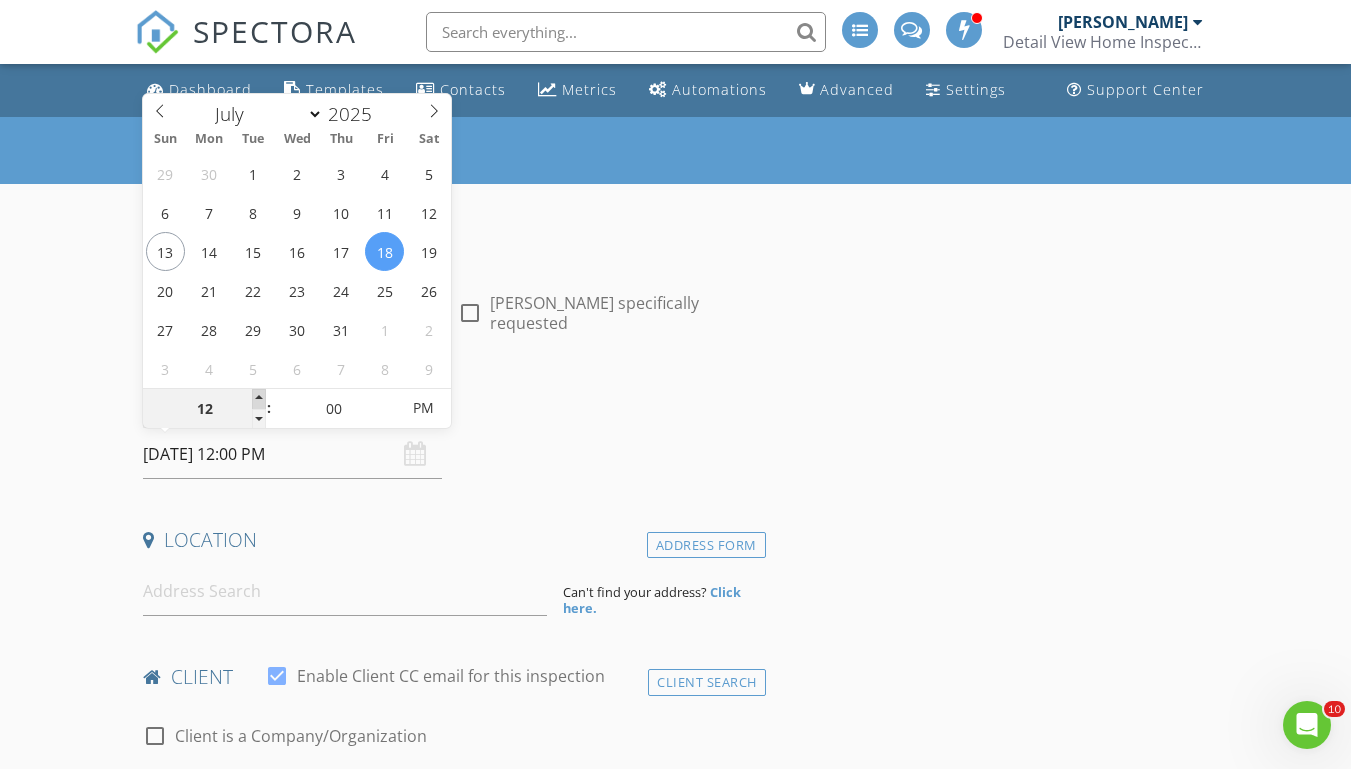 type on "01" 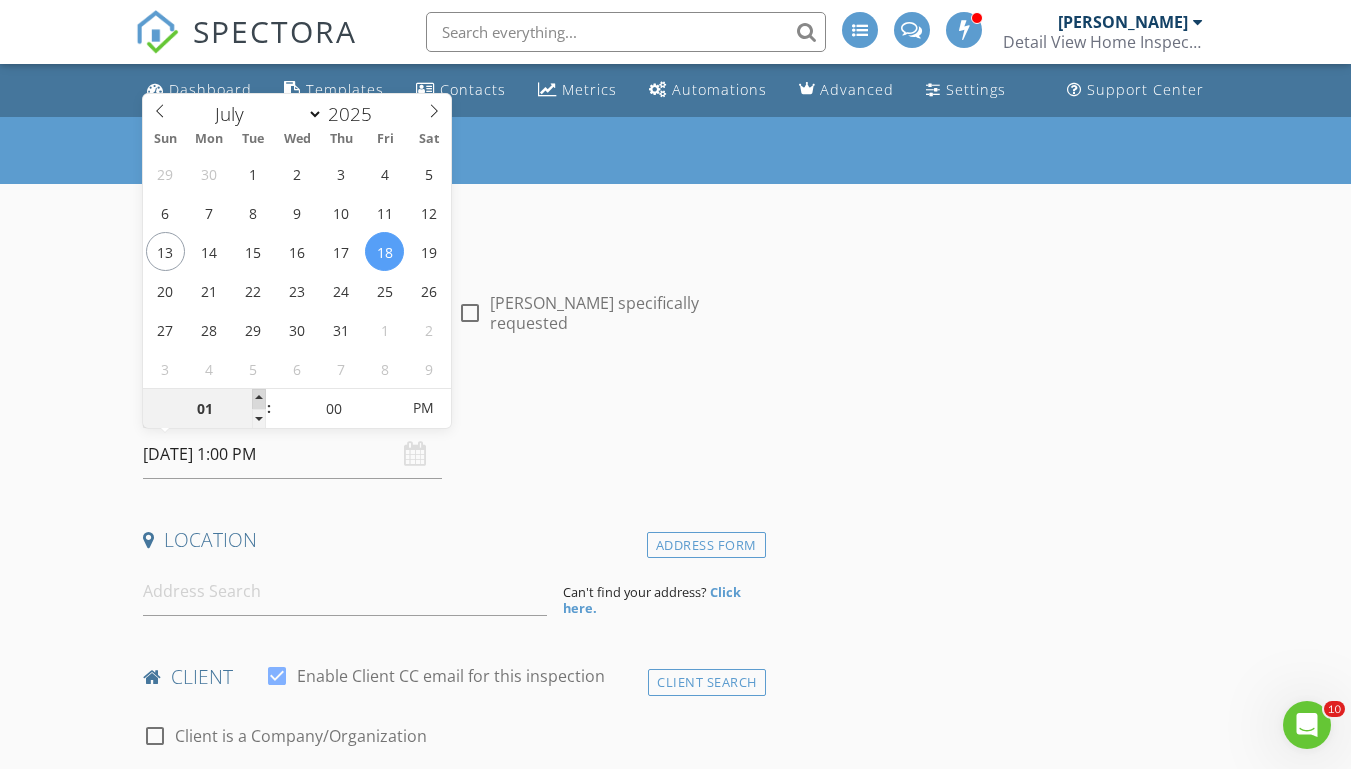 click at bounding box center (259, 399) 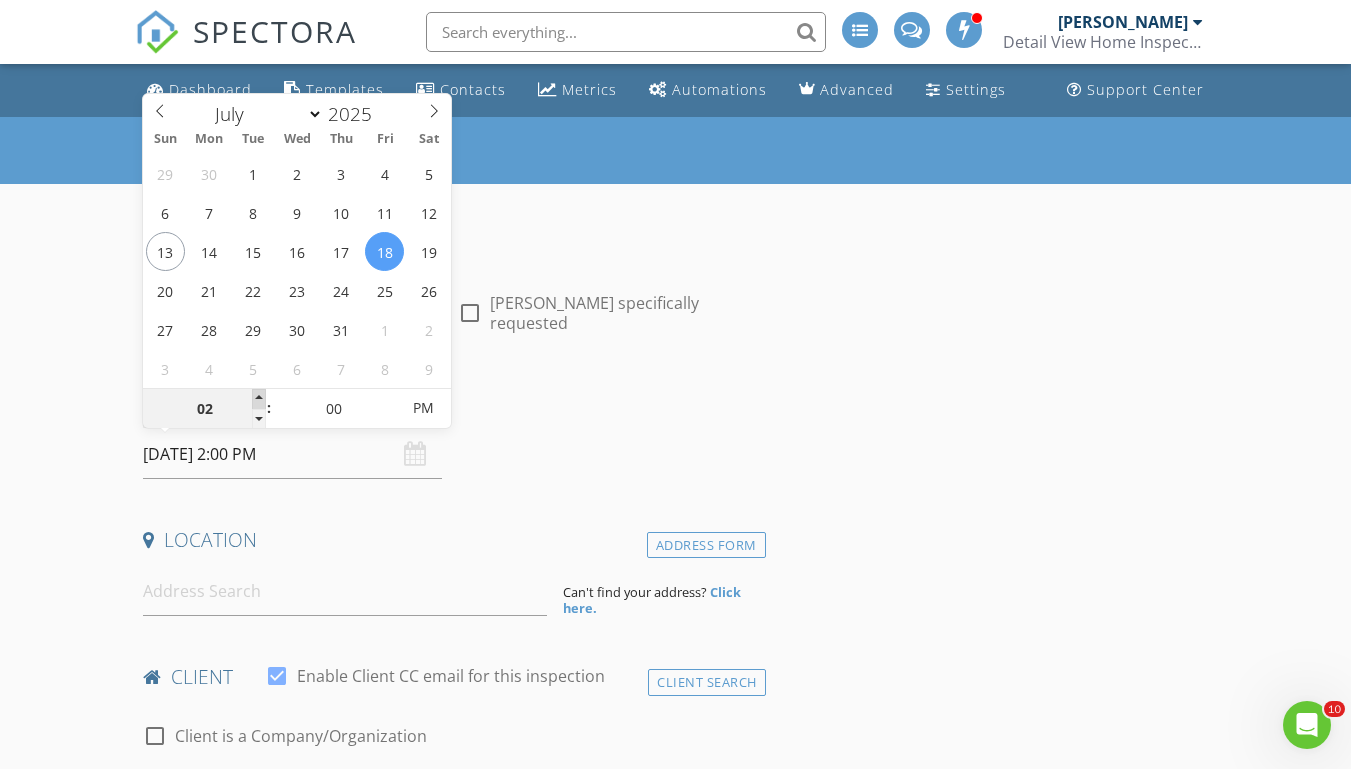 click at bounding box center (259, 399) 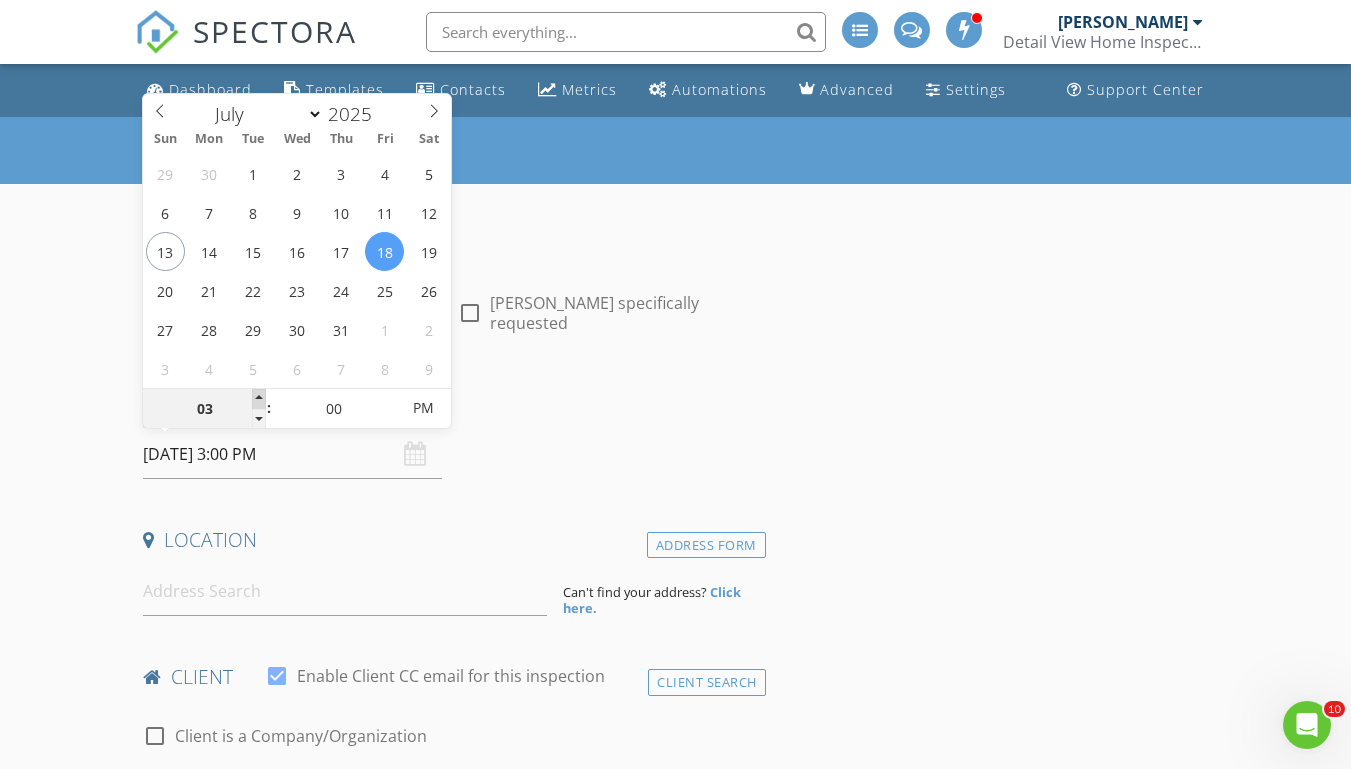 click at bounding box center (259, 399) 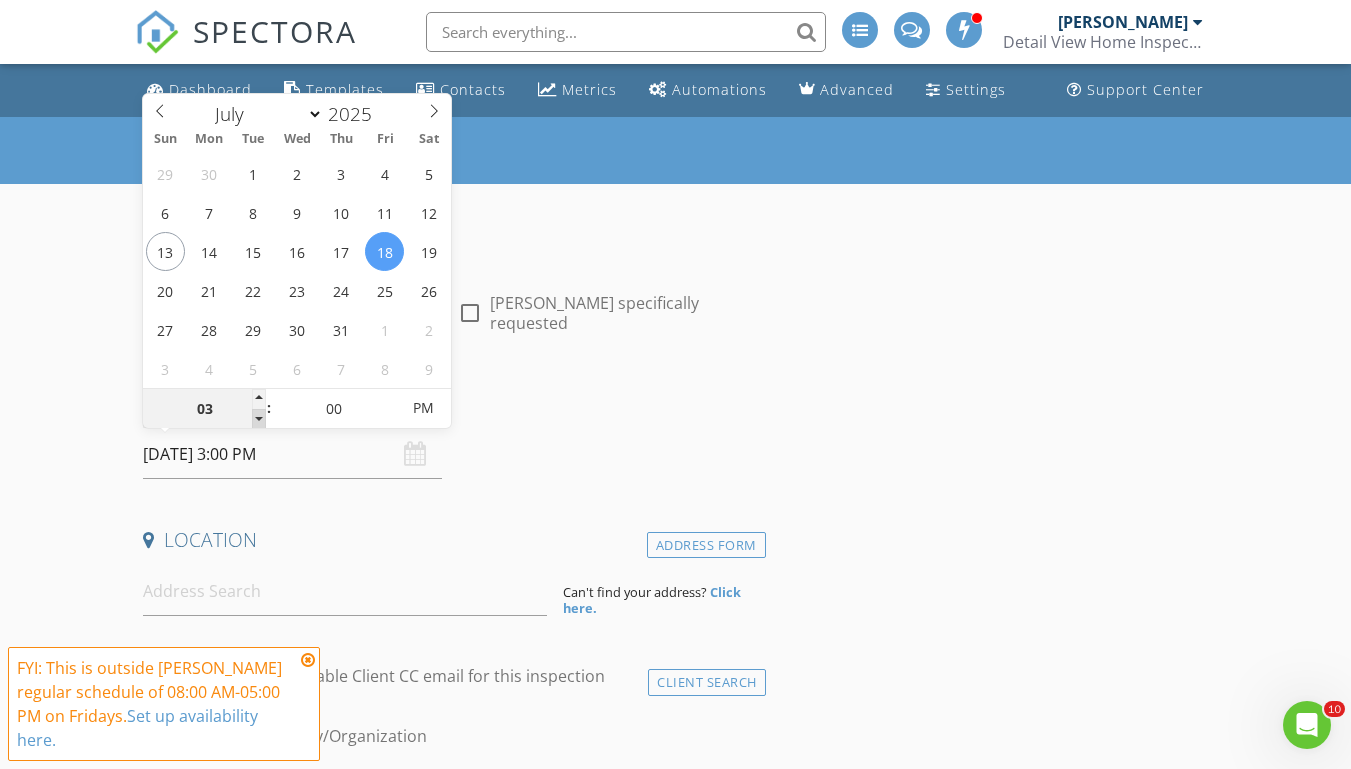 type on "02" 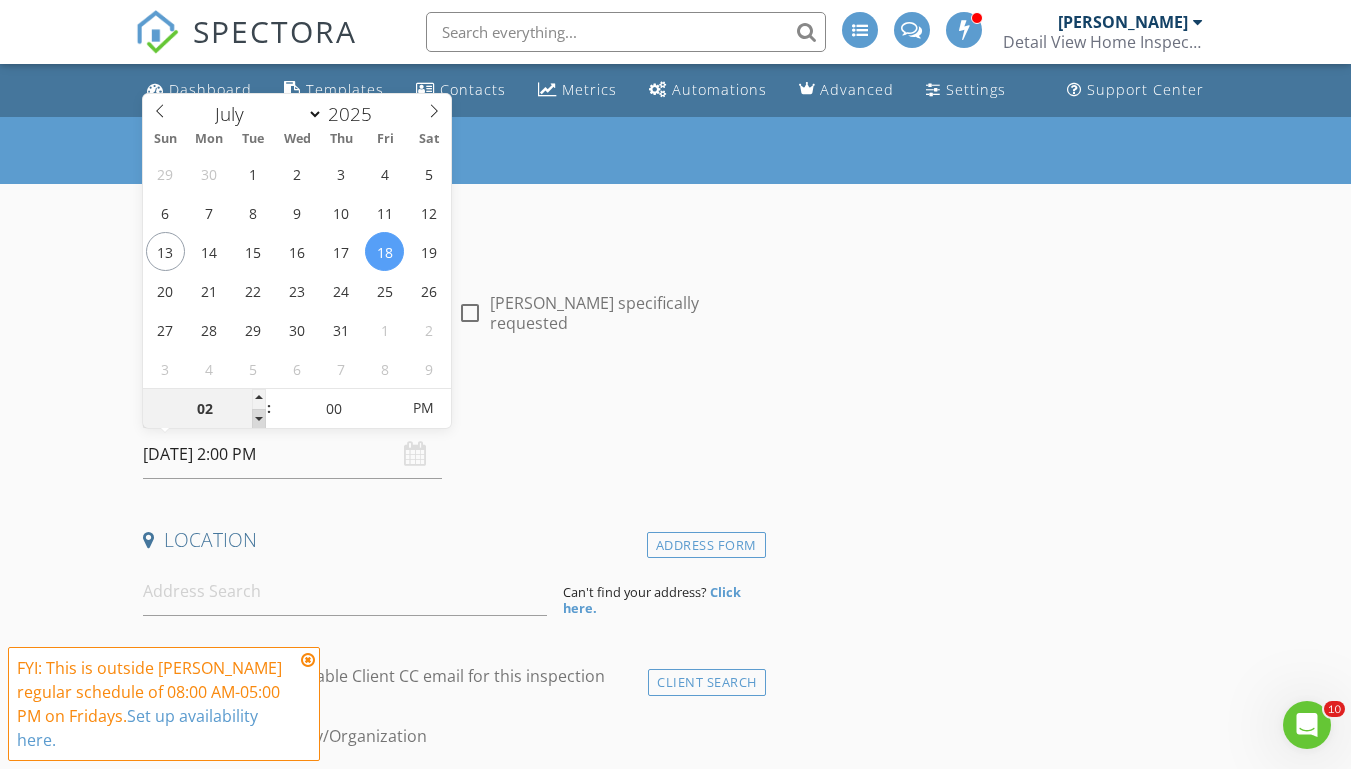 click at bounding box center (259, 419) 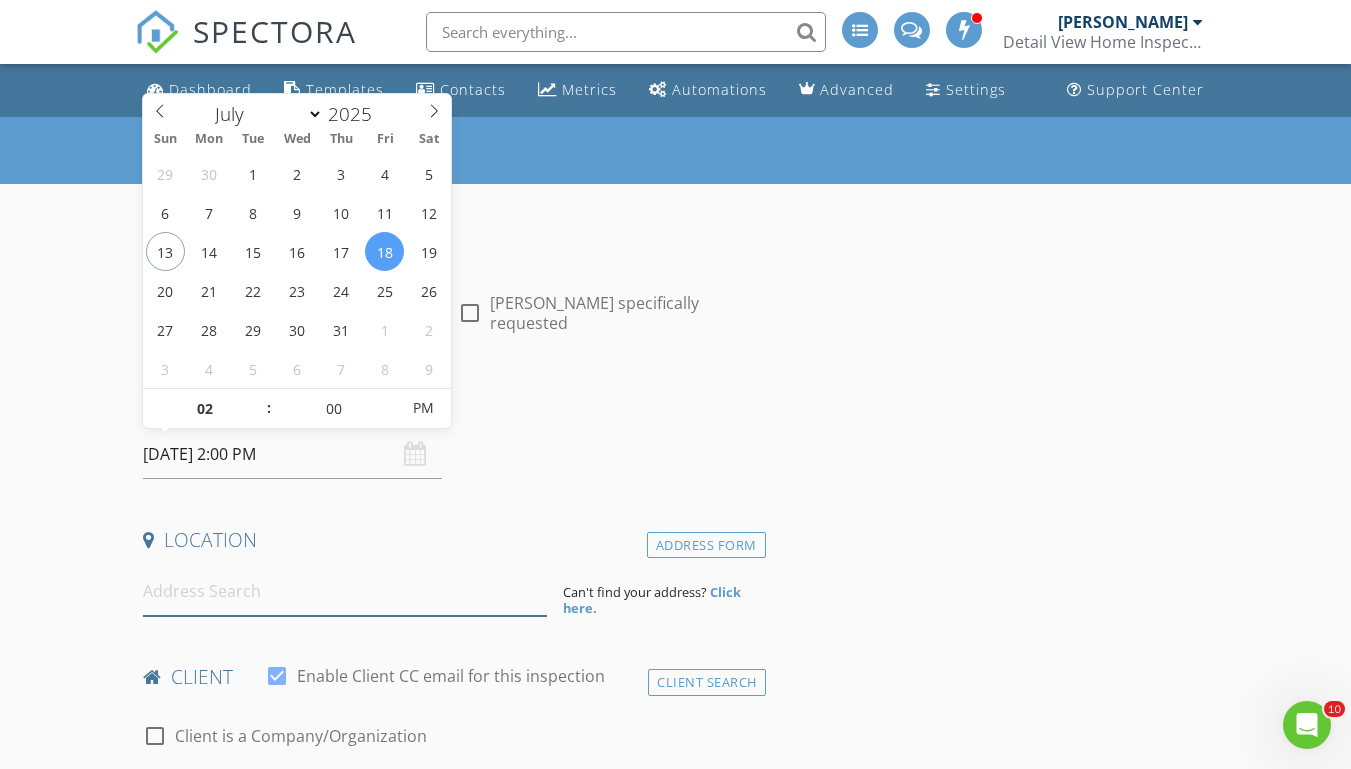 click at bounding box center [345, 591] 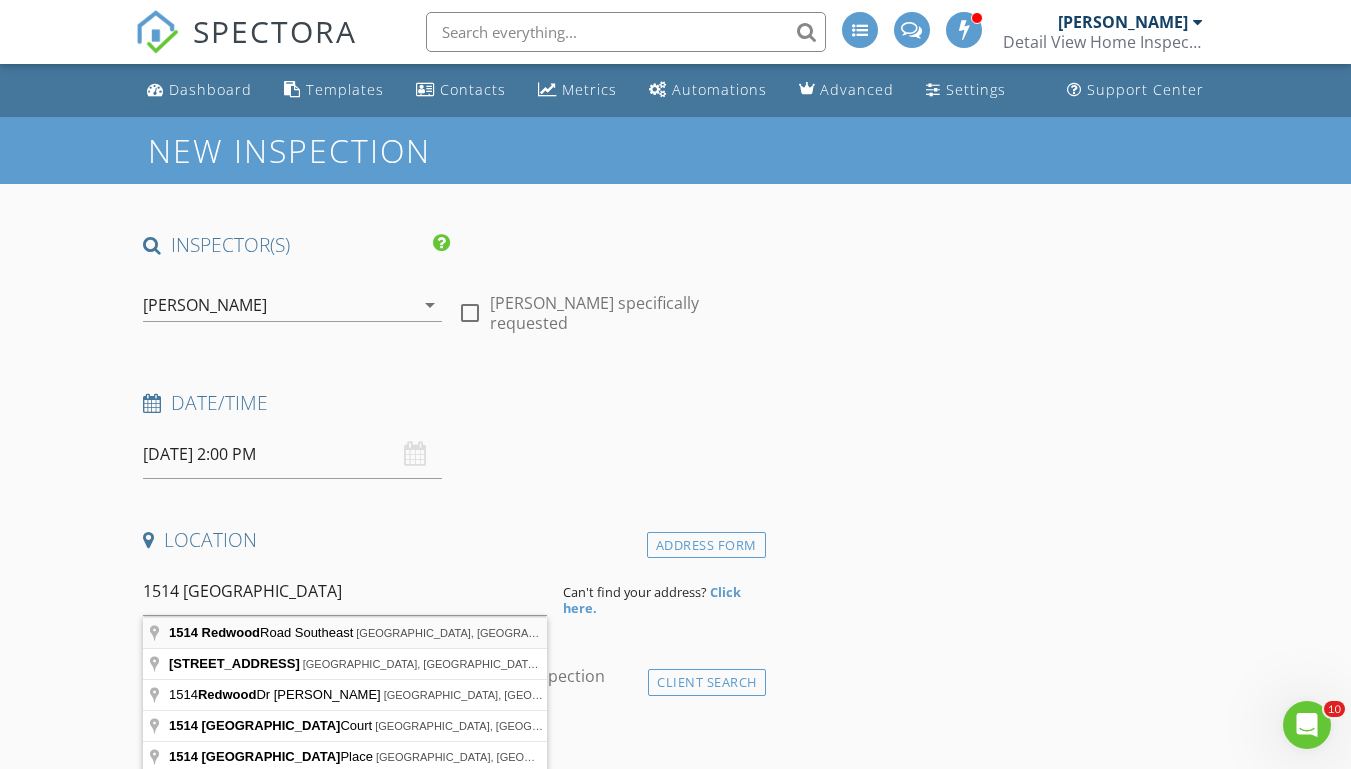 type on "1514 Redwood Road Southeast, Roanoke, VA, USA" 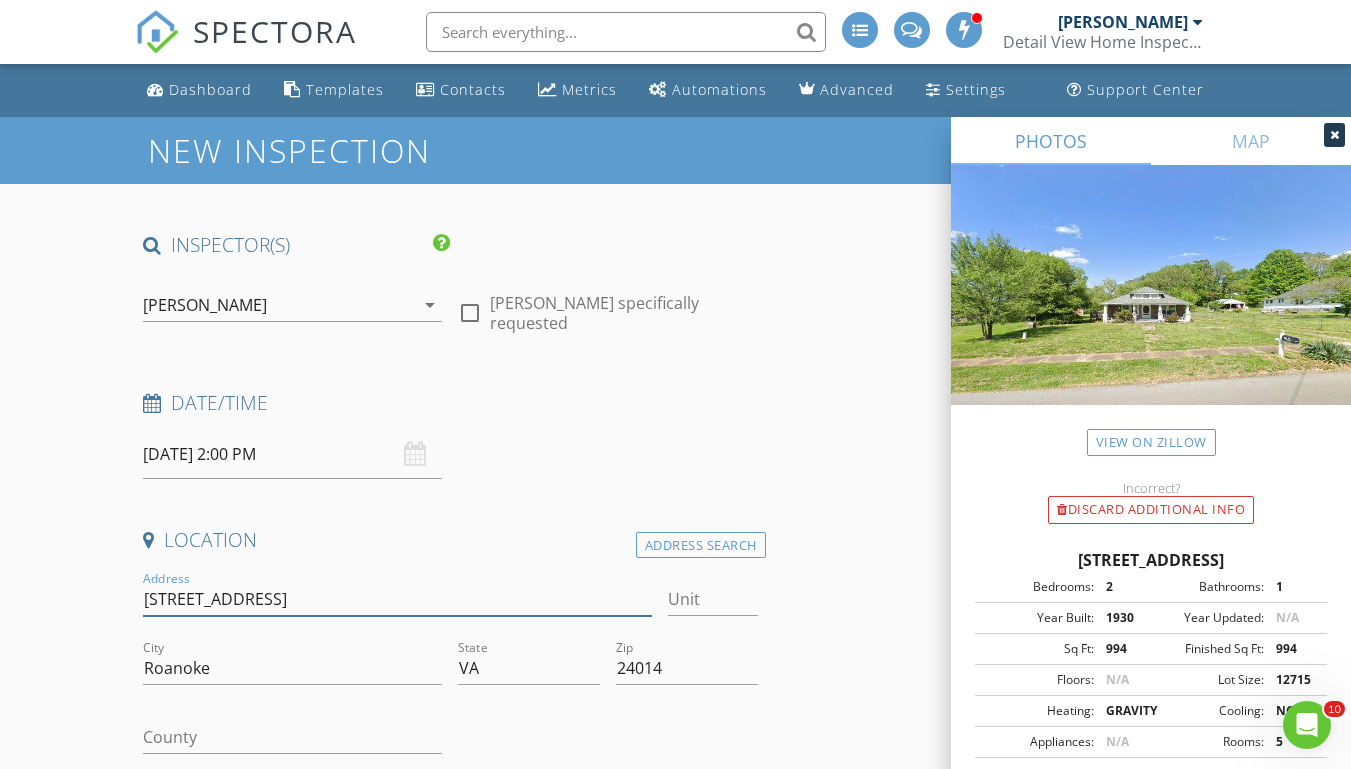 drag, startPoint x: 330, startPoint y: 606, endPoint x: 84, endPoint y: 597, distance: 246.16458 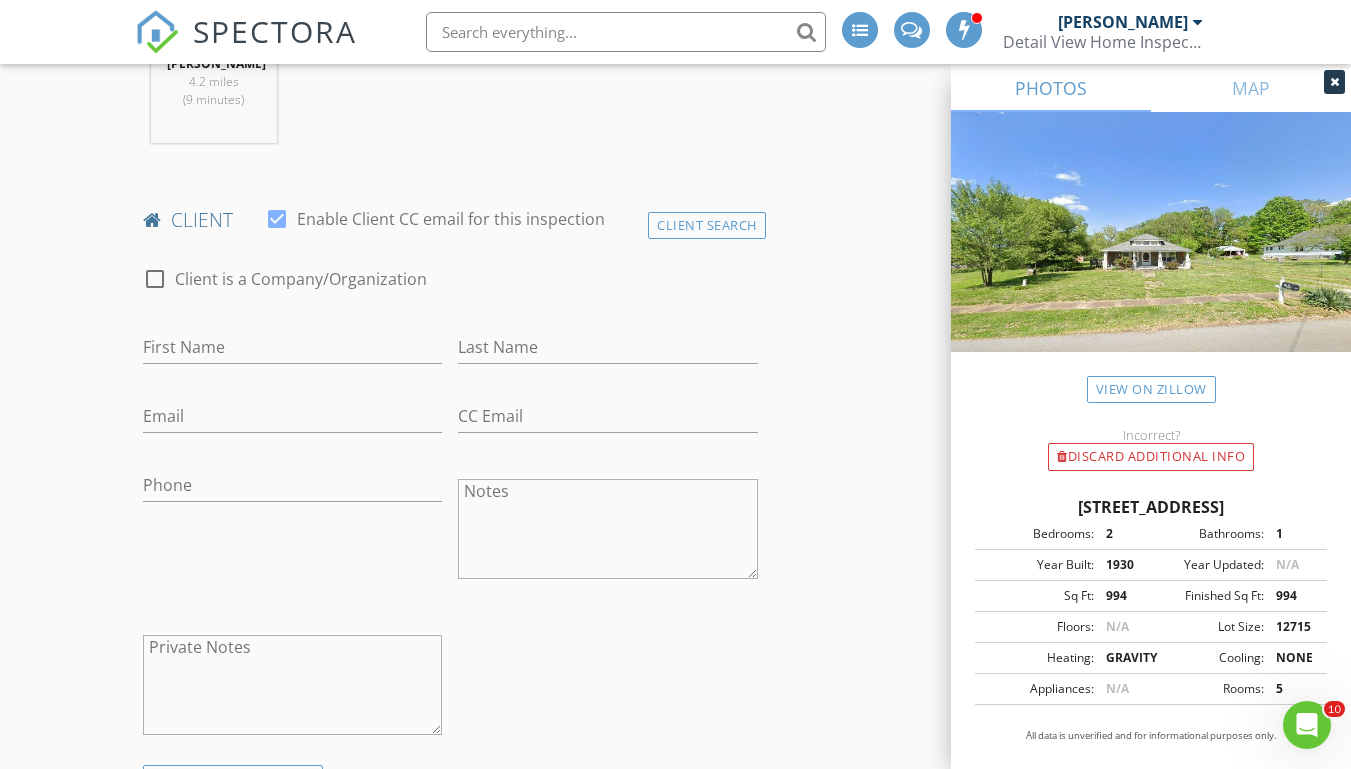 scroll, scrollTop: 886, scrollLeft: 0, axis: vertical 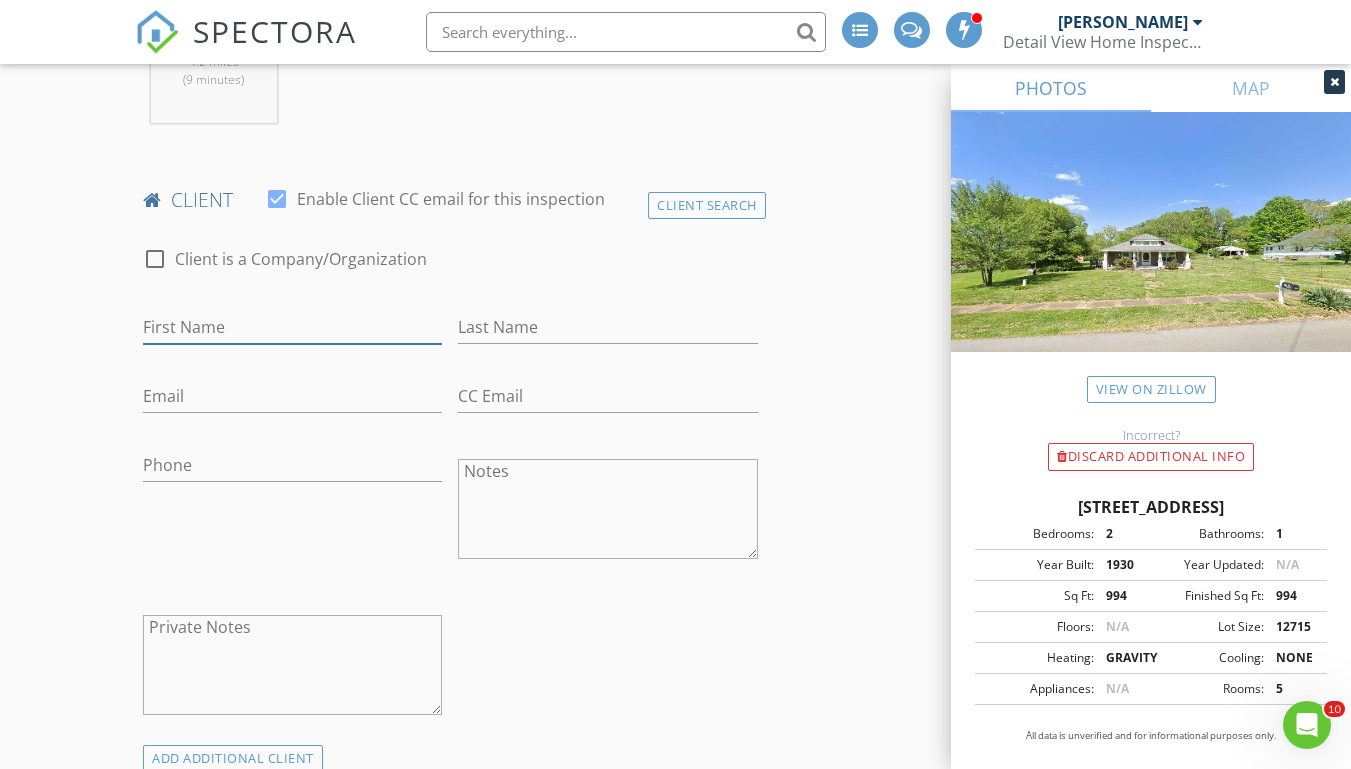 click on "First Name" at bounding box center [292, 327] 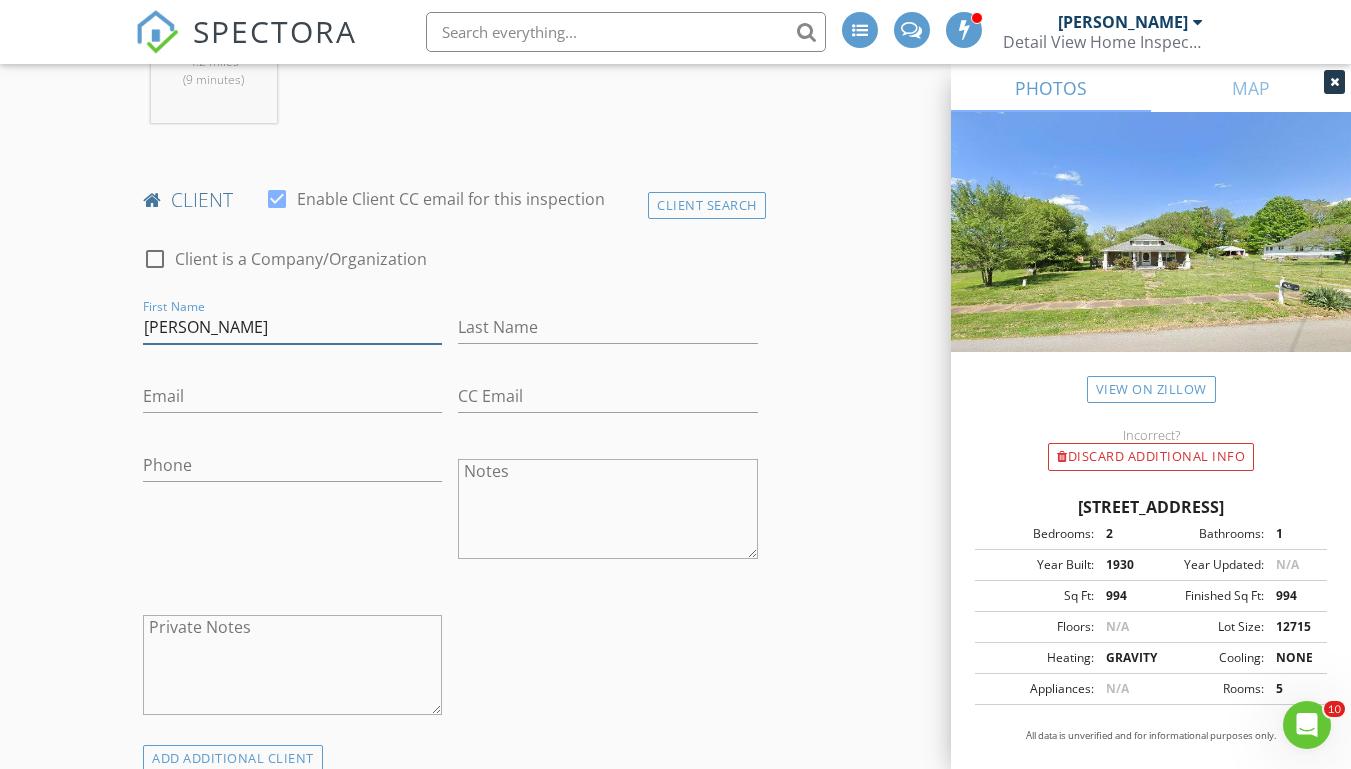 type on "Whitney" 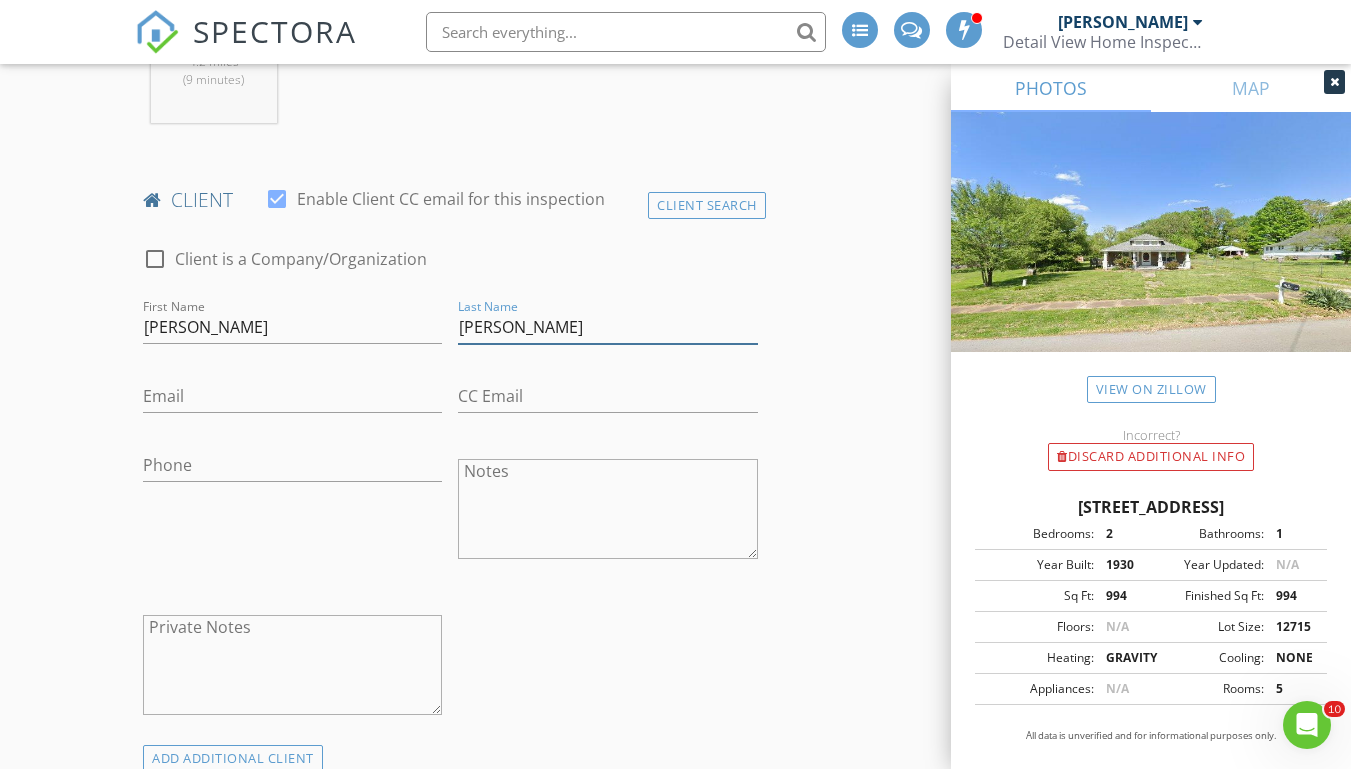 type on "Purvis" 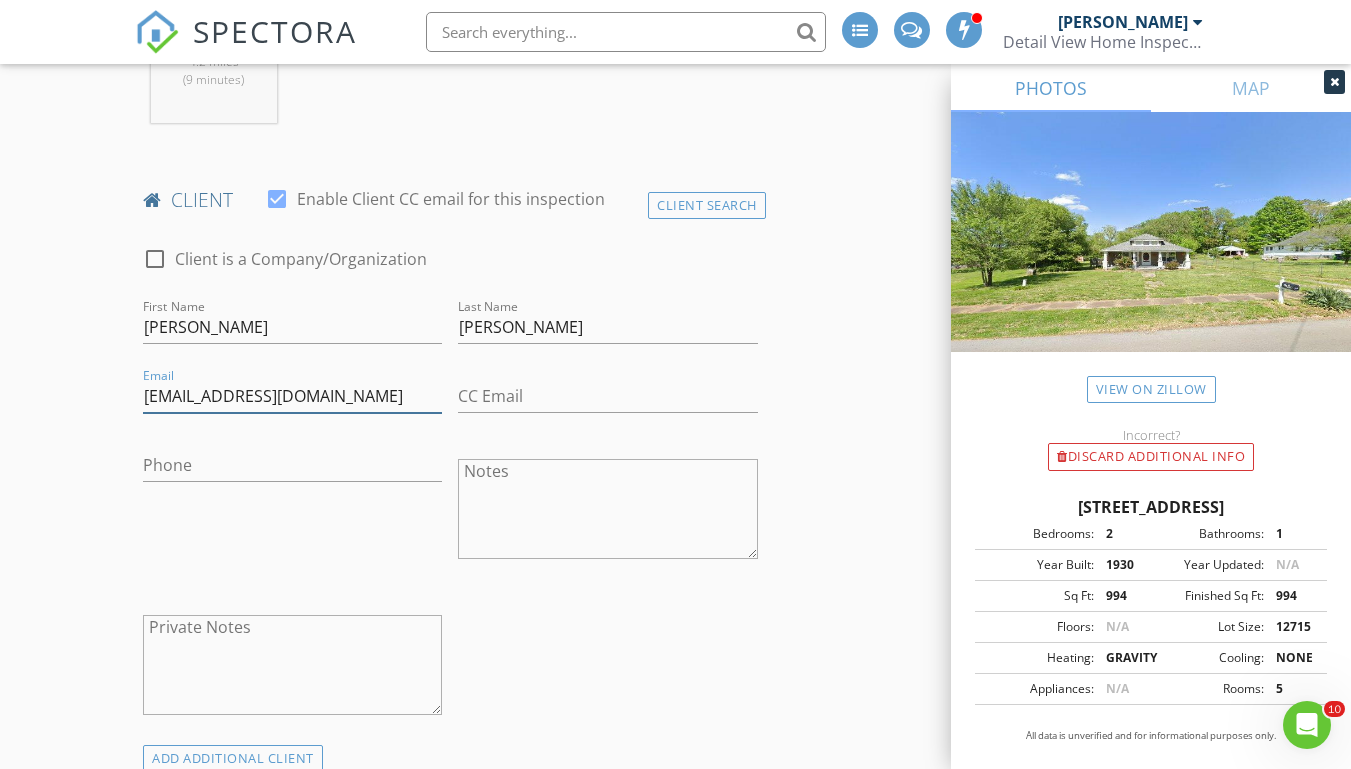 type on "cordellpurvis111@gmail.com" 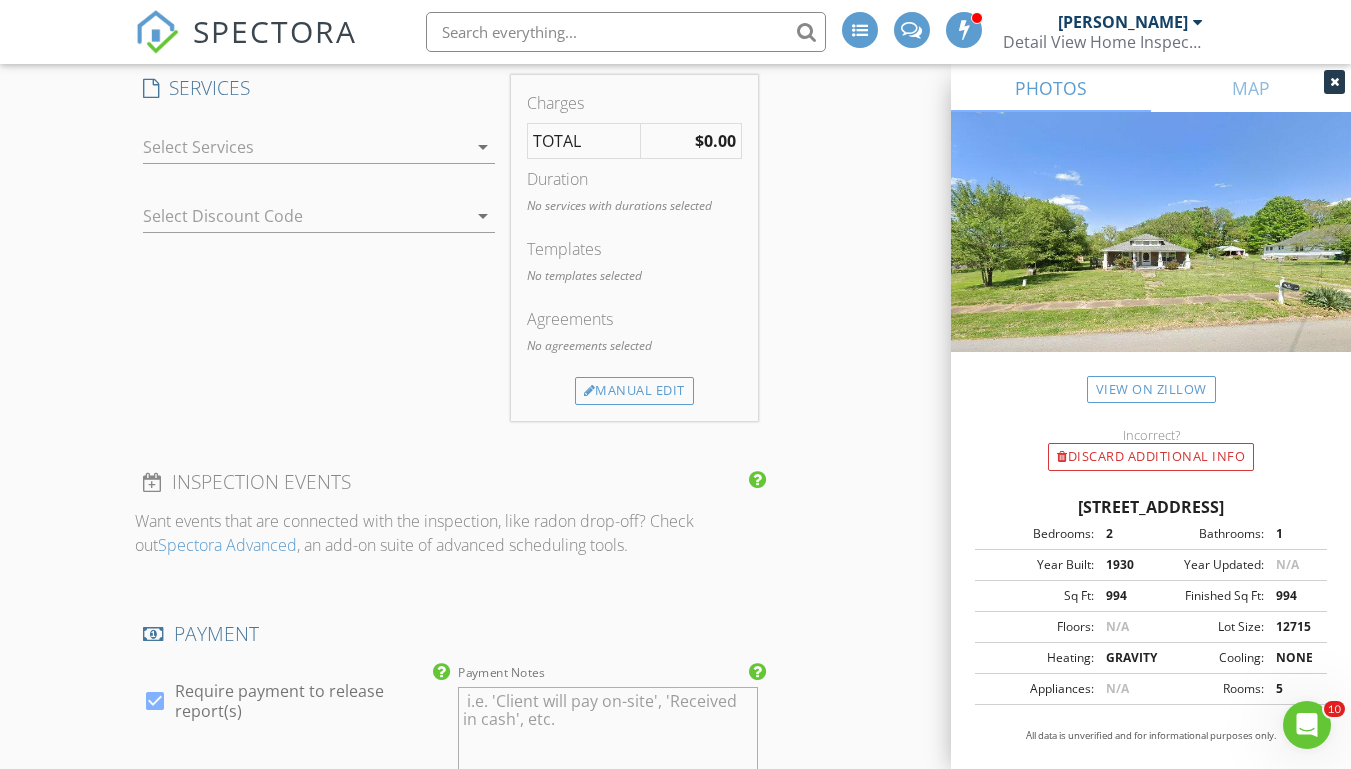scroll, scrollTop: 1651, scrollLeft: 0, axis: vertical 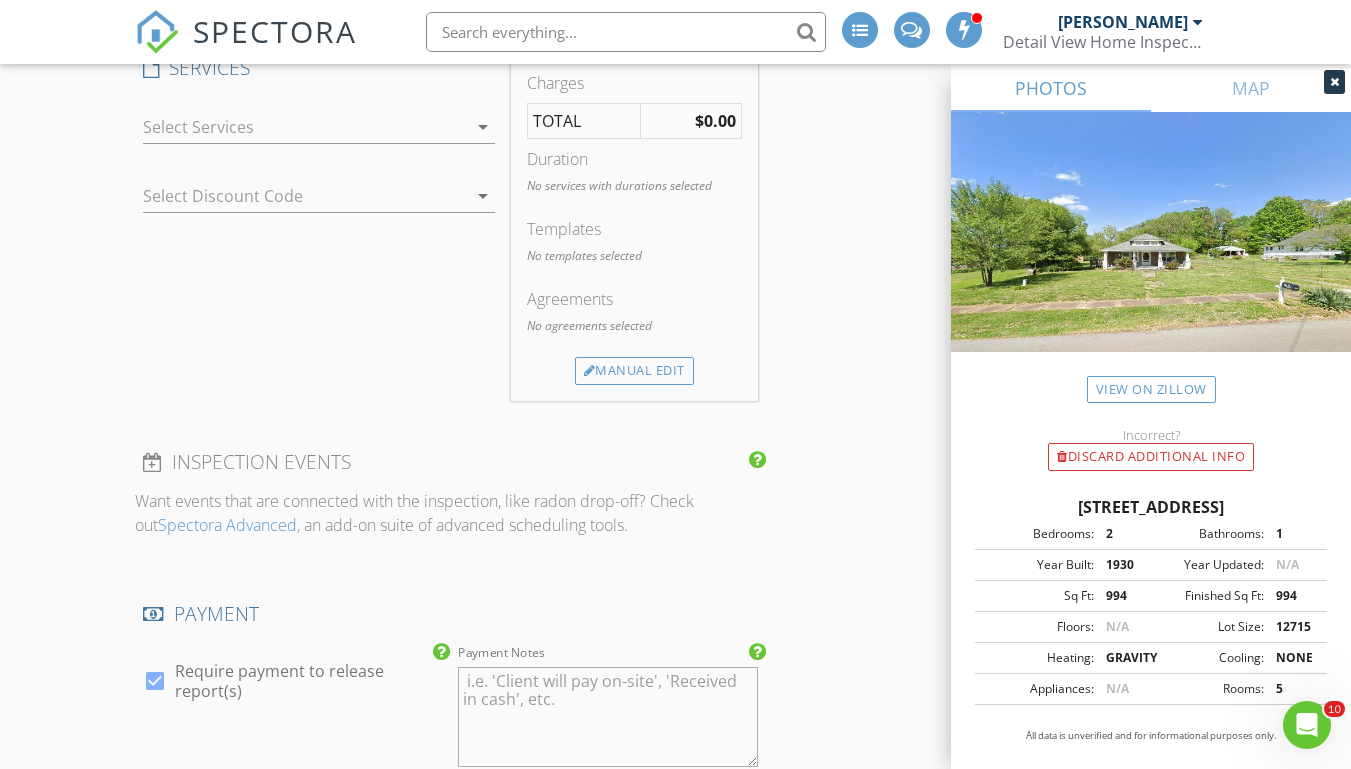 type on "434-534-5910" 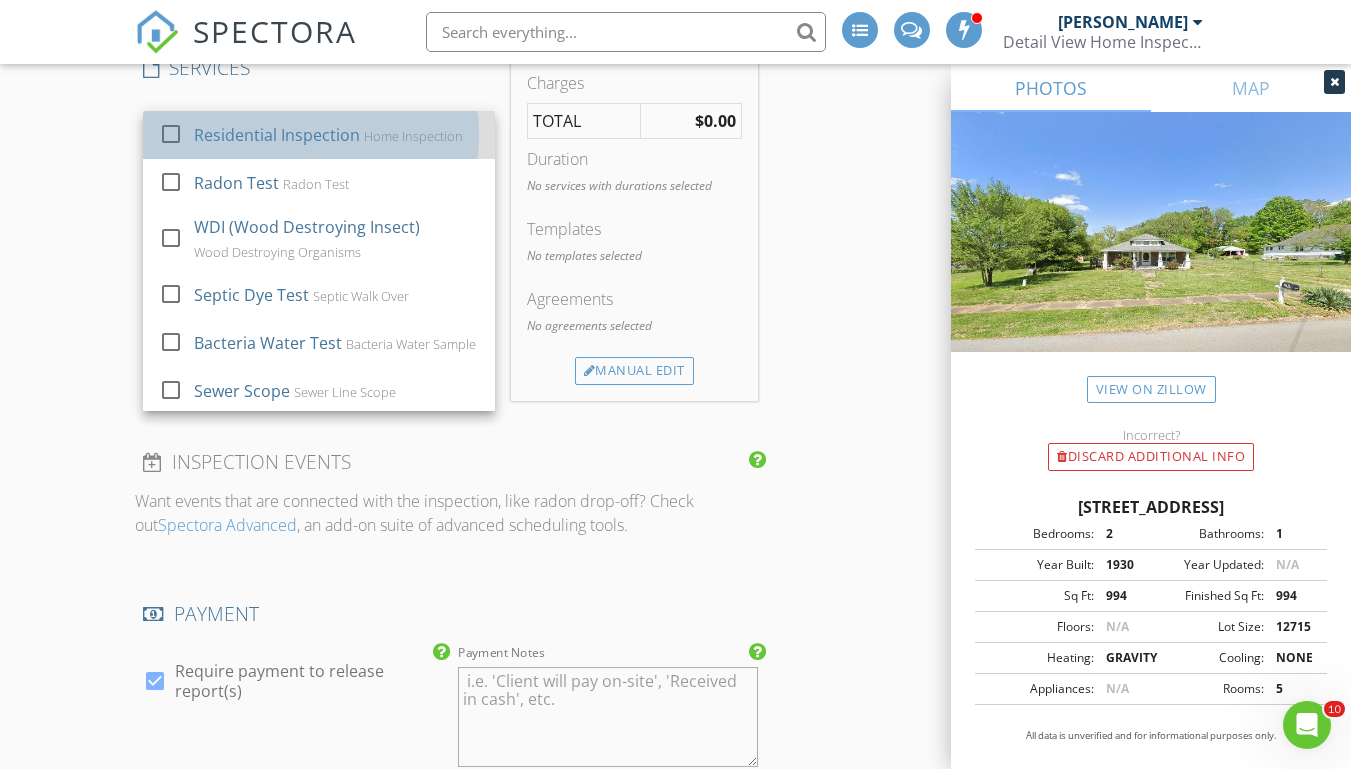 click on "Residential Inspection   Home Inspection" at bounding box center [336, 135] 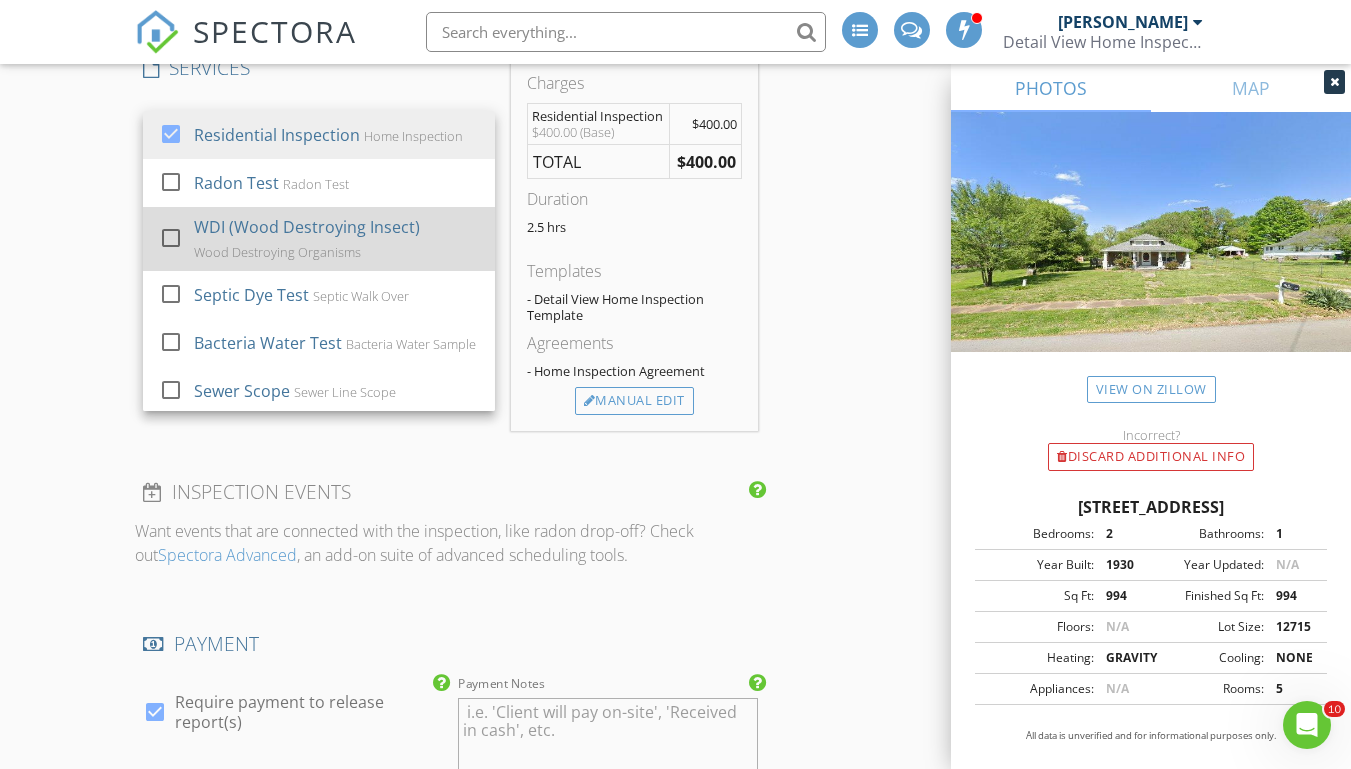 click on "WDI (Wood Destroying Insect)" at bounding box center (307, 227) 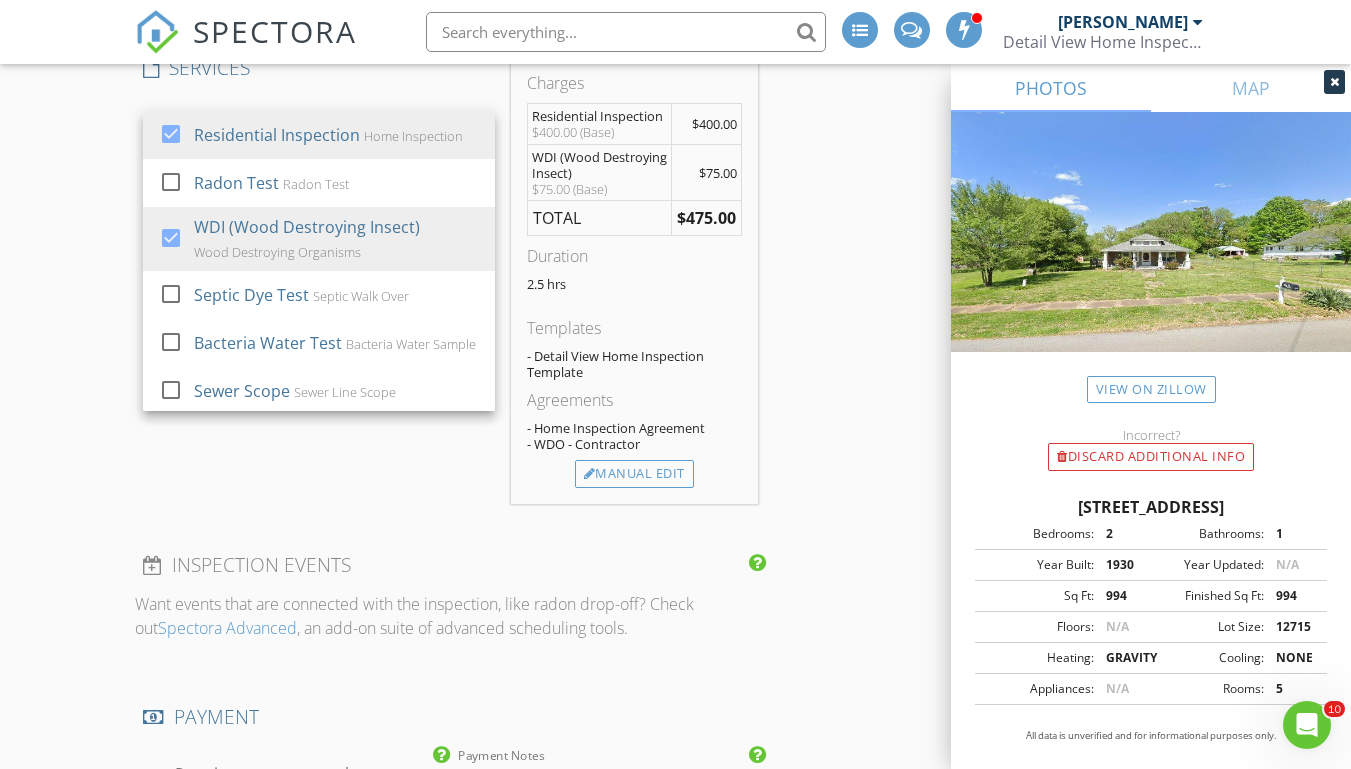 click on "INSPECTOR(S)
check_box   Josh Morris   PRIMARY   Josh Morris arrow_drop_down   check_box_outline_blank Josh Morris specifically requested
Date/Time
07/18/2025 2:00 PM
Location
Address Search       Address 1514 Redwood Rd SE   Unit   City Roanoke   State VA   Zip 24014   County     Square Feet 994   Year Built 1930   Foundation arrow_drop_down     Josh Morris     4.2 miles     (9 minutes)
client
check_box Enable Client CC email for this inspection   Client Search     check_box_outline_blank Client is a Company/Organization     First Name Whitney   Last Name Purvis   Email cordellpurvis111@gmail.com   CC Email   Phone 434-534-5910           Notes   Private Notes
ADD ADDITIONAL client
SERVICES
check_box   Residential Inspection   Home Inspection check_box_outline_blank" at bounding box center (675, 514) 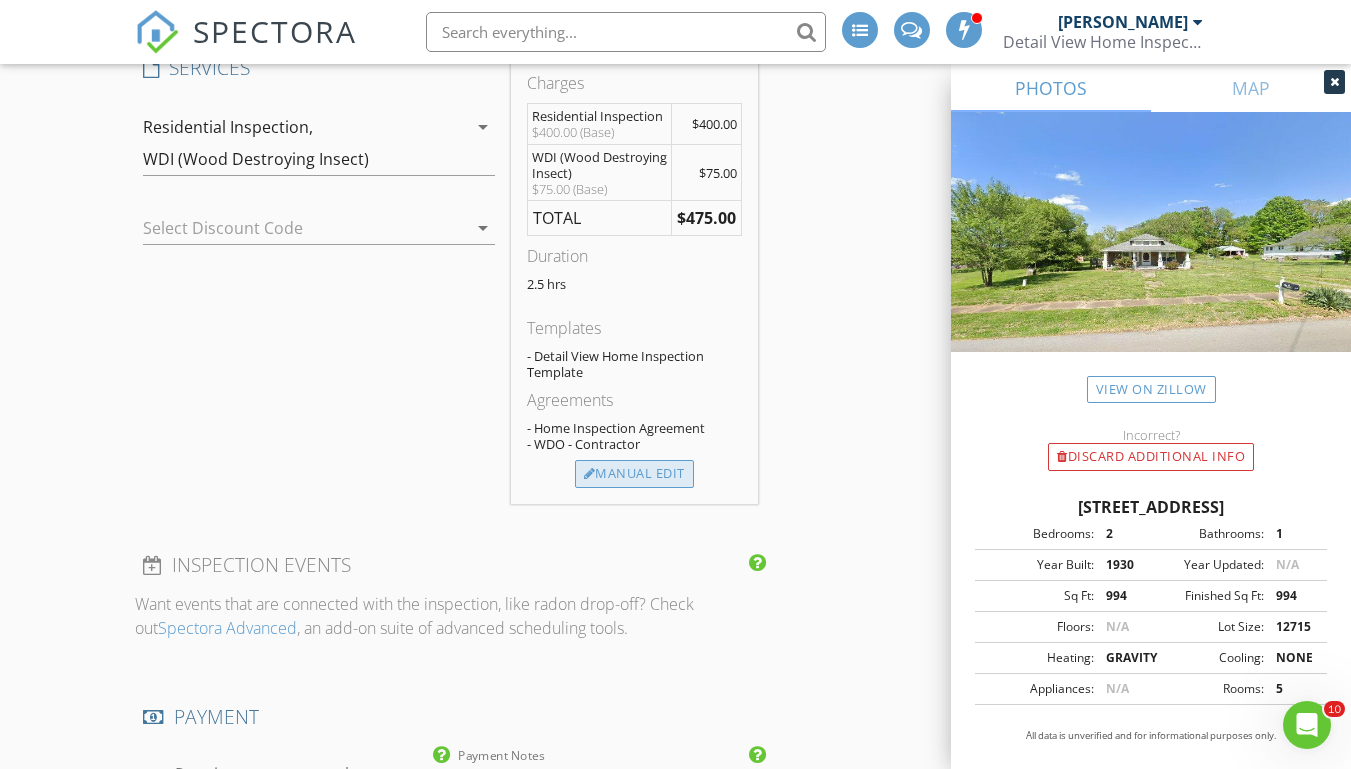 click on "Manual Edit" at bounding box center (634, 474) 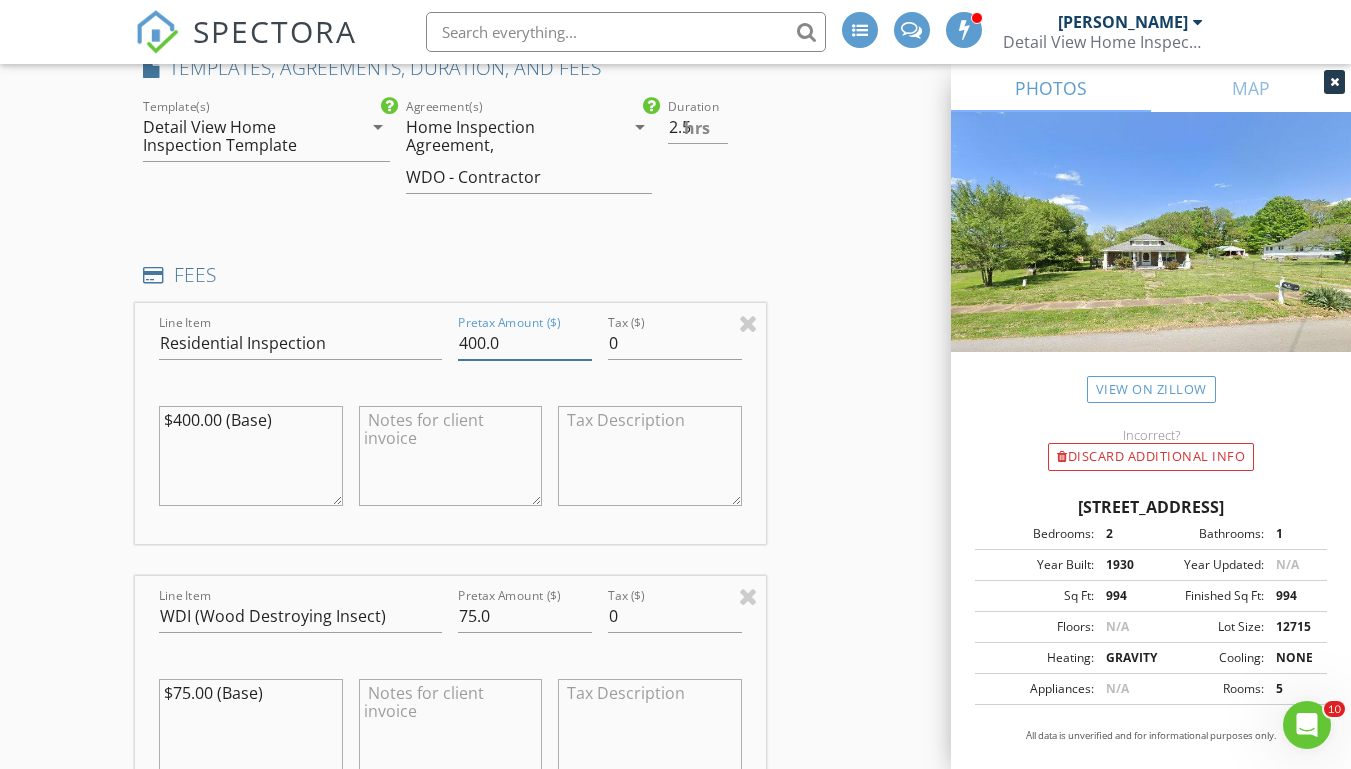click on "400.0" at bounding box center (525, 343) 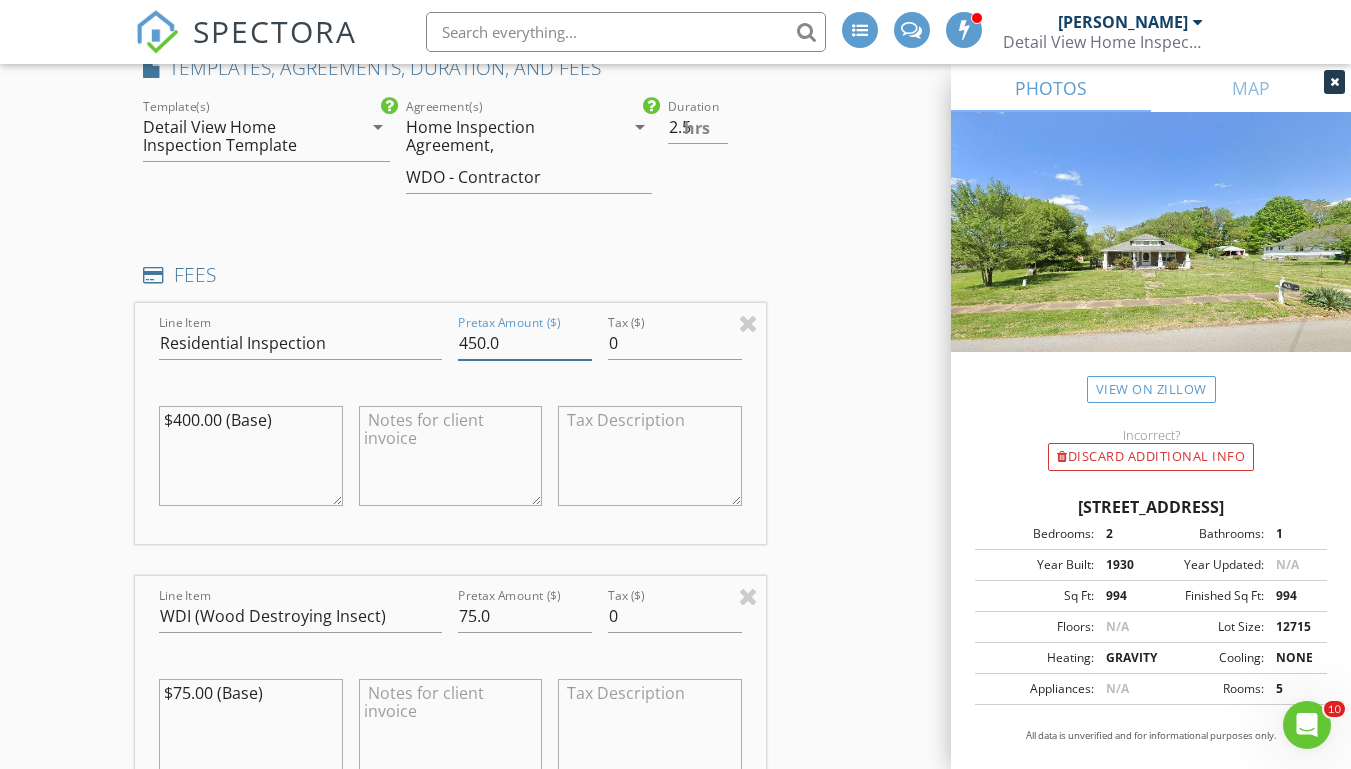type on "450.0" 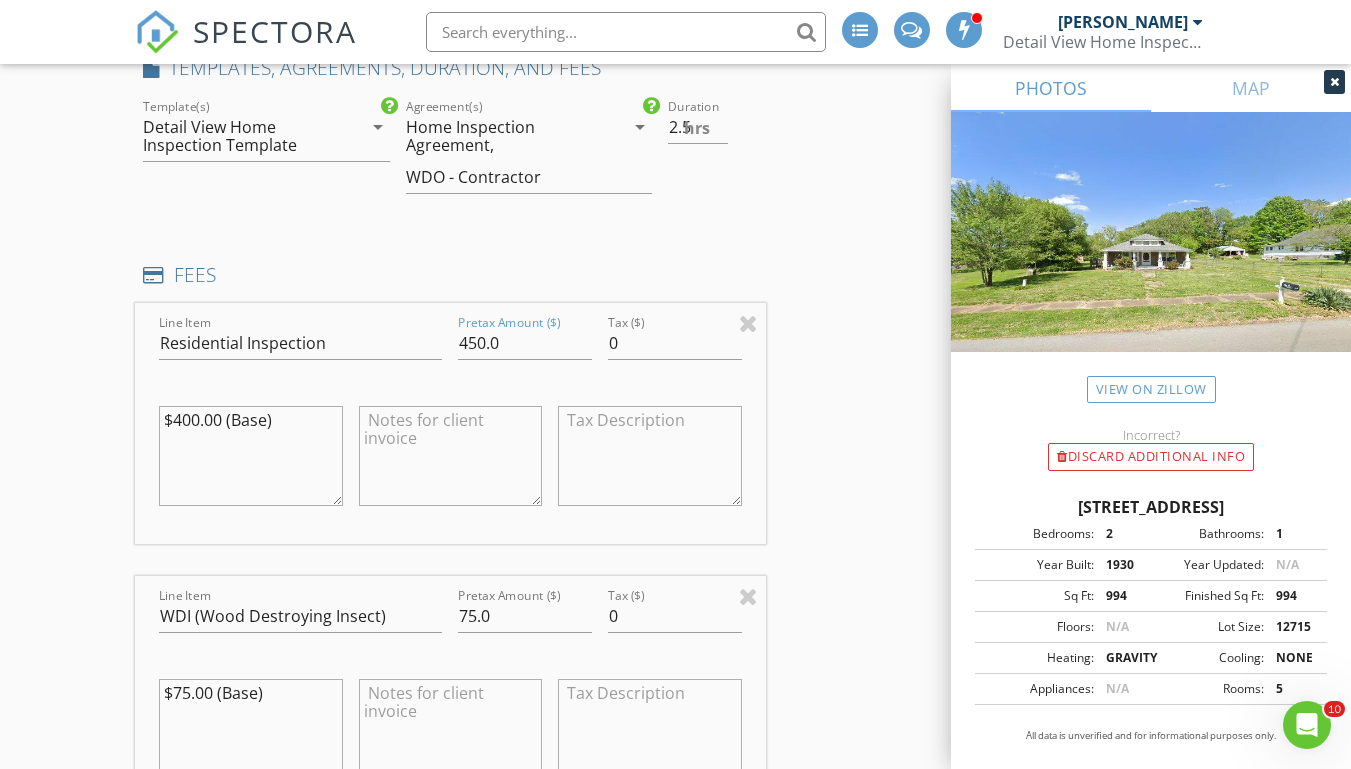 click on "$400.00 (Base)" at bounding box center [250, 456] 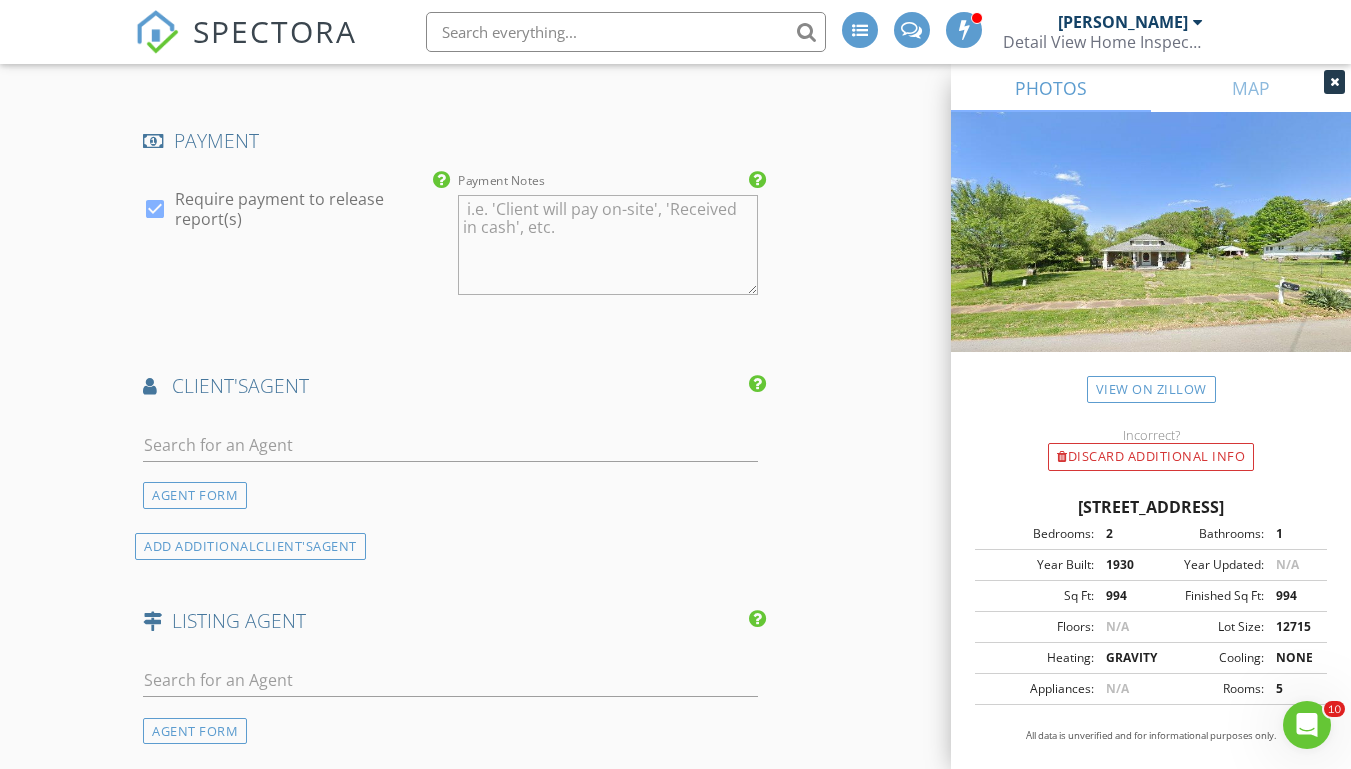 scroll, scrollTop: 2696, scrollLeft: 0, axis: vertical 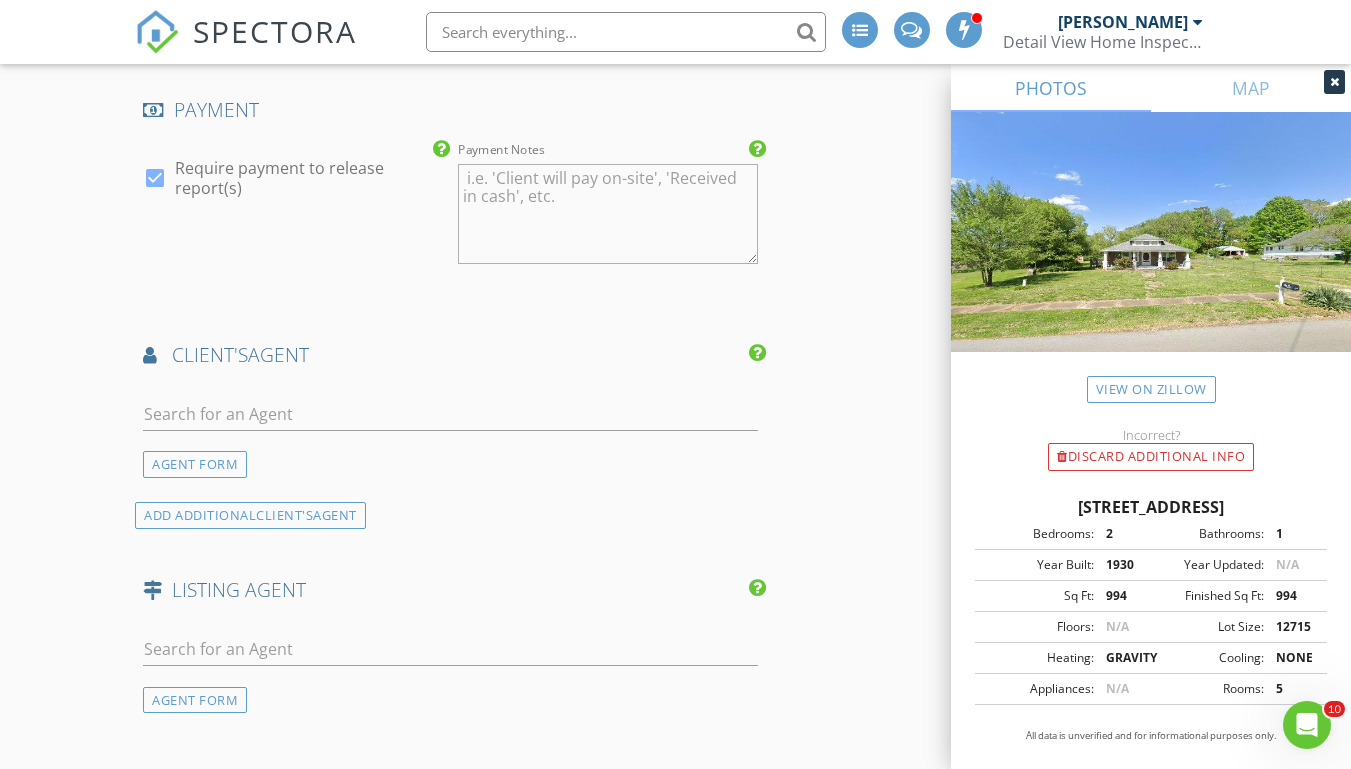 type on "$450.00 (Base)" 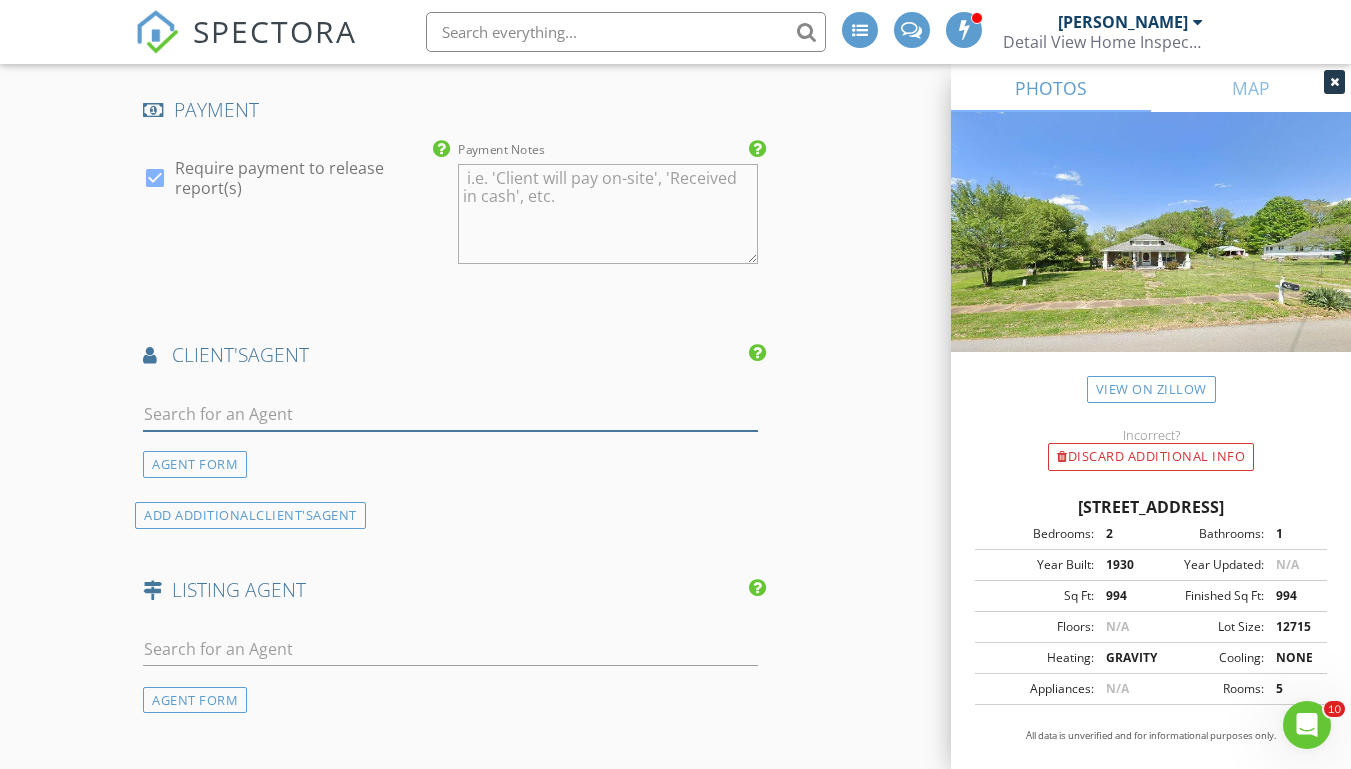 click at bounding box center [450, 414] 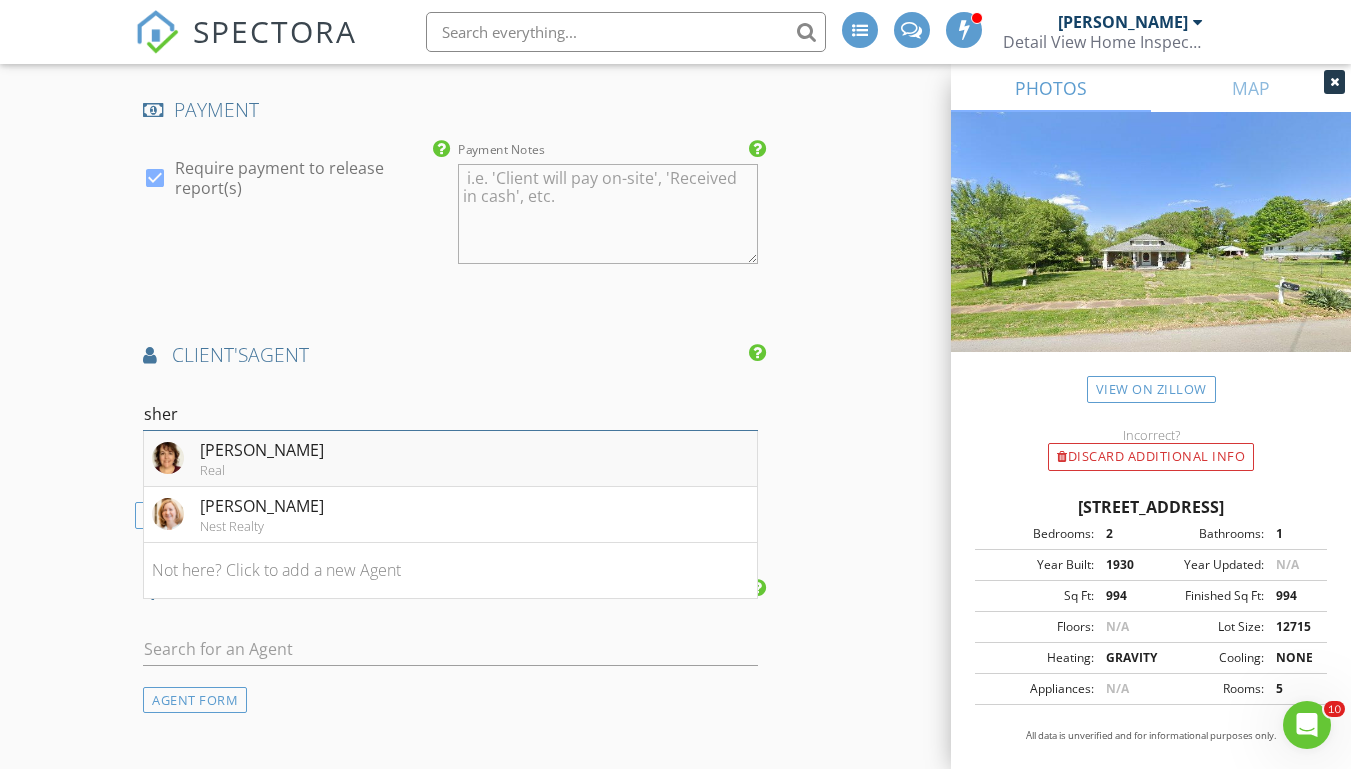 type on "sher" 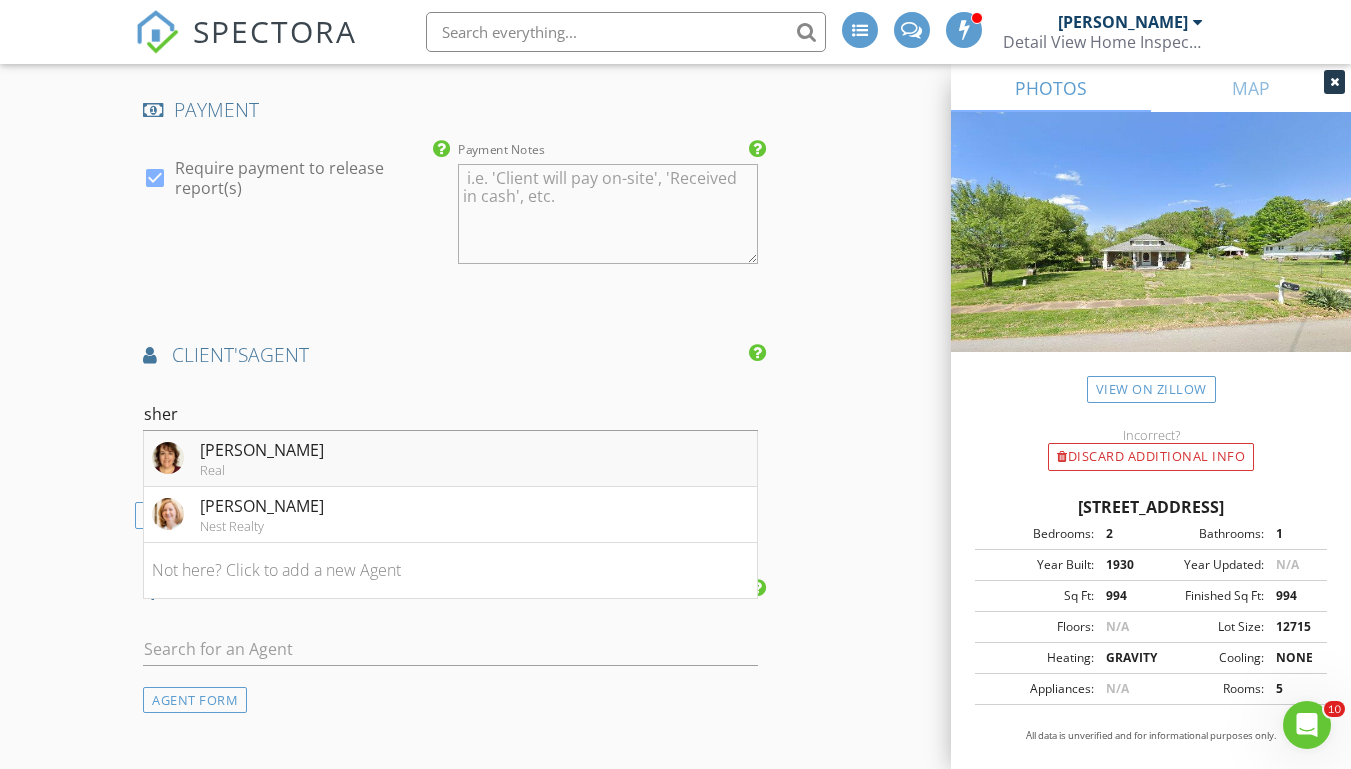 click on "Sherry Reynolds
Real" at bounding box center [450, 459] 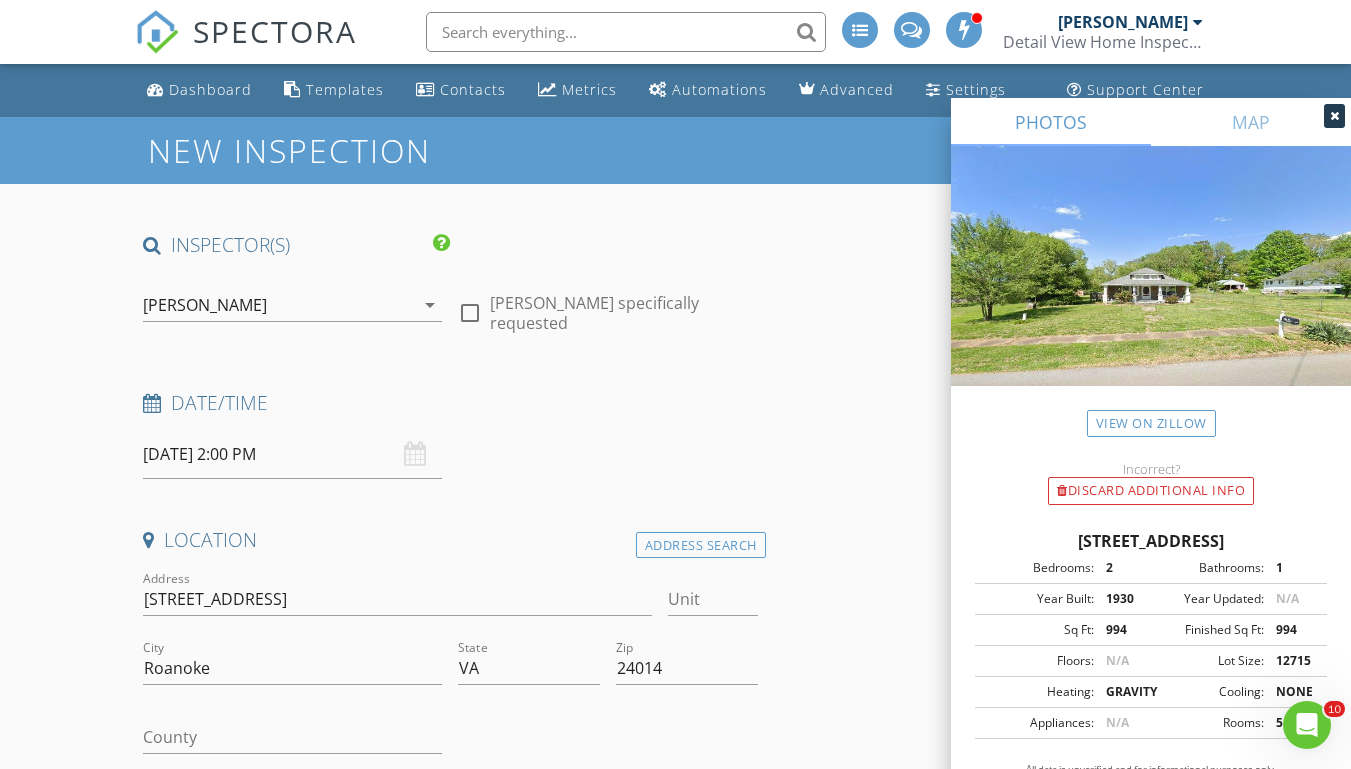 scroll, scrollTop: 238, scrollLeft: 0, axis: vertical 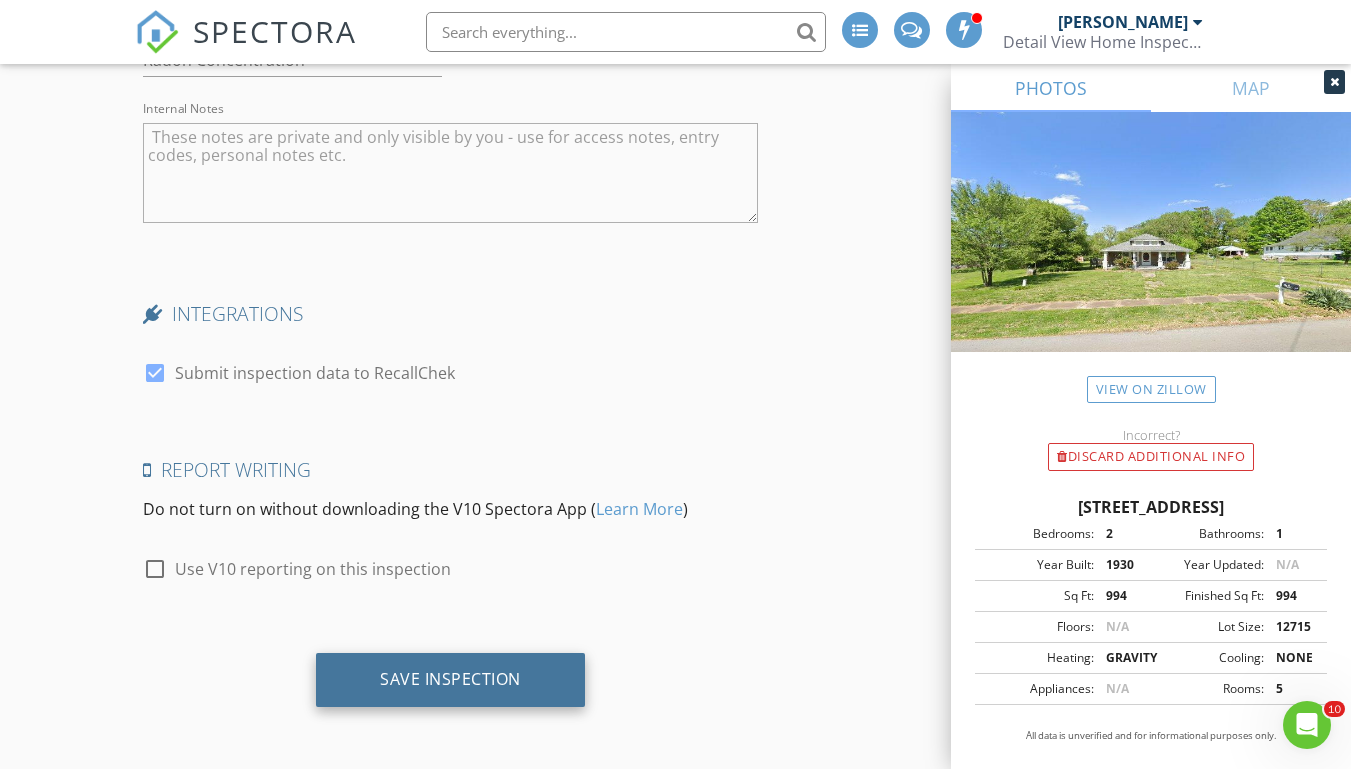 click on "Save Inspection" at bounding box center (450, 680) 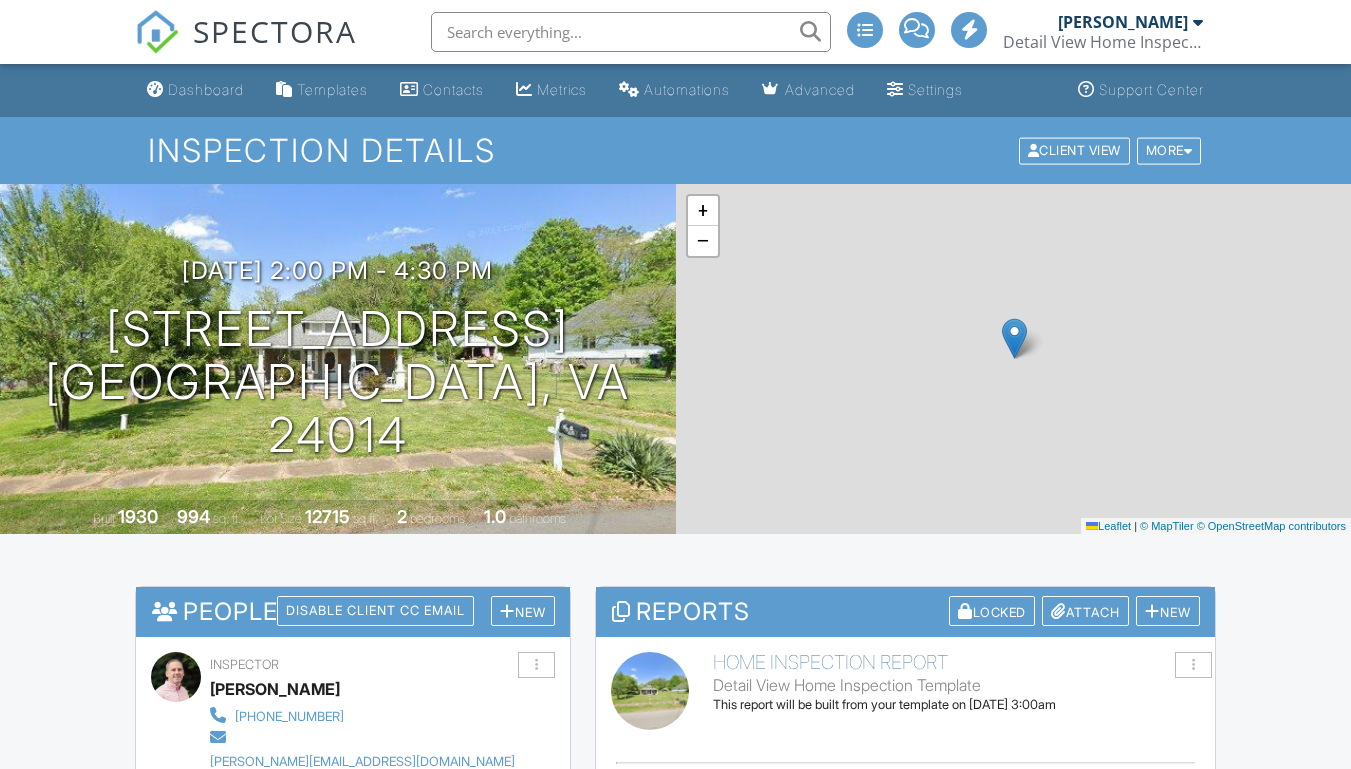 scroll, scrollTop: 0, scrollLeft: 0, axis: both 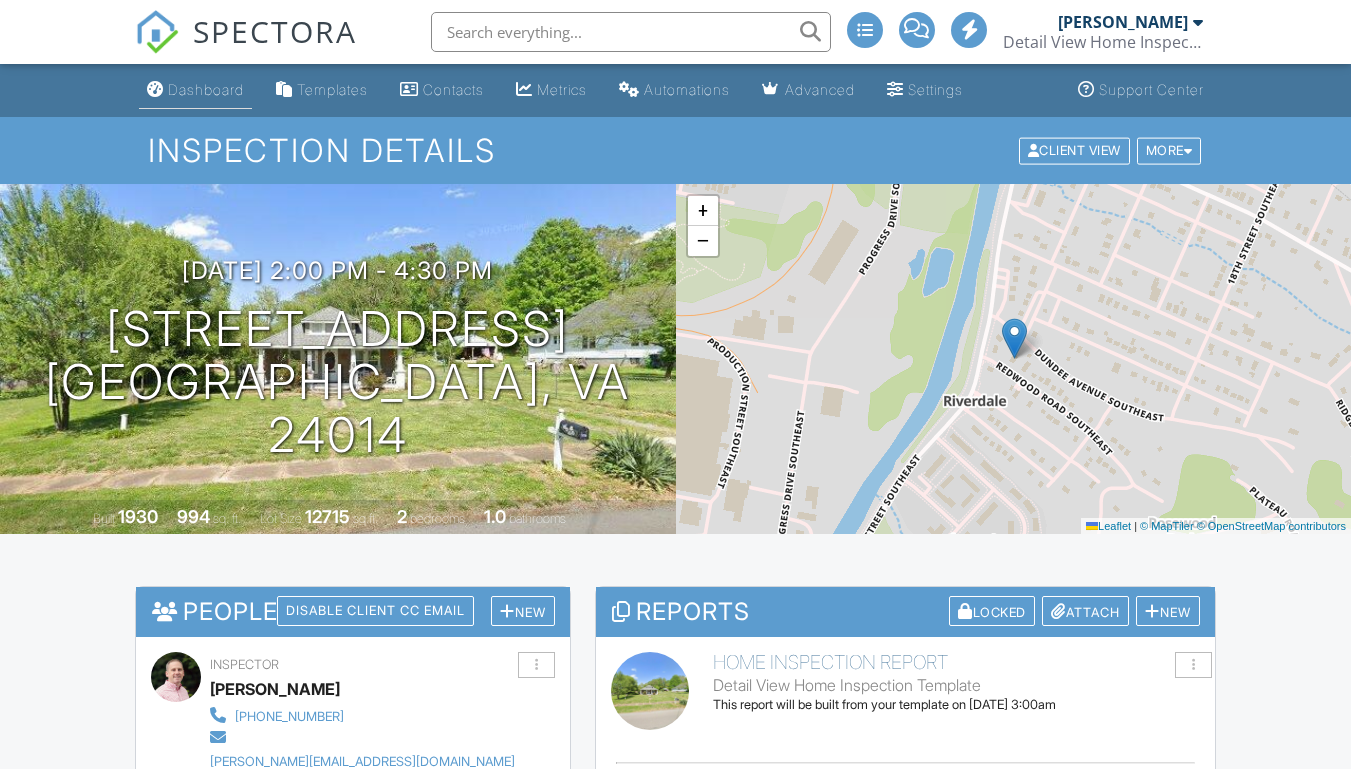 click on "Dashboard" at bounding box center [206, 89] 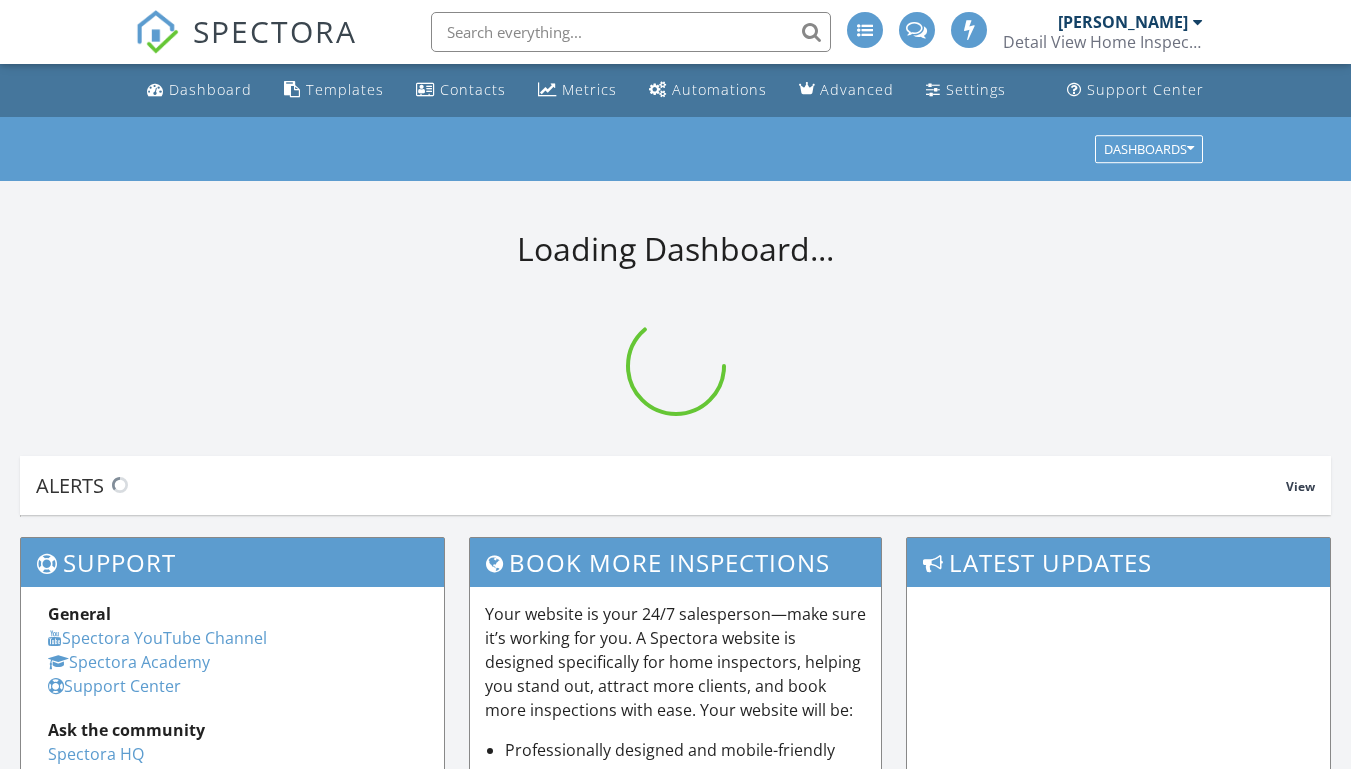 scroll, scrollTop: 0, scrollLeft: 0, axis: both 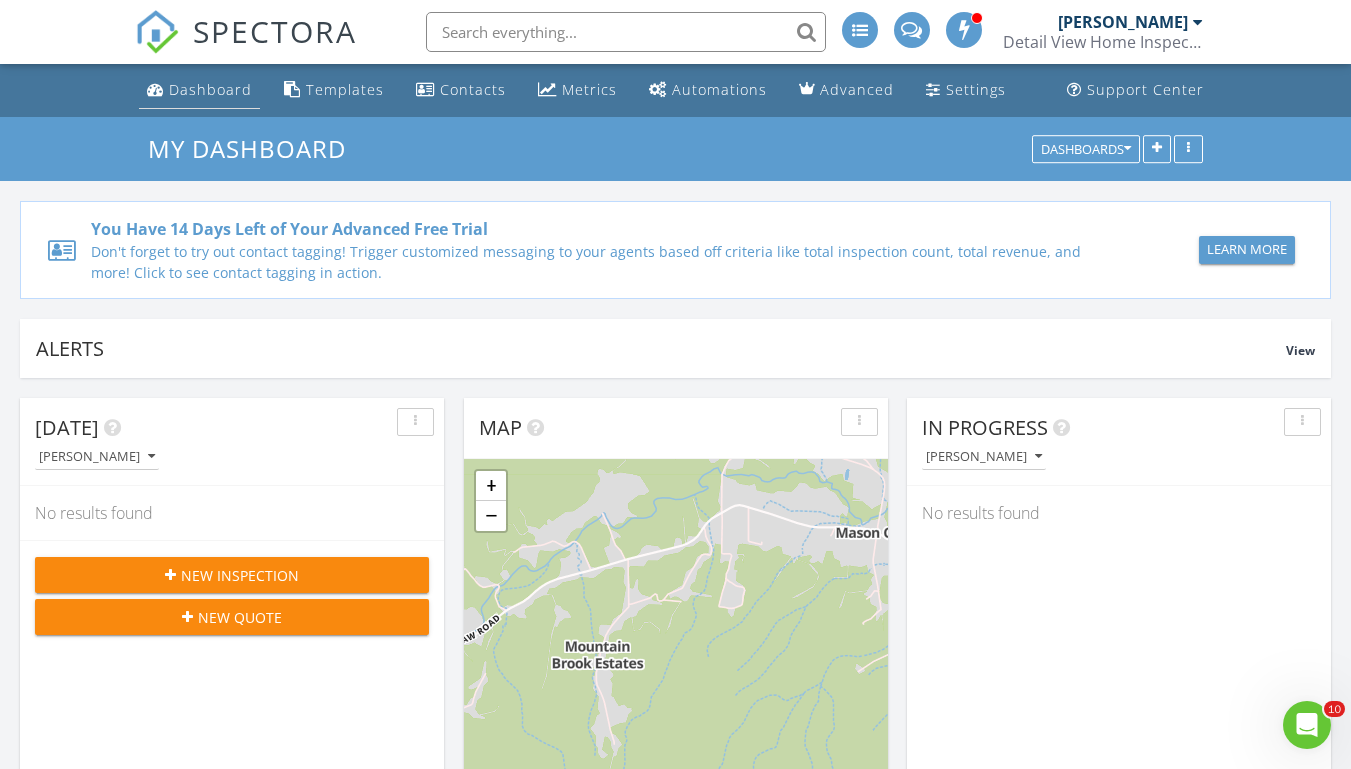 click on "Dashboard" at bounding box center (210, 89) 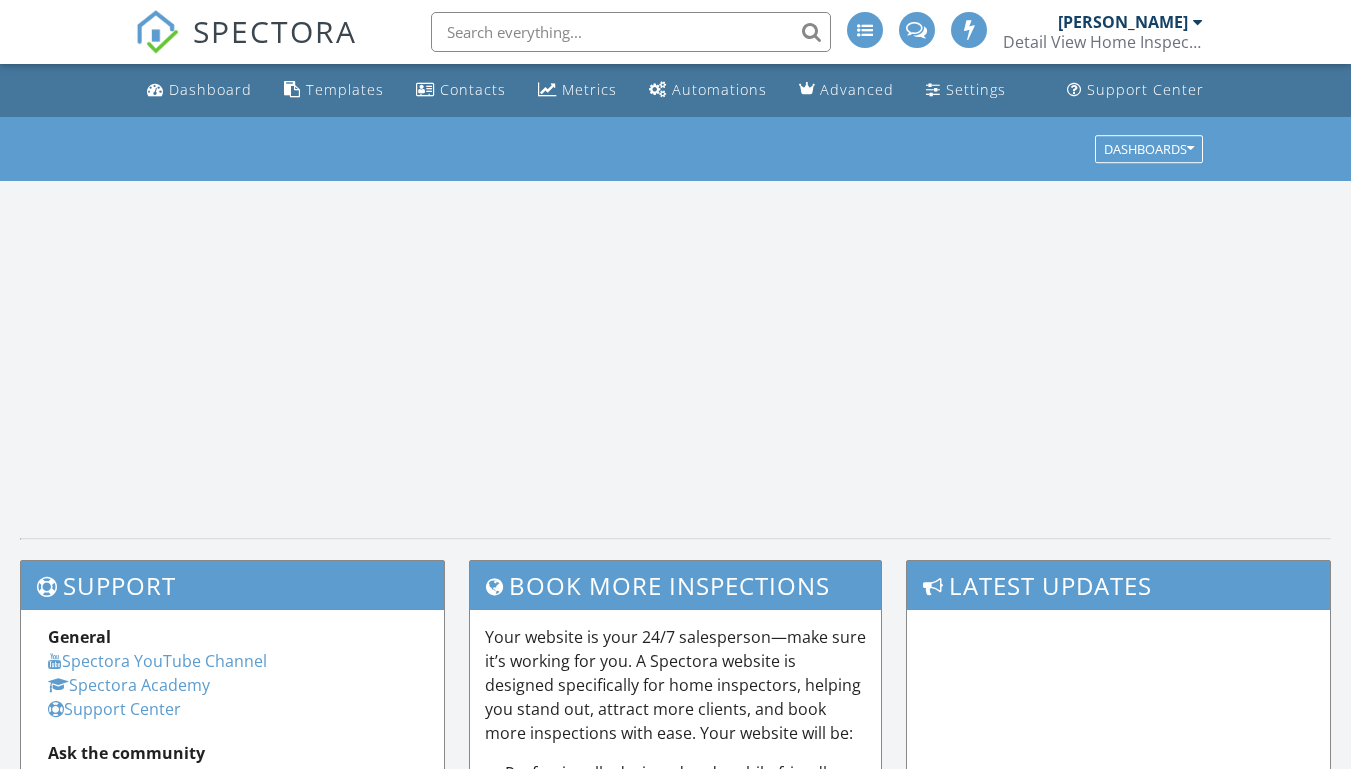 scroll, scrollTop: 0, scrollLeft: 0, axis: both 